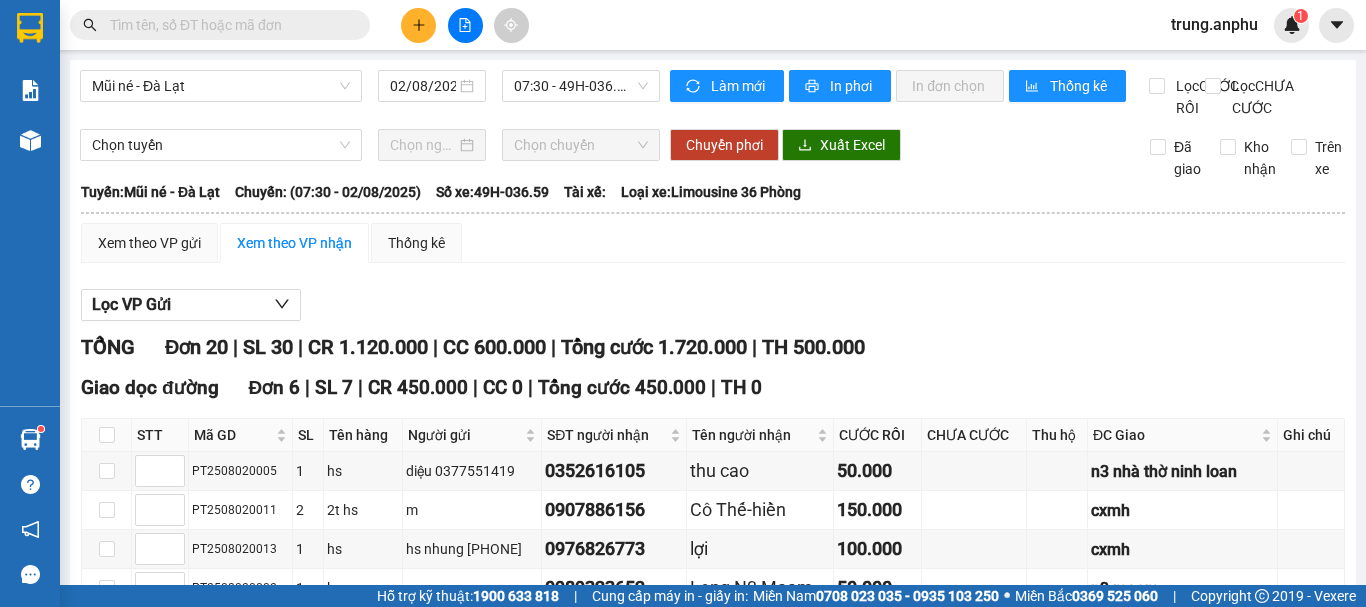 scroll, scrollTop: 0, scrollLeft: 0, axis: both 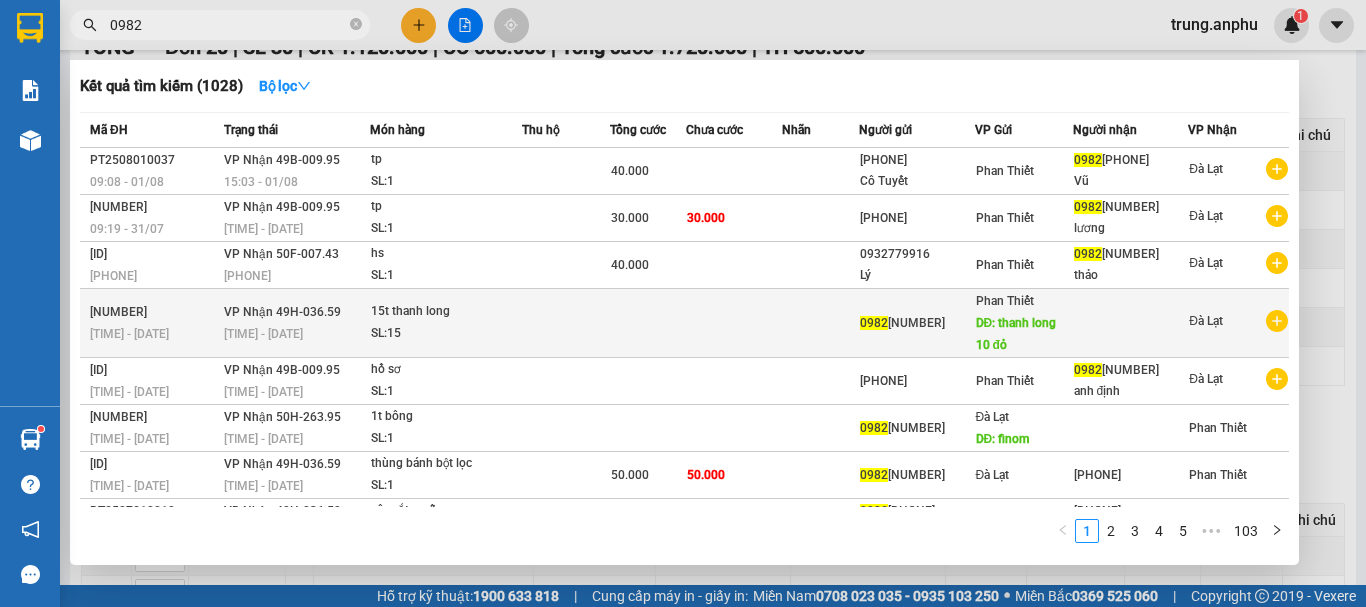 type on "0982" 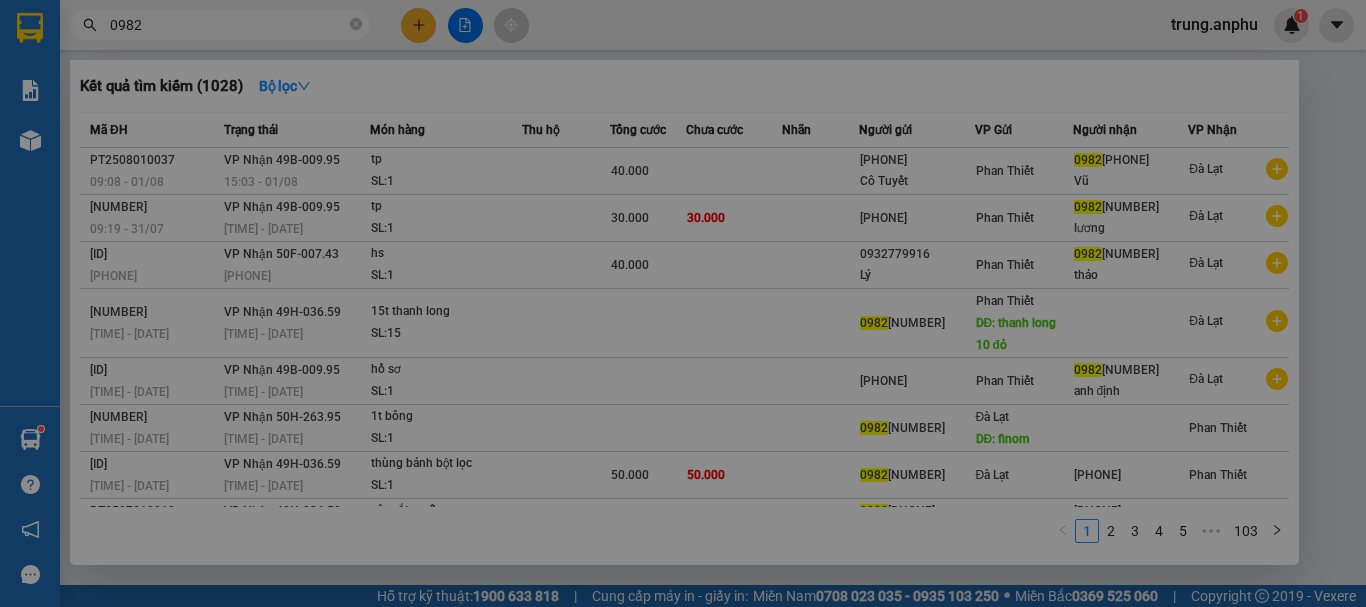 scroll, scrollTop: 0, scrollLeft: 0, axis: both 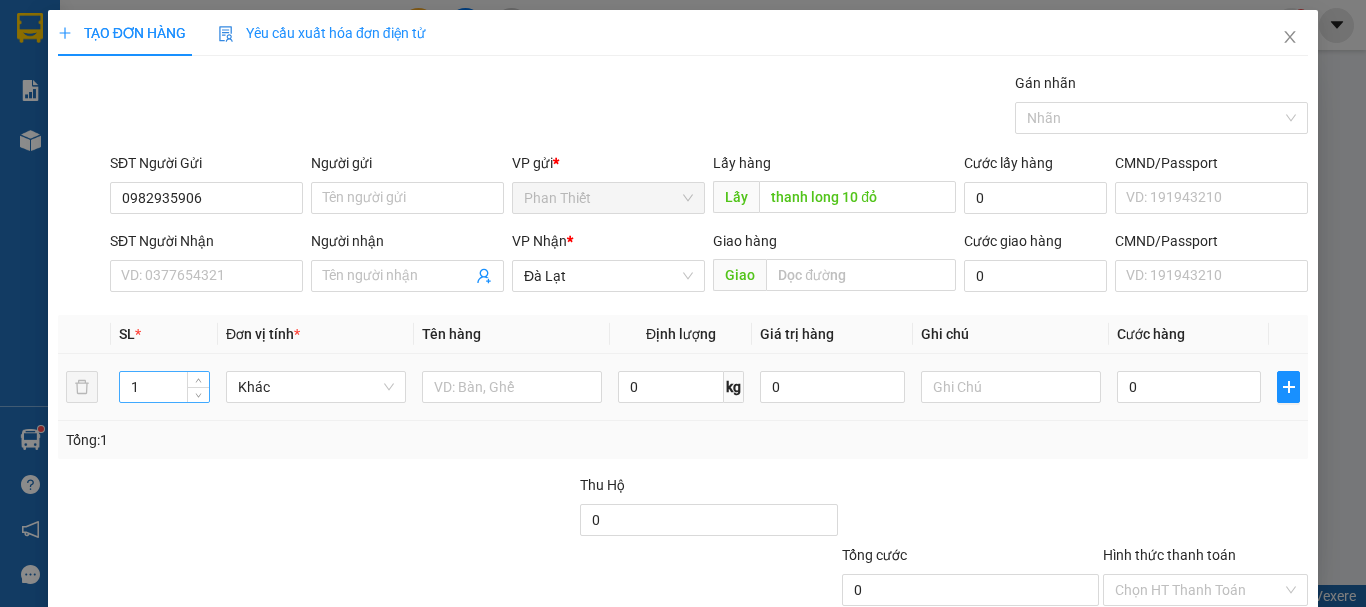 click on "1" at bounding box center (164, 387) 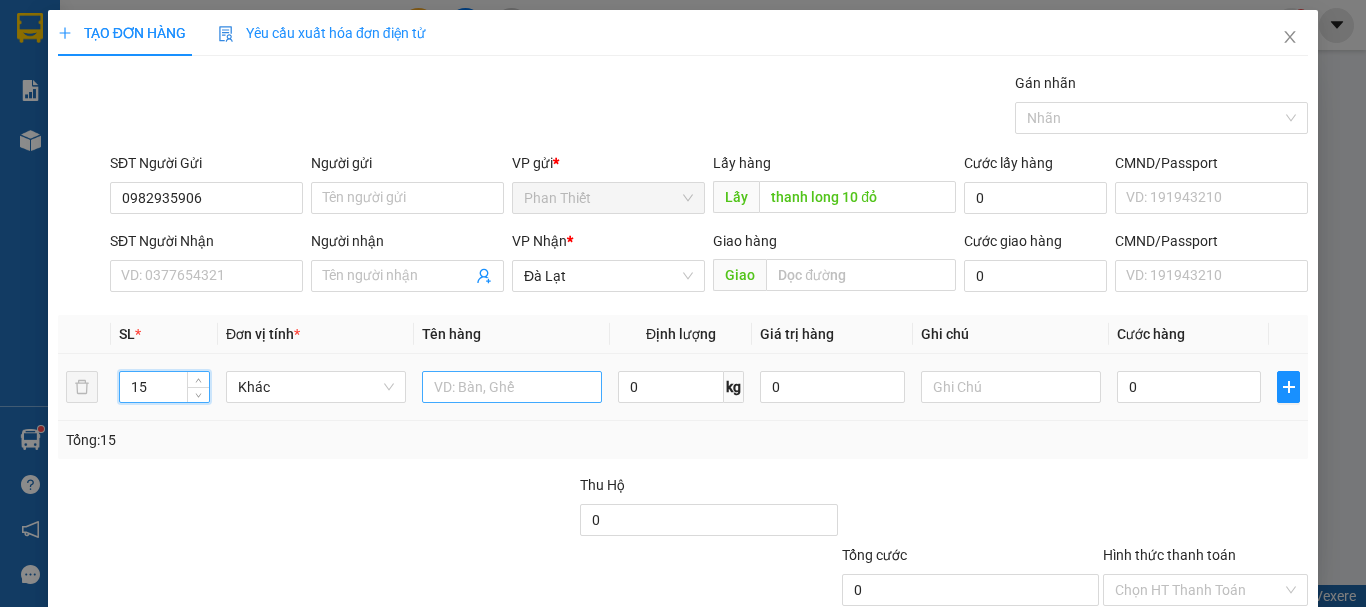 type on "15" 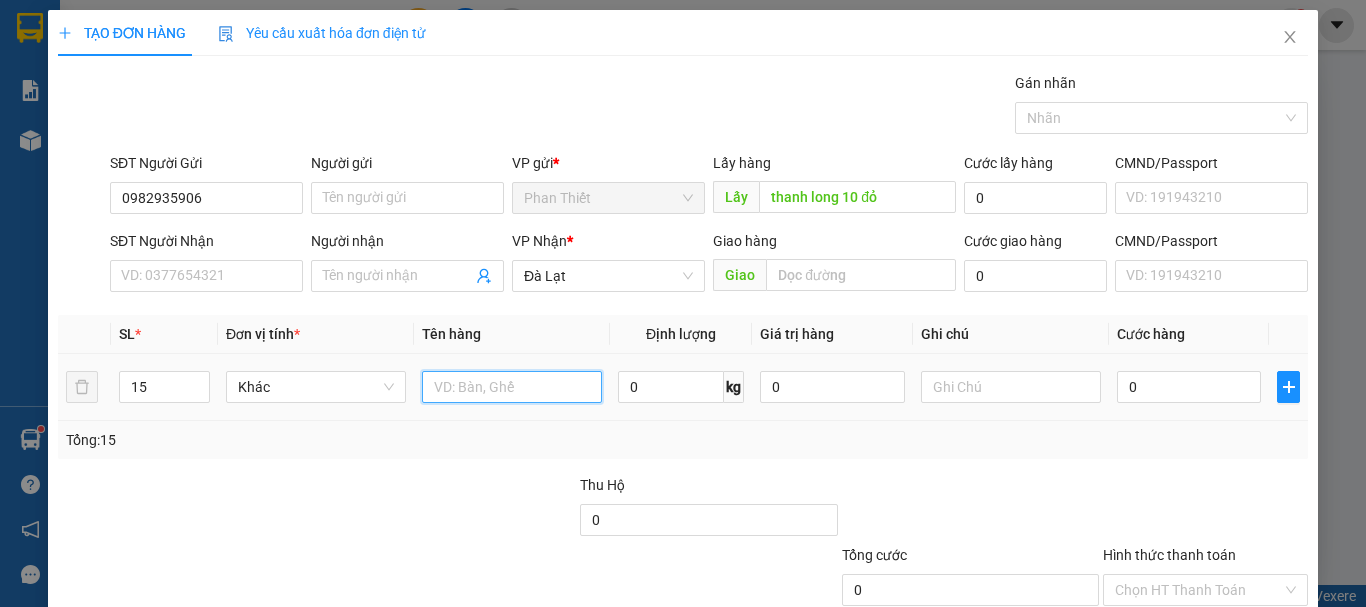 click at bounding box center (512, 387) 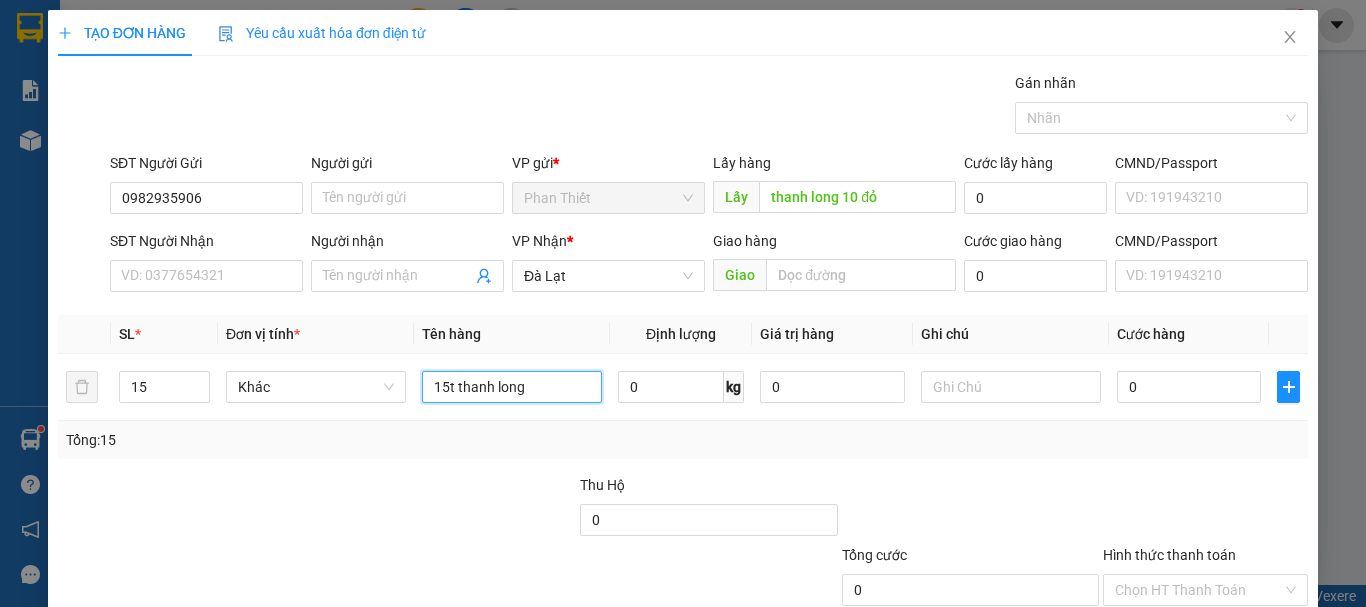 scroll, scrollTop: 133, scrollLeft: 0, axis: vertical 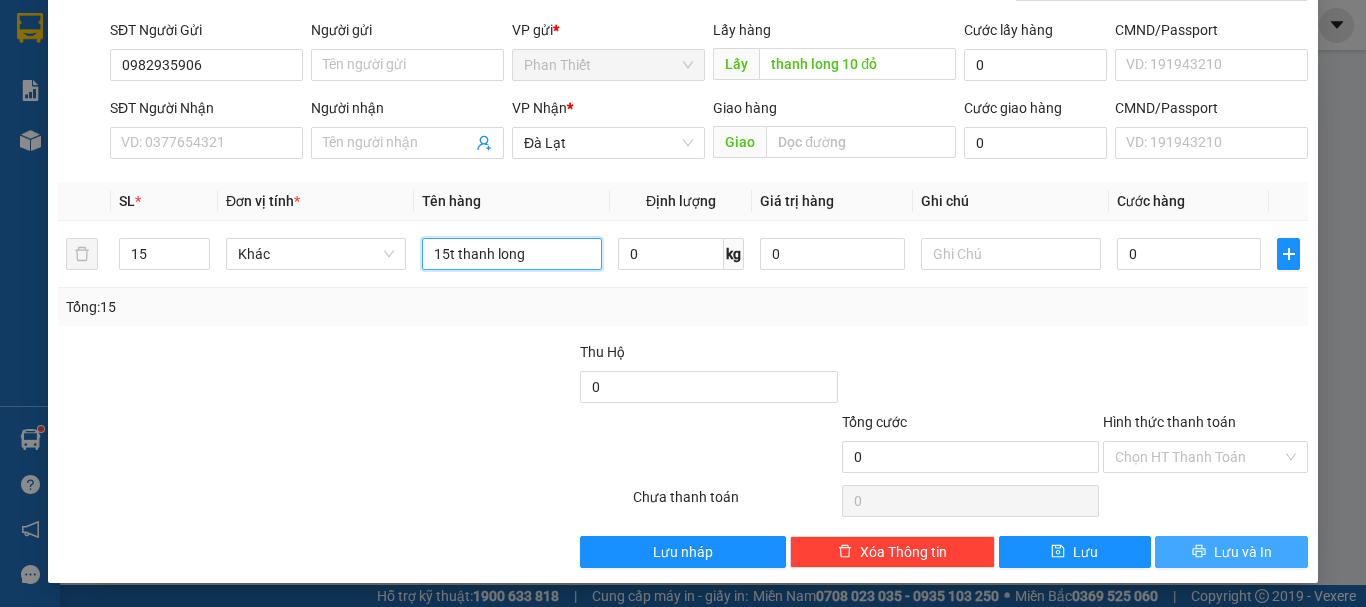 type on "15t thanh long" 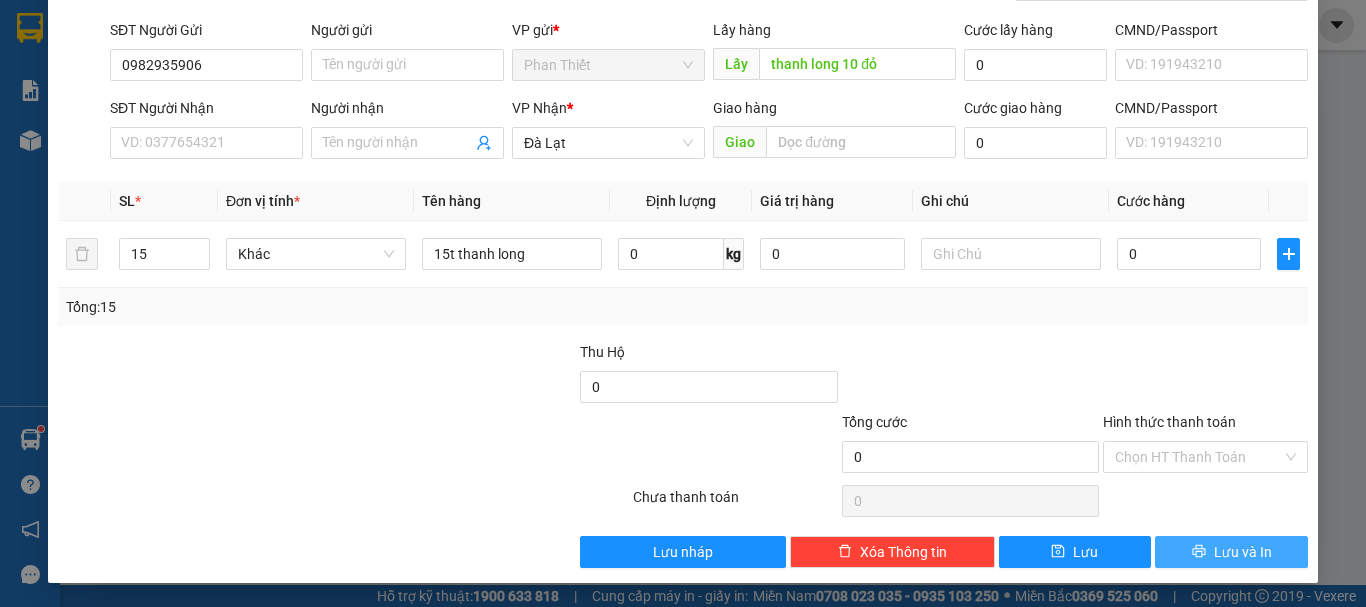 click on "Lưu và In" at bounding box center (1231, 552) 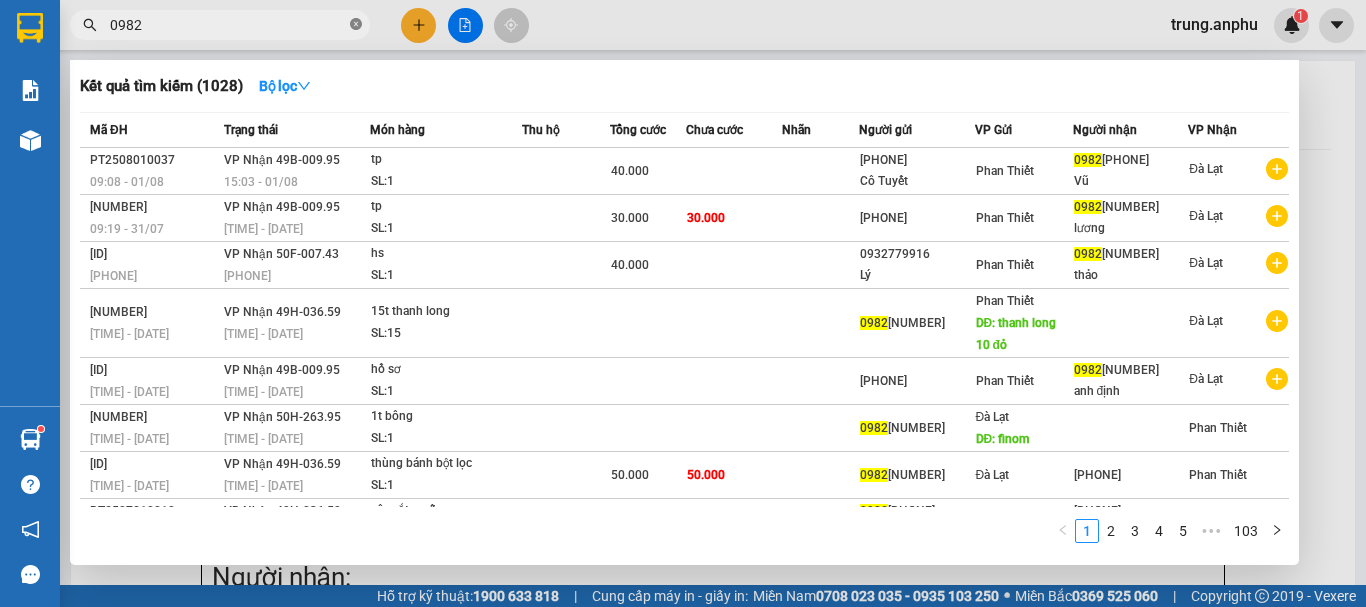 click 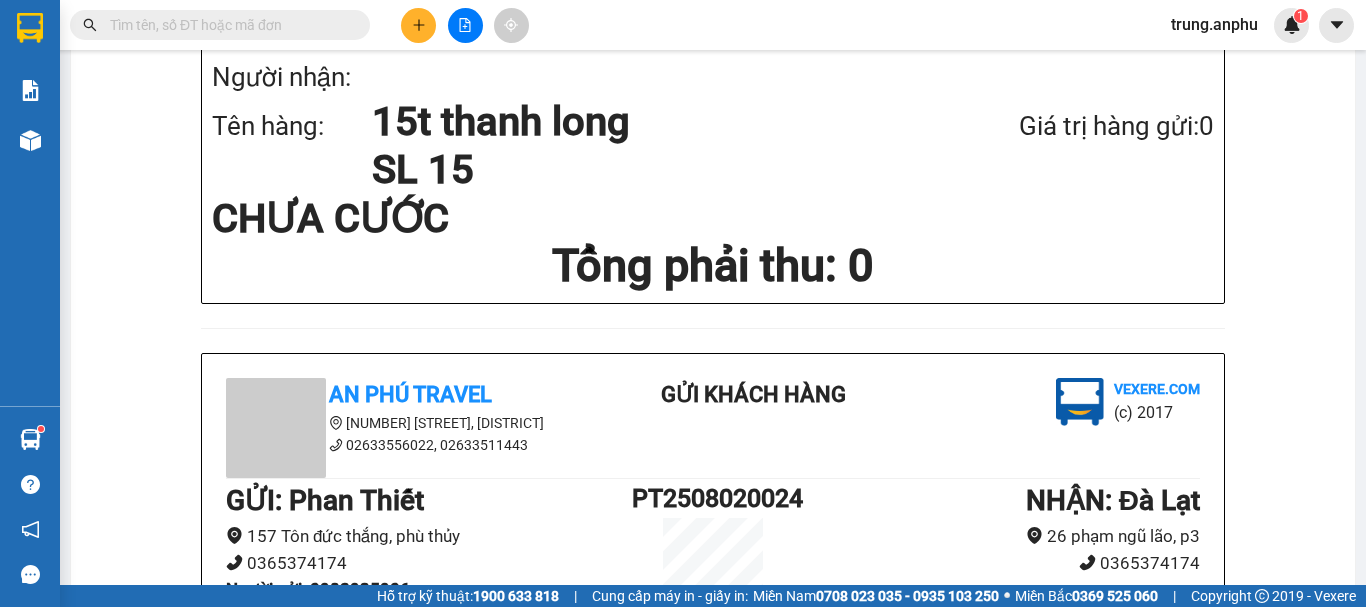 scroll, scrollTop: 100, scrollLeft: 0, axis: vertical 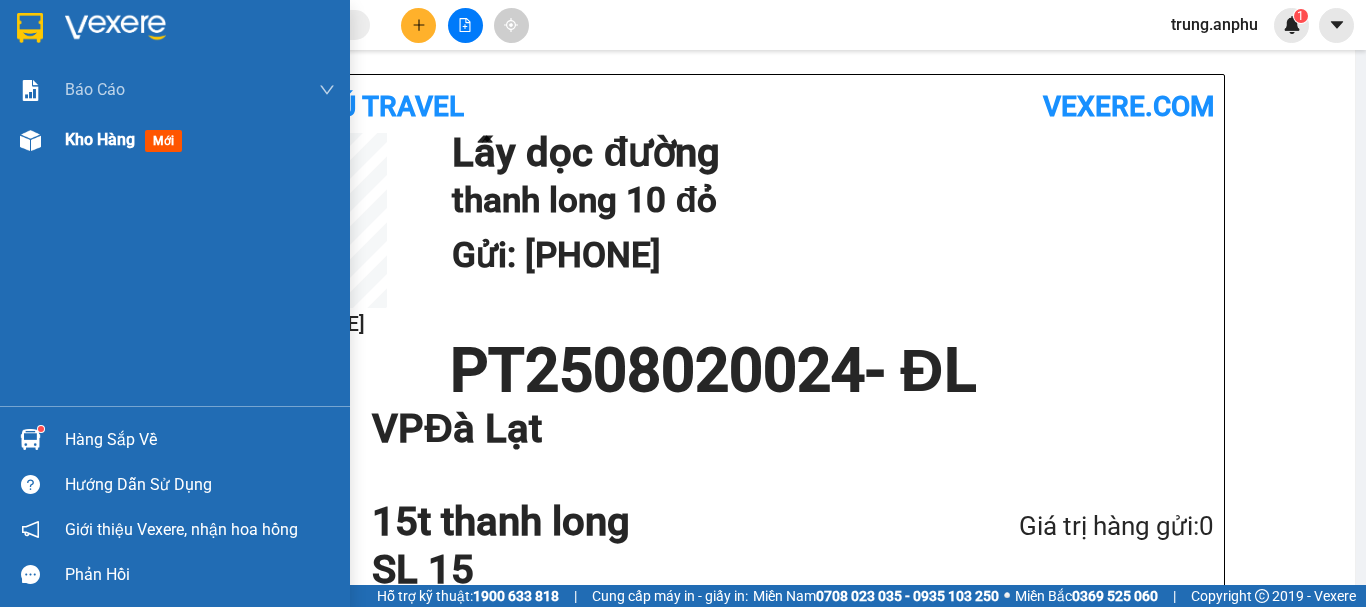 click at bounding box center (30, 140) 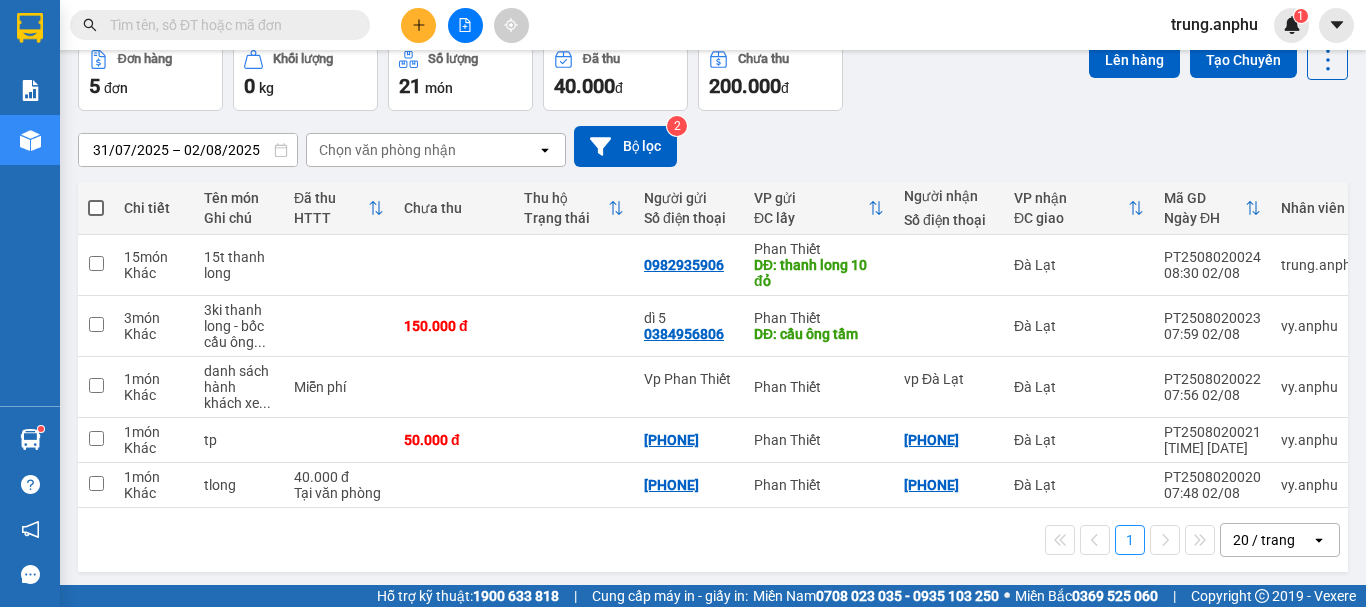 click at bounding box center (228, 25) 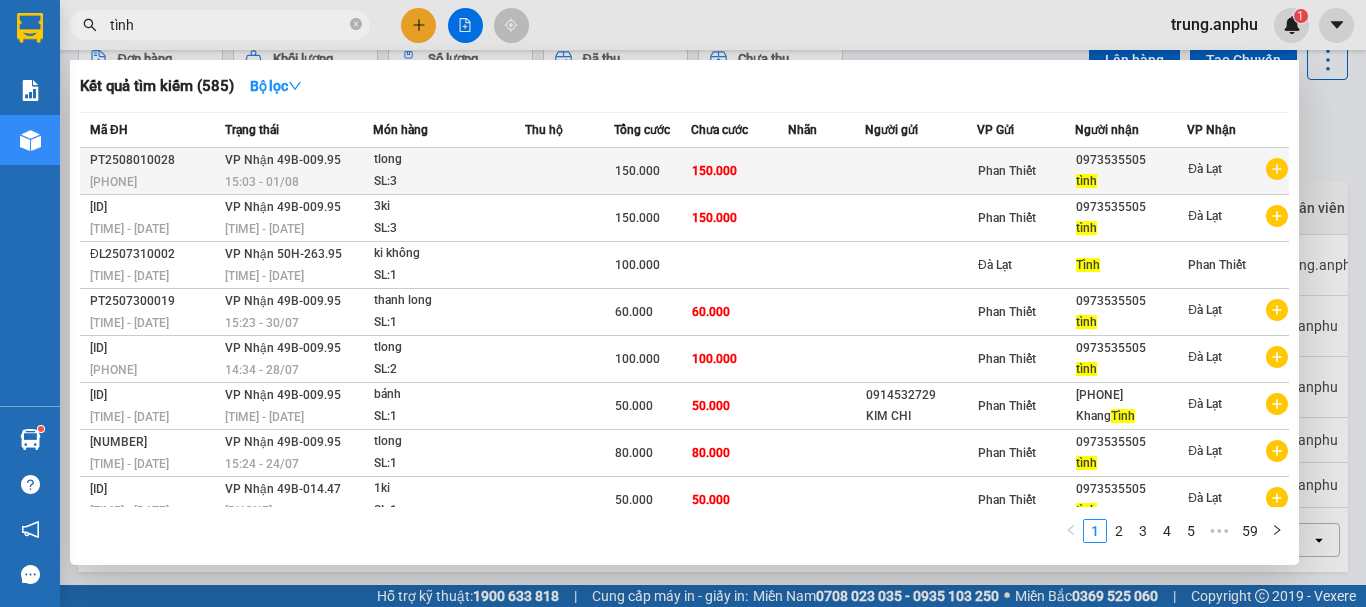 type on "tình" 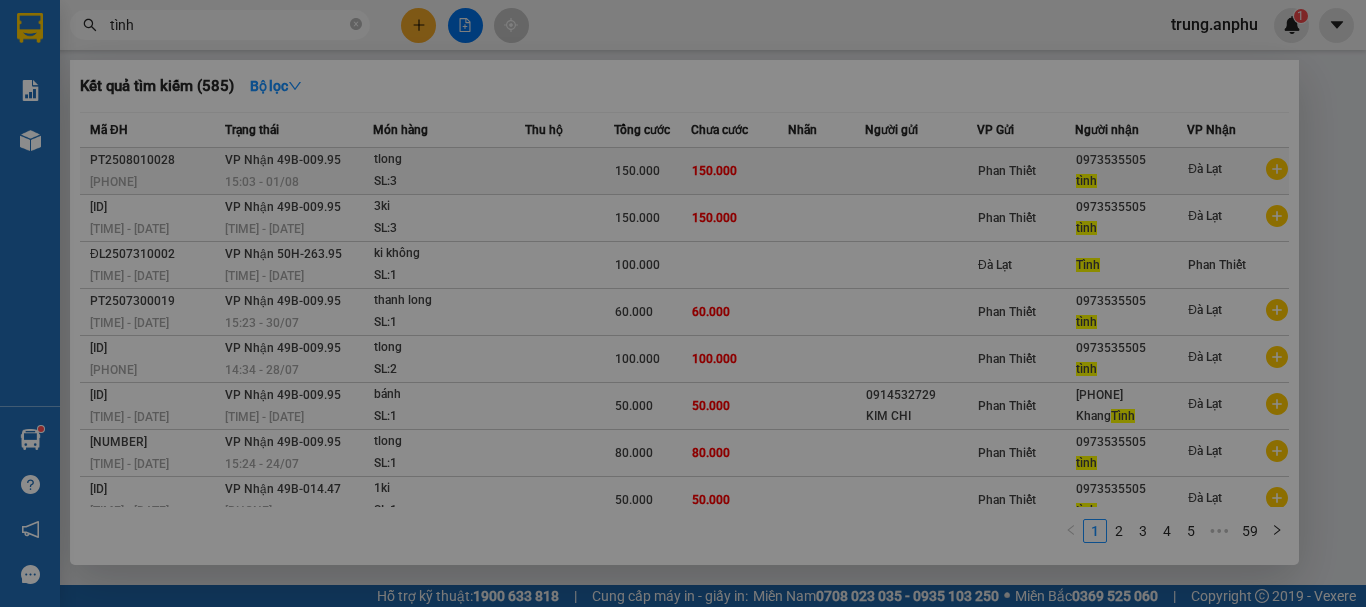 scroll, scrollTop: 0, scrollLeft: 0, axis: both 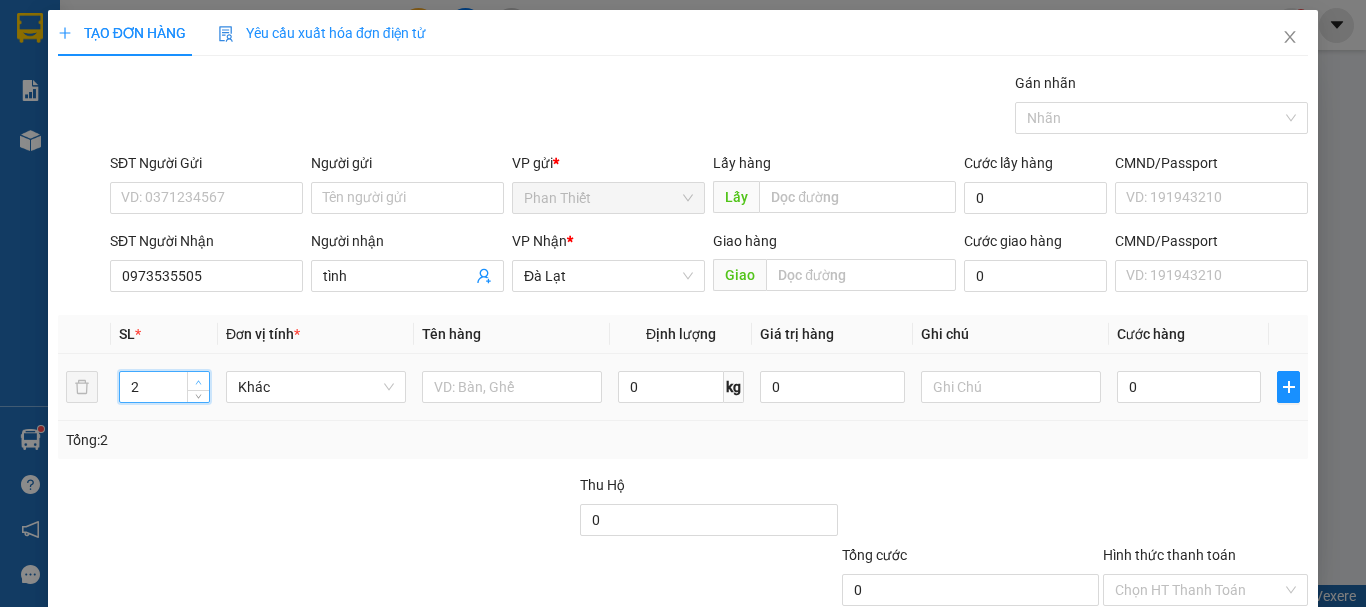 click 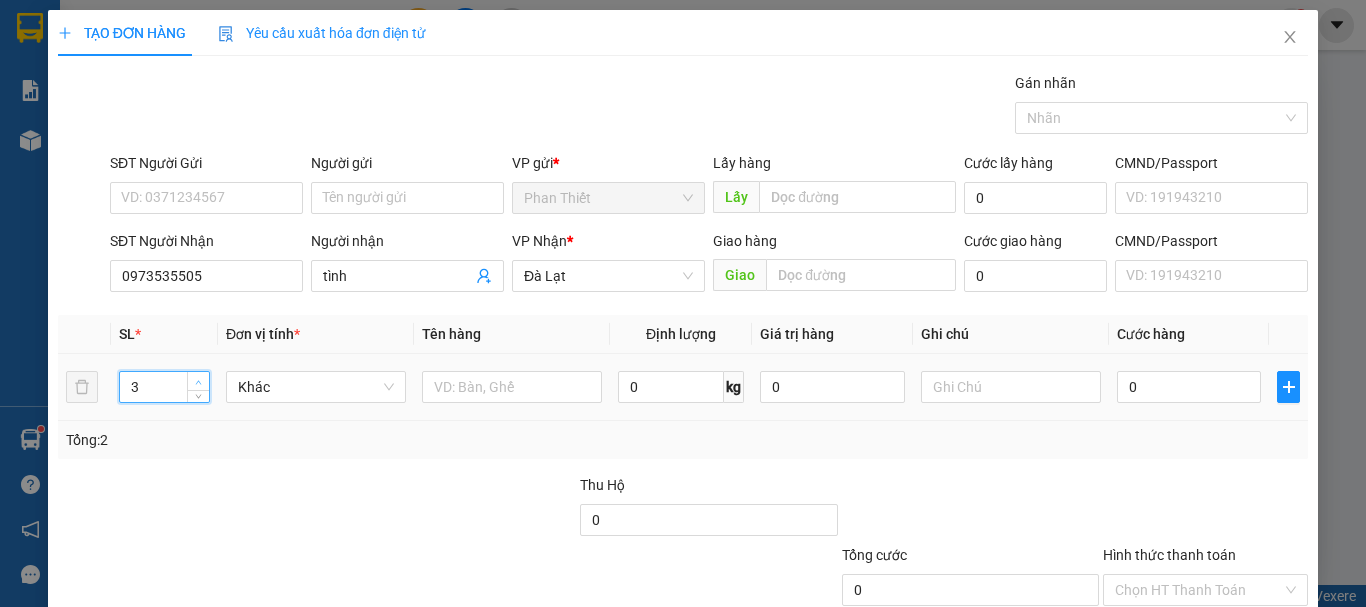 click 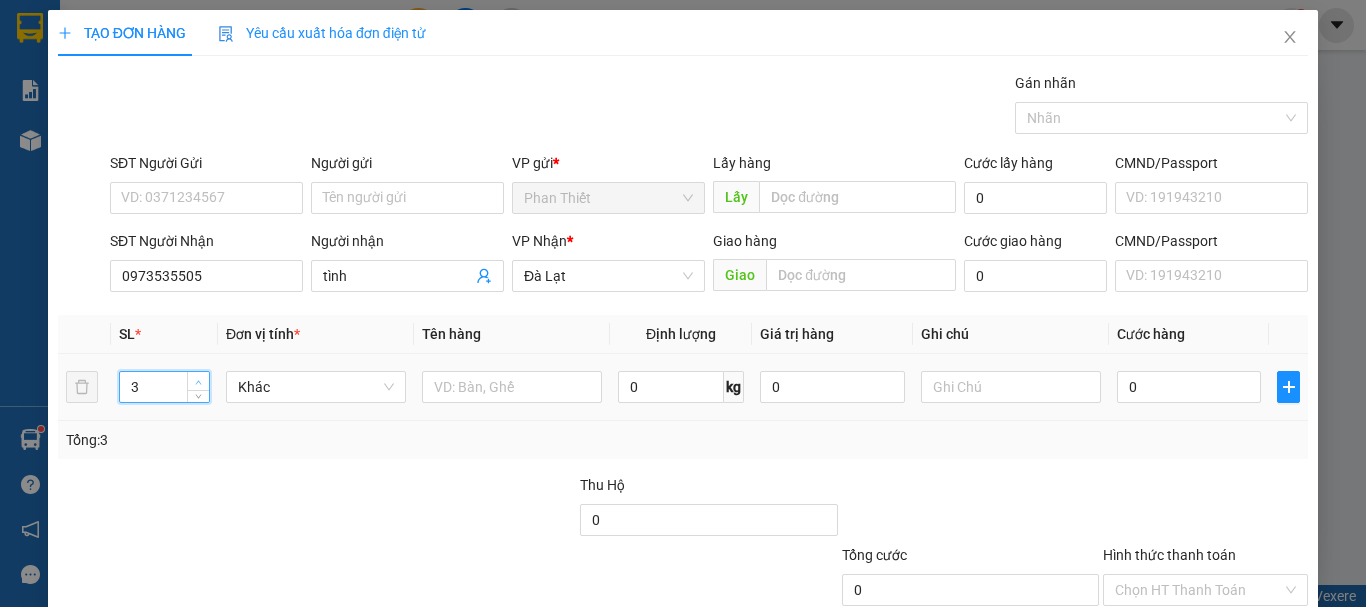 type on "4" 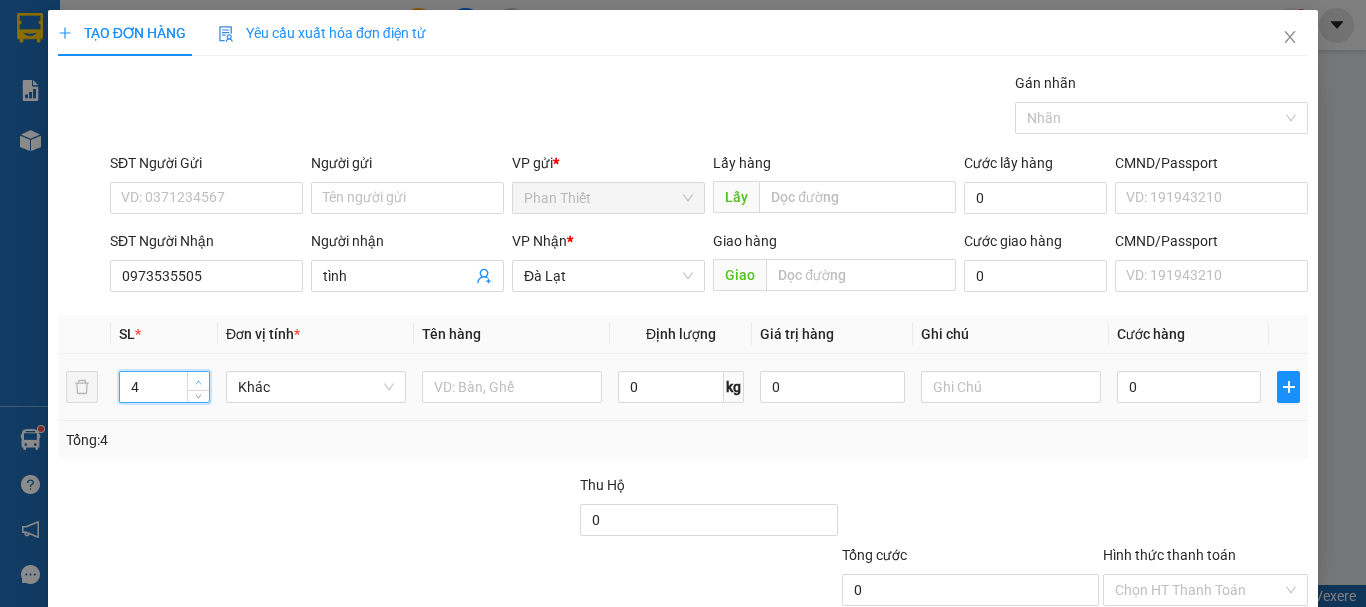 click 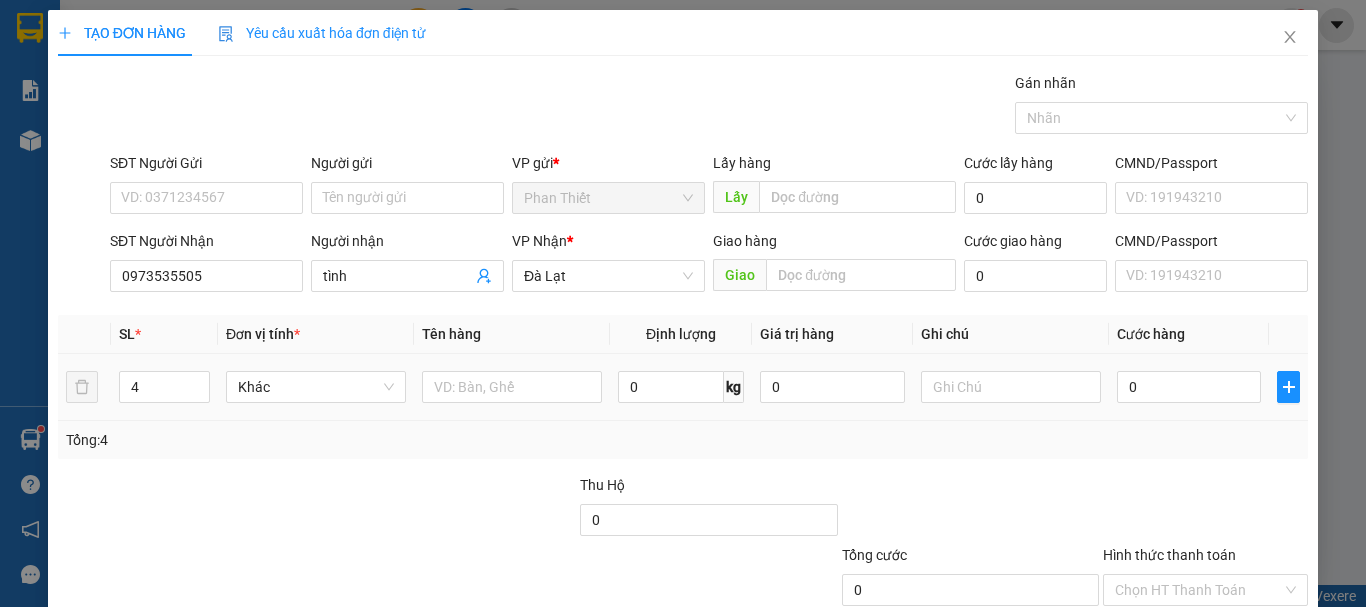 click at bounding box center (512, 387) 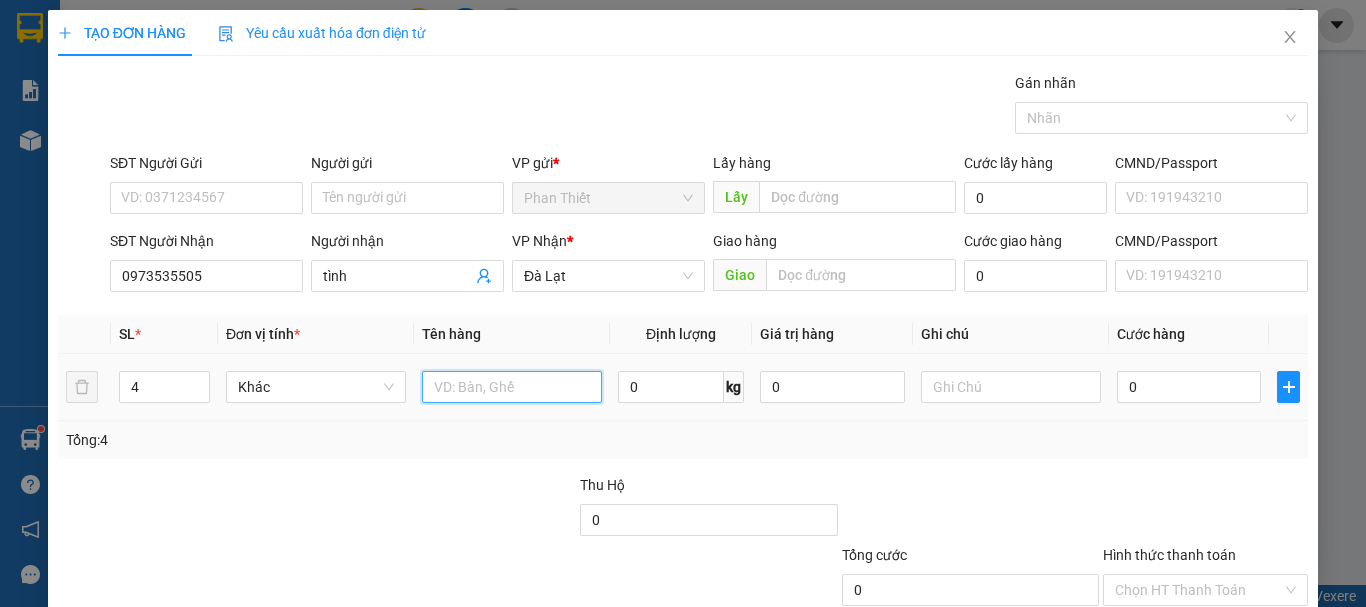 click at bounding box center (512, 387) 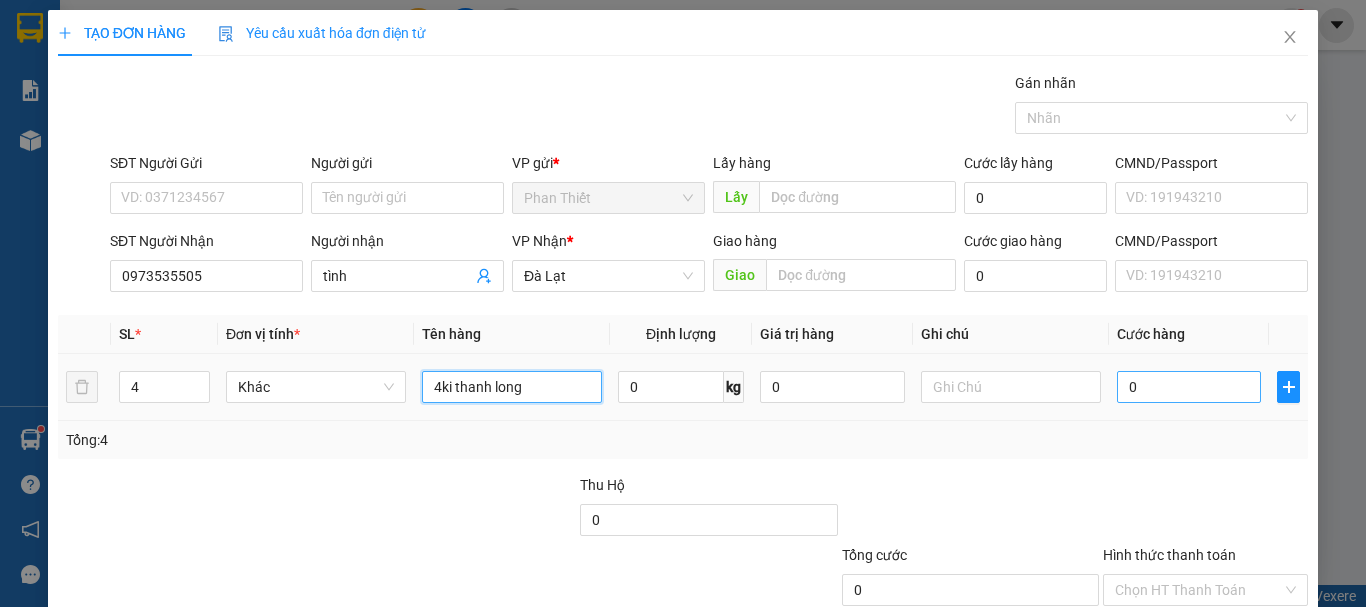 type on "4ki thanh long" 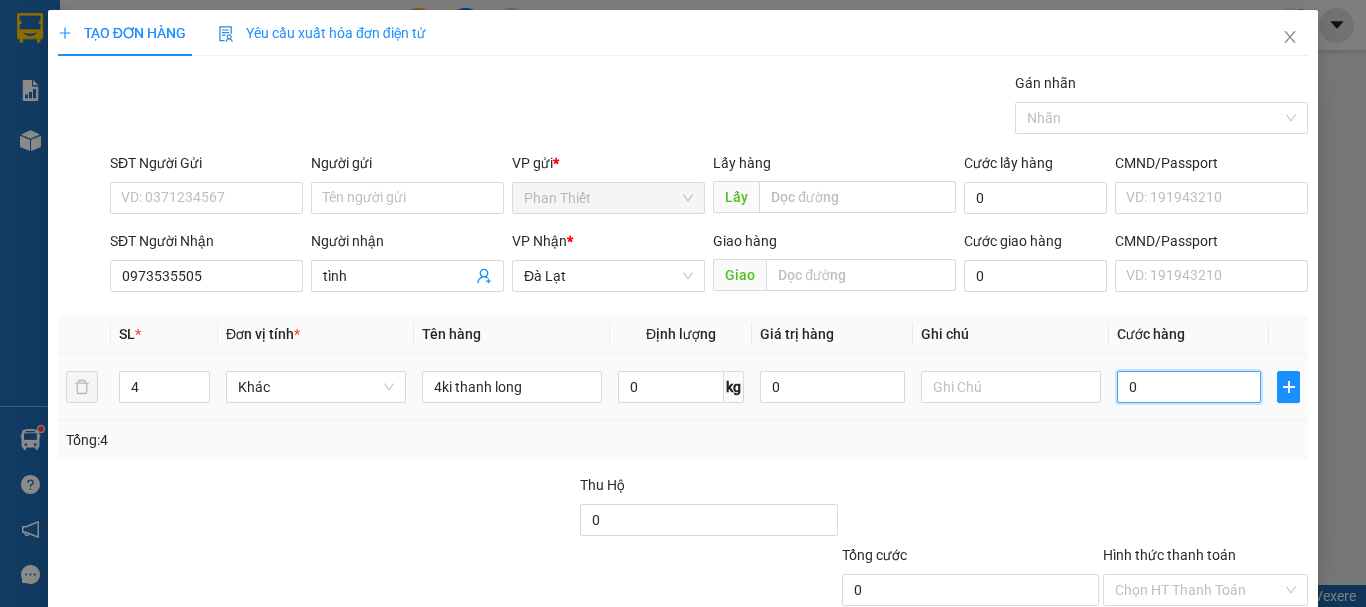 click on "0" at bounding box center [1189, 387] 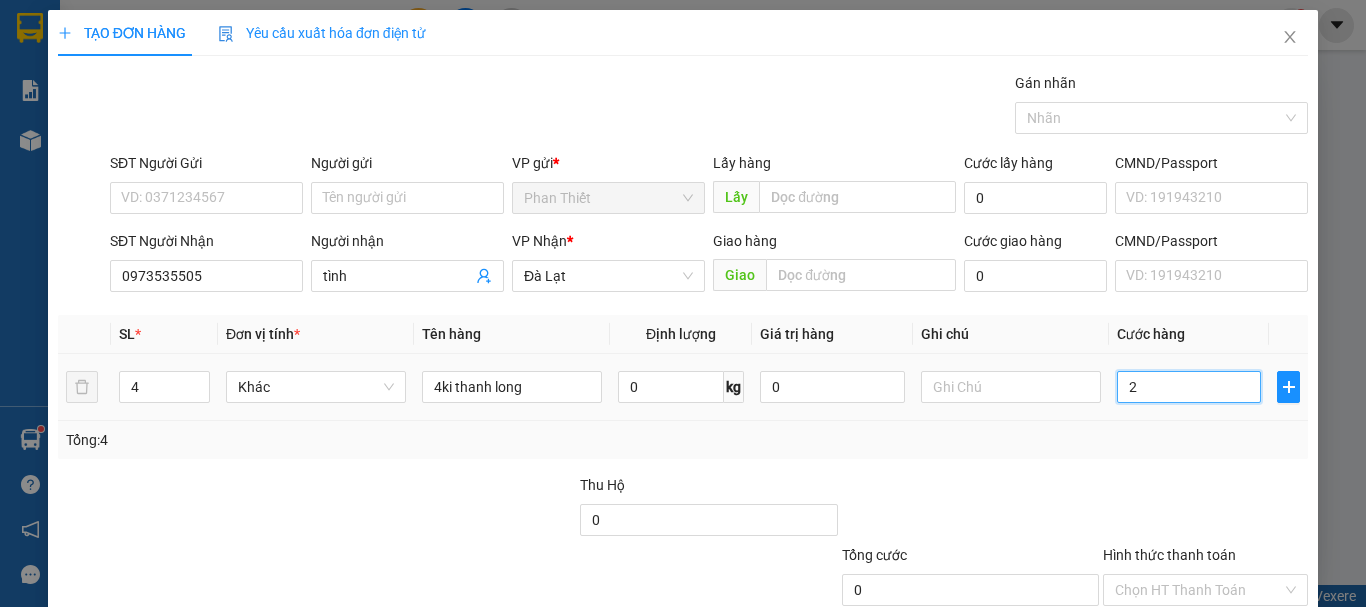 type on "2" 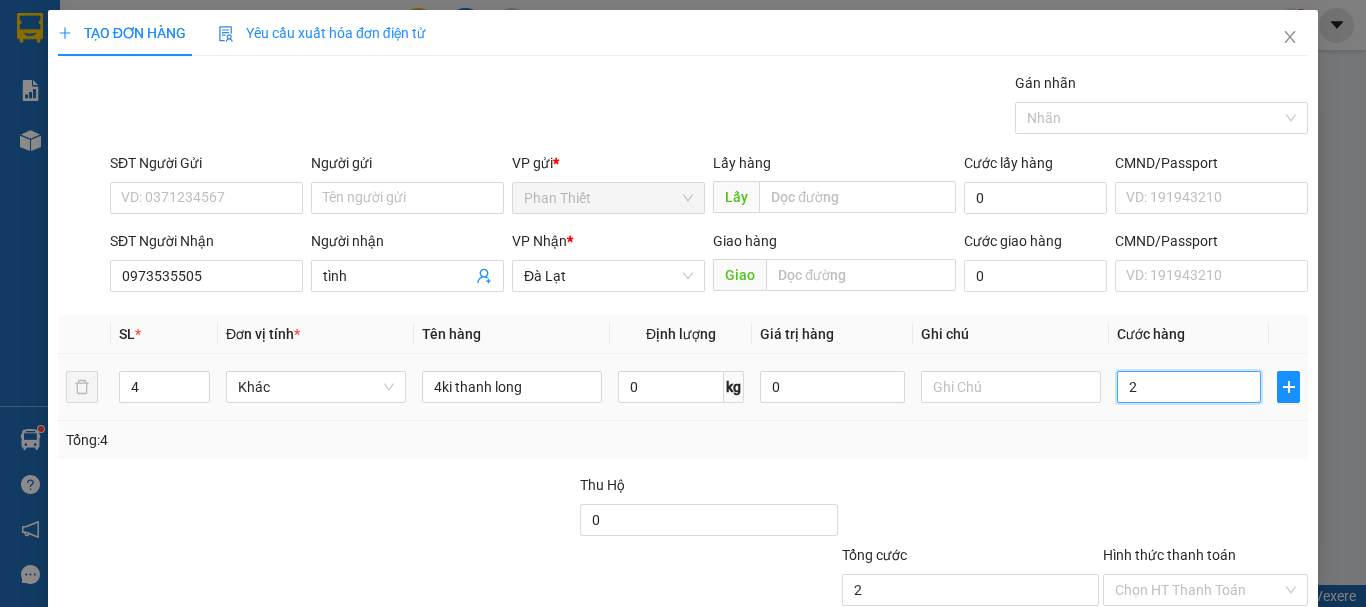 type on "20" 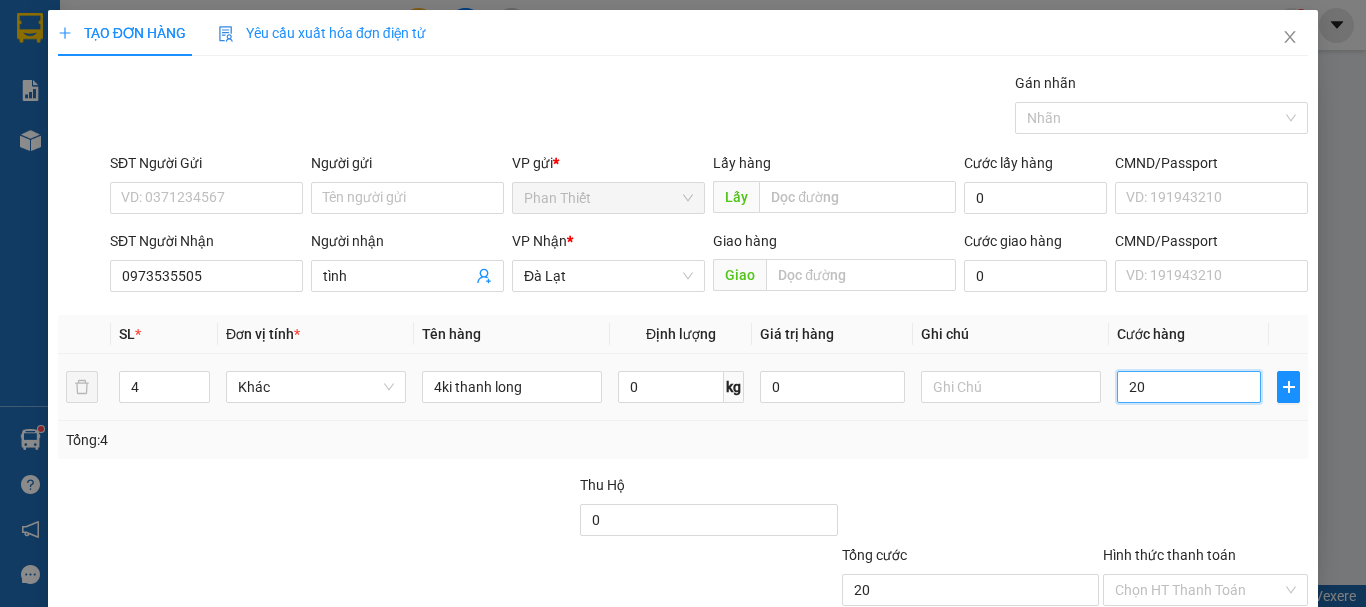 type on "200" 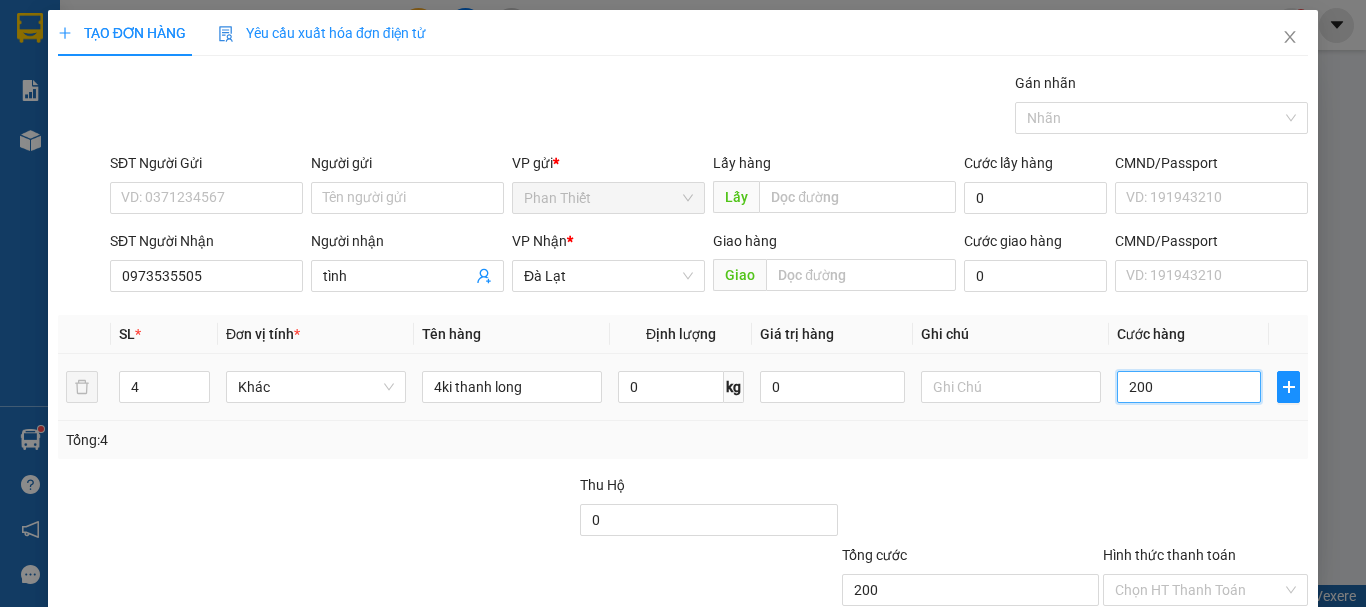 scroll, scrollTop: 133, scrollLeft: 0, axis: vertical 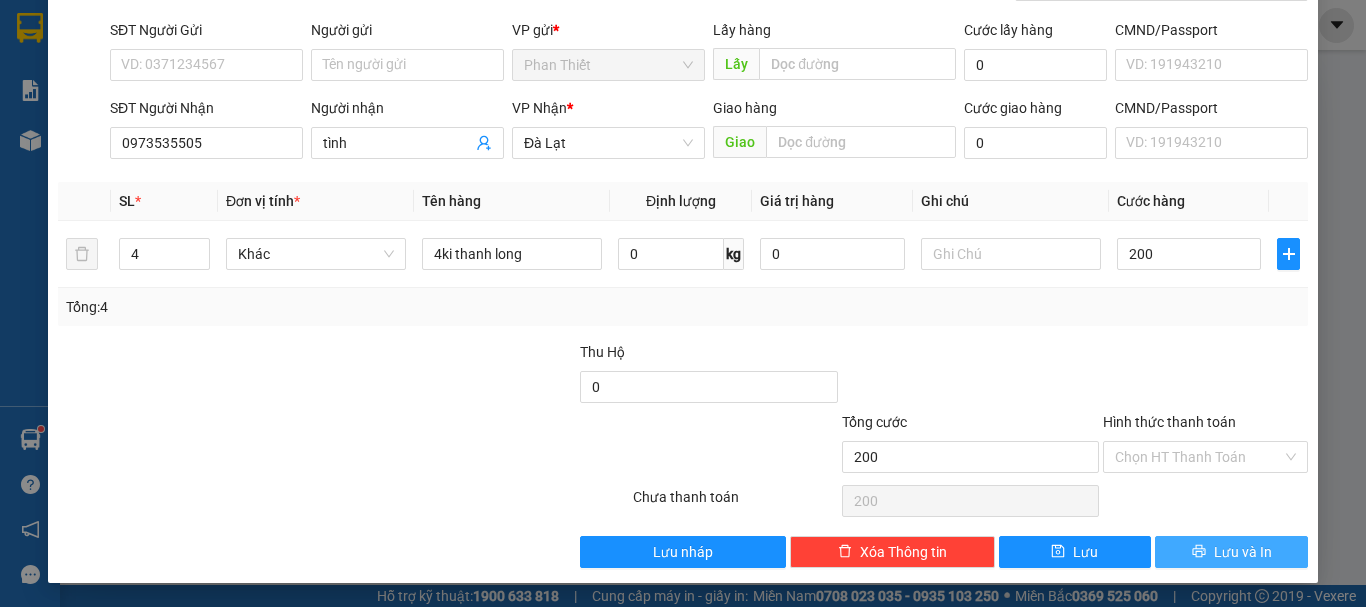 type on "200.000" 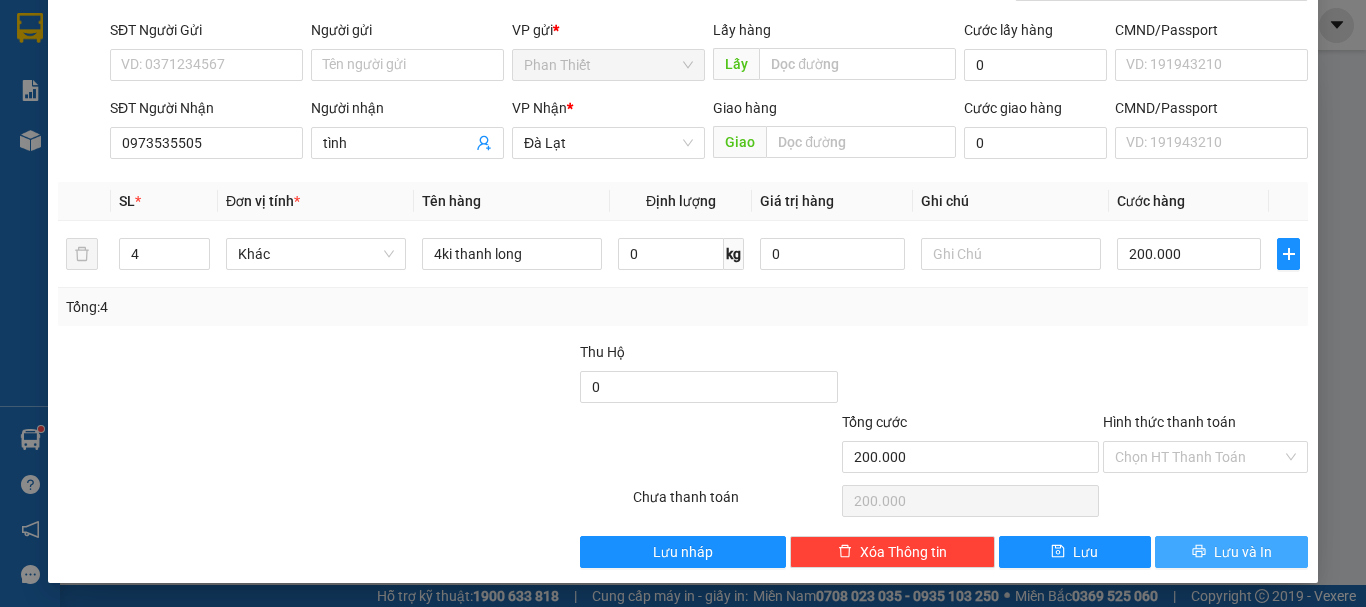 click on "Lưu và In" at bounding box center (1231, 552) 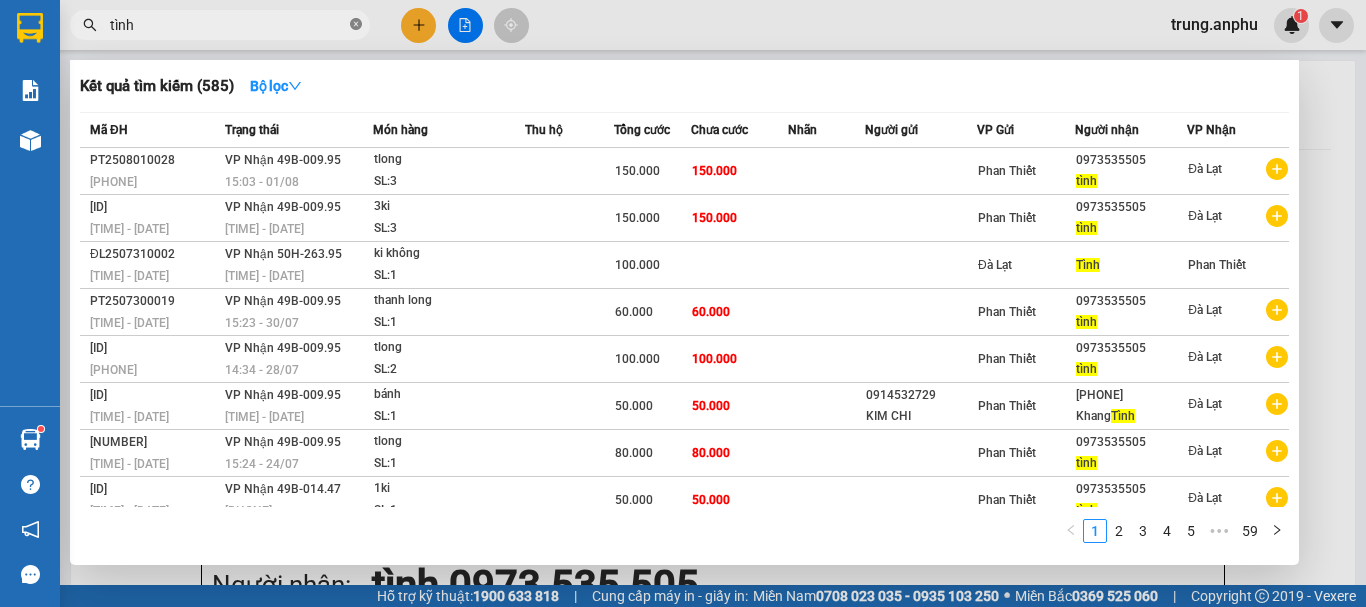 click 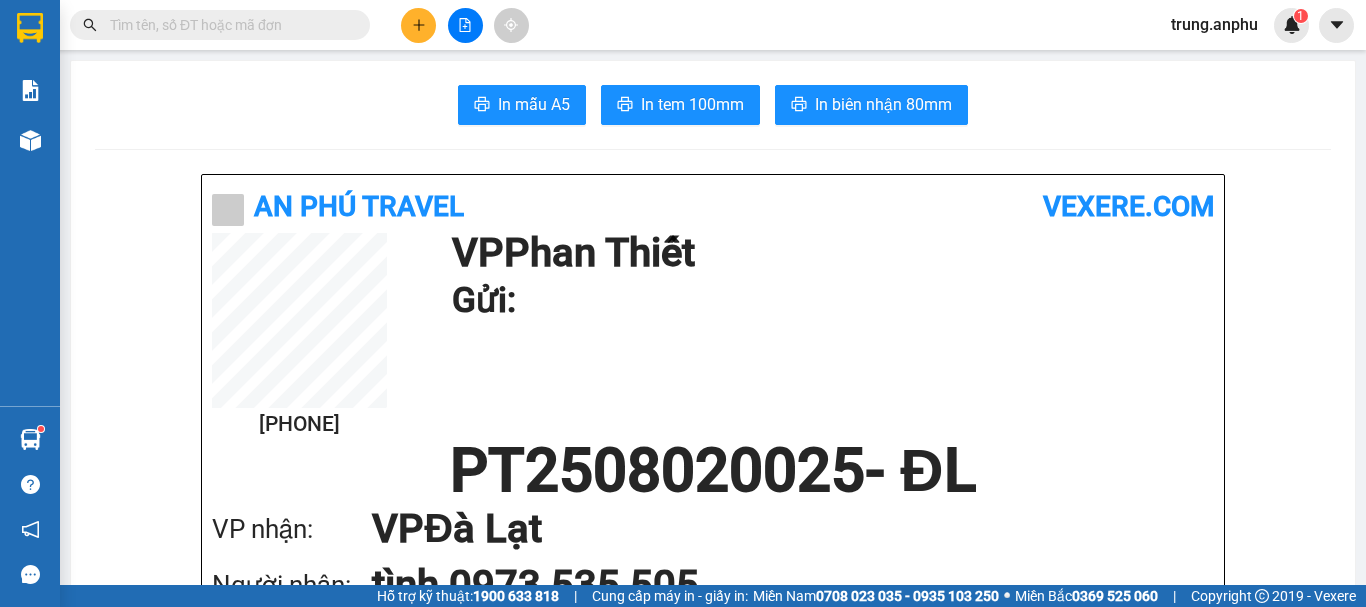 click on "In mẫu A5
In tem 100mm
In biên nhận 80mm An Phú Travel vexere.com 02/08 08:38 VP  Phan Thiết Gửi:    PT2508020025  -   ĐL VP nhận: VP  Đà Lạt Người nhận: tình   [PHONE] Tên hàng: 4ki thanh long SL 4 Giá trị hàng gửi:  0 CHƯA CƯỚC   200.000 Tổng phải thu:   200.000 An Phú Travel   26 Phạm Ngũ Lão, Phường 7   02633556022, 02633511443 Gửi khách hàng Vexere.com (c) 2017 GỬI :   Phan Thiết   157 Tôn Đức Thắng, Phù Thủy   [PHONE] PT2508020025 NHẬN :   Đà Lạt   26 Phạm Ngũ Lão, P3   [PHONE] Người nhận :   tình [PHONE] Tên hàng: 4ki thanh long SL 4 Giá trị hàng gửi:  0 CHƯA CƯỚC   200.000 Tổng phải thu:   200.000 Quy định nhận/gửi hàng : Quý khách báo mã số "Biên nhận gửi hàng" cho bộ phận giao hàng để nhận hàng kèm CMND hoặc giấy giới thiệu (đối với mặt hàng có giá trị hoặc tiền). An Phú Travel In ngày:  08:38" at bounding box center (713, 1690) 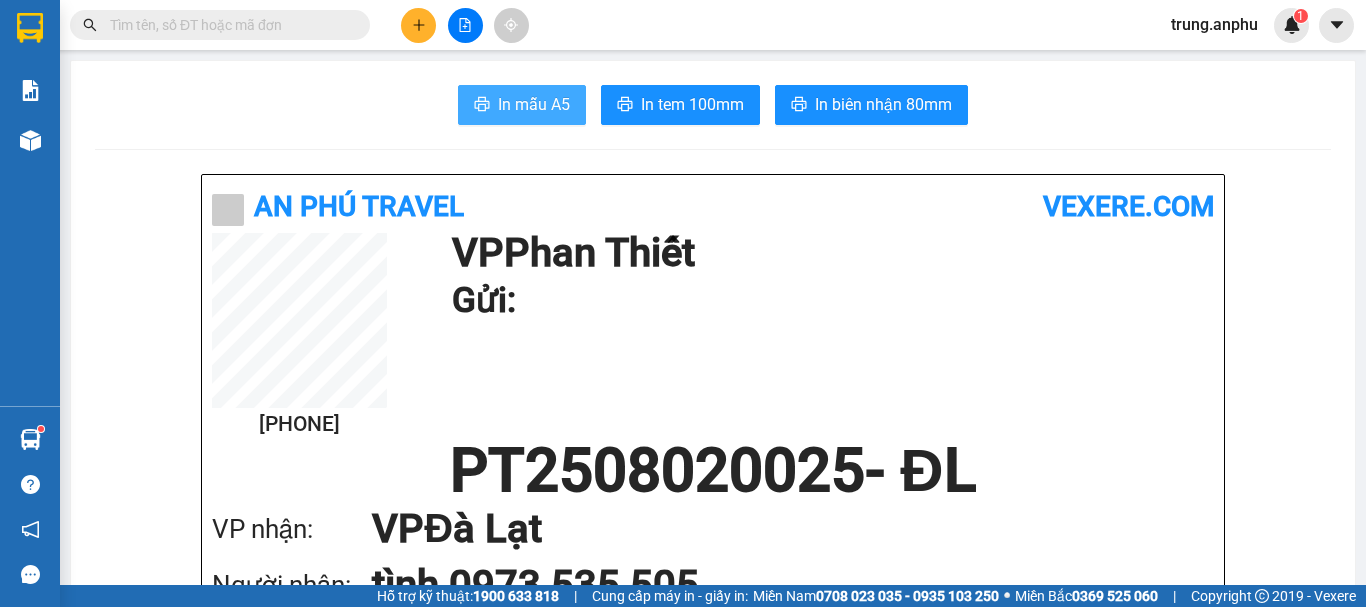 click on "In mẫu A5" at bounding box center (534, 104) 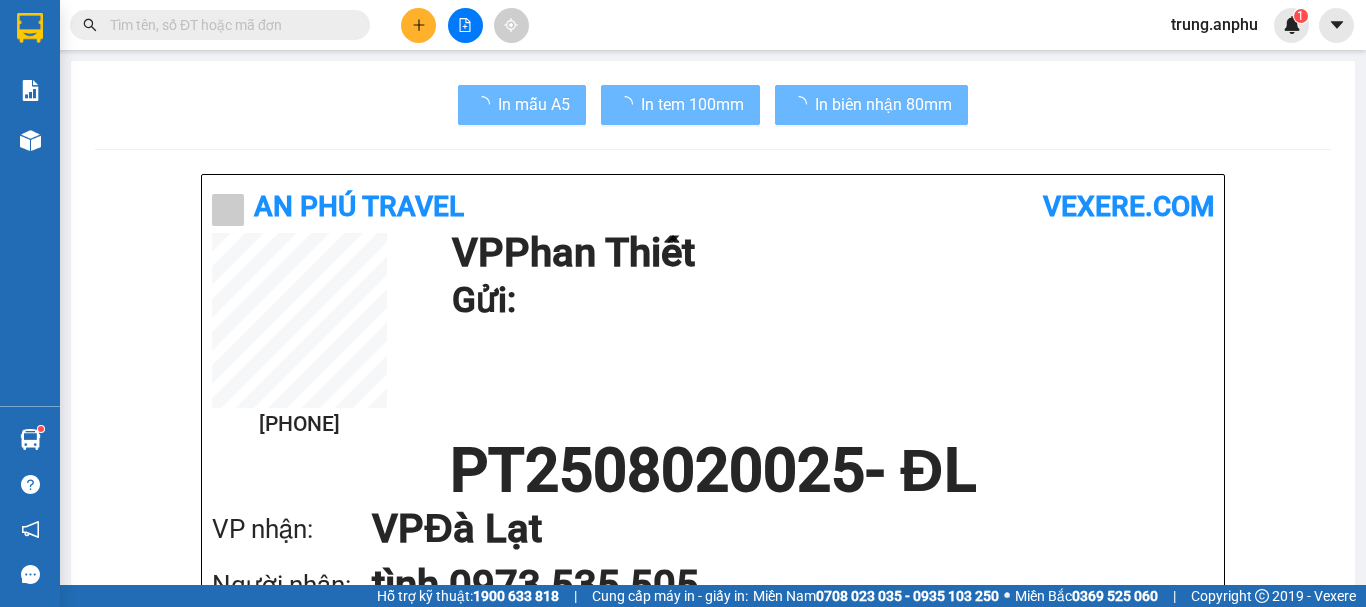 scroll, scrollTop: 0, scrollLeft: 0, axis: both 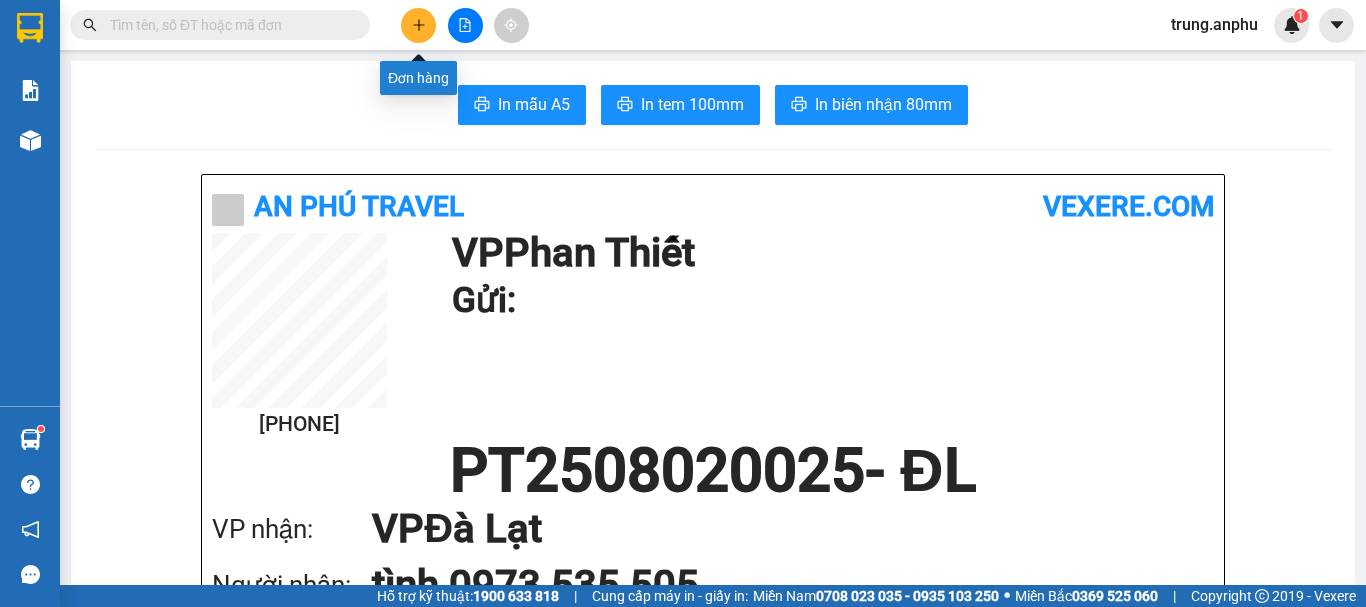 click at bounding box center (418, 25) 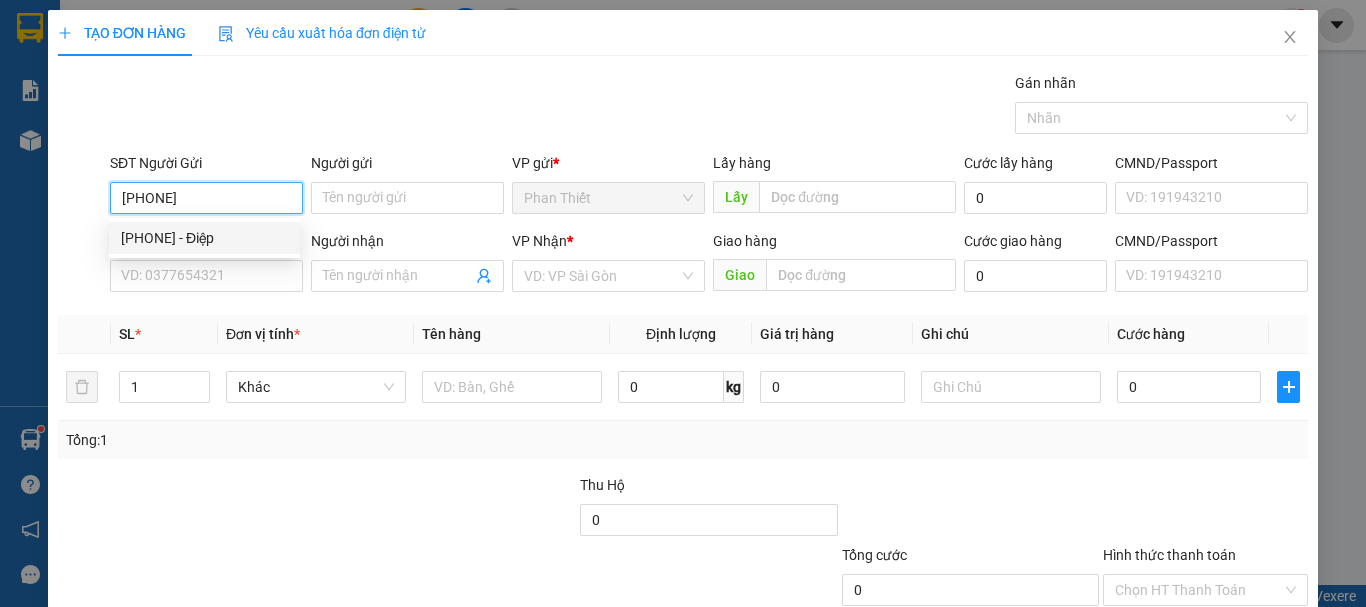 click on "[PHONE] - Điệp" at bounding box center [204, 238] 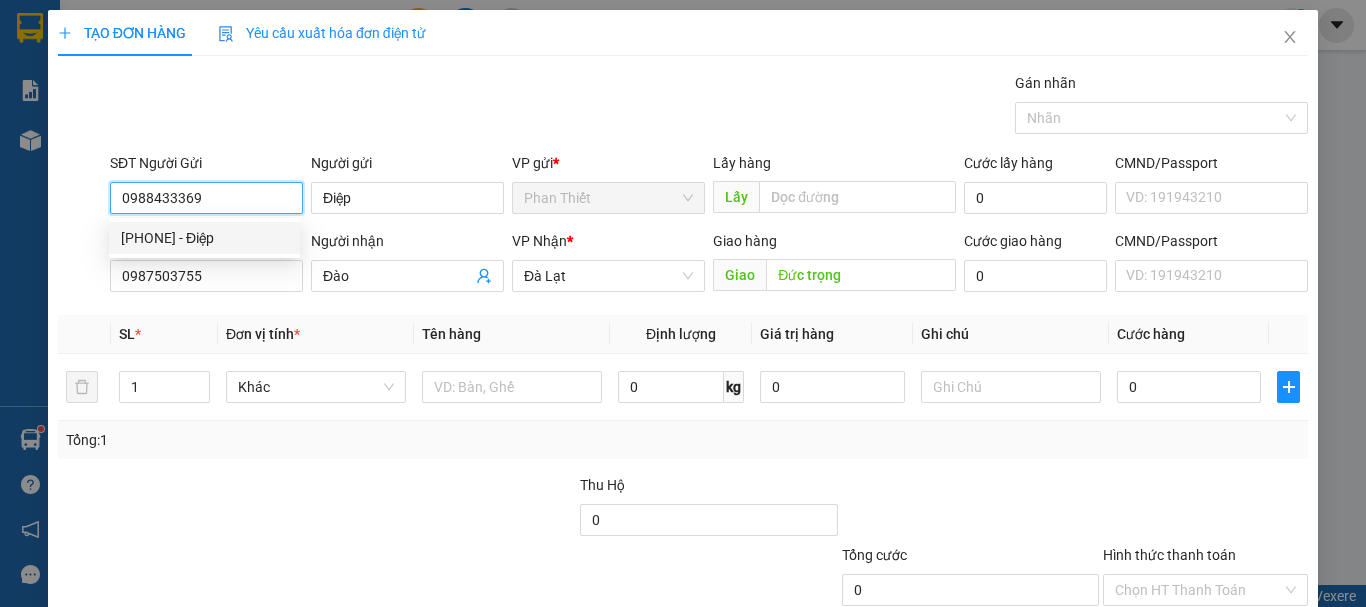 type on "40.000" 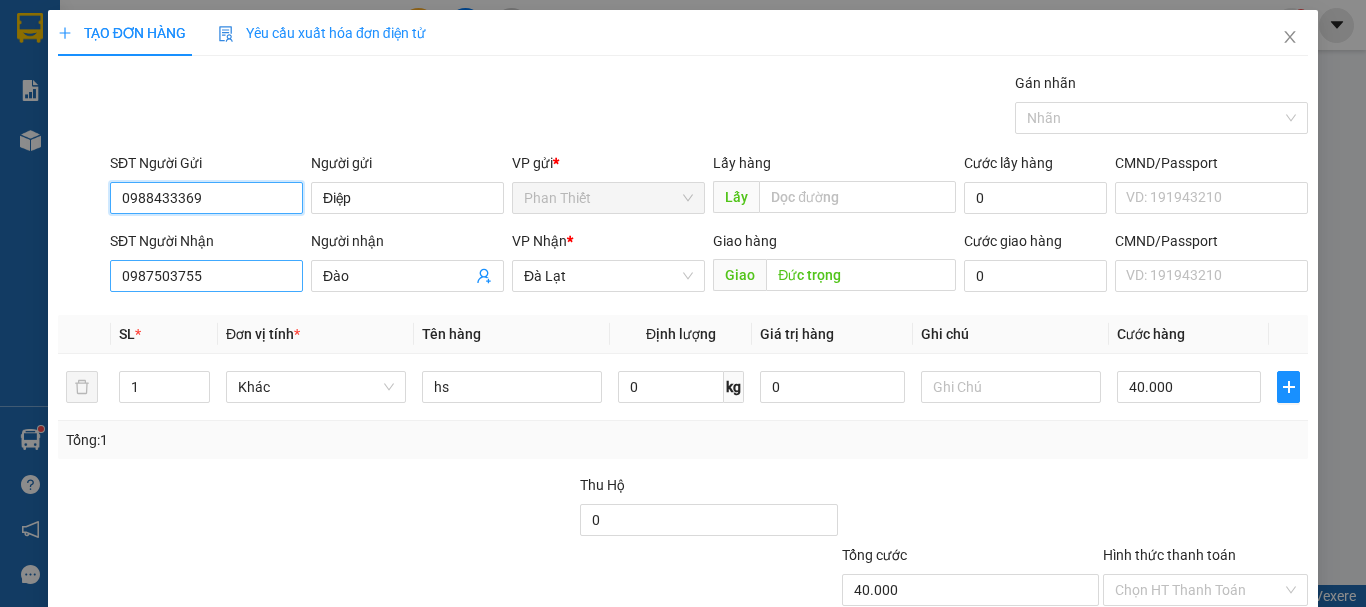 type on "0988433369" 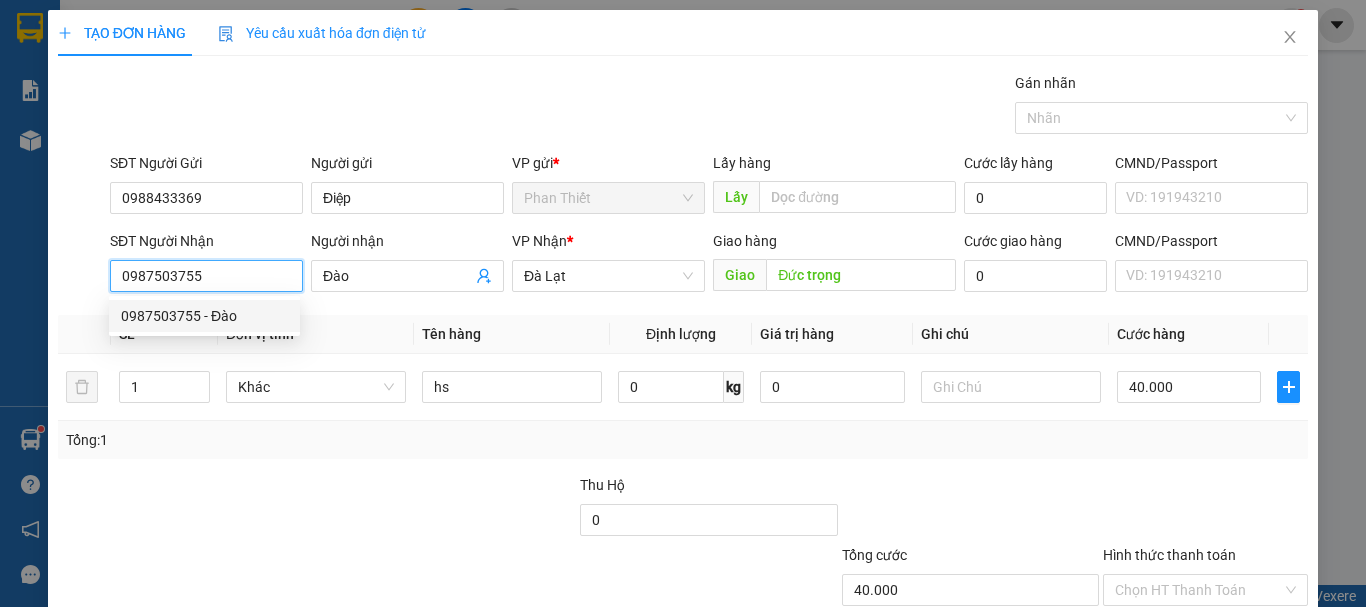drag, startPoint x: 244, startPoint y: 262, endPoint x: 116, endPoint y: 274, distance: 128.56126 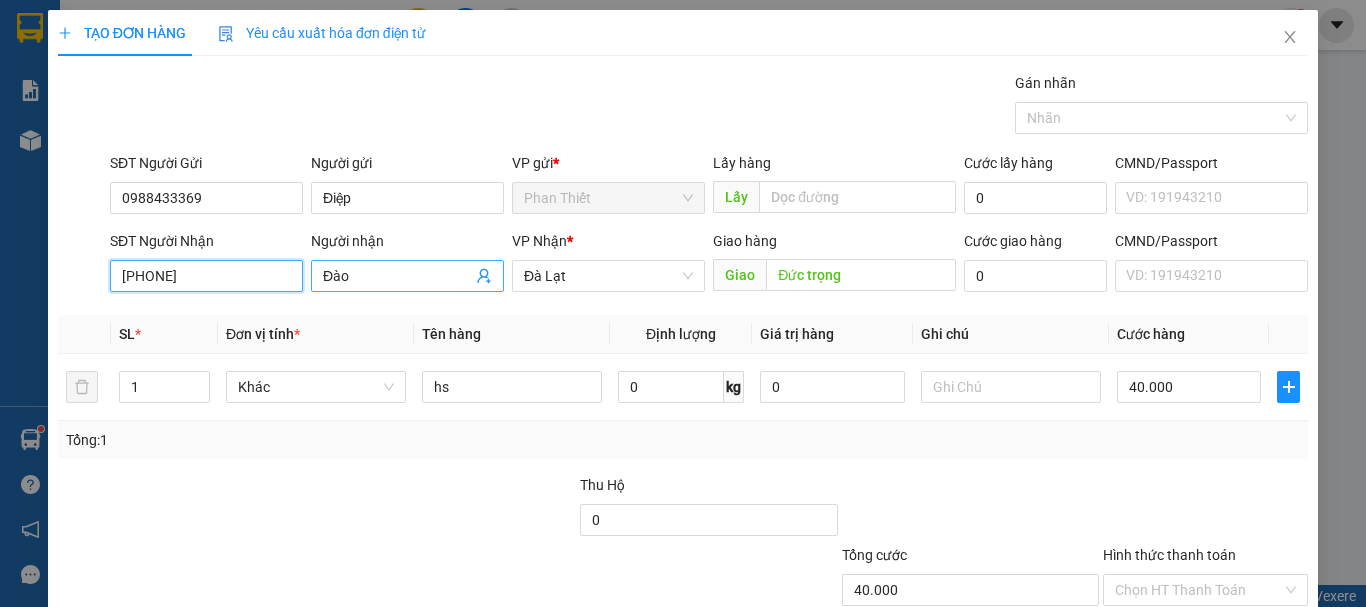 type on "[PHONE]" 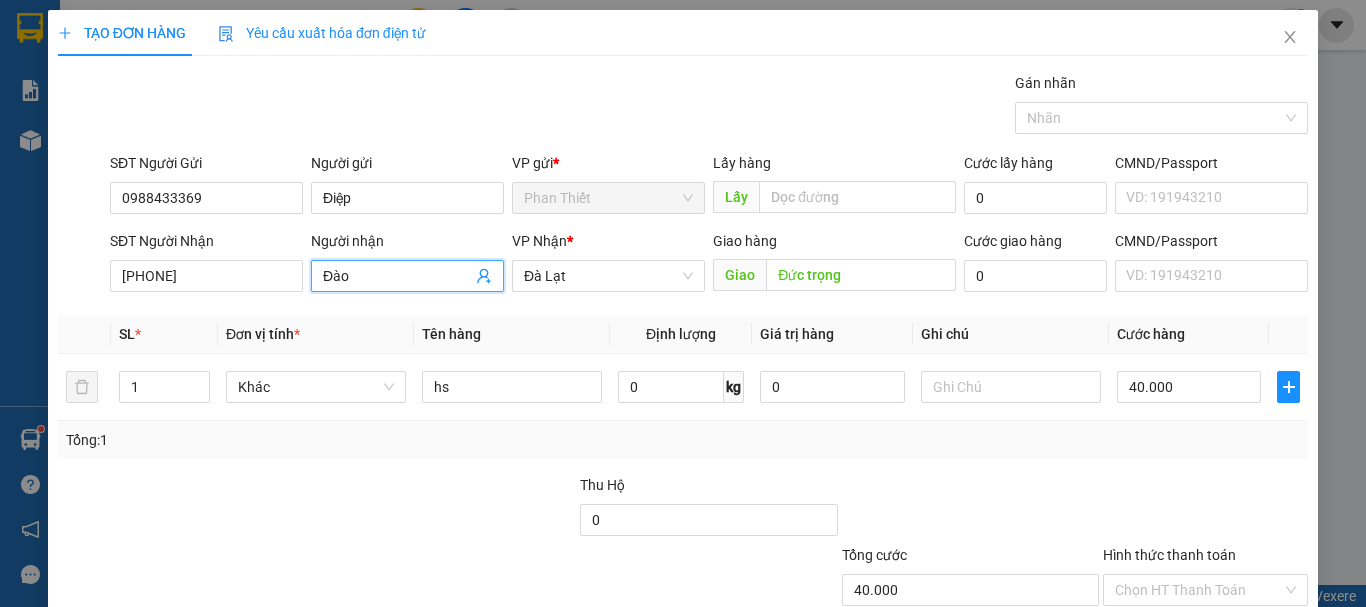 drag, startPoint x: 349, startPoint y: 271, endPoint x: 312, endPoint y: 296, distance: 44.65423 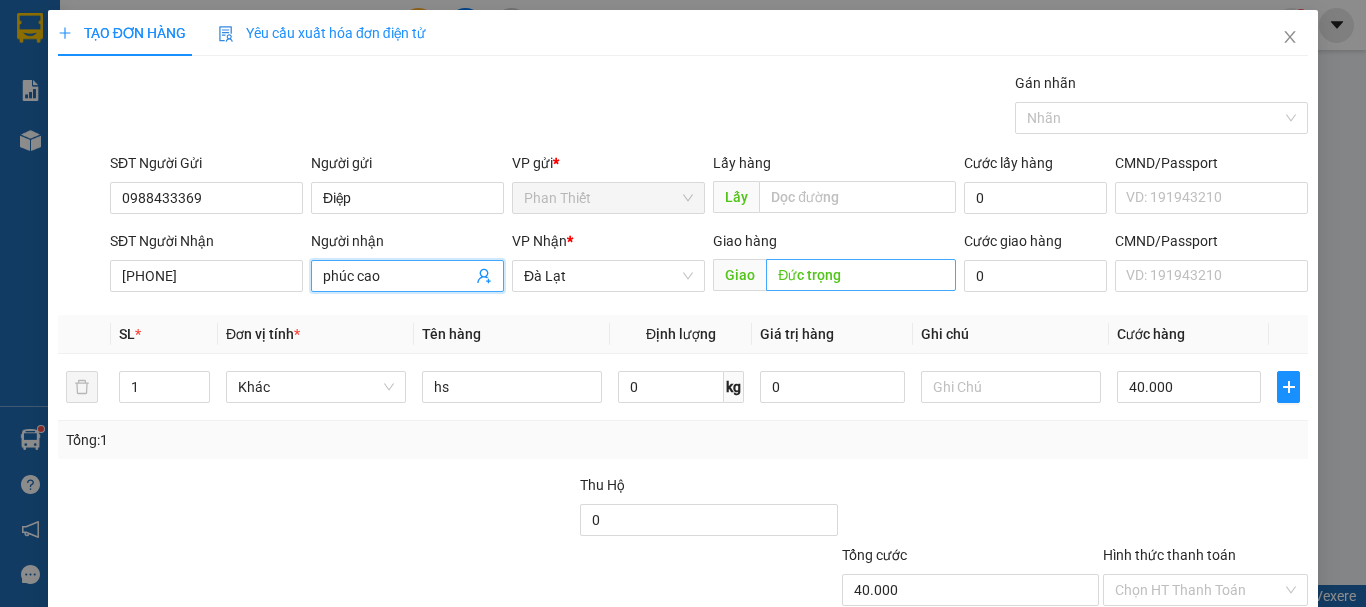 type on "phúc cao" 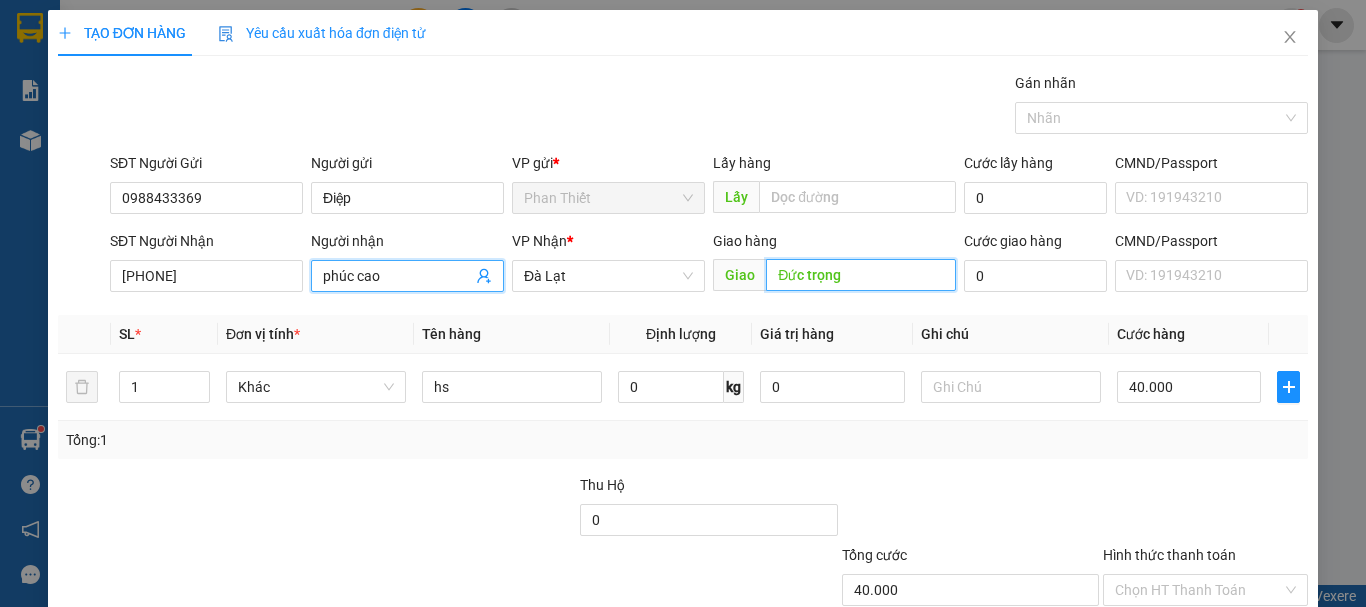 click on "Đức trọng" at bounding box center (861, 275) 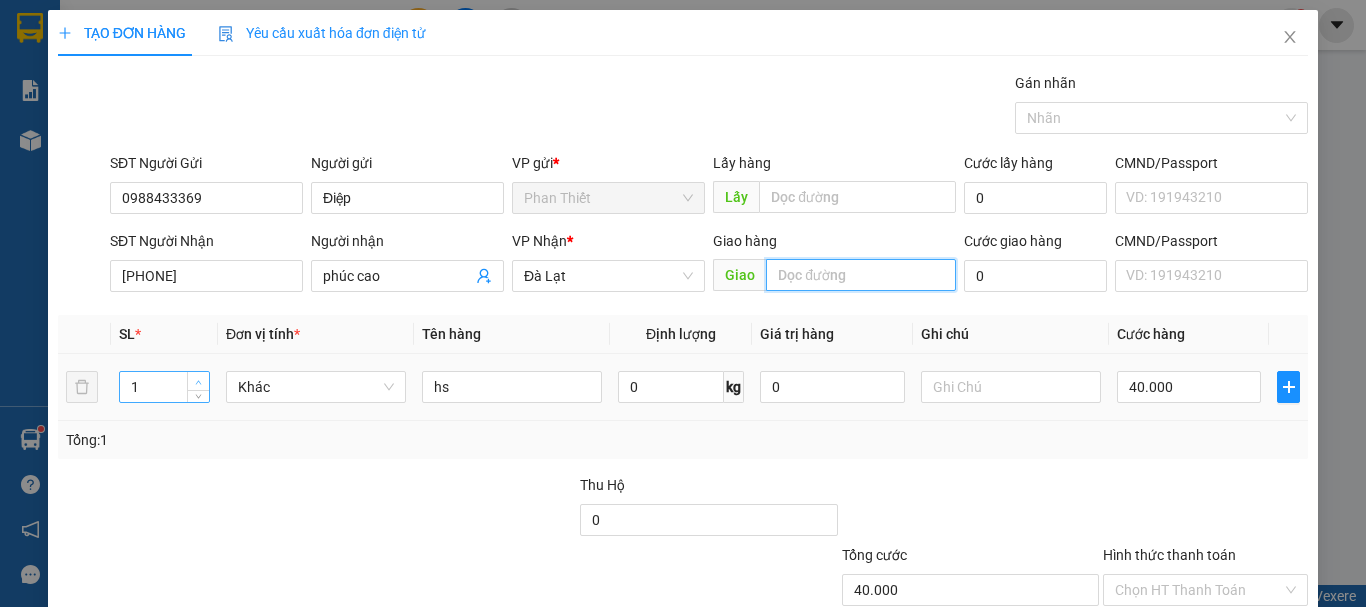type 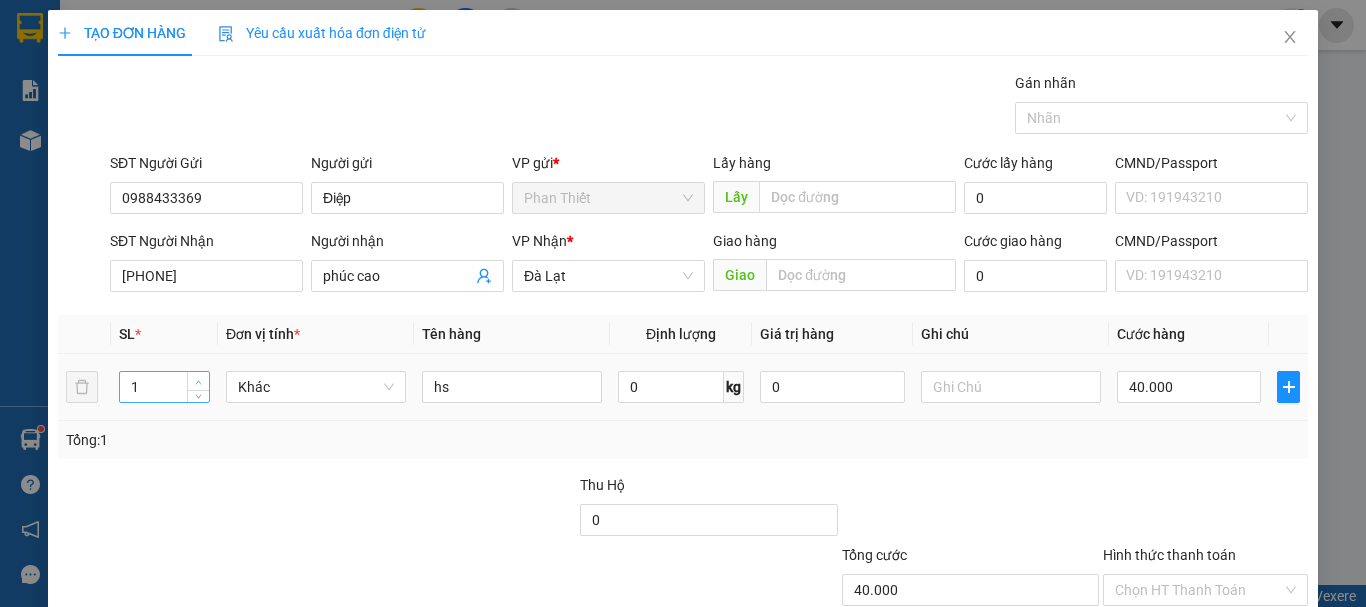 type on "2" 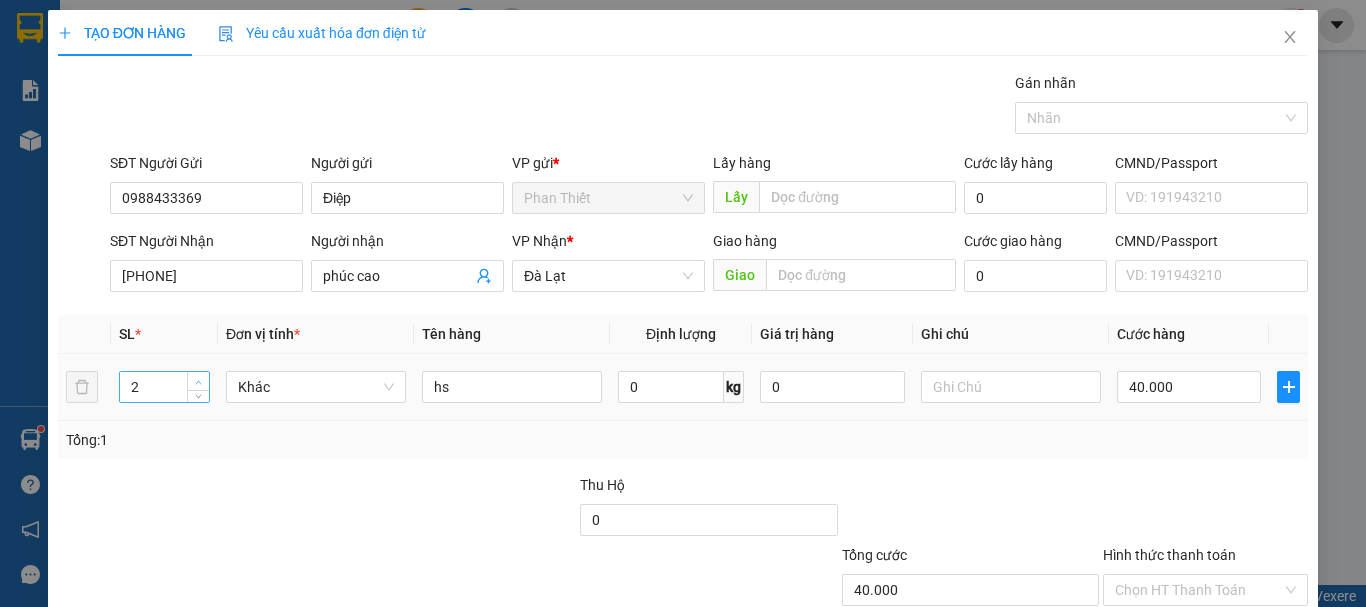 click 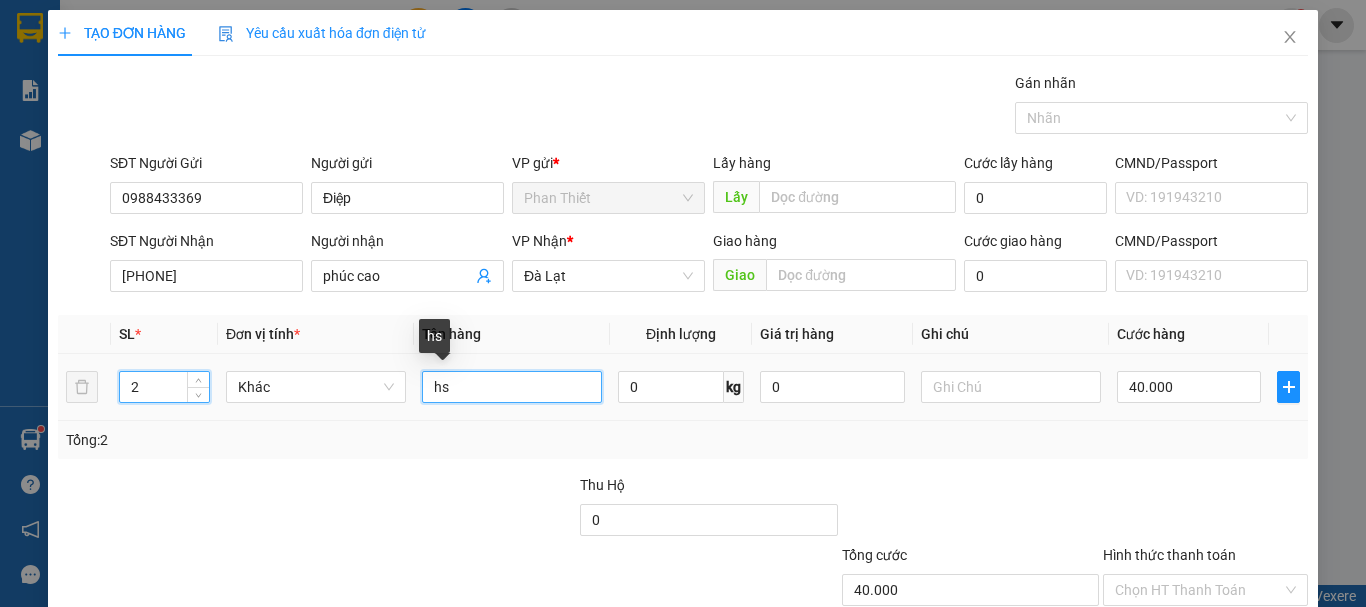 click on "hs" at bounding box center [512, 387] 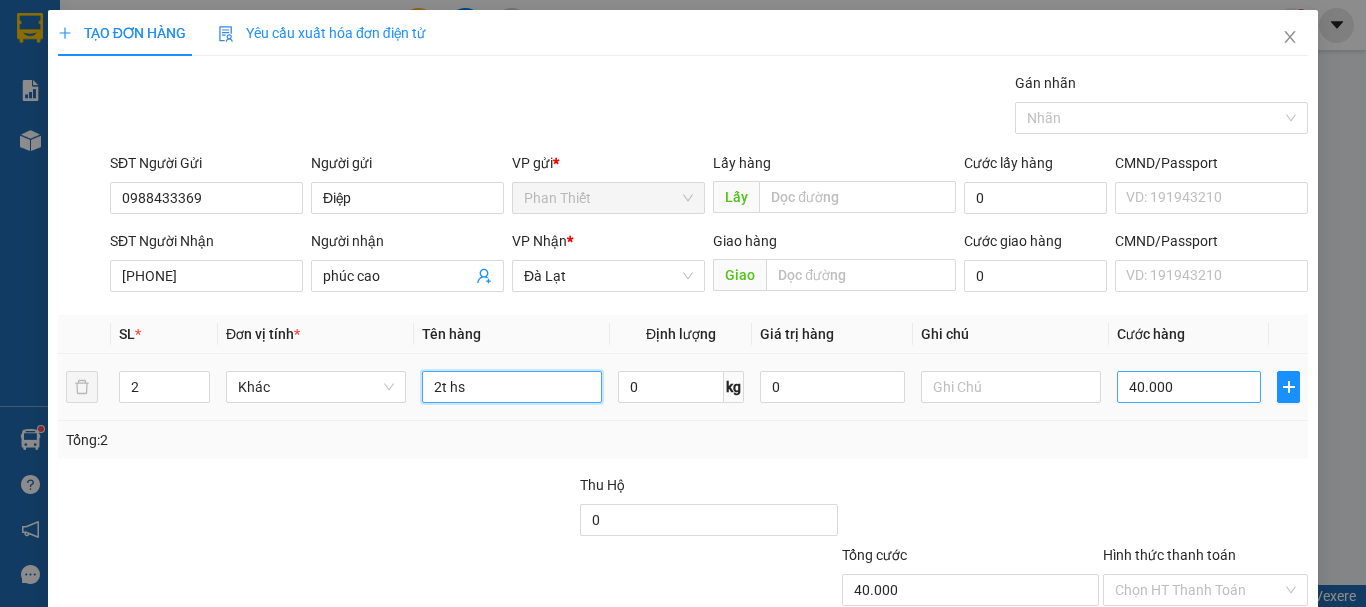 type on "2t hs" 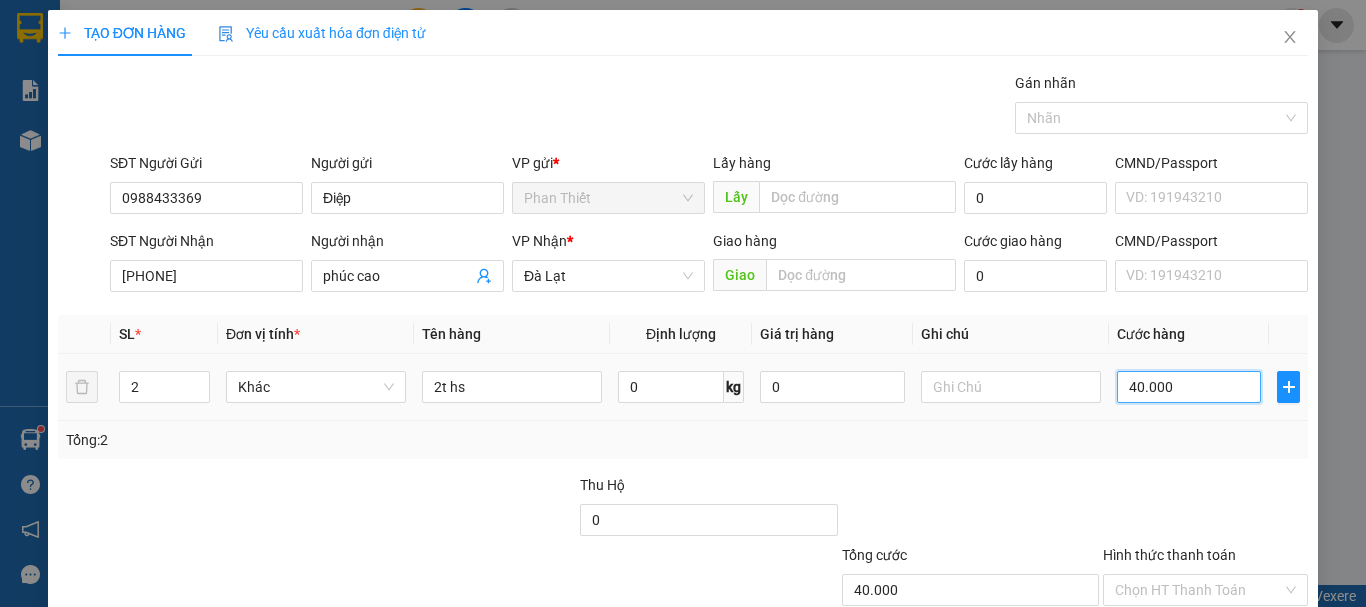 click on "40.000" at bounding box center [1189, 387] 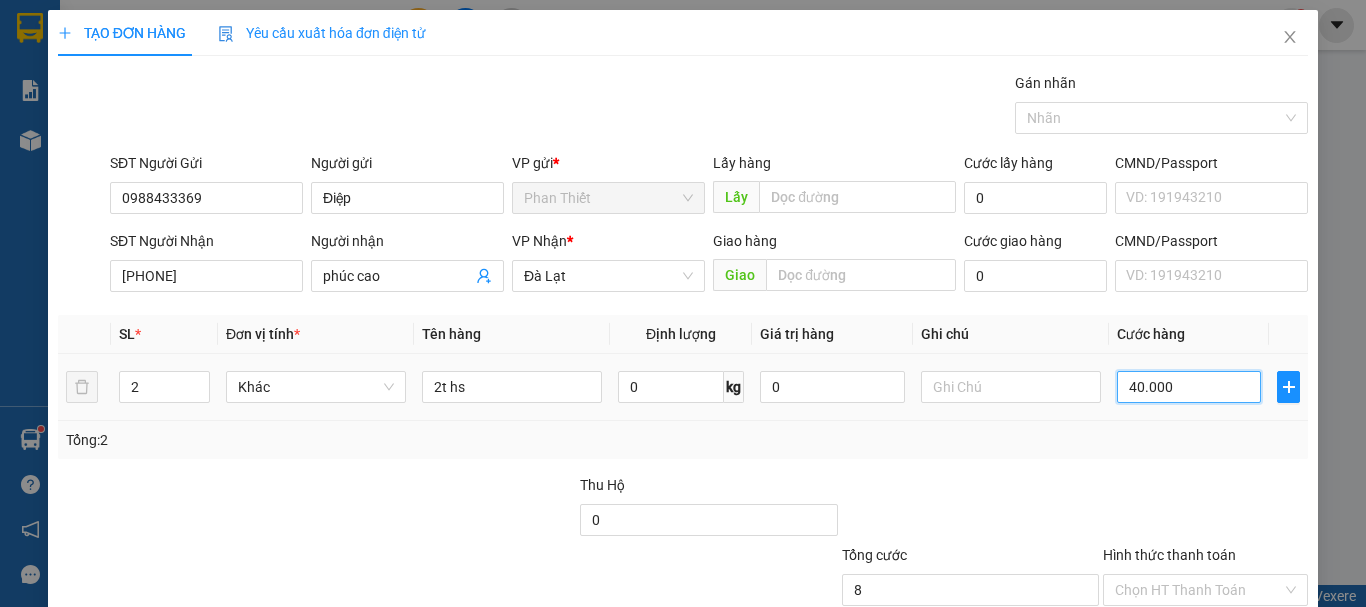 type on "8" 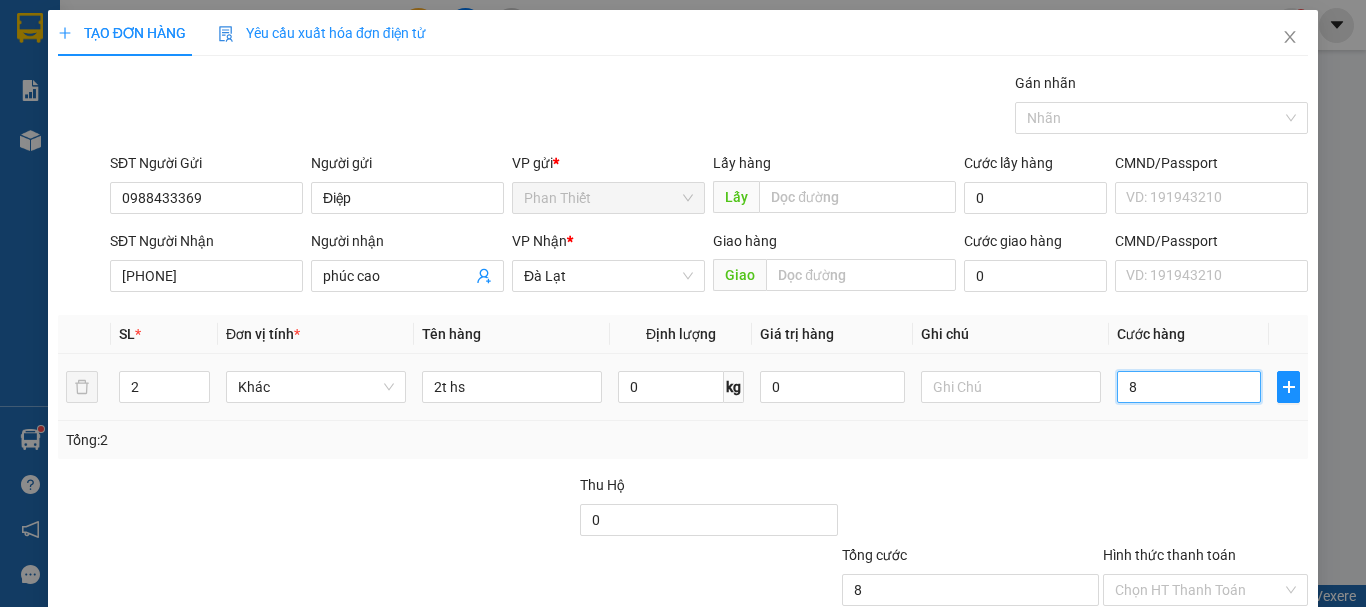 type on "80" 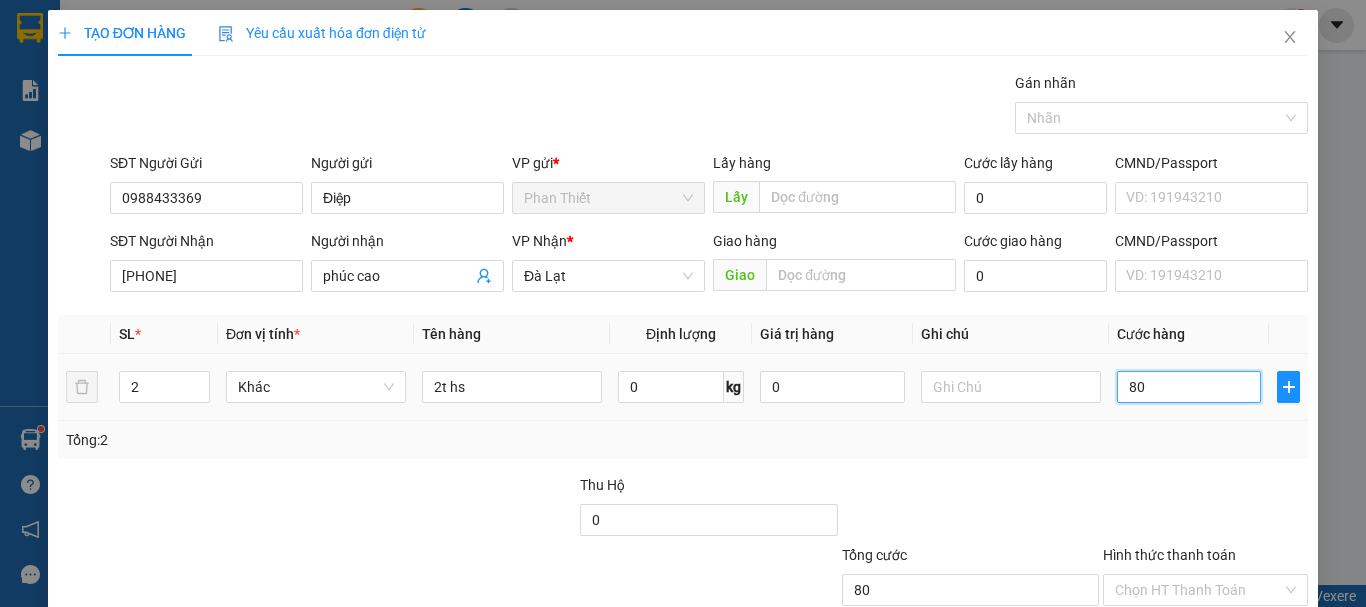 scroll, scrollTop: 133, scrollLeft: 0, axis: vertical 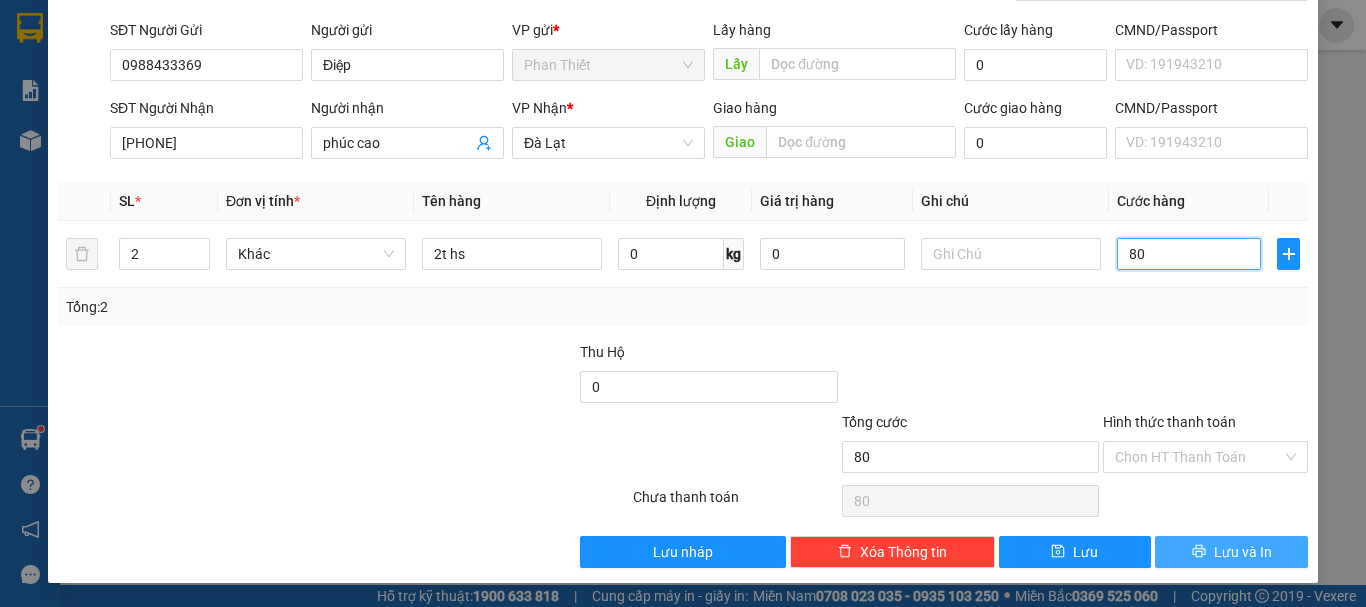 type on "80" 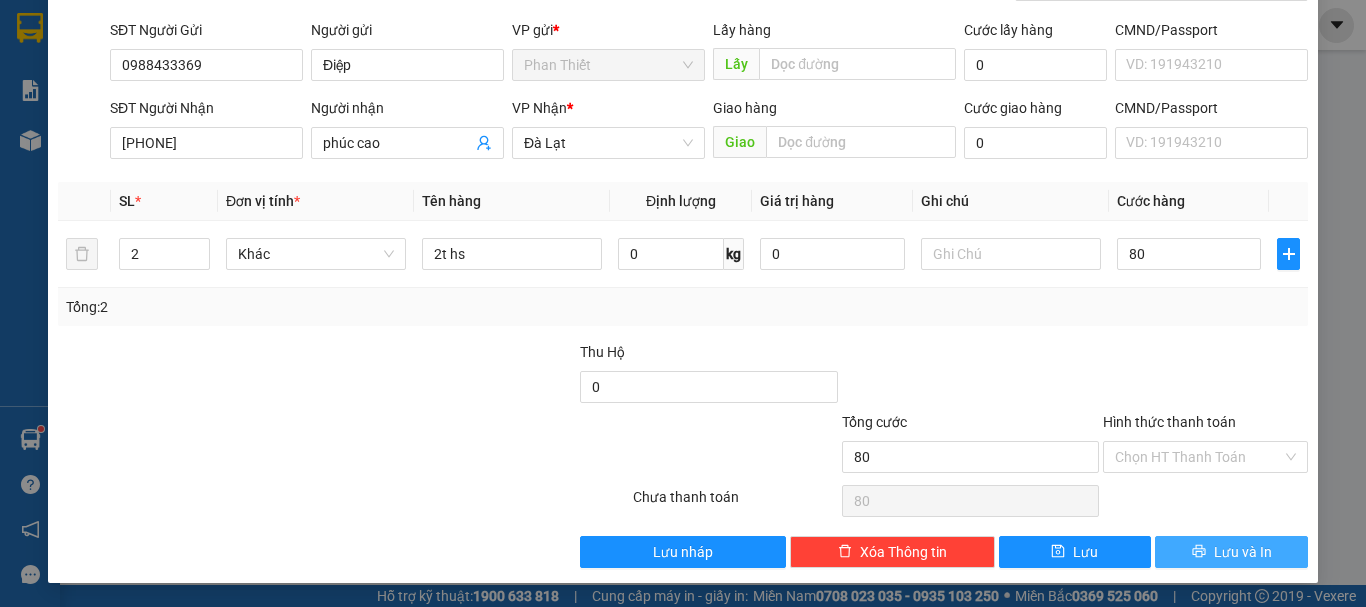 type on "80.000" 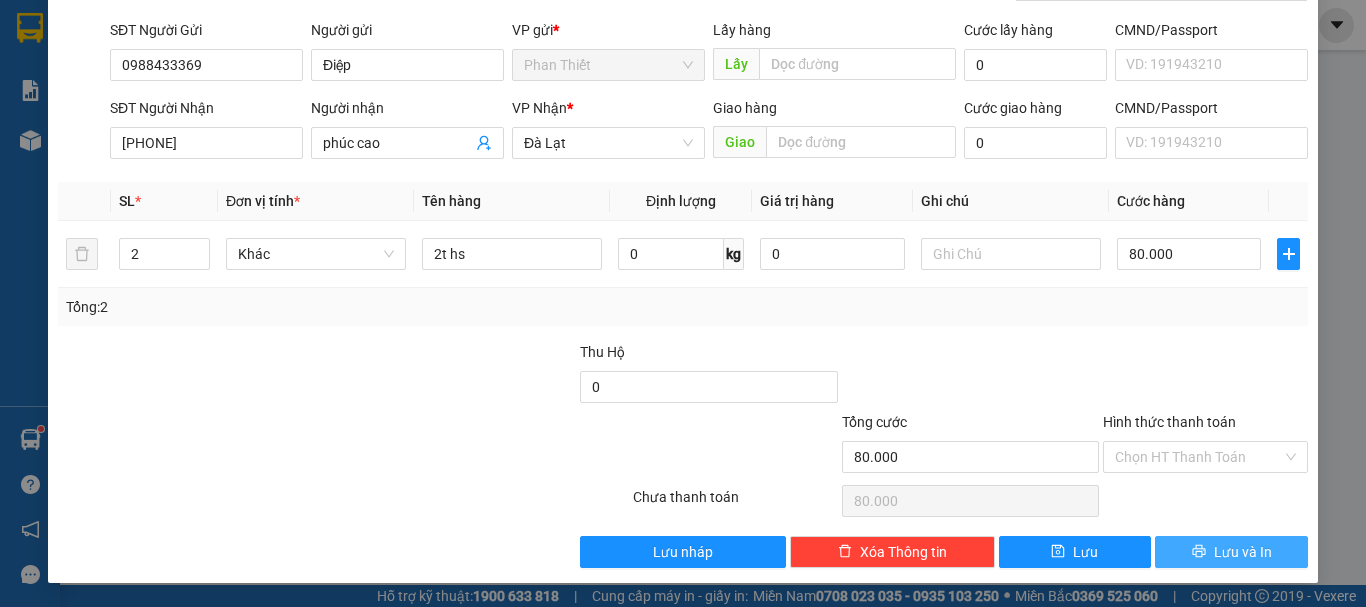 click on "Lưu và In" at bounding box center (1231, 552) 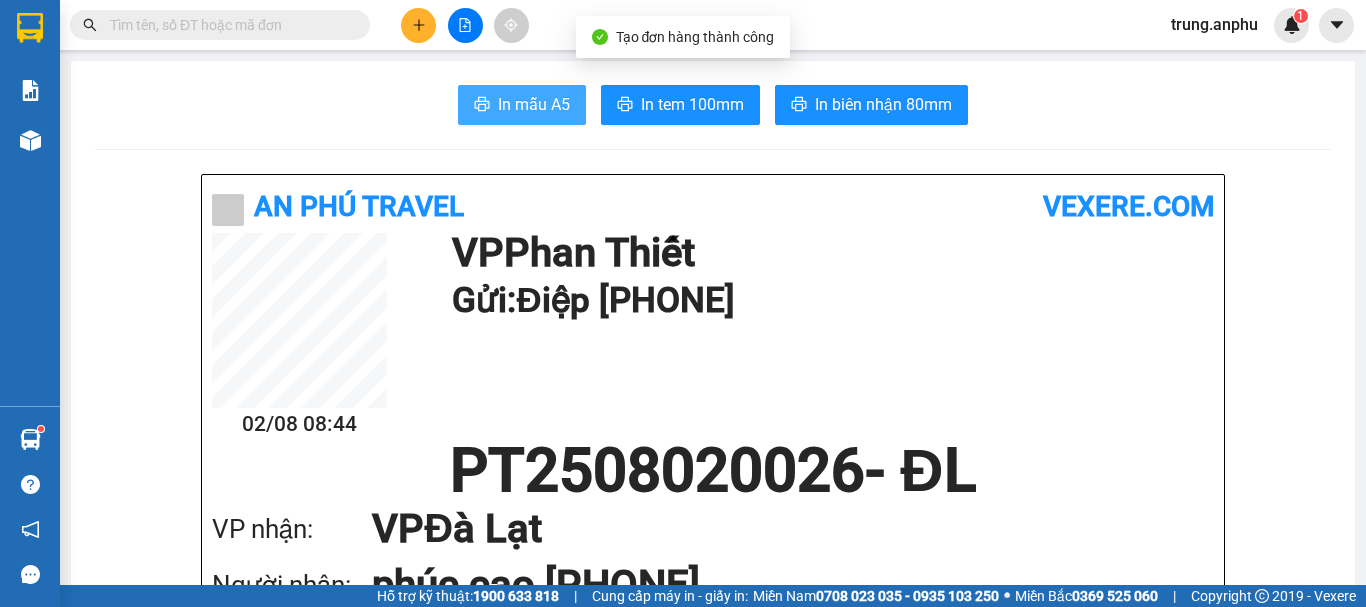 click on "In mẫu A5" at bounding box center (522, 105) 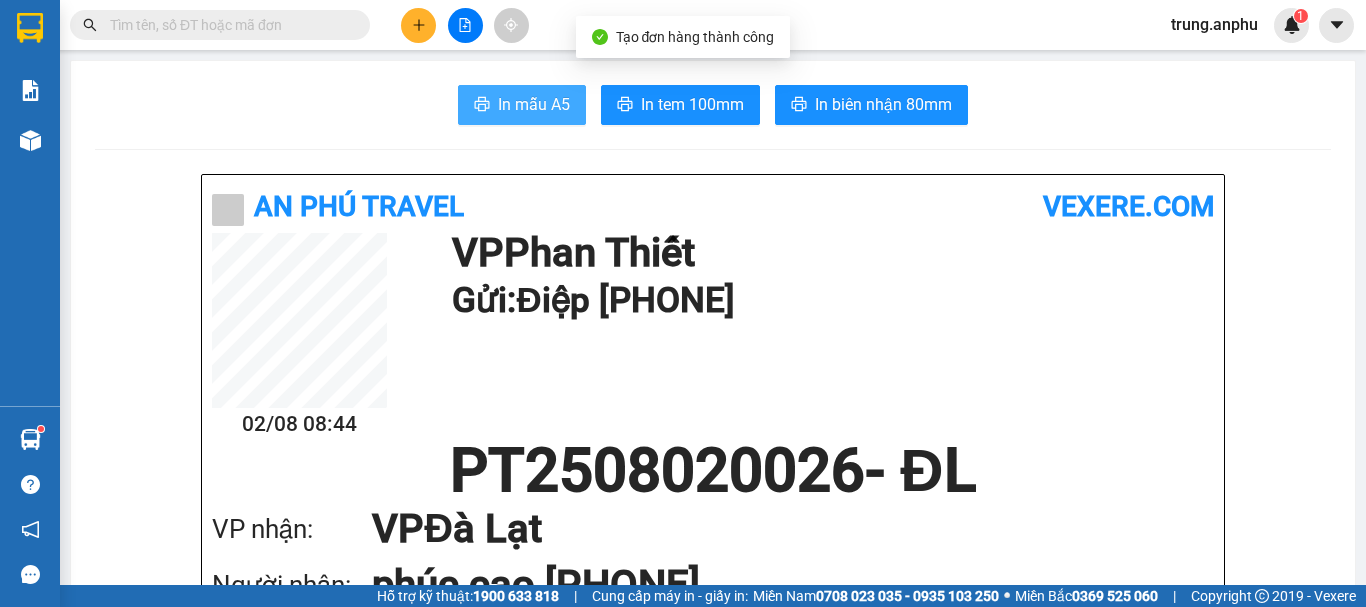 scroll, scrollTop: 0, scrollLeft: 0, axis: both 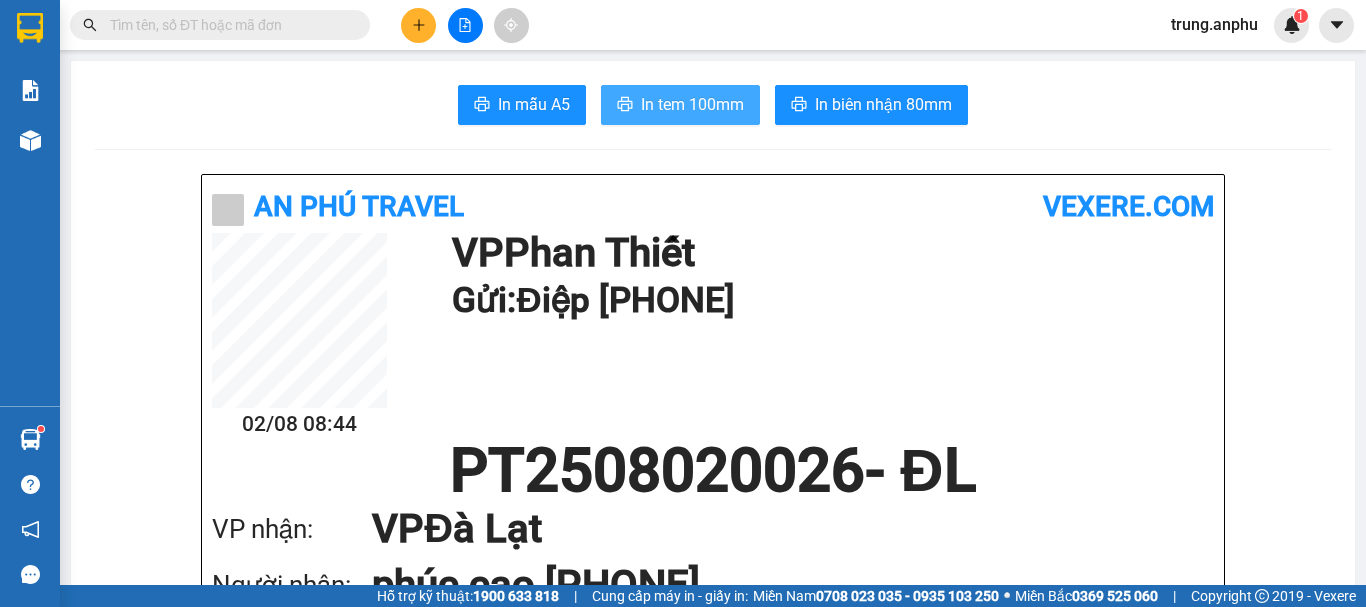 click on "In tem 100mm" at bounding box center [692, 104] 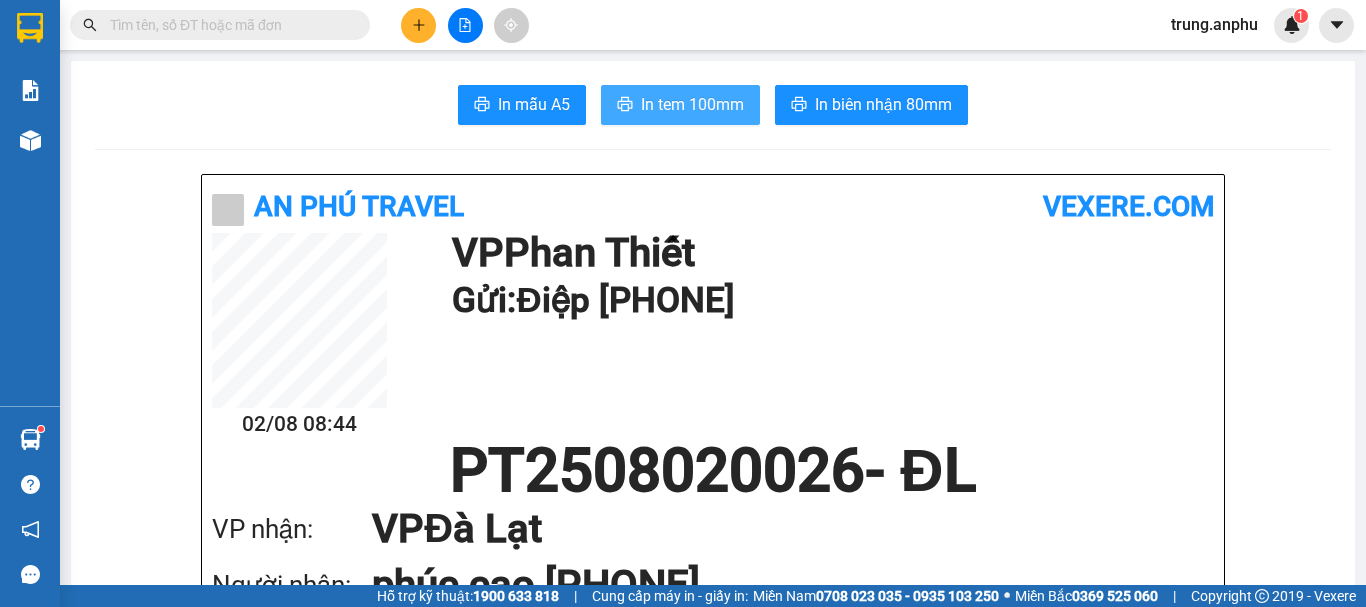 scroll, scrollTop: 0, scrollLeft: 0, axis: both 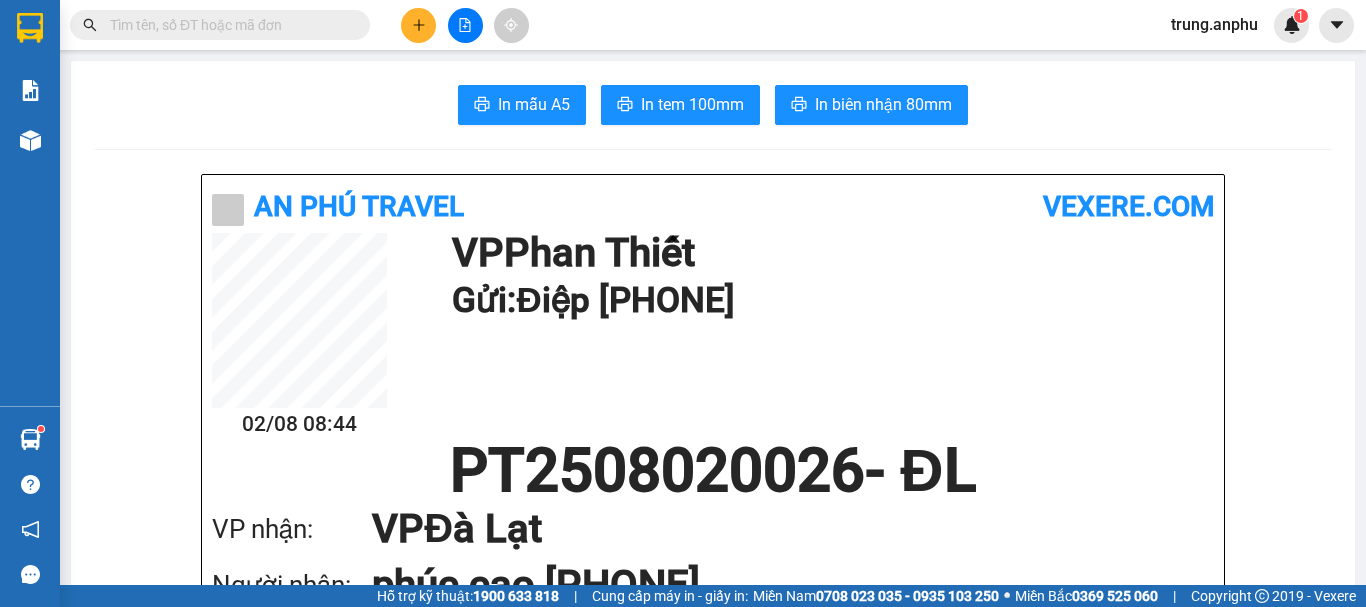 click at bounding box center [228, 25] 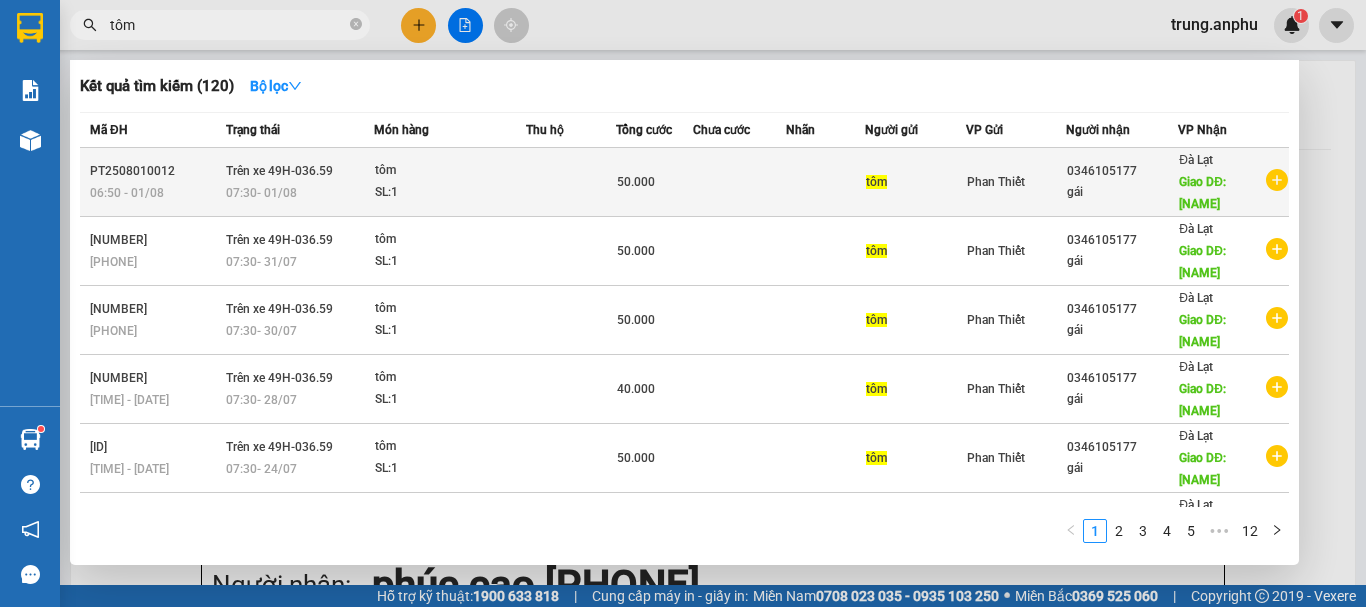 type on "tôm" 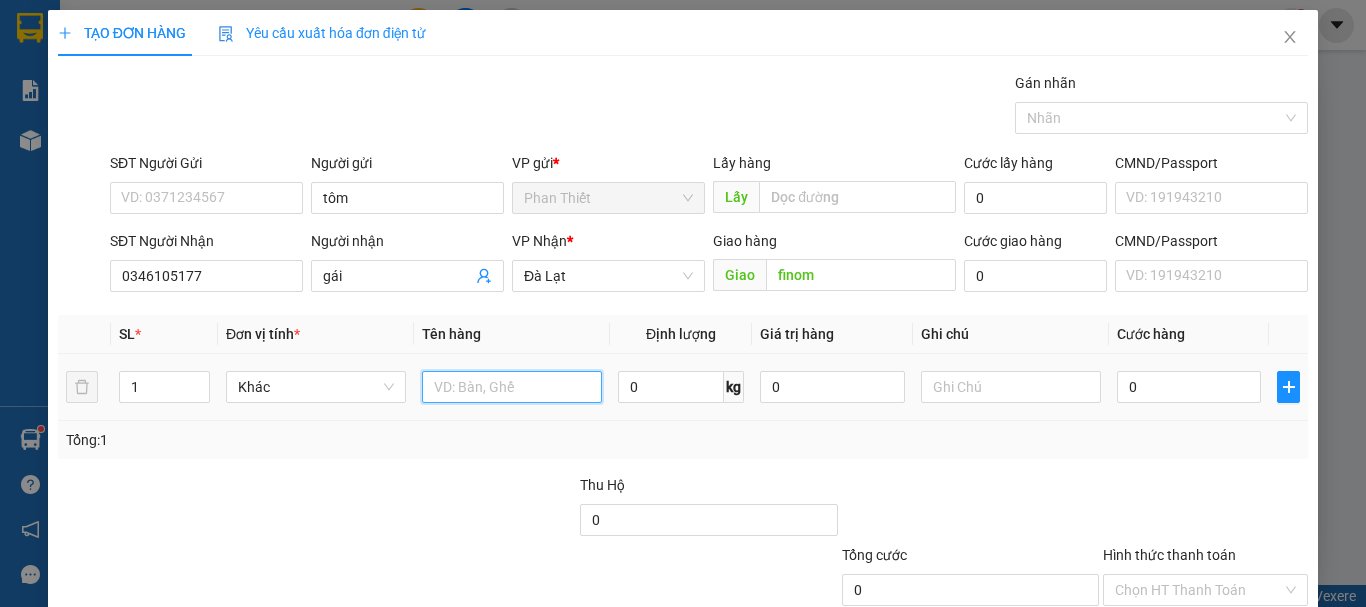 click at bounding box center [512, 387] 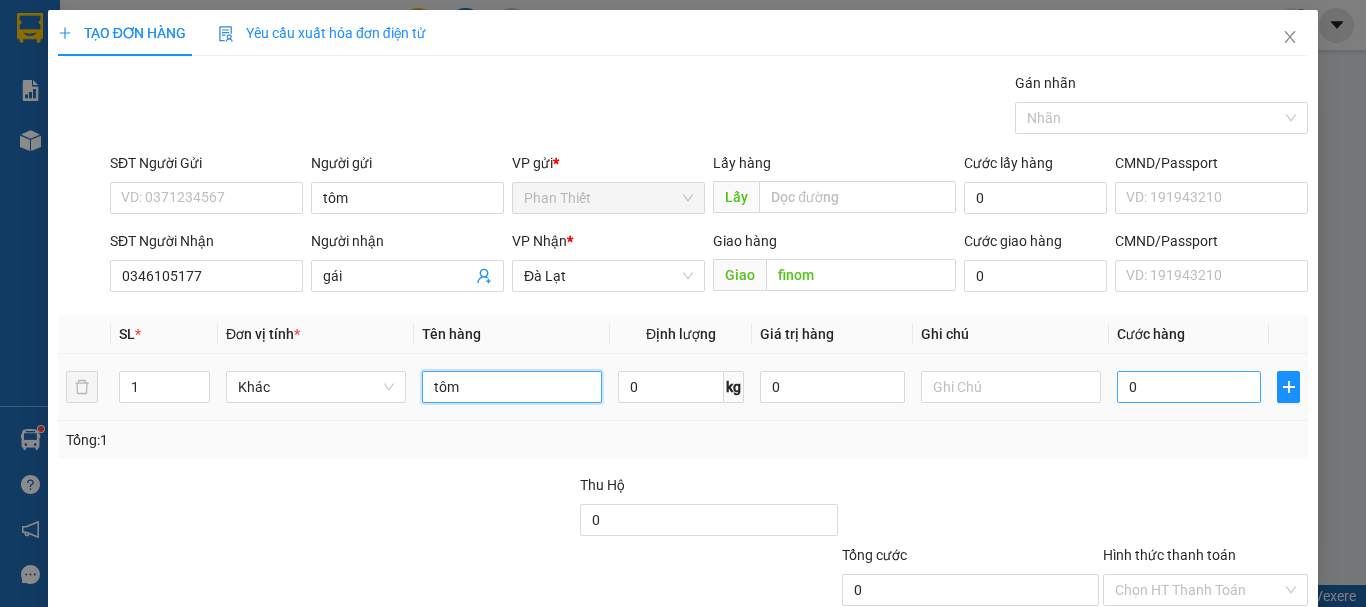 type on "tôm" 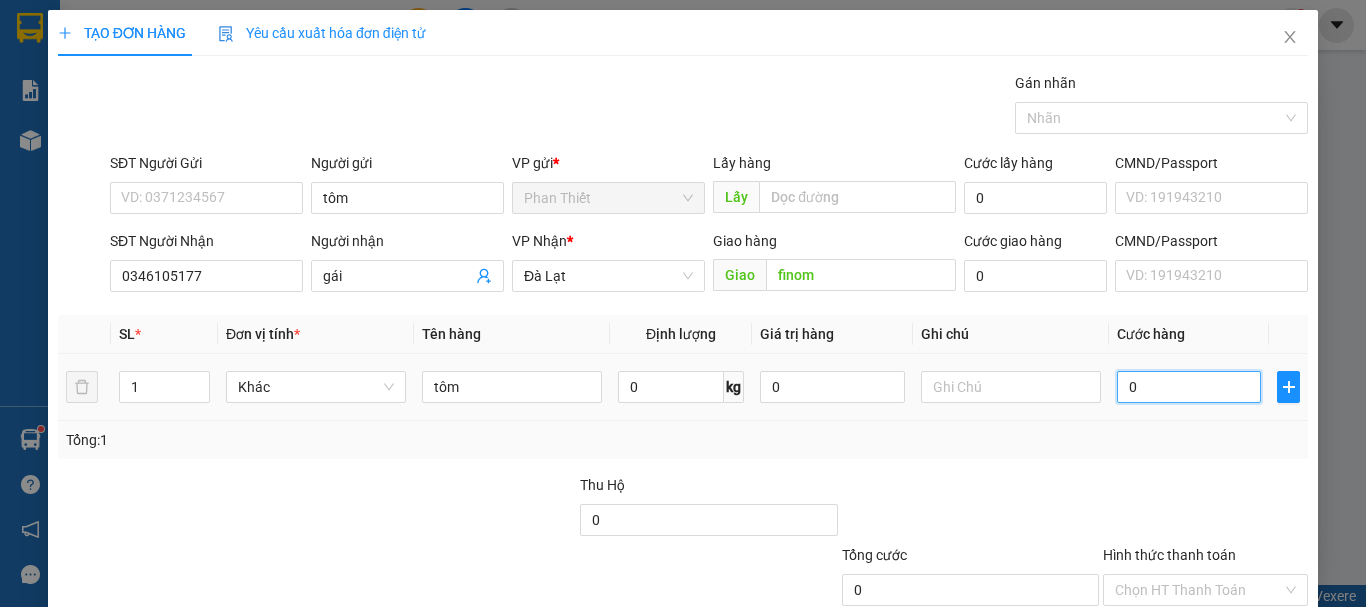 click on "0" at bounding box center (1189, 387) 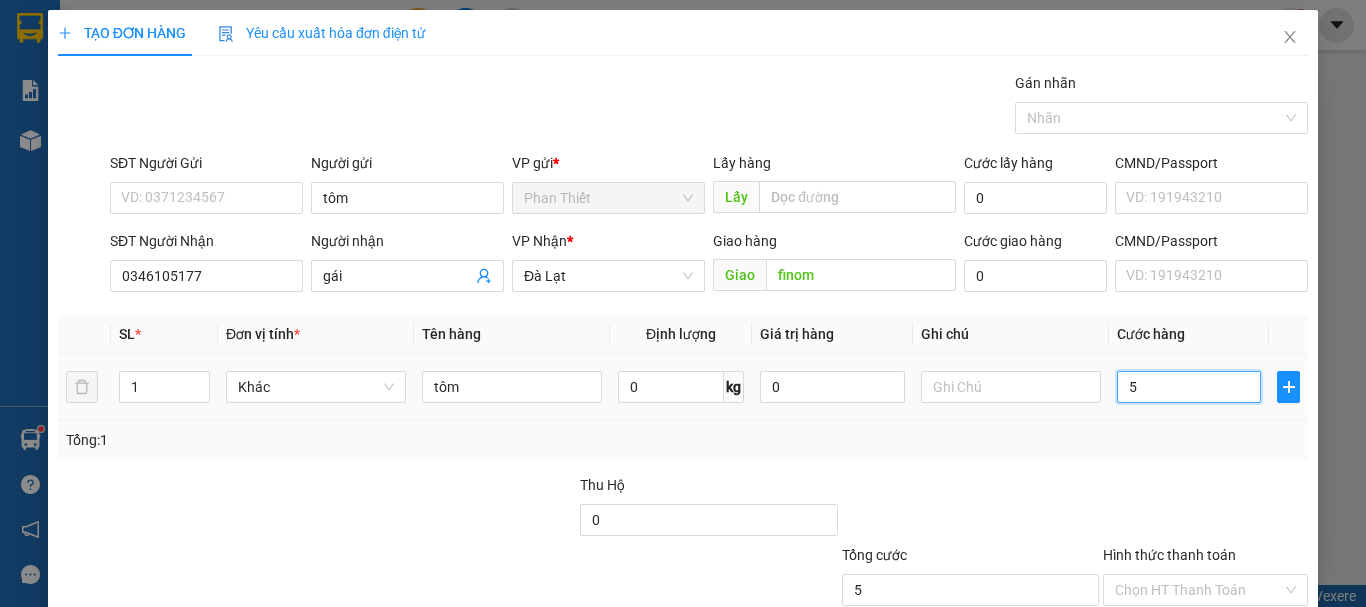 type on "50" 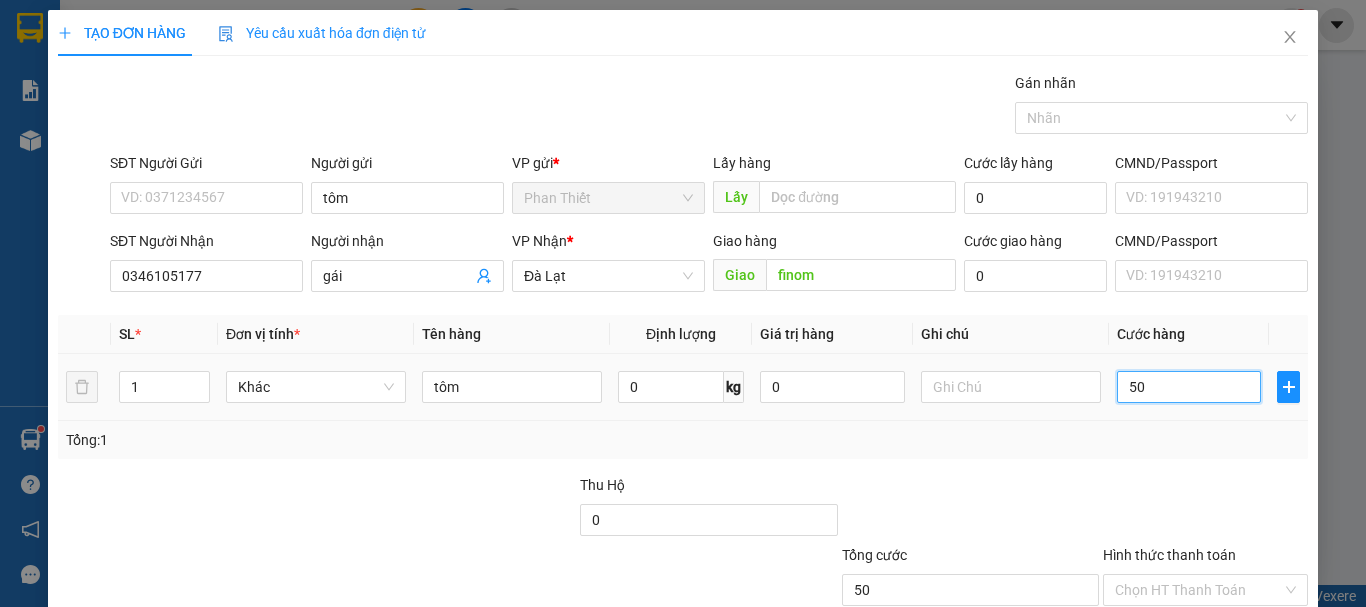 scroll, scrollTop: 133, scrollLeft: 0, axis: vertical 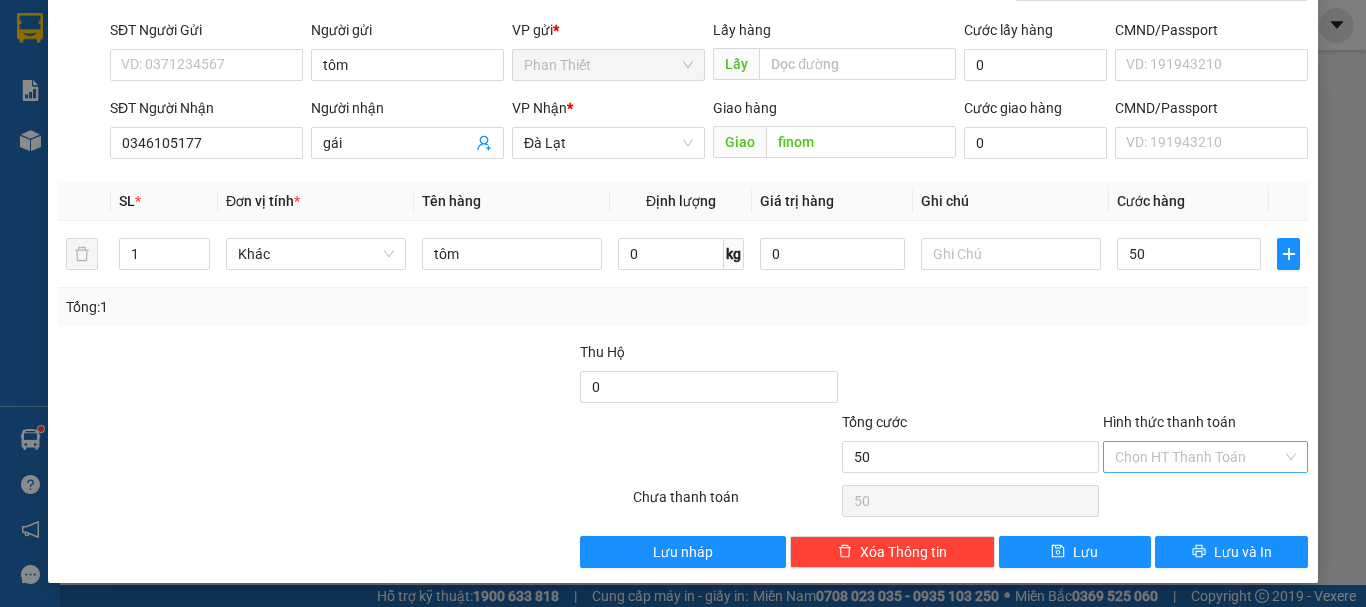 type on "50.000" 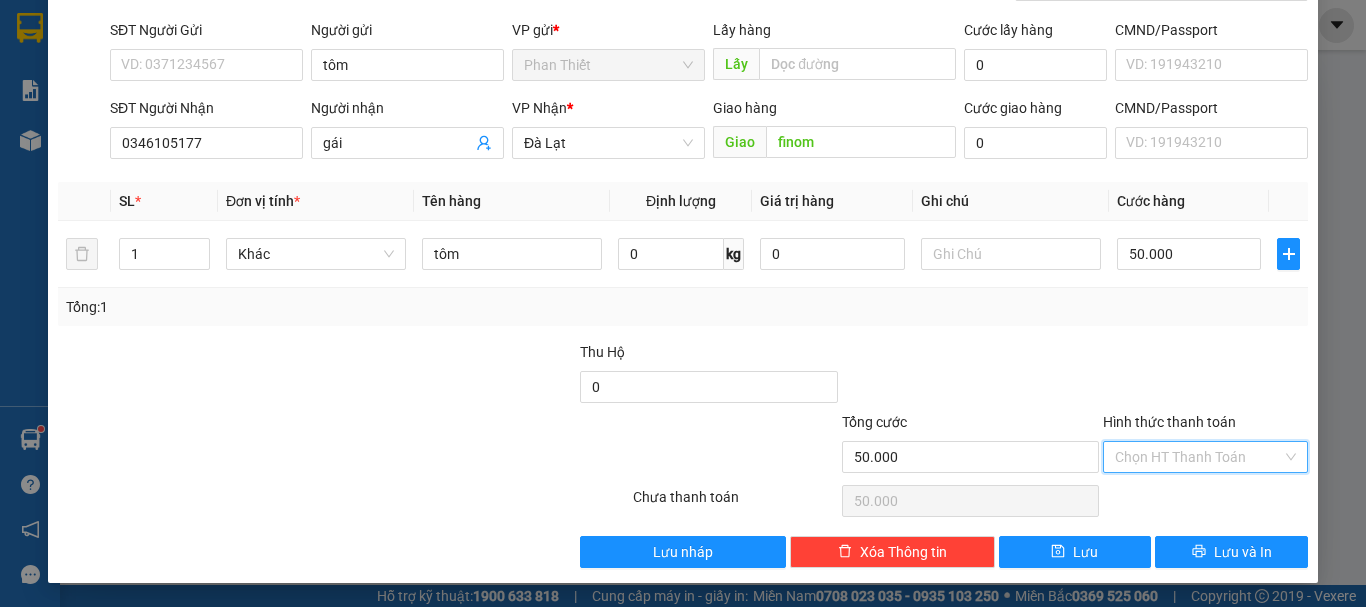 click on "Hình thức thanh toán" at bounding box center [1198, 457] 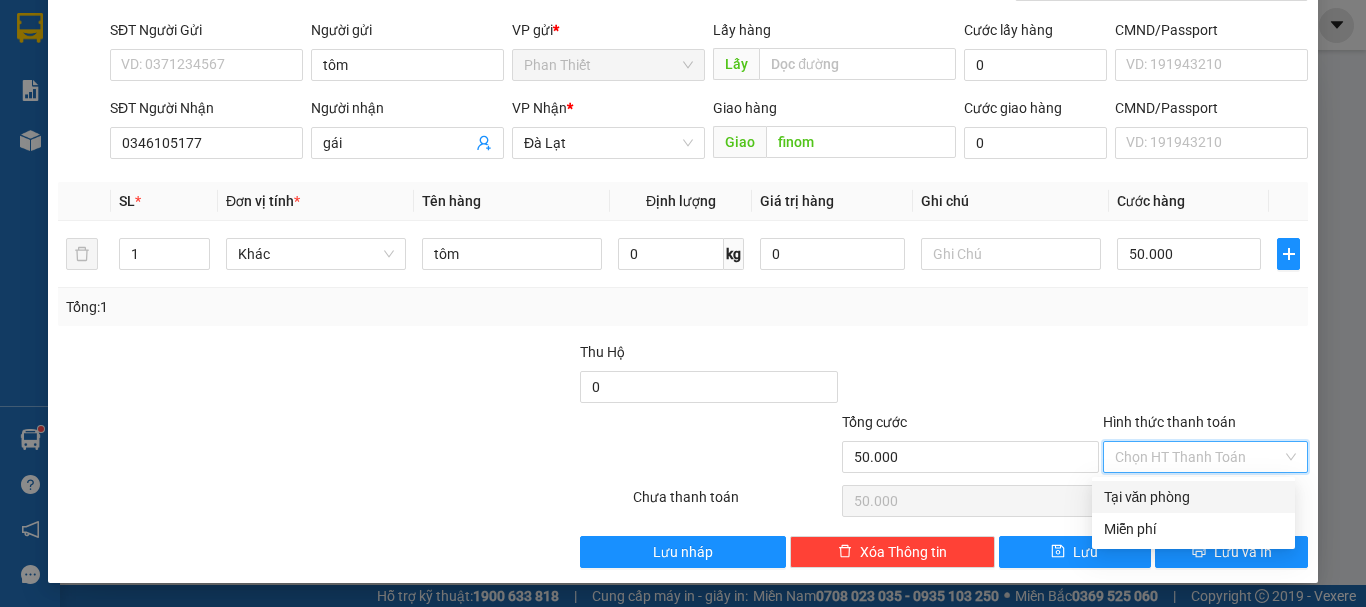 click on "Tại văn phòng" at bounding box center [1193, 497] 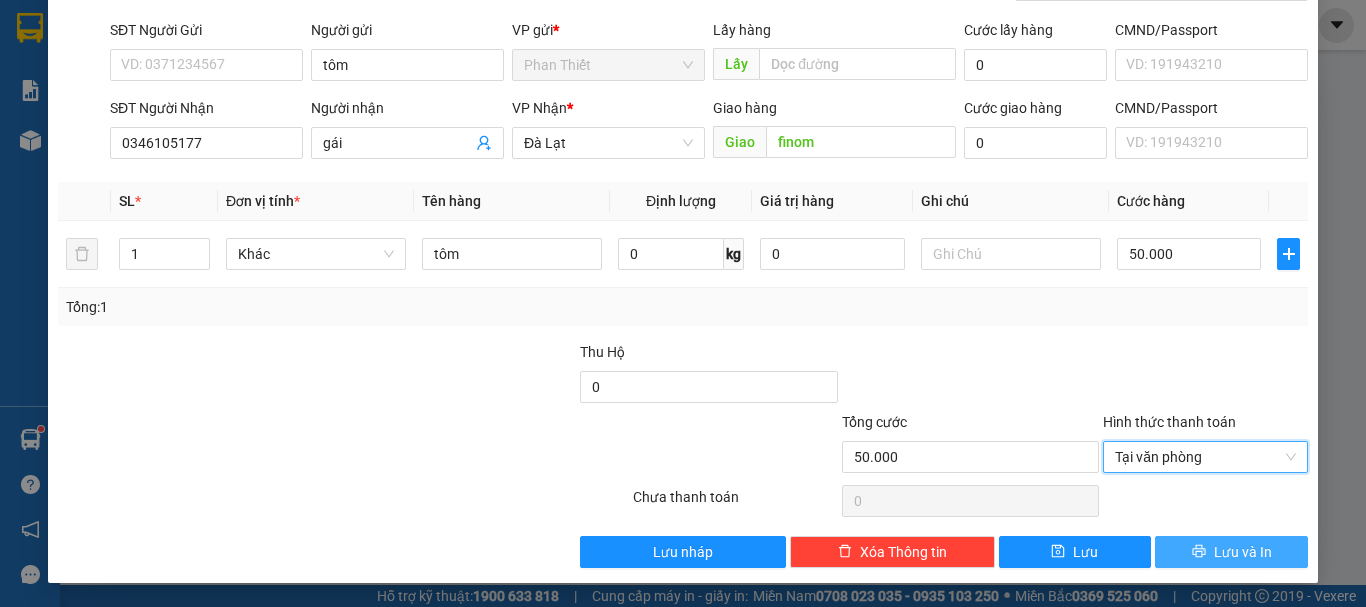click 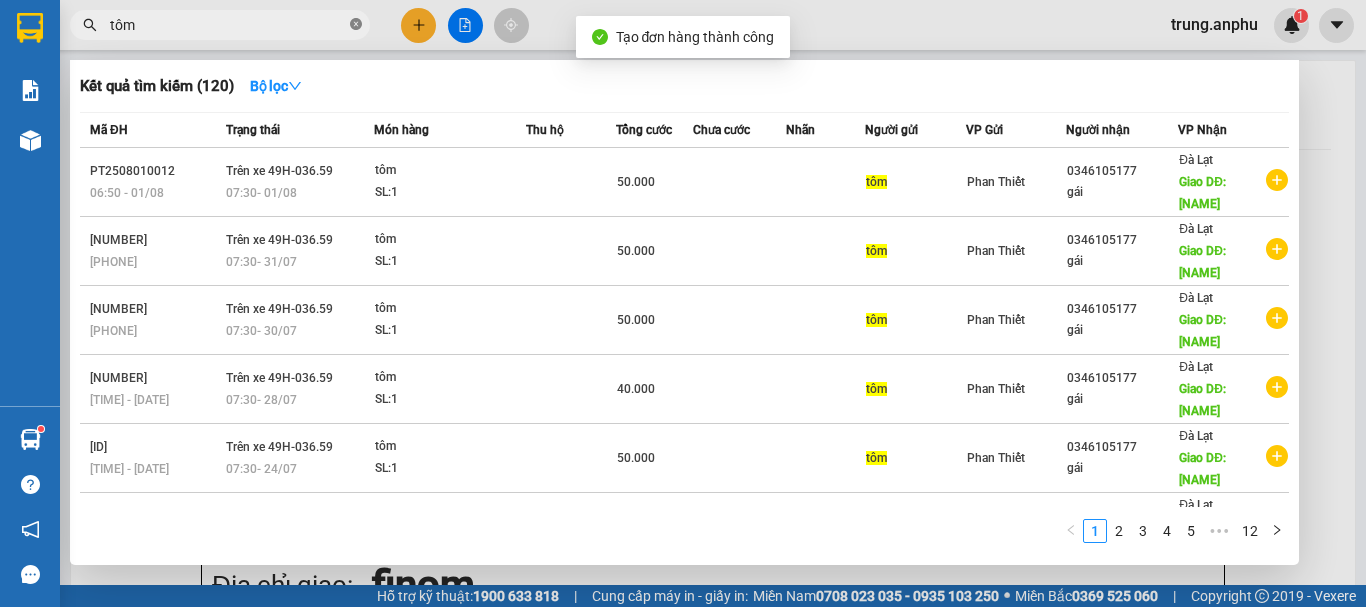 click 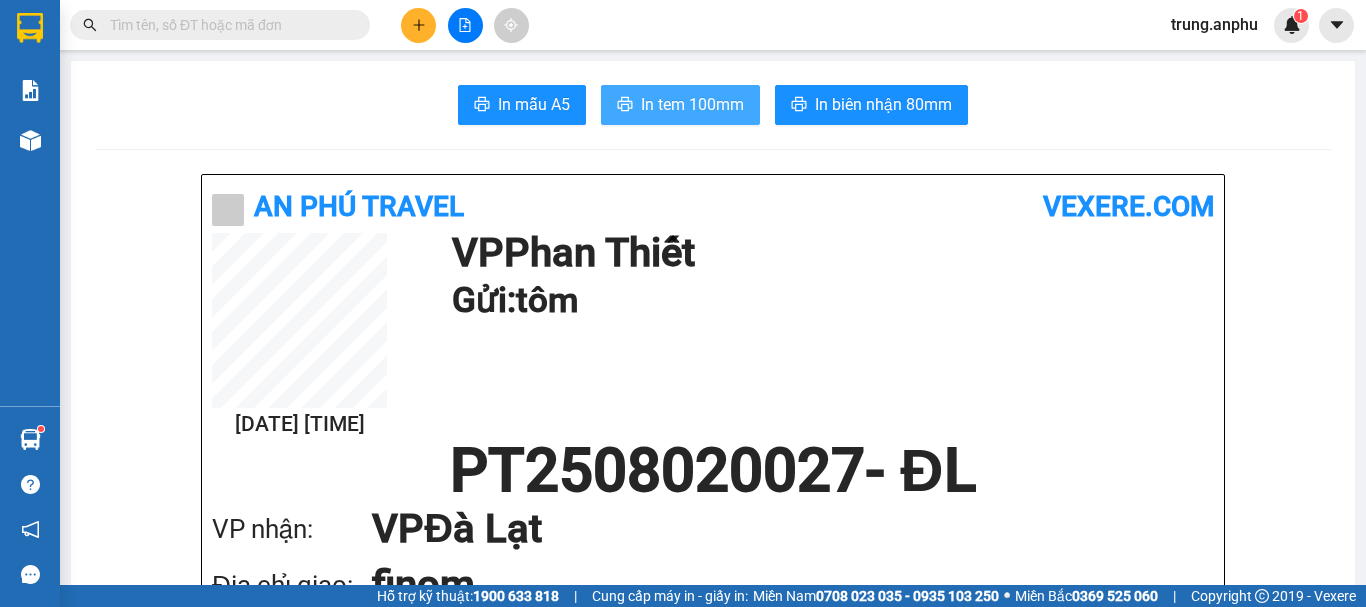 click on "In tem 100mm" at bounding box center (680, 105) 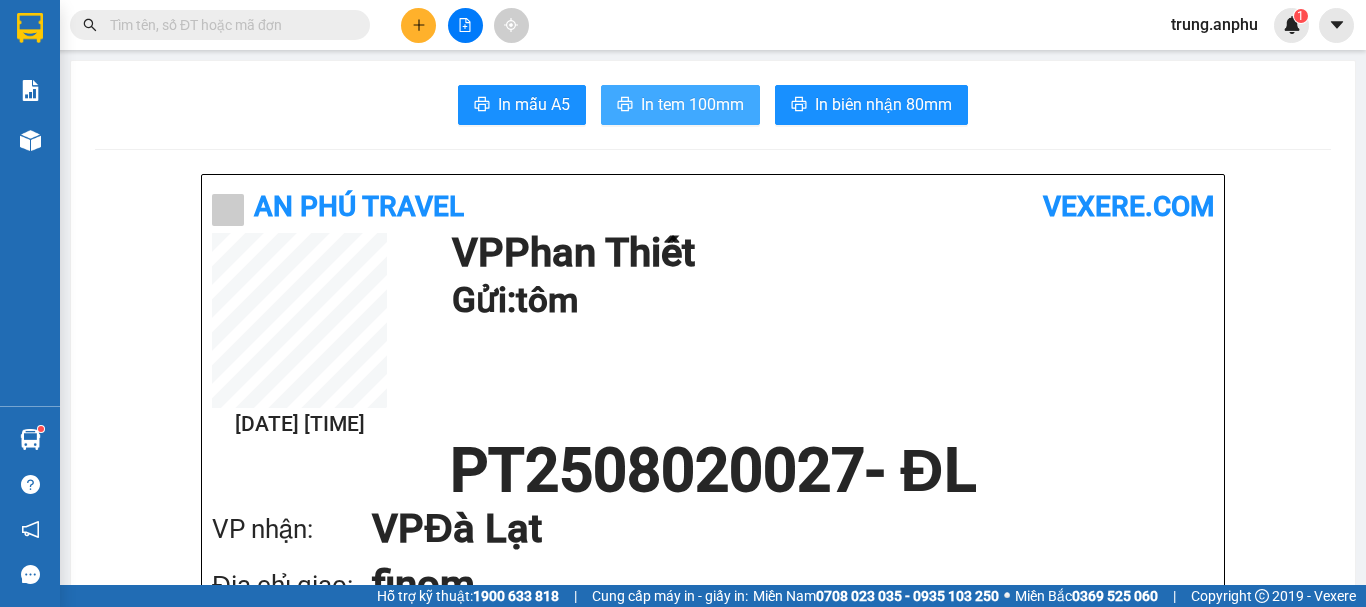 scroll, scrollTop: 0, scrollLeft: 0, axis: both 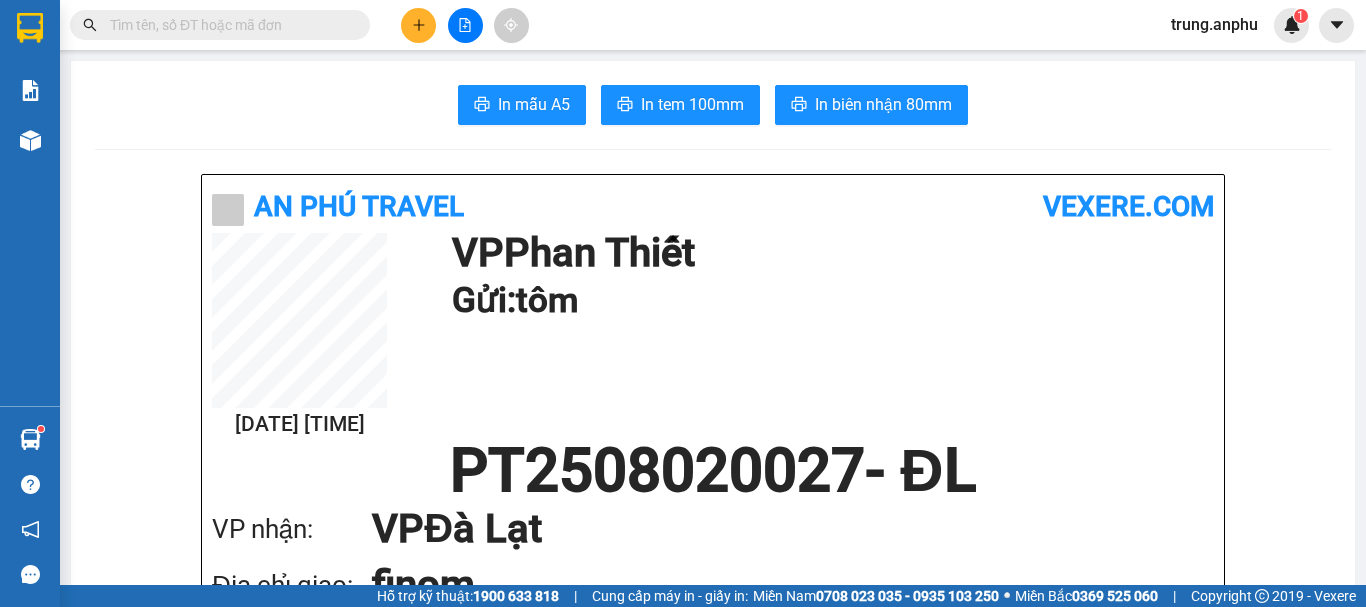 click at bounding box center (228, 25) 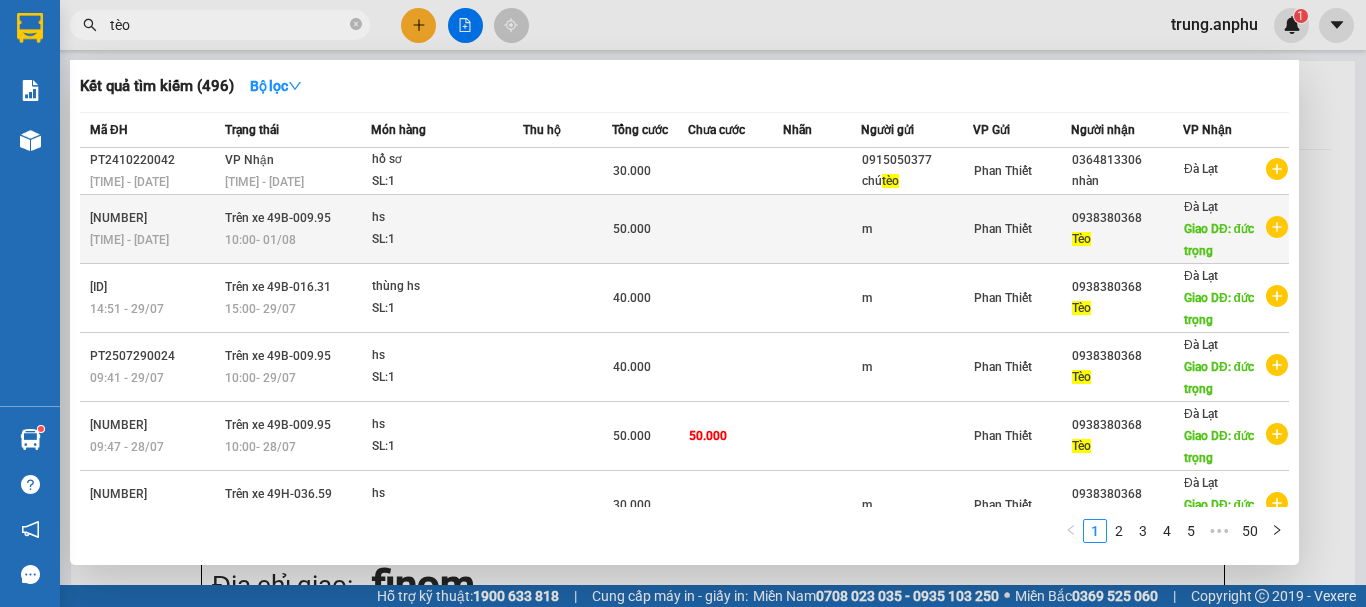 type on "tèo" 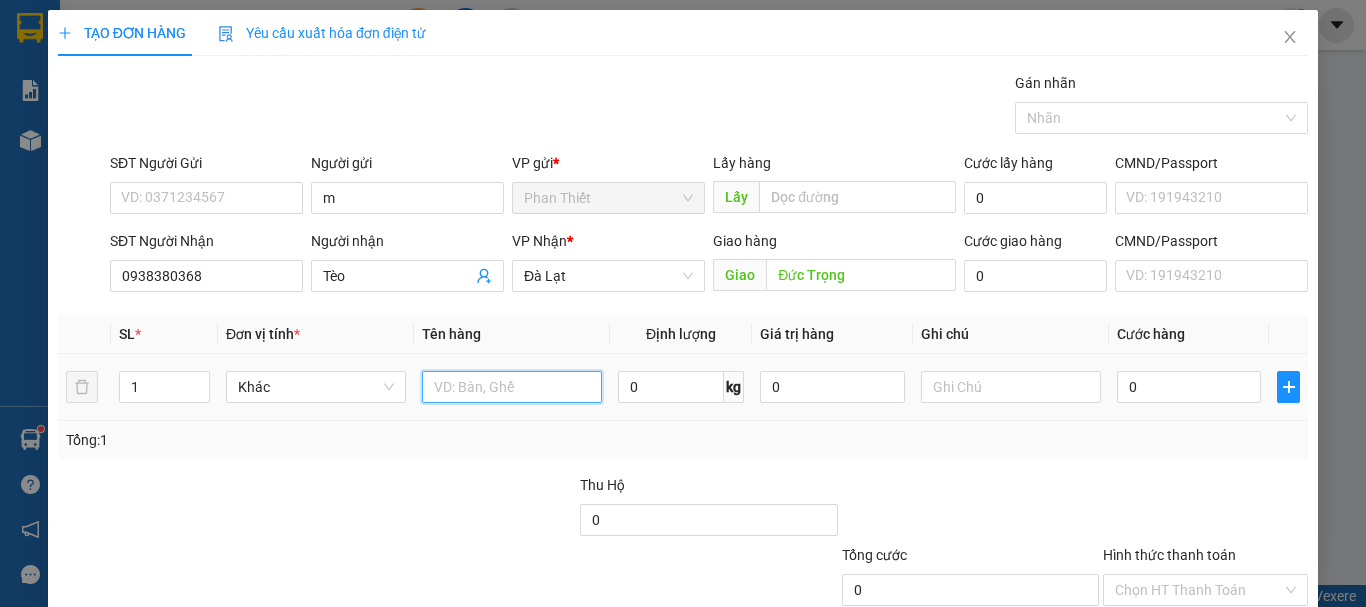 click at bounding box center [512, 387] 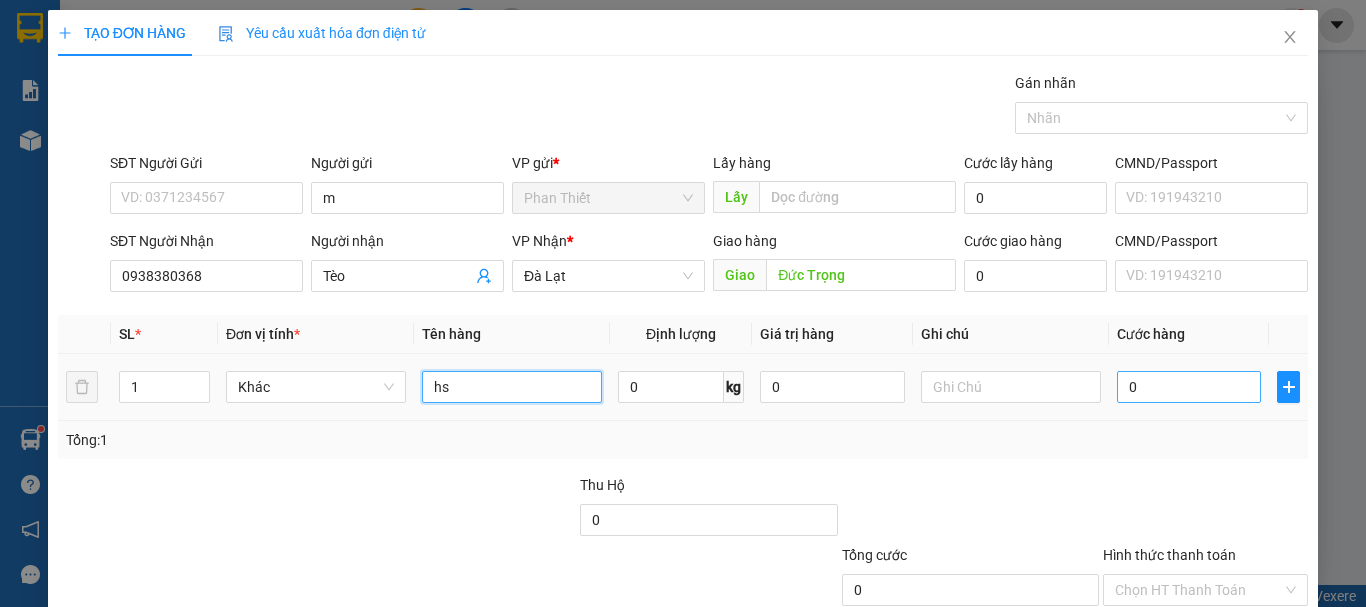 type on "hs" 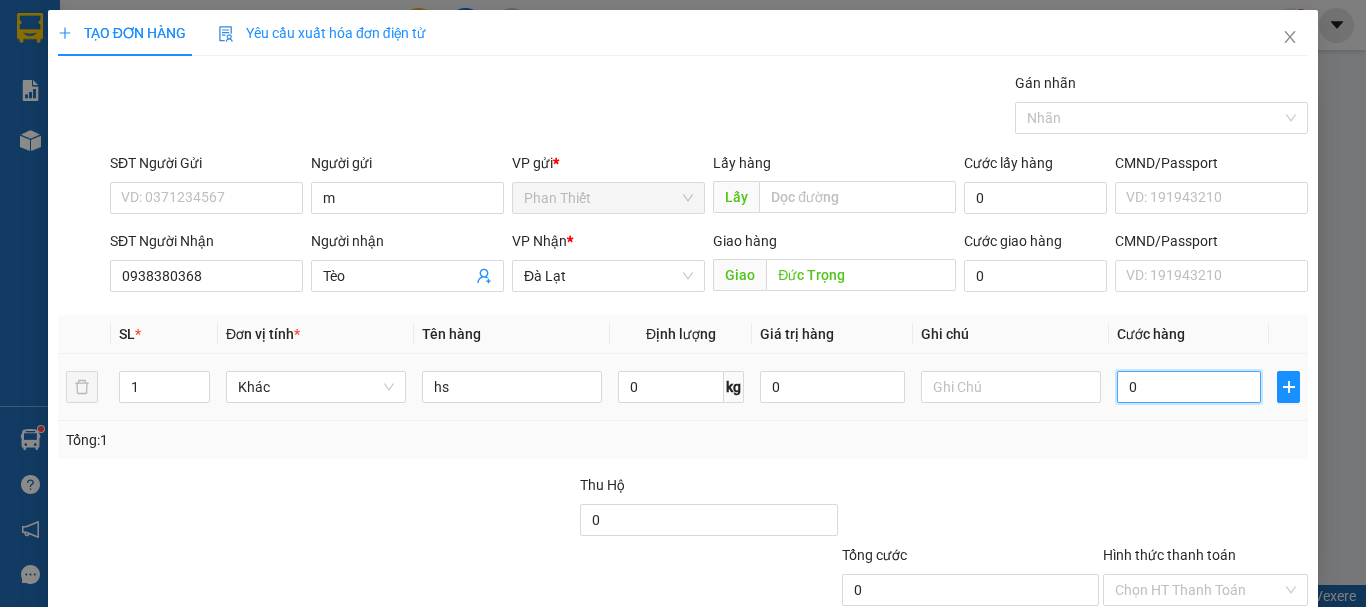click on "0" at bounding box center [1189, 387] 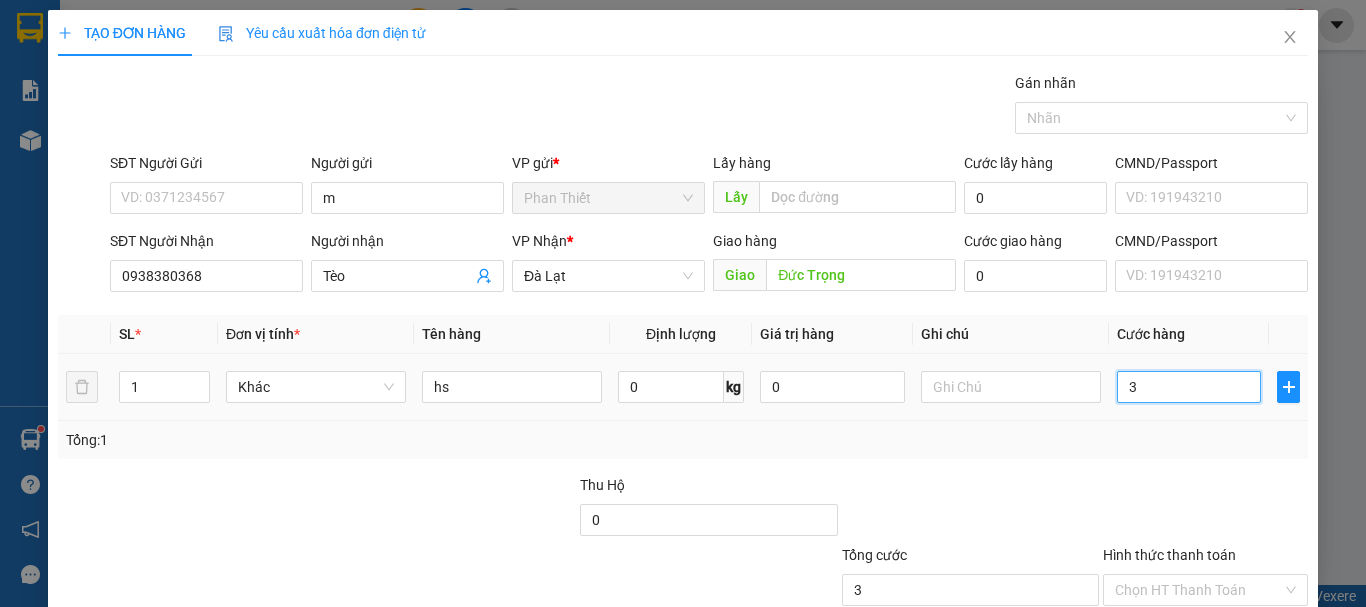 type on "30" 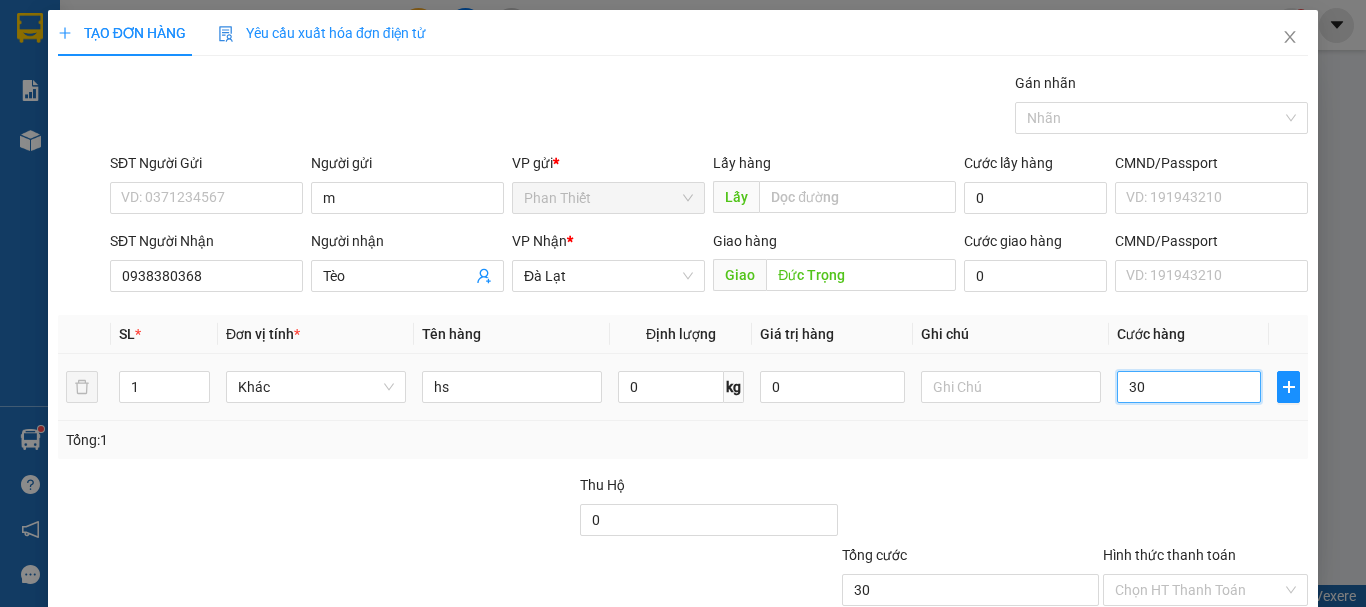scroll, scrollTop: 133, scrollLeft: 0, axis: vertical 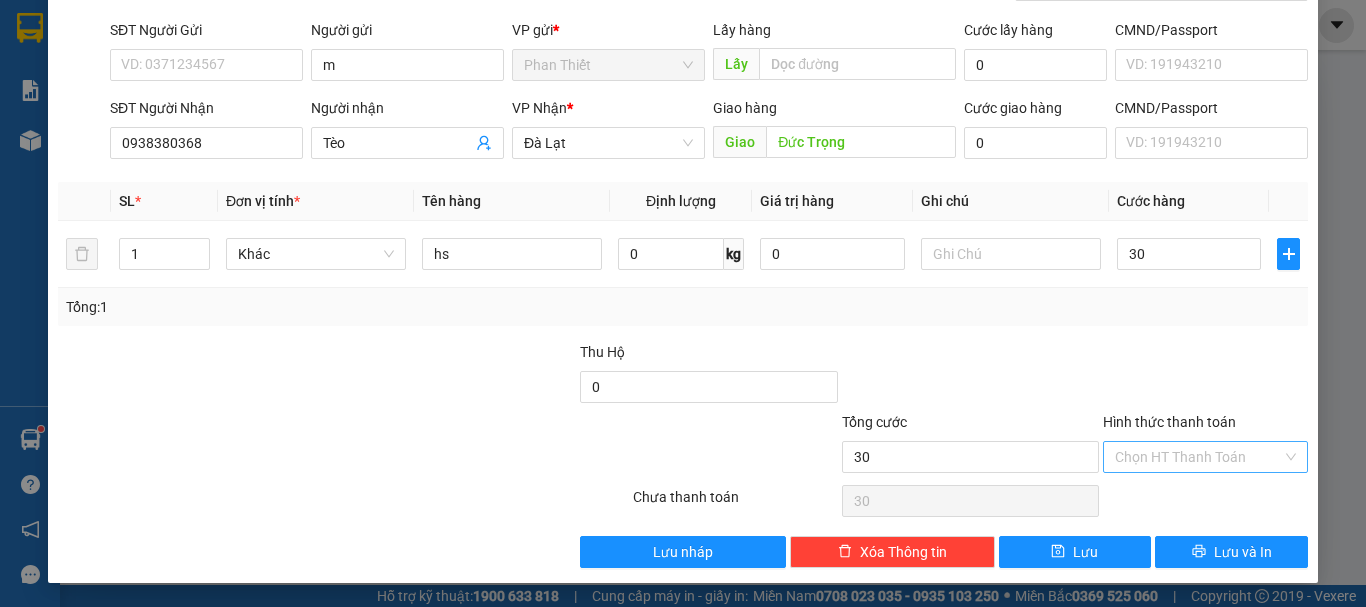 click on "Hình thức thanh toán" at bounding box center (1198, 457) 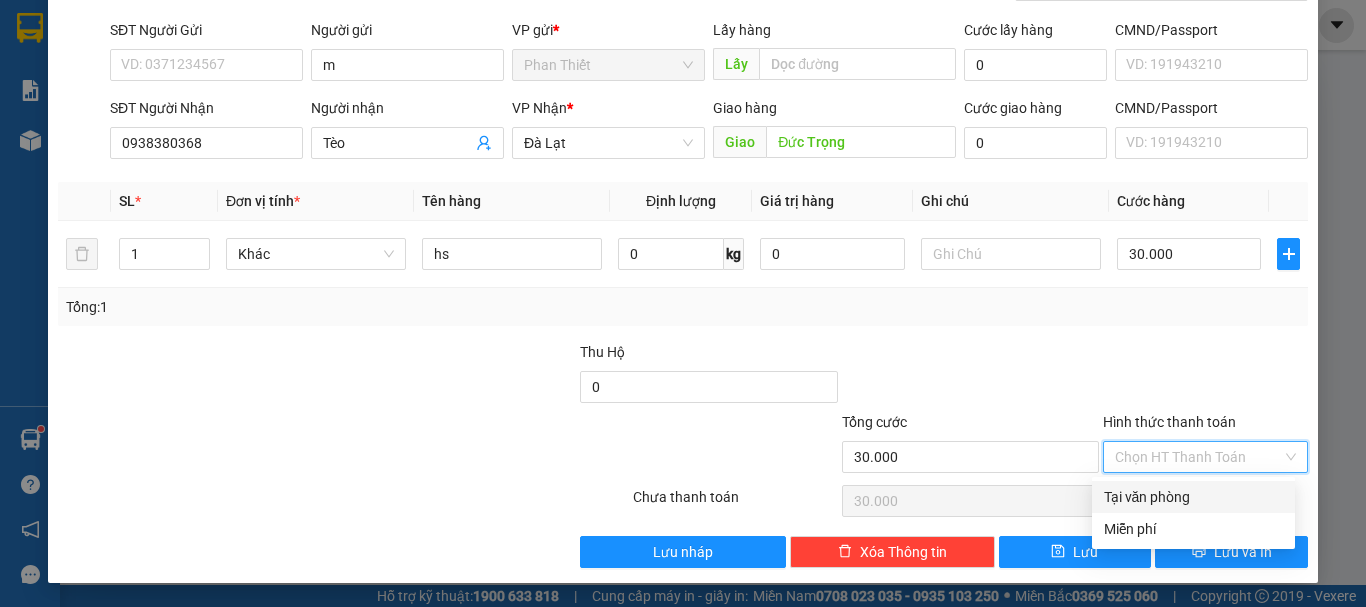 click on "Tại văn phòng" at bounding box center [1193, 497] 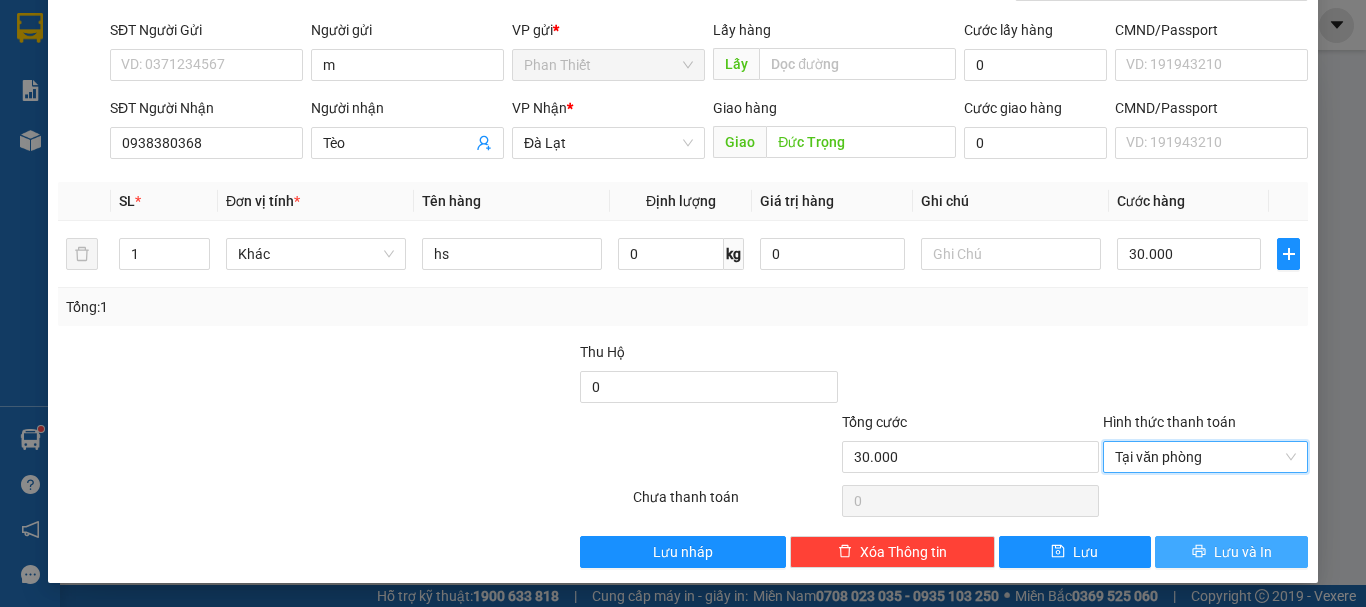 click on "Lưu và In" at bounding box center (1231, 552) 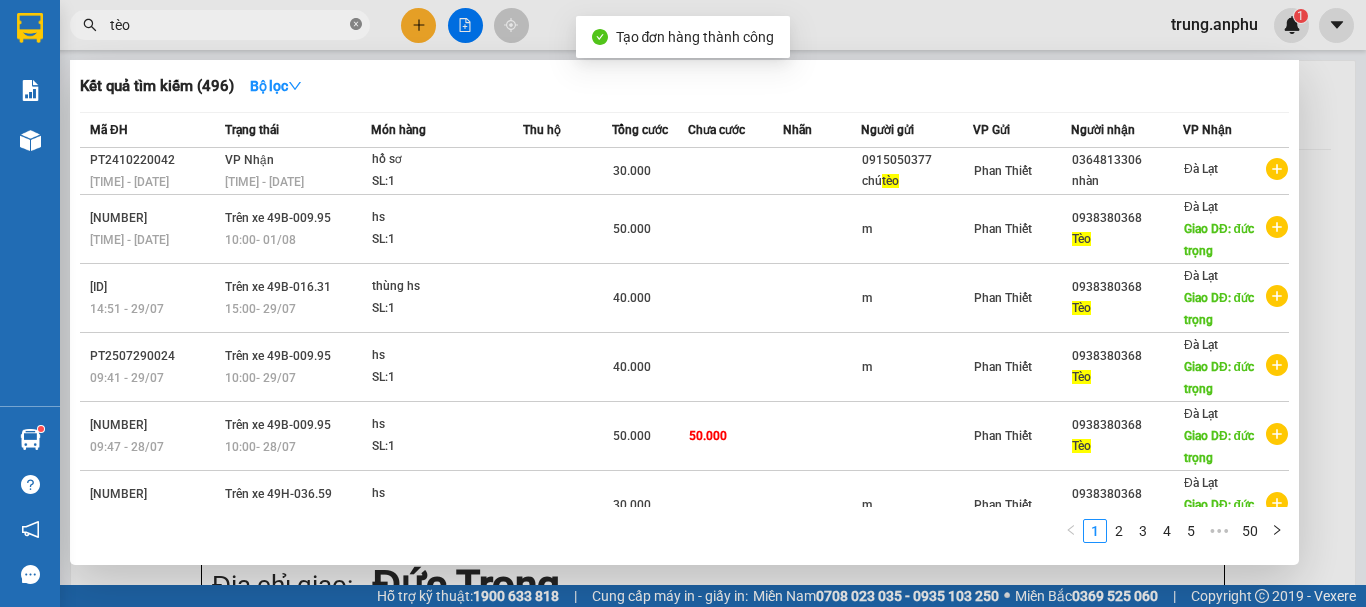 click 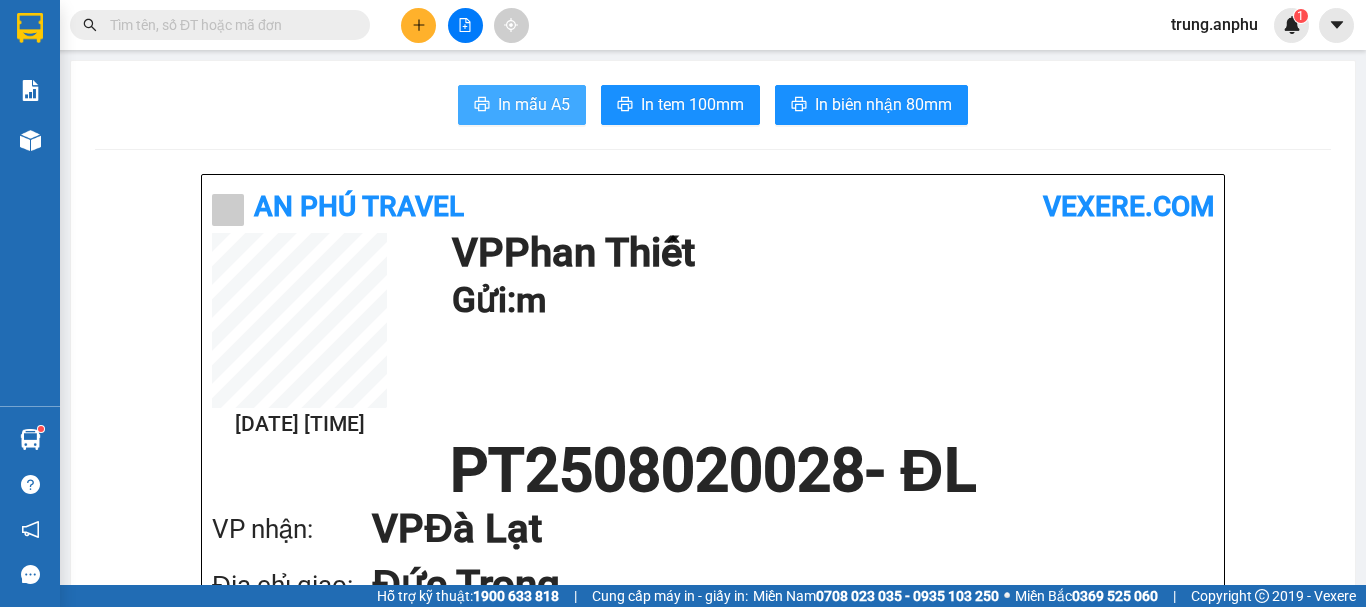 click on "In mẫu A5" at bounding box center (534, 104) 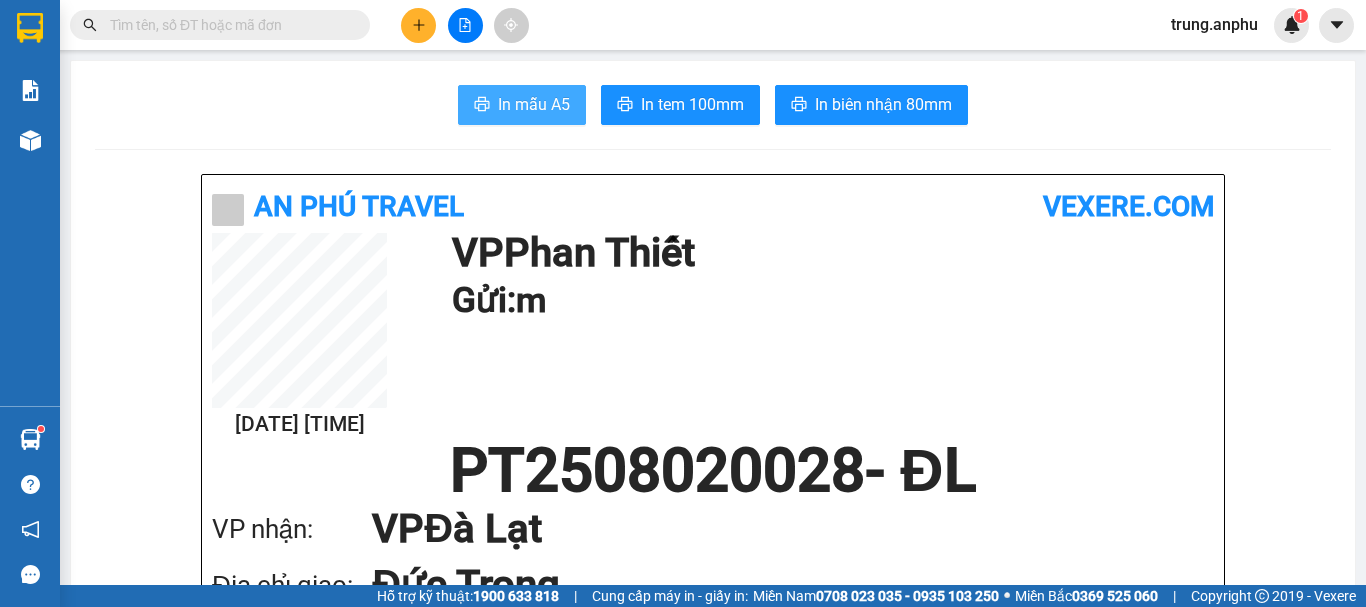 scroll, scrollTop: 0, scrollLeft: 0, axis: both 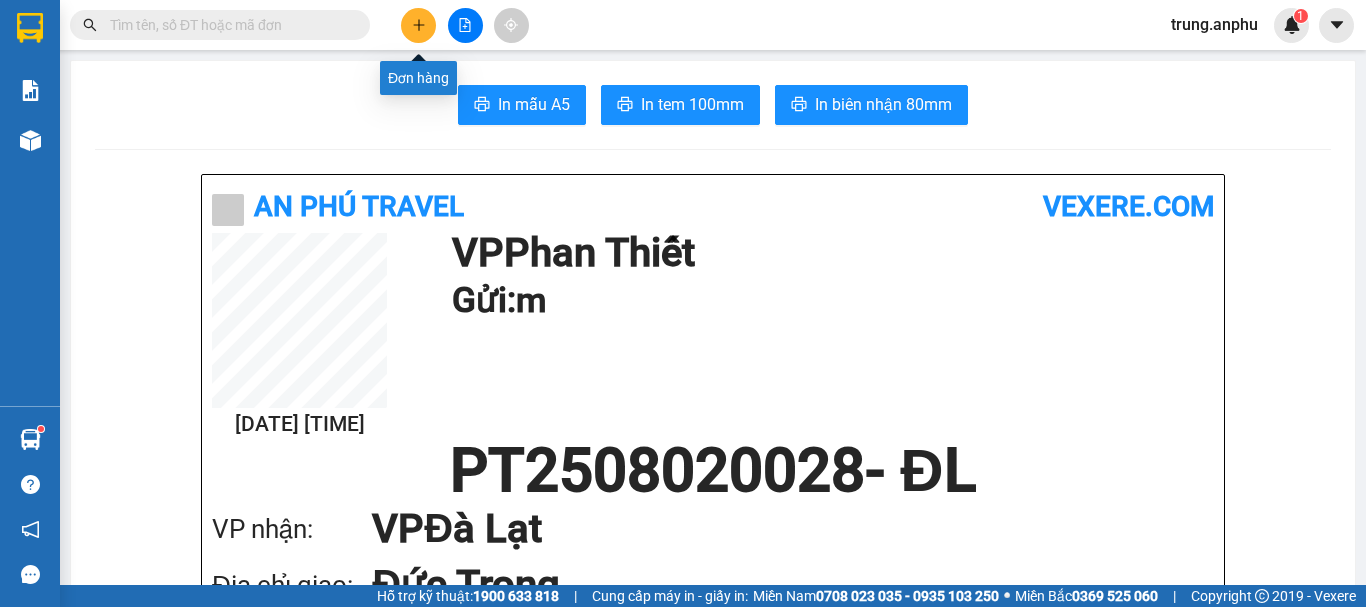 click 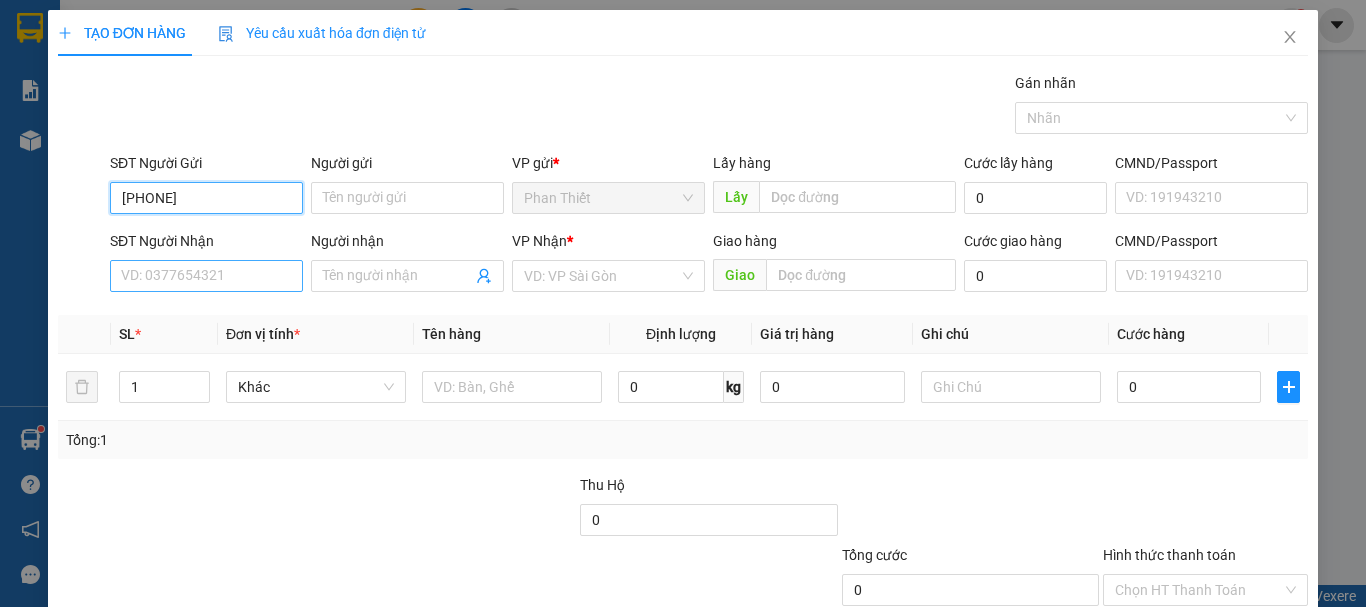 type on "[PHONE]" 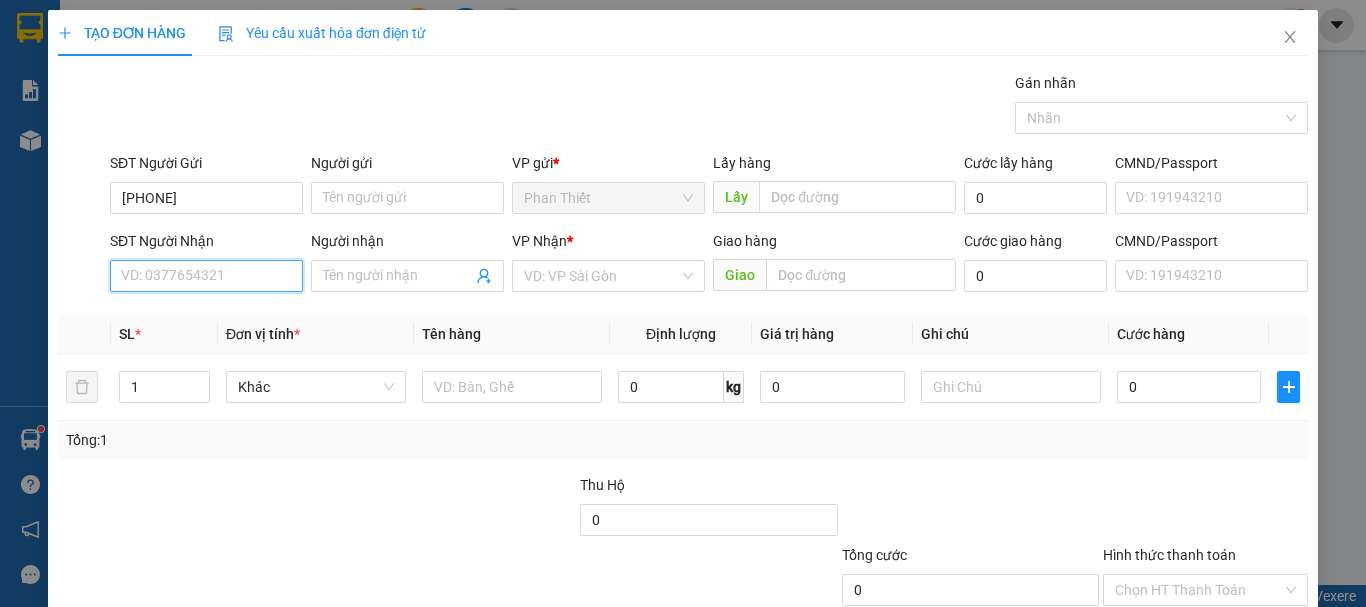 click on "SĐT Người Nhận" at bounding box center [206, 276] 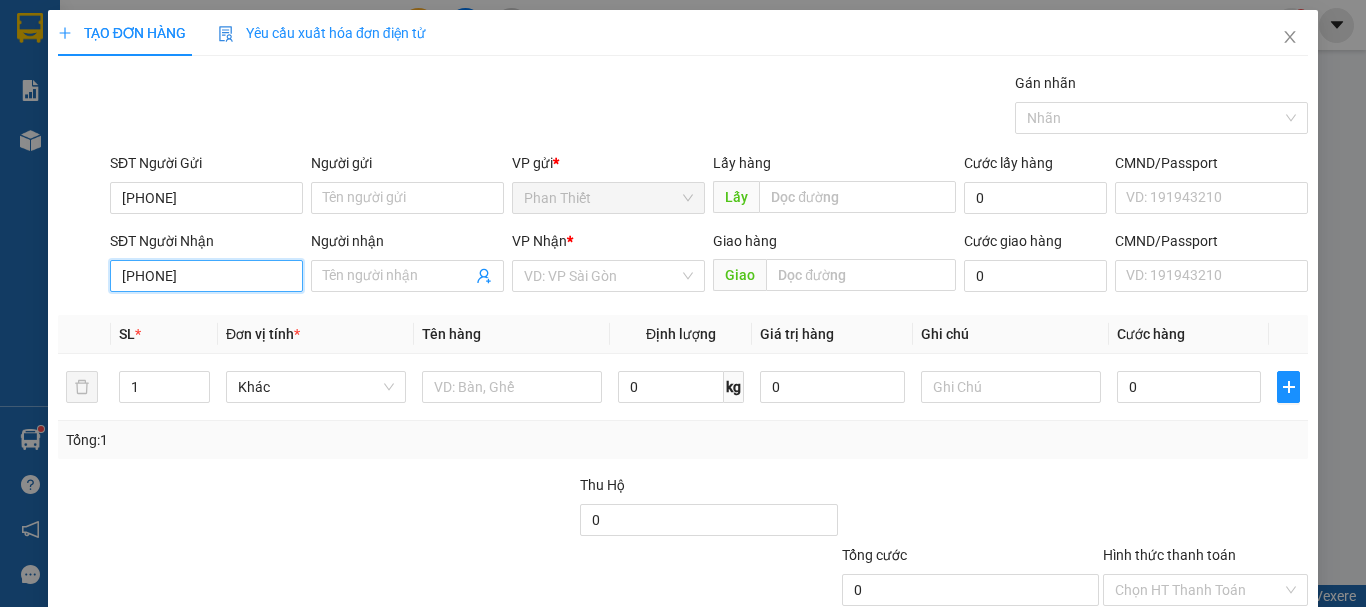 type on "[PHONE]" 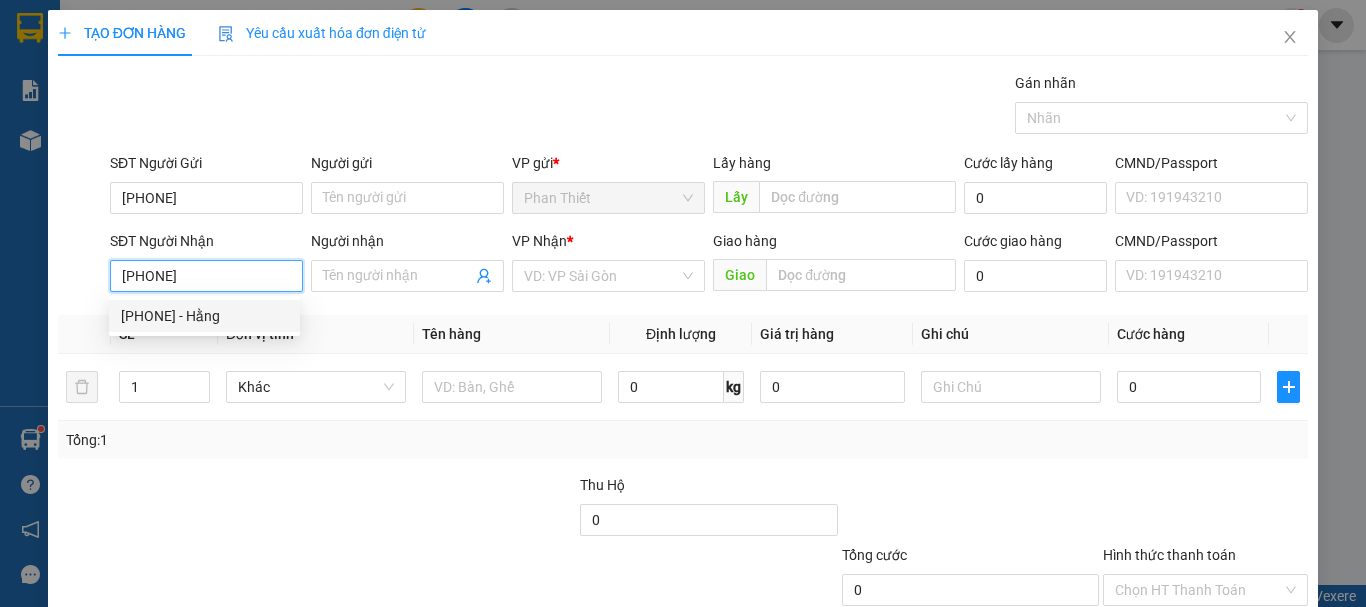 click on "[PHONE] - Hằng" at bounding box center (204, 316) 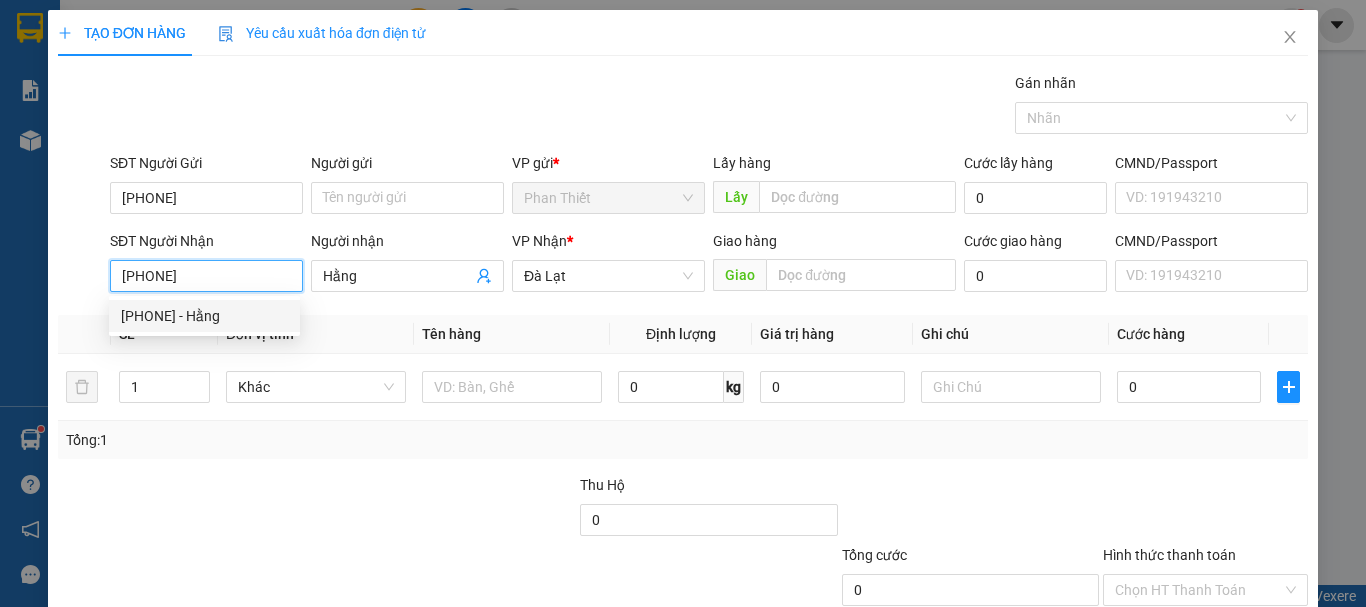 type on "30.000" 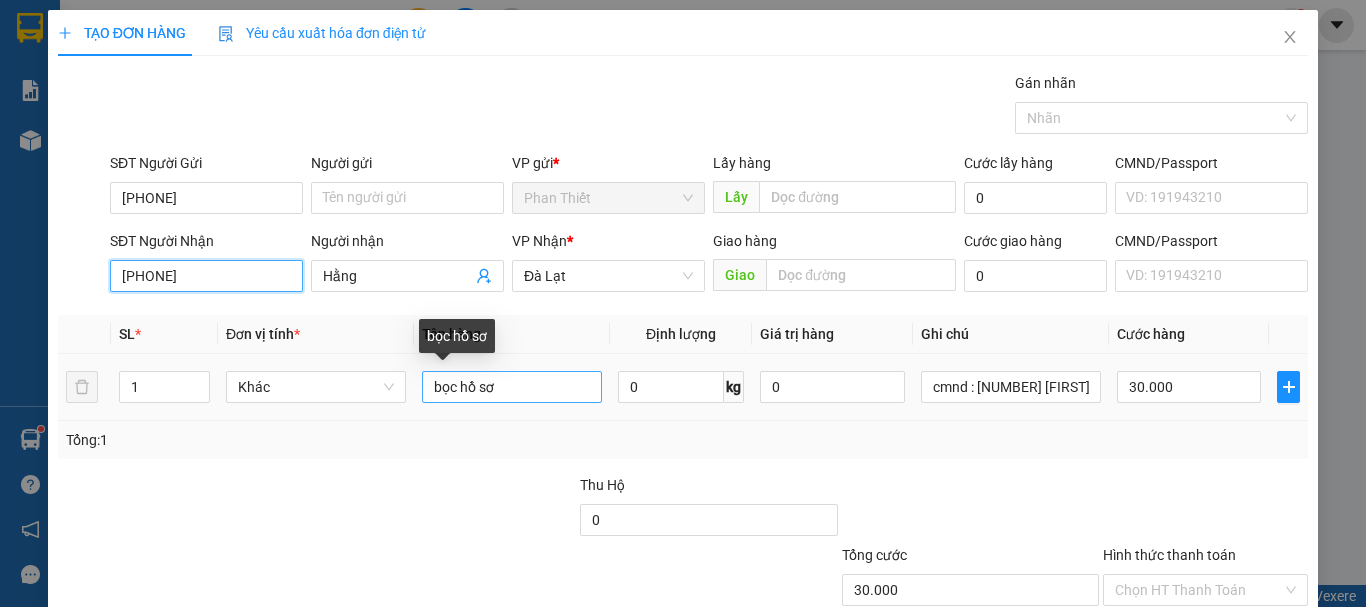 type on "[PHONE]" 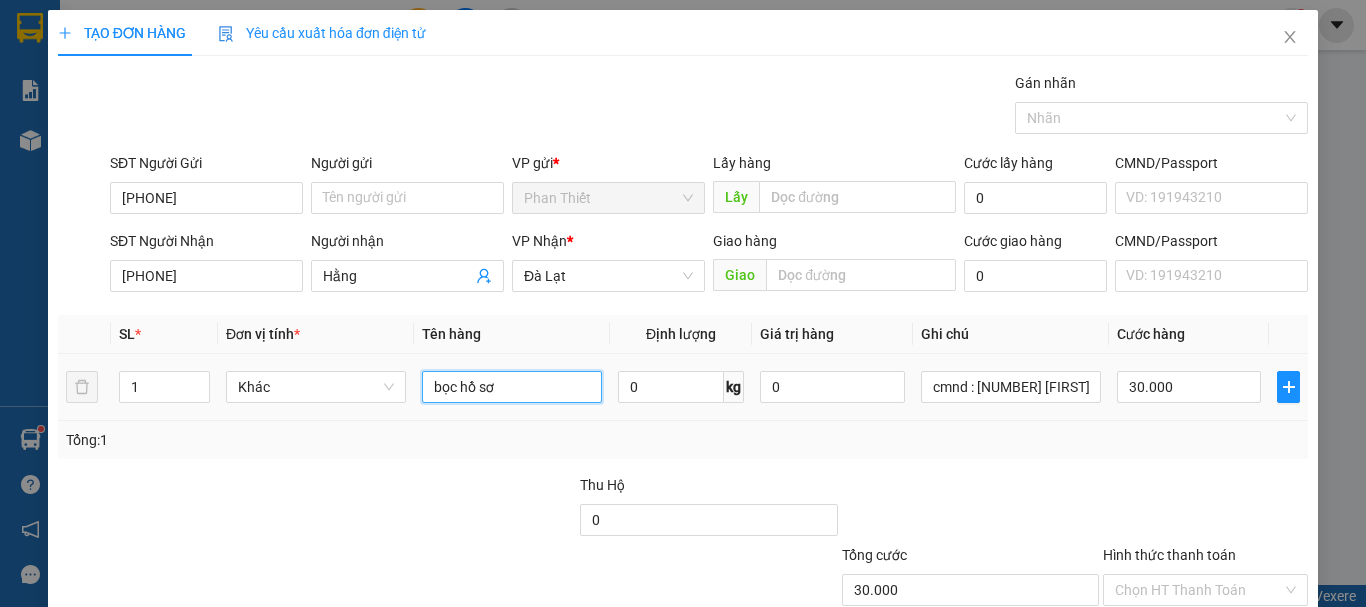drag, startPoint x: 526, startPoint y: 384, endPoint x: 386, endPoint y: 407, distance: 141.87671 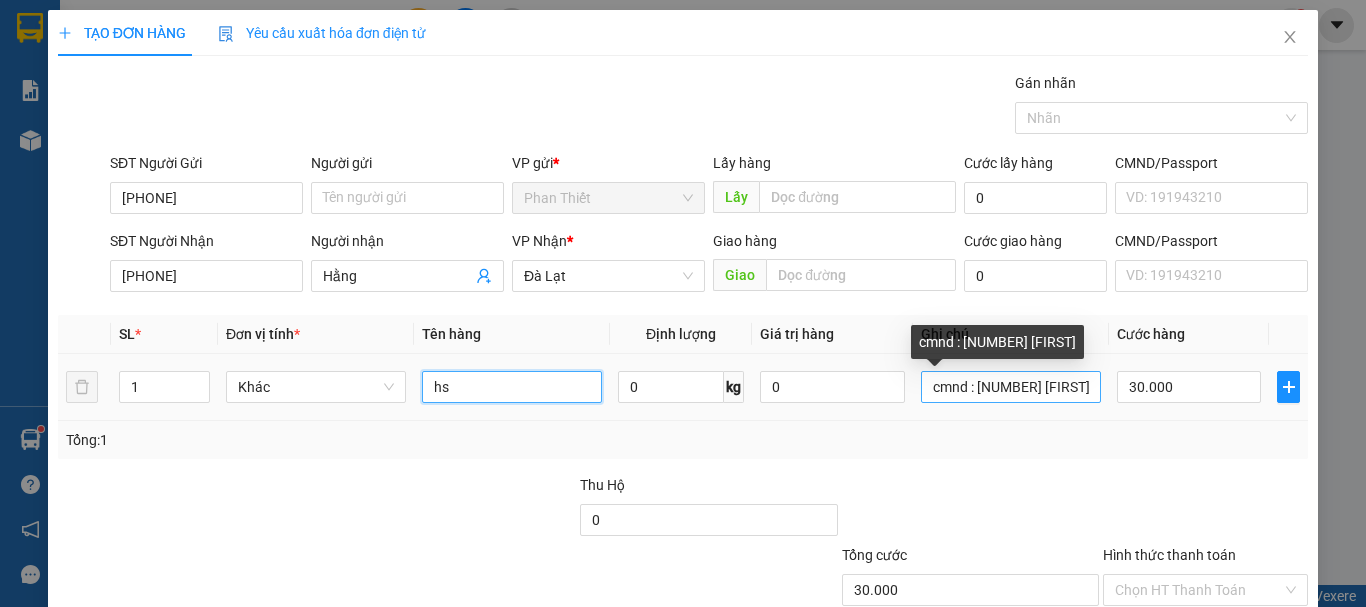 type on "hs" 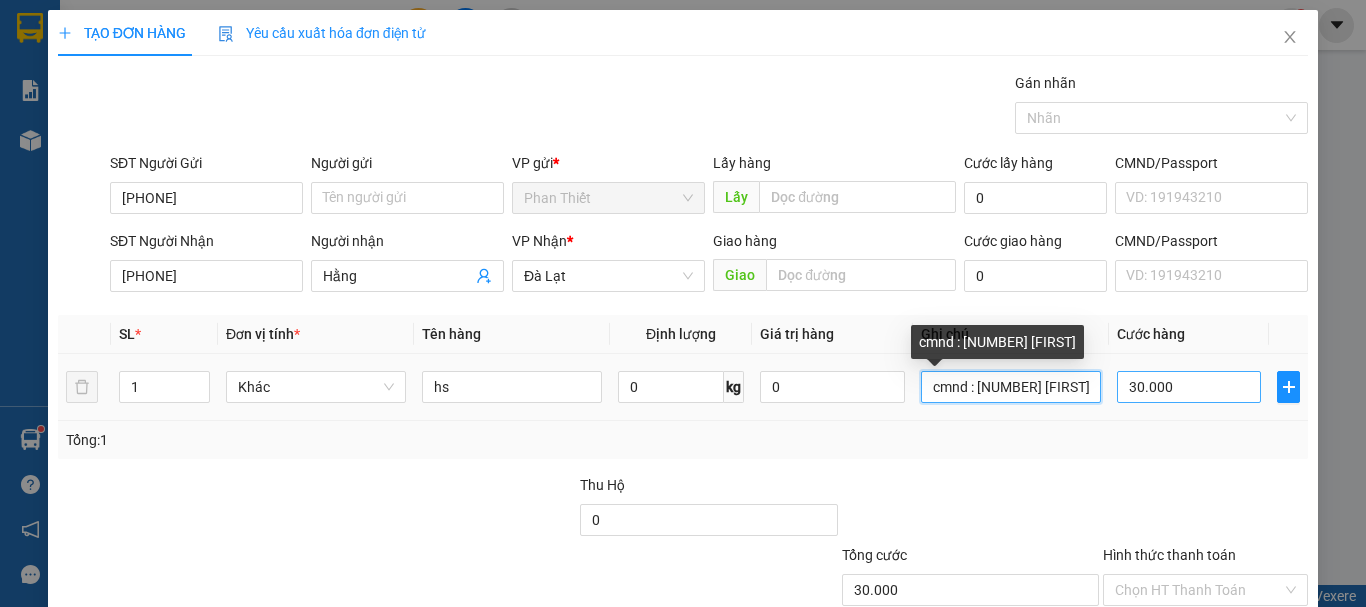 scroll, scrollTop: 0, scrollLeft: 43, axis: horizontal 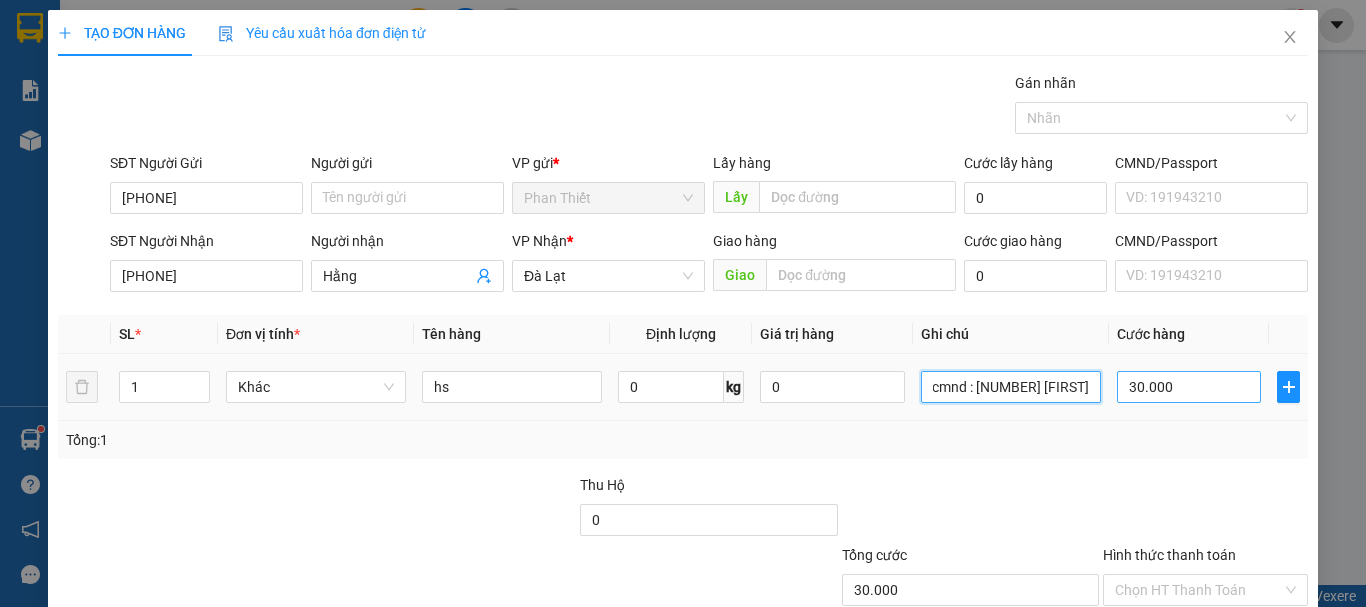 drag, startPoint x: 912, startPoint y: 385, endPoint x: 1131, endPoint y: 385, distance: 219 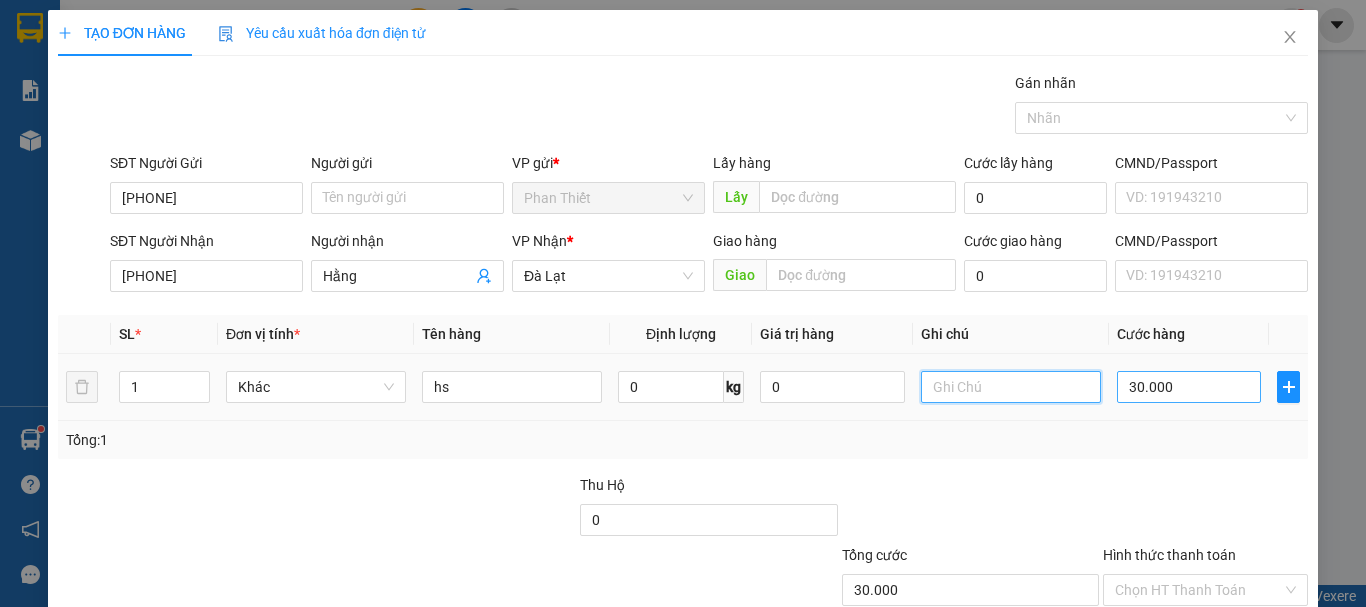 scroll, scrollTop: 0, scrollLeft: 0, axis: both 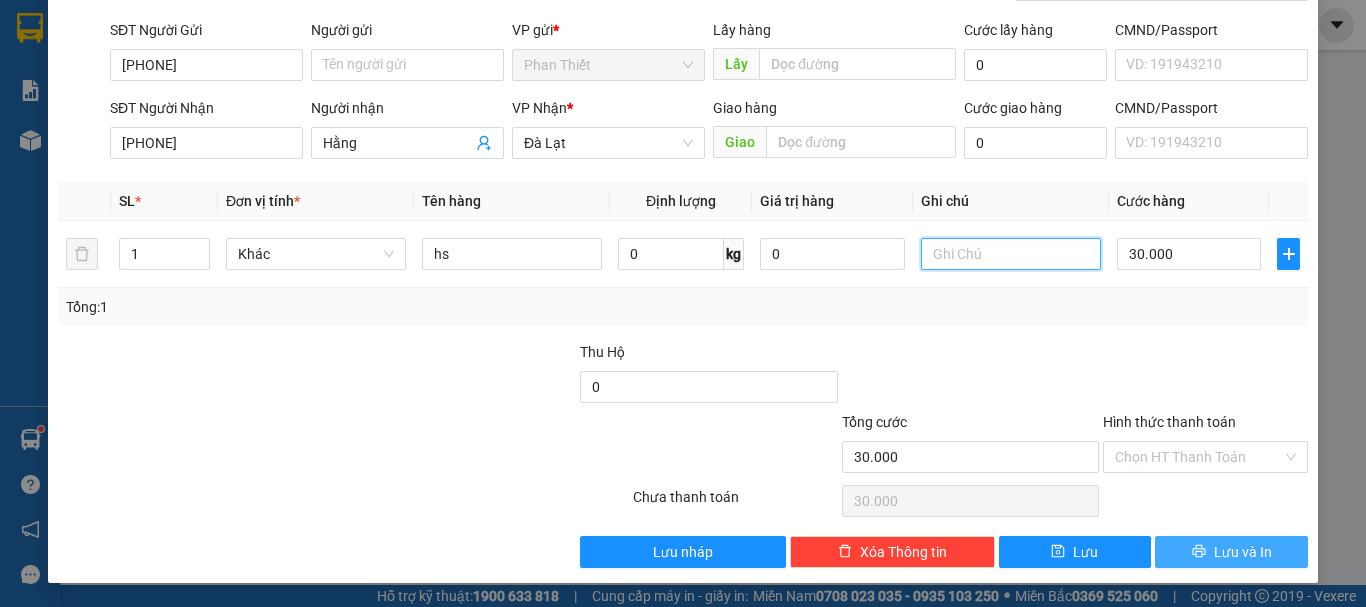 type 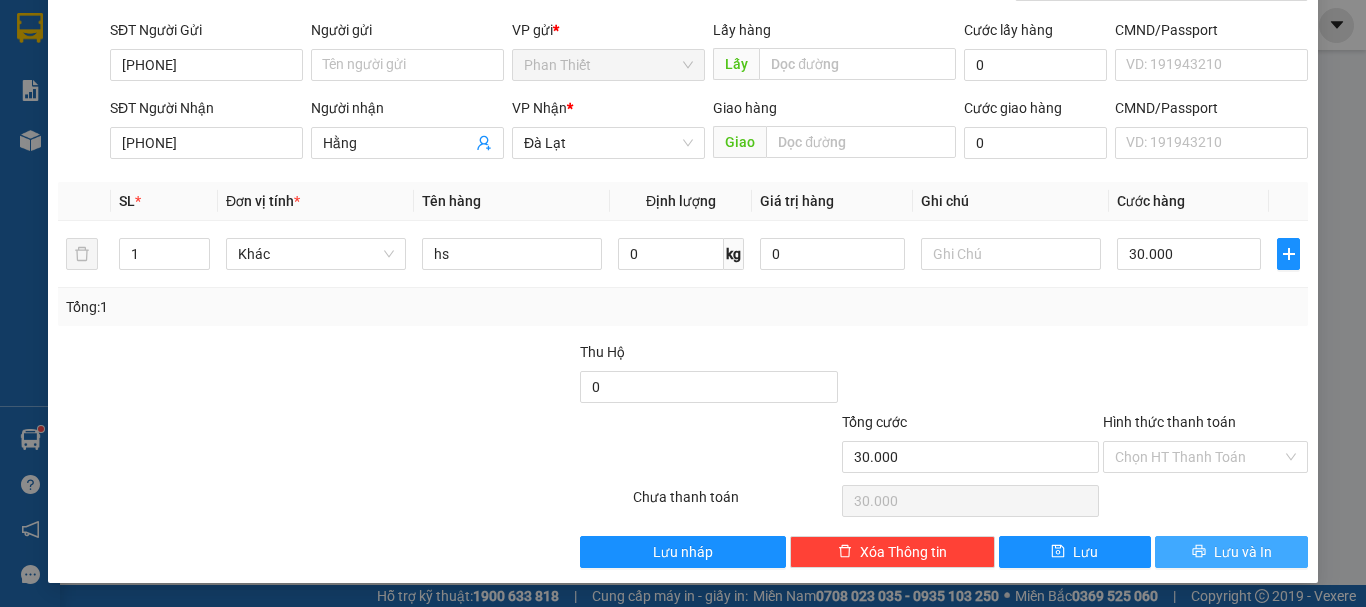 click on "Lưu và In" at bounding box center [1231, 552] 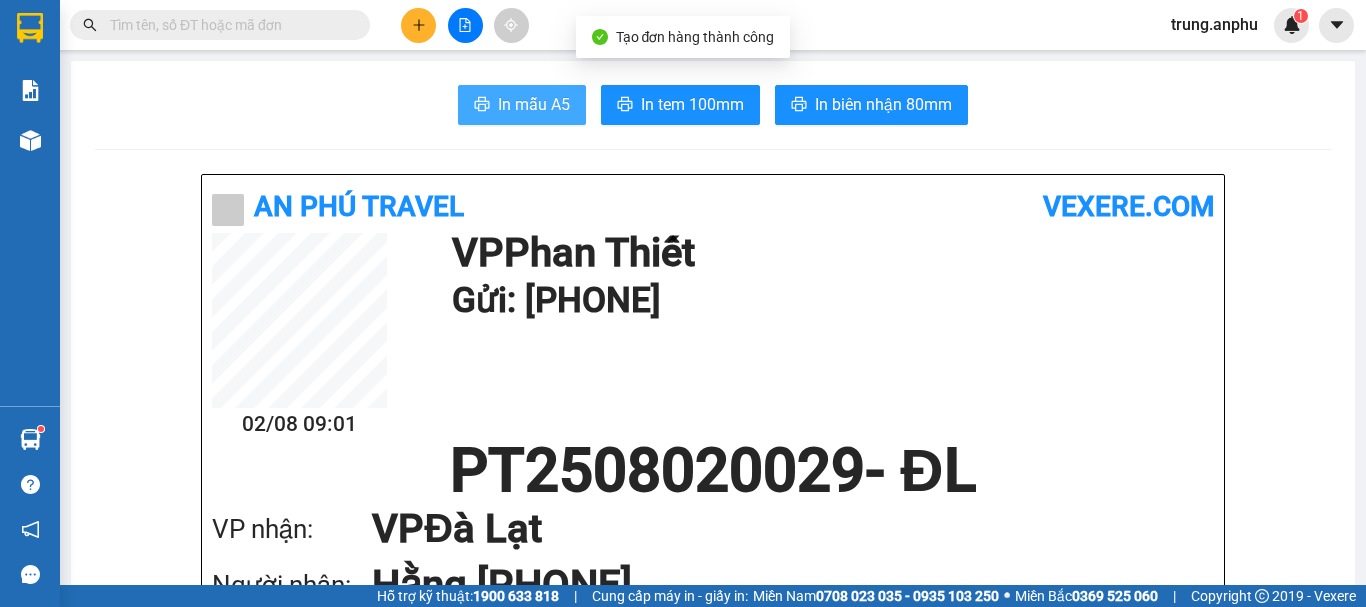 click on "In mẫu A5" at bounding box center (534, 104) 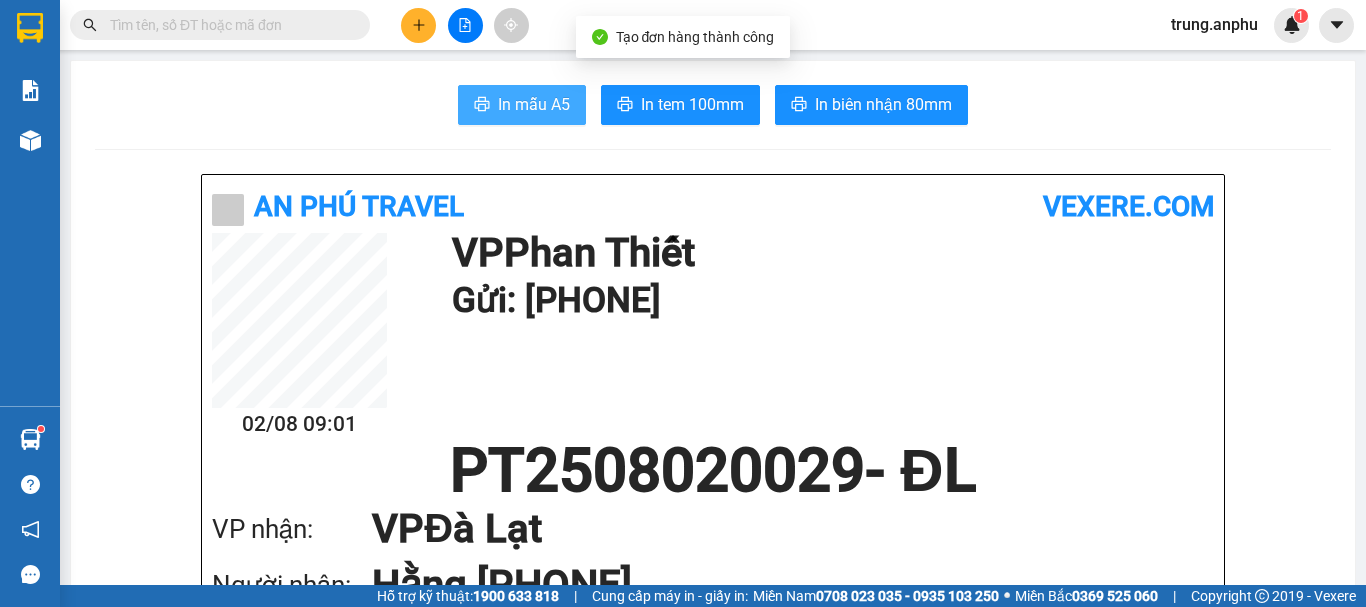scroll, scrollTop: 0, scrollLeft: 0, axis: both 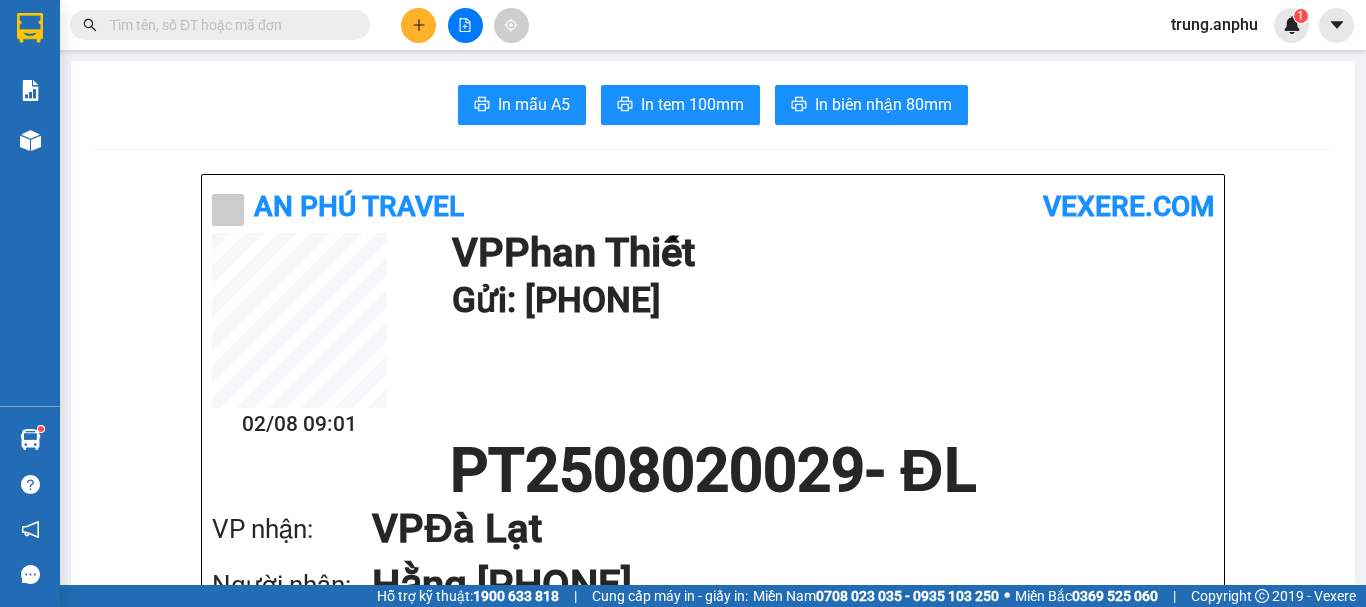 click at bounding box center (228, 25) 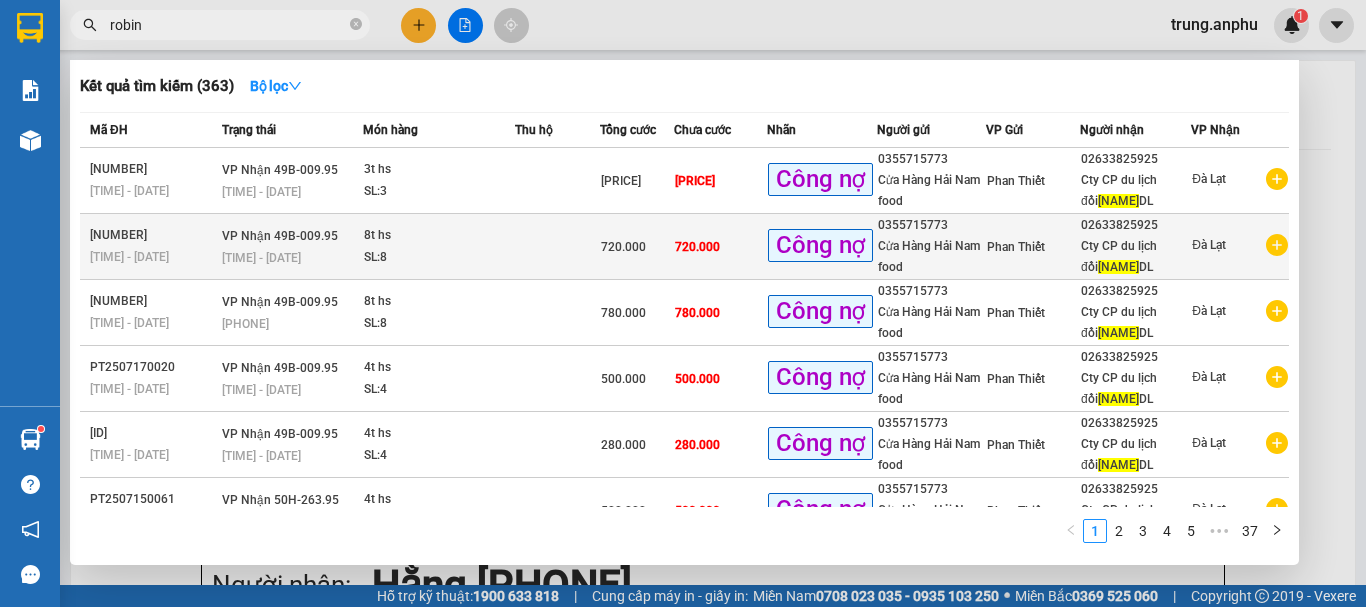 type on "robin" 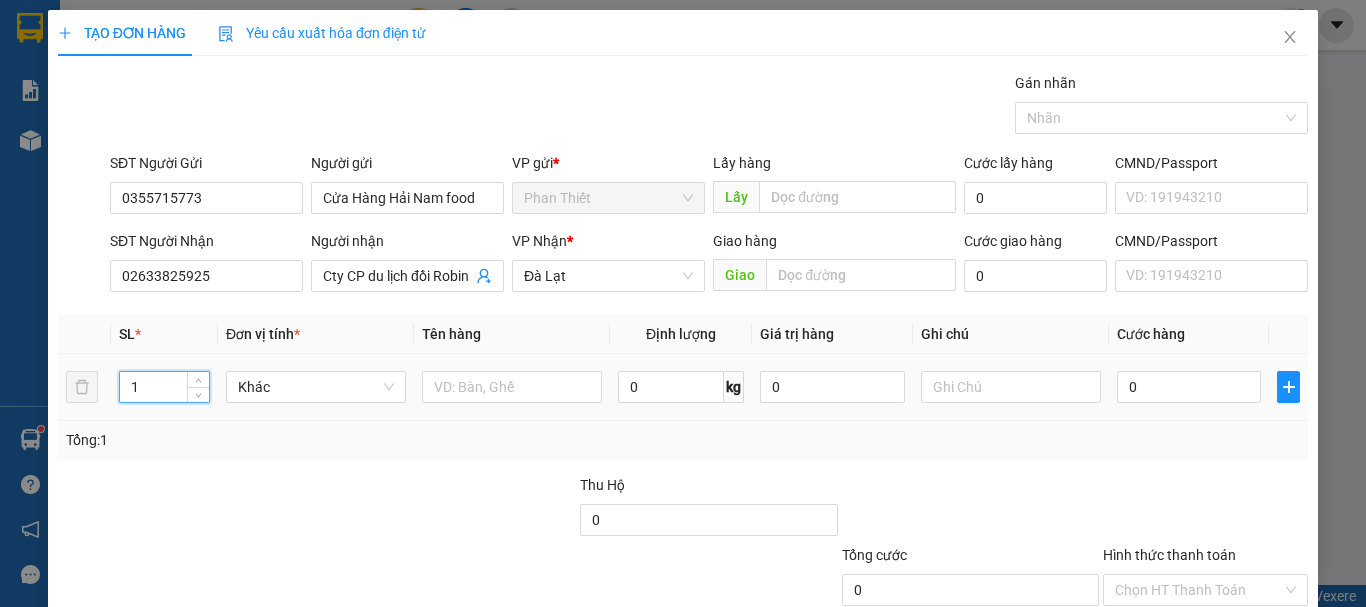 drag, startPoint x: 155, startPoint y: 393, endPoint x: 121, endPoint y: 395, distance: 34.058773 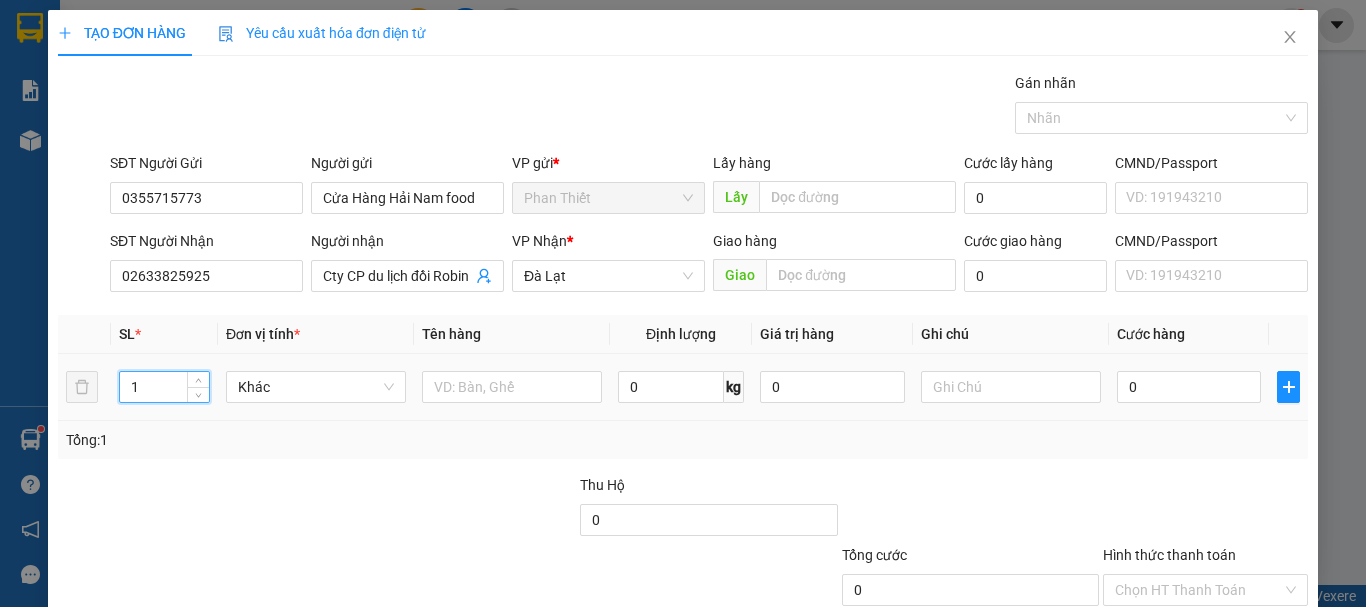 click on "1" at bounding box center [164, 387] 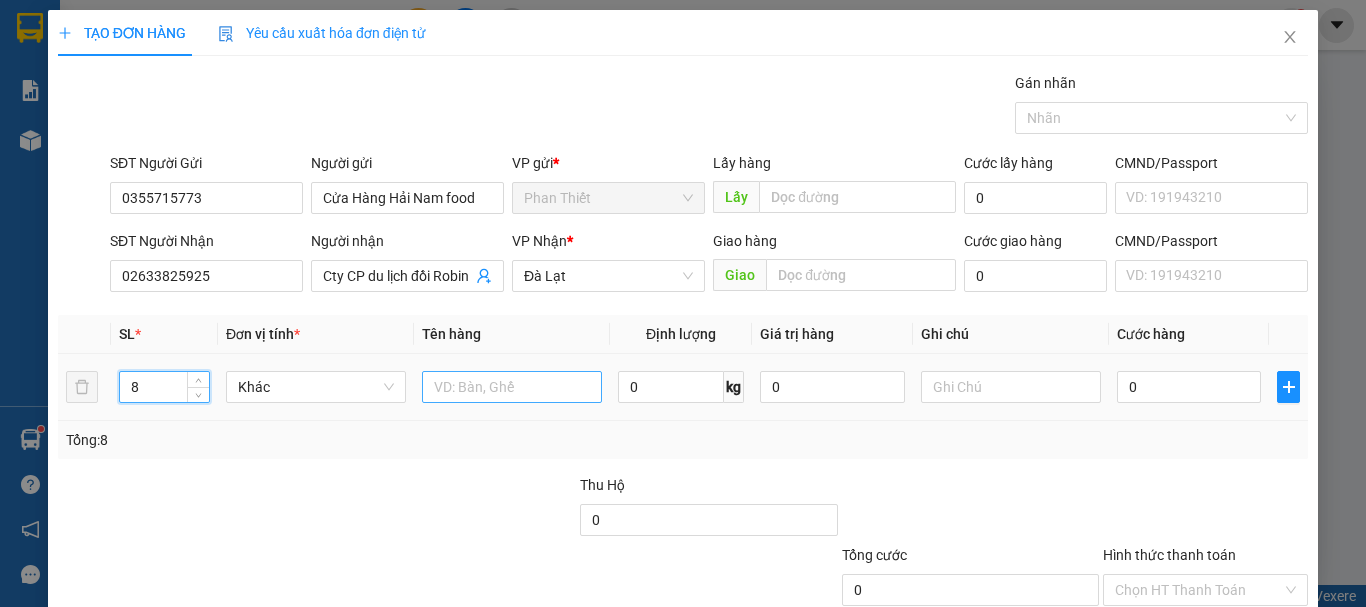 type on "8" 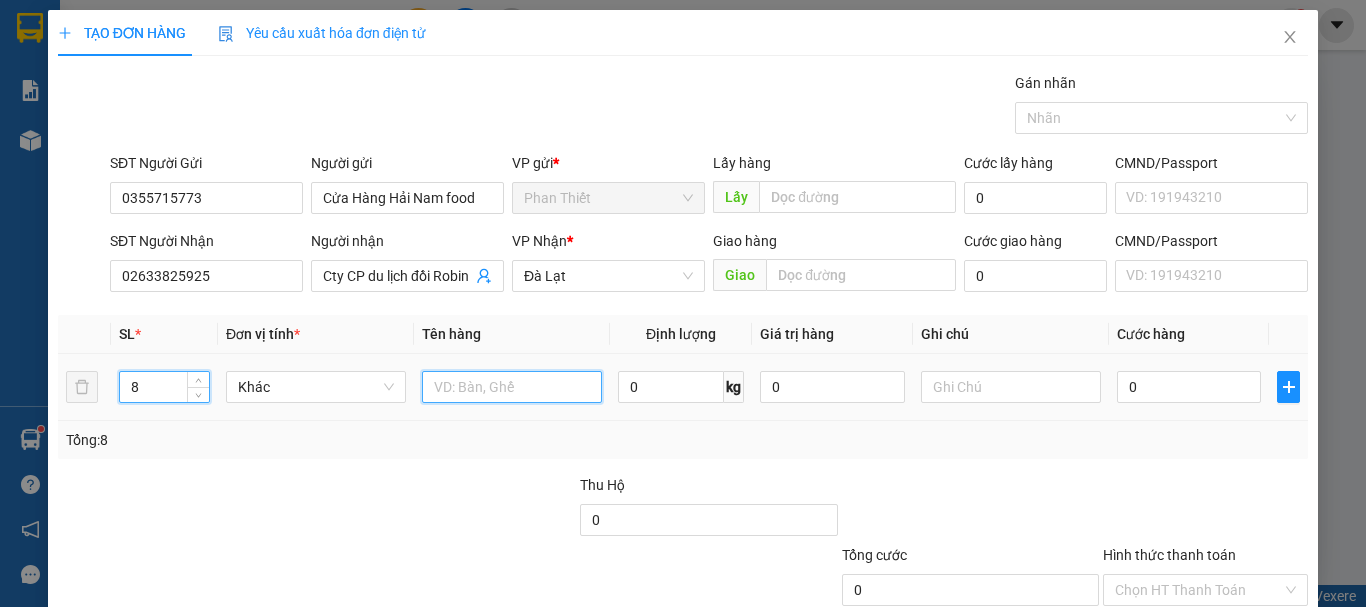 click at bounding box center (512, 387) 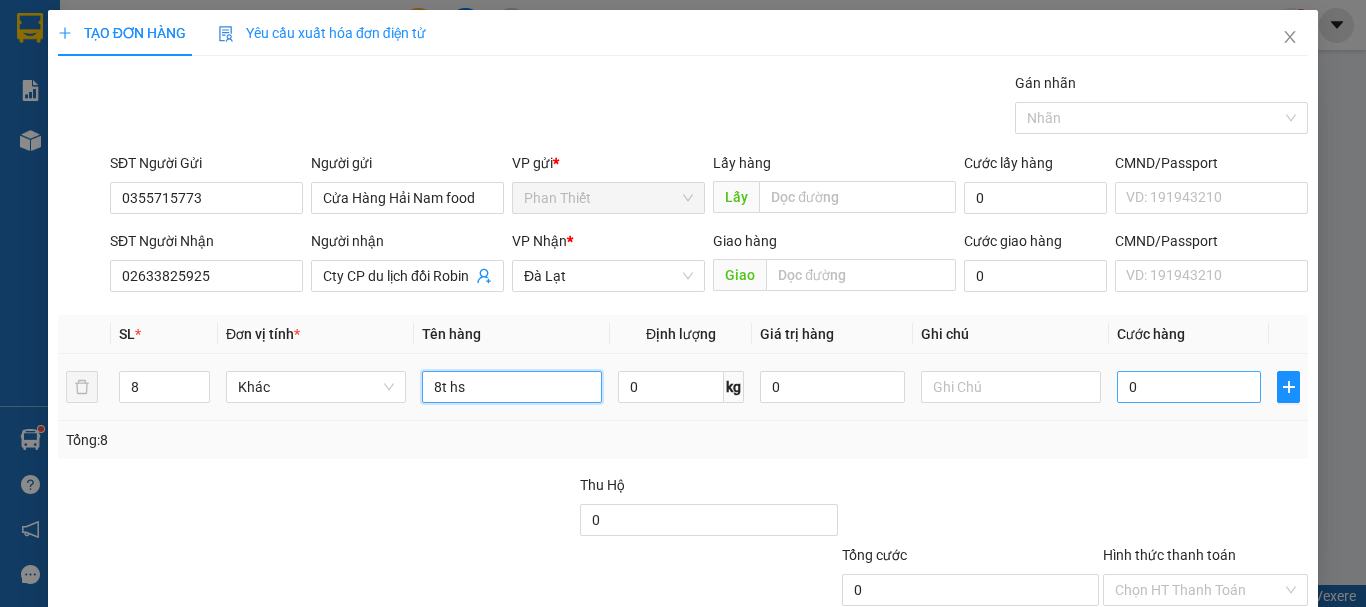 type on "8t hs" 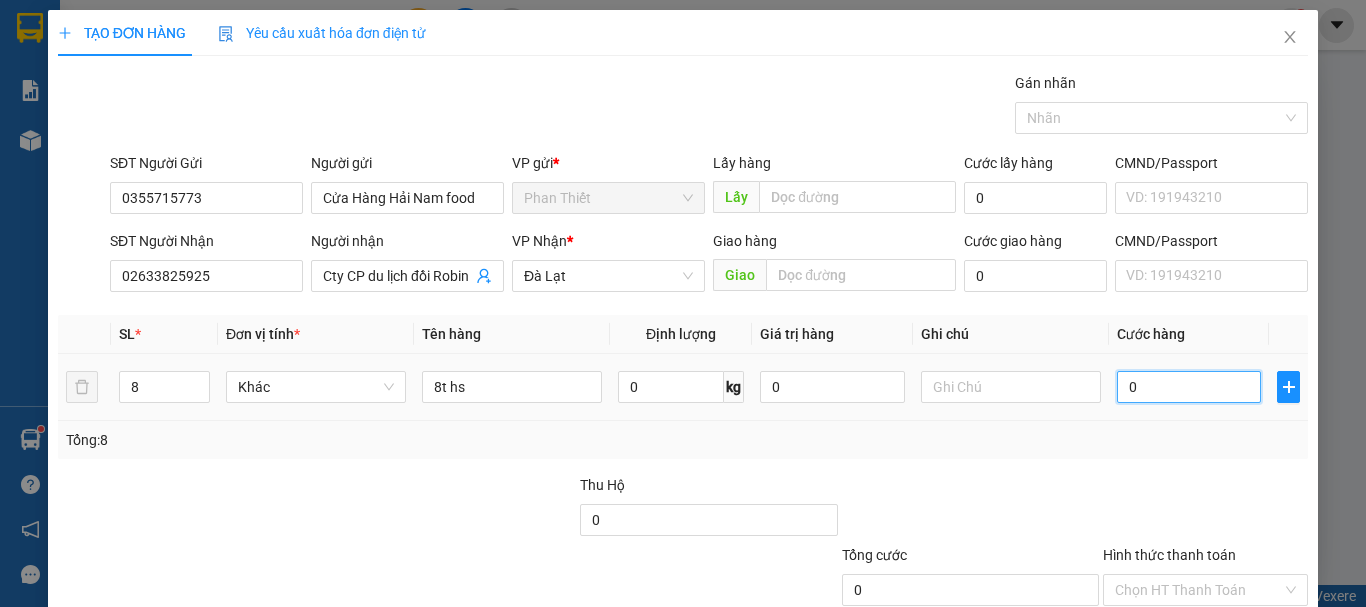 click on "0" at bounding box center (1189, 387) 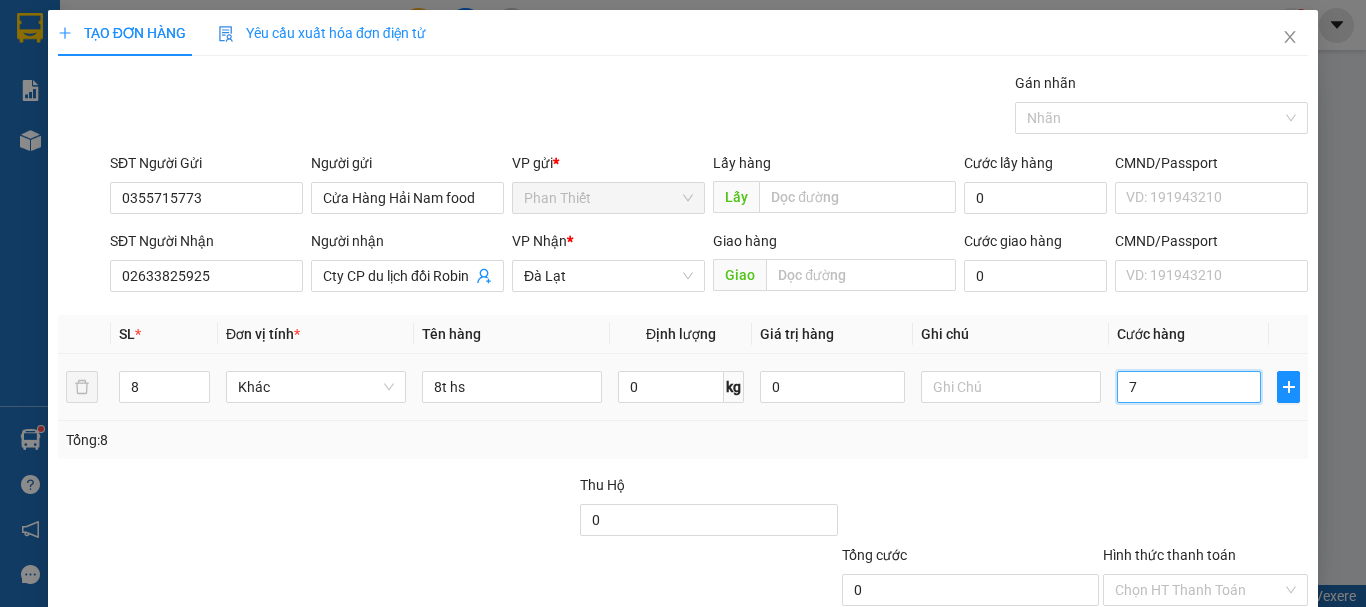 type on "7" 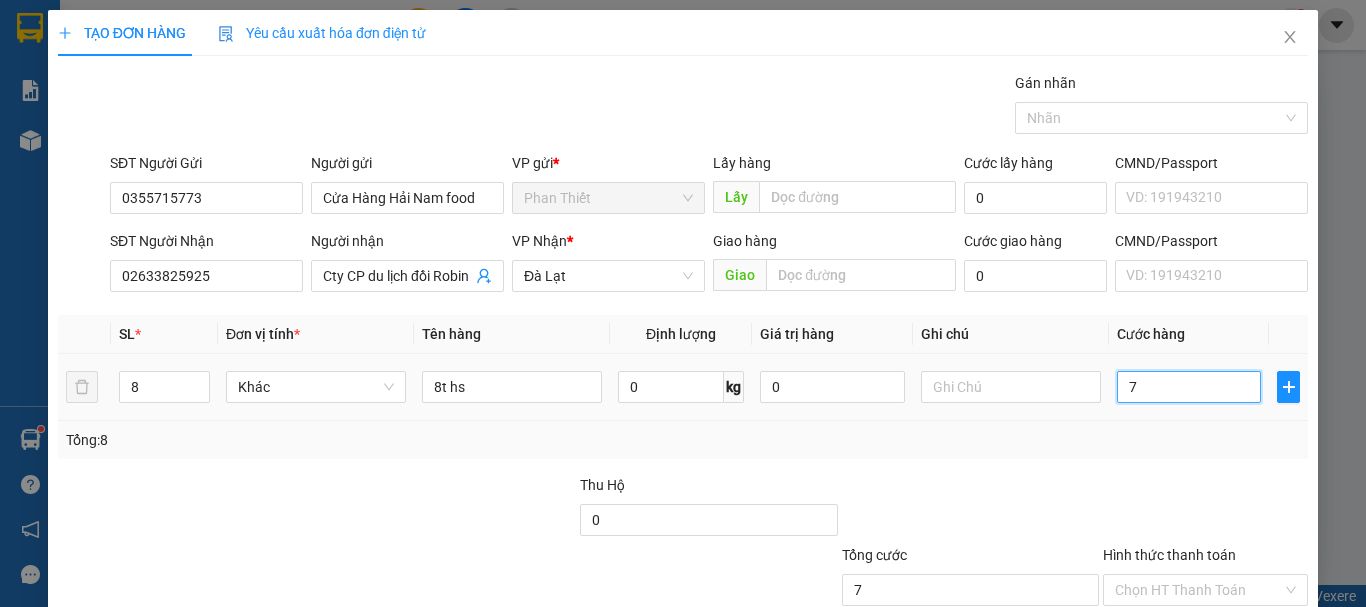 type on "72" 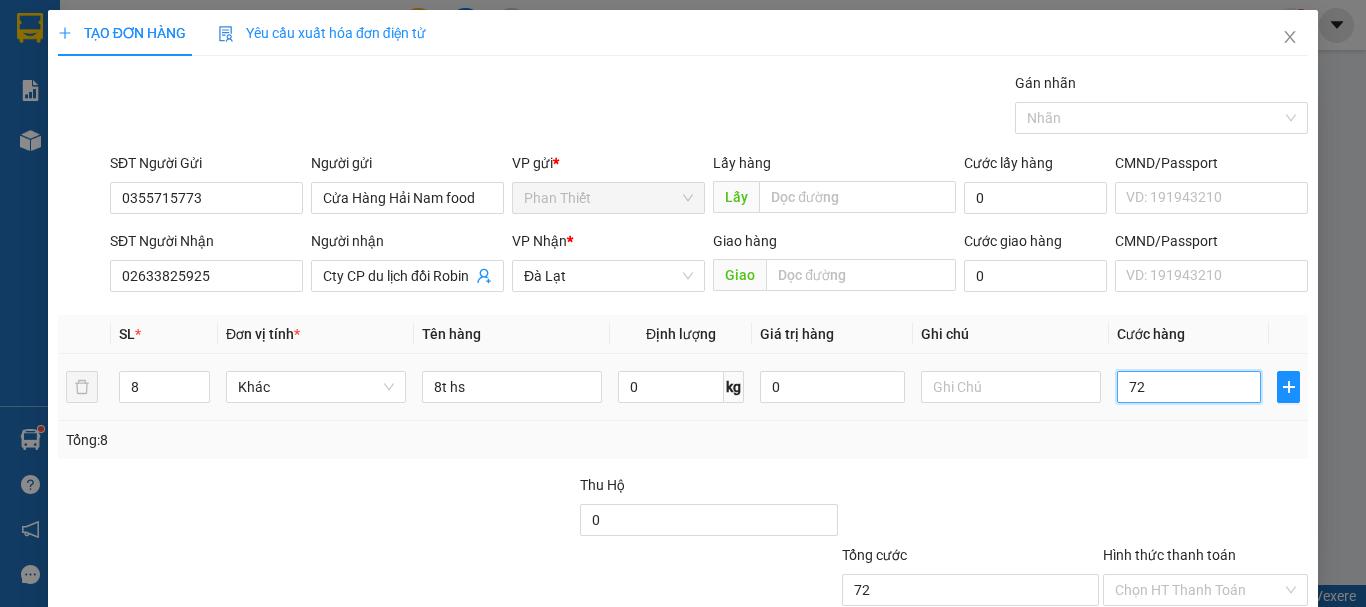 type on "720" 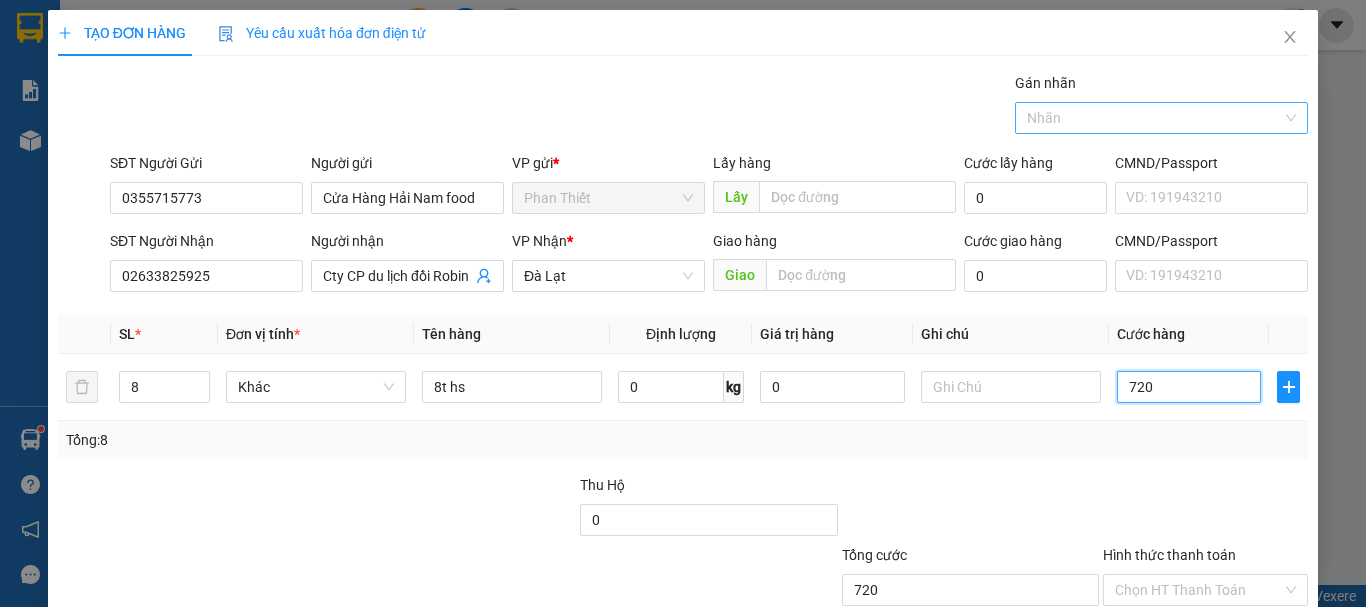 click at bounding box center (1152, 118) 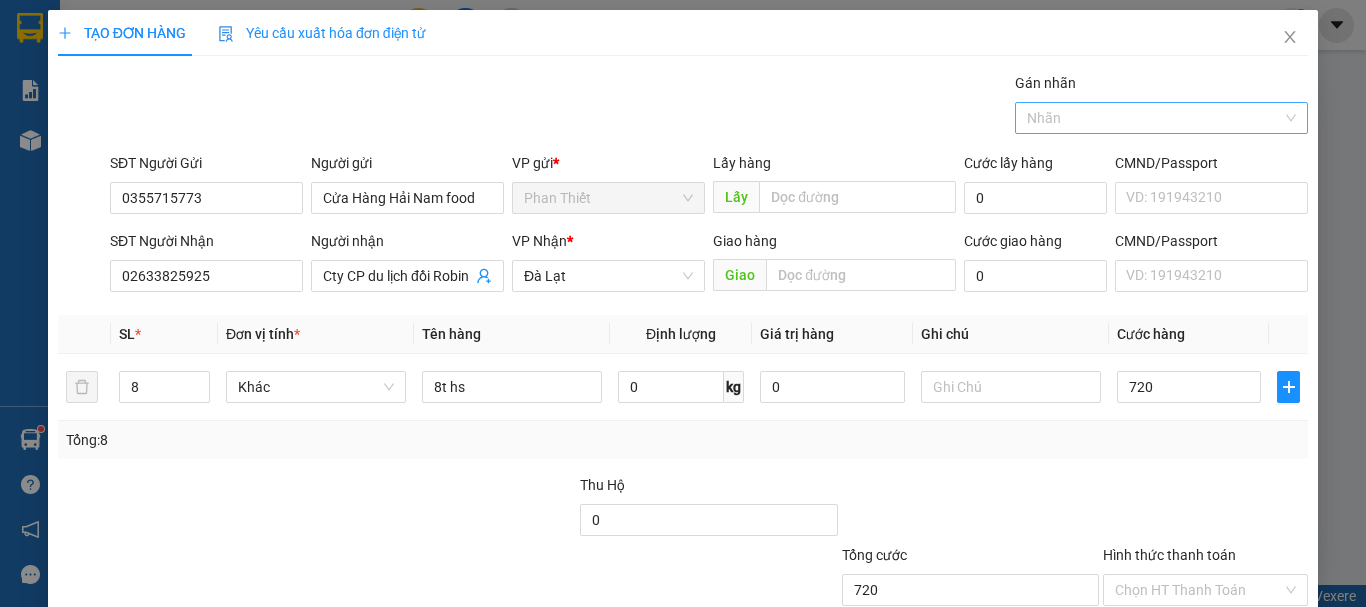 type on "720.000" 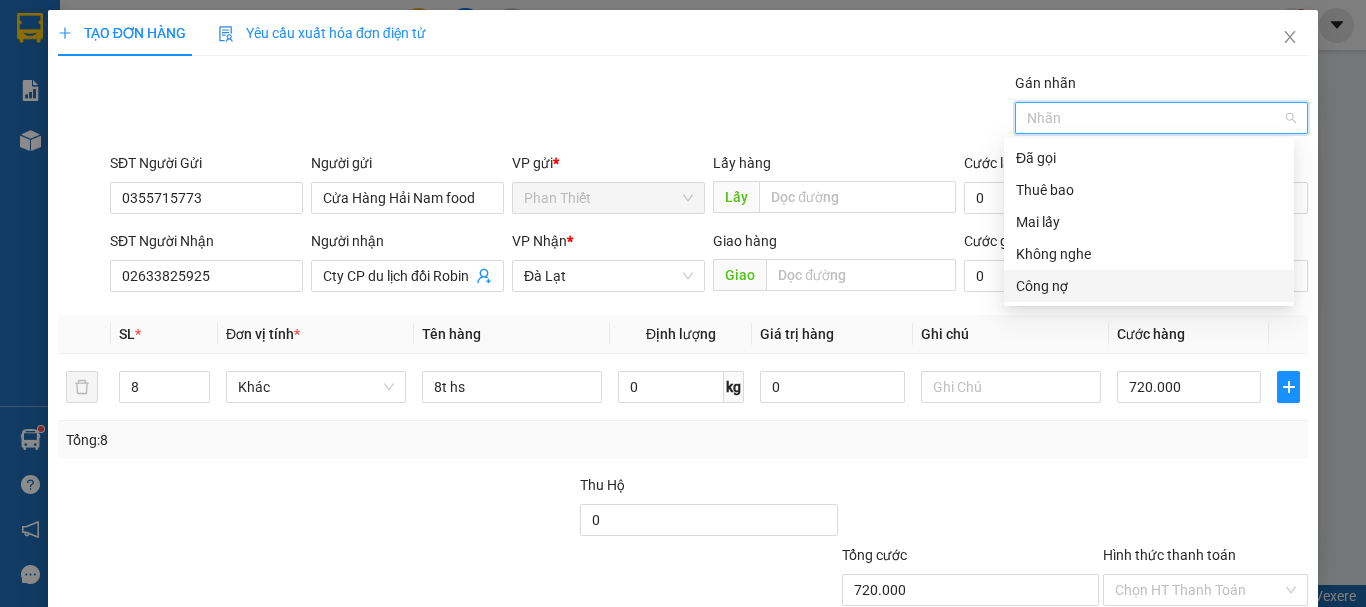 click on "Công nợ" at bounding box center [1149, 286] 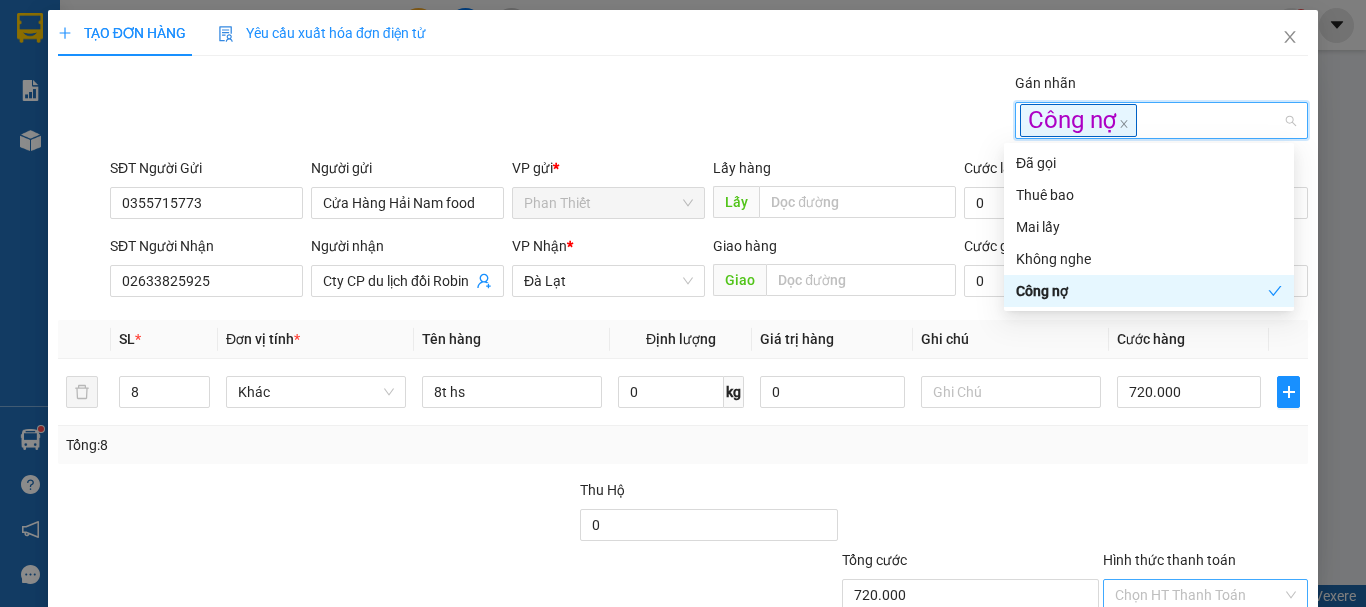 scroll, scrollTop: 138, scrollLeft: 0, axis: vertical 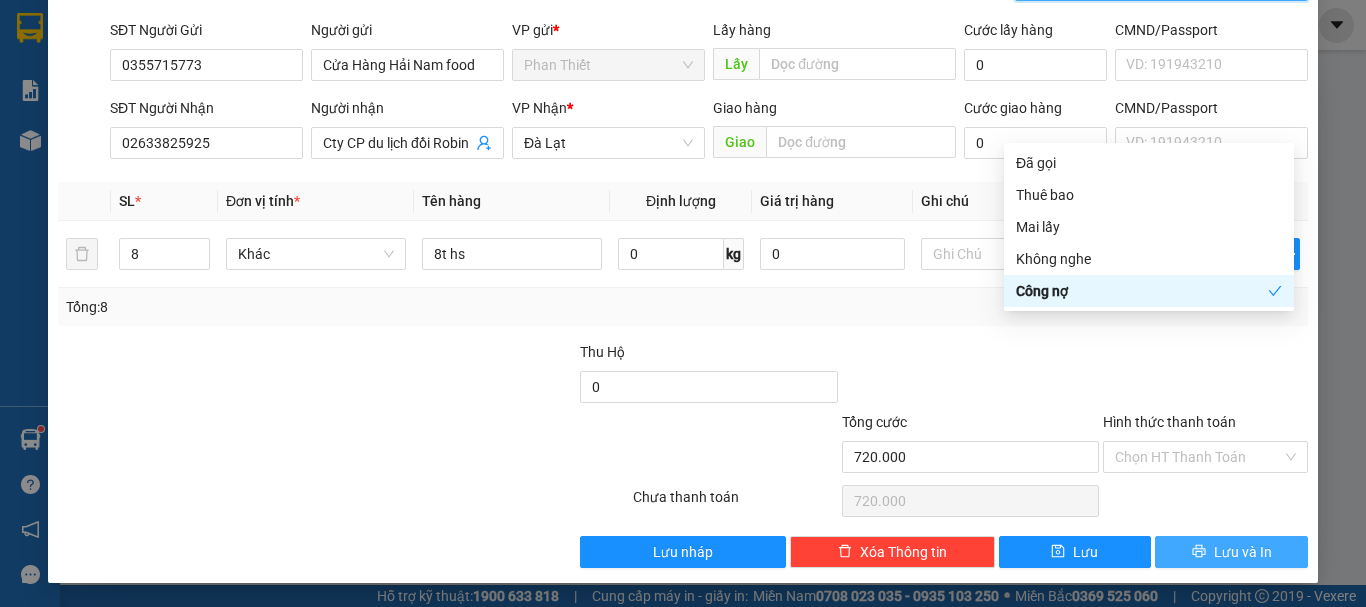 click on "Lưu và In" at bounding box center (1243, 552) 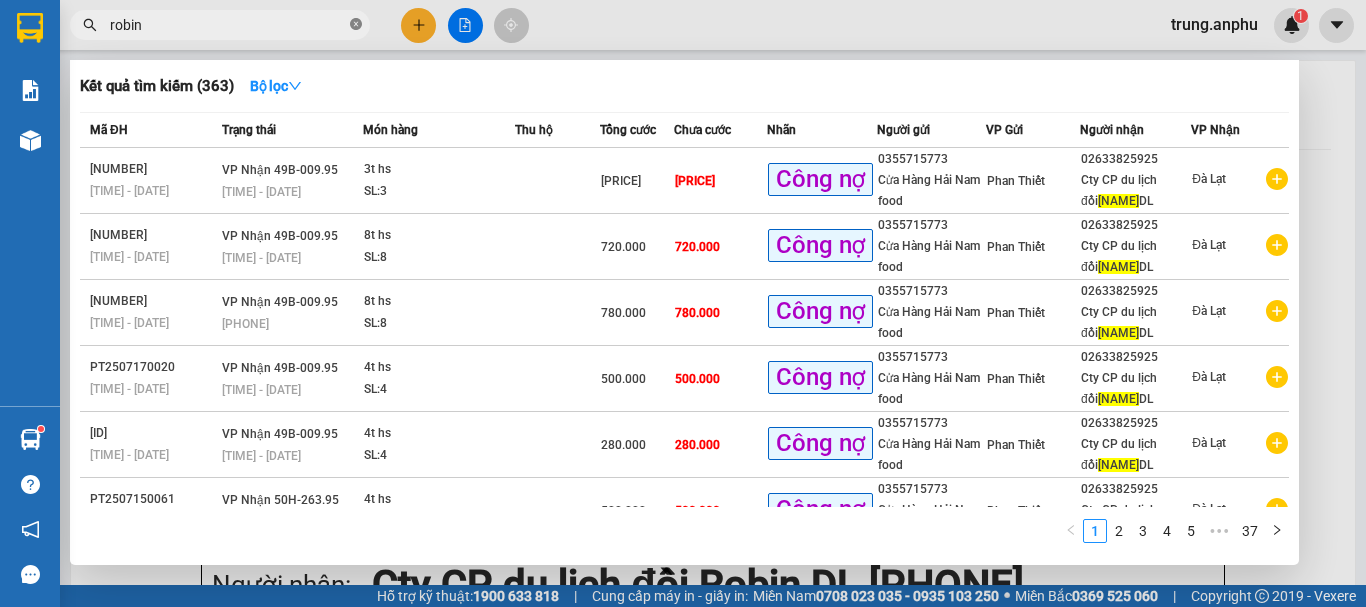 click 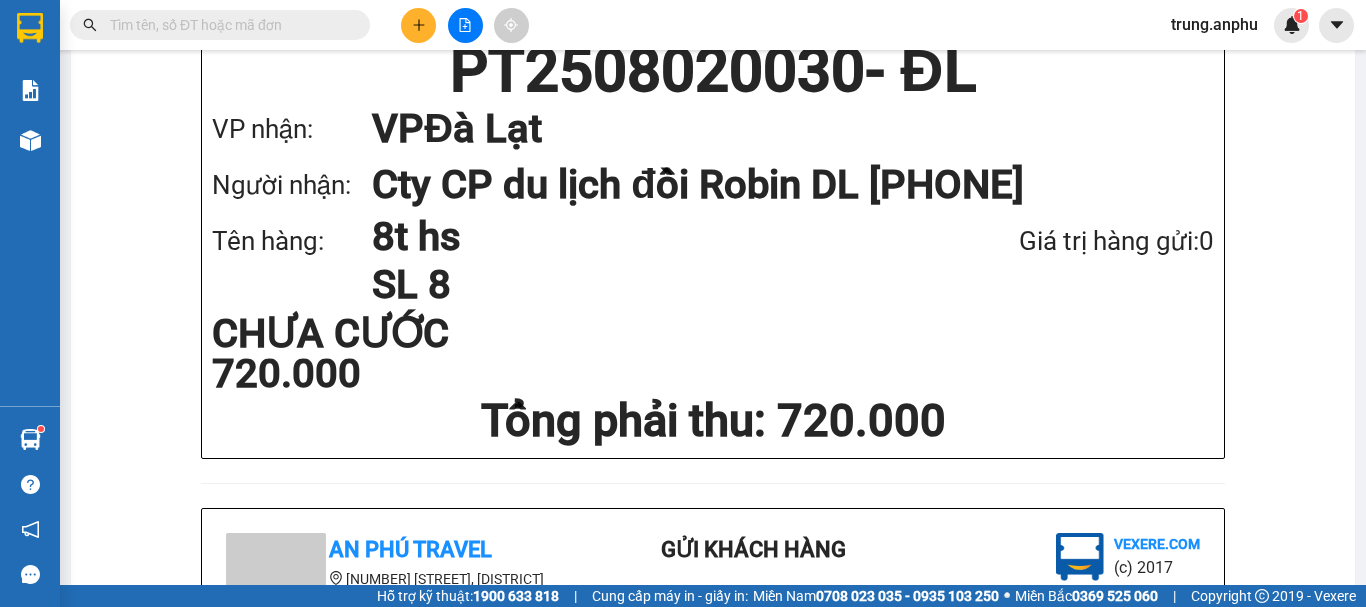 scroll, scrollTop: 0, scrollLeft: 0, axis: both 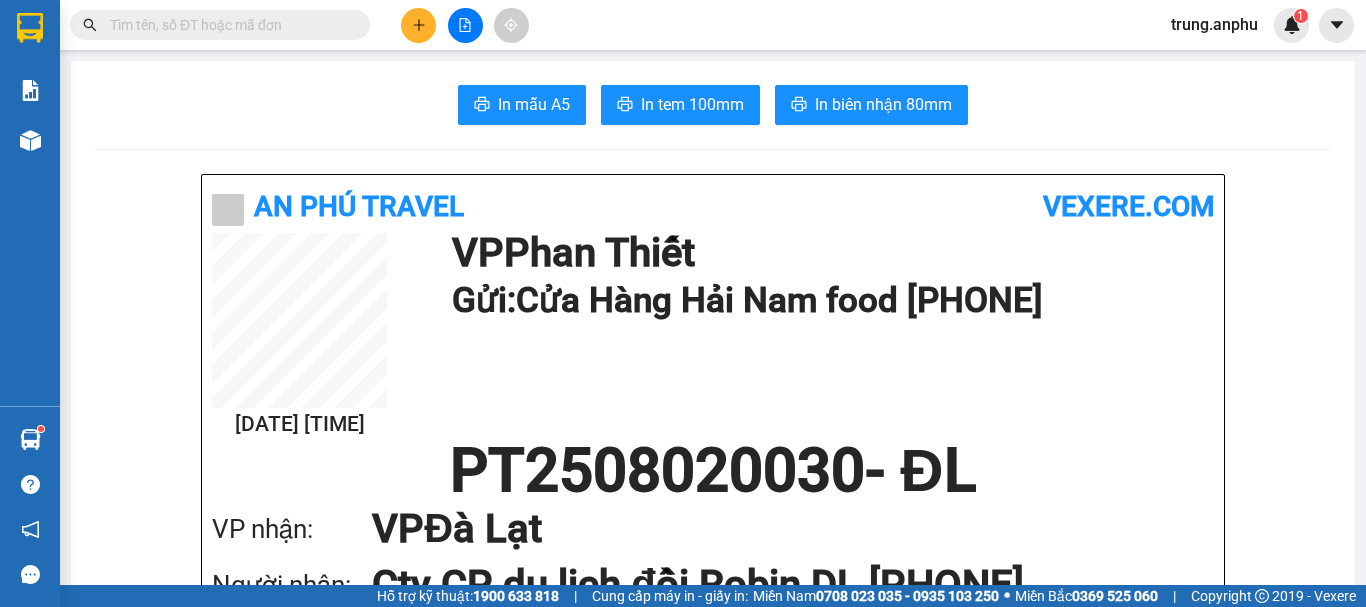 click at bounding box center (228, 25) 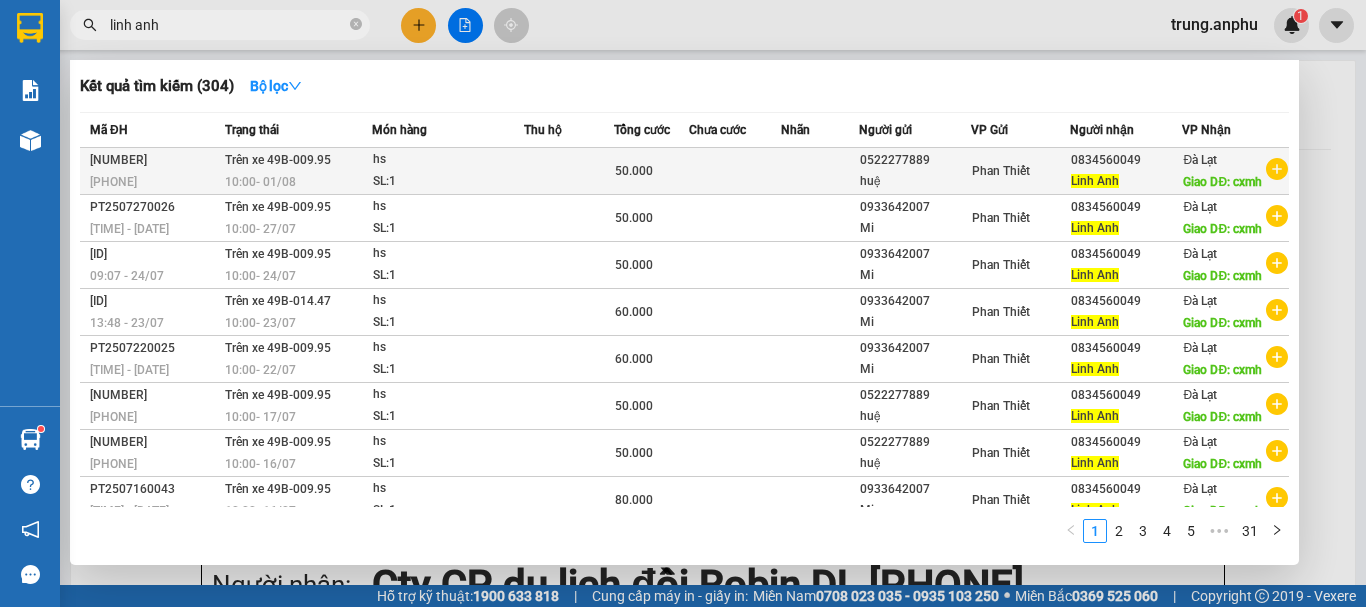 type on "linh anh" 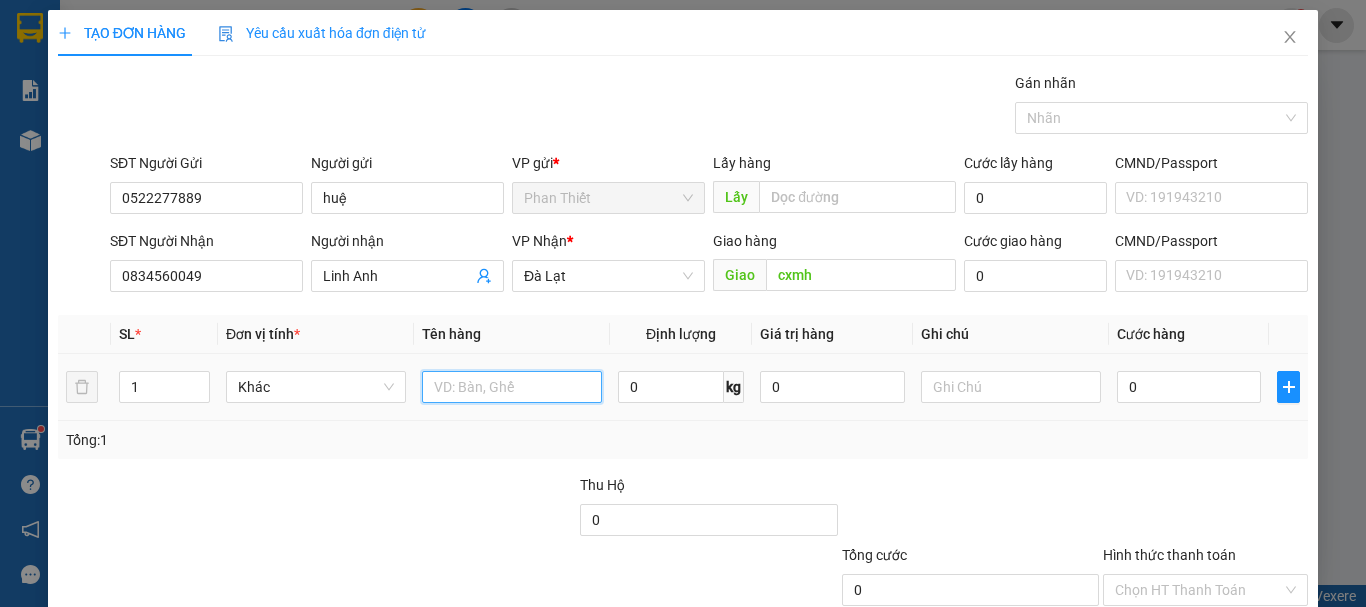 click at bounding box center (512, 387) 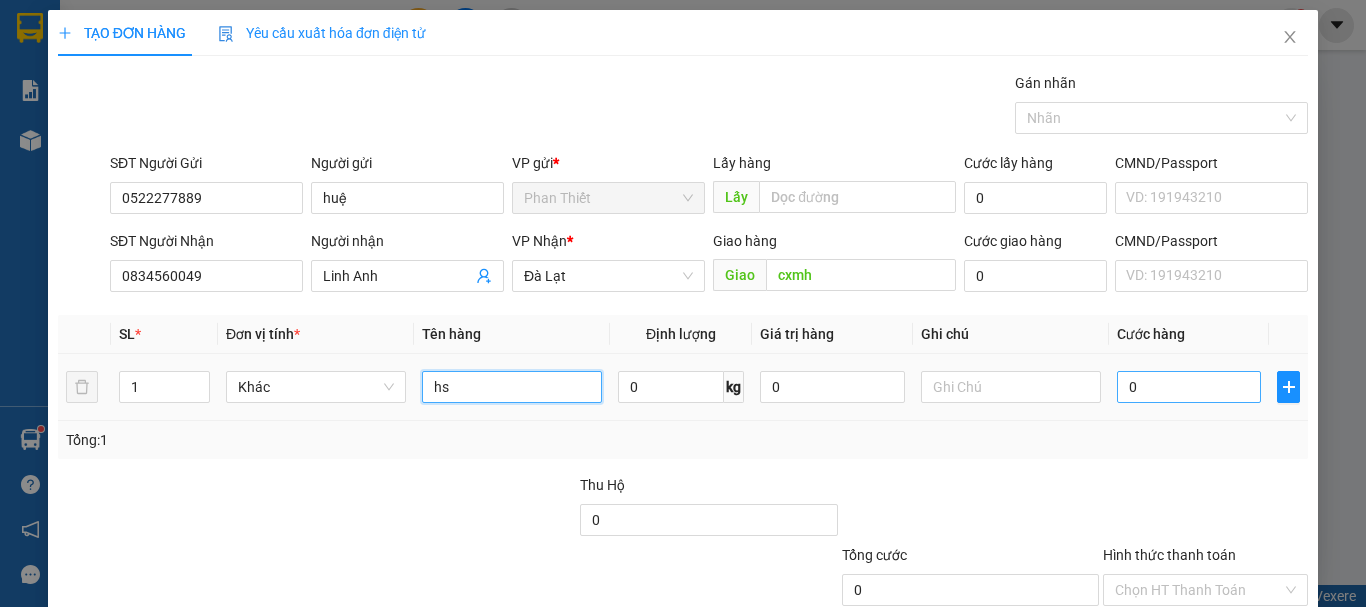 type on "hs" 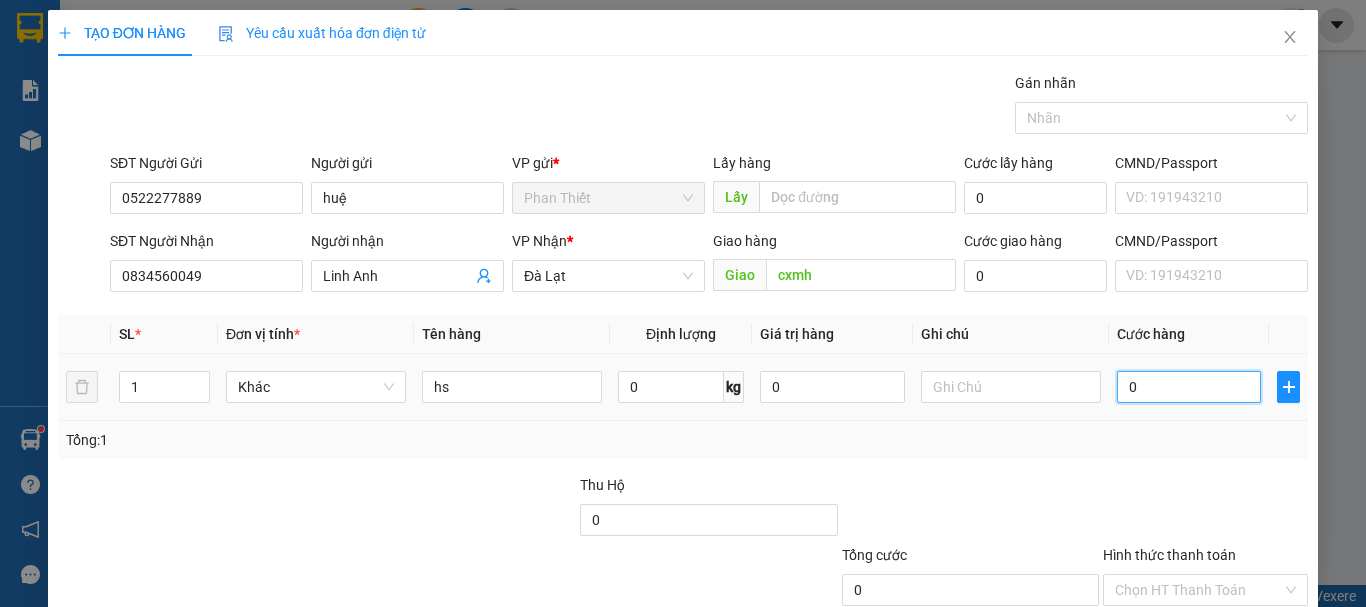 click on "0" at bounding box center (1189, 387) 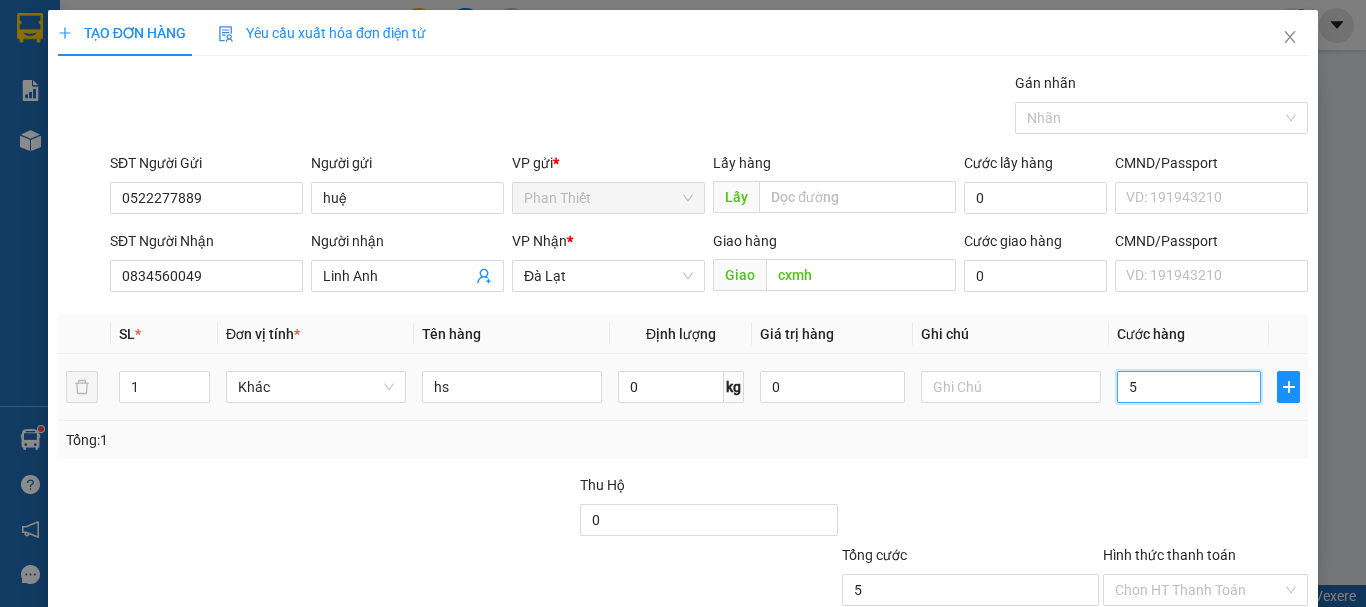 type on "50" 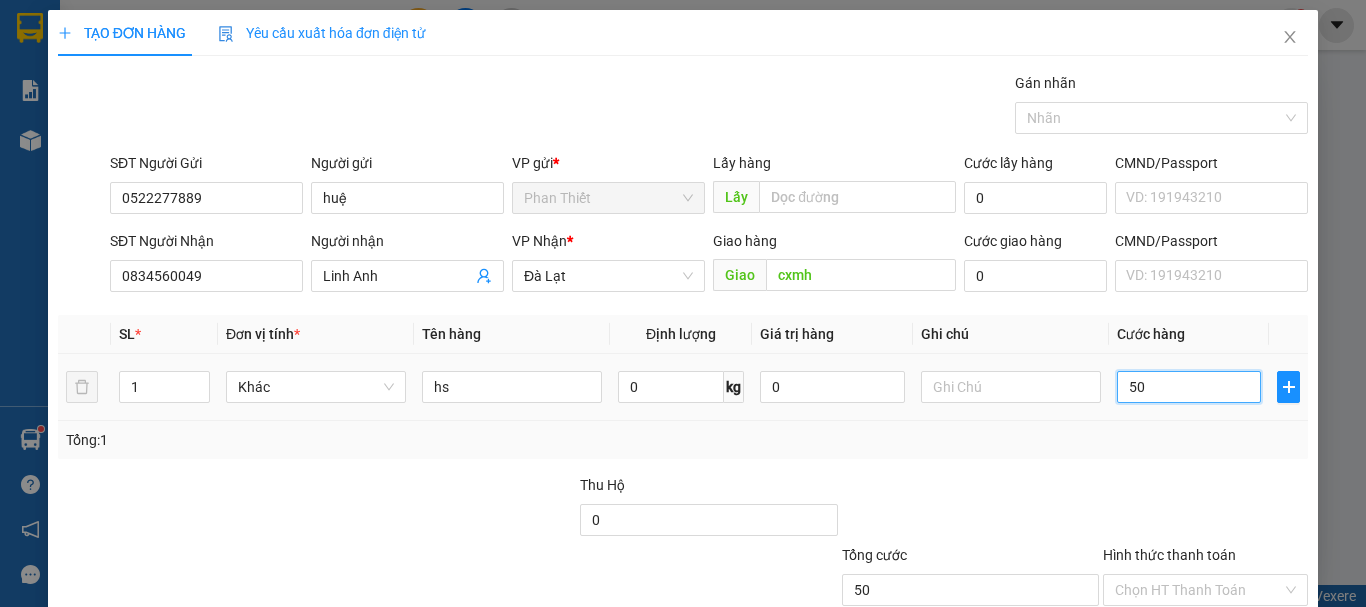 scroll, scrollTop: 133, scrollLeft: 0, axis: vertical 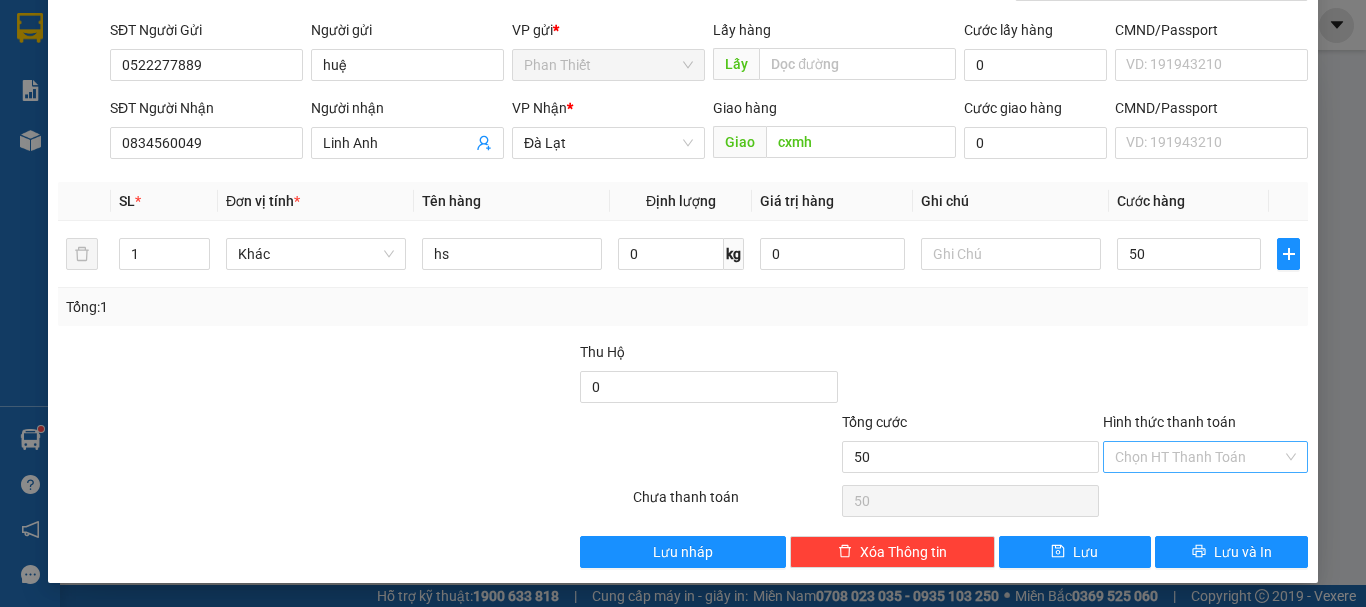 click on "Hình thức thanh toán" at bounding box center (1198, 457) 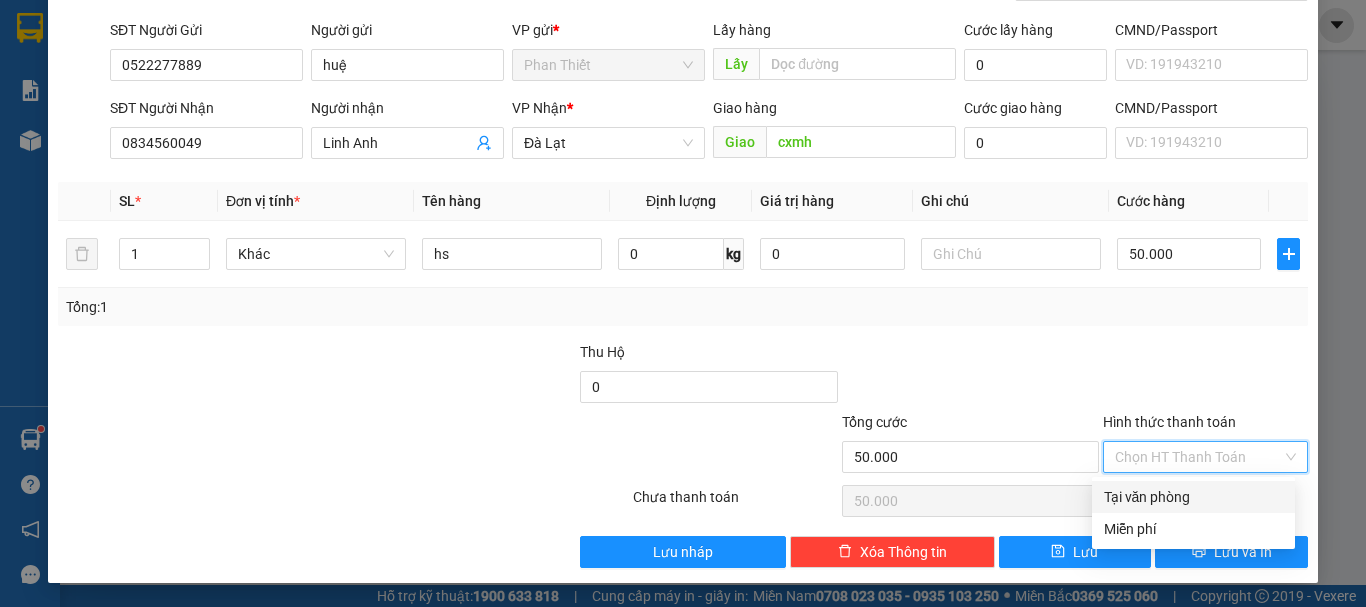 click on "Tại văn phòng" at bounding box center (1193, 497) 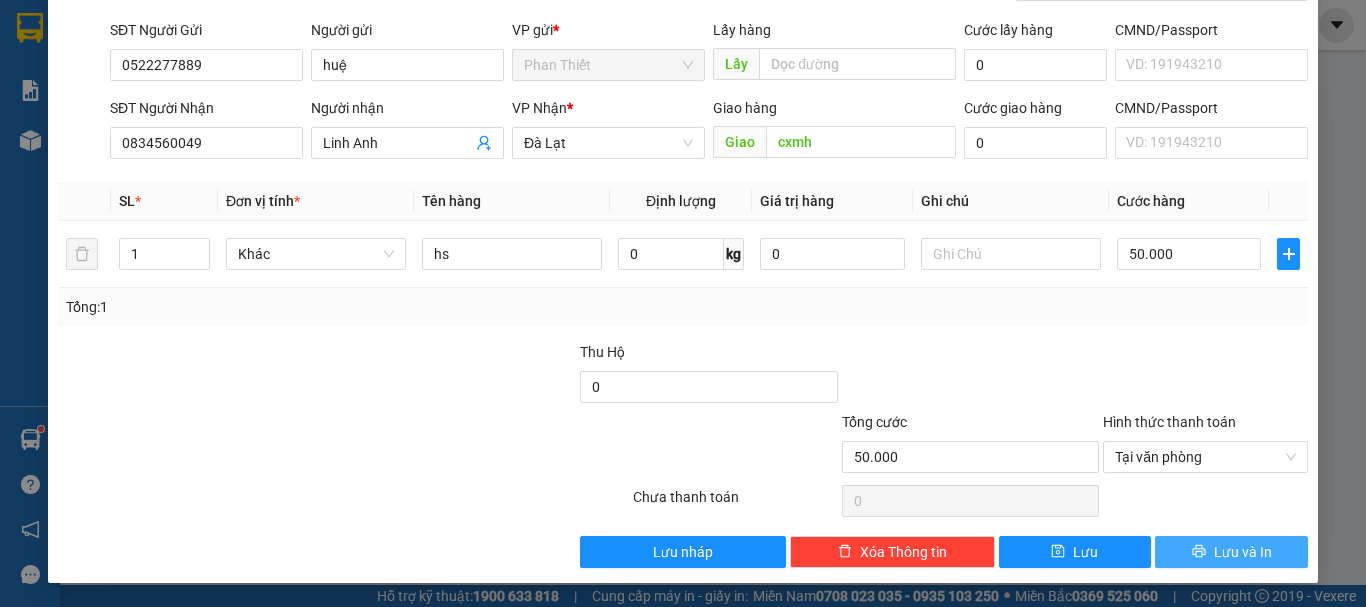 click on "Lưu và In" at bounding box center (1231, 552) 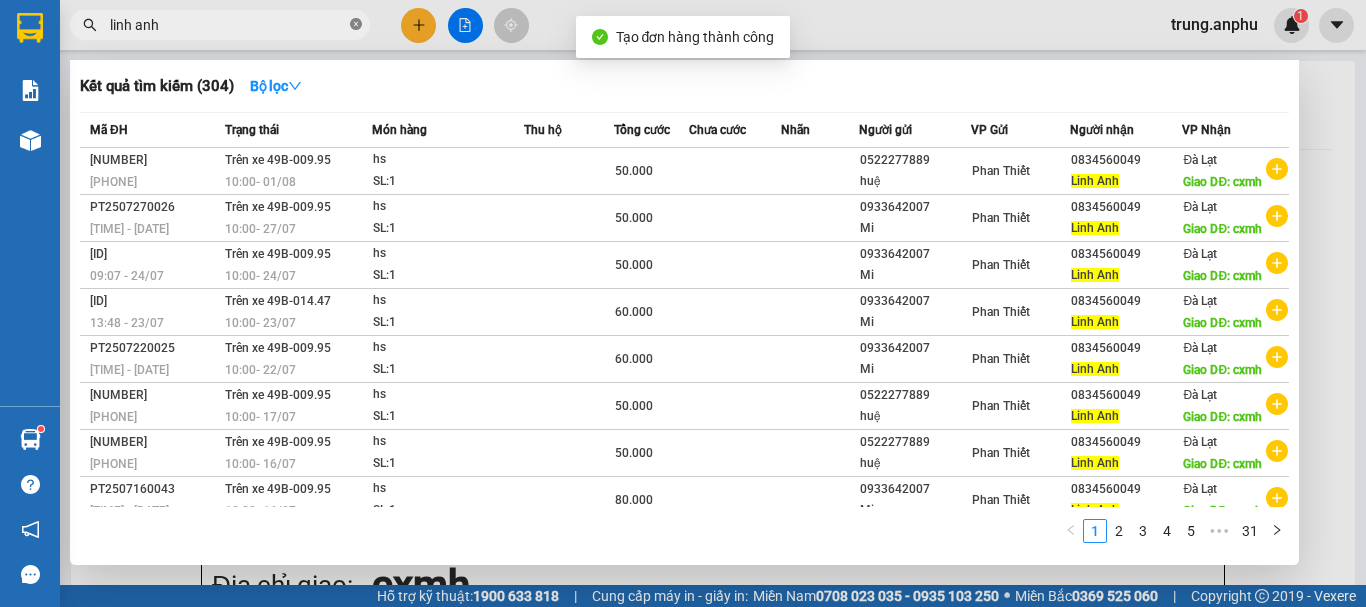 click 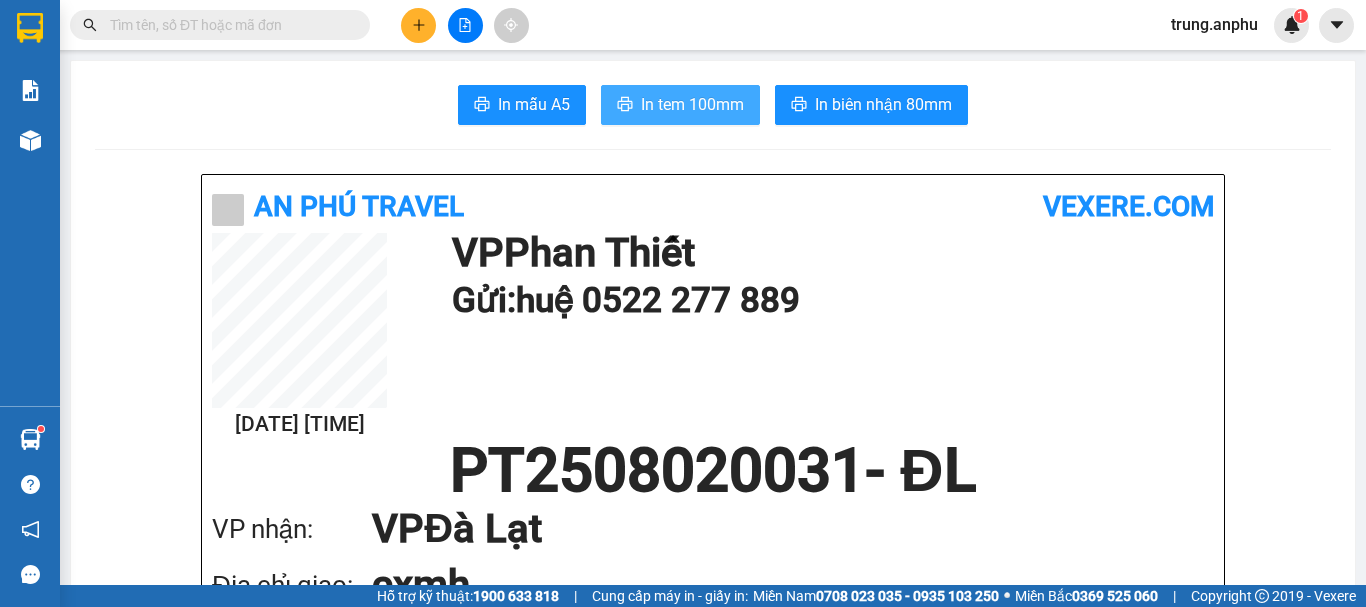 click on "In tem 100mm" at bounding box center (692, 104) 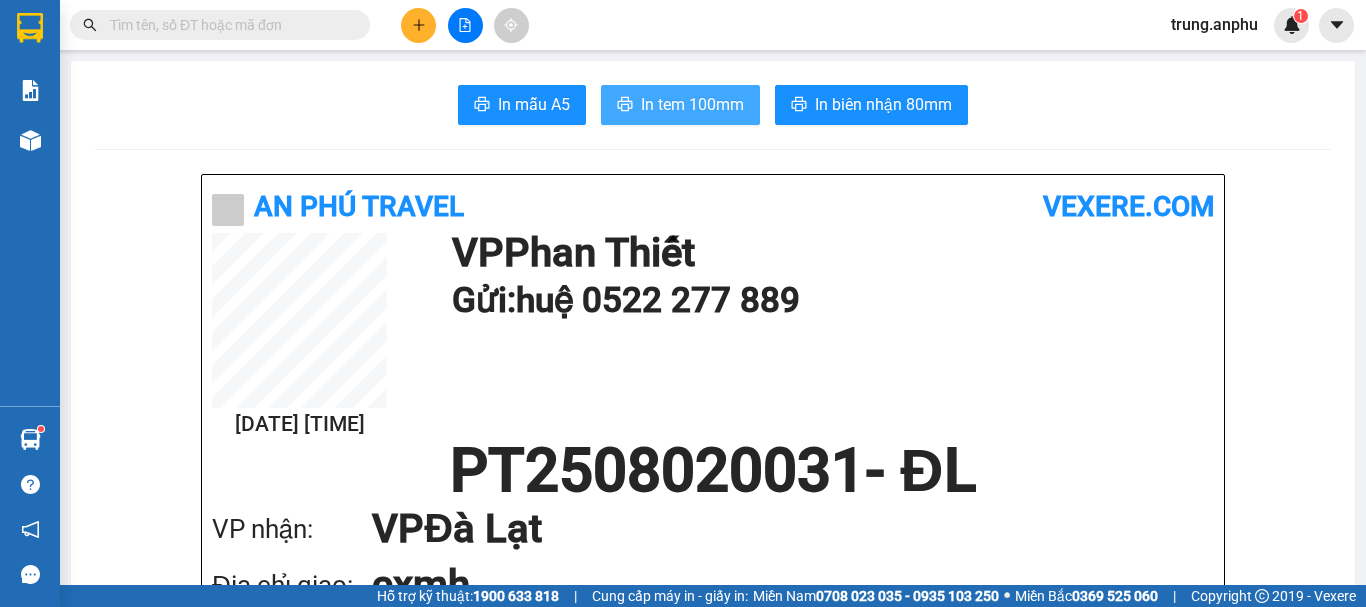 scroll, scrollTop: 0, scrollLeft: 0, axis: both 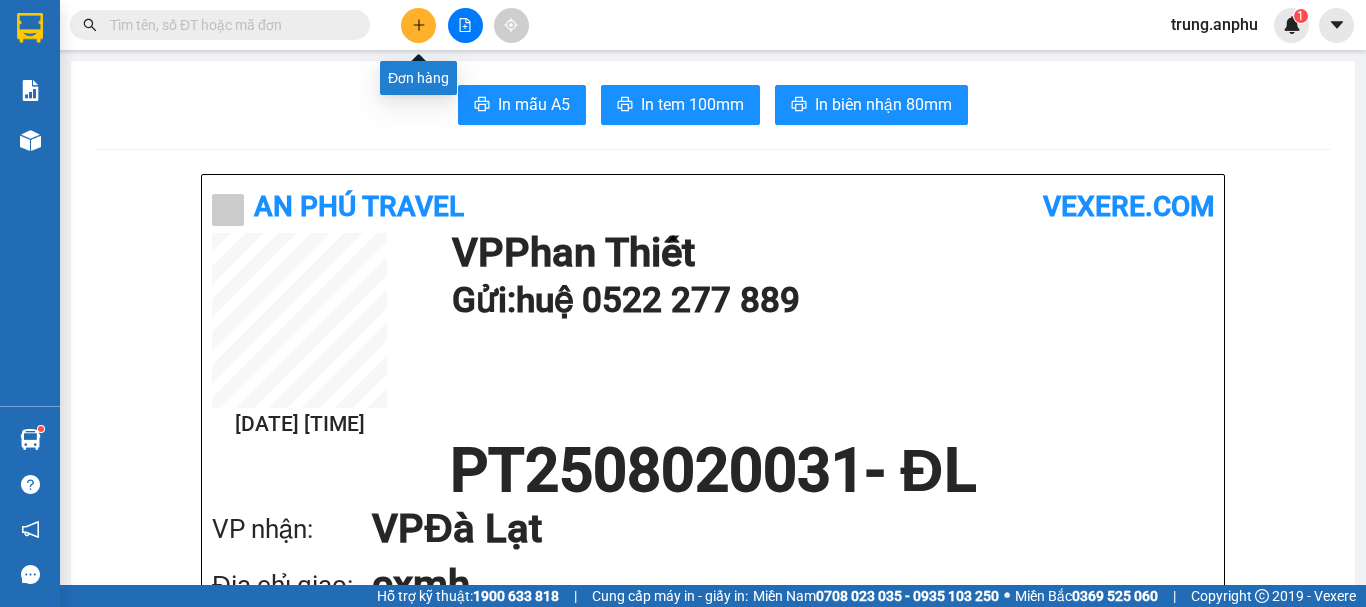 click 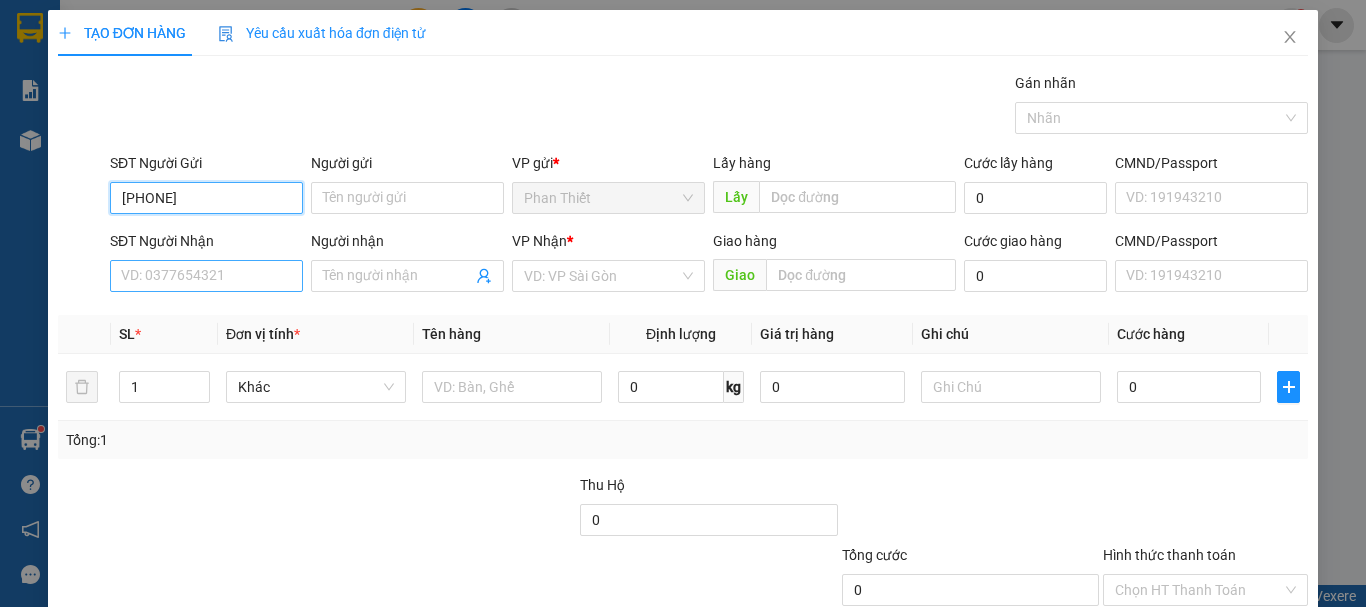 type on "[PHONE]" 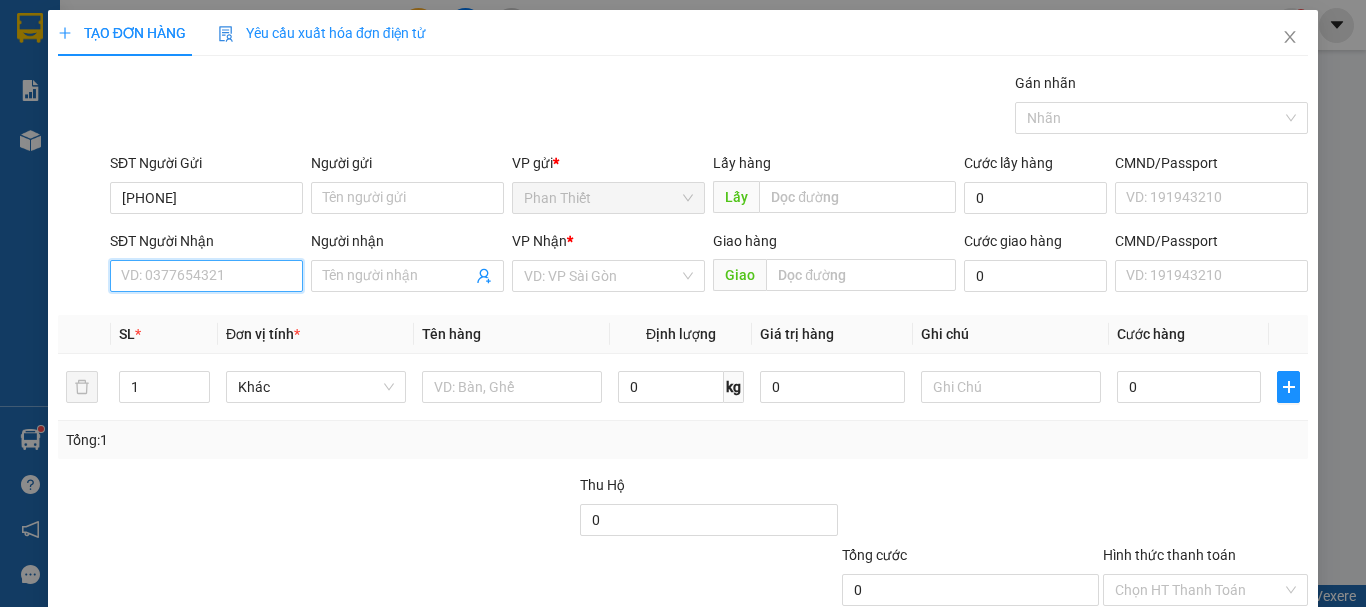 click on "SĐT Người Nhận" at bounding box center [206, 276] 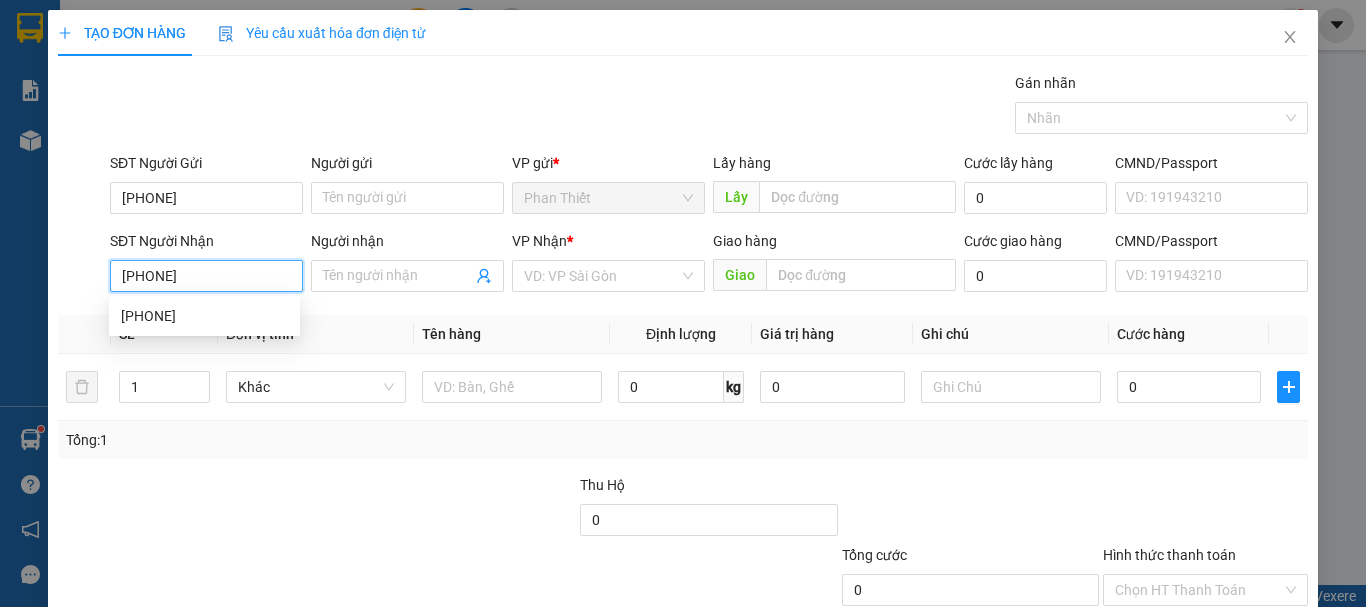 type on "[PHONE]" 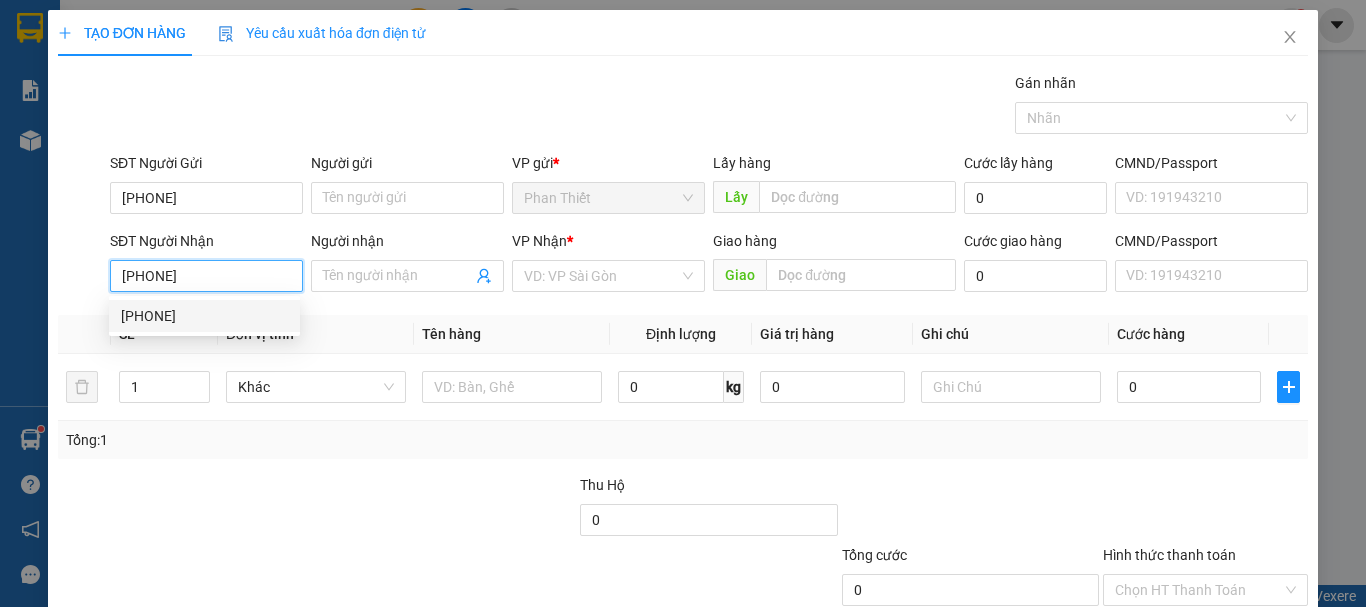 click on "[PHONE]" at bounding box center (204, 316) 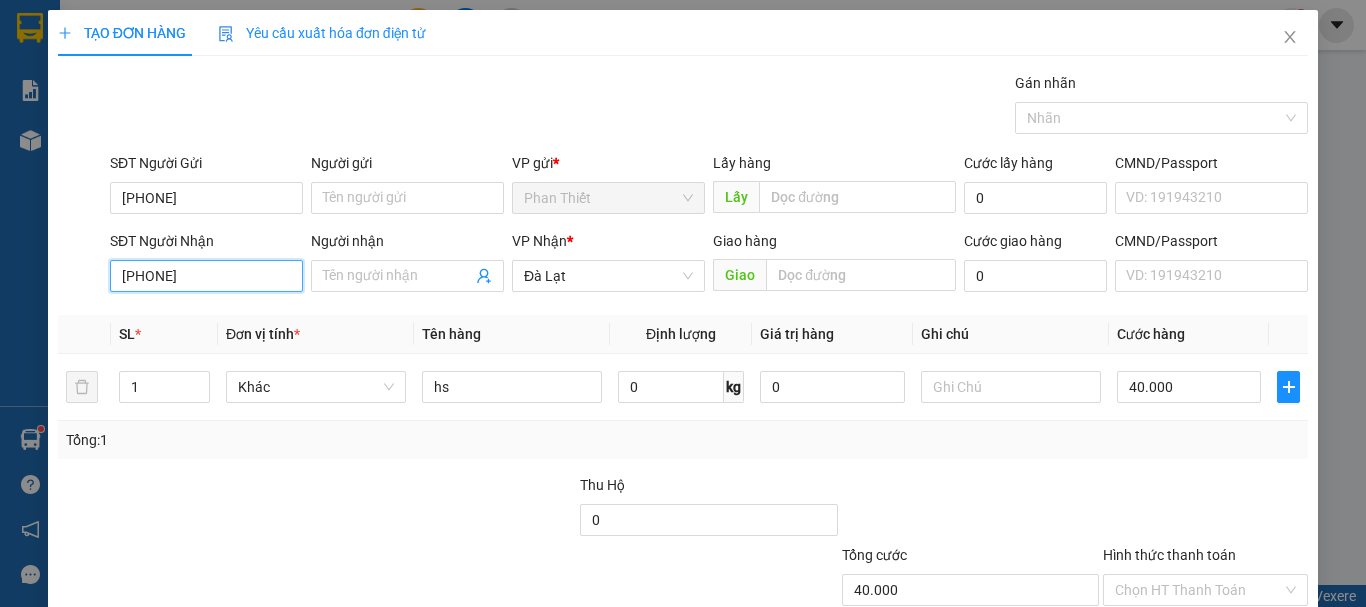 scroll, scrollTop: 133, scrollLeft: 0, axis: vertical 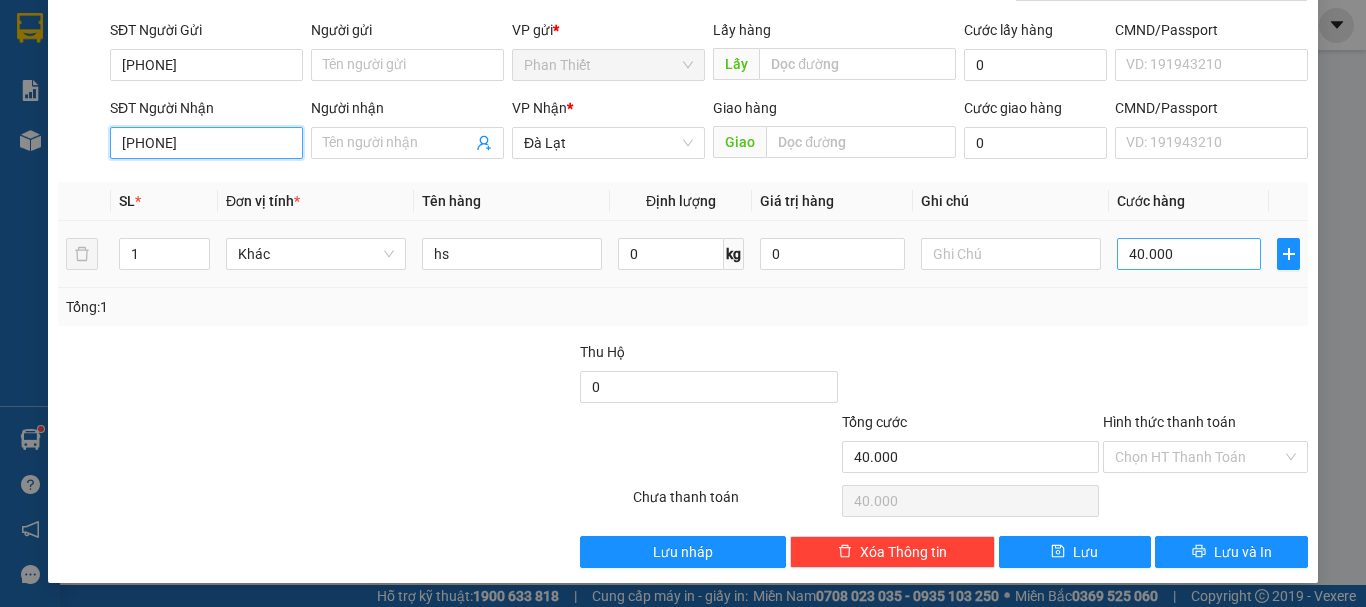 type on "[PHONE]" 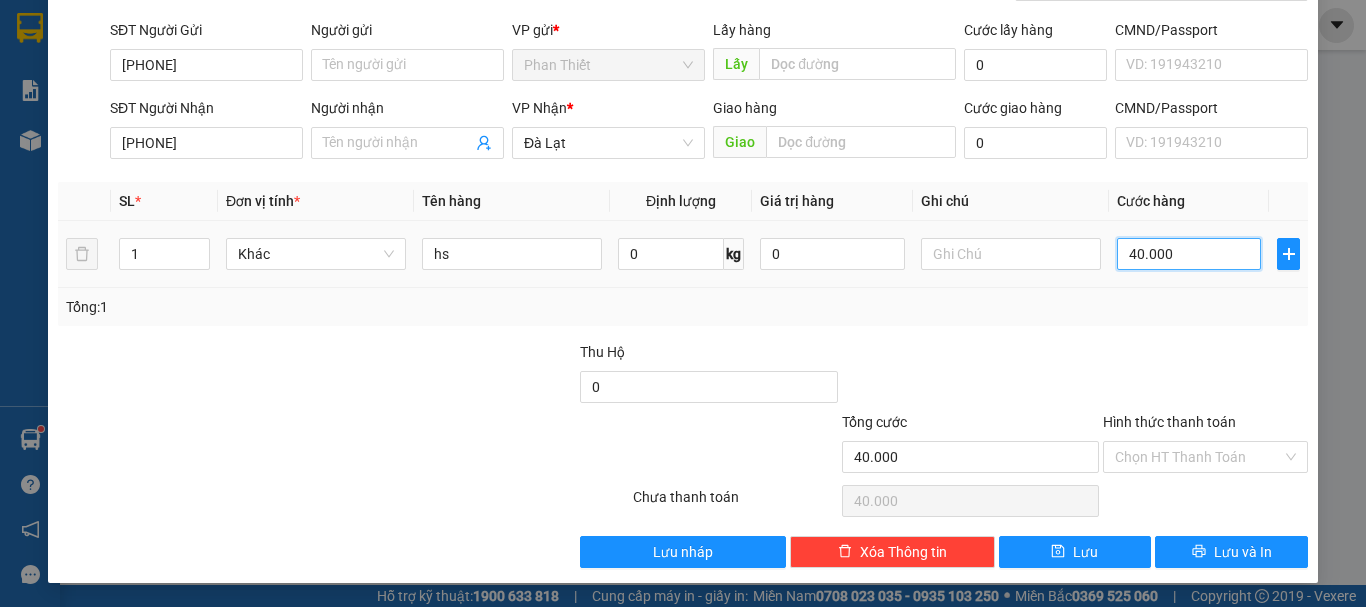click on "40.000" at bounding box center (1189, 254) 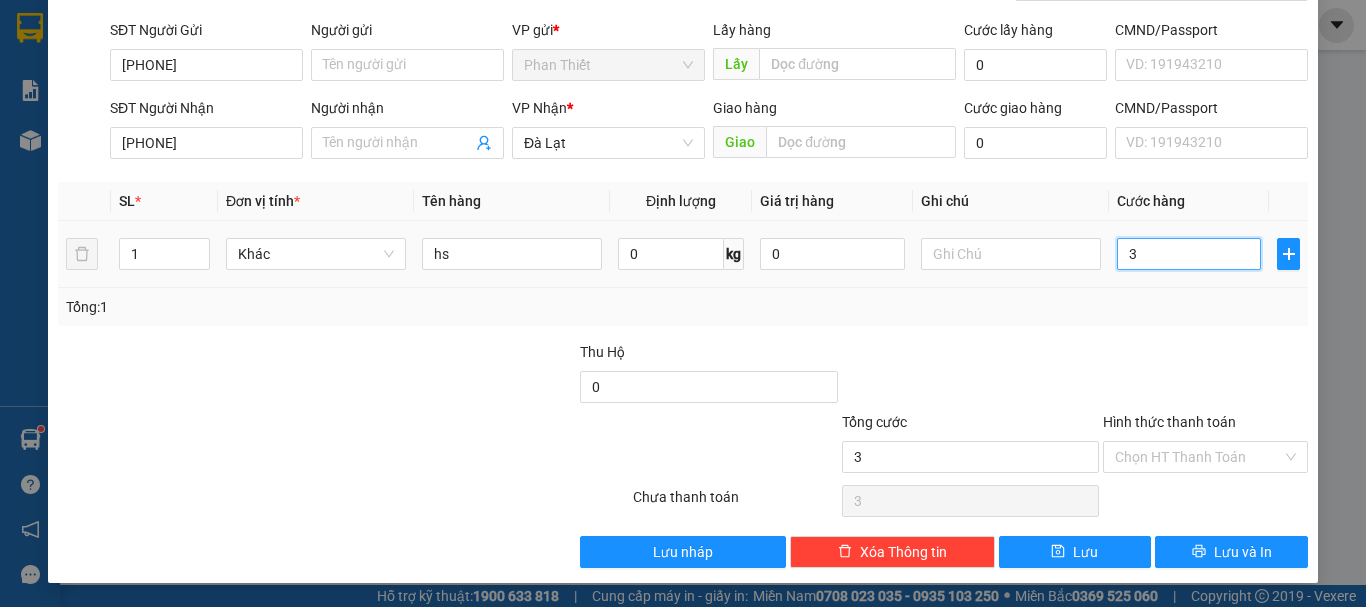 type on "30" 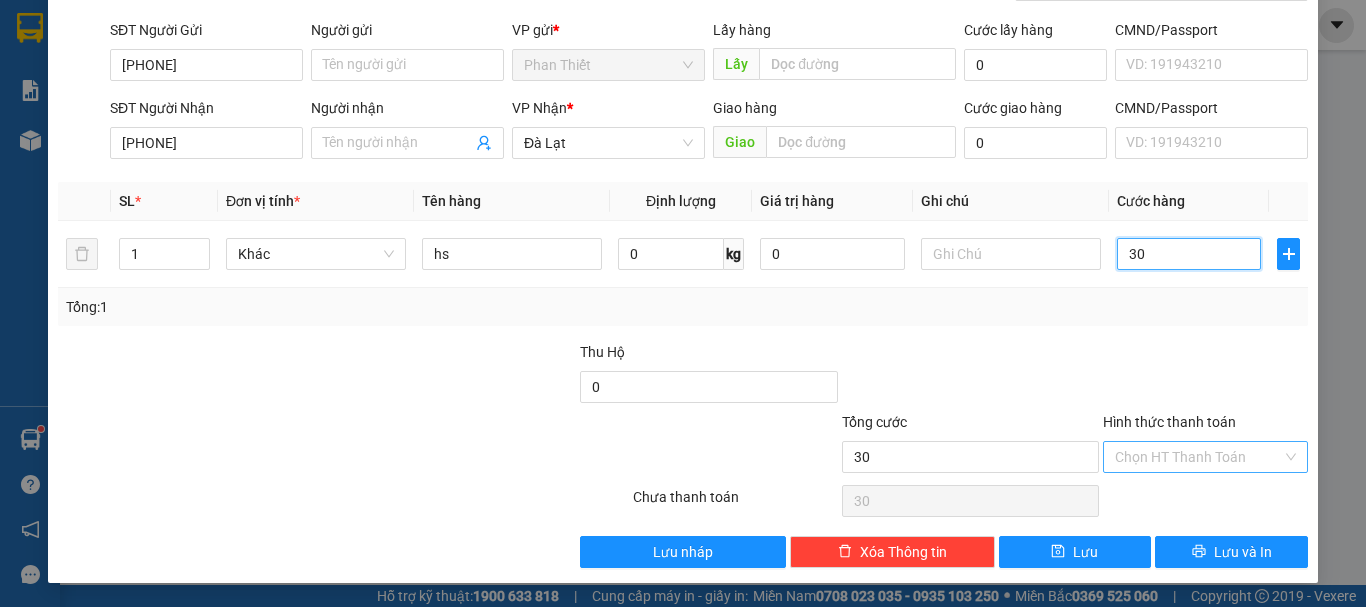 type on "30" 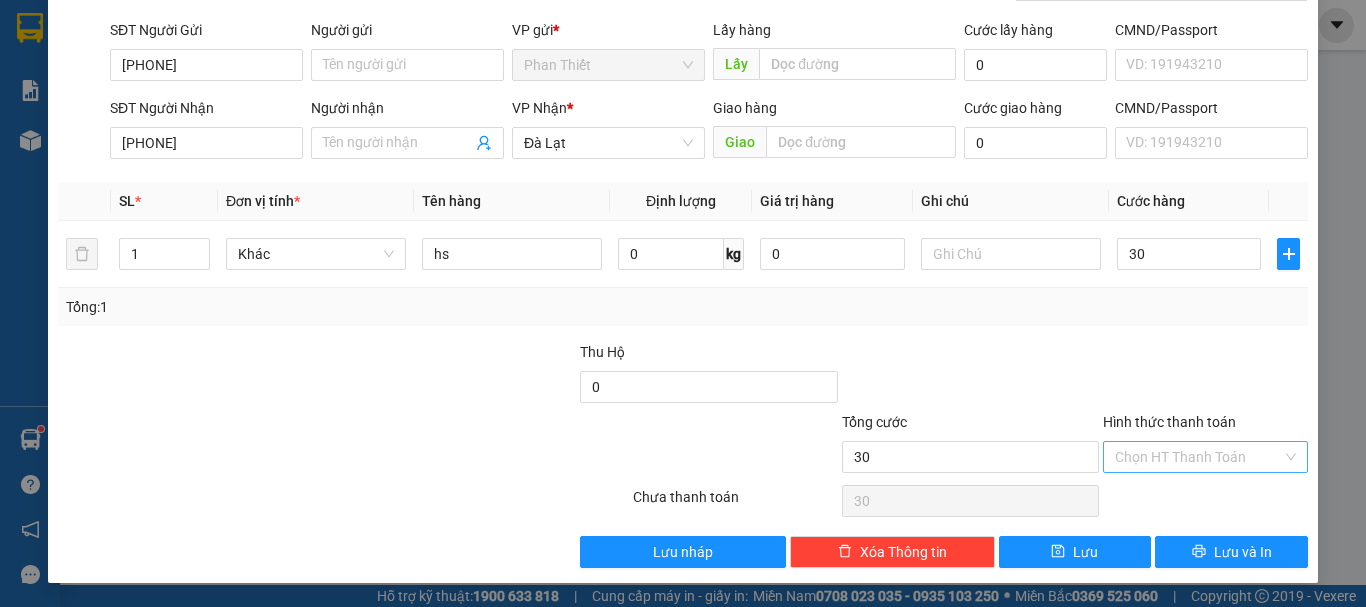 type on "30.000" 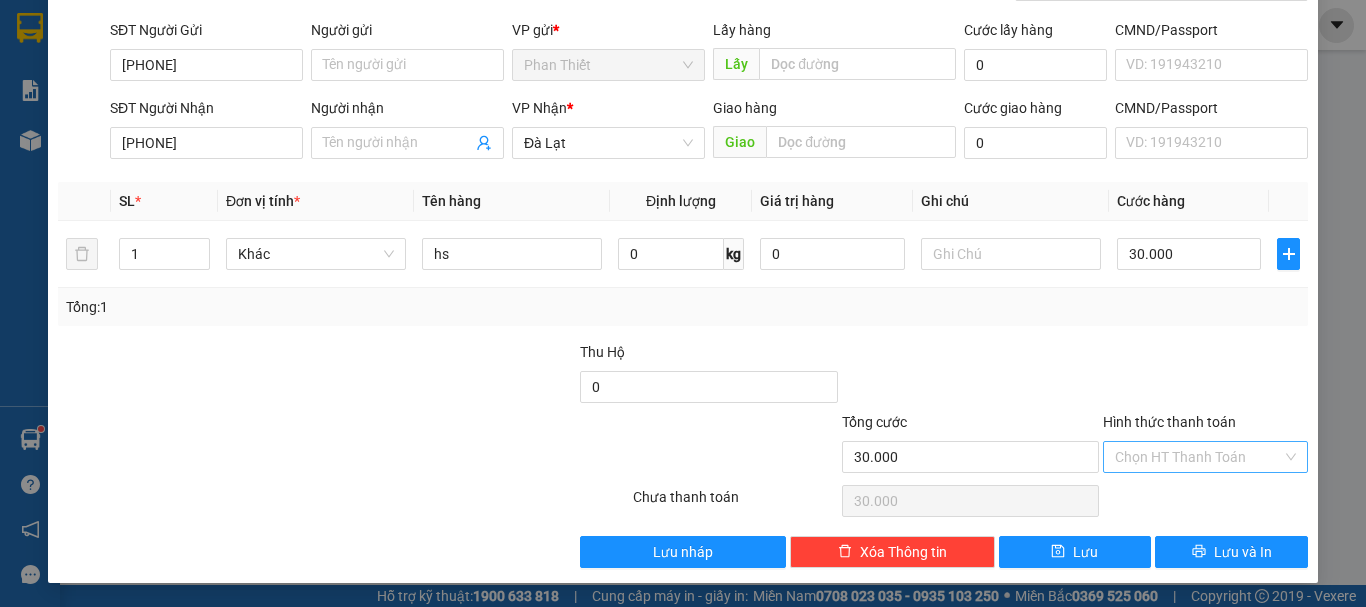click on "Hình thức thanh toán" at bounding box center [1198, 457] 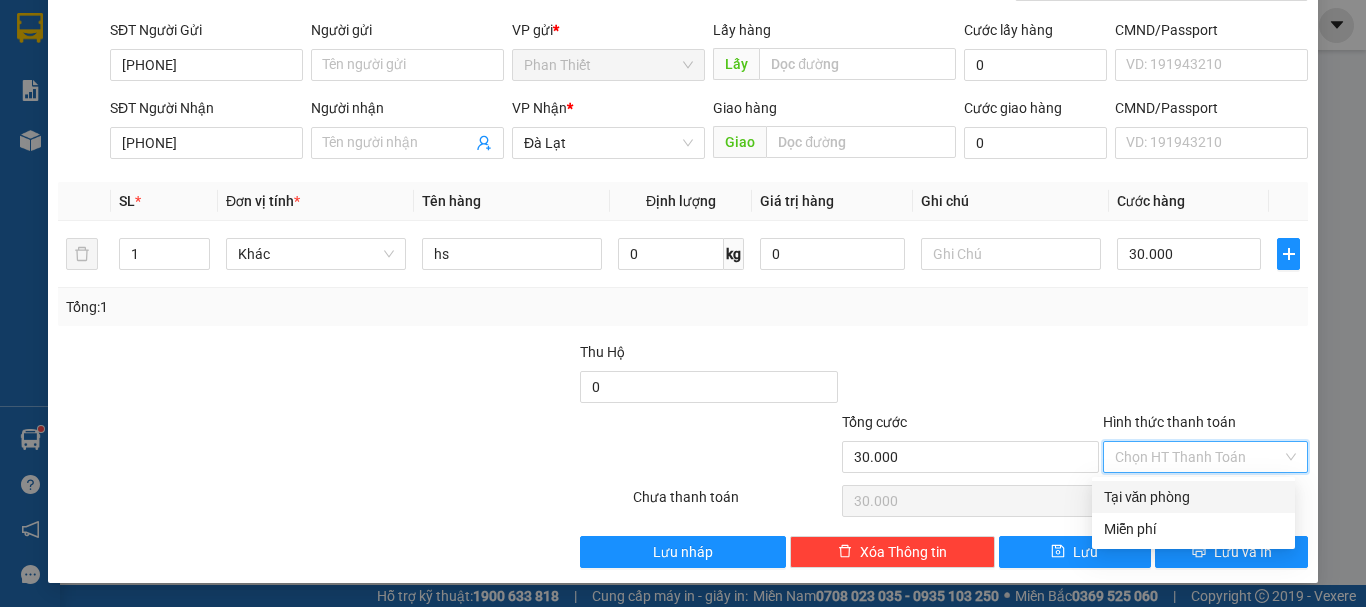 click on "Tại văn phòng" at bounding box center [1193, 497] 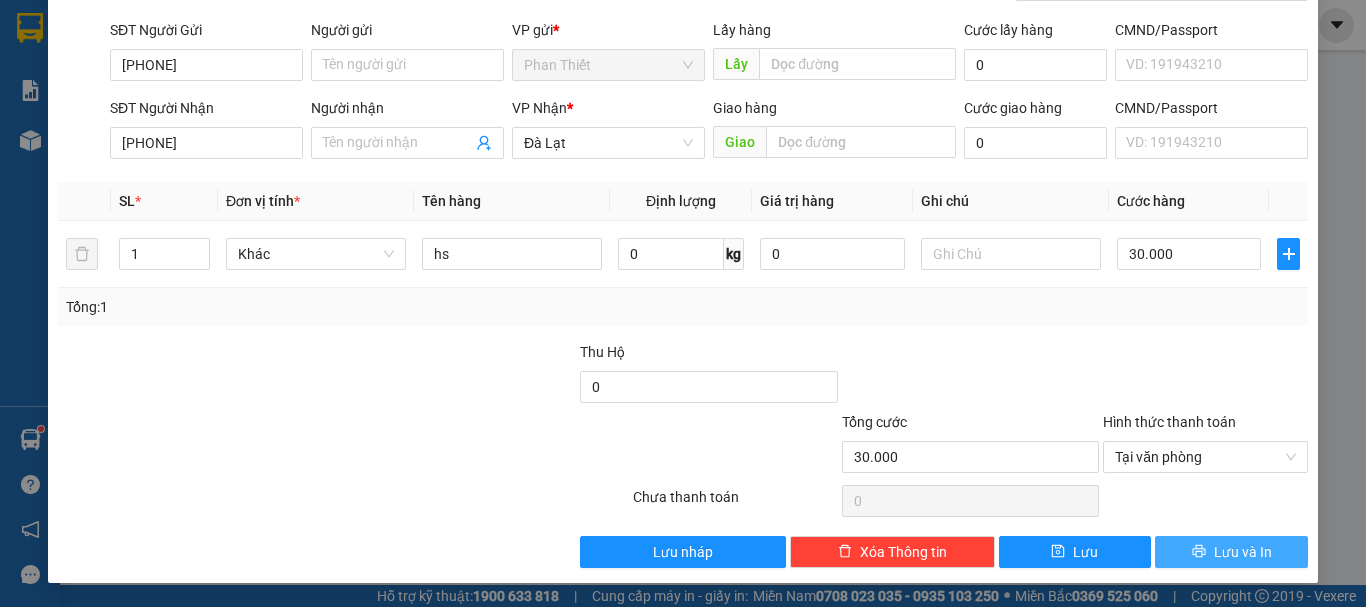 click on "Lưu và In" at bounding box center [1231, 552] 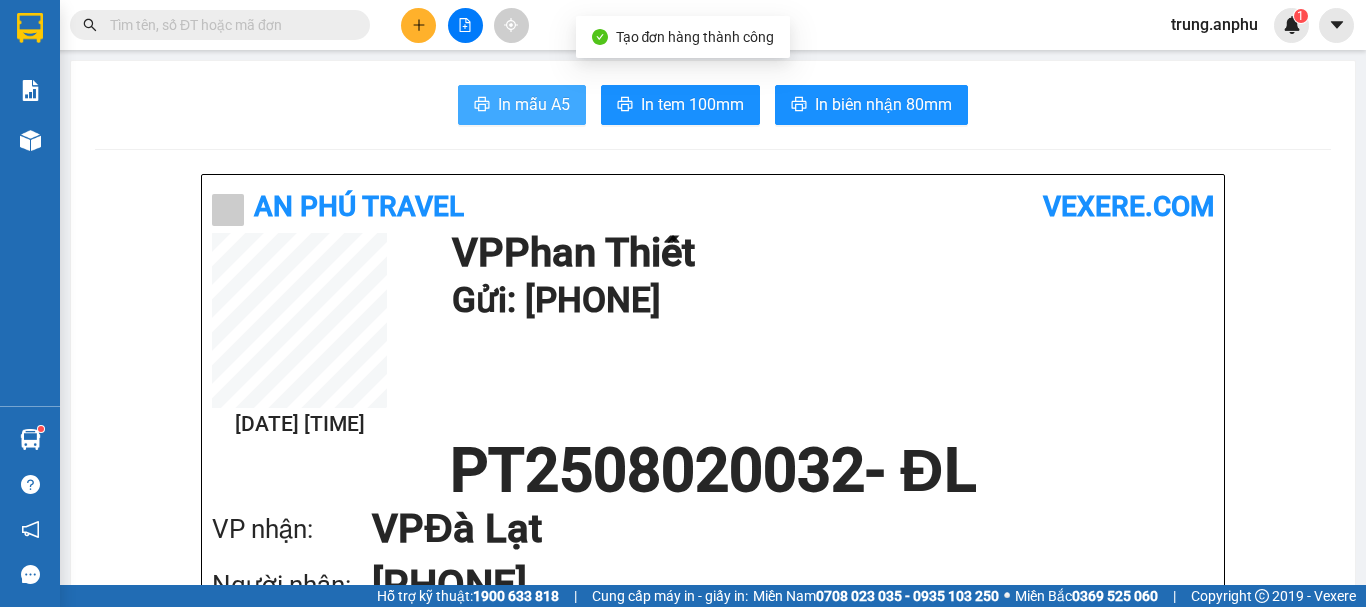 click on "In mẫu A5" at bounding box center [534, 104] 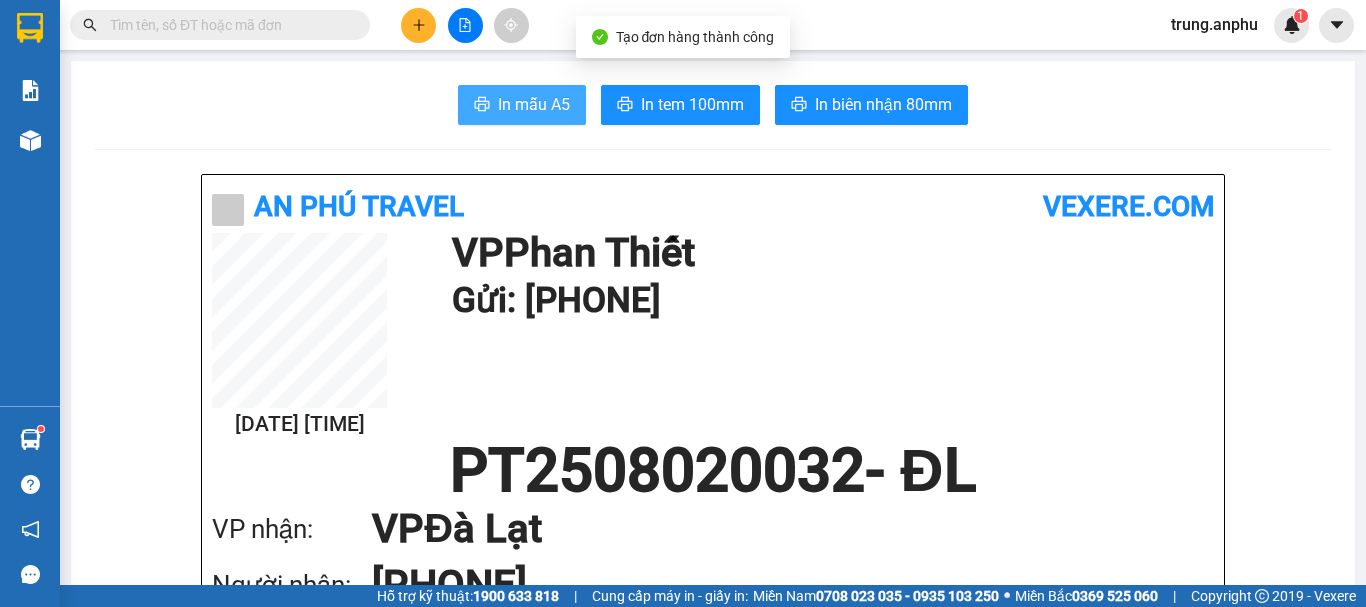 scroll, scrollTop: 0, scrollLeft: 0, axis: both 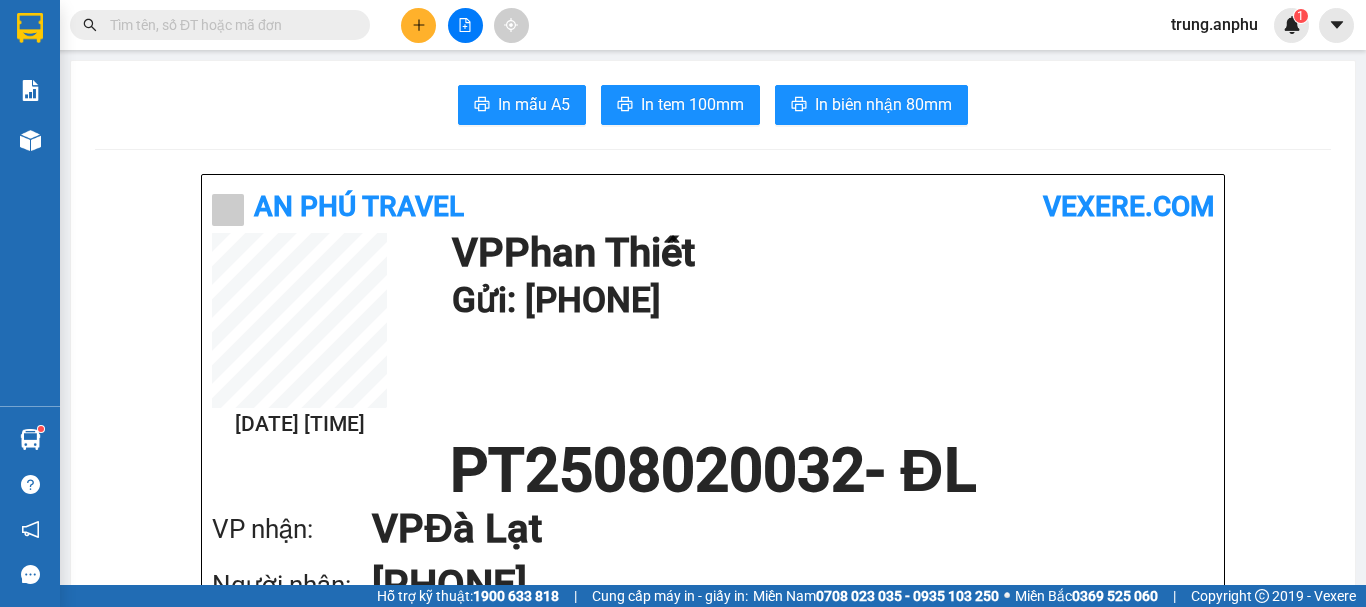 click at bounding box center (418, 25) 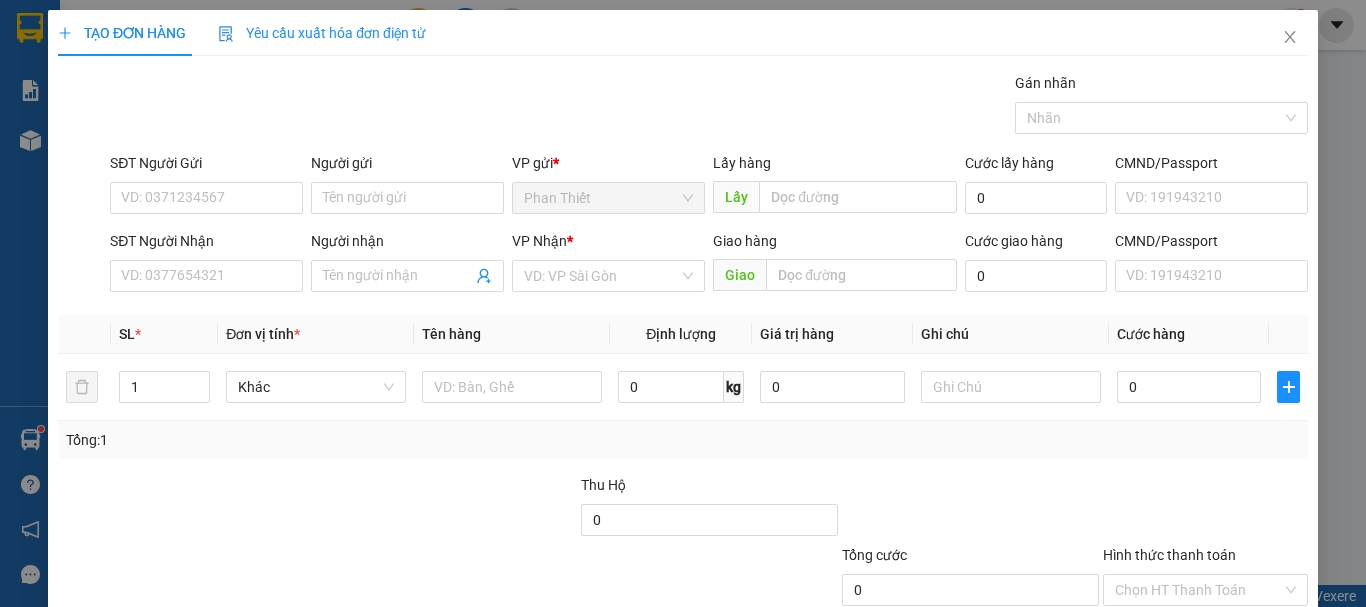 click on "Yêu cầu xuất hóa đơn điện tử" at bounding box center [322, 33] 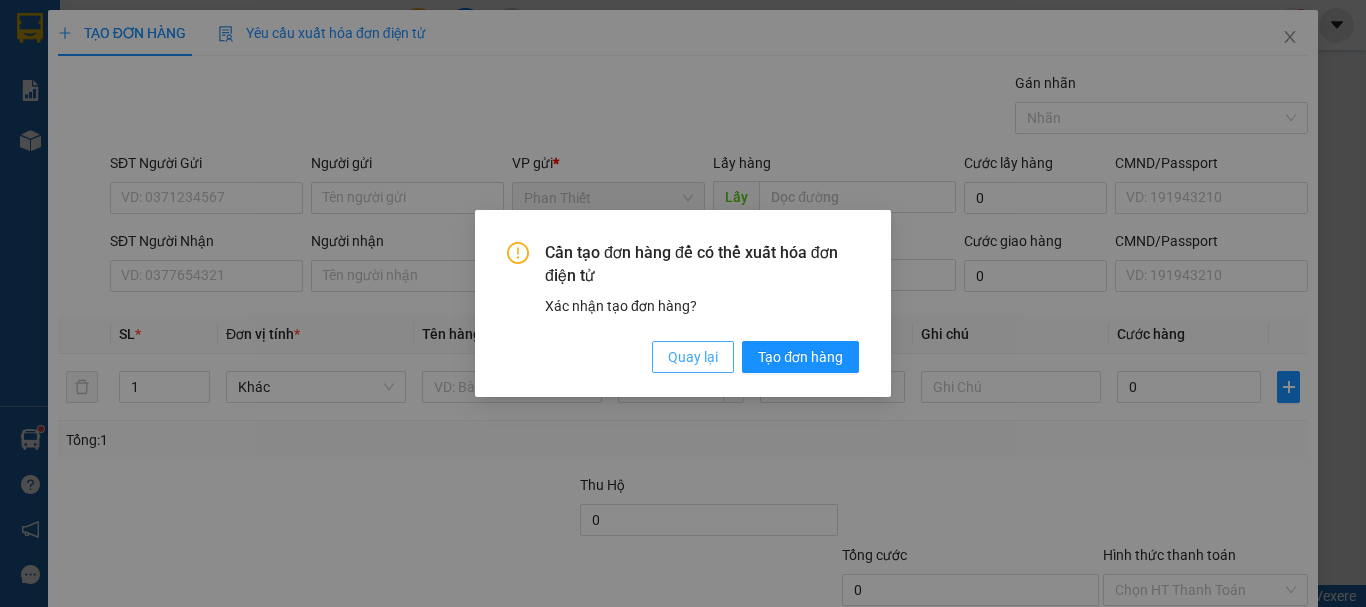 click on "Quay lại" at bounding box center [693, 357] 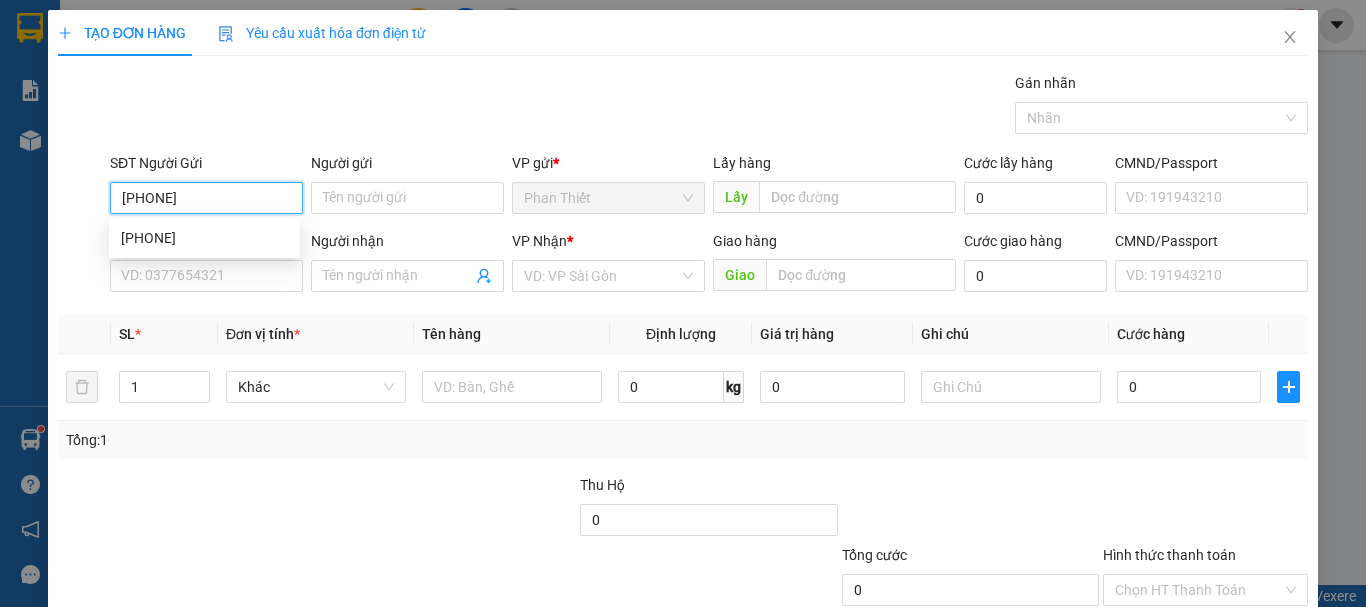 type on "[PHONE]" 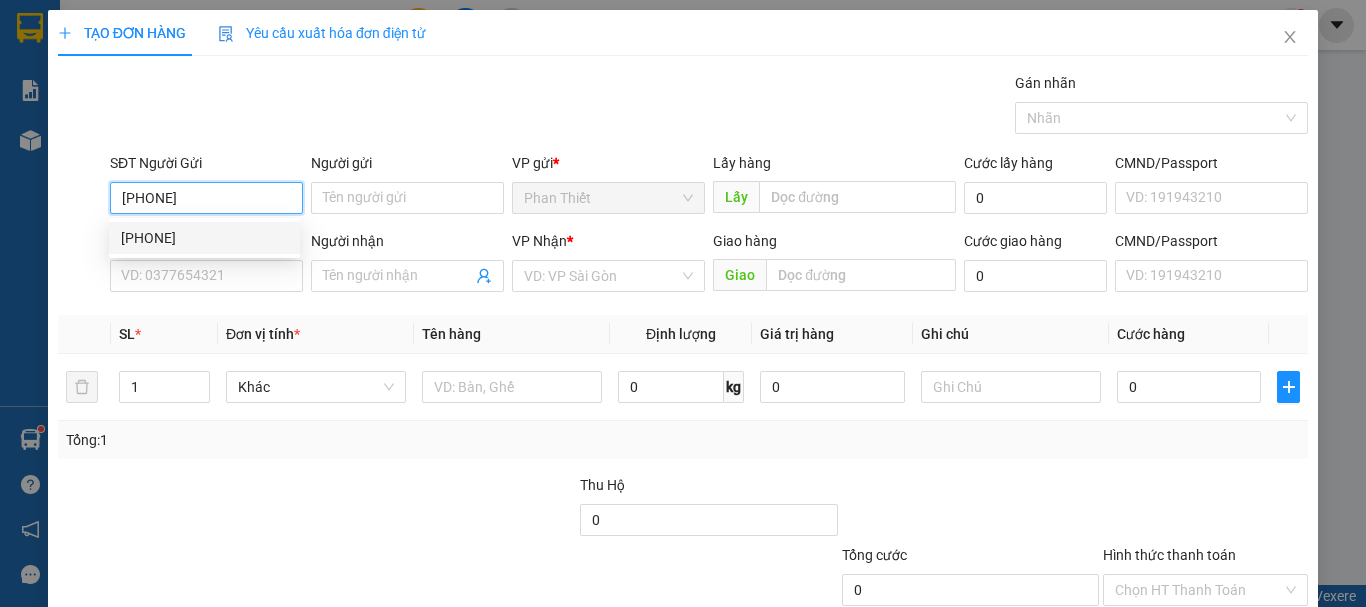 click on "[PHONE]" at bounding box center (204, 238) 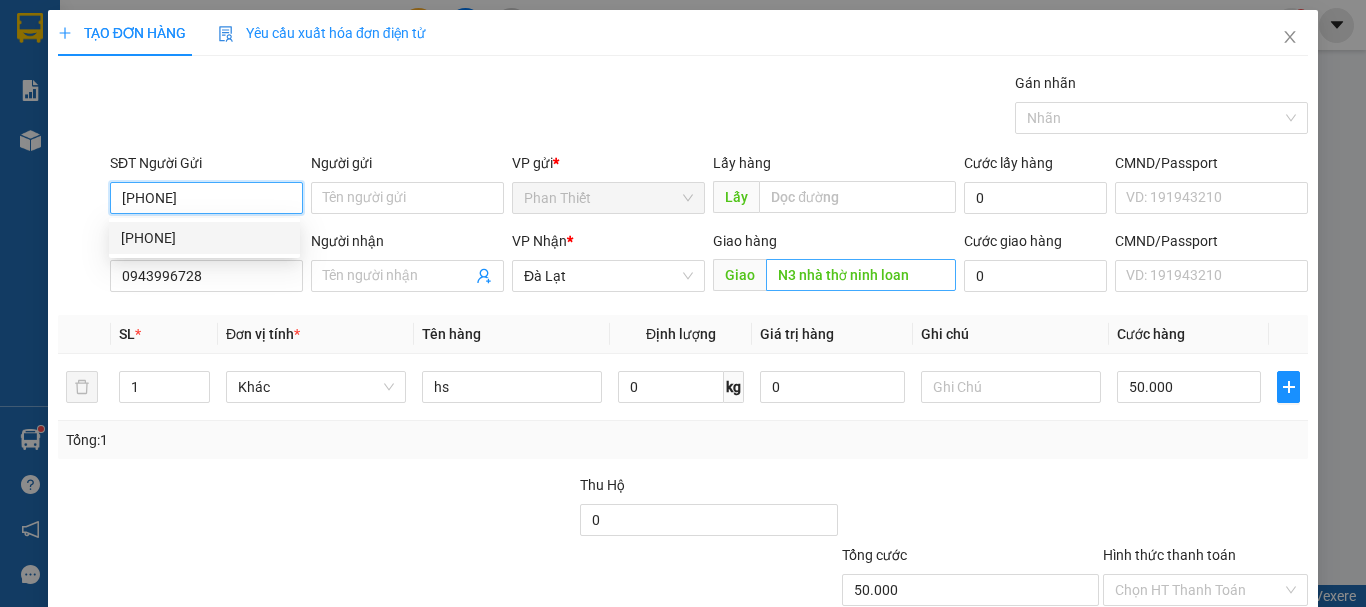 type on "50.000" 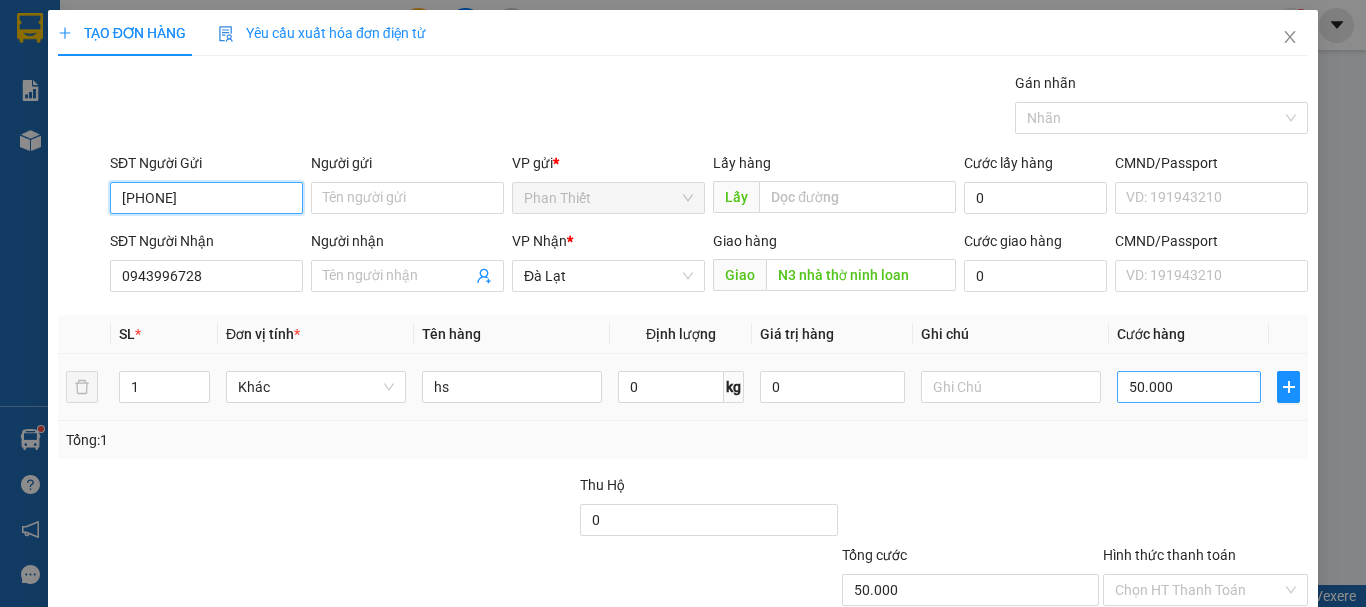type on "[PHONE]" 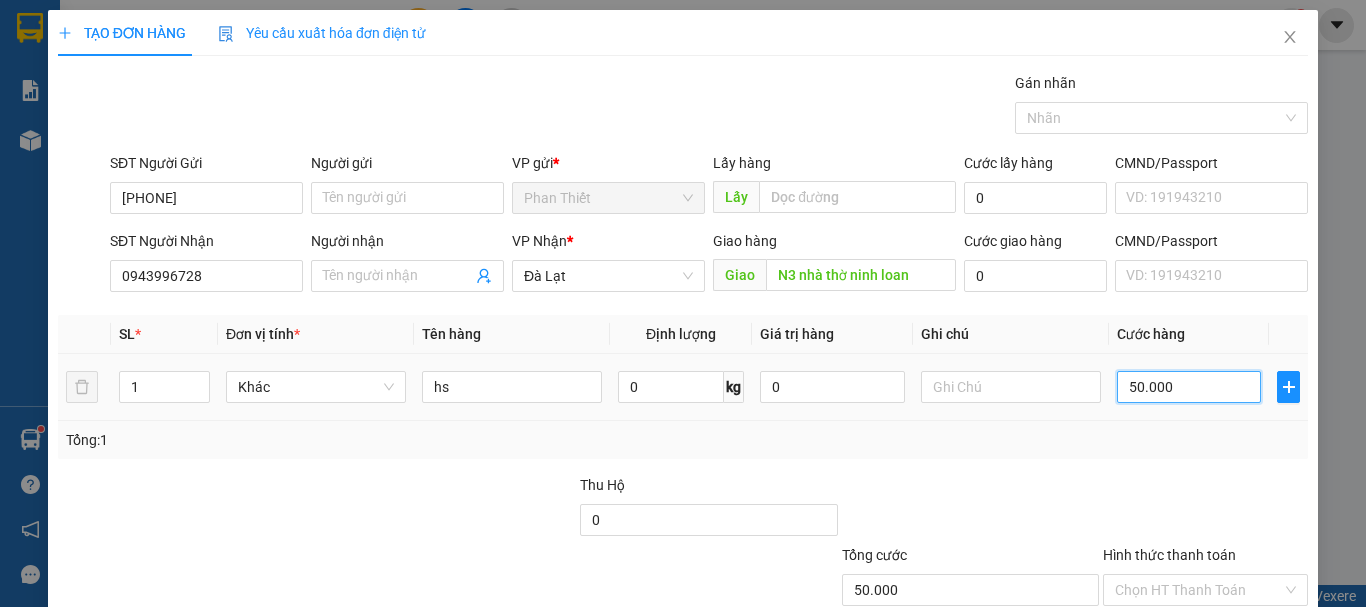 click on "50.000" at bounding box center [1189, 387] 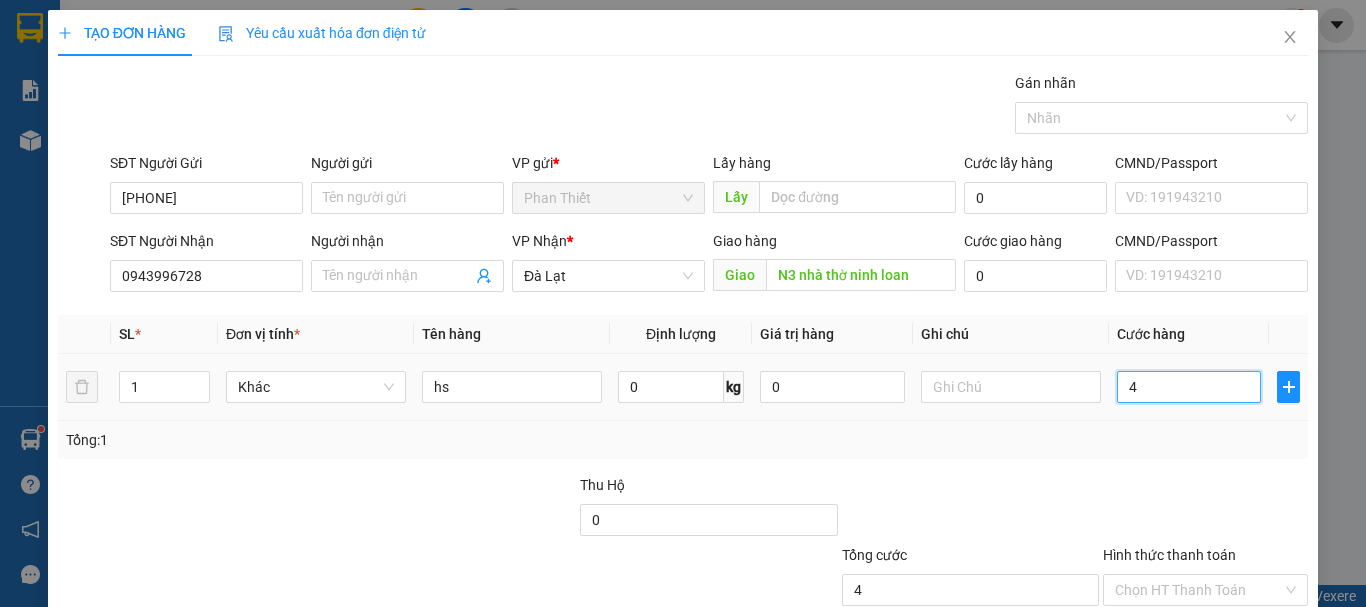 type on "40" 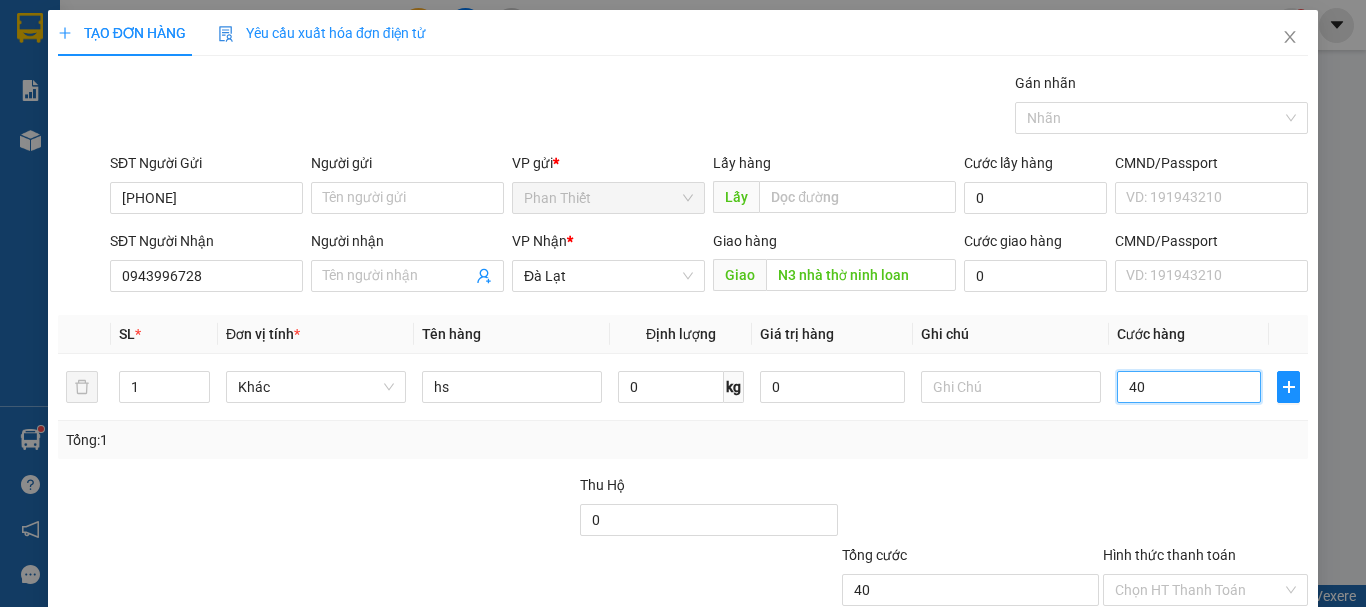 scroll, scrollTop: 133, scrollLeft: 0, axis: vertical 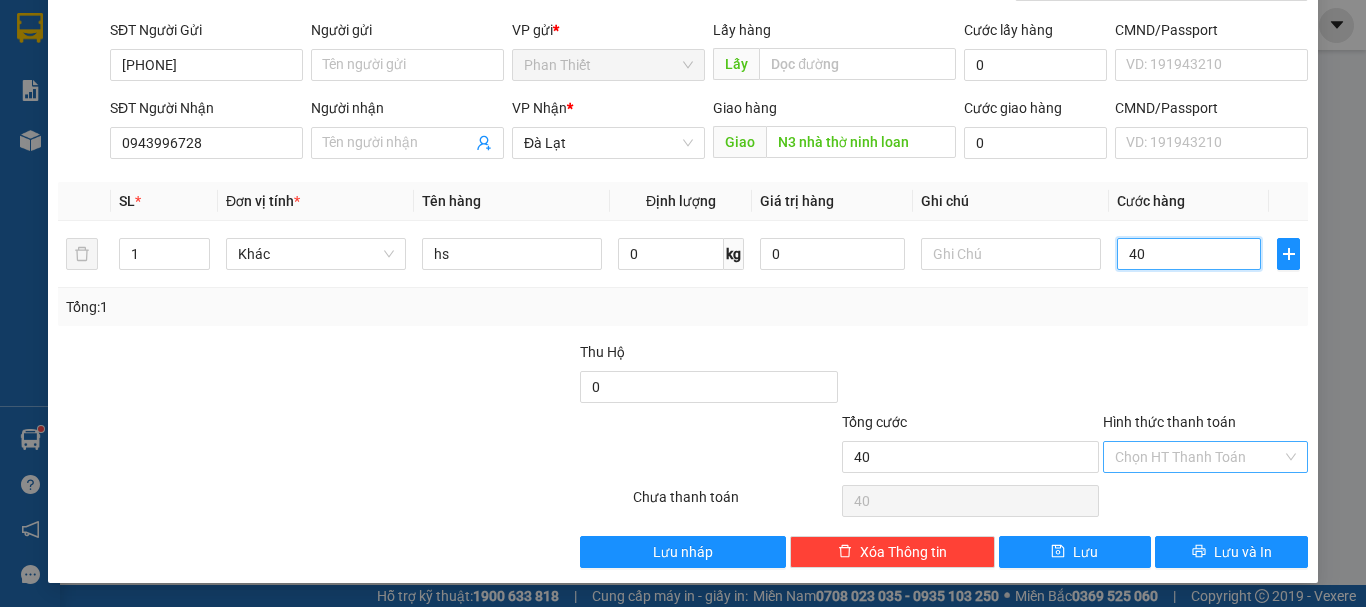 type on "40" 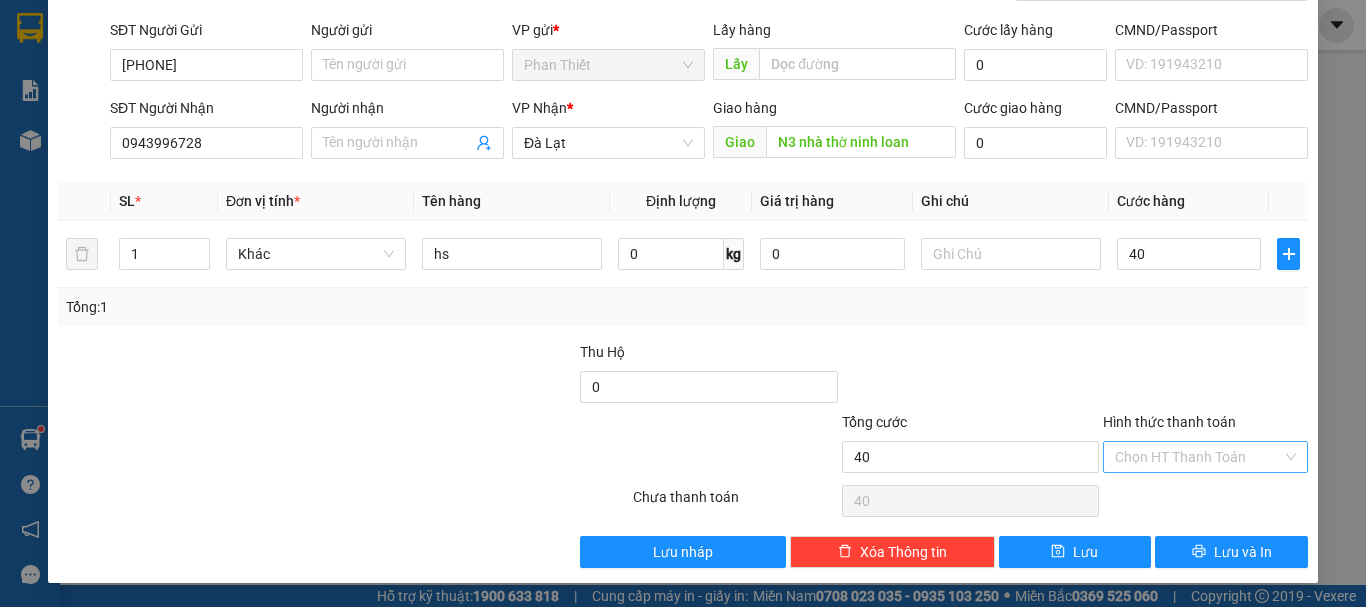 type on "40.000" 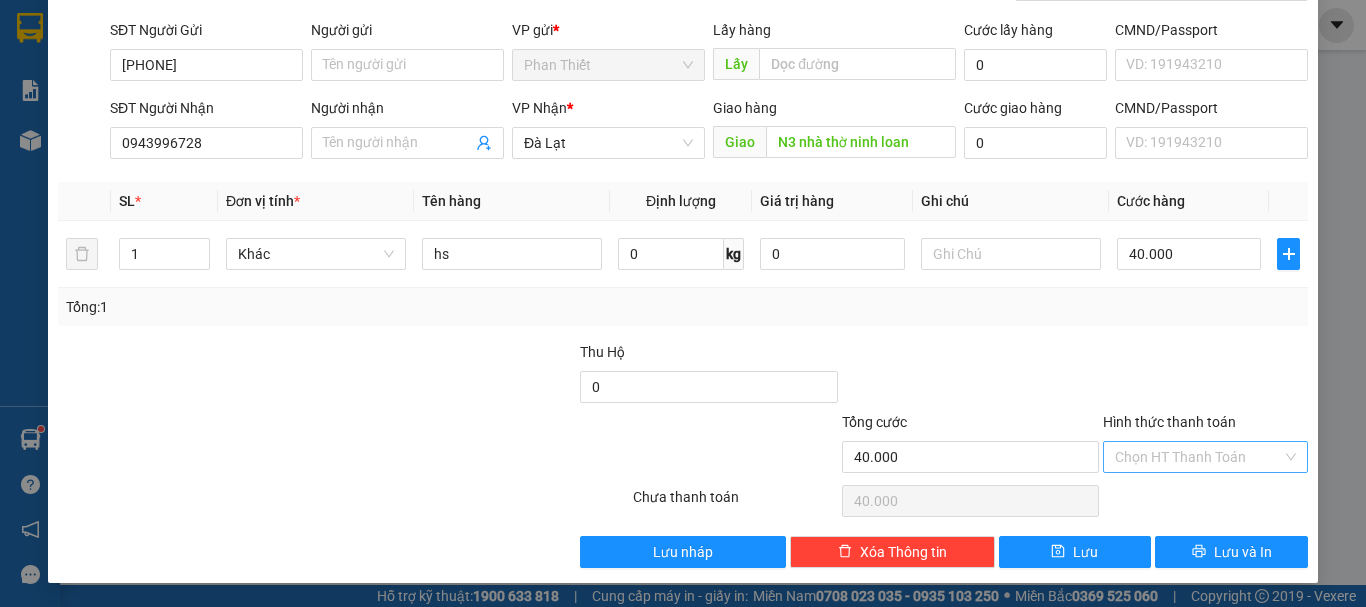 click on "Hình thức thanh toán" at bounding box center [1198, 457] 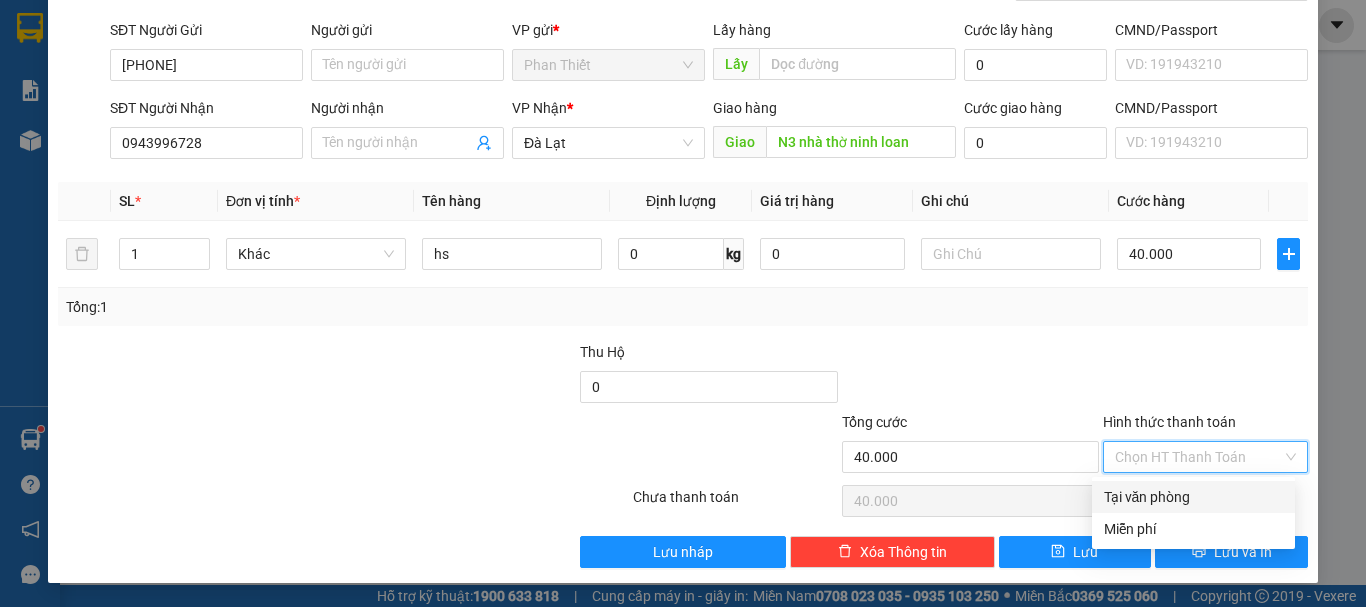 click on "Tại văn phòng" at bounding box center (1193, 497) 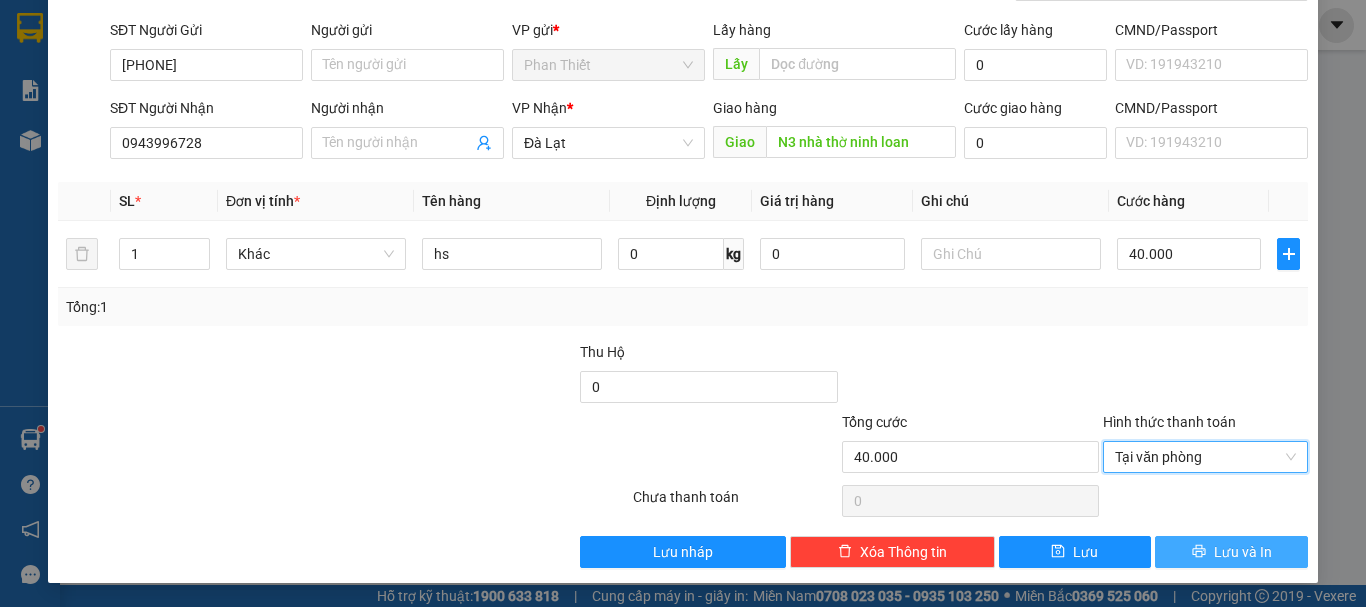 click on "Lưu và In" at bounding box center [1231, 552] 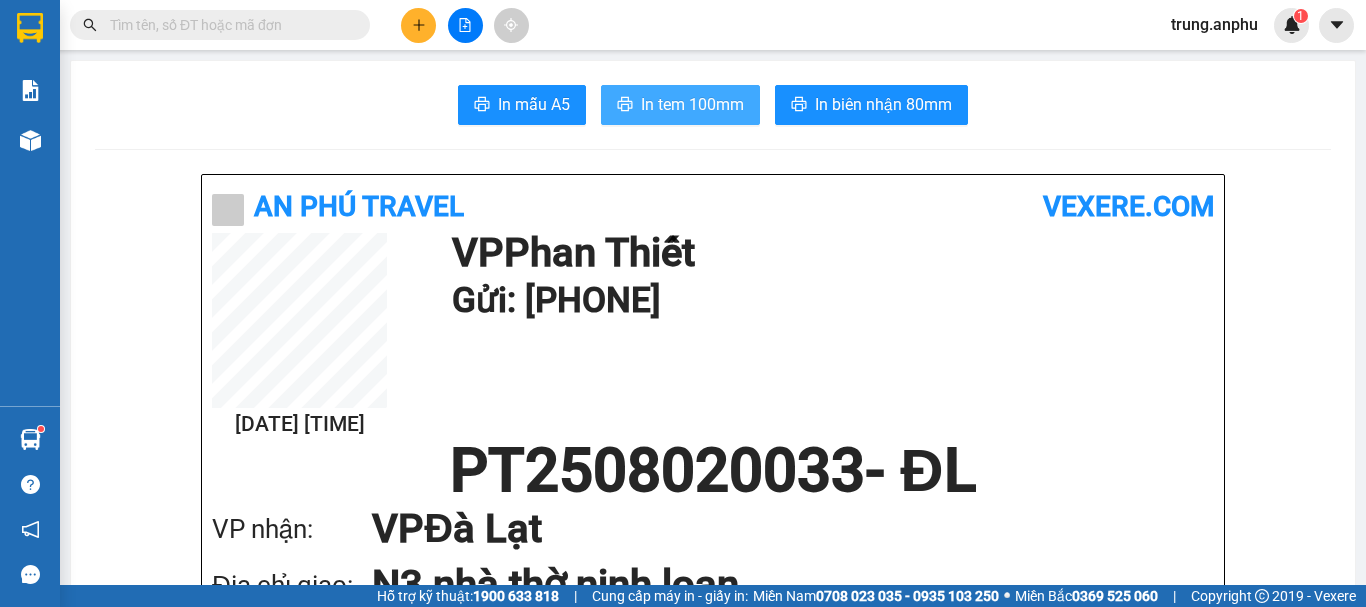 click on "In tem 100mm" at bounding box center [680, 105] 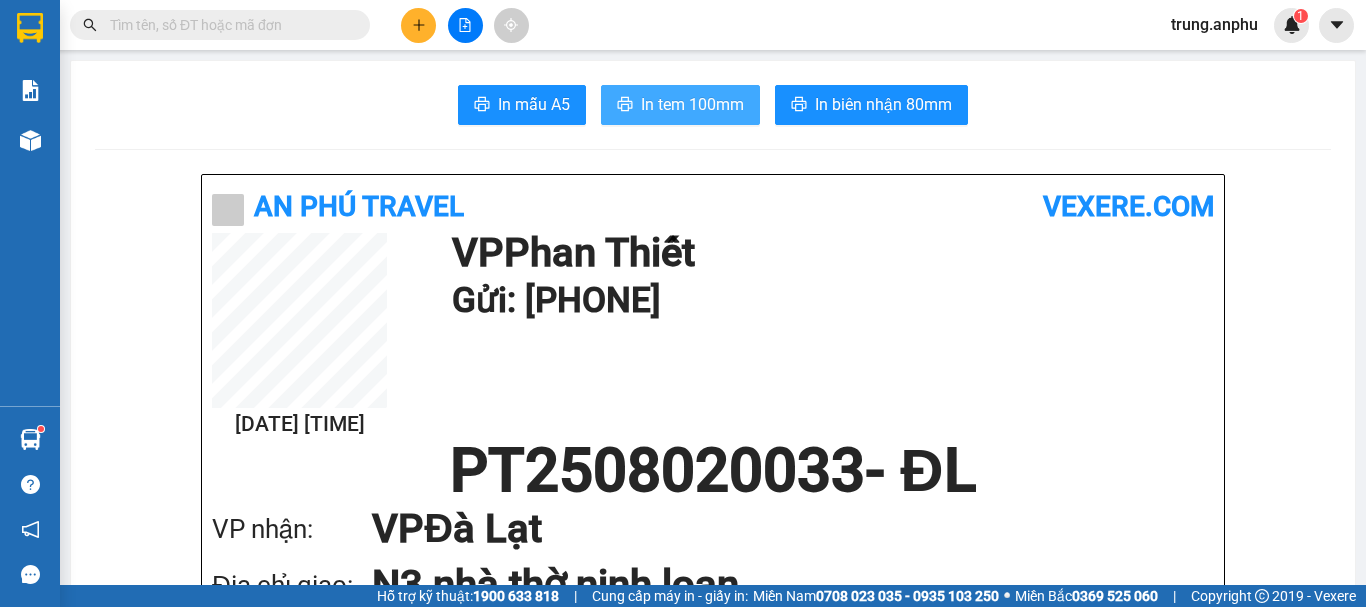 scroll, scrollTop: 0, scrollLeft: 0, axis: both 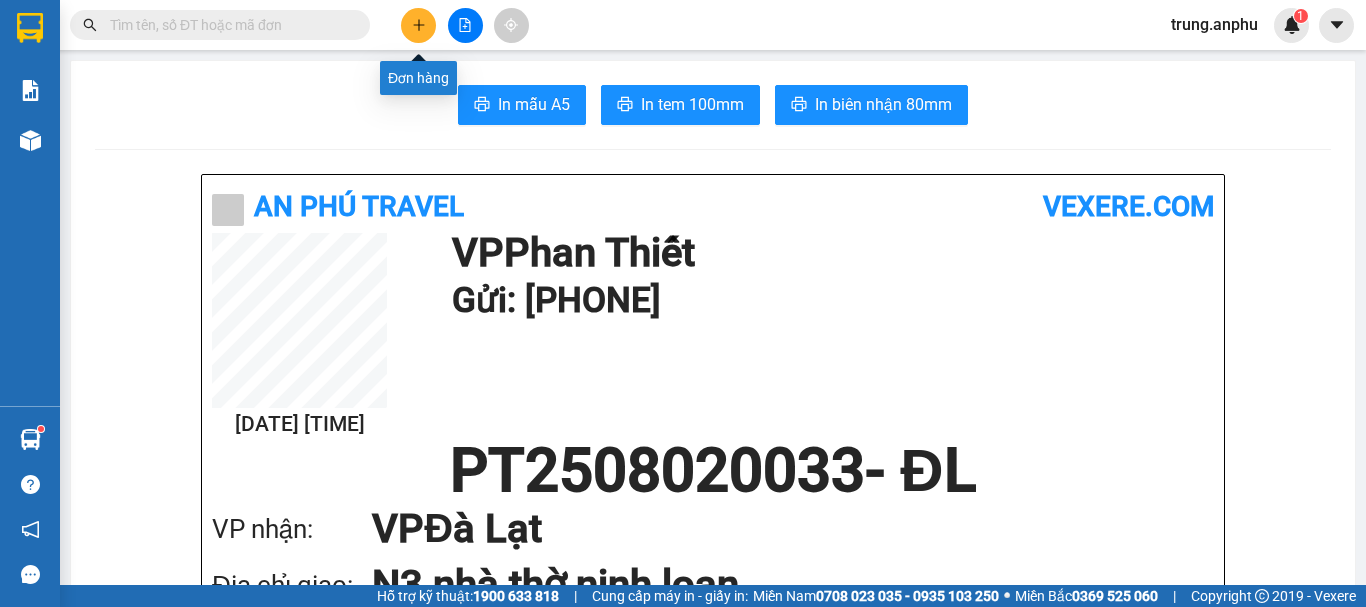 click at bounding box center [418, 25] 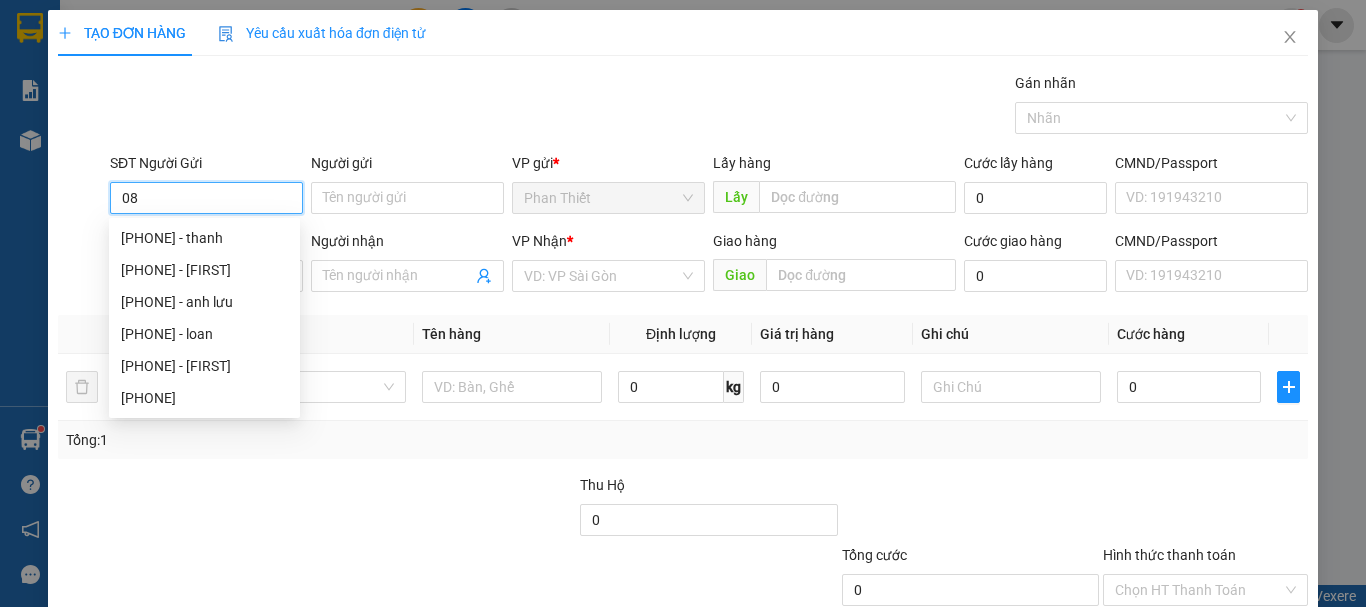 type on "0" 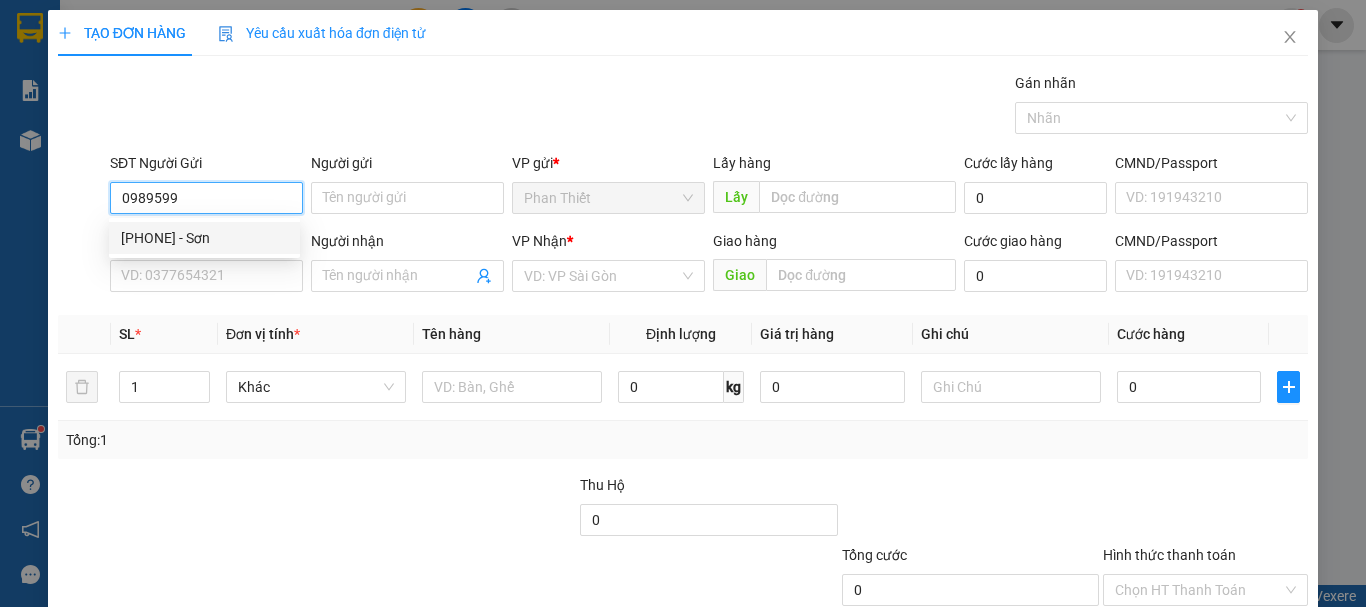 click on "[PHONE] - Sơn" at bounding box center [204, 238] 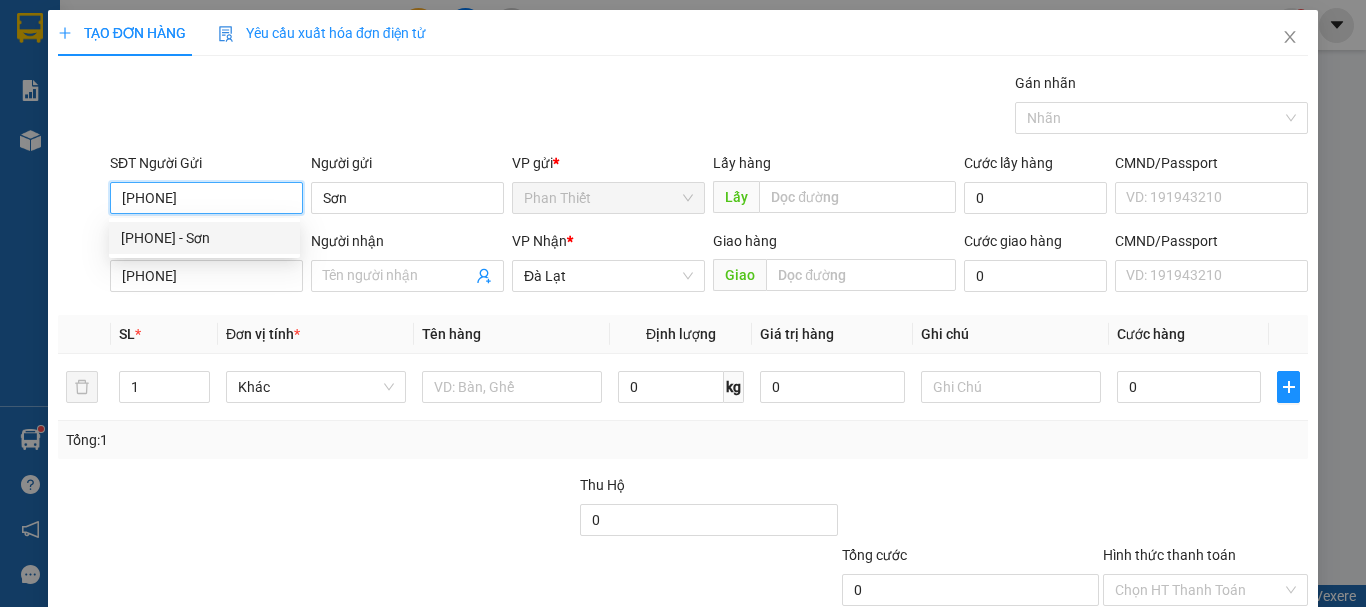 type on "50.000" 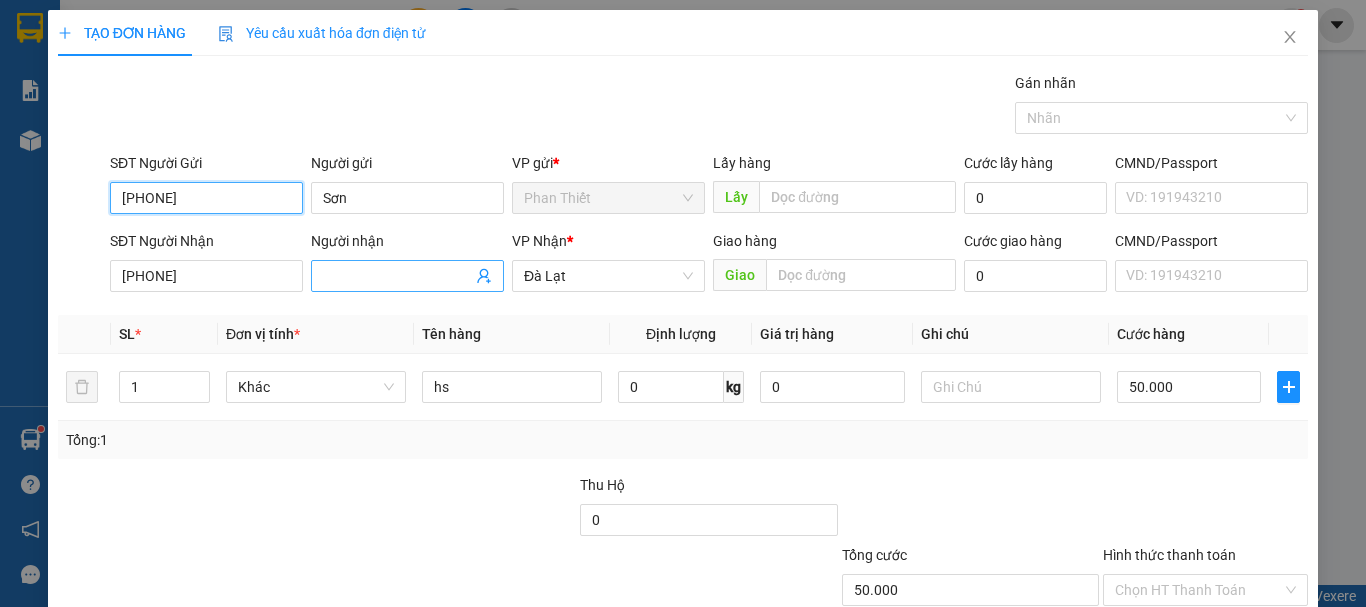 type on "[PHONE]" 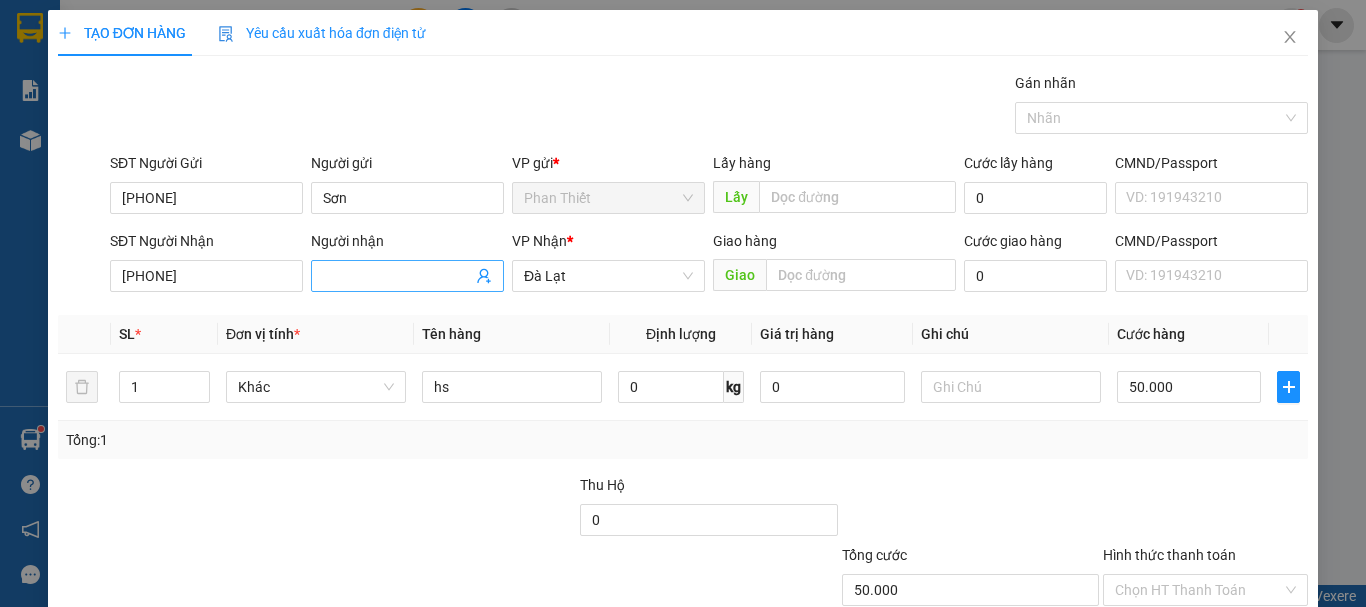 click on "Người nhận" at bounding box center (397, 276) 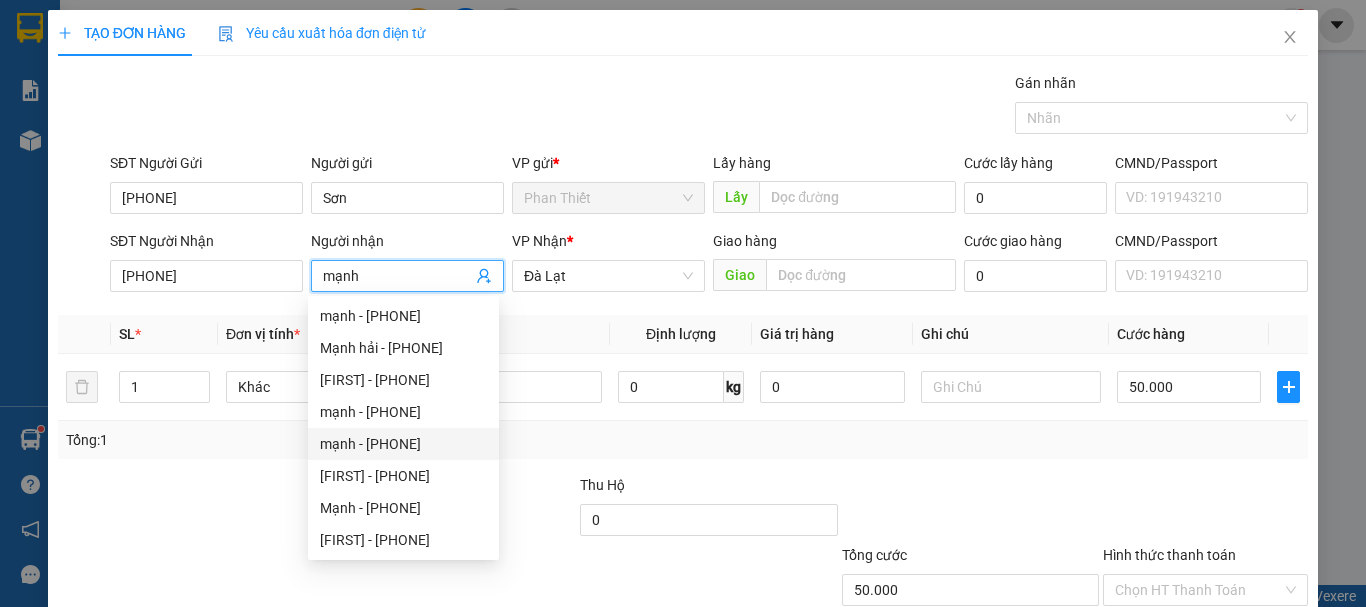 type on "mạnh" 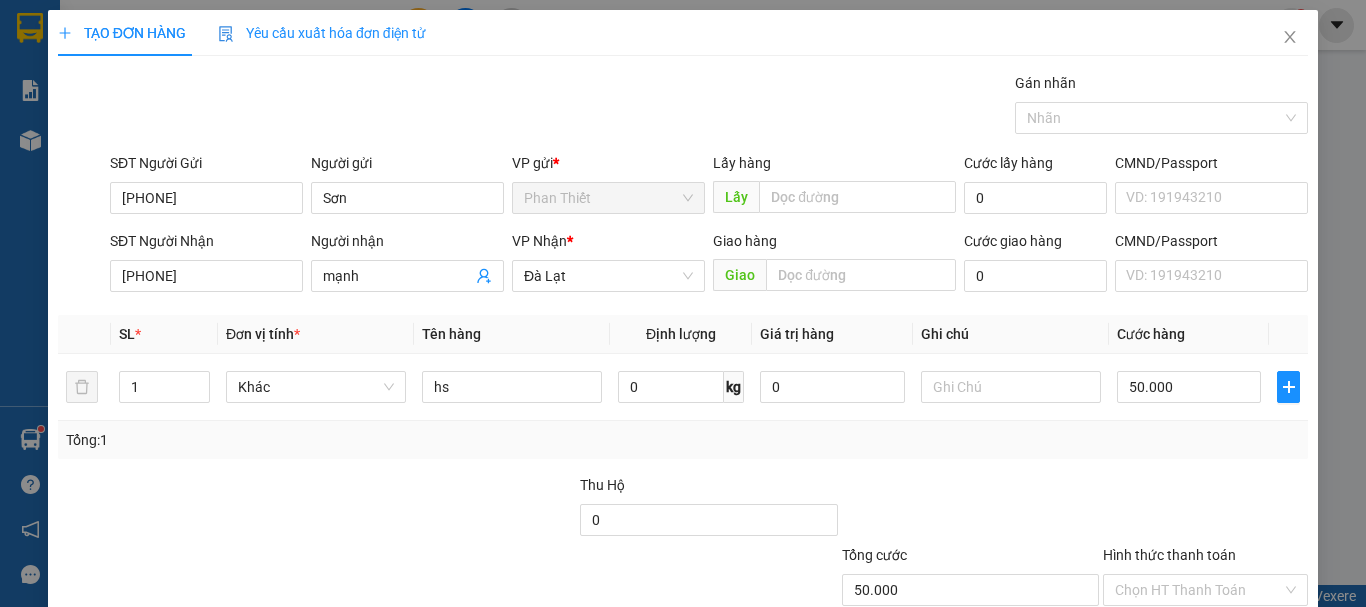 scroll, scrollTop: 133, scrollLeft: 0, axis: vertical 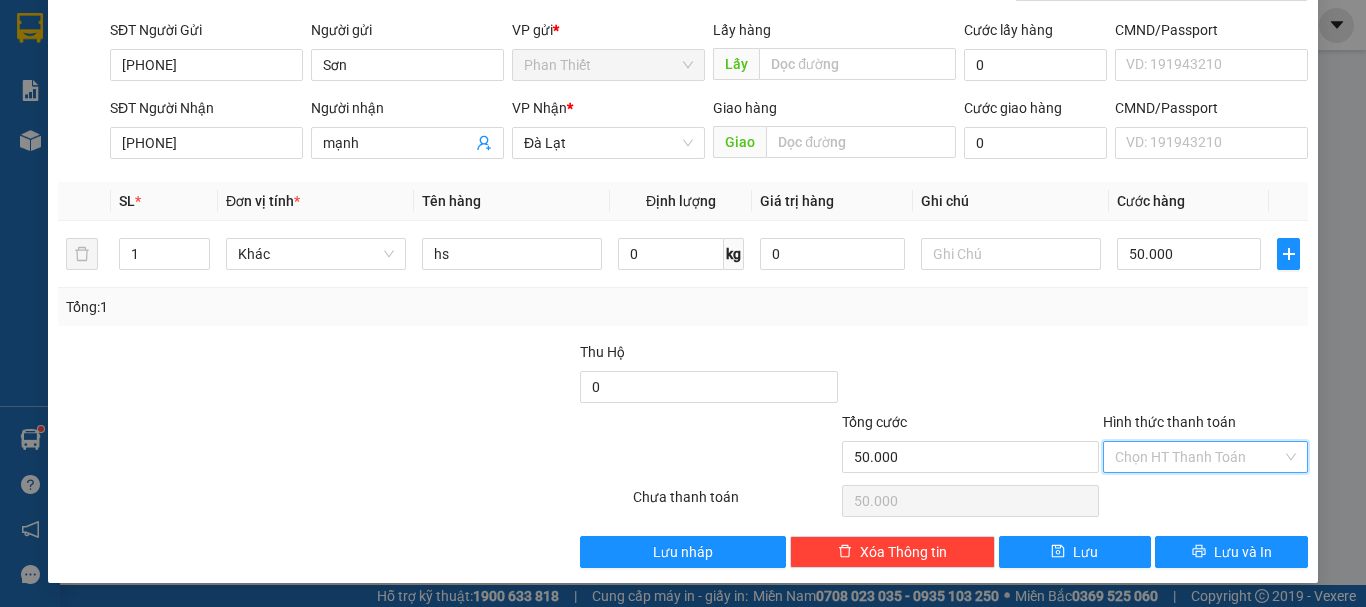 click on "Hình thức thanh toán" at bounding box center [1198, 457] 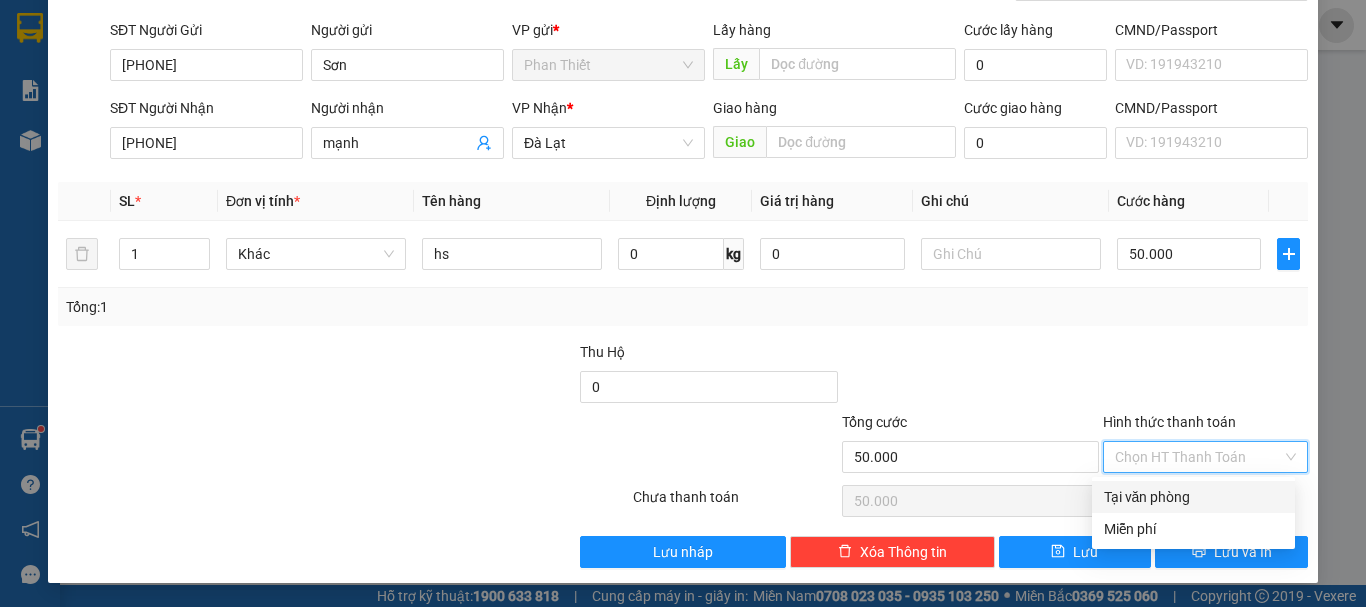 click on "Tại văn phòng" at bounding box center (1193, 497) 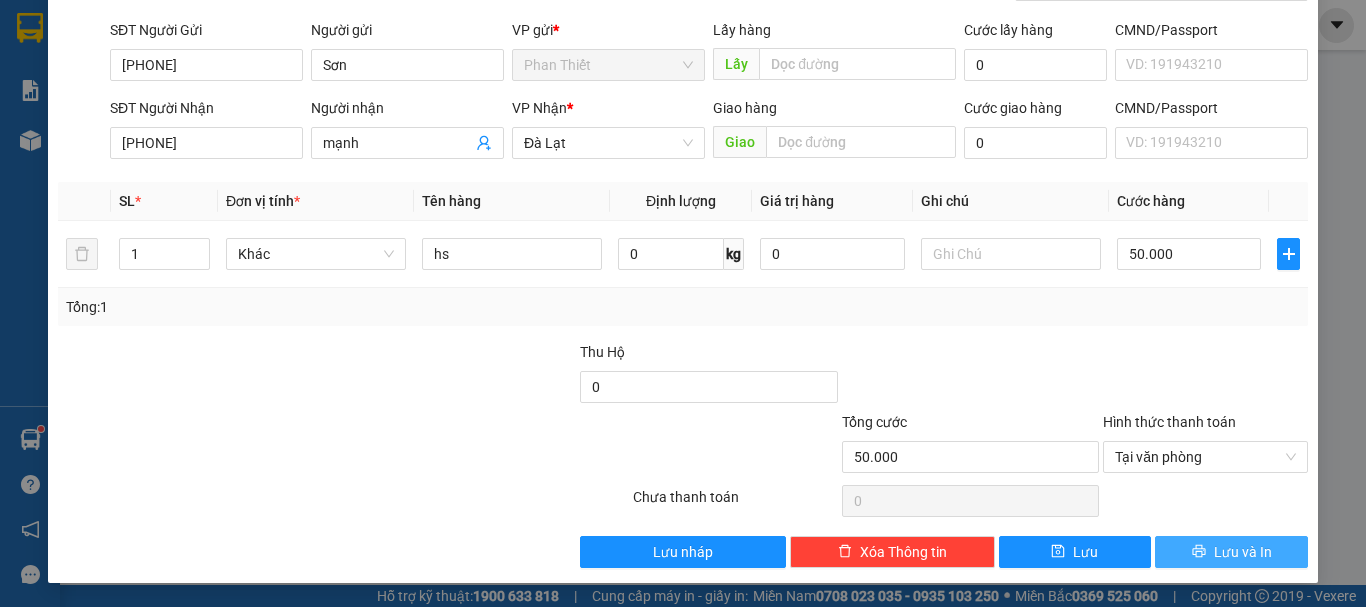 click on "Lưu và In" at bounding box center (1231, 552) 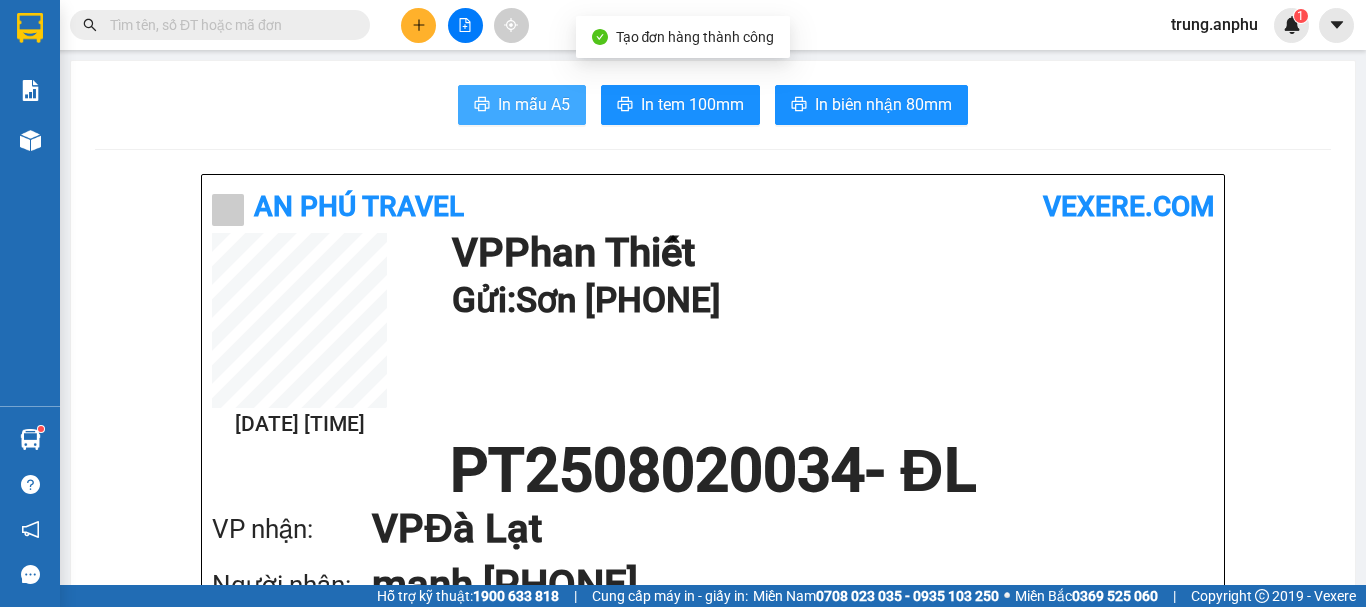 click on "In mẫu A5" at bounding box center (534, 104) 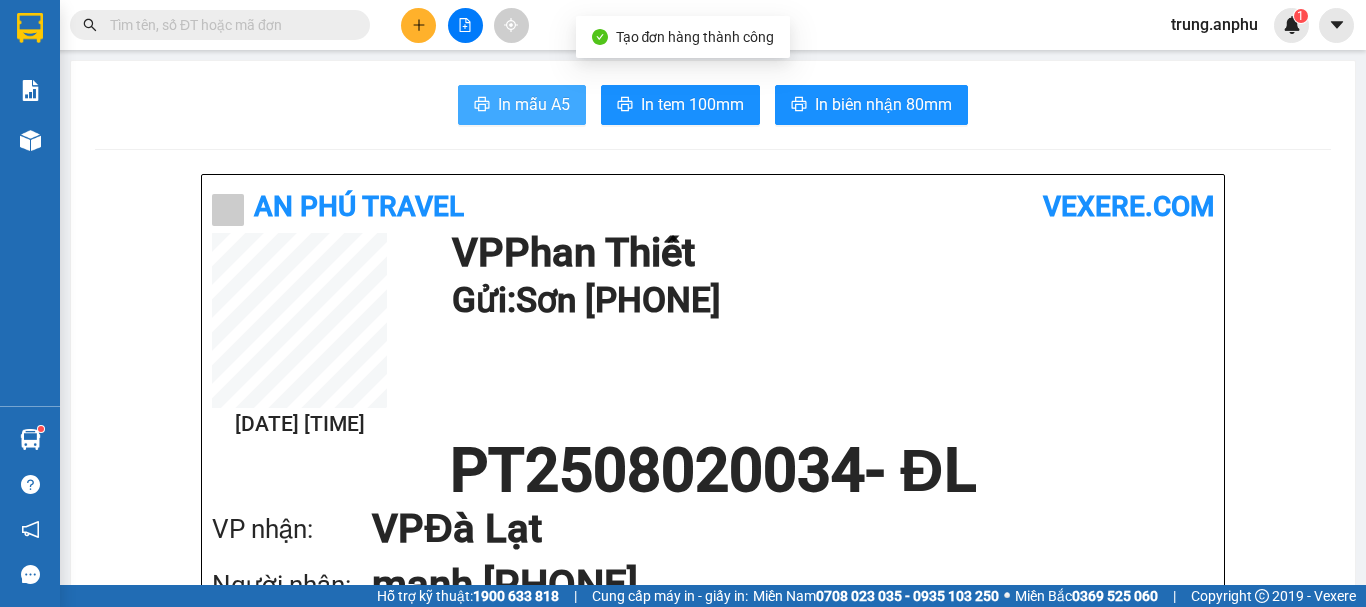 scroll, scrollTop: 0, scrollLeft: 0, axis: both 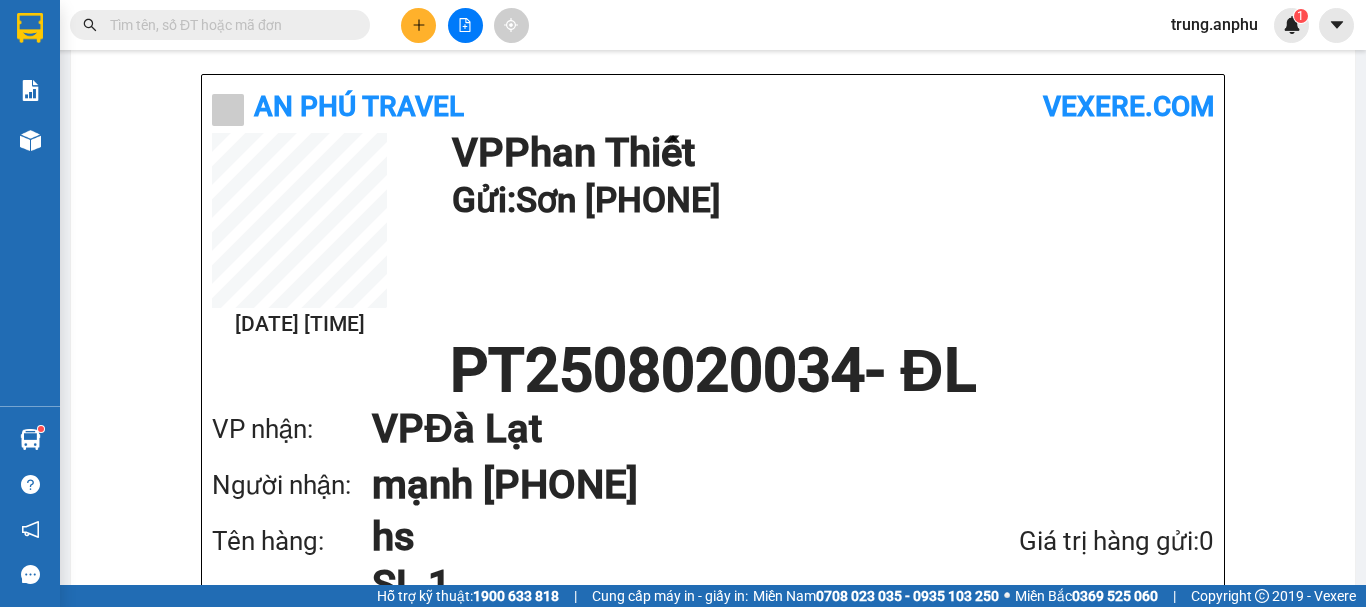 click at bounding box center [228, 25] 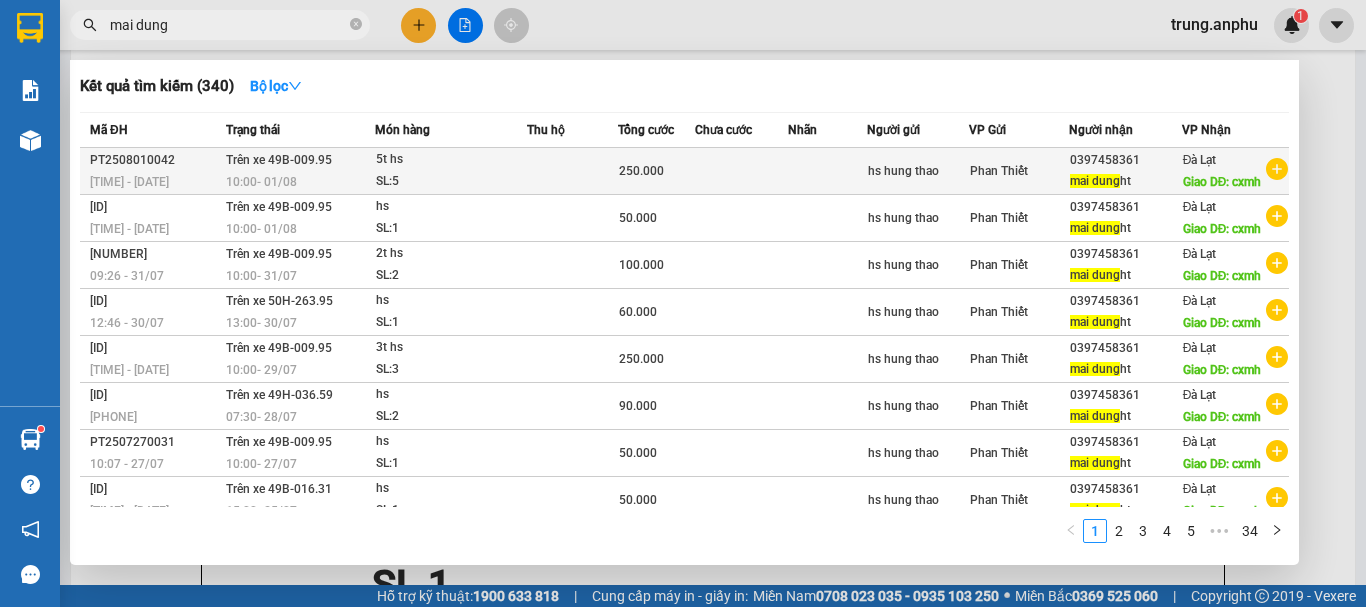 type on "mai dung" 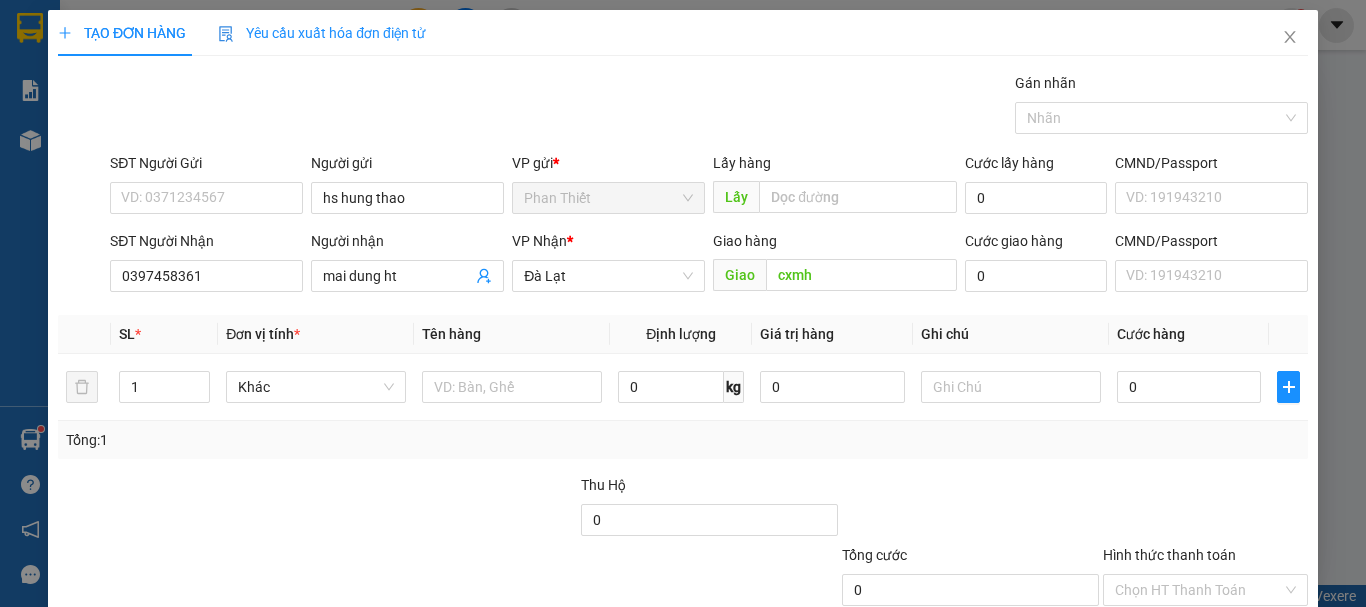 scroll, scrollTop: 0, scrollLeft: 0, axis: both 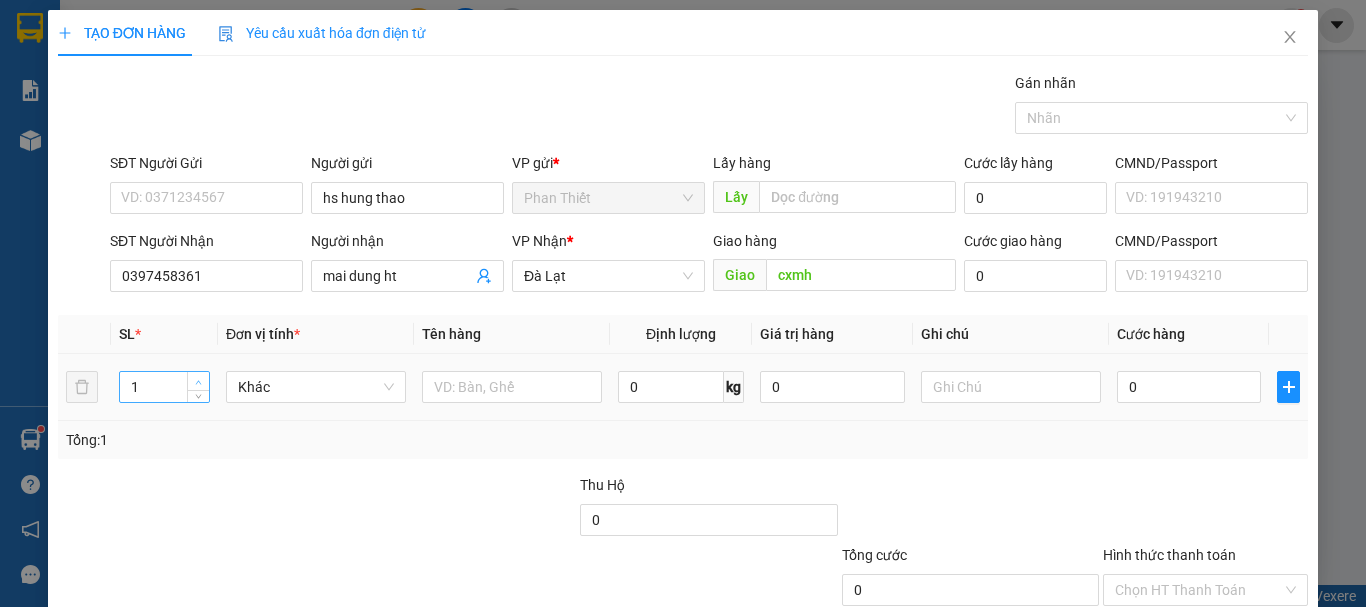 type on "2" 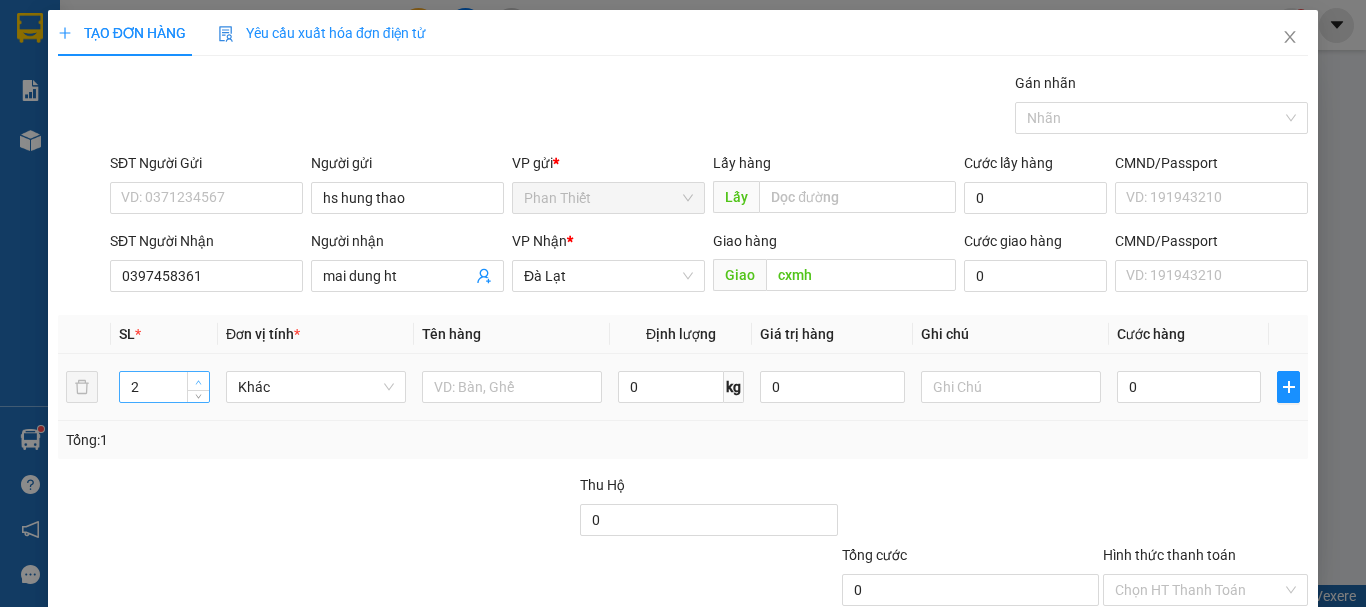 click at bounding box center [199, 382] 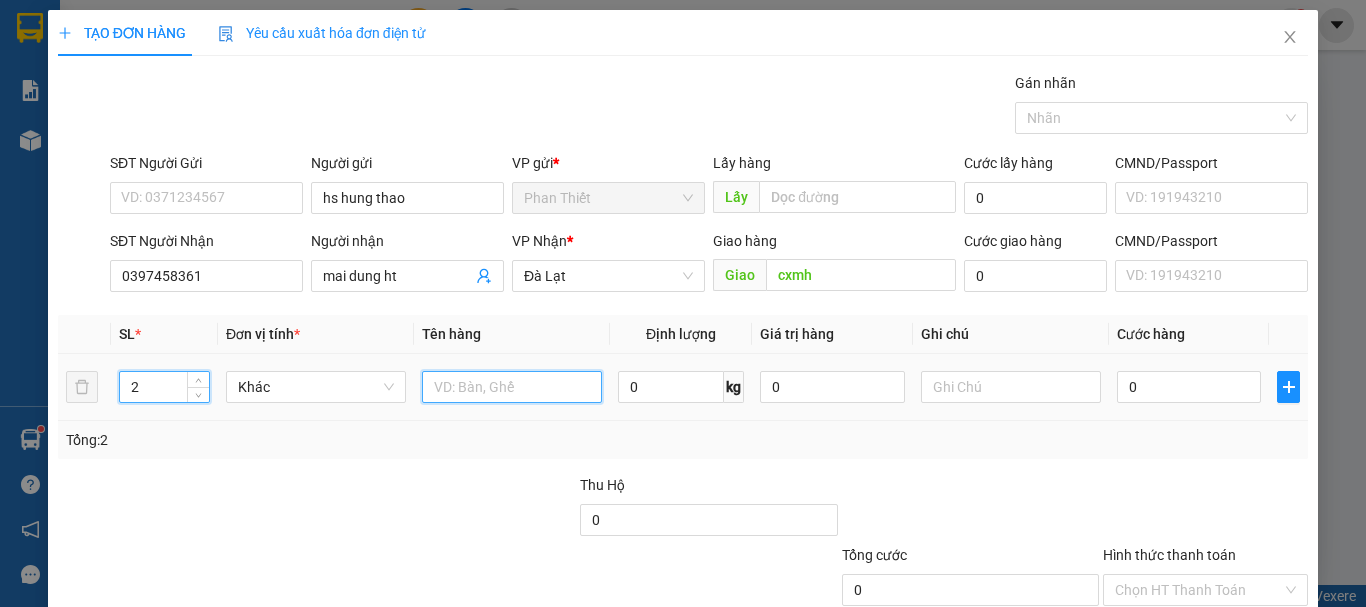 click at bounding box center (512, 387) 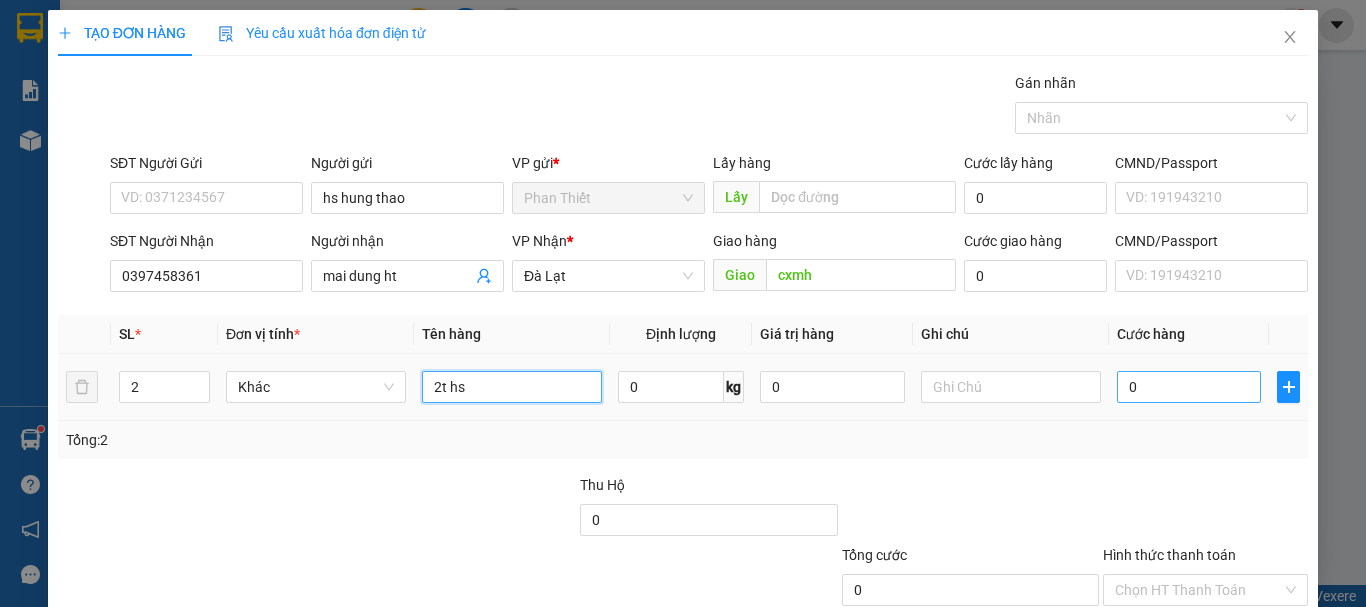 type on "2t hs" 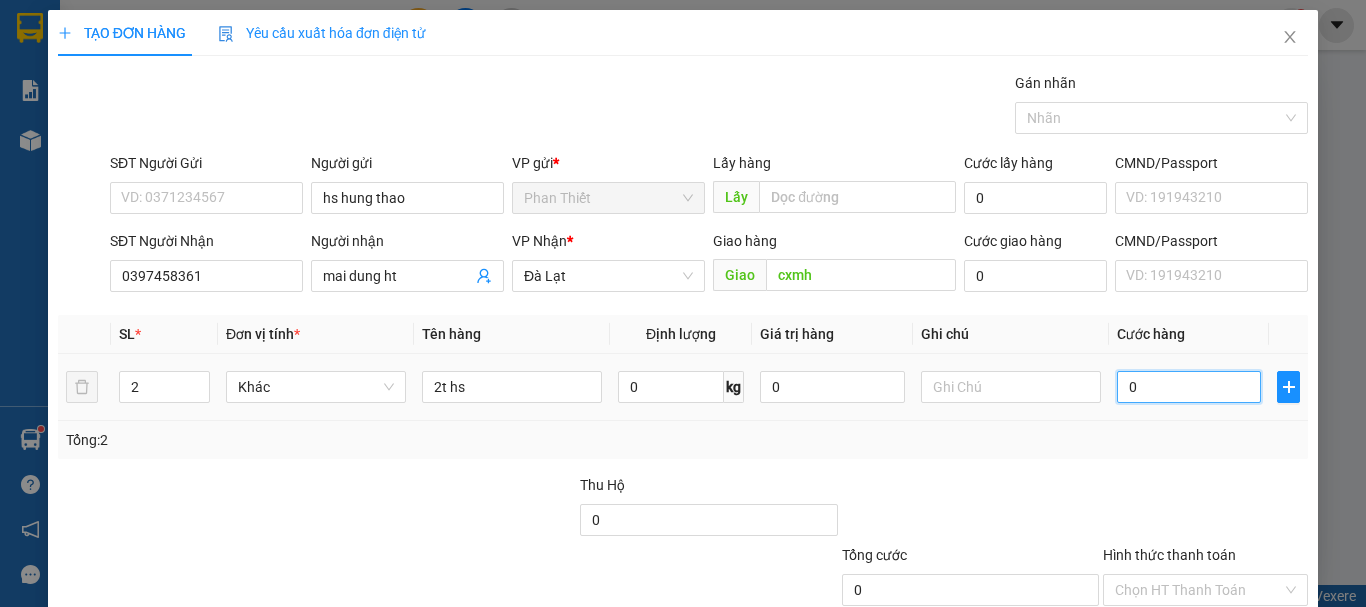 click on "0" at bounding box center [1189, 387] 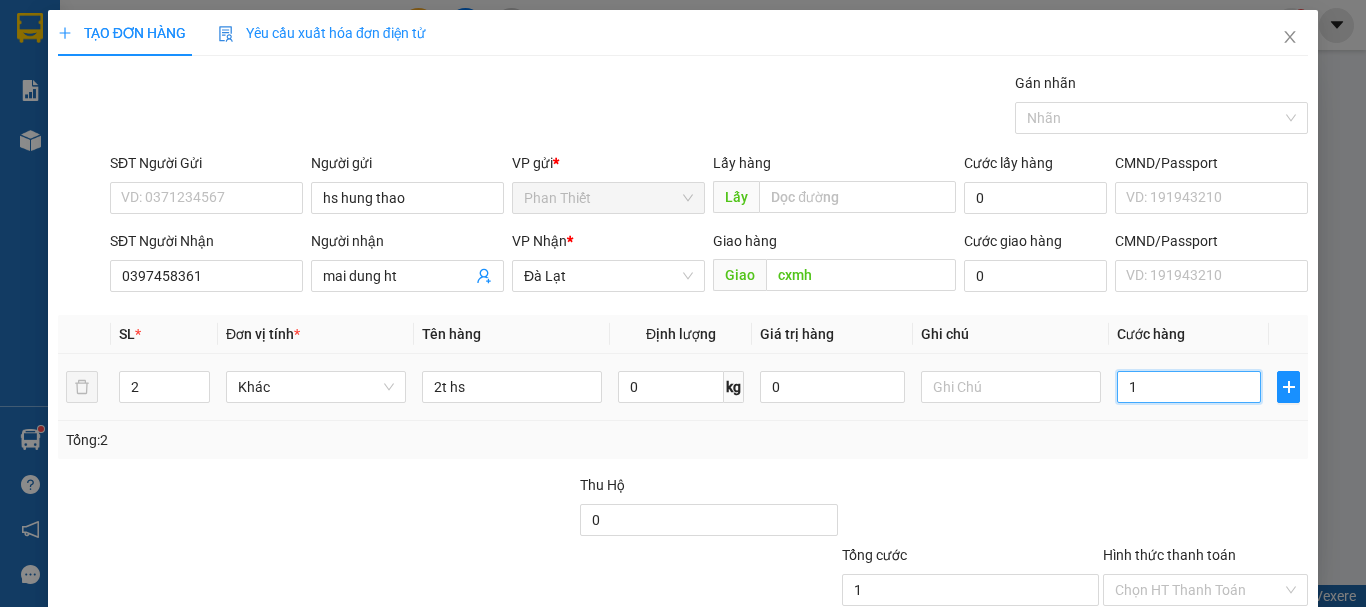 type on "10" 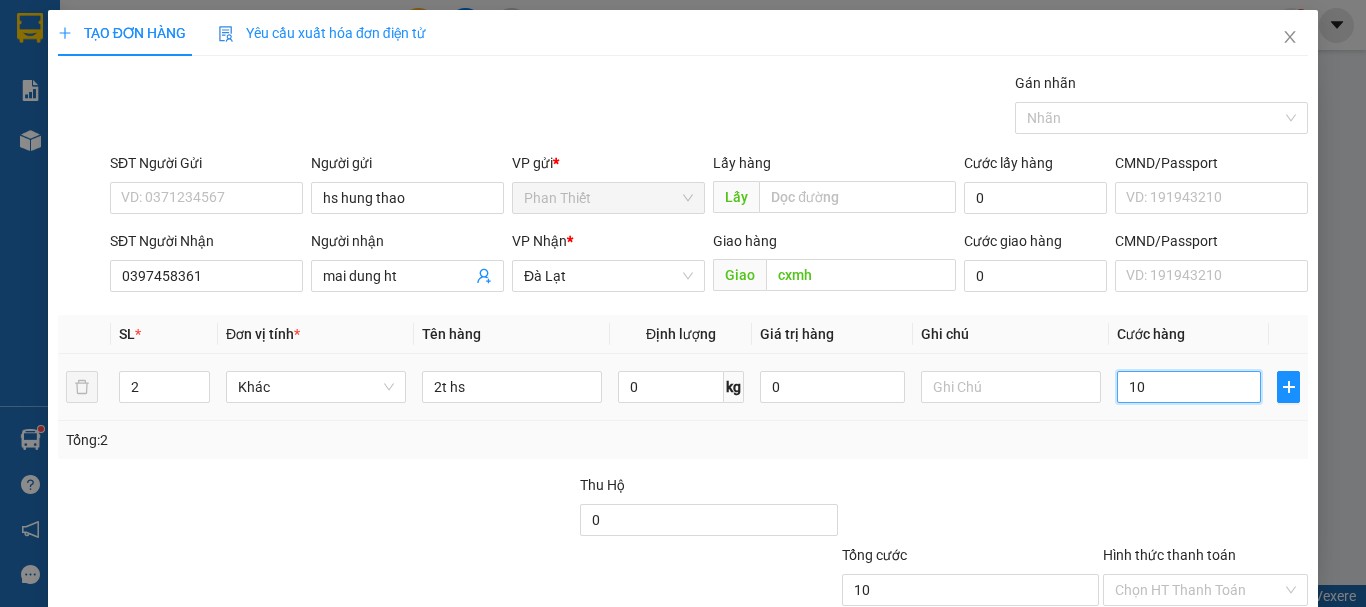 type on "100" 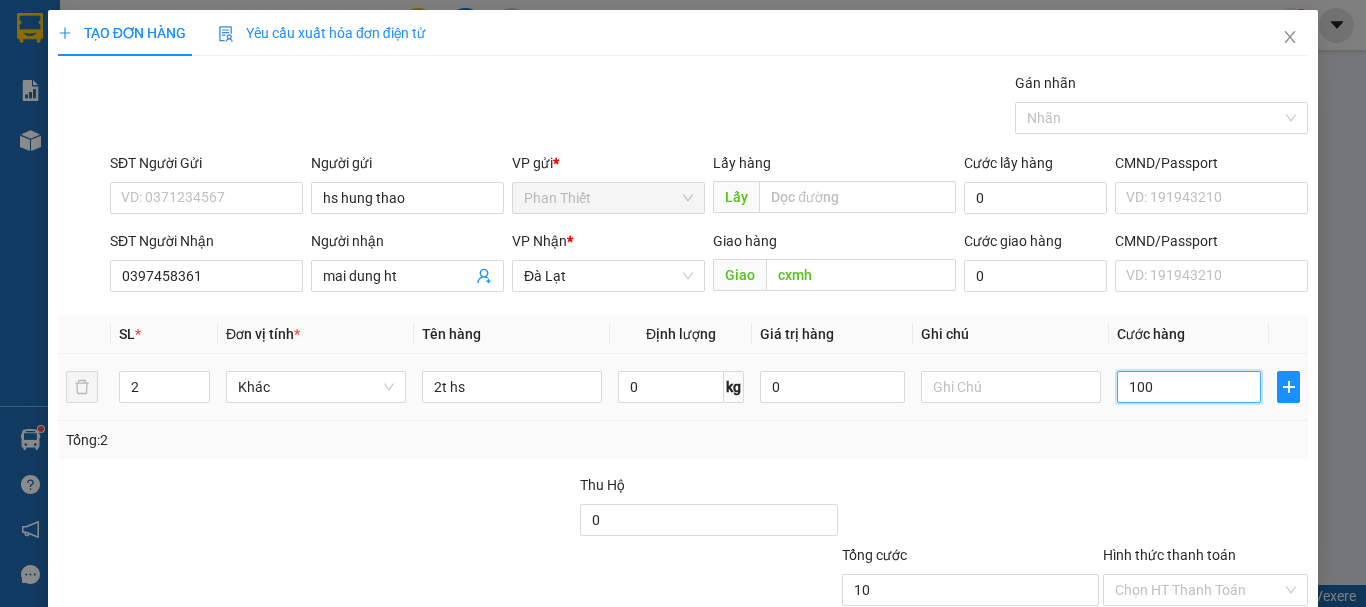 type on "100" 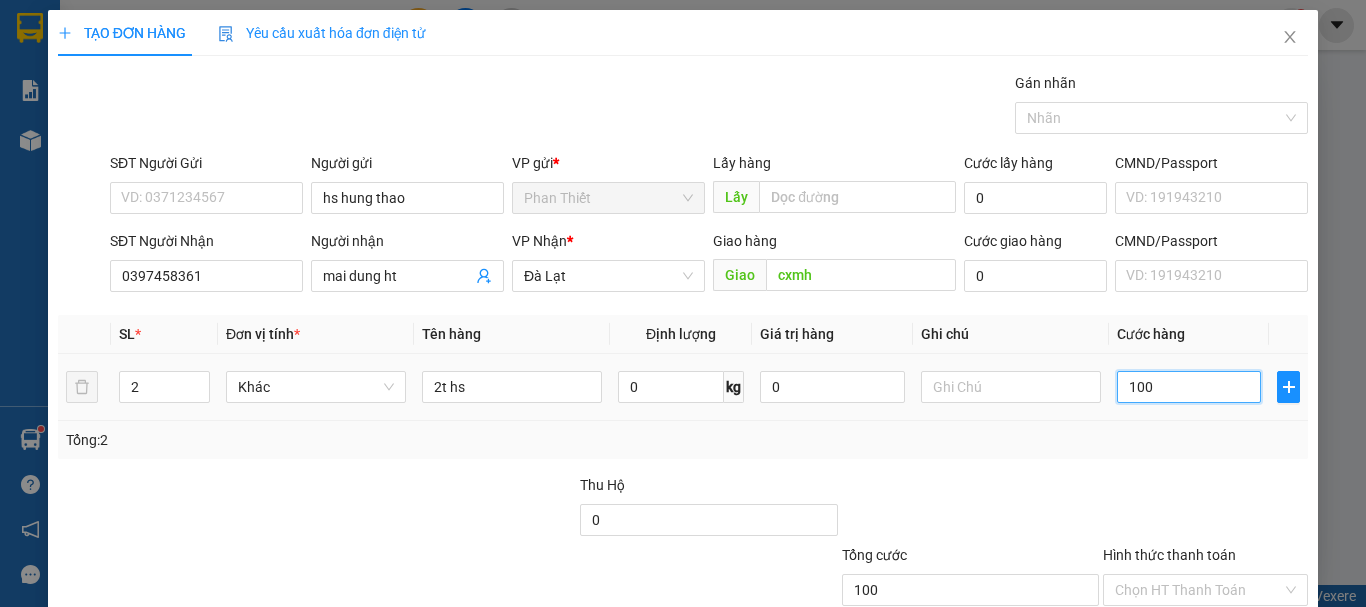 scroll, scrollTop: 133, scrollLeft: 0, axis: vertical 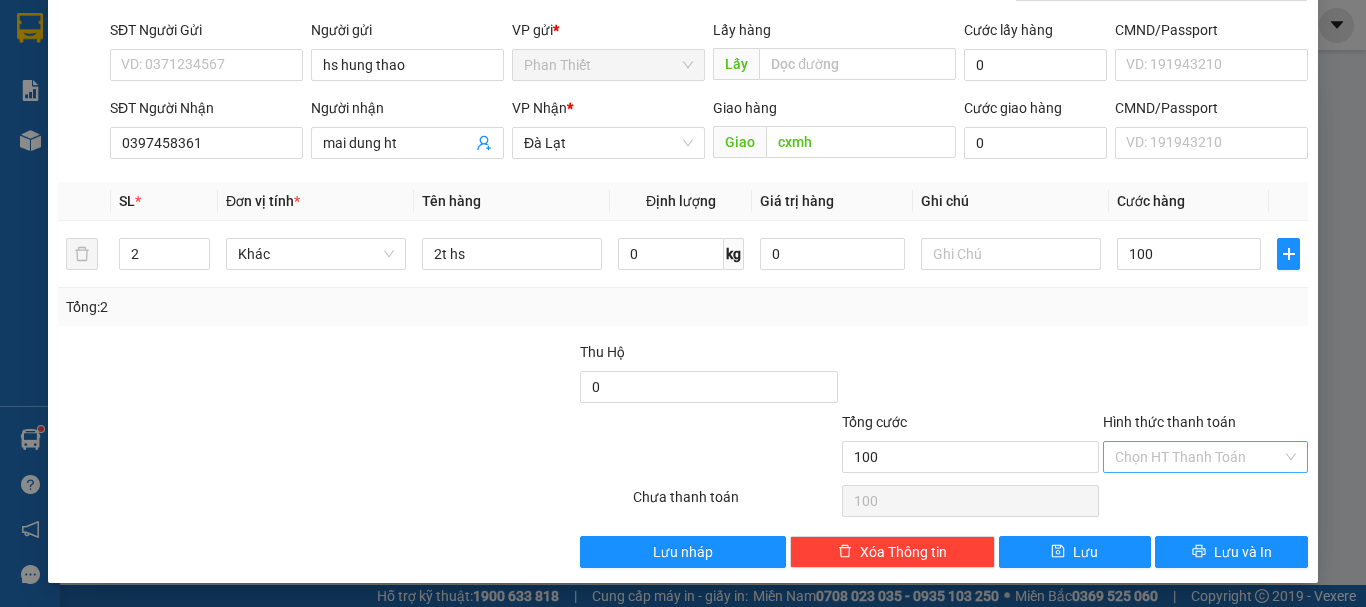 type on "100.000" 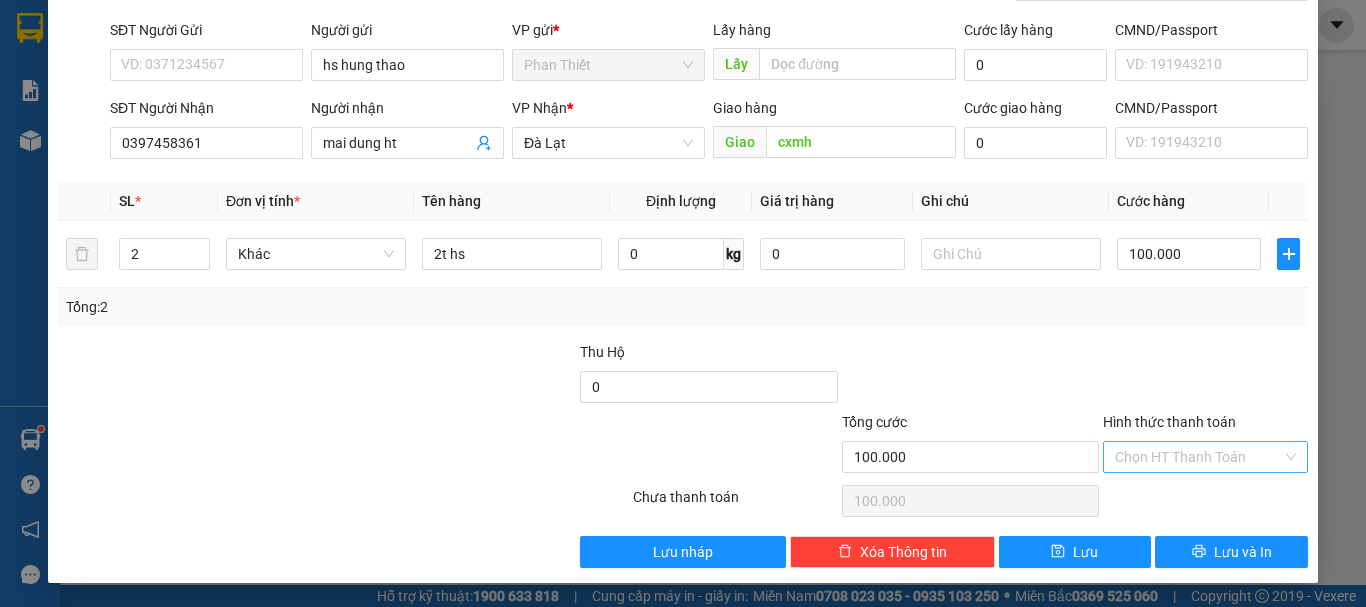 click on "Hình thức thanh toán" at bounding box center [1198, 457] 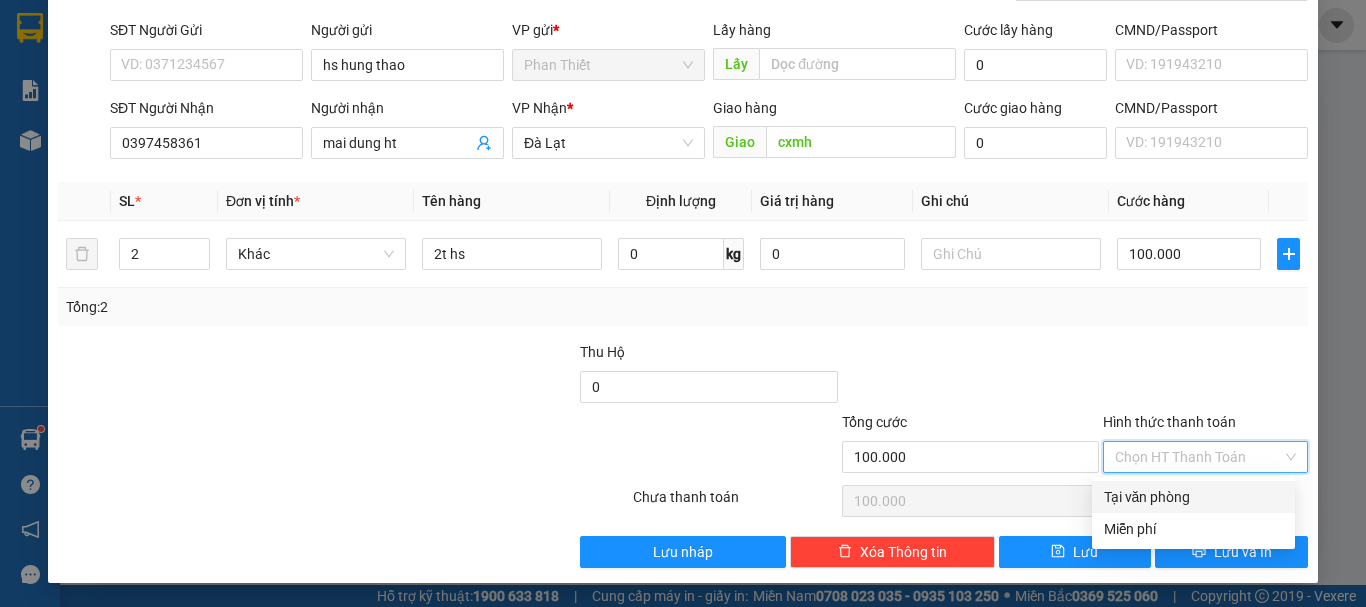 click on "Tại văn phòng" at bounding box center [1193, 497] 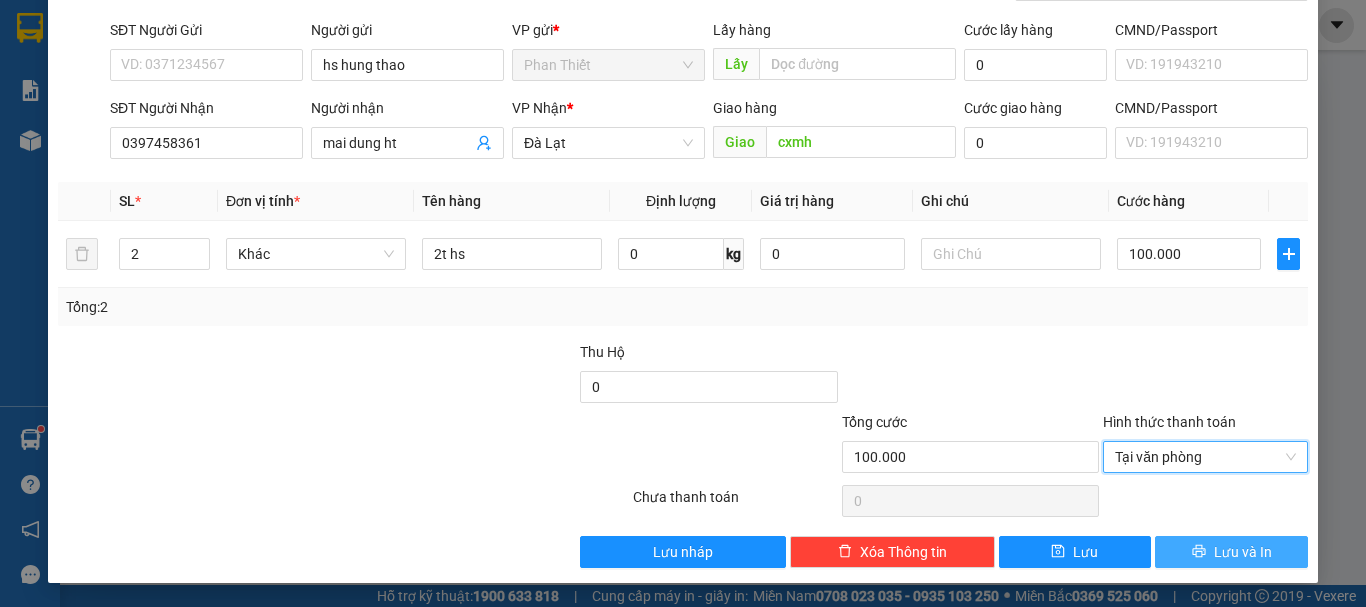 click 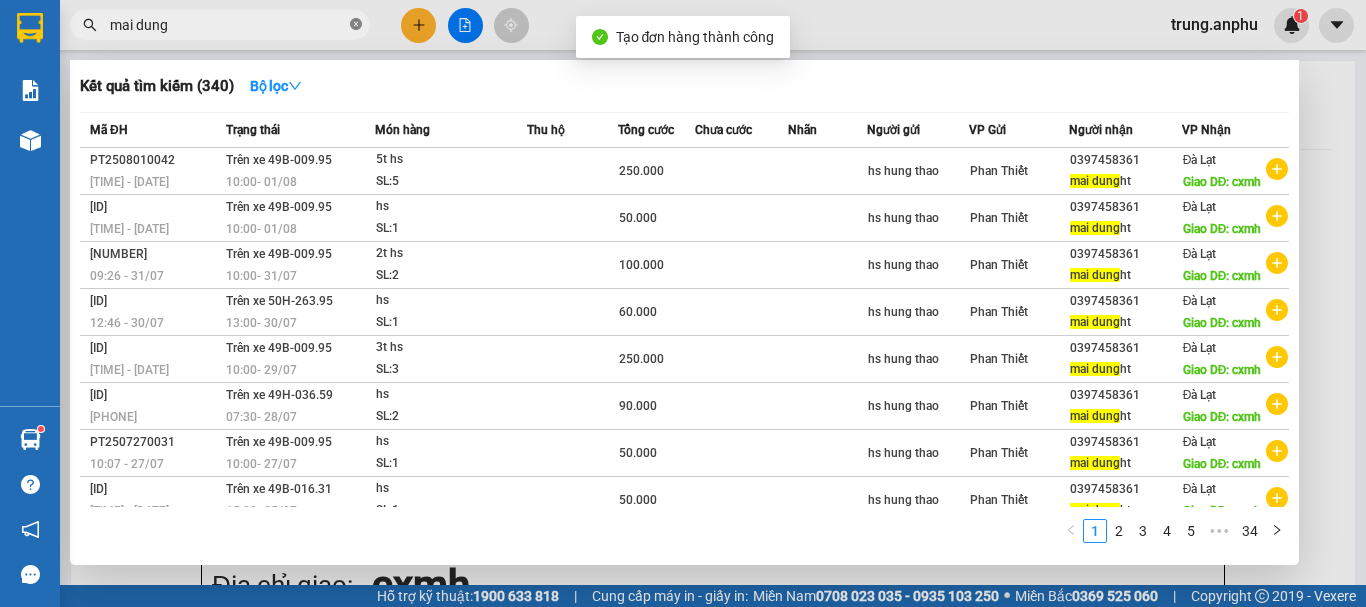 click 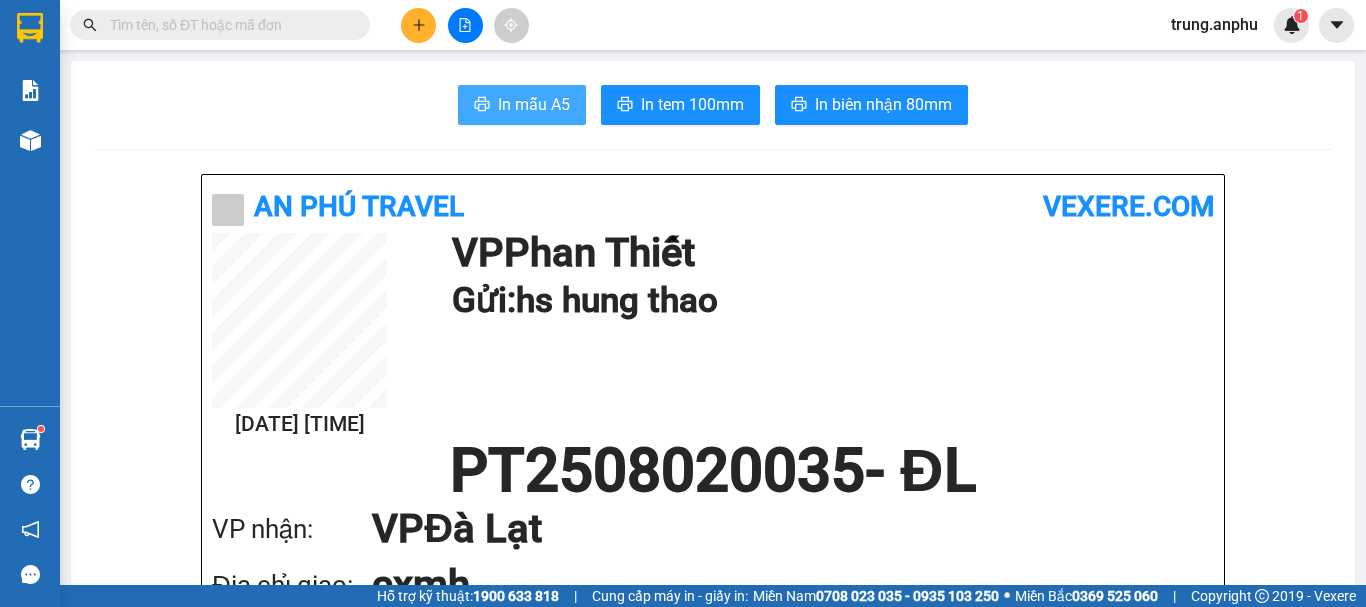 click on "In mẫu A5" at bounding box center [534, 104] 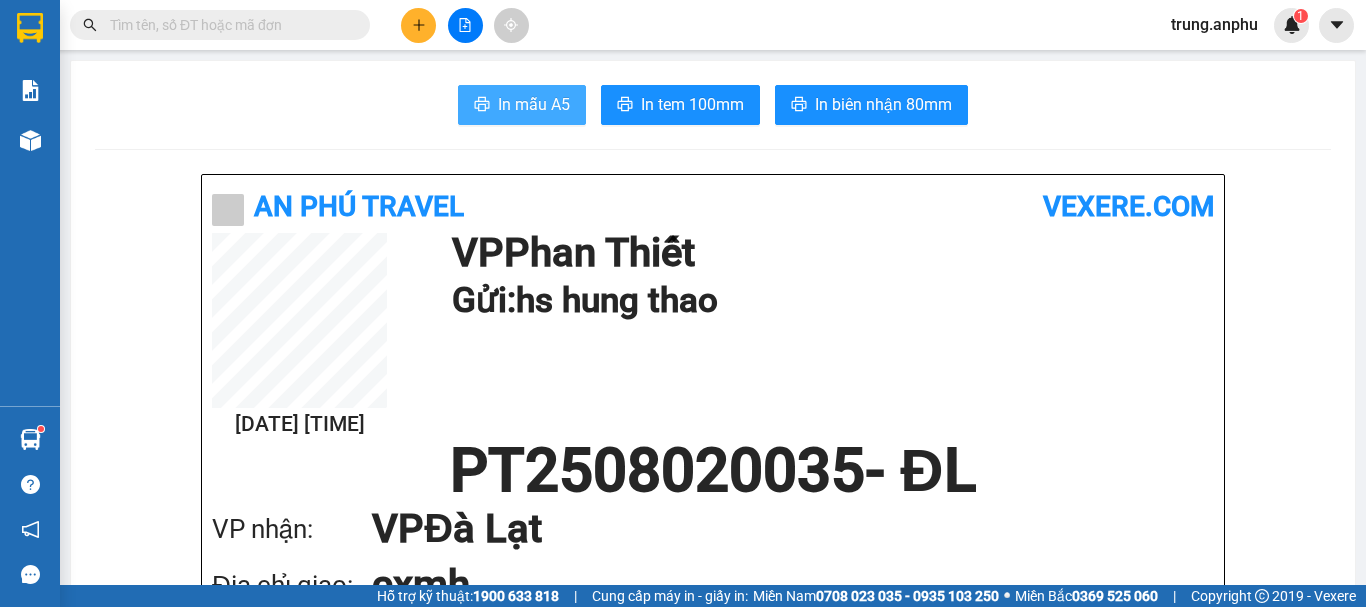 scroll, scrollTop: 0, scrollLeft: 0, axis: both 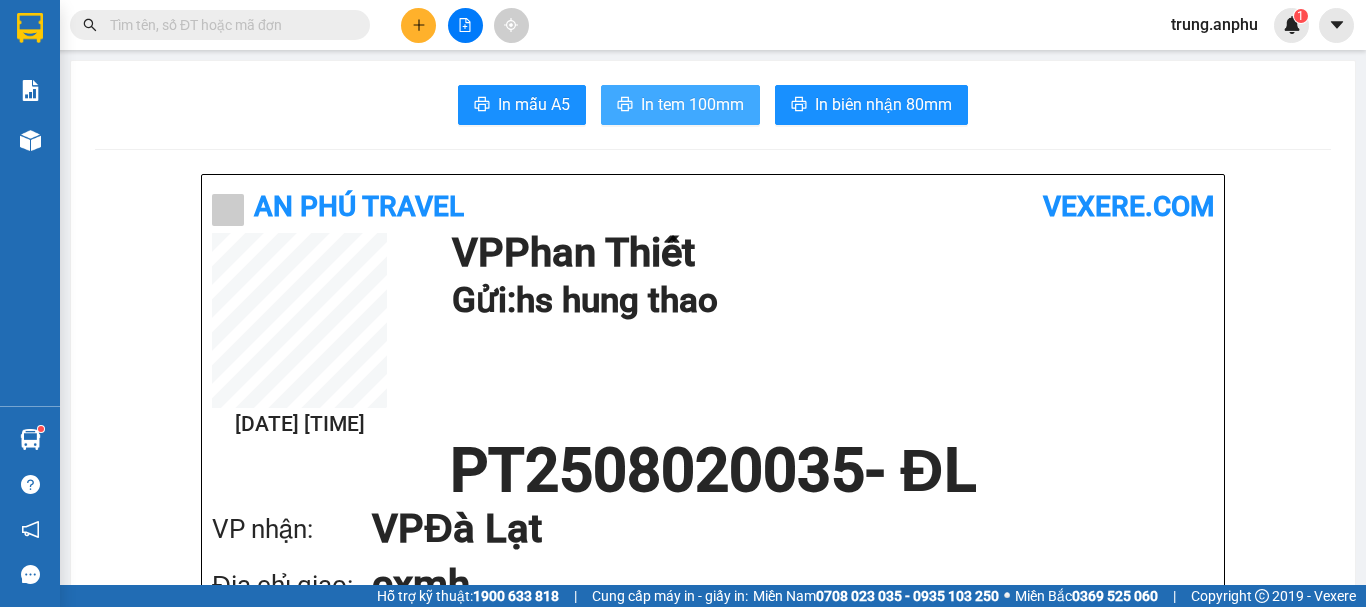click on "In tem 100mm" at bounding box center (692, 104) 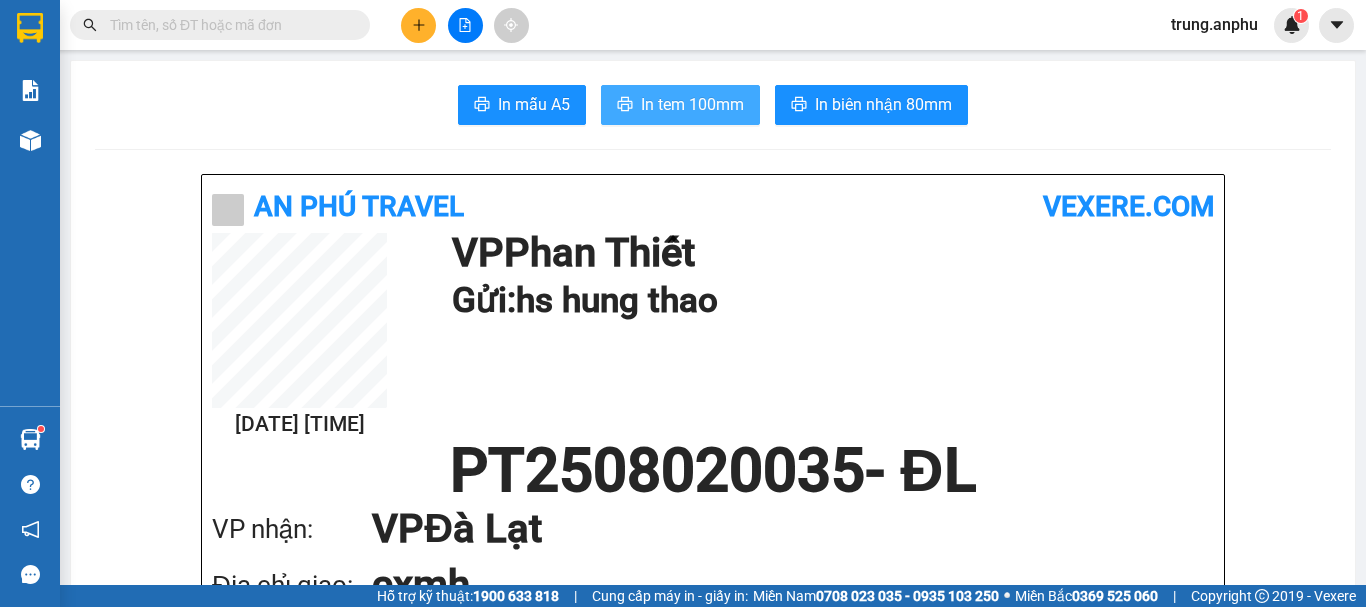 scroll, scrollTop: 0, scrollLeft: 0, axis: both 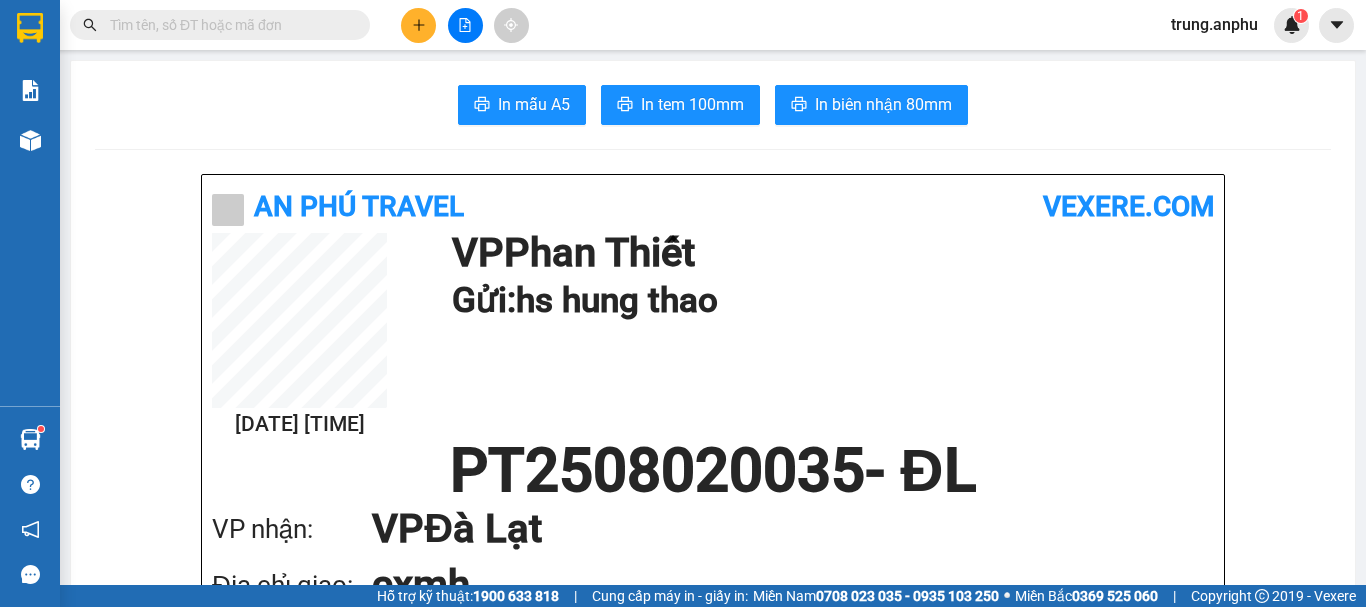 click at bounding box center [228, 25] 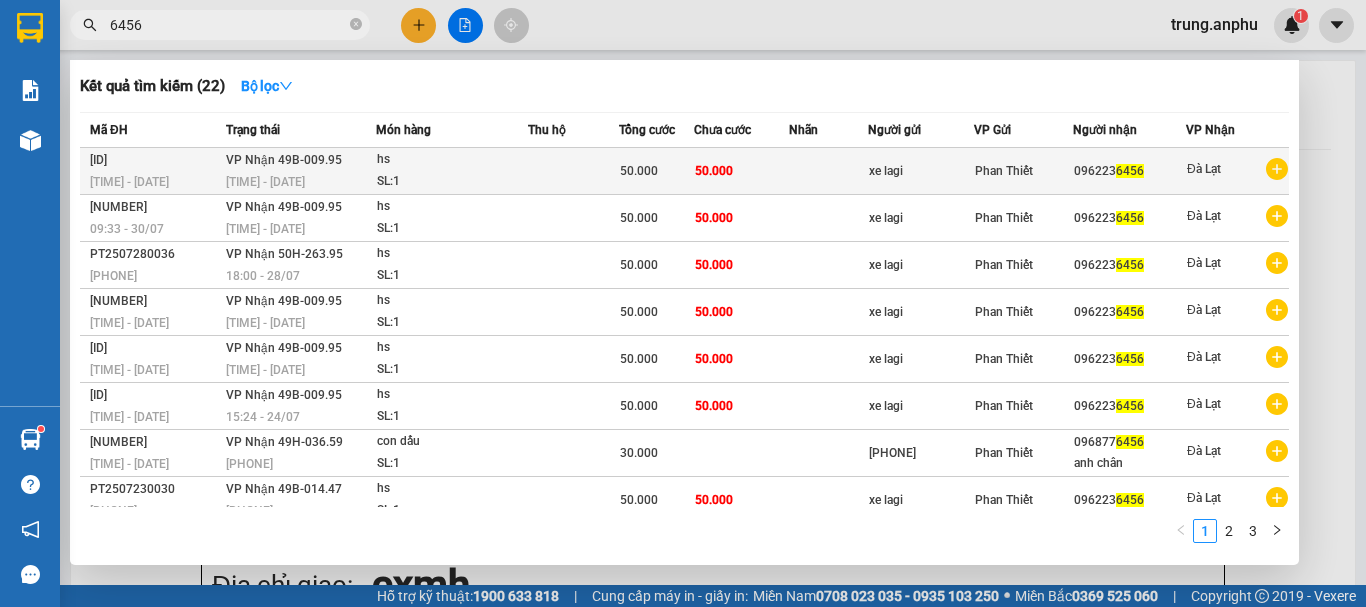 type on "6456" 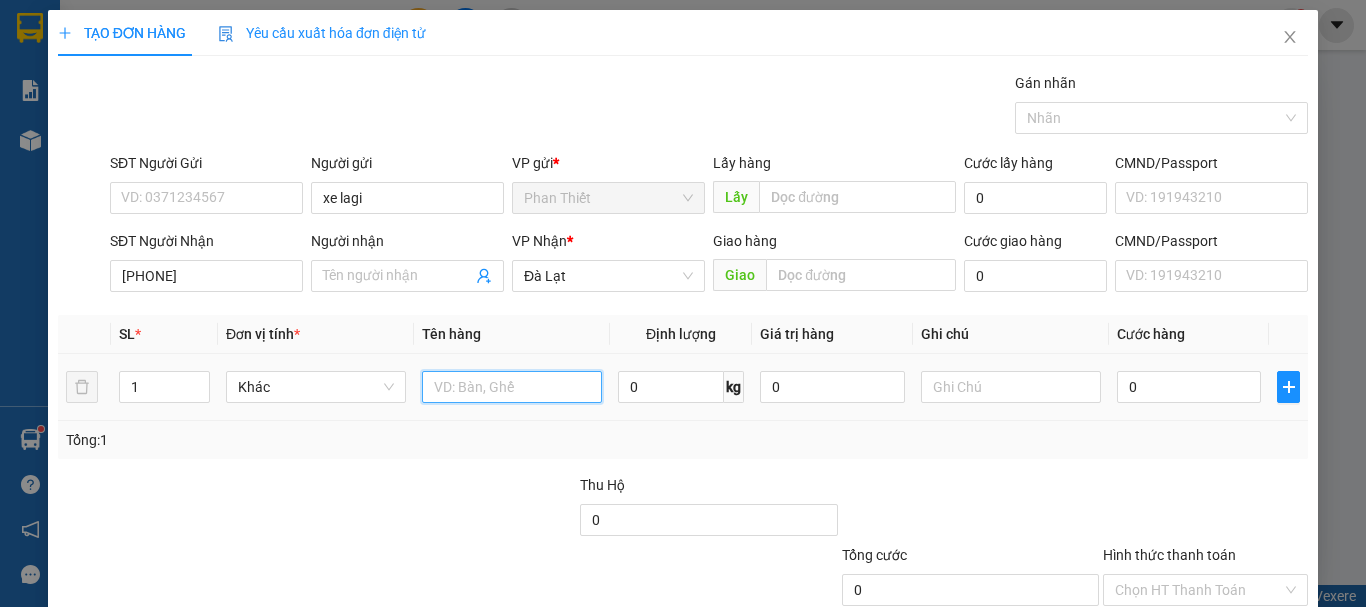 click at bounding box center [512, 387] 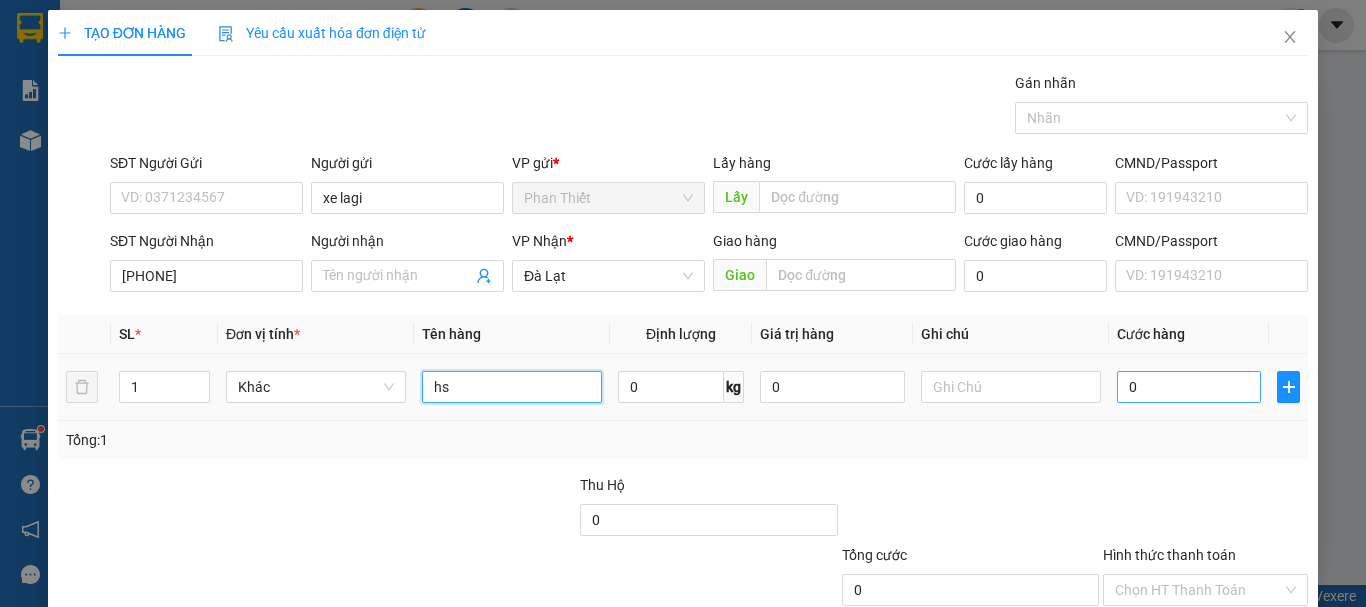 type on "hs" 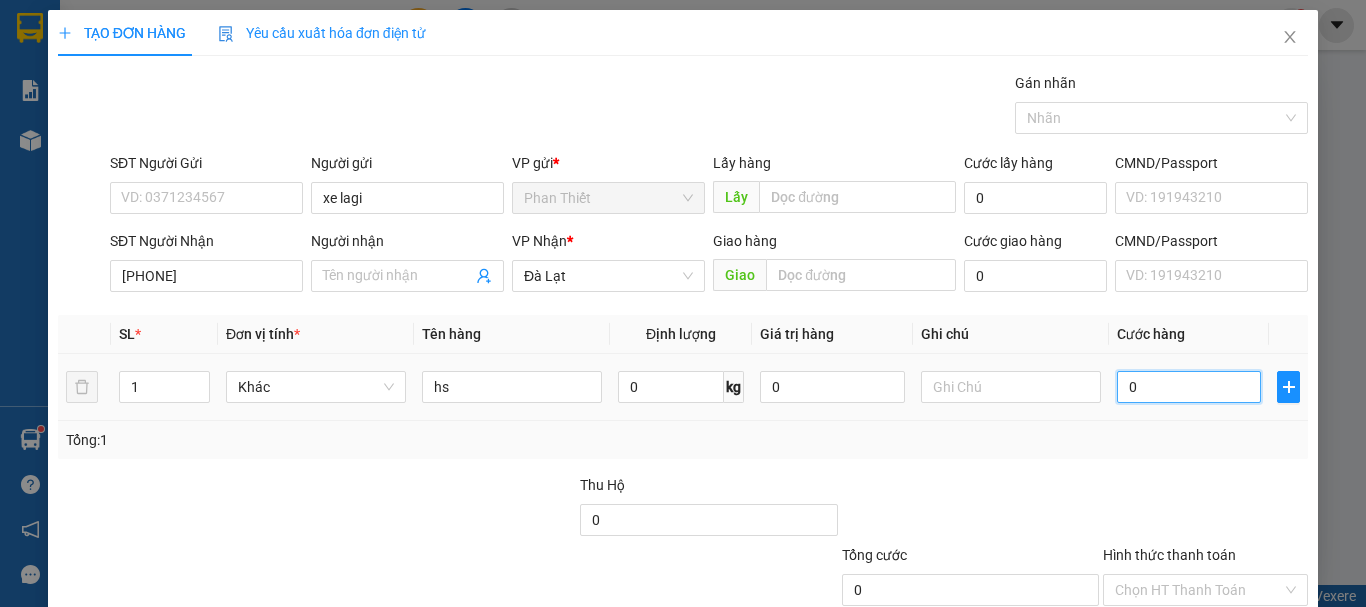 click on "0" at bounding box center [1189, 387] 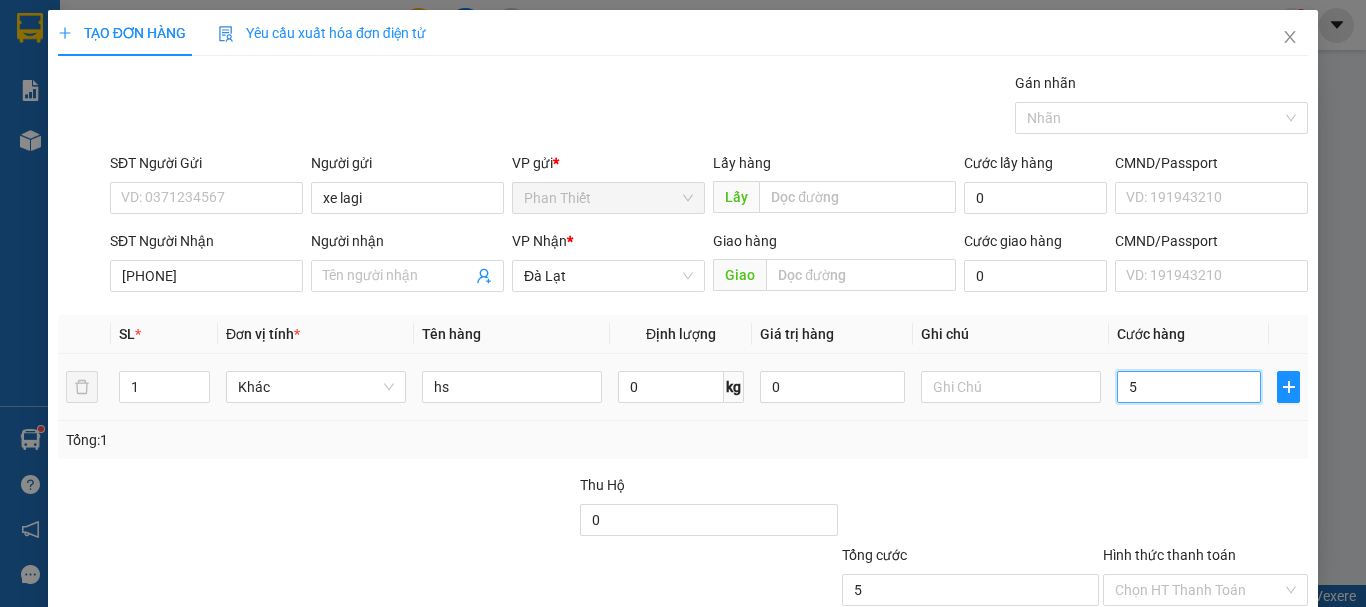type on "50" 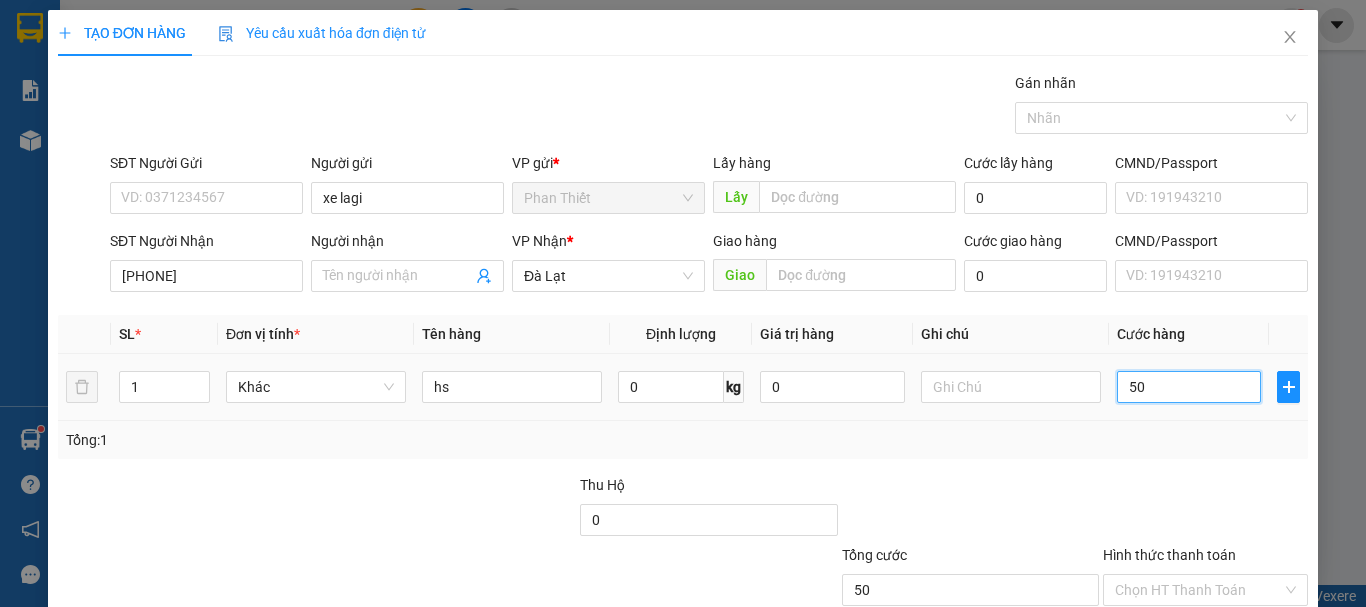type on "50" 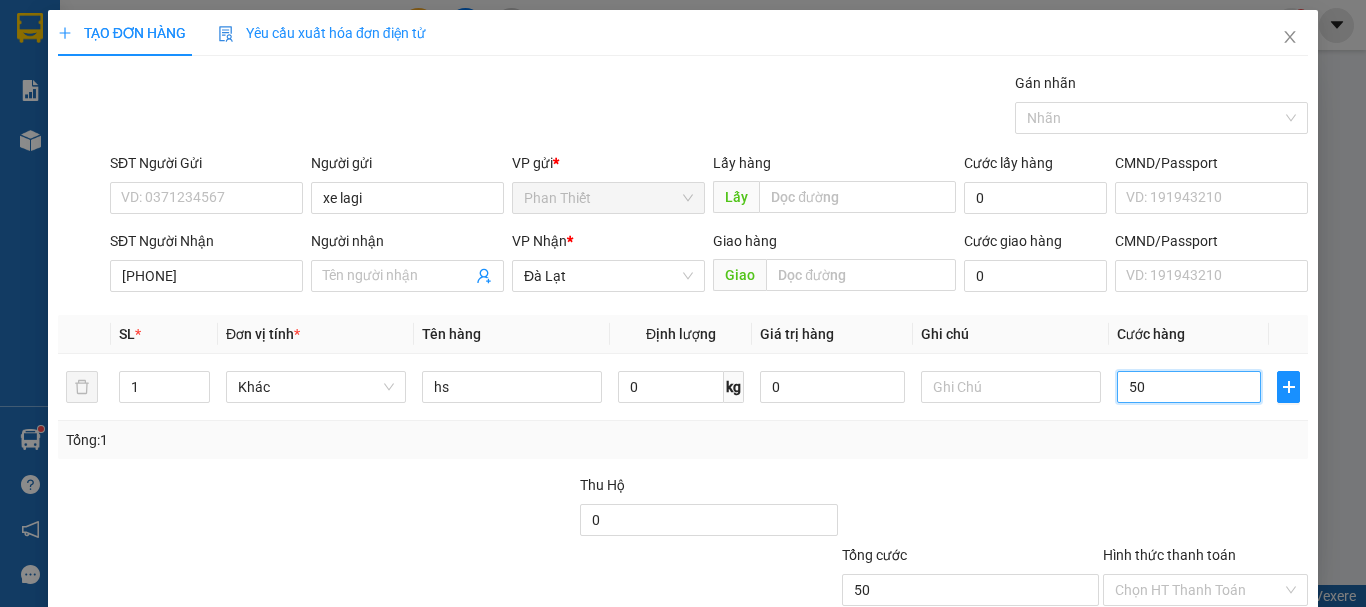 scroll, scrollTop: 133, scrollLeft: 0, axis: vertical 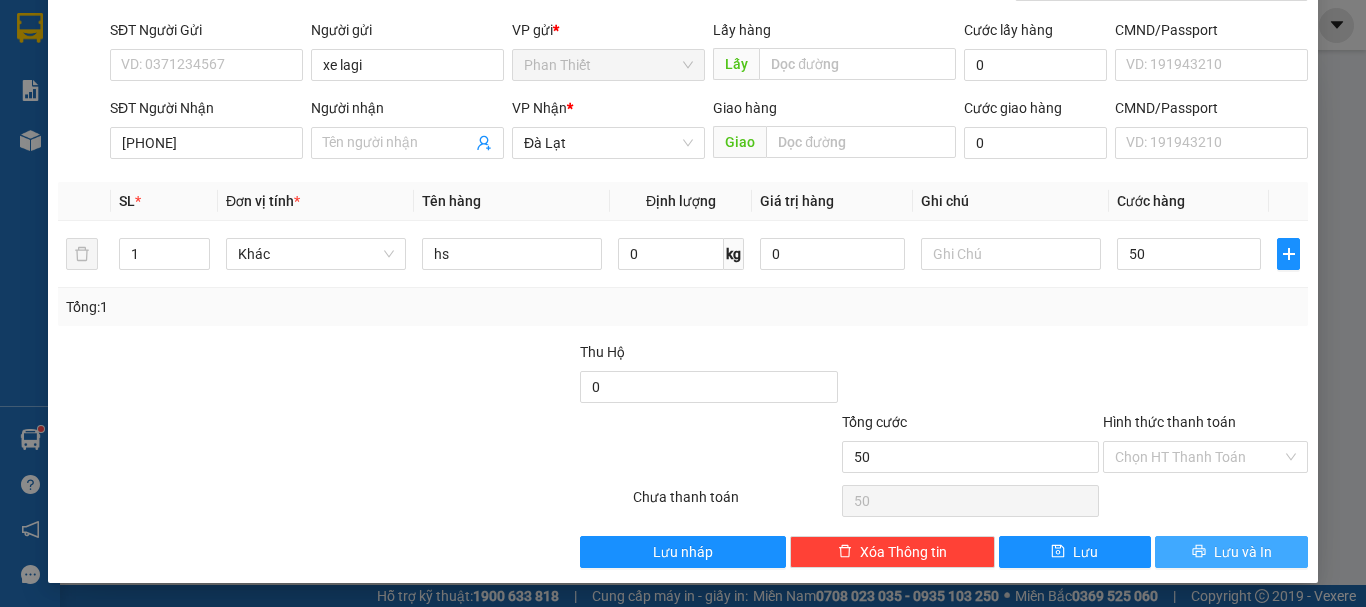 type on "50.000" 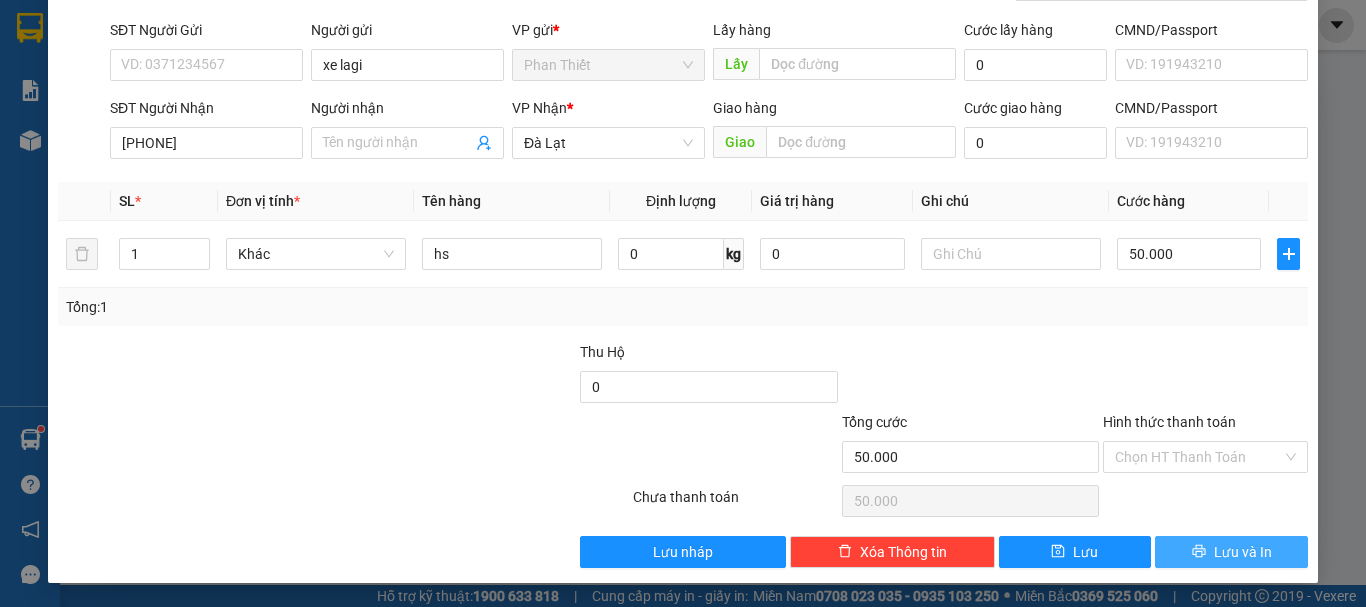 click on "Lưu và In" at bounding box center (1243, 552) 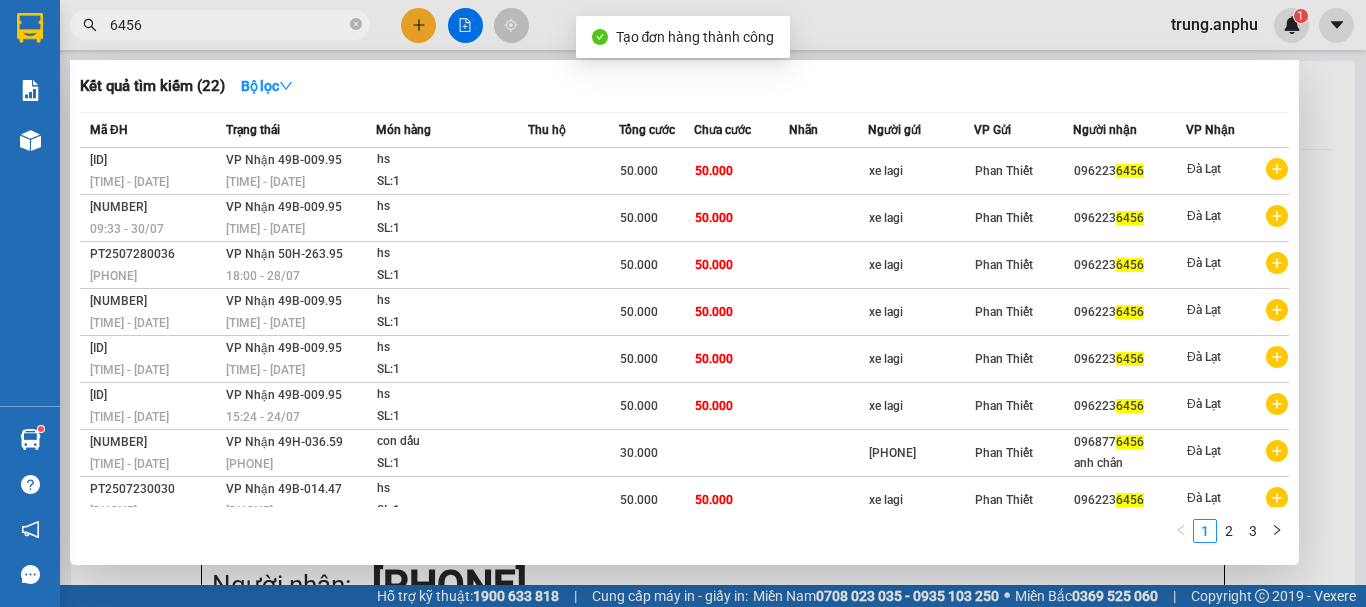 click at bounding box center [683, 303] 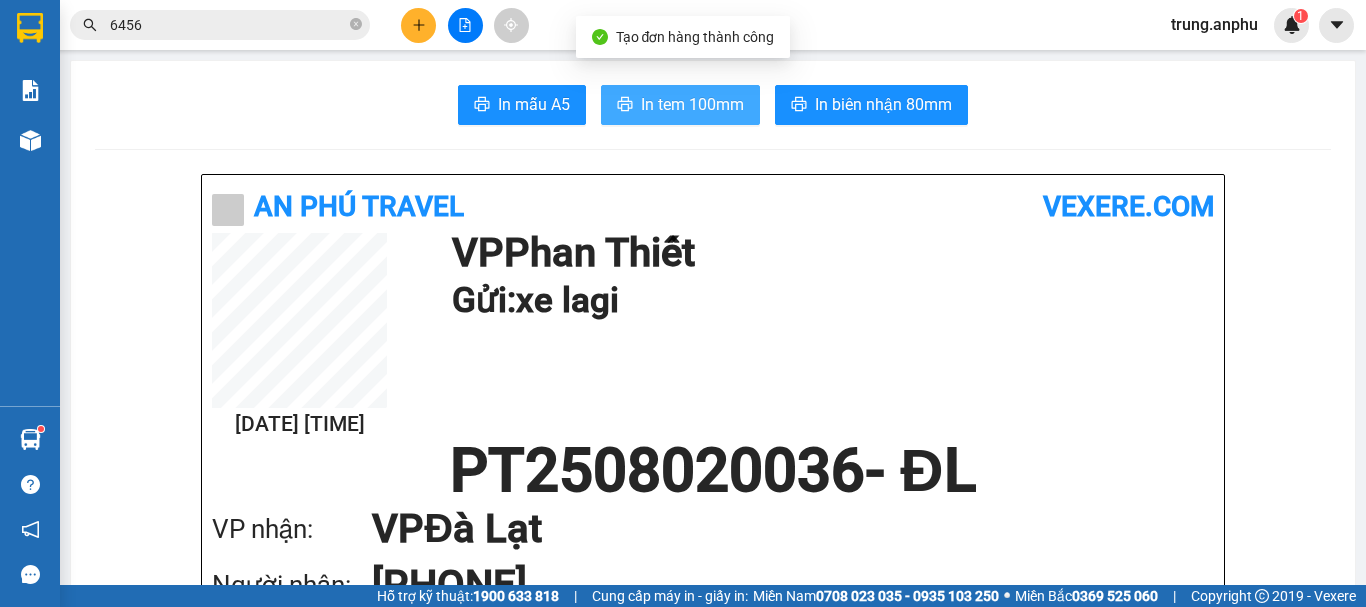 click on "In tem 100mm" at bounding box center [692, 104] 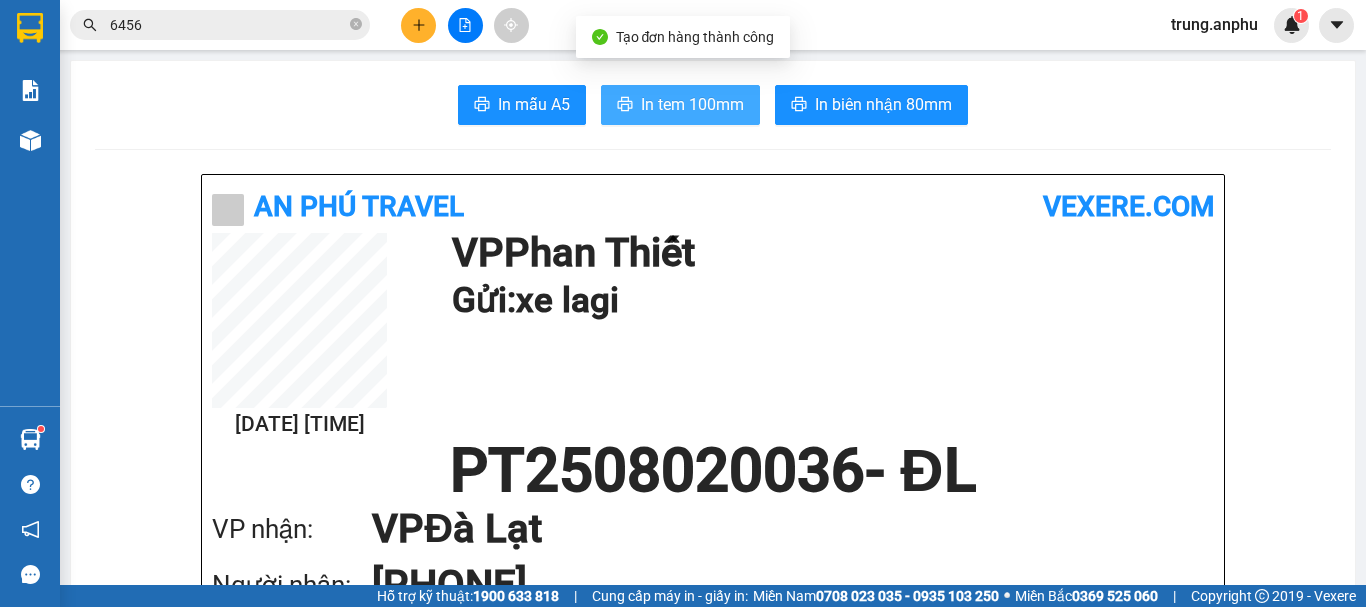 scroll, scrollTop: 0, scrollLeft: 0, axis: both 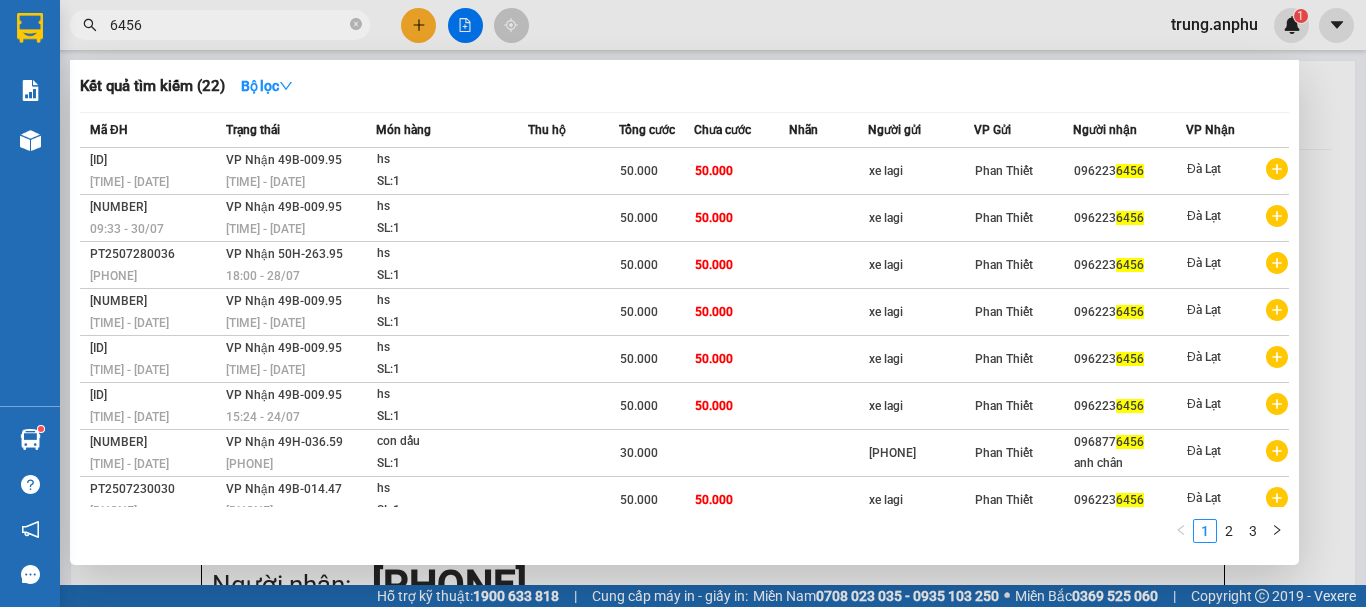 drag, startPoint x: 359, startPoint y: 25, endPoint x: 239, endPoint y: 19, distance: 120.14991 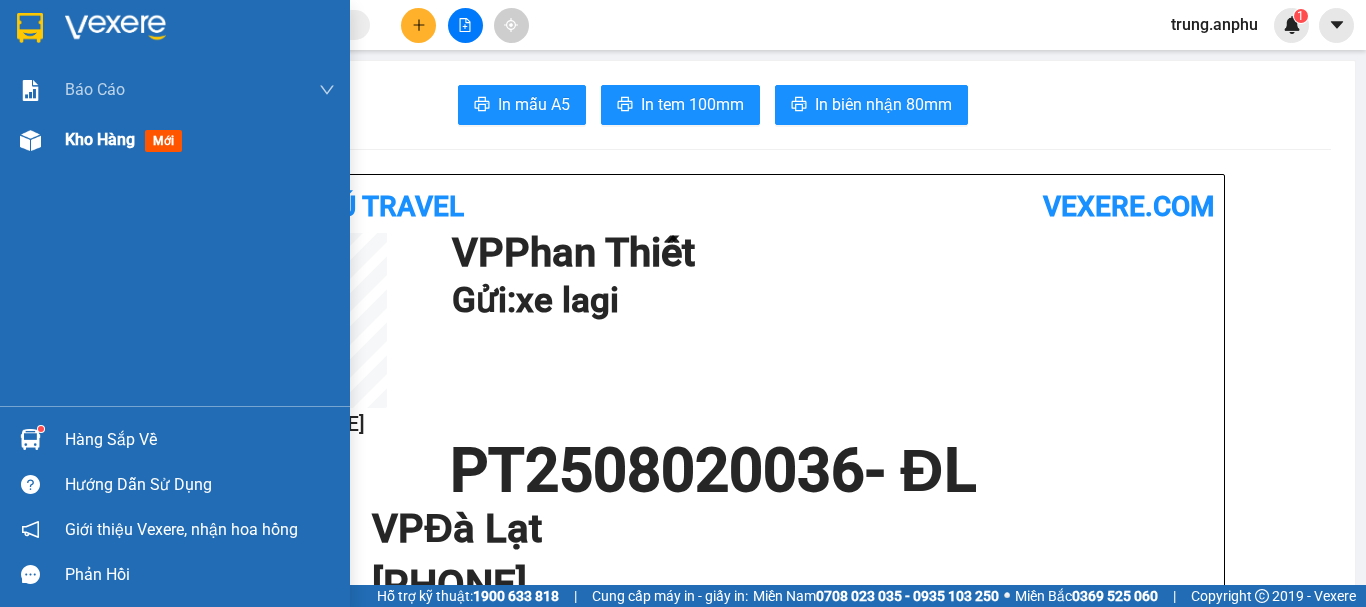 click on "Kho hàng" at bounding box center (100, 139) 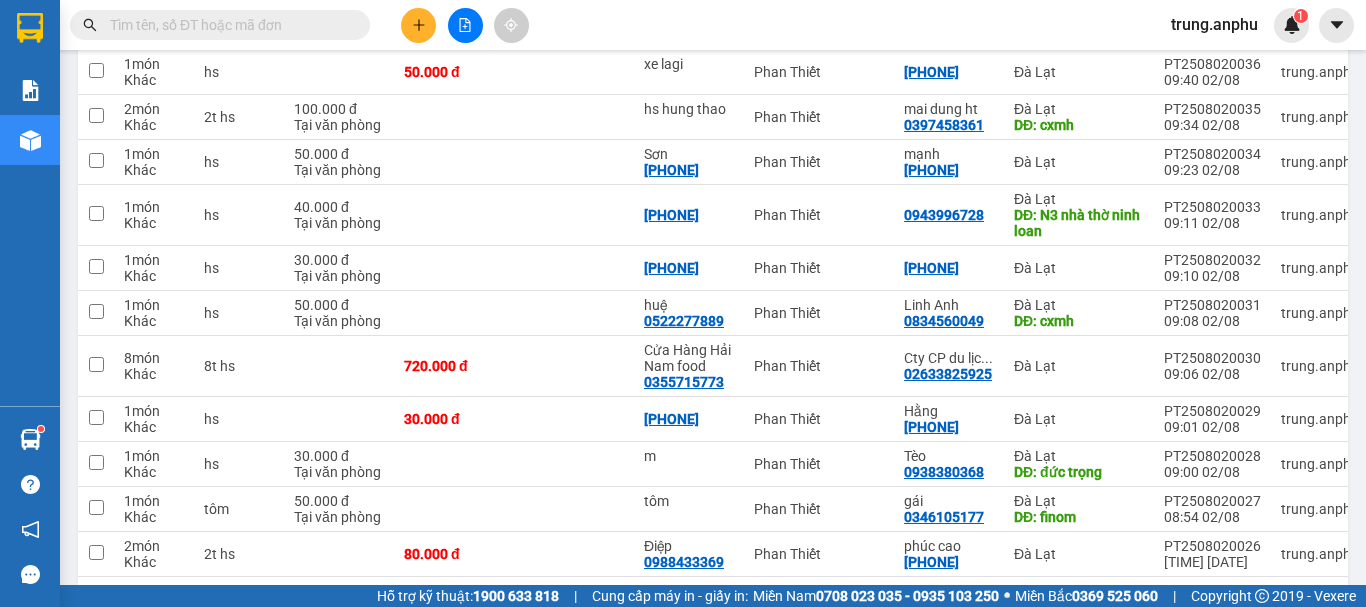 scroll, scrollTop: 0, scrollLeft: 0, axis: both 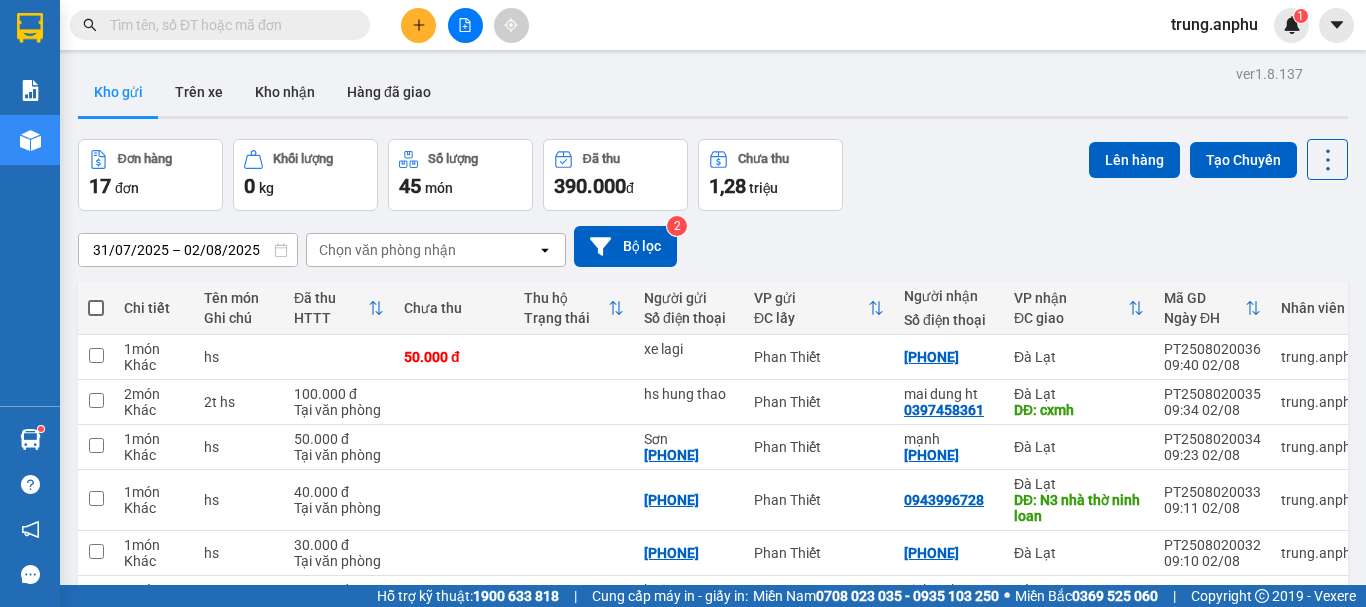 click at bounding box center (96, 308) 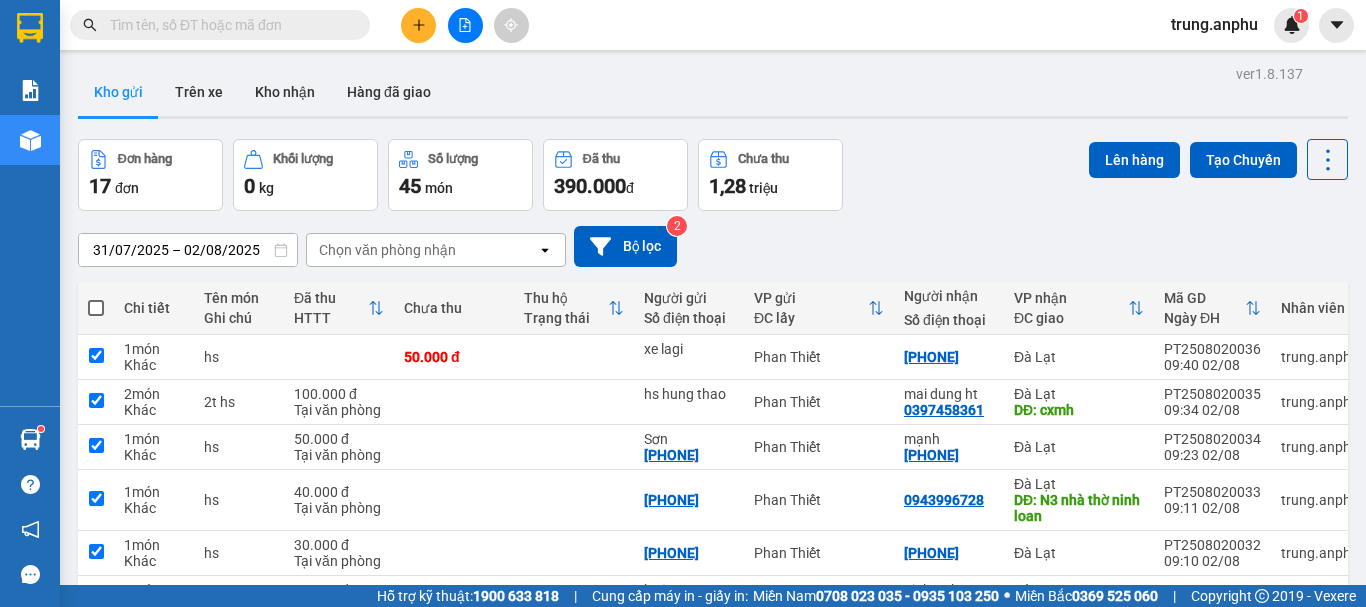 checkbox on "true" 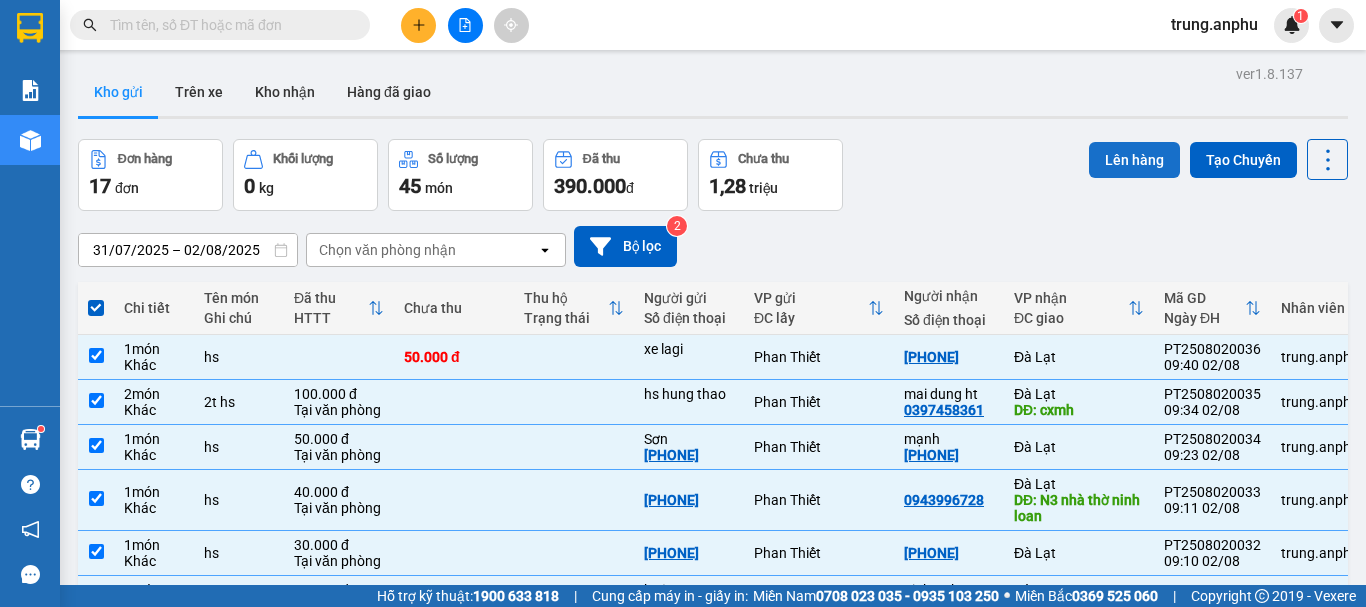 click on "Lên hàng" at bounding box center (1134, 160) 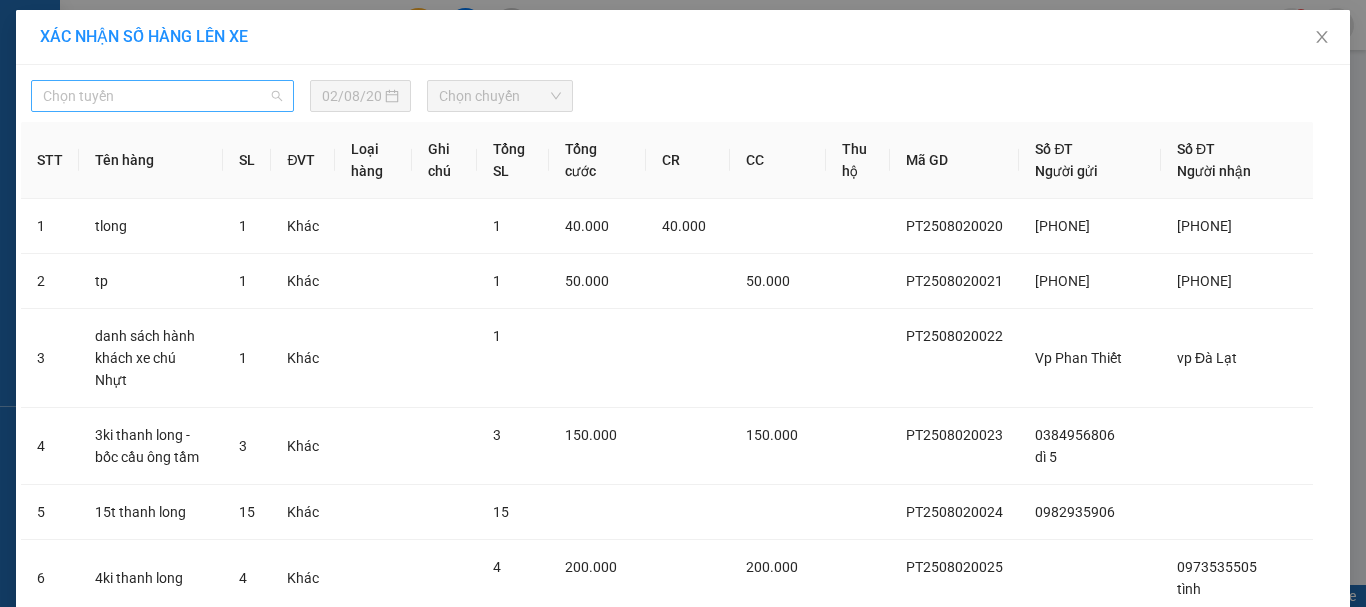 click on "Chọn tuyến" at bounding box center (162, 96) 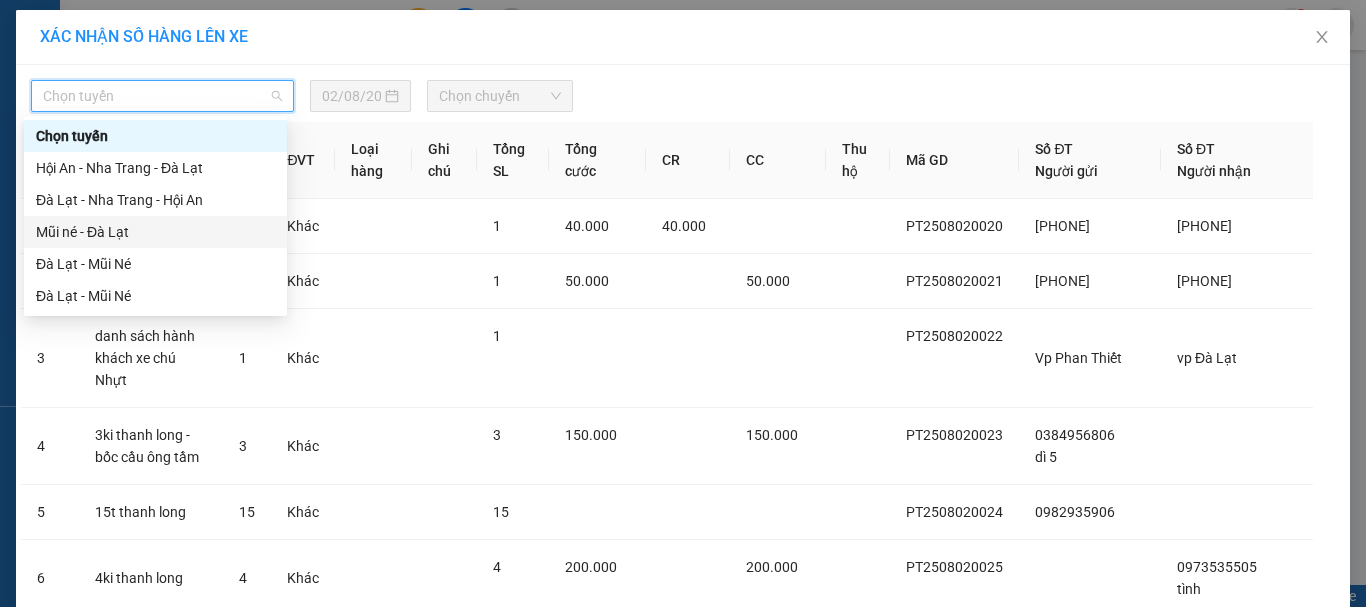 click on "Mũi né - Đà Lạt" at bounding box center (155, 232) 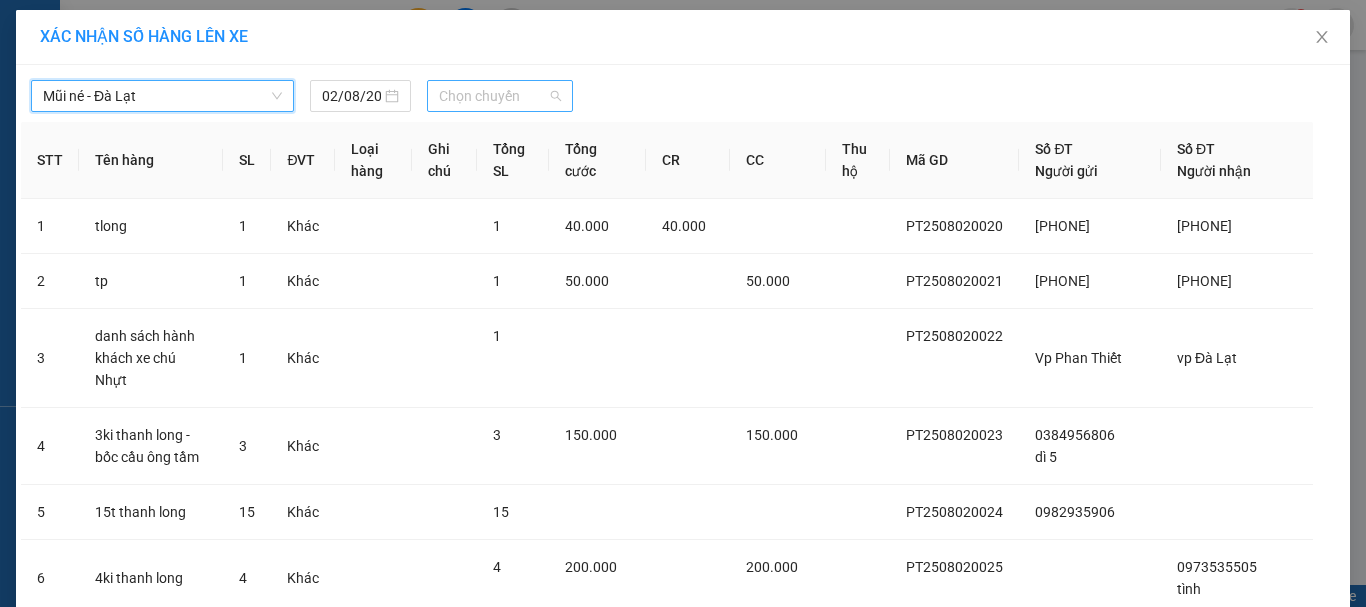 click on "Chọn chuyến" at bounding box center [500, 96] 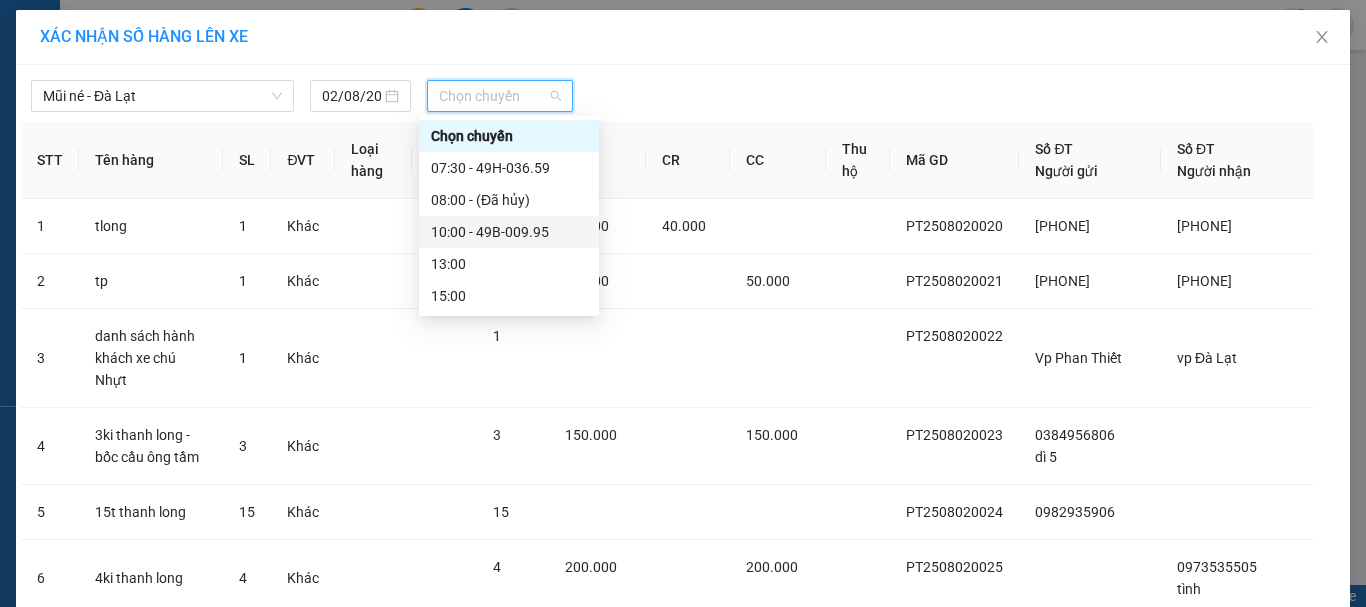 click on "[TIME]     - [PRICE]" at bounding box center (509, 232) 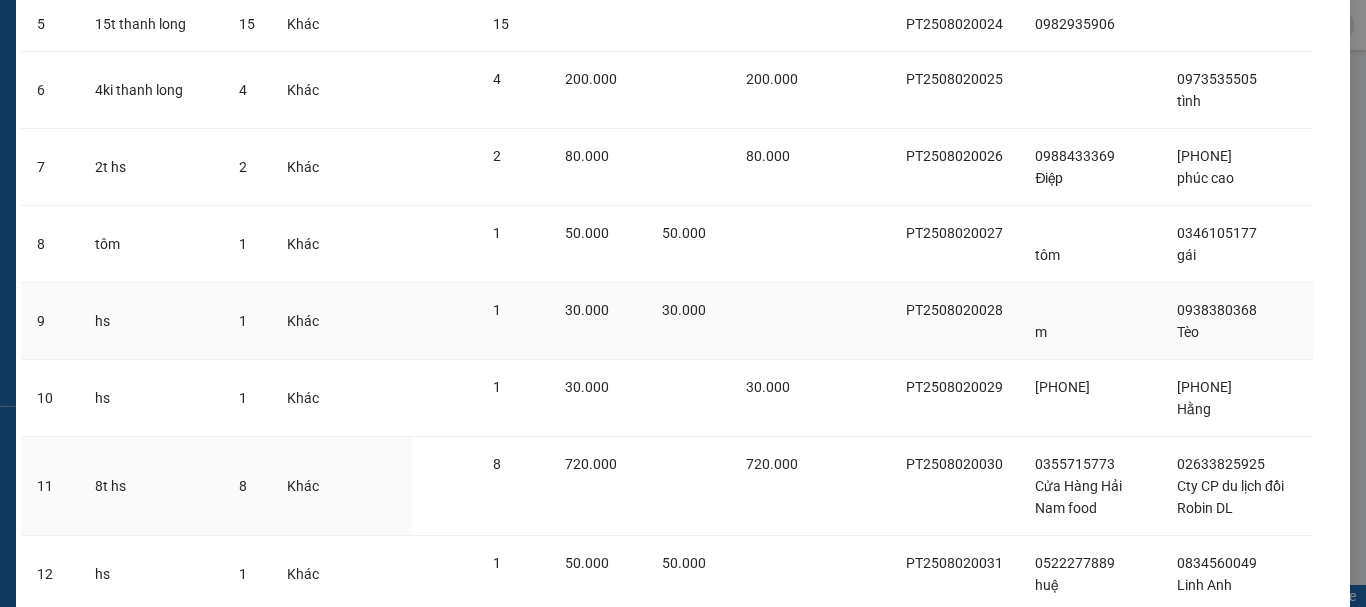 scroll, scrollTop: 971, scrollLeft: 0, axis: vertical 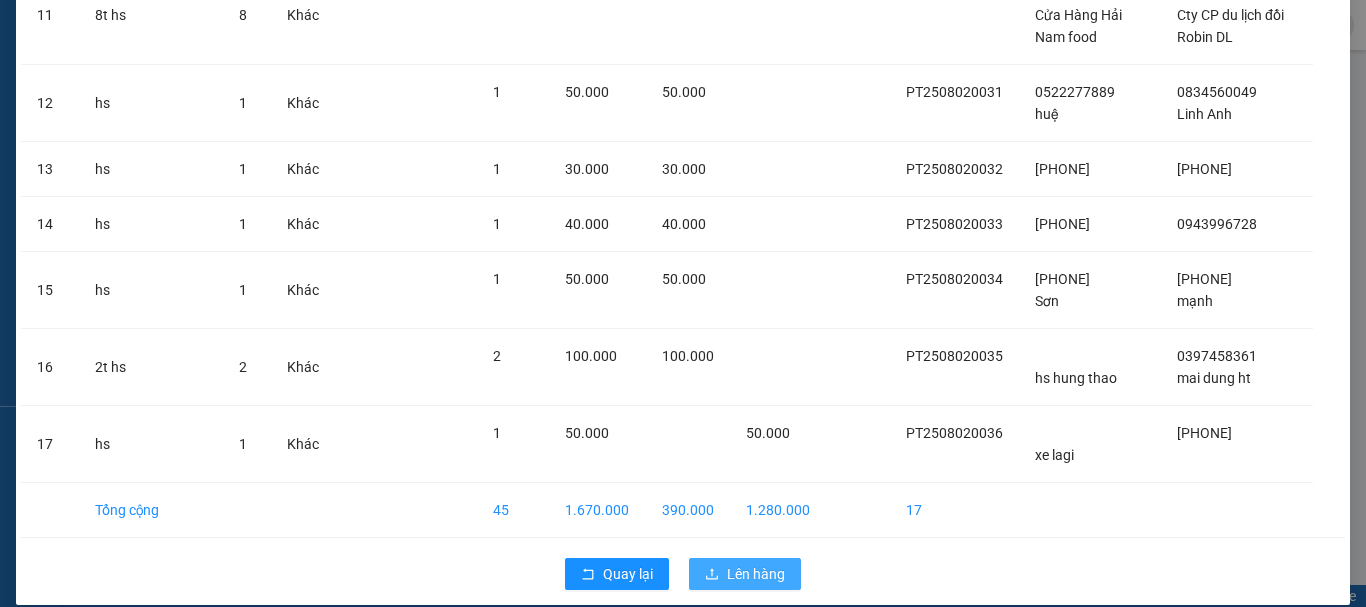 click on "Lên hàng" at bounding box center [756, 574] 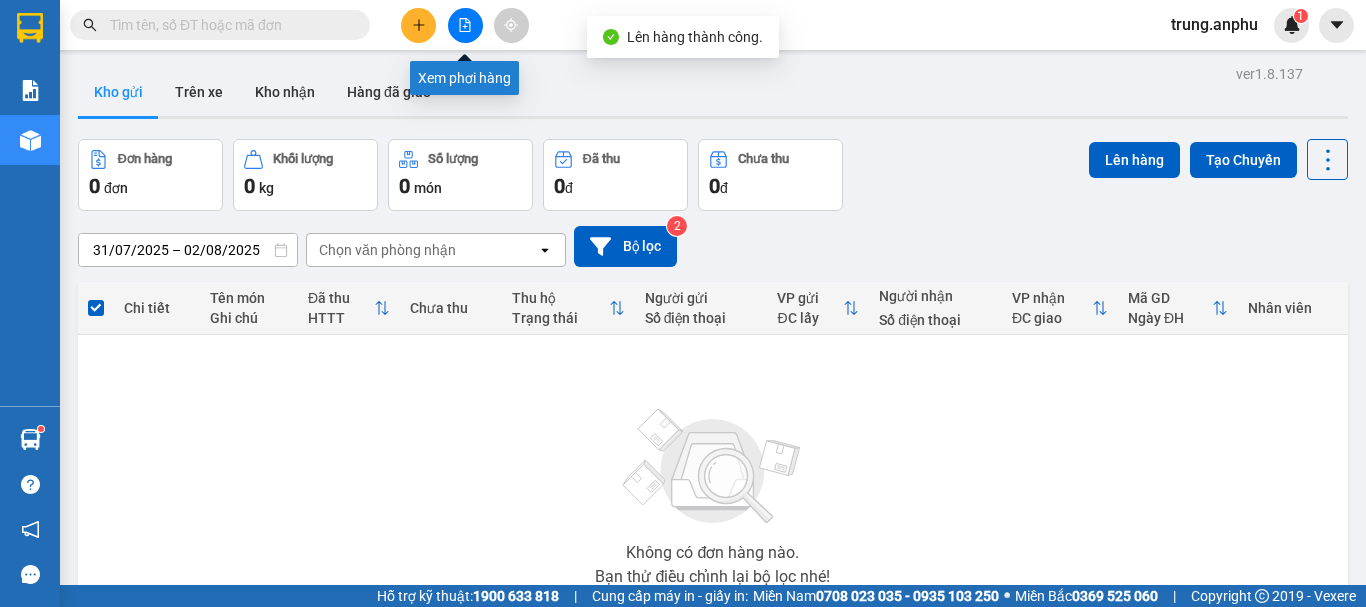 click at bounding box center (465, 25) 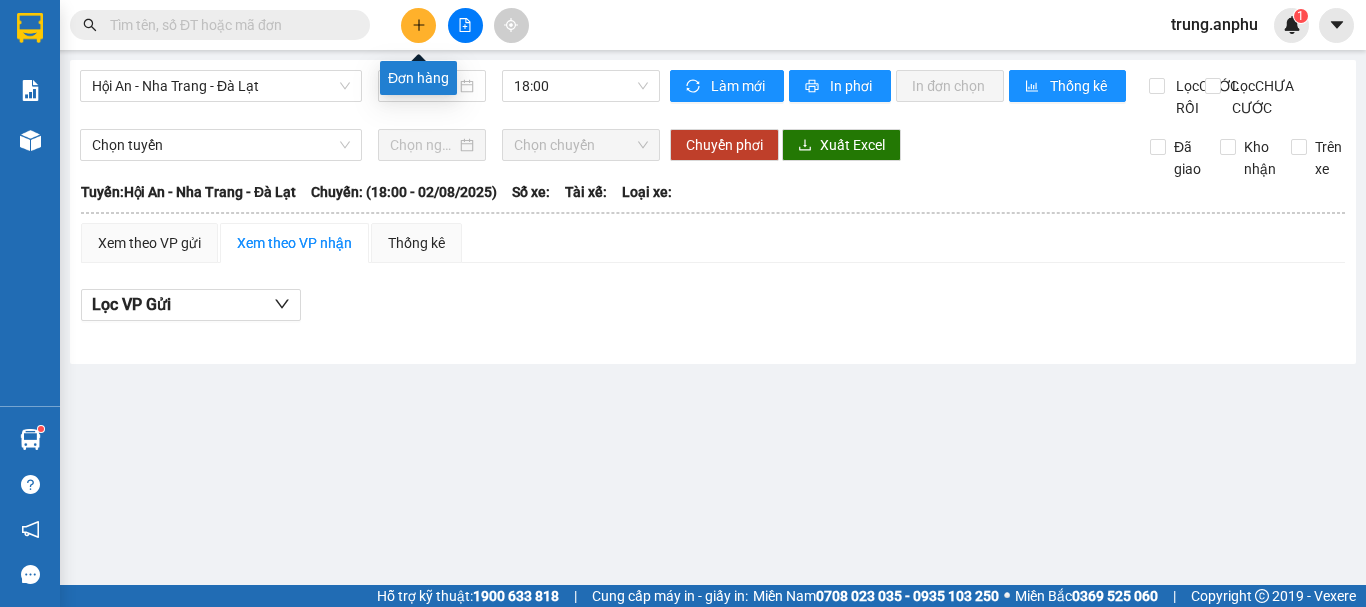 click 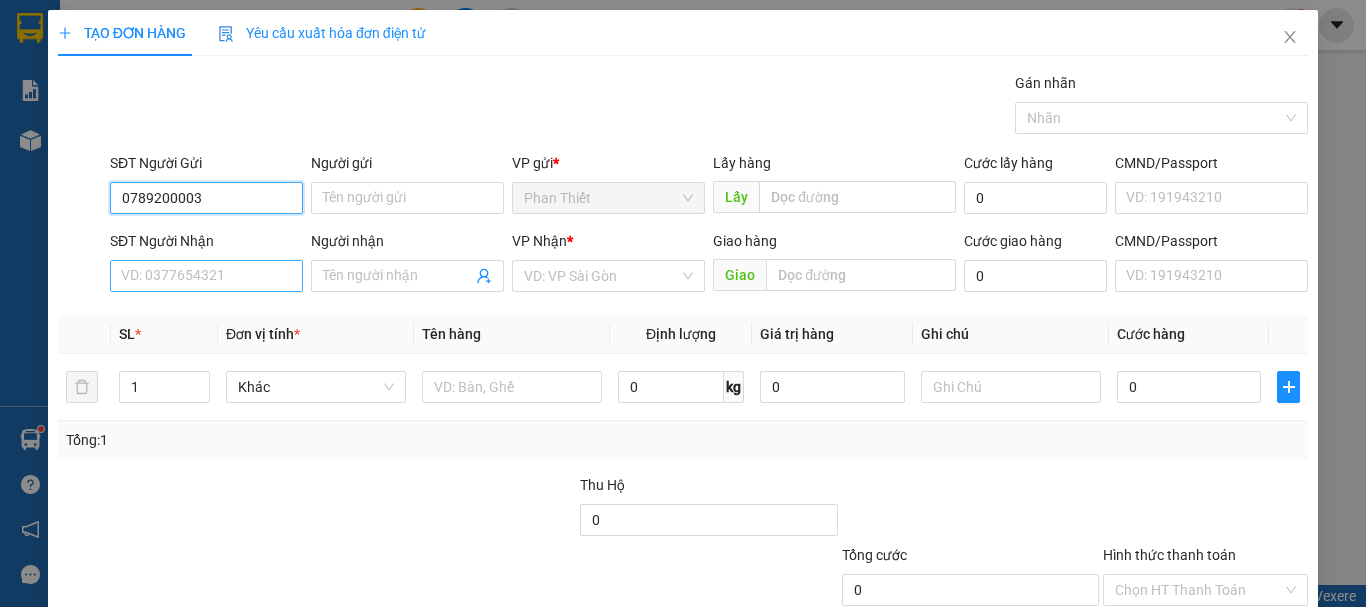 type on "0789200003" 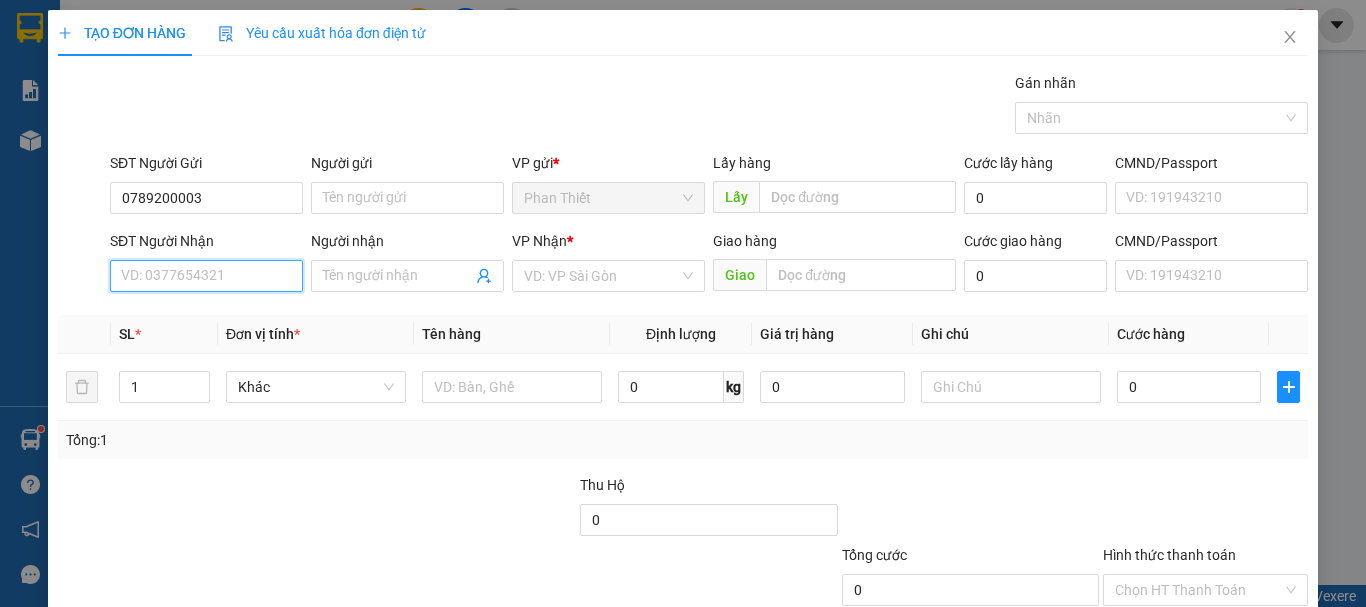 click on "SĐT Người Nhận" at bounding box center [206, 276] 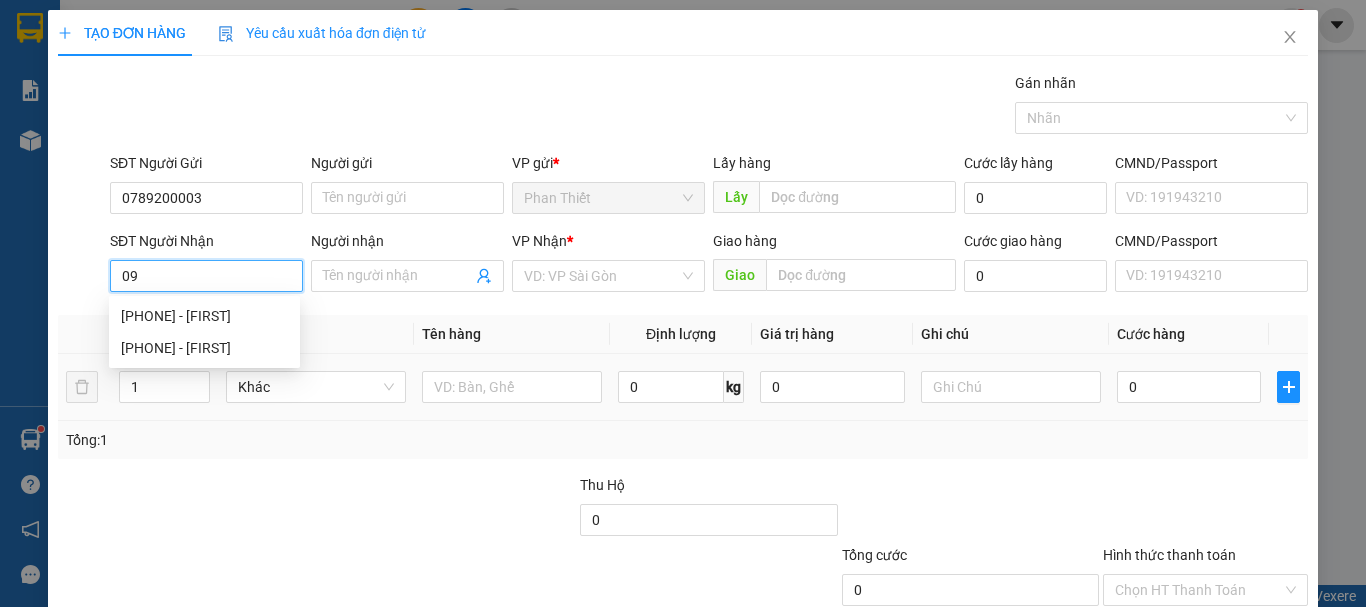 type on "0" 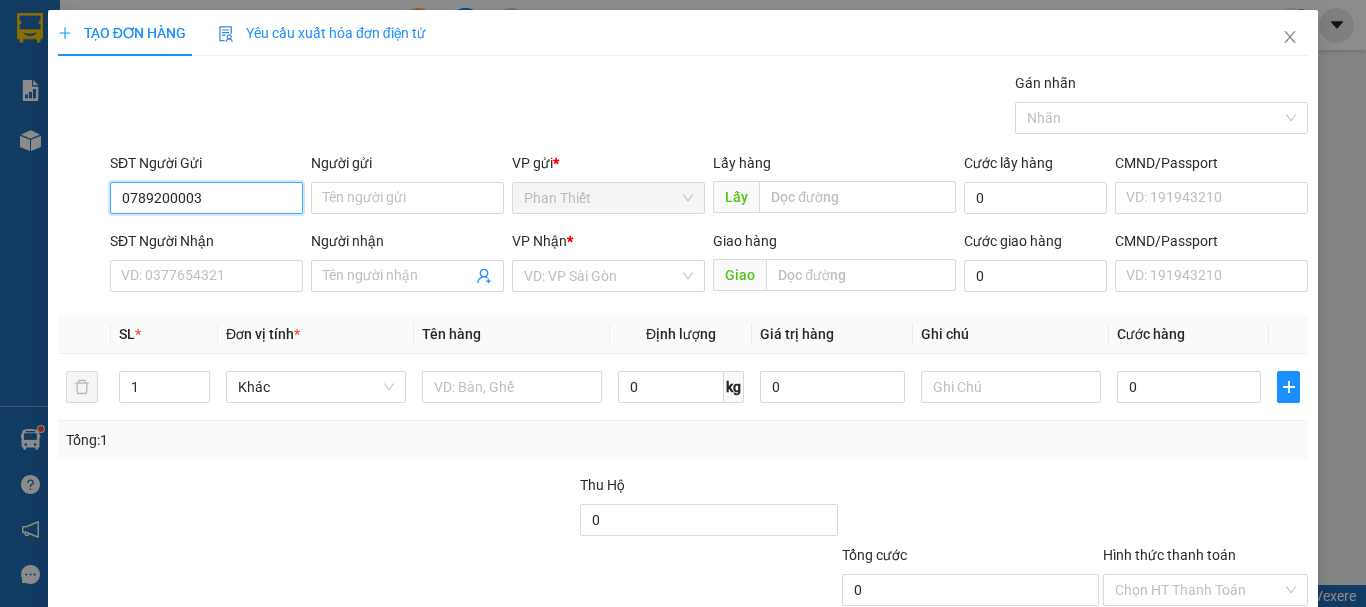 drag, startPoint x: 212, startPoint y: 195, endPoint x: 77, endPoint y: 200, distance: 135.09256 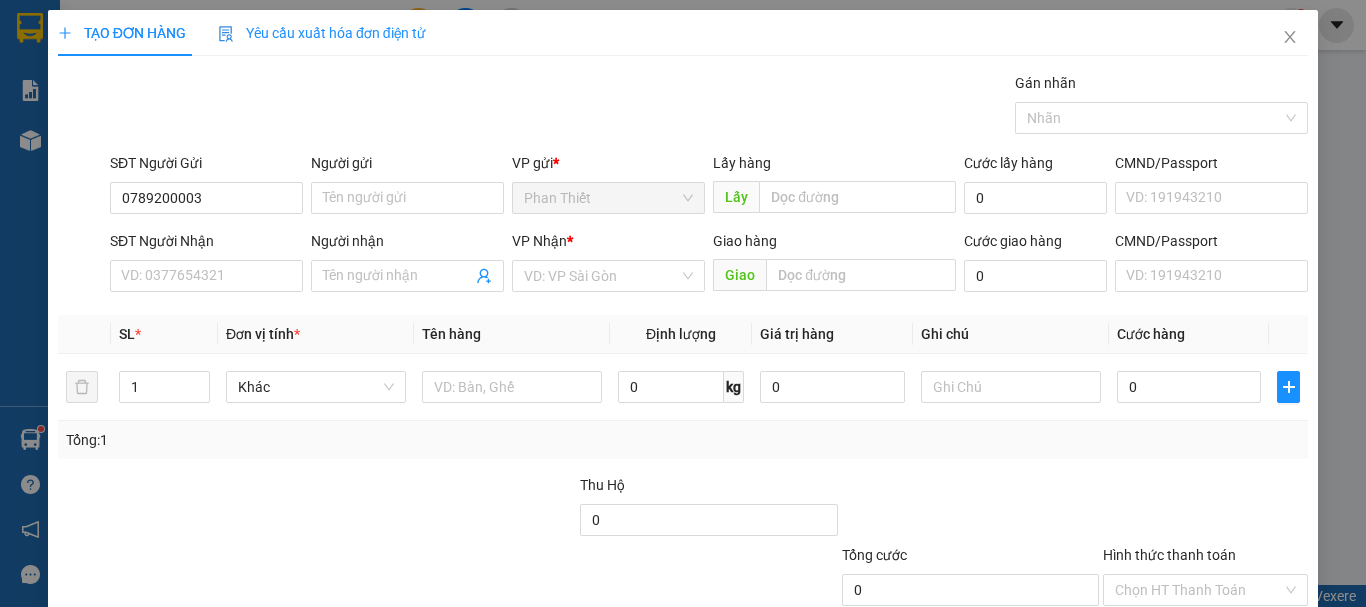 click on "SĐT Người Nhận" at bounding box center [206, 245] 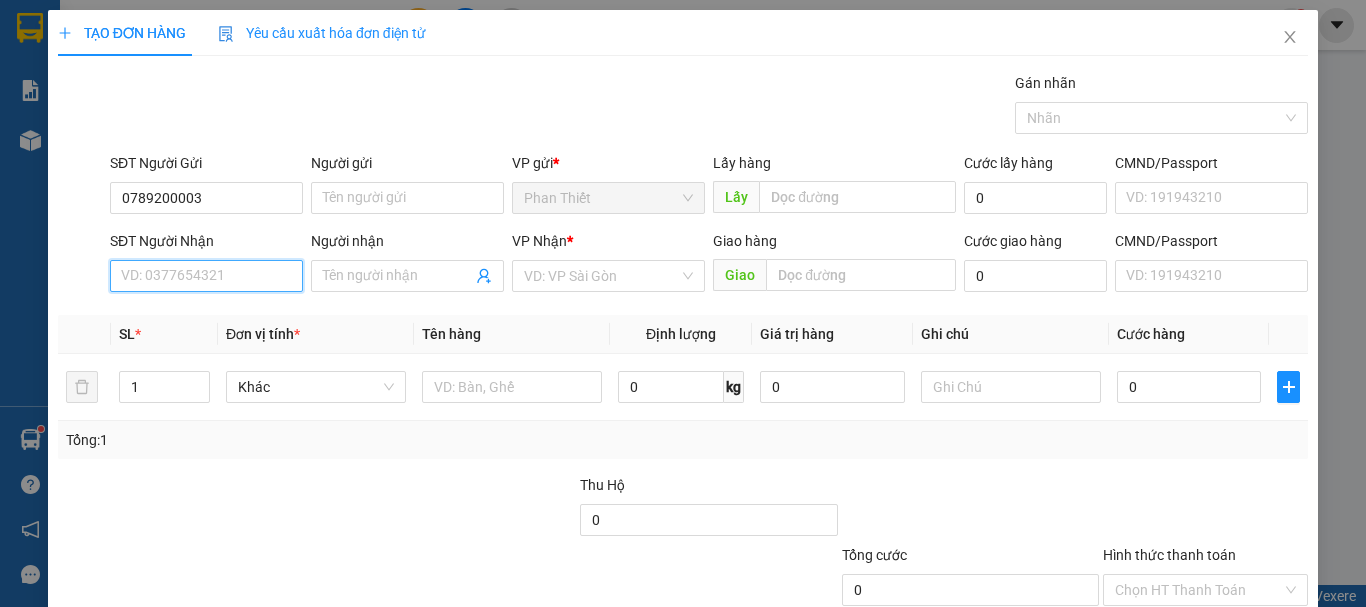 click on "SĐT Người Nhận" at bounding box center (206, 276) 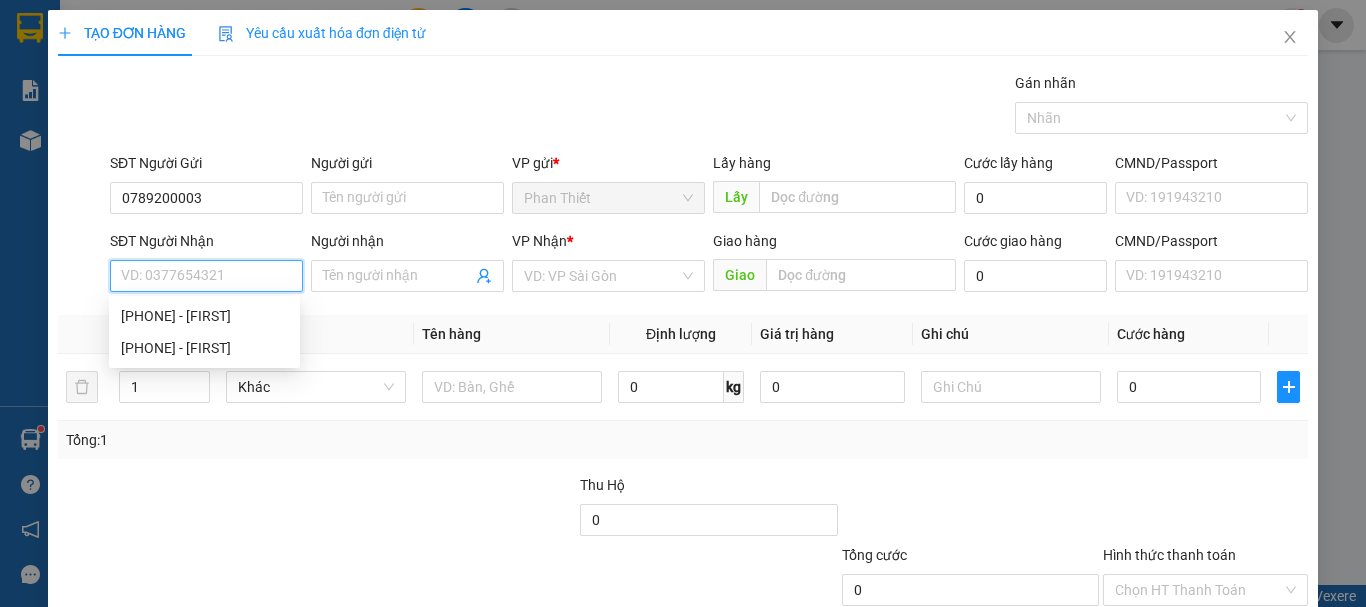 paste on "0789200003" 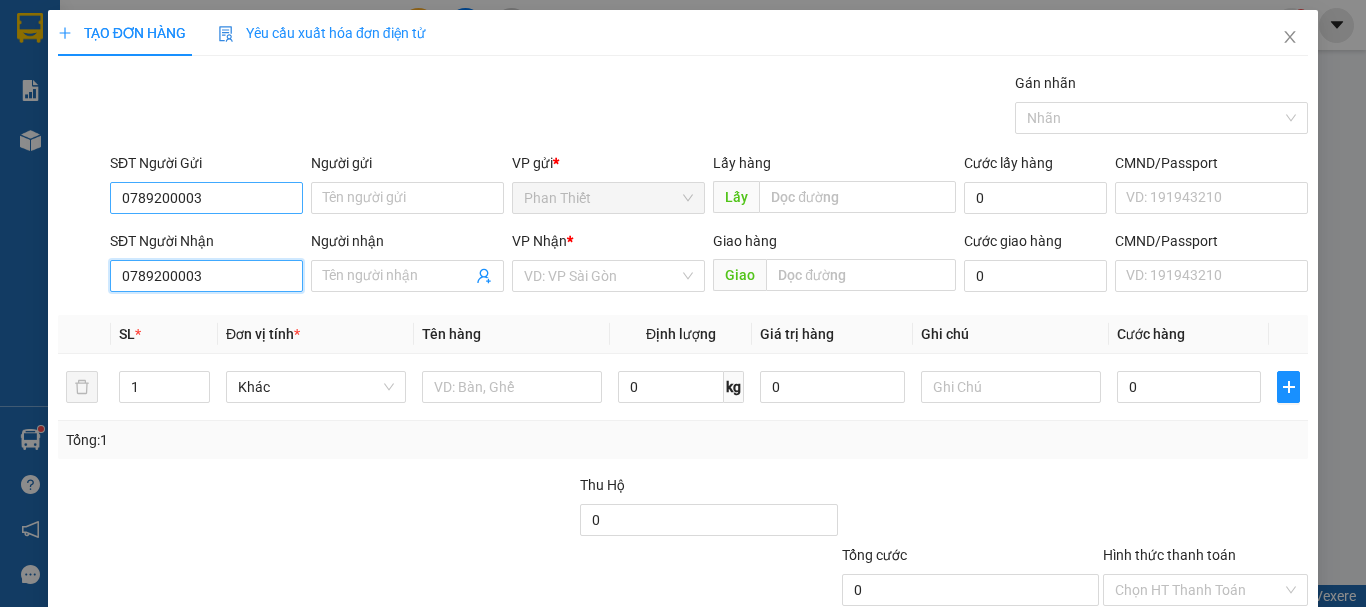 type on "0789200003" 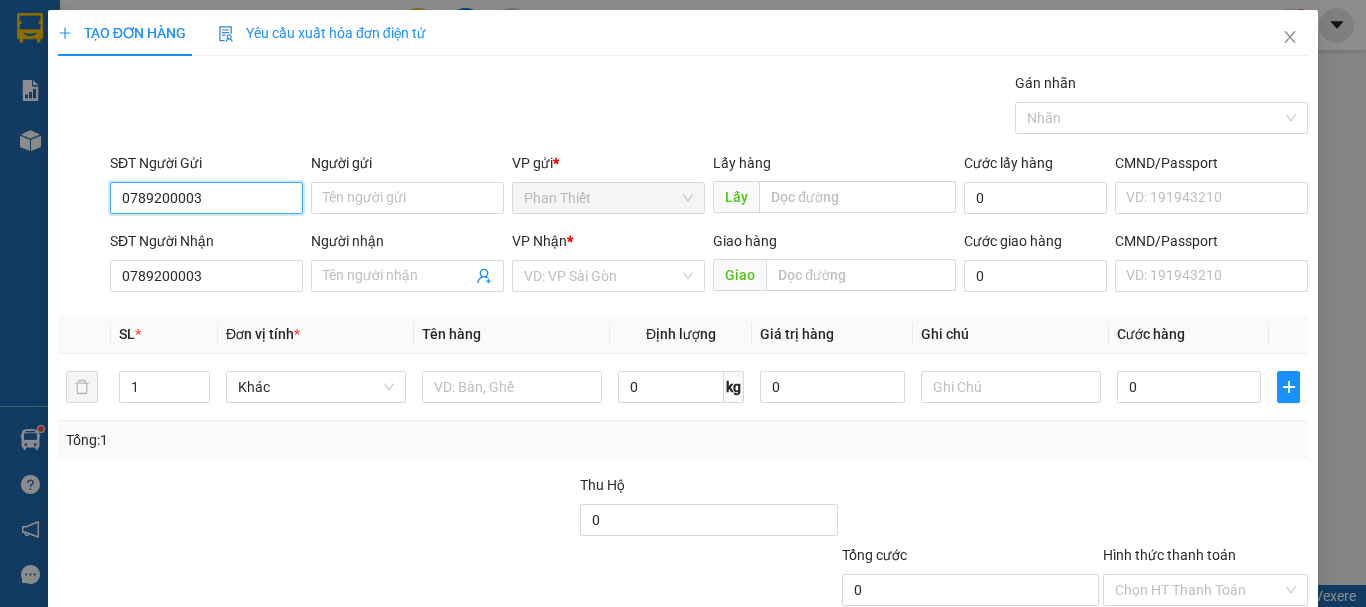 drag, startPoint x: 224, startPoint y: 199, endPoint x: 115, endPoint y: 201, distance: 109.01835 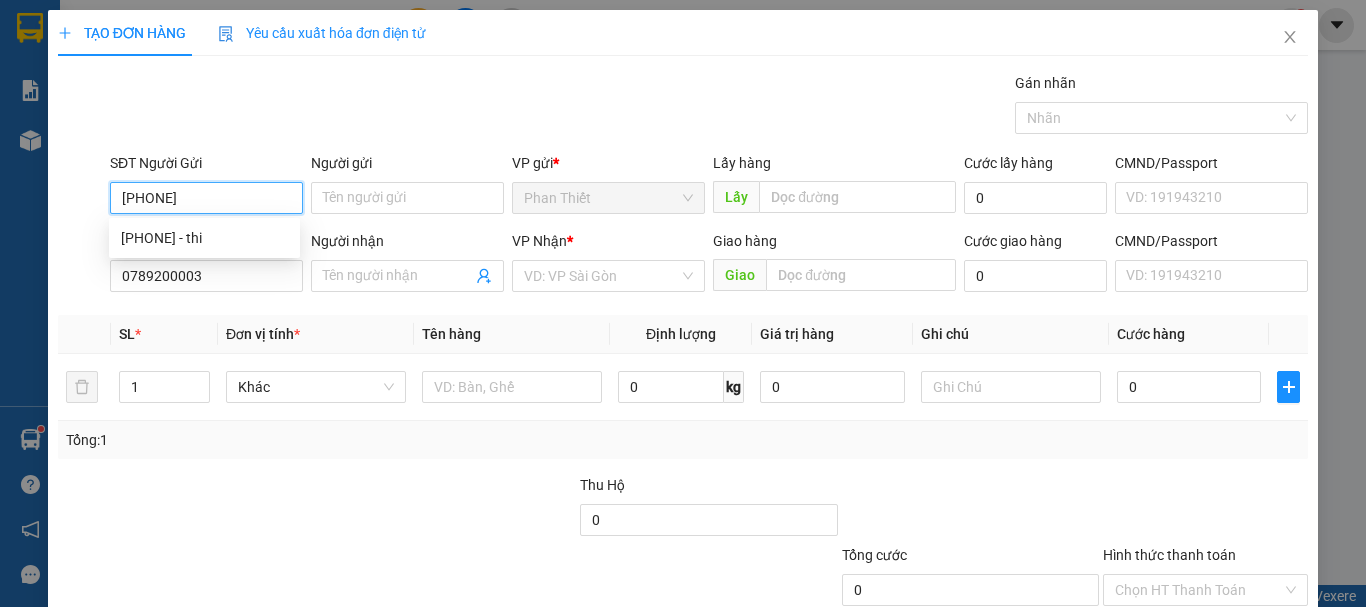 type on "0974776877" 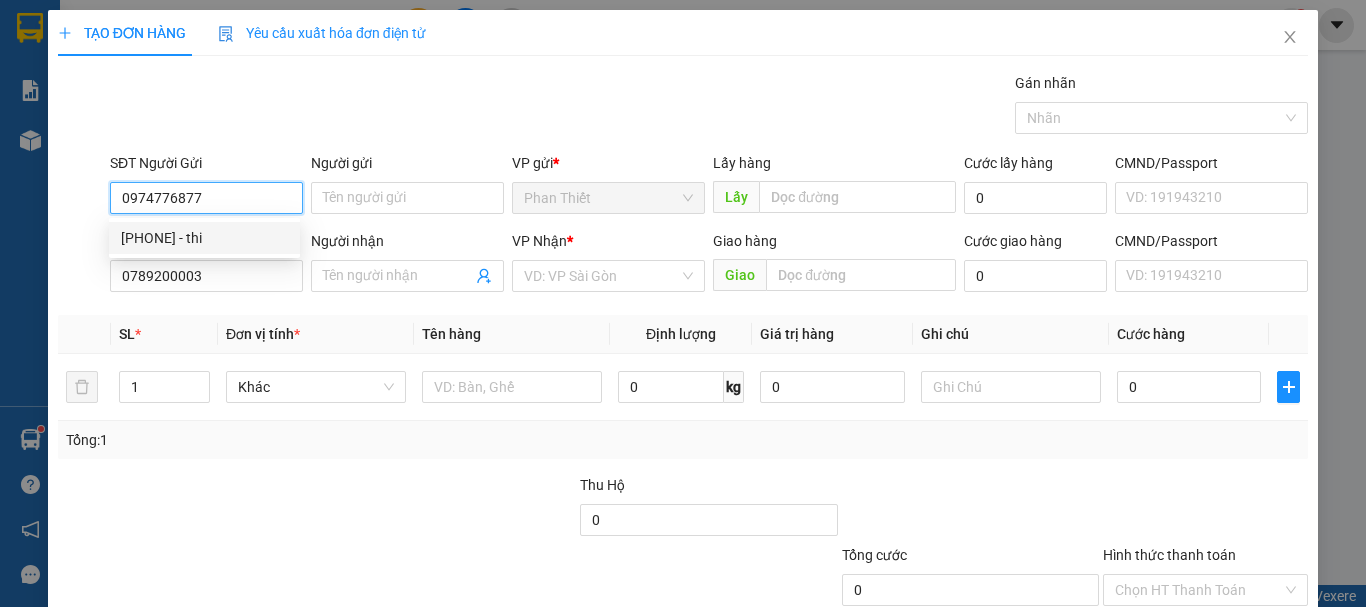 click on "[PHONE] - thi" at bounding box center (204, 238) 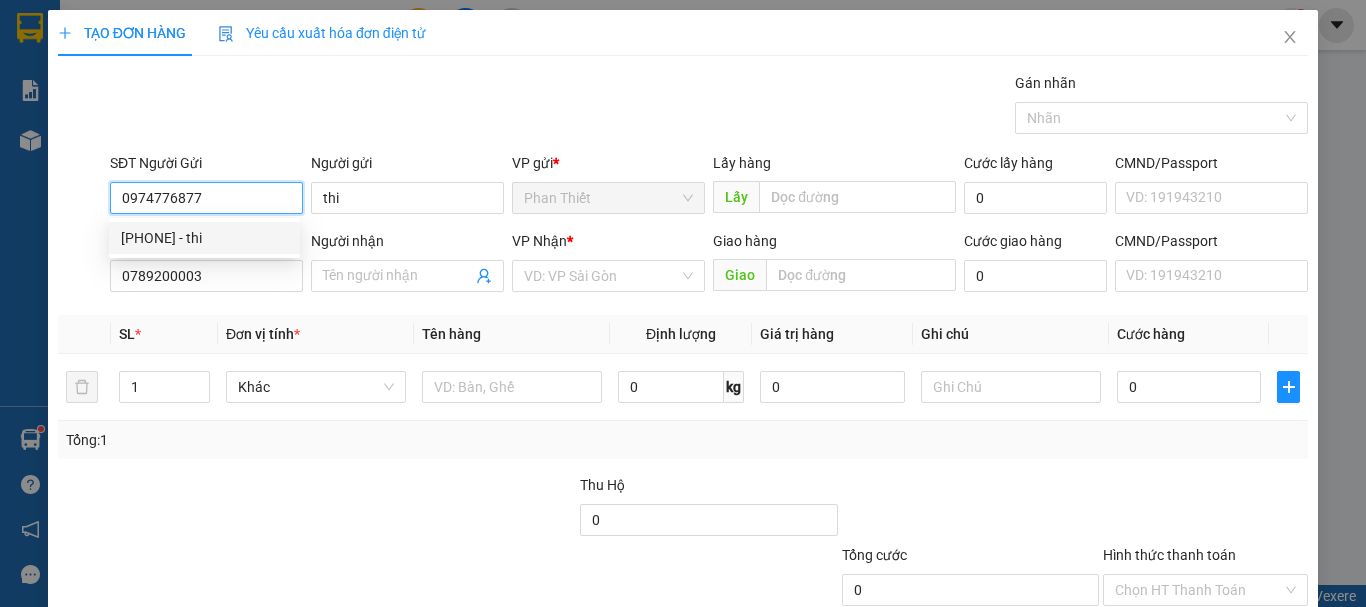 type on "40.000" 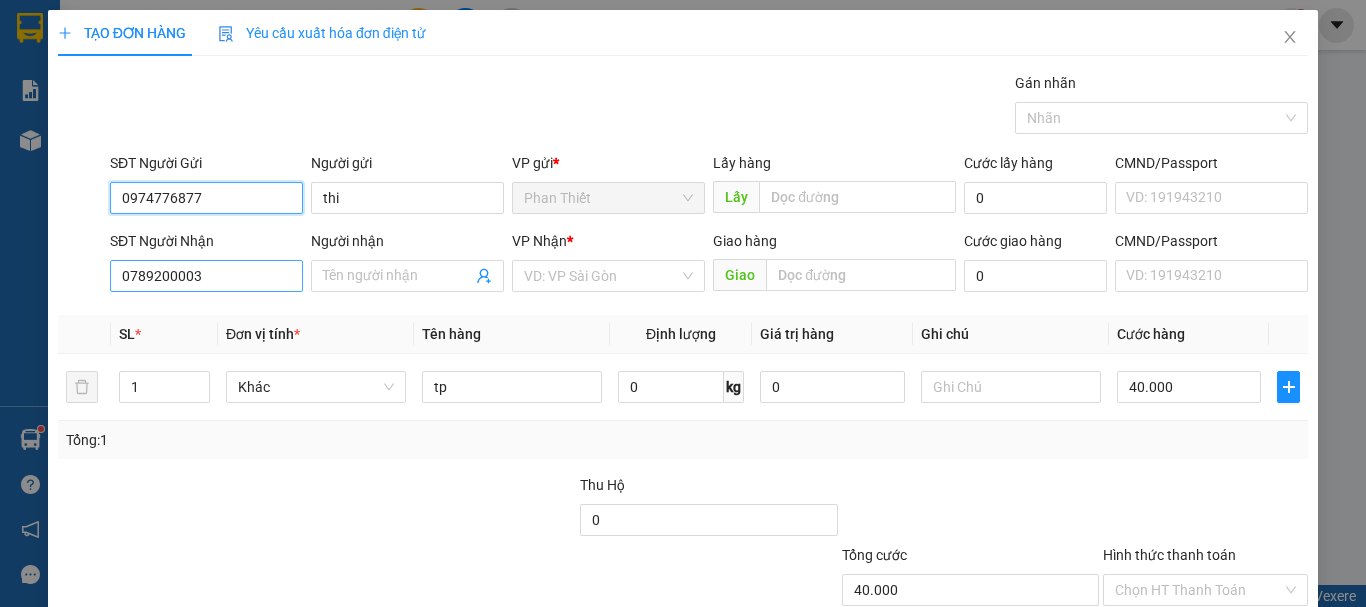 type on "0974776877" 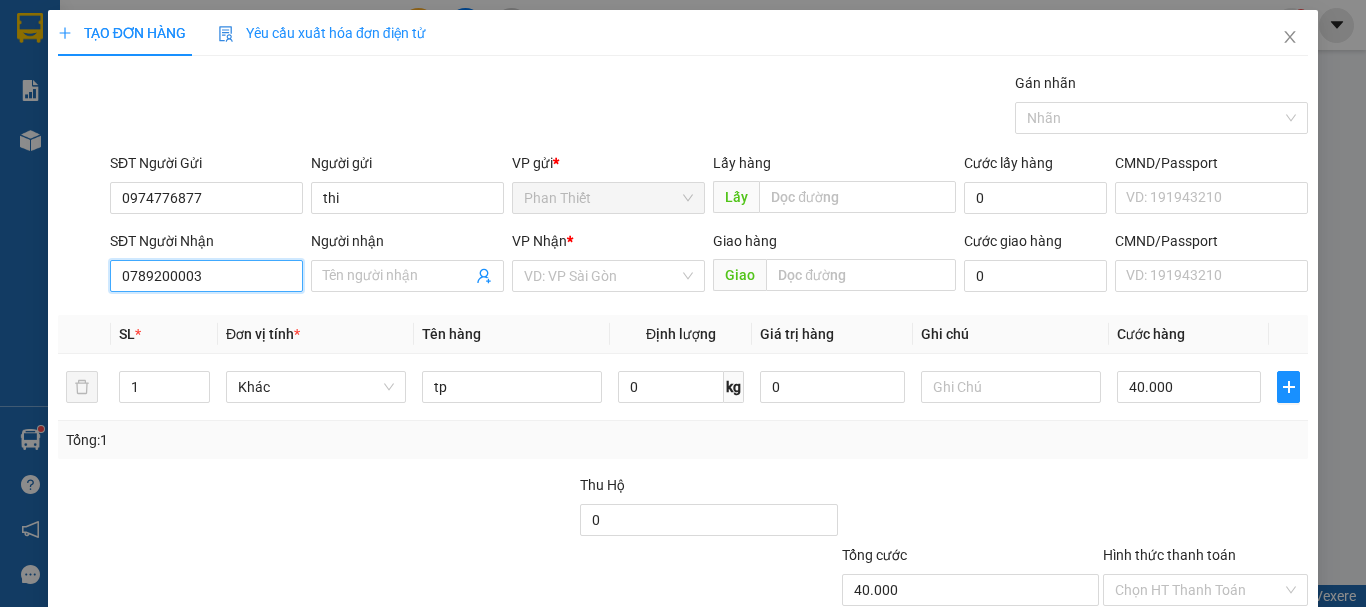 click on "0789200003" at bounding box center (206, 276) 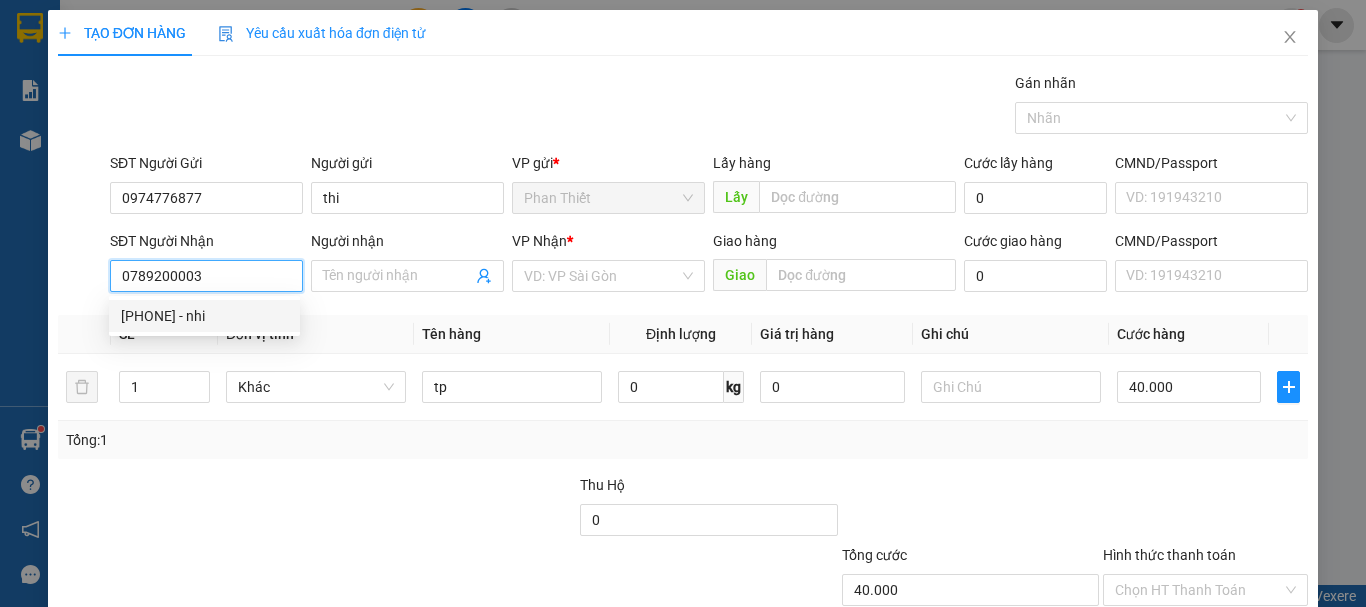 click on "[PHONE] - nhi" at bounding box center (204, 316) 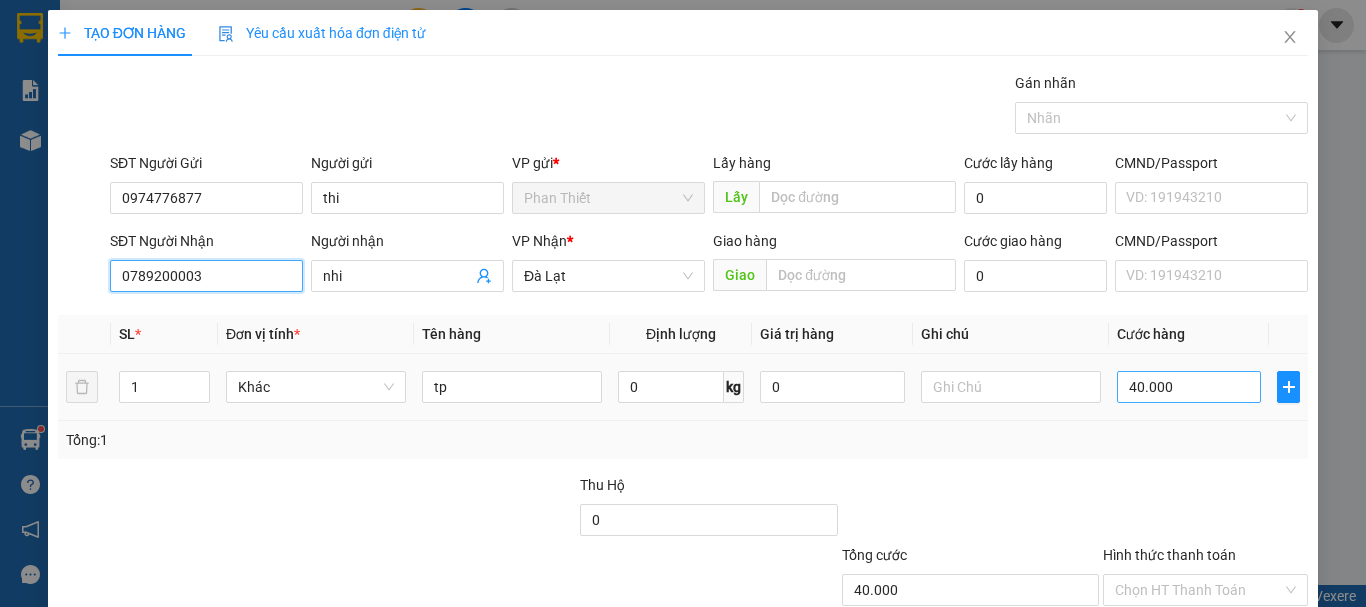 scroll, scrollTop: 133, scrollLeft: 0, axis: vertical 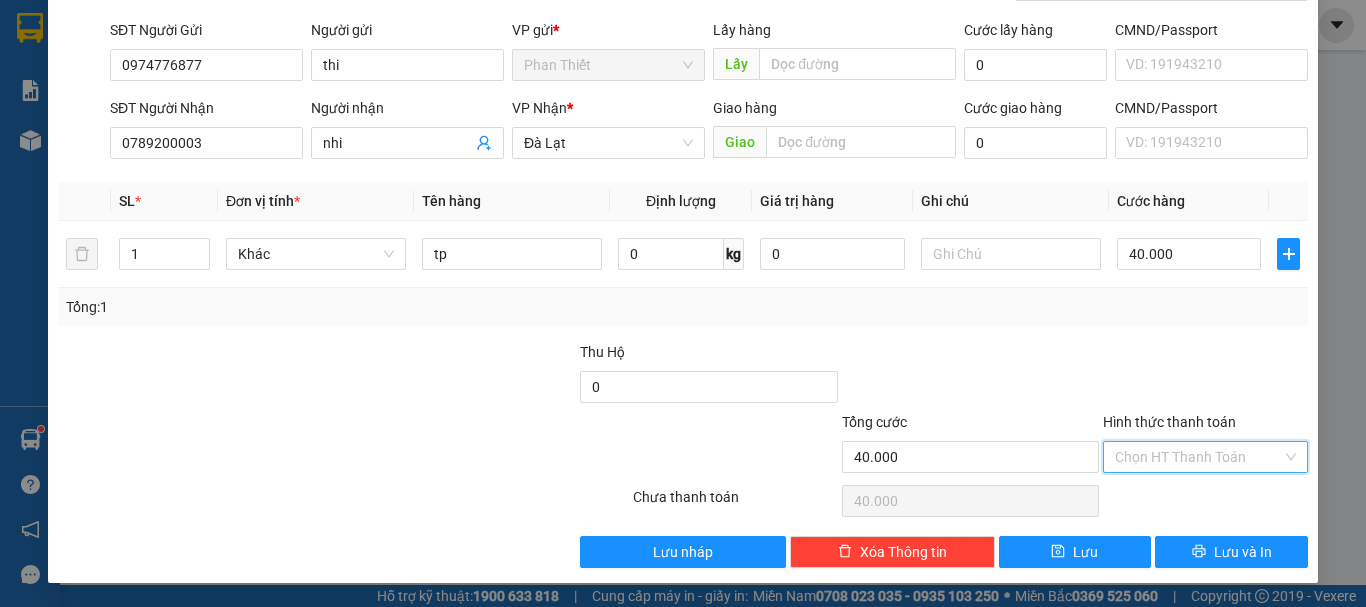 click on "Hình thức thanh toán" at bounding box center (1198, 457) 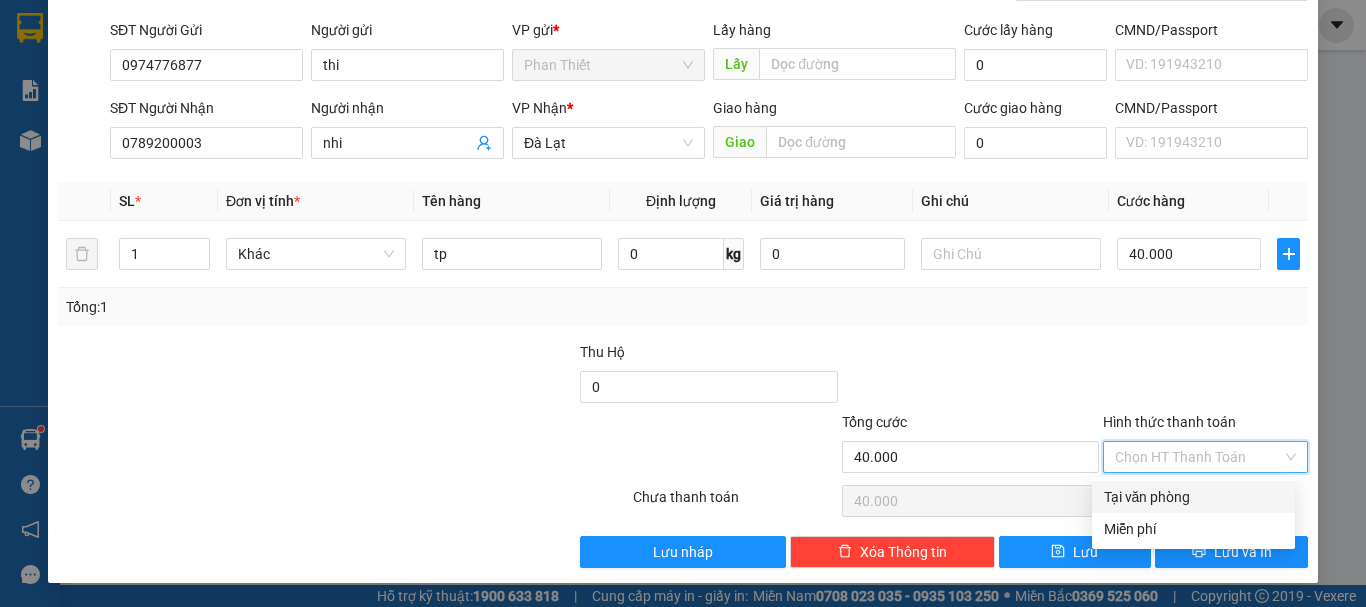 click on "Tại văn phòng" at bounding box center [1193, 497] 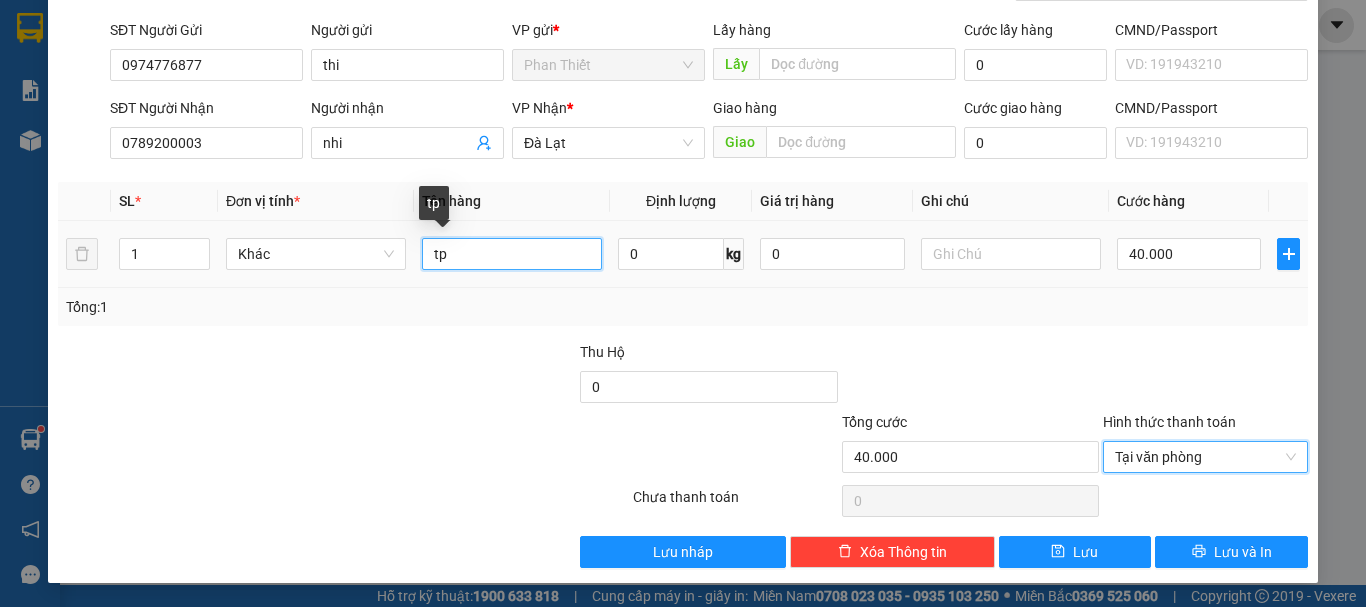 click on "tp" at bounding box center (512, 254) 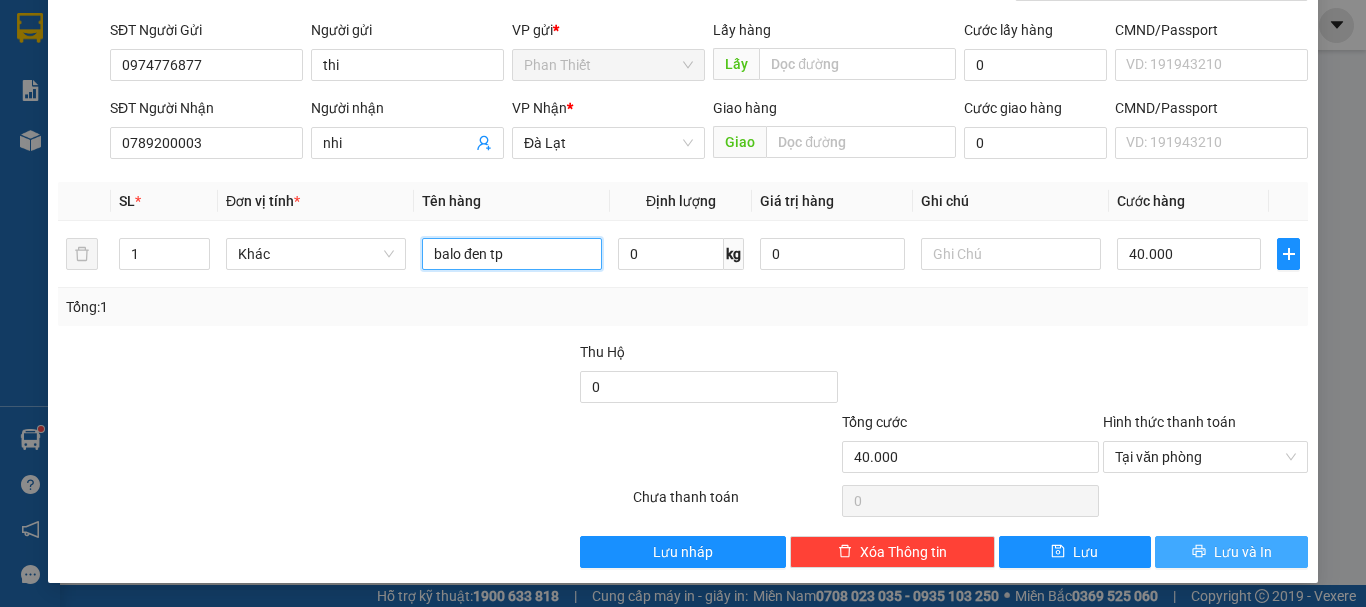 type on "balo đen tp" 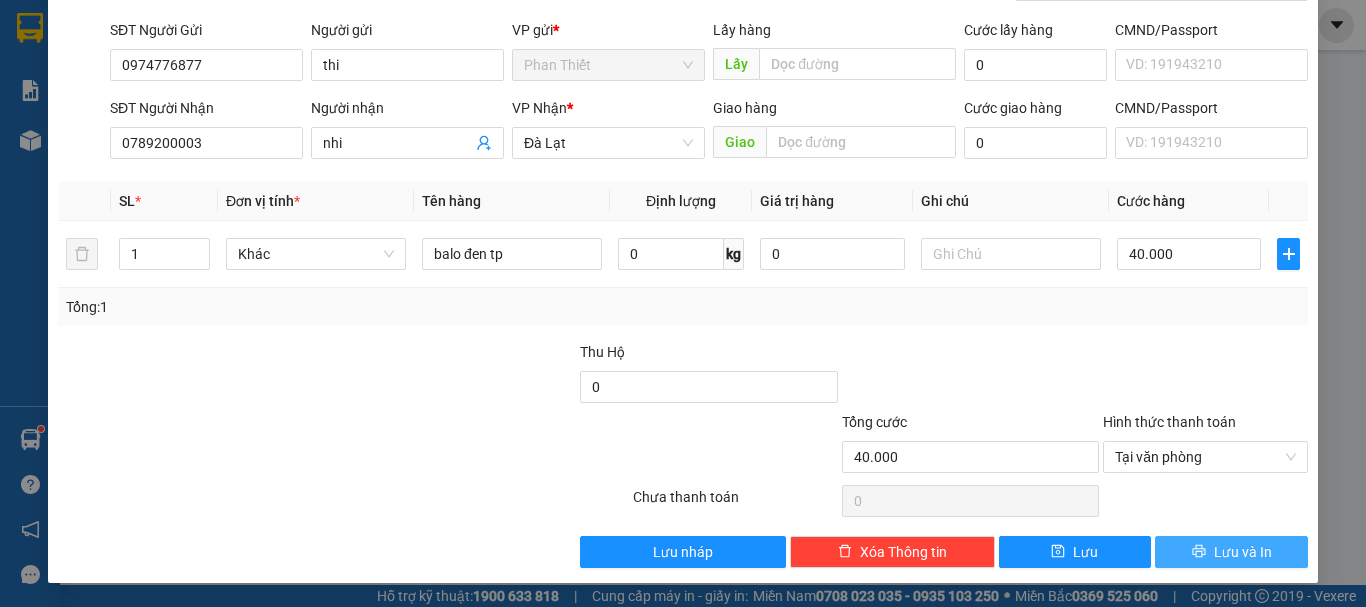 click 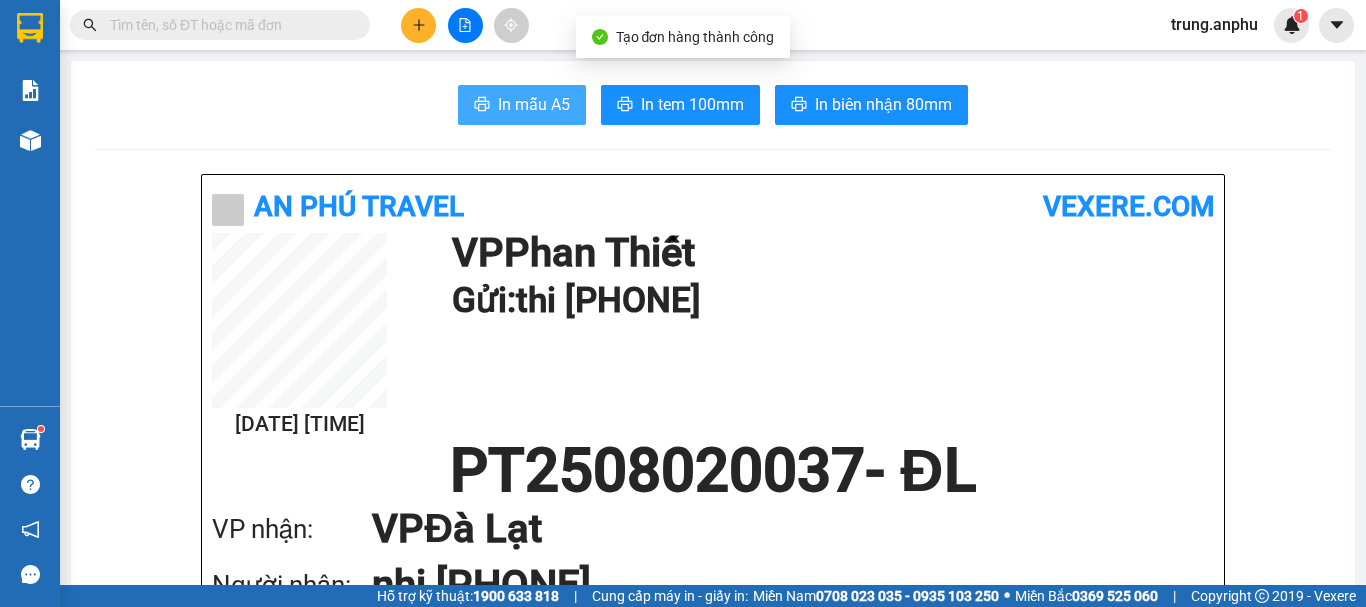 click on "In mẫu A5" at bounding box center (522, 105) 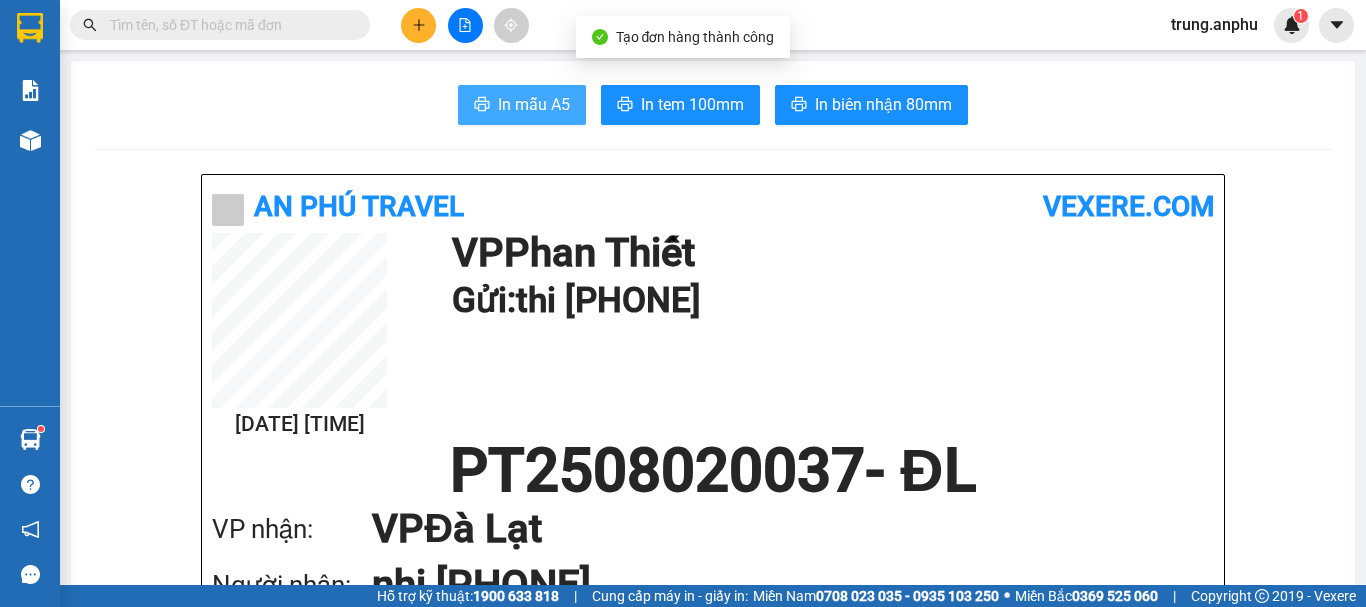 scroll, scrollTop: 0, scrollLeft: 0, axis: both 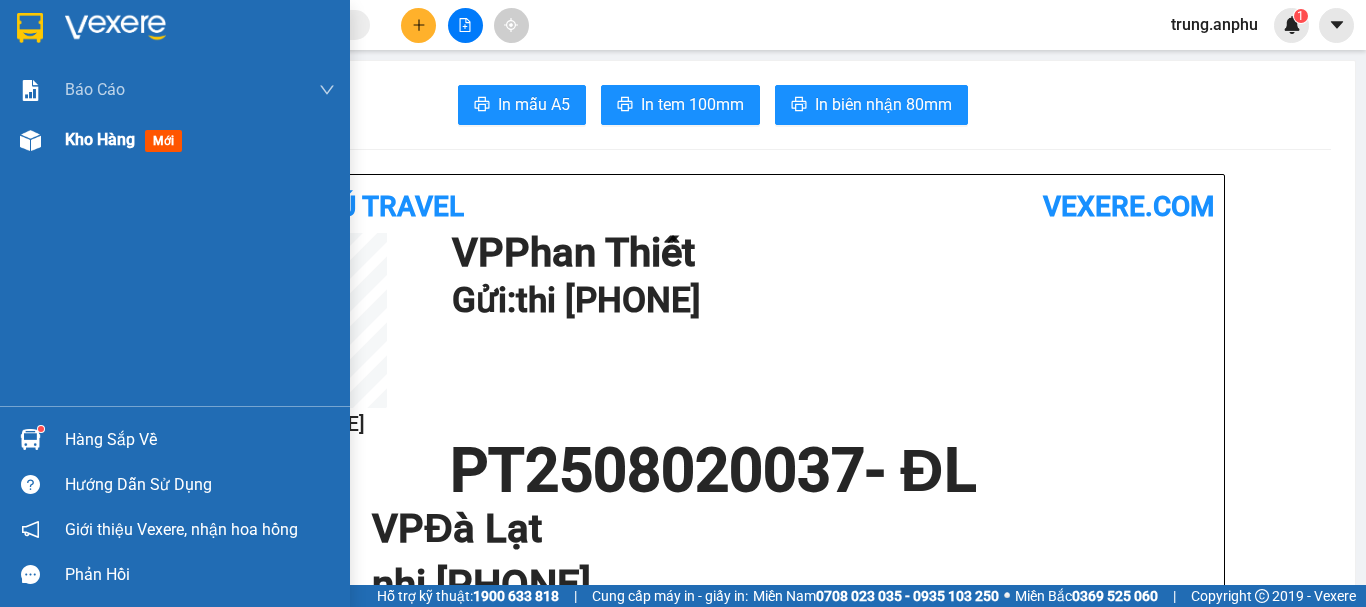 click on "Kho hàng" at bounding box center [100, 139] 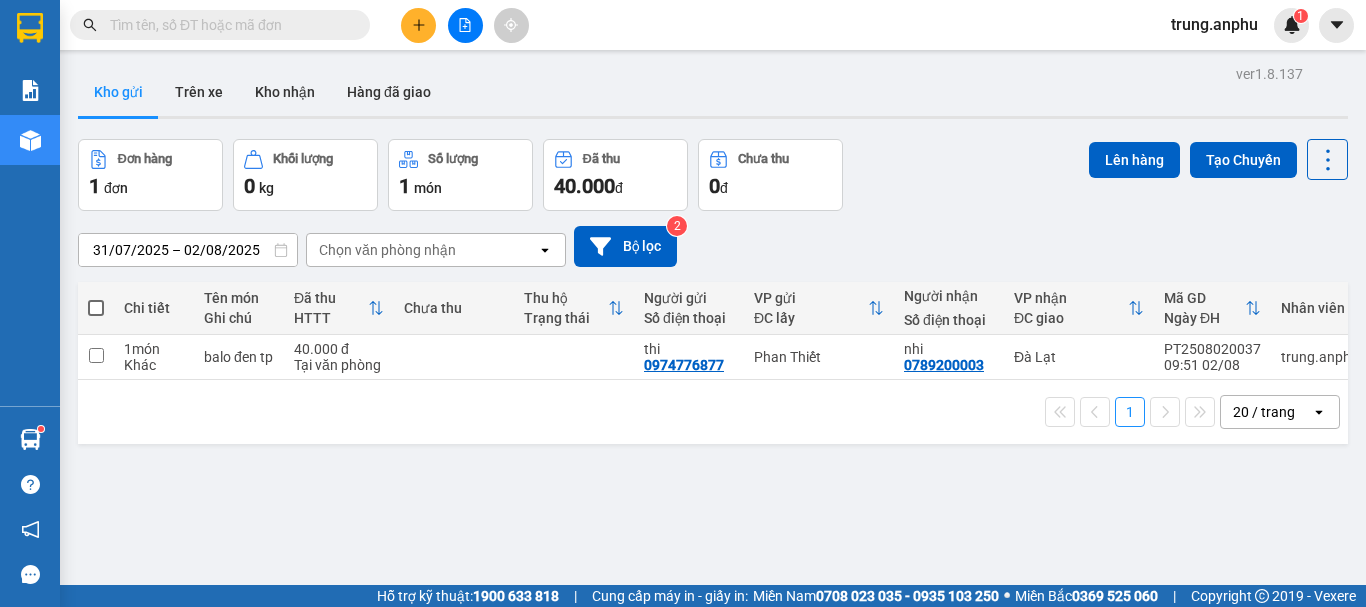 click at bounding box center (96, 308) 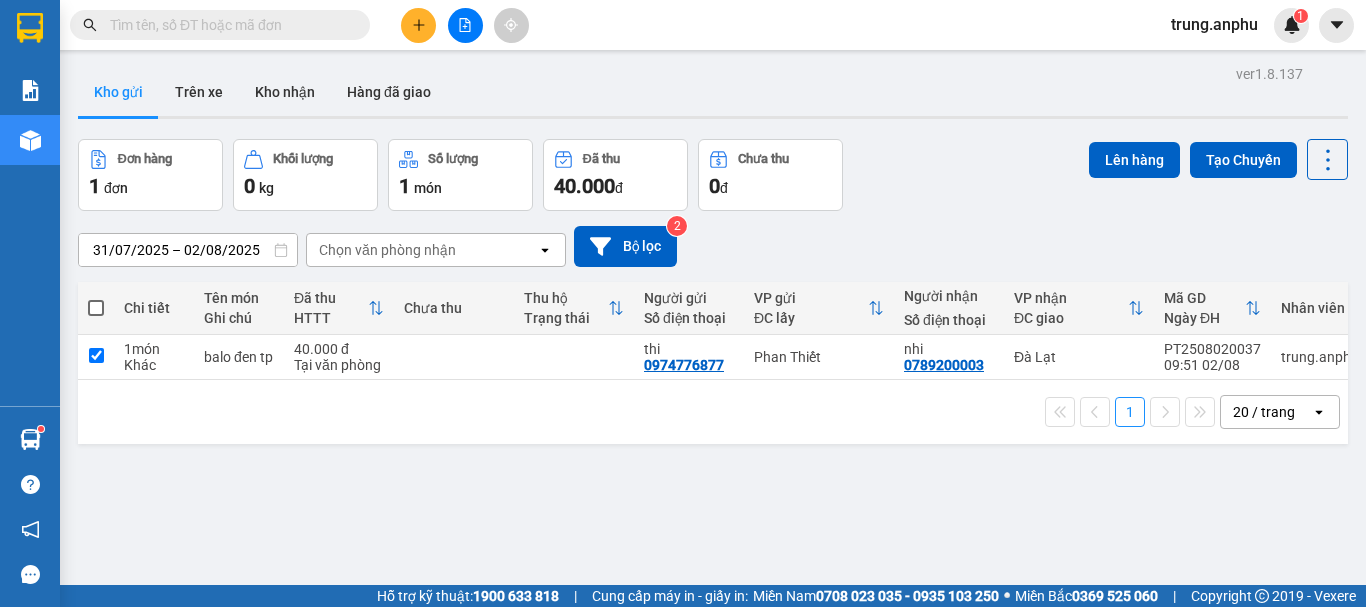 checkbox on "true" 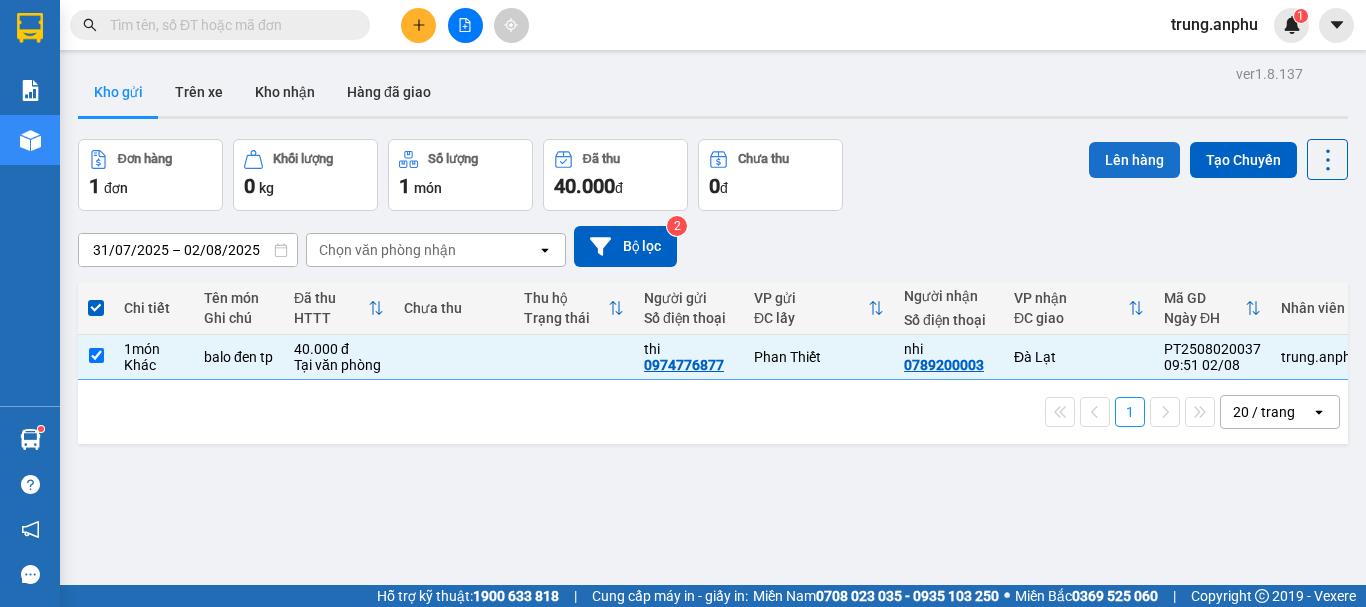 click on "Lên hàng" at bounding box center [1134, 160] 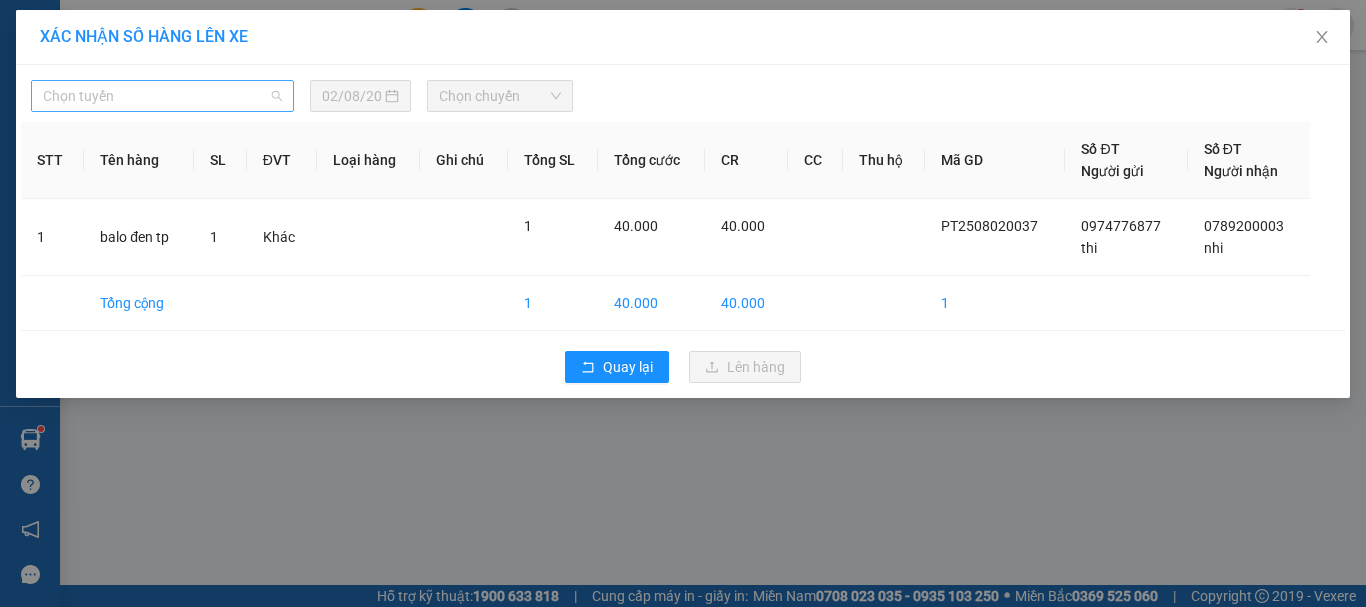 click on "Chọn tuyến" at bounding box center (162, 96) 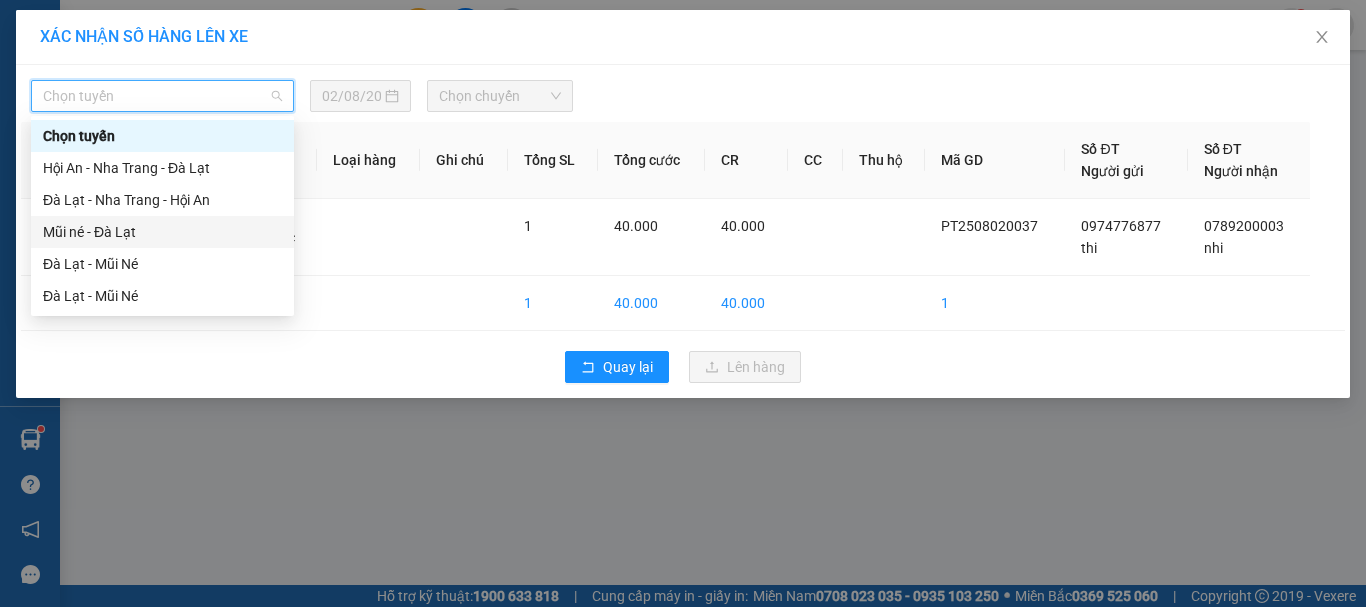 click on "Mũi né - Đà Lạt" at bounding box center [162, 232] 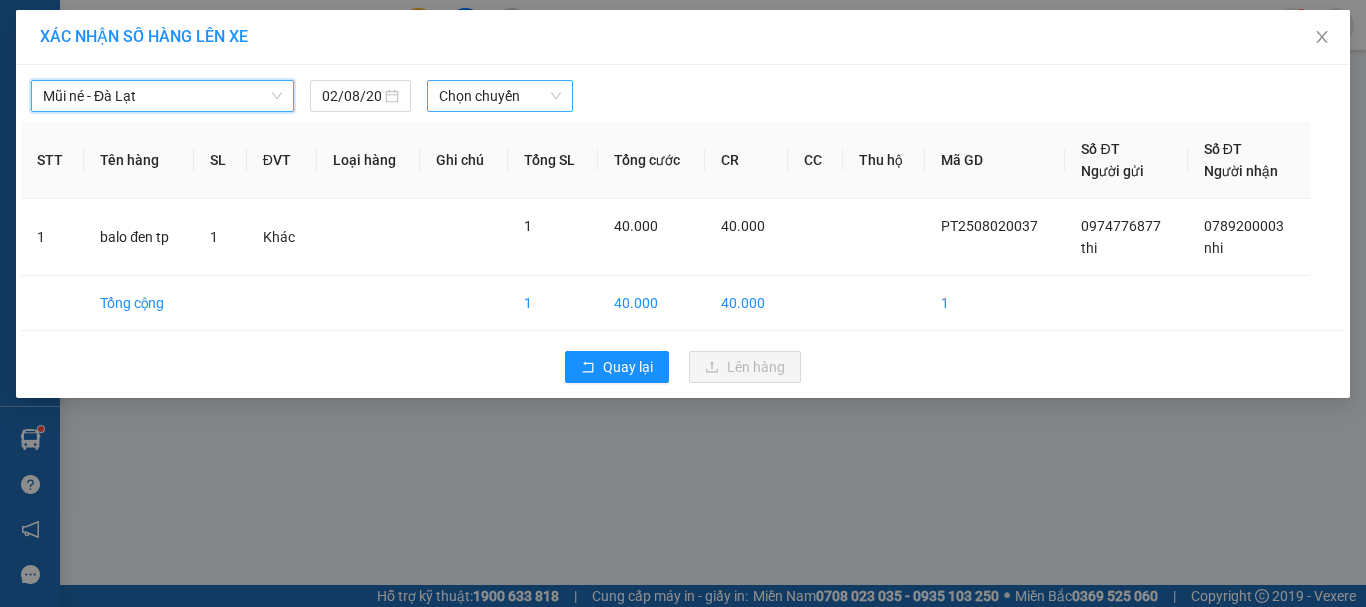 click on "Chọn chuyến" at bounding box center [500, 96] 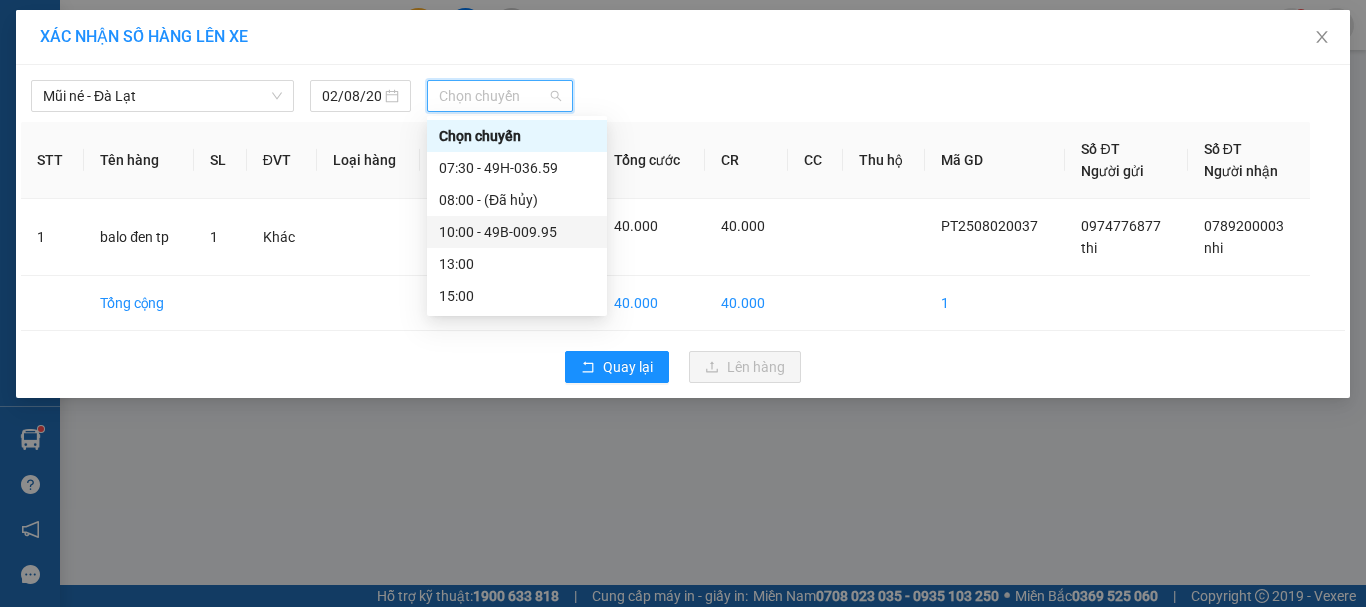 click on "[TIME]     - [PRICE]" at bounding box center [517, 232] 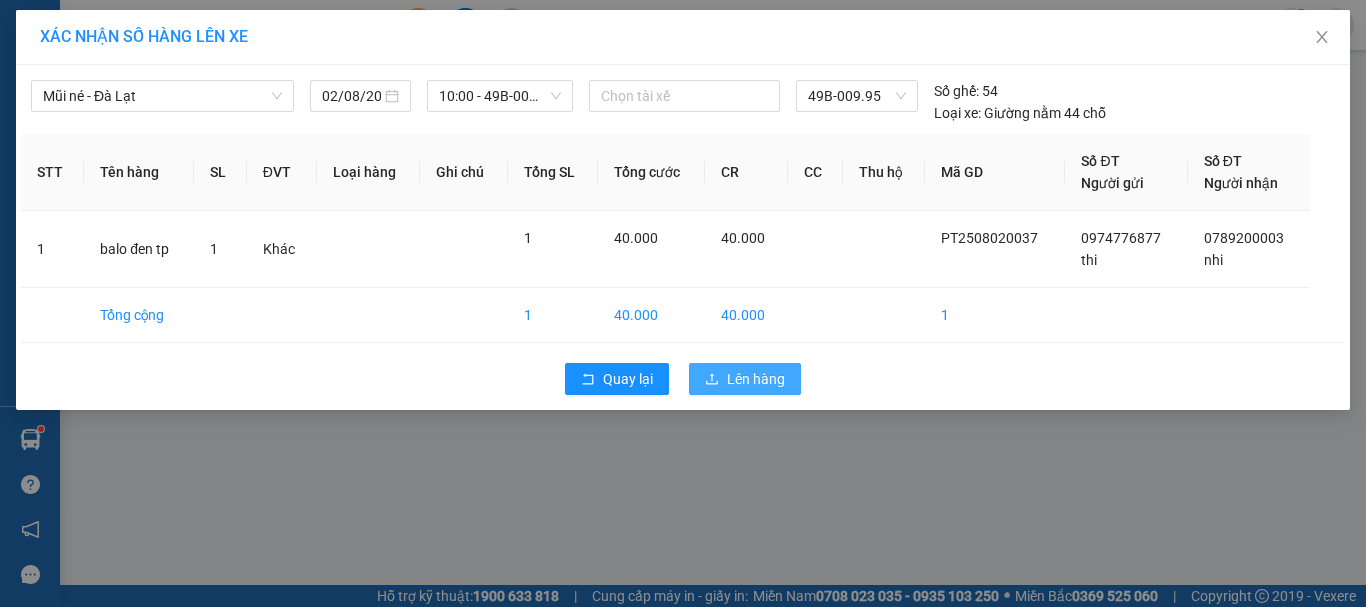 click on "Lên hàng" at bounding box center (745, 379) 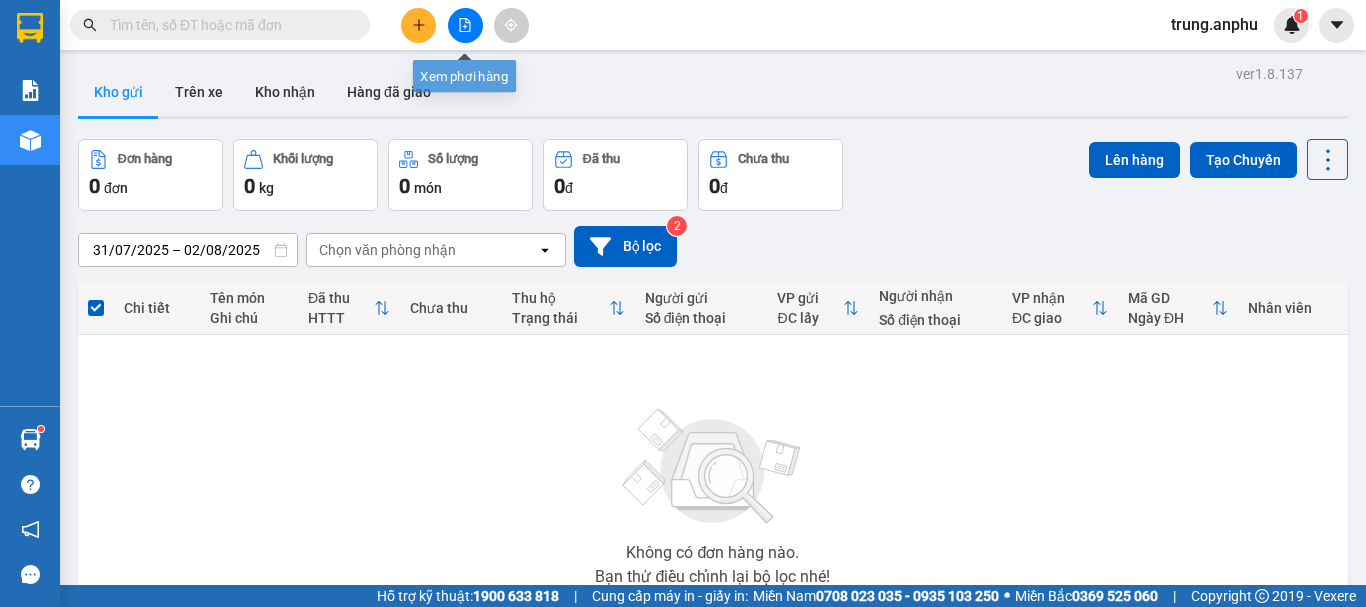 click 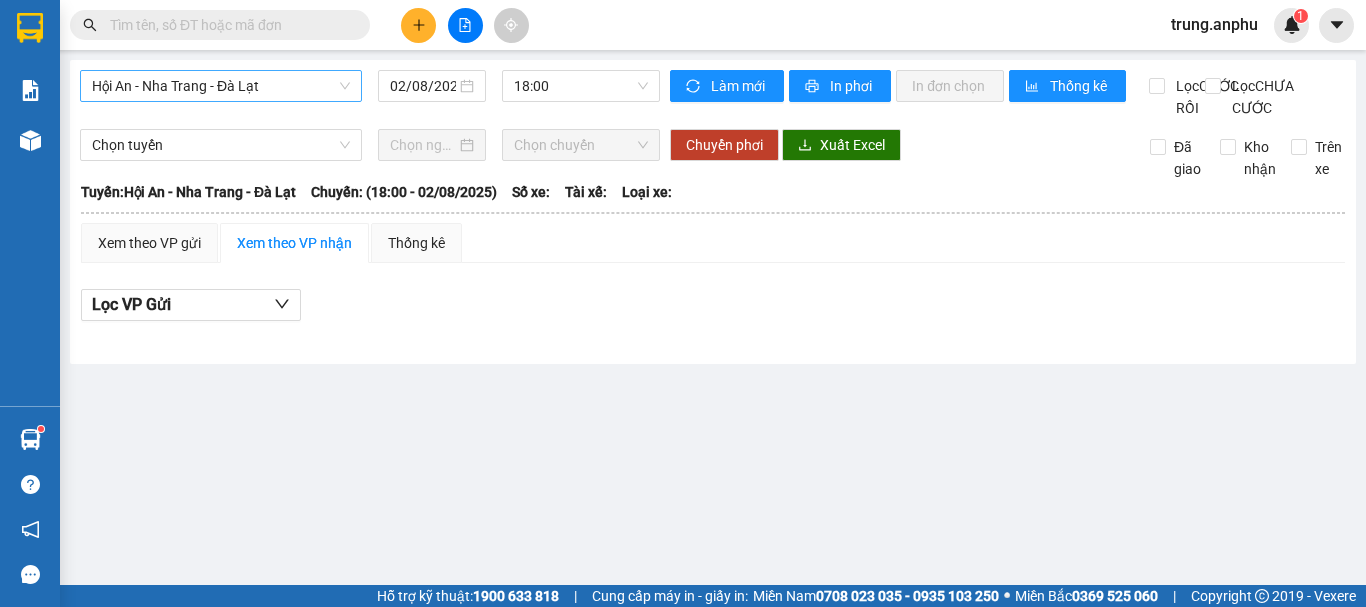 click on "Hội An - Nha Trang - Đà Lạt" at bounding box center [221, 86] 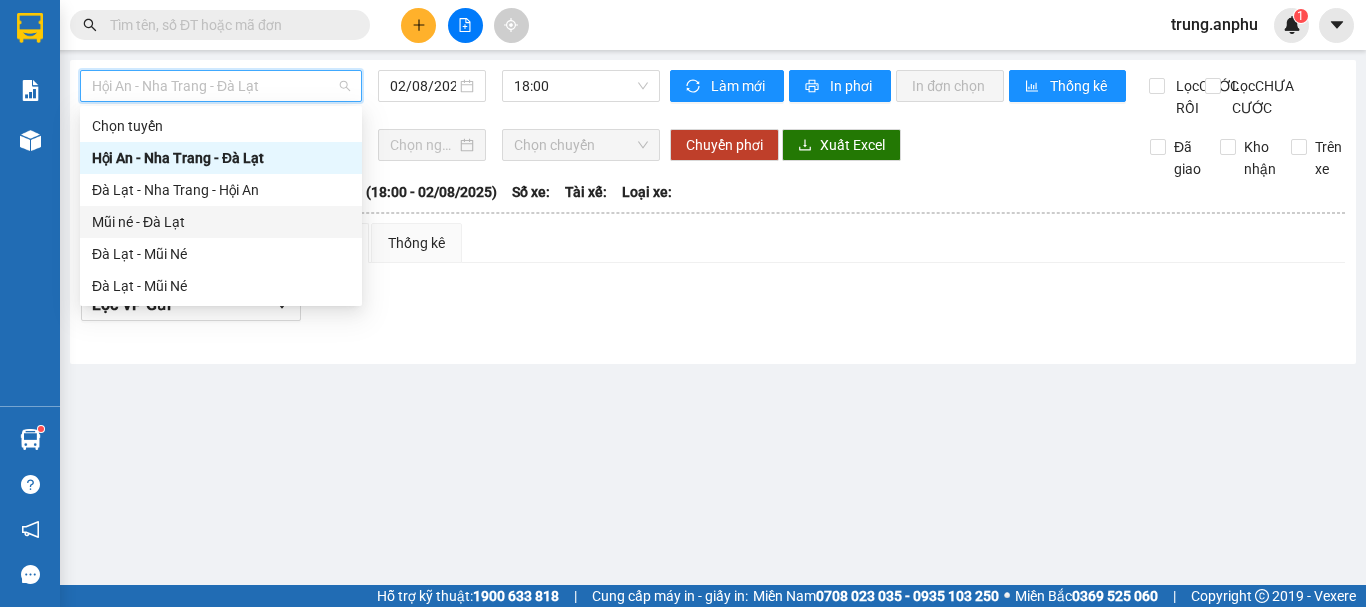 click on "Mũi né - Đà Lạt" at bounding box center [221, 222] 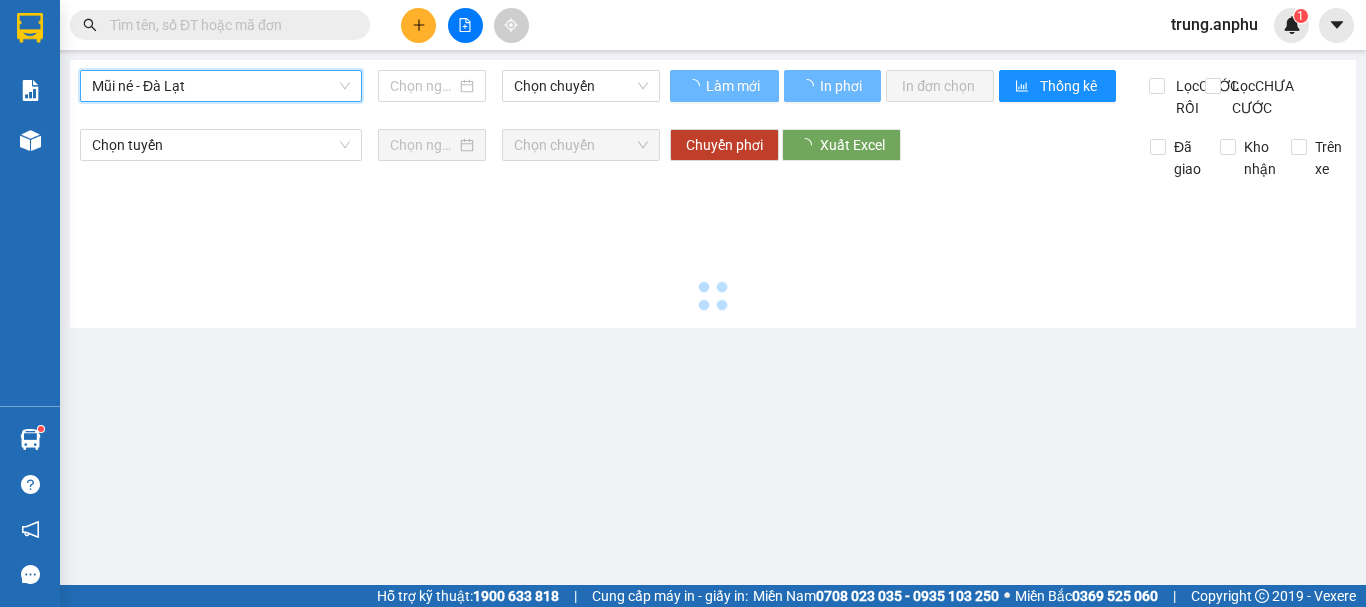 type on "02/08/2025" 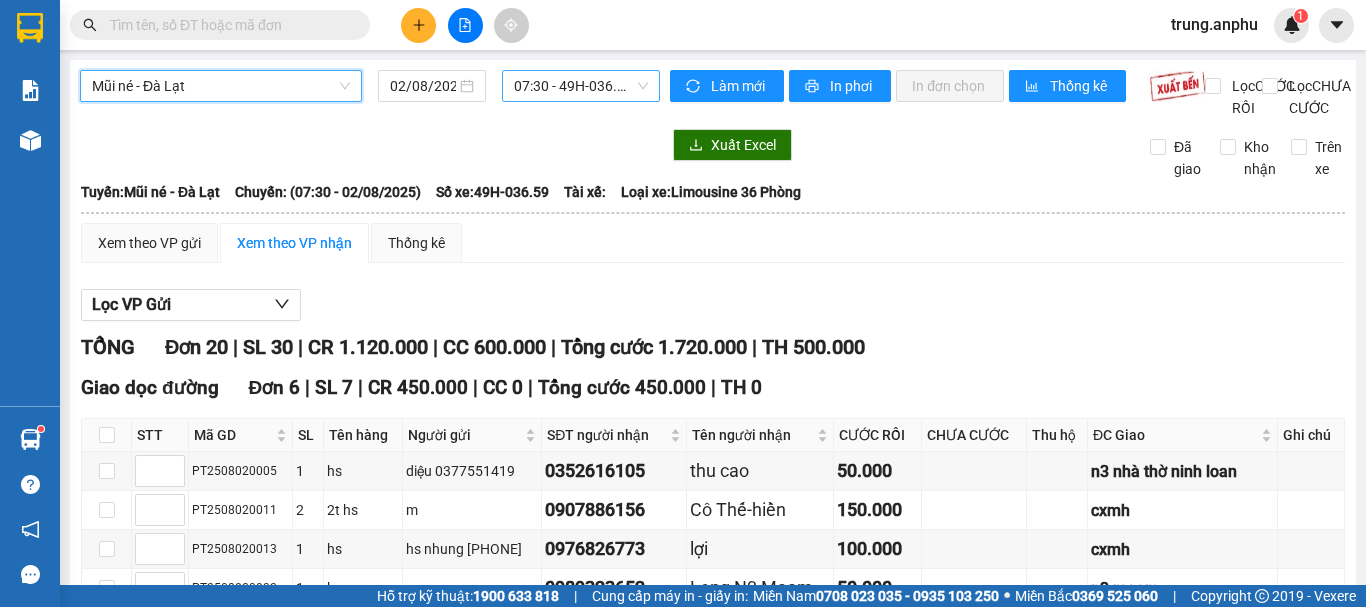 click on "07:30     - 49H-036.59" at bounding box center [581, 86] 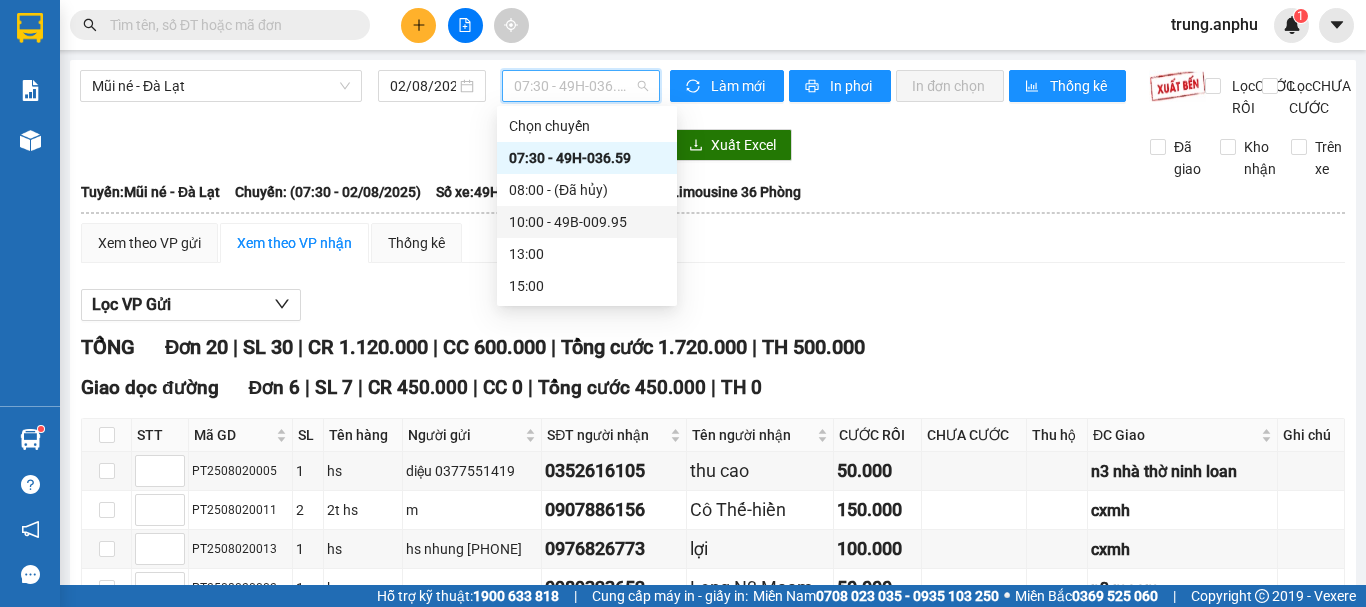 click on "[TIME]     - [PRICE]" at bounding box center (587, 222) 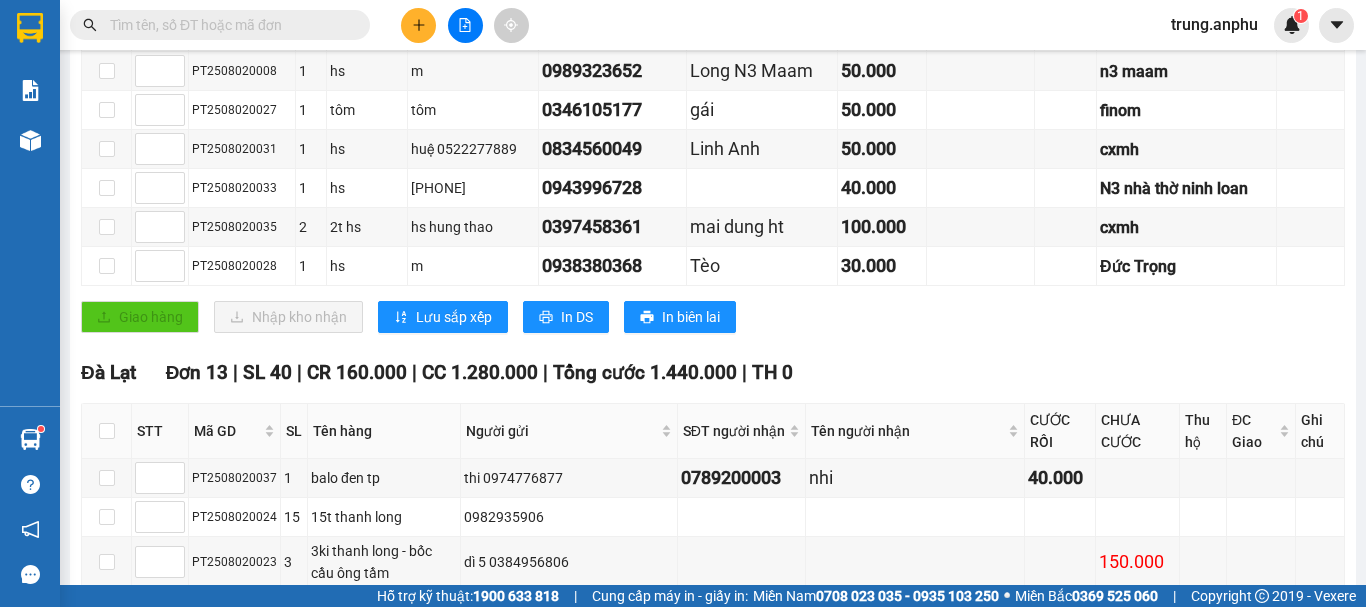 scroll, scrollTop: 300, scrollLeft: 0, axis: vertical 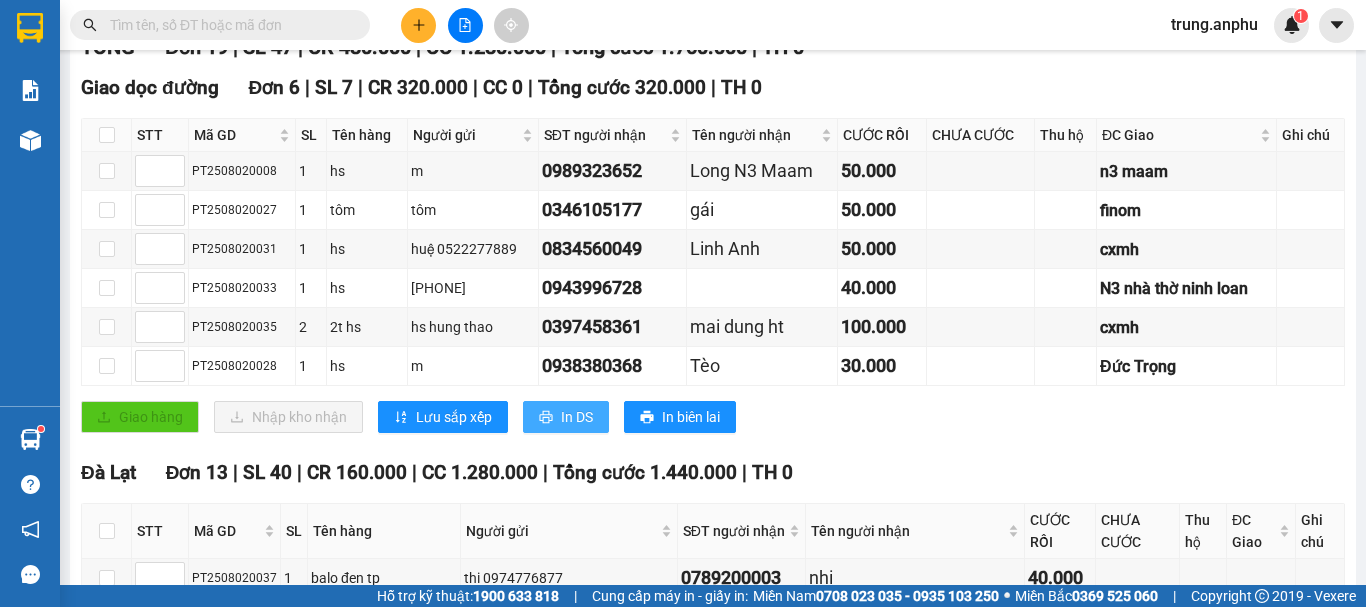 click on "In DS" at bounding box center (566, 417) 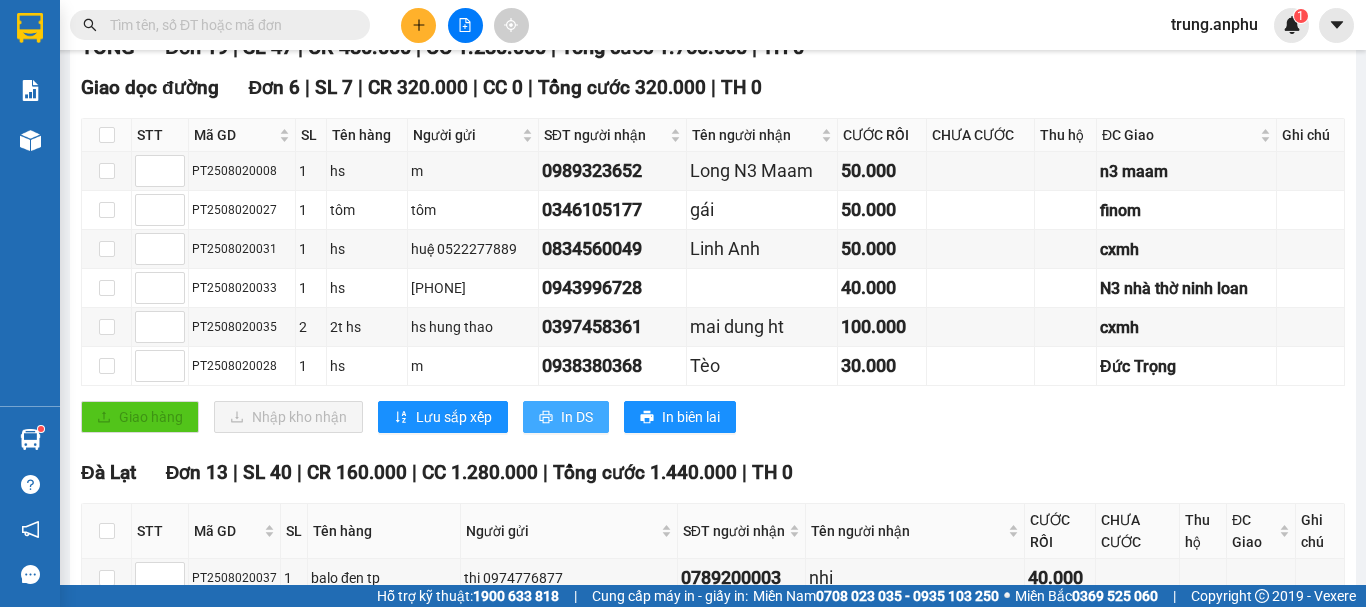 scroll, scrollTop: 0, scrollLeft: 0, axis: both 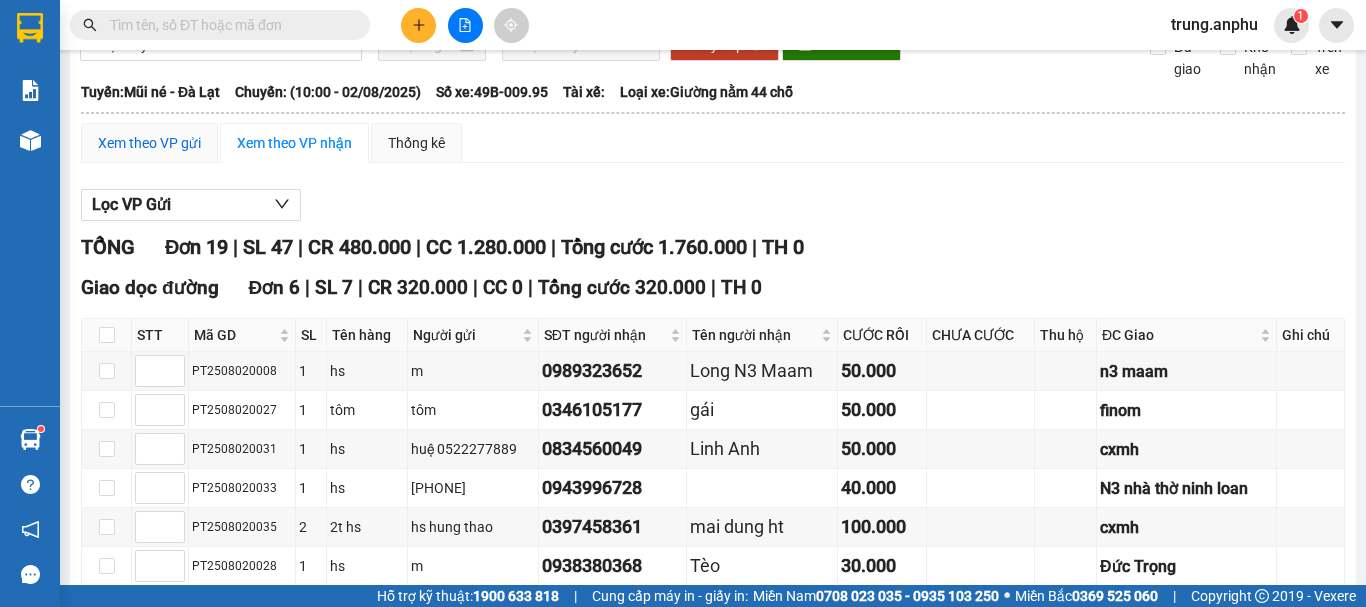 click on "Xem theo VP gửi" at bounding box center [149, 143] 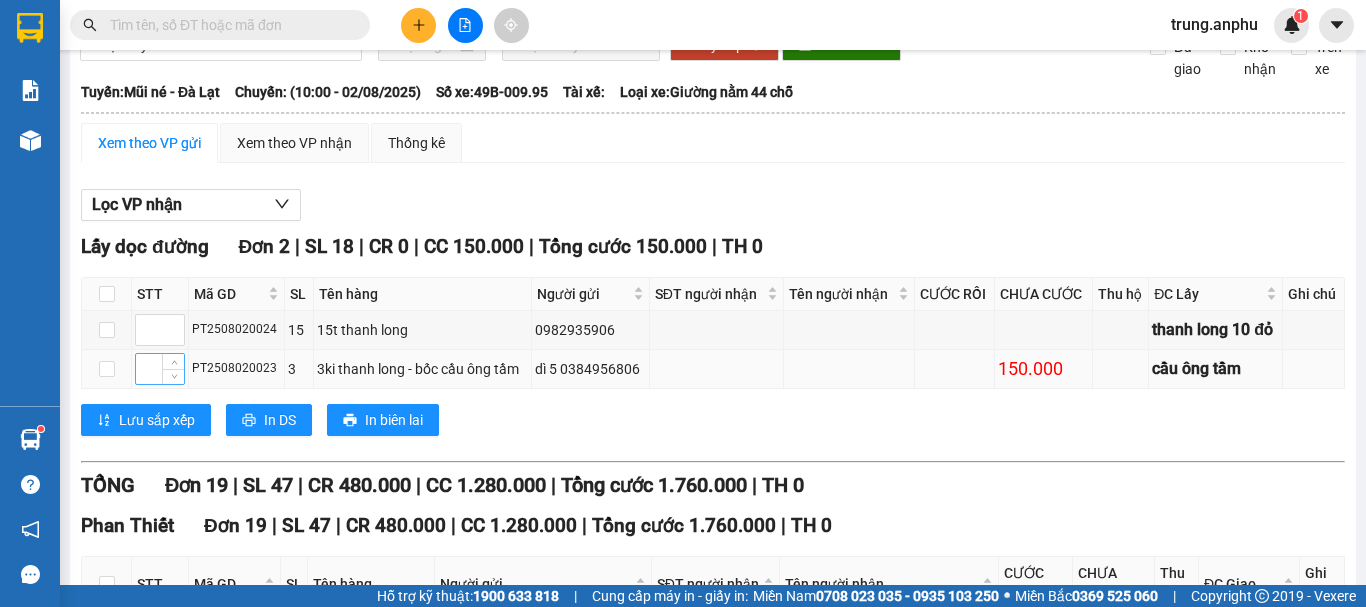 click at bounding box center [160, 369] 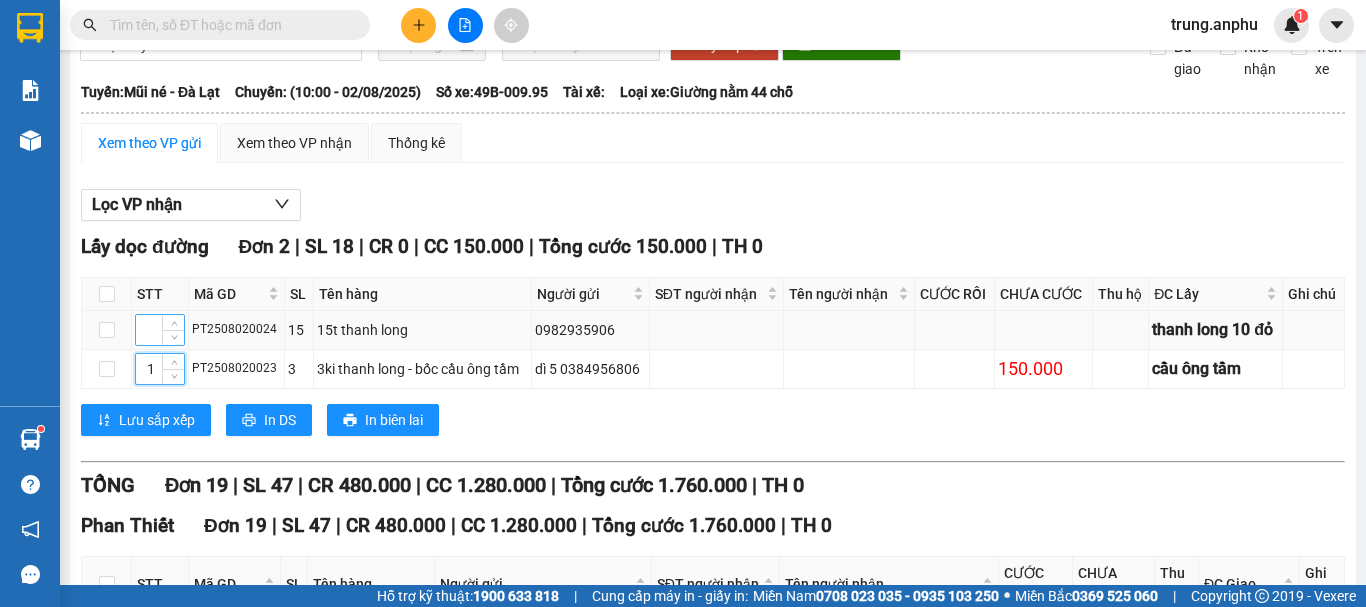 type on "1" 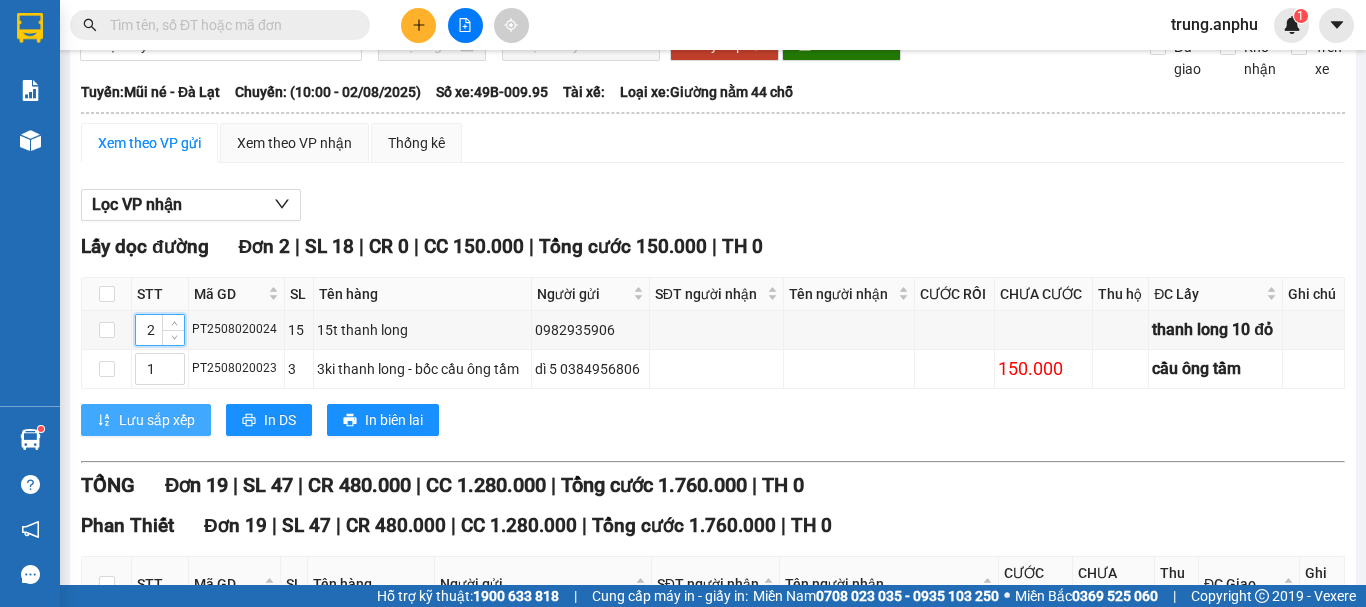 type on "2" 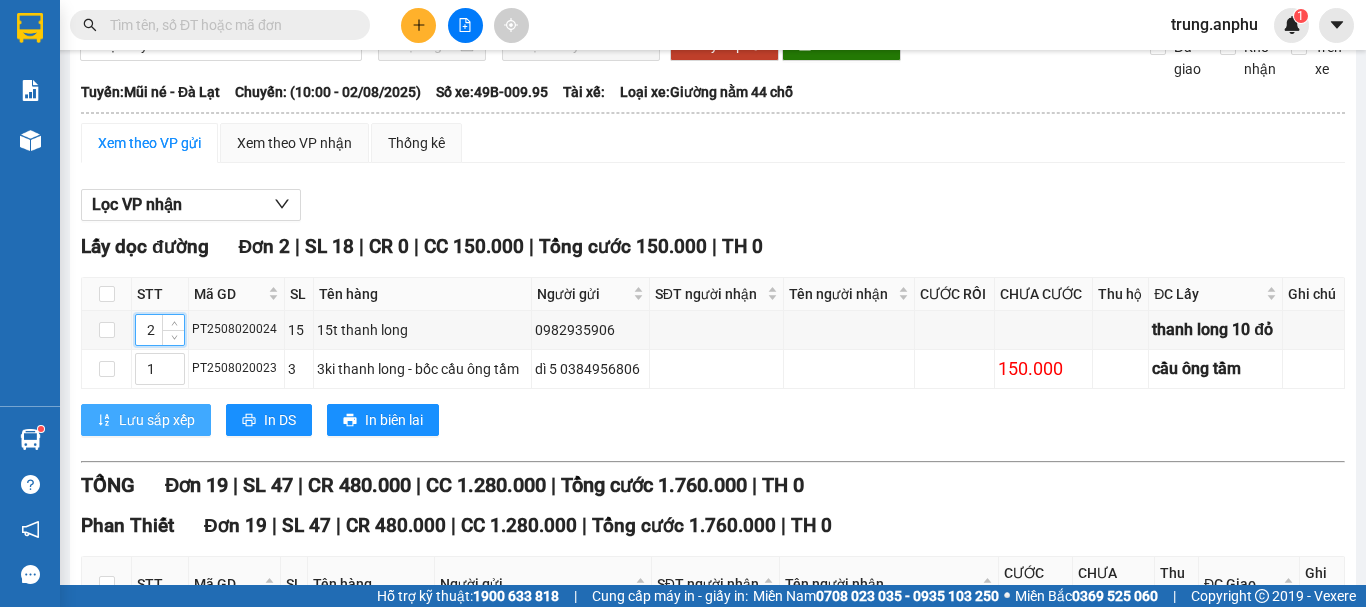 click on "Lưu sắp xếp" at bounding box center [157, 420] 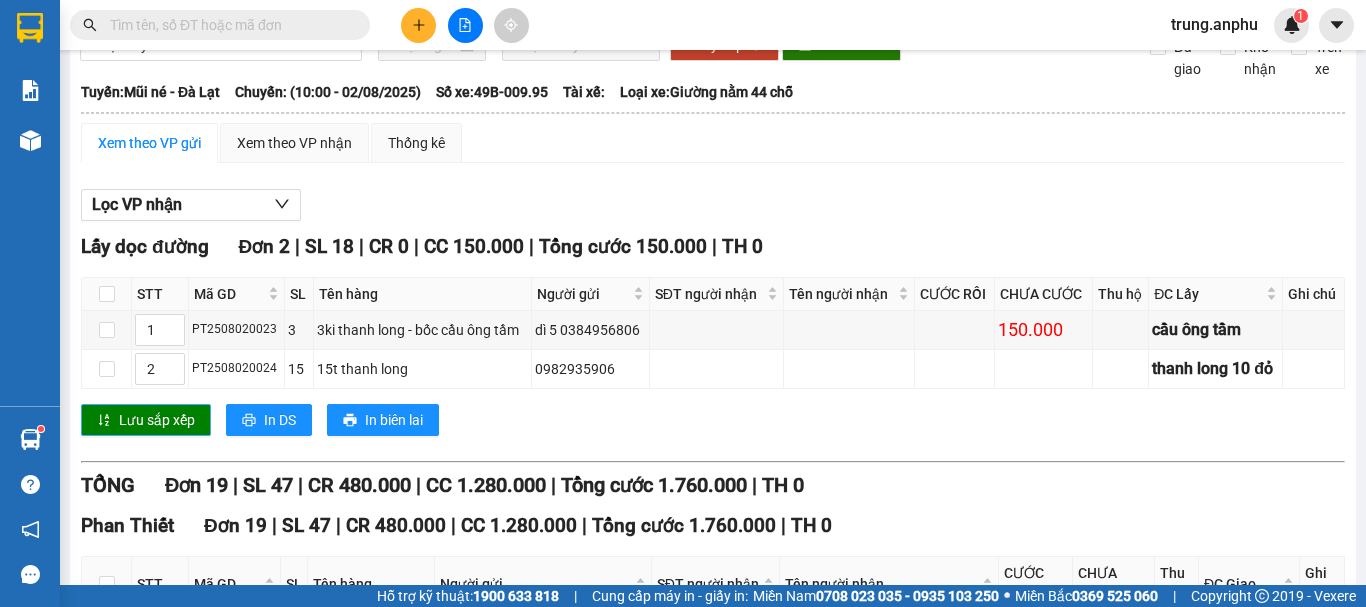 click on "Lưu sắp xếp" at bounding box center [157, 420] 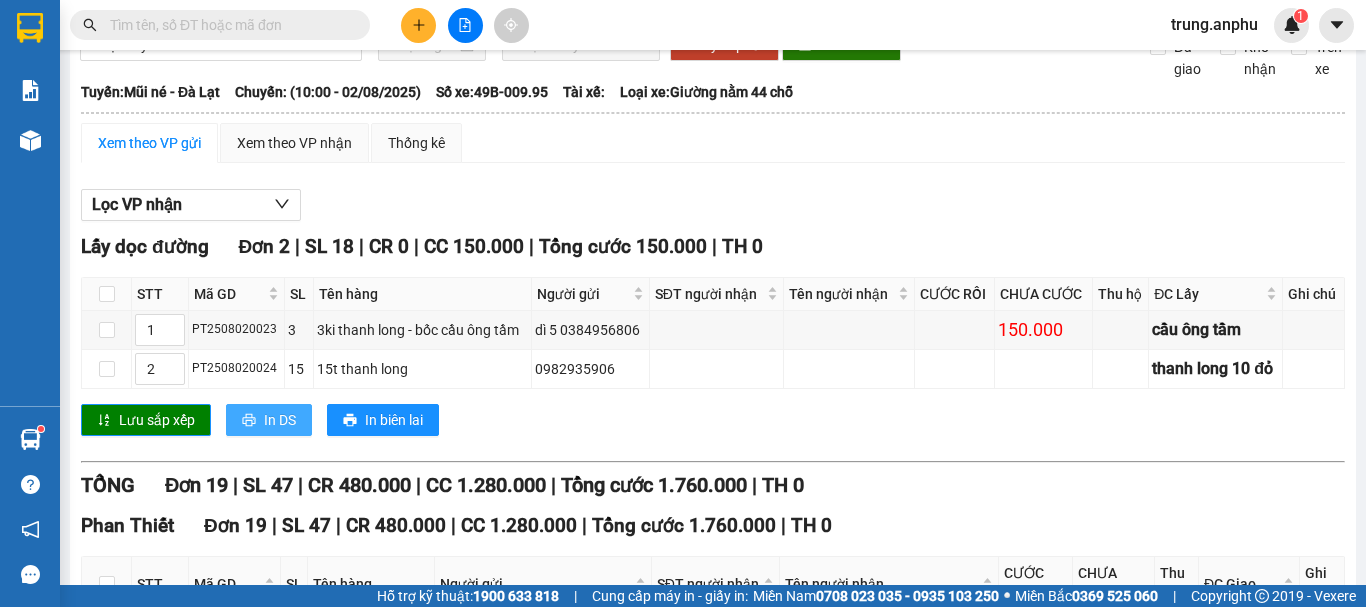 click on "In DS" at bounding box center [280, 420] 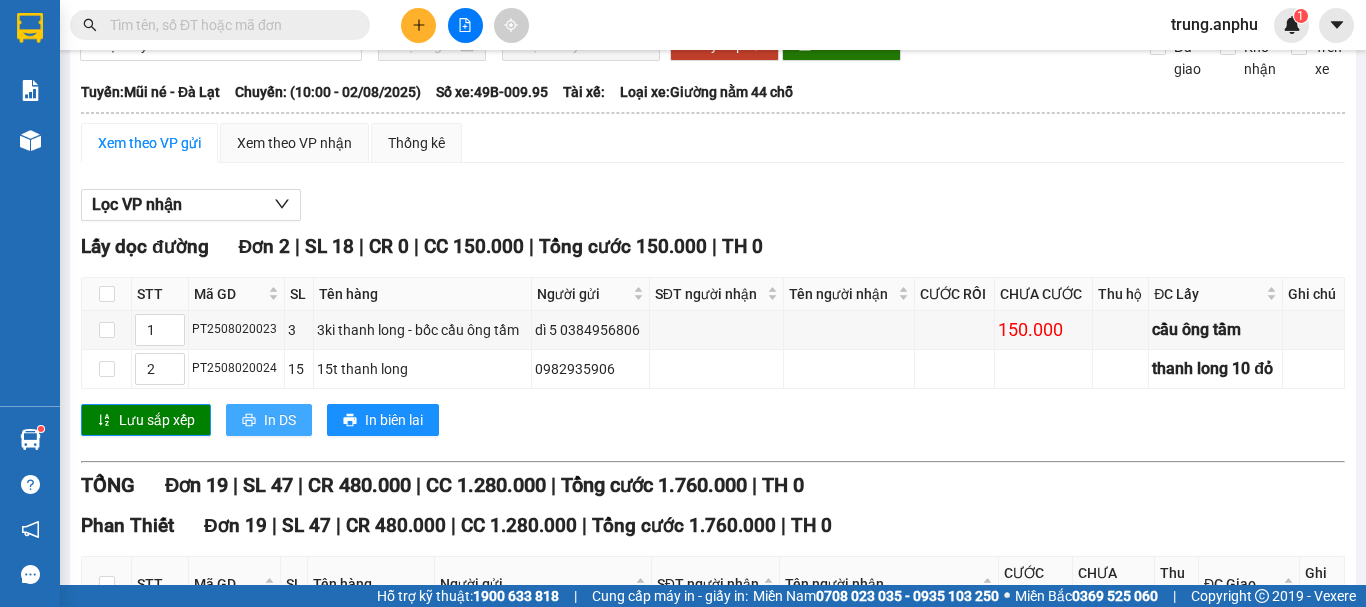 scroll, scrollTop: 0, scrollLeft: 0, axis: both 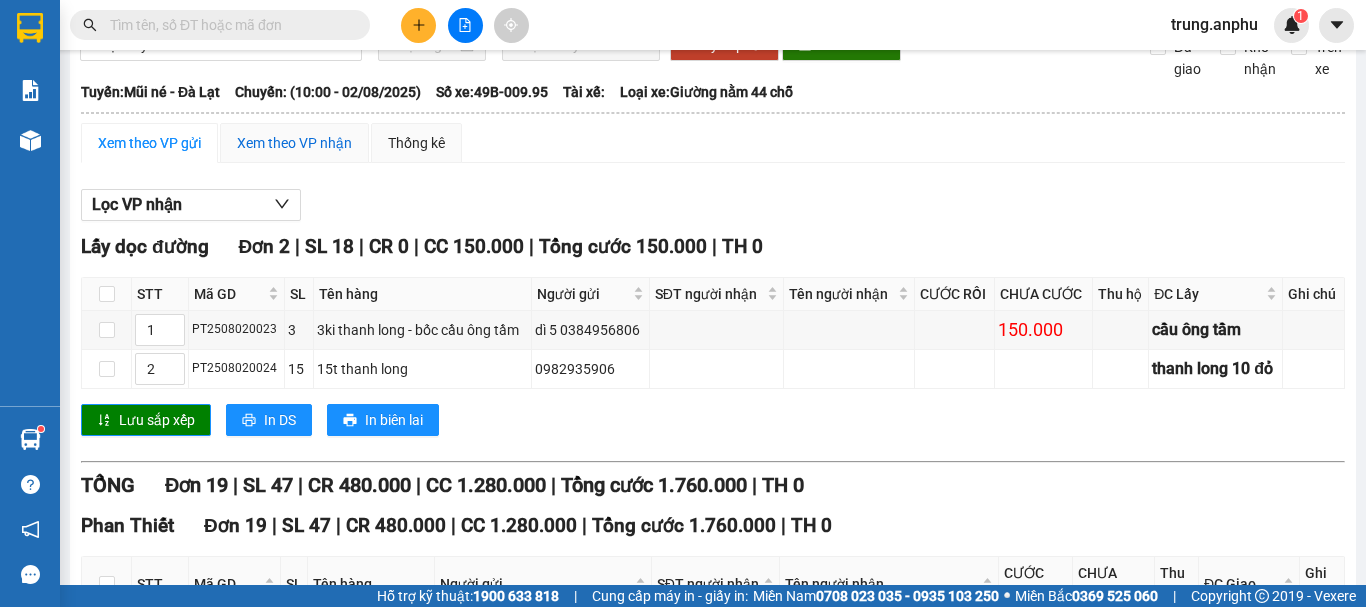 click on "Xem theo VP nhận" at bounding box center [294, 143] 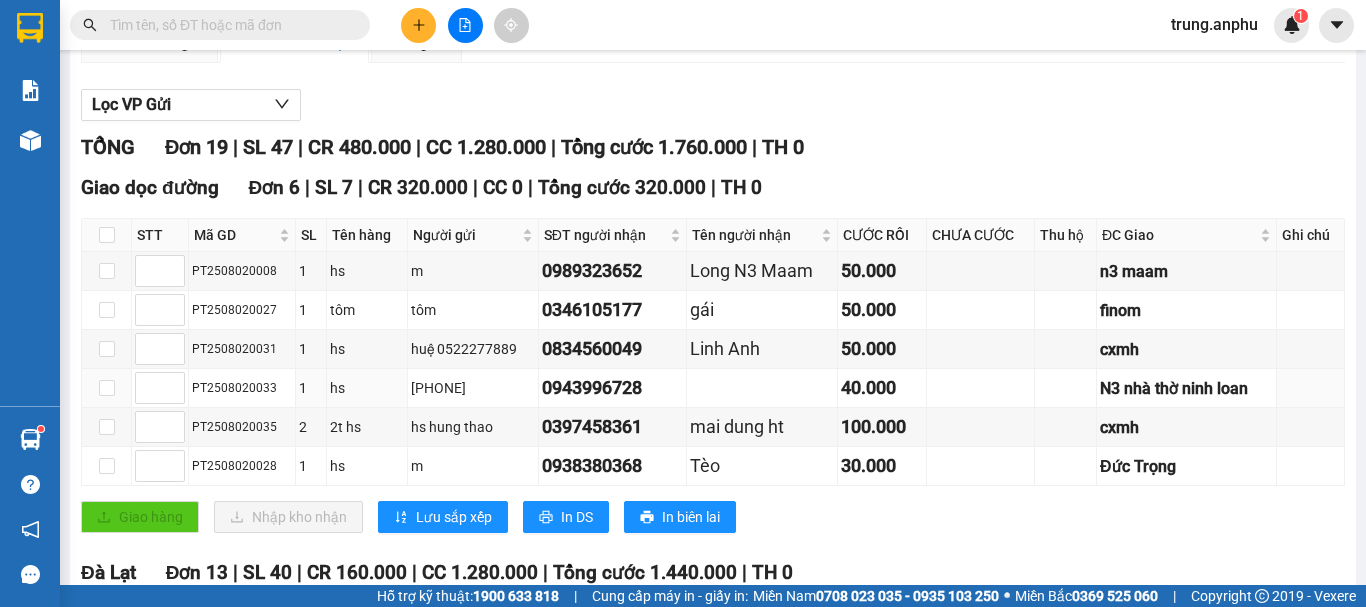 scroll, scrollTop: 0, scrollLeft: 0, axis: both 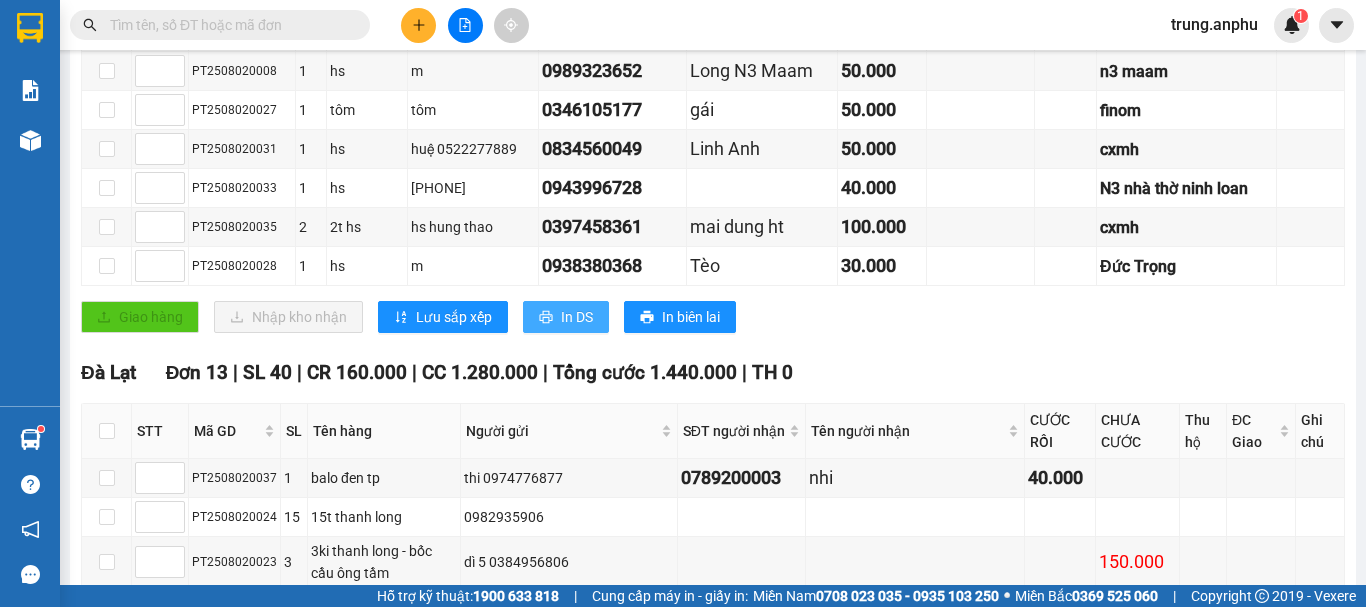 click on "In DS" at bounding box center [566, 317] 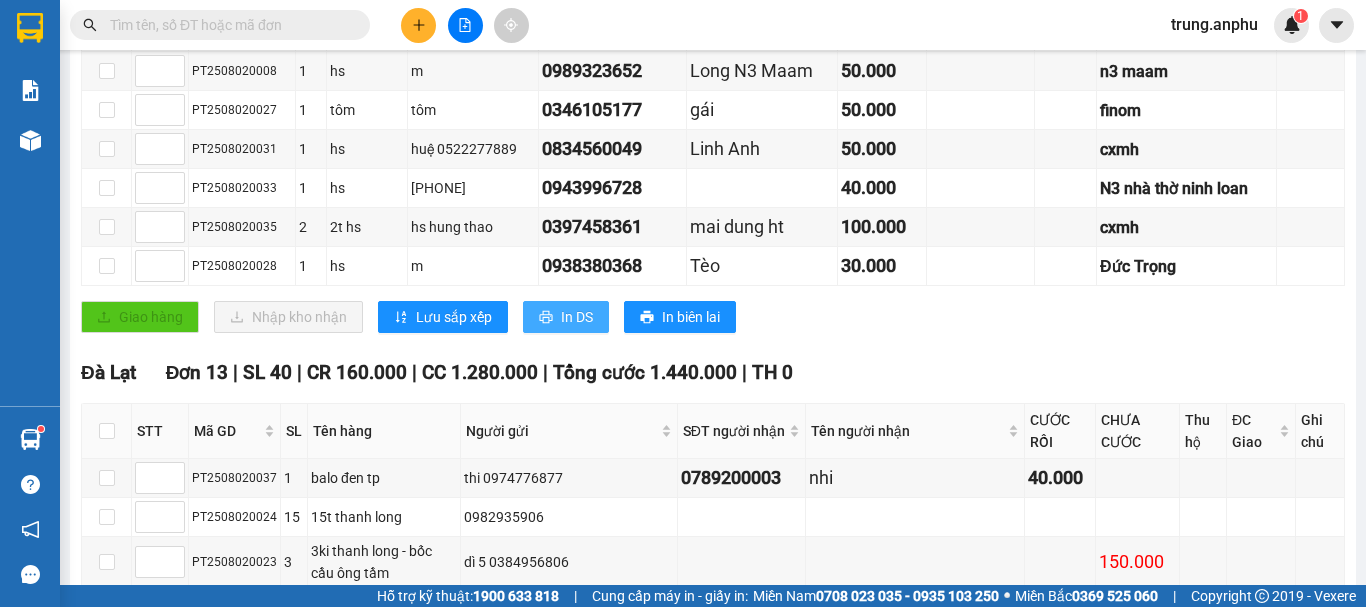 scroll, scrollTop: 0, scrollLeft: 0, axis: both 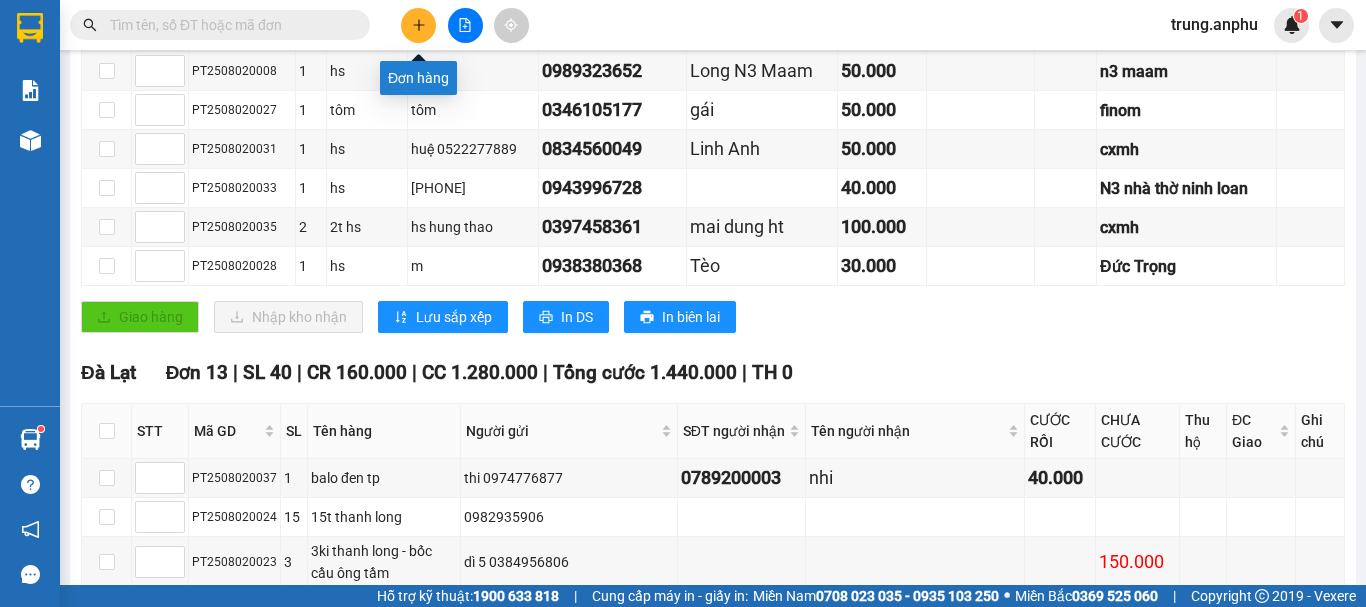 click at bounding box center [418, 25] 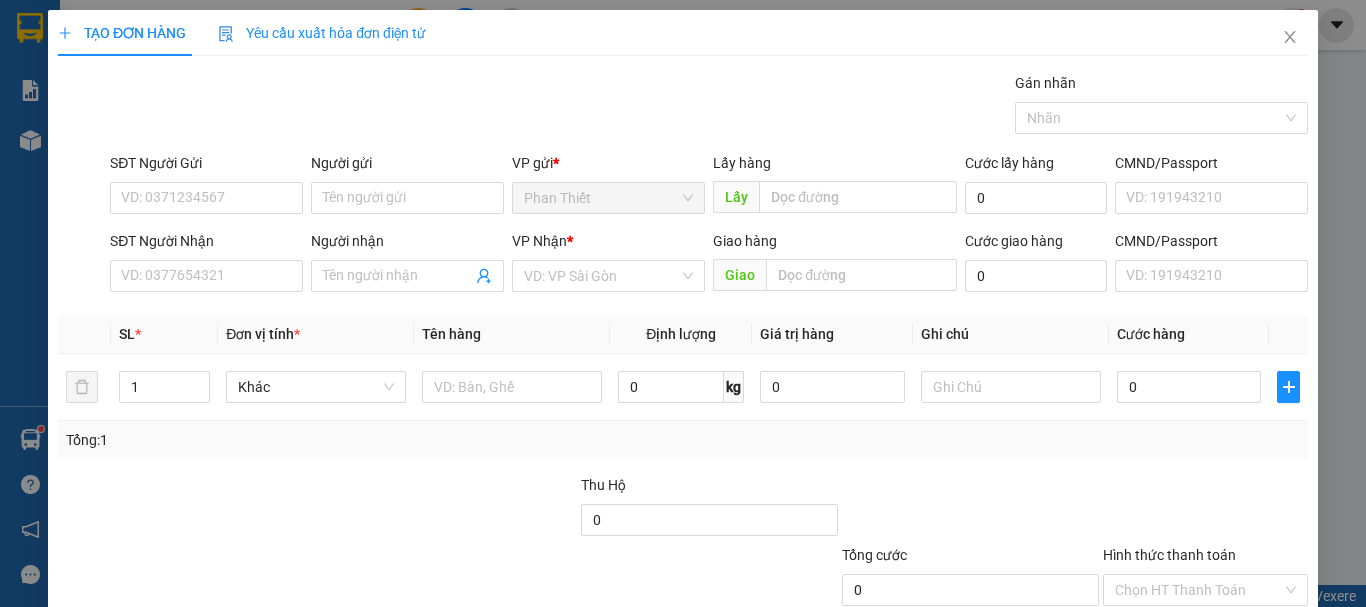 scroll, scrollTop: 0, scrollLeft: 0, axis: both 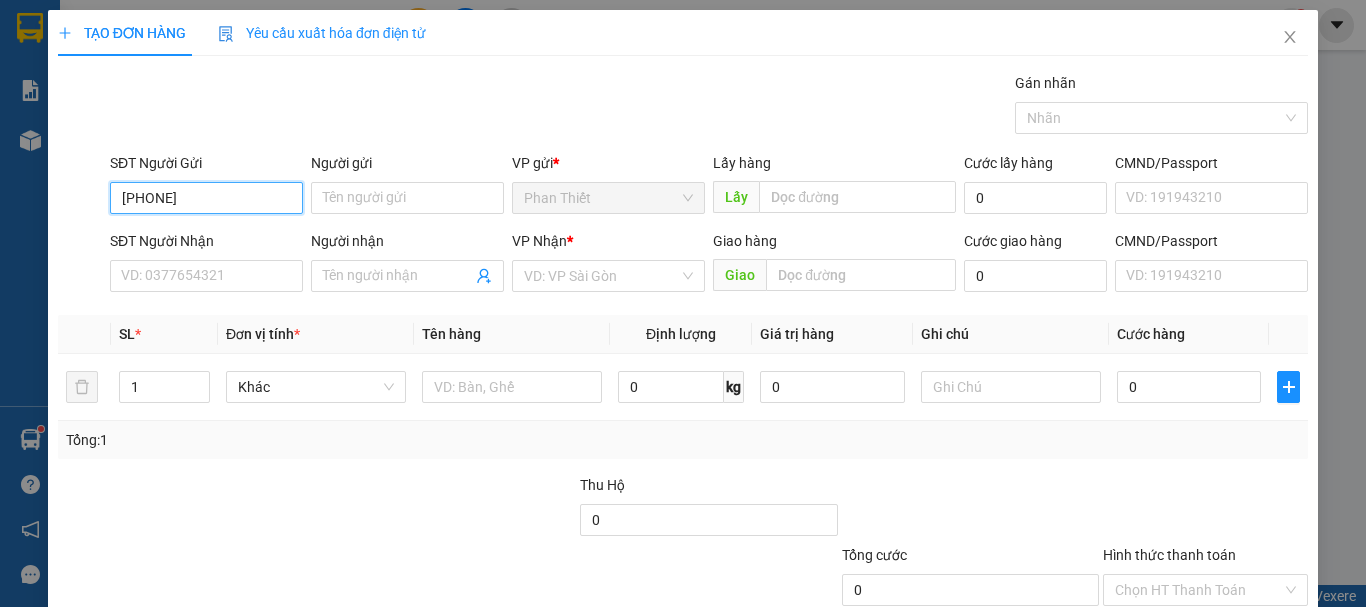 type on "[PHONE]" 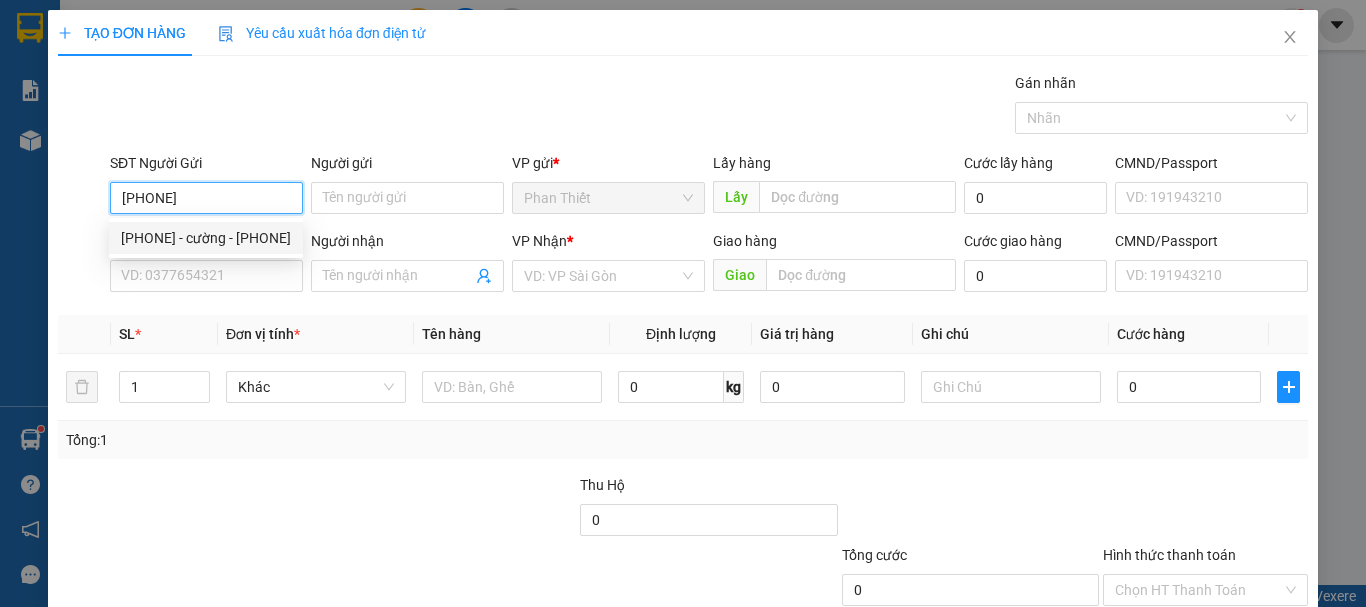 click on "[PHONE] - cường - [PHONE]" at bounding box center [206, 238] 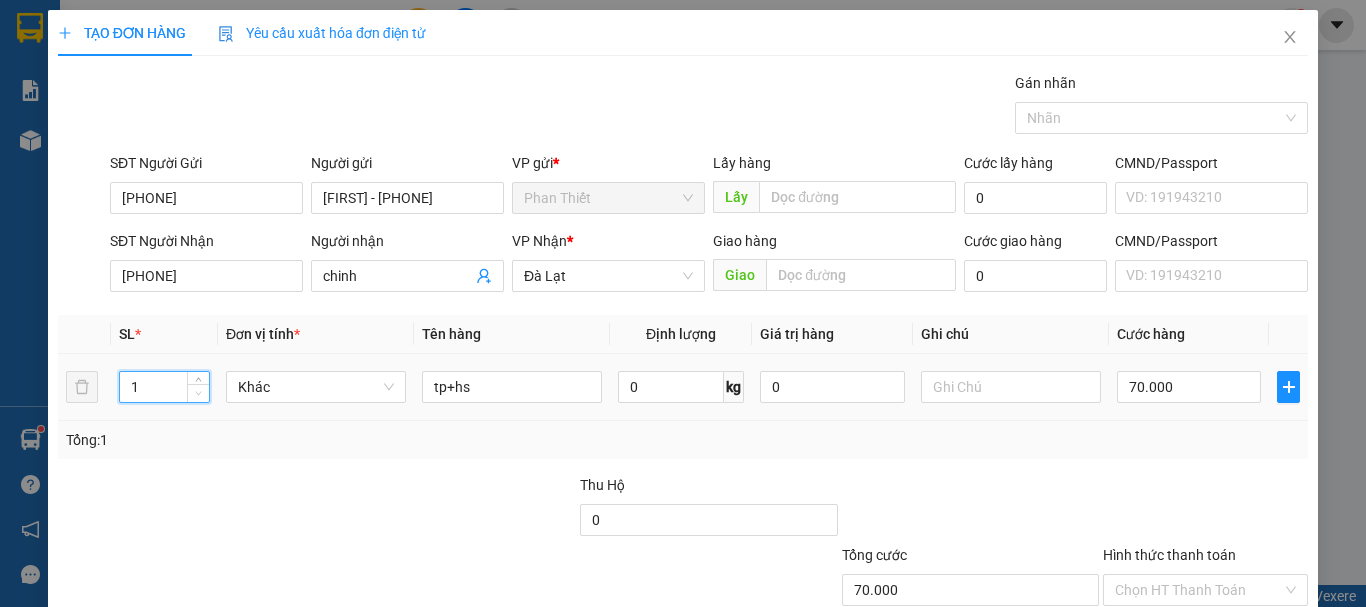click 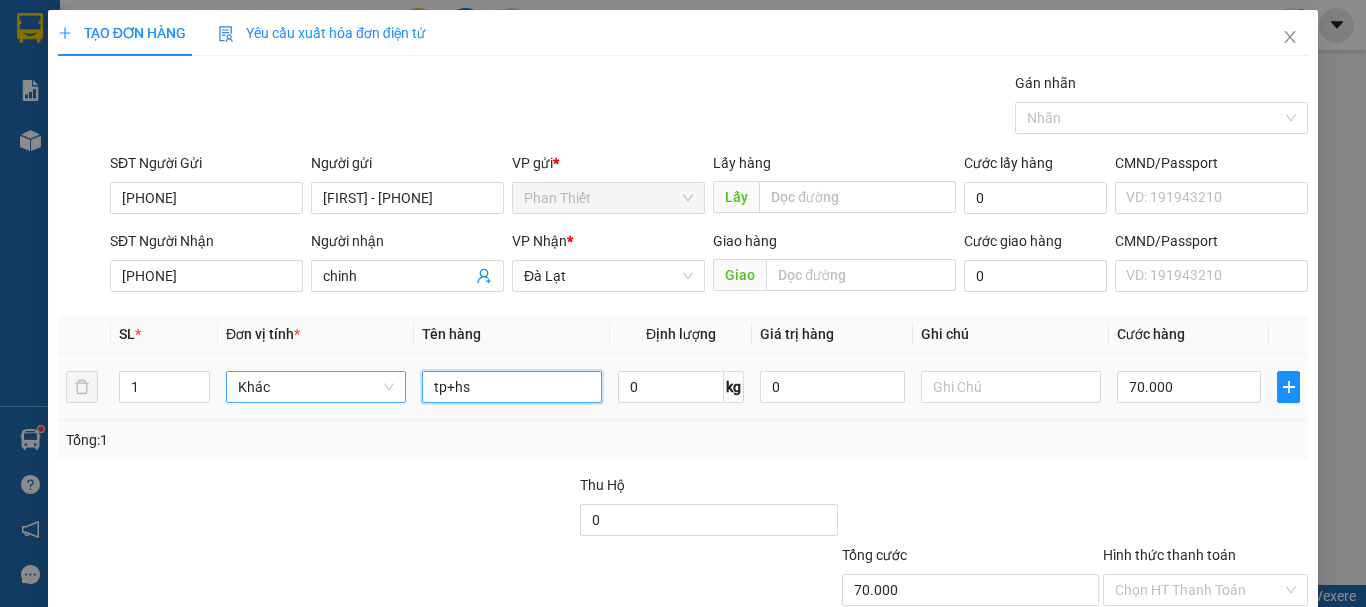 drag, startPoint x: 472, startPoint y: 386, endPoint x: 388, endPoint y: 401, distance: 85.32877 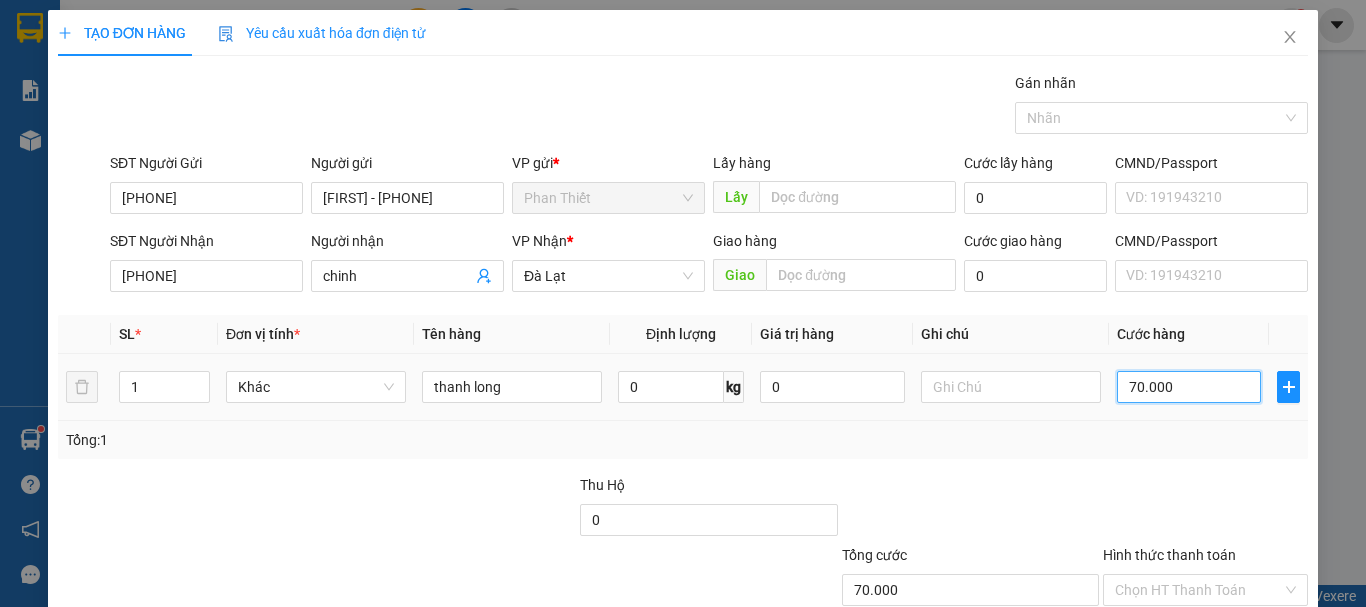 click on "70.000" at bounding box center [1189, 387] 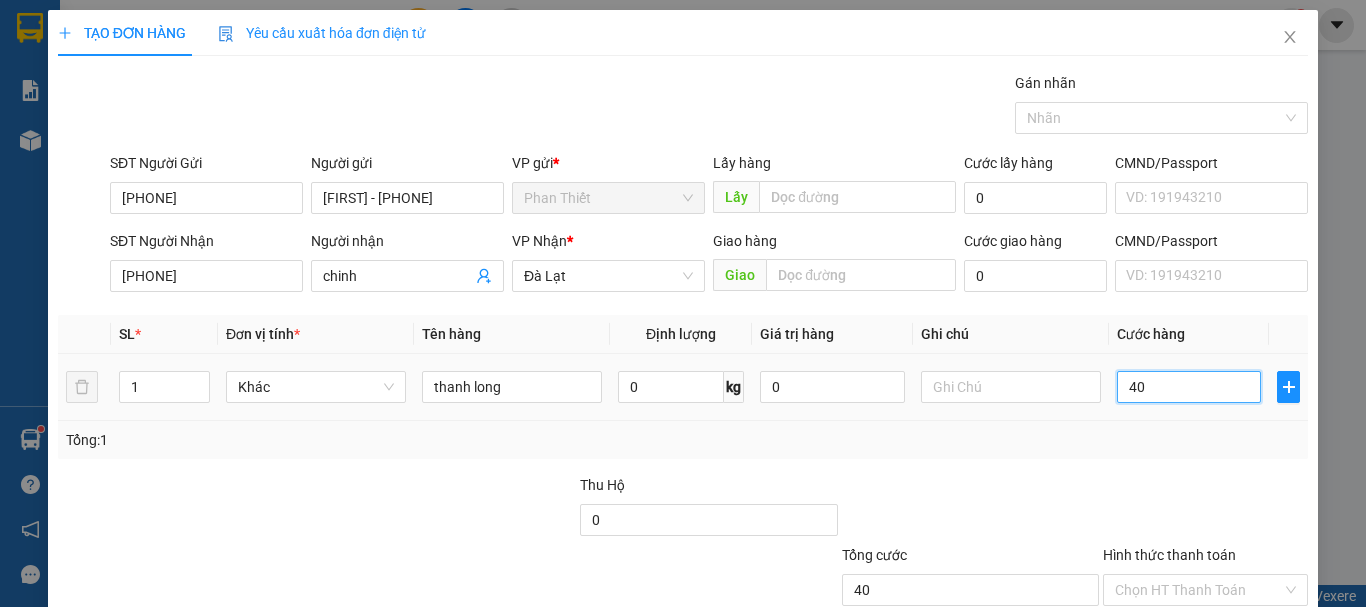 scroll, scrollTop: 133, scrollLeft: 0, axis: vertical 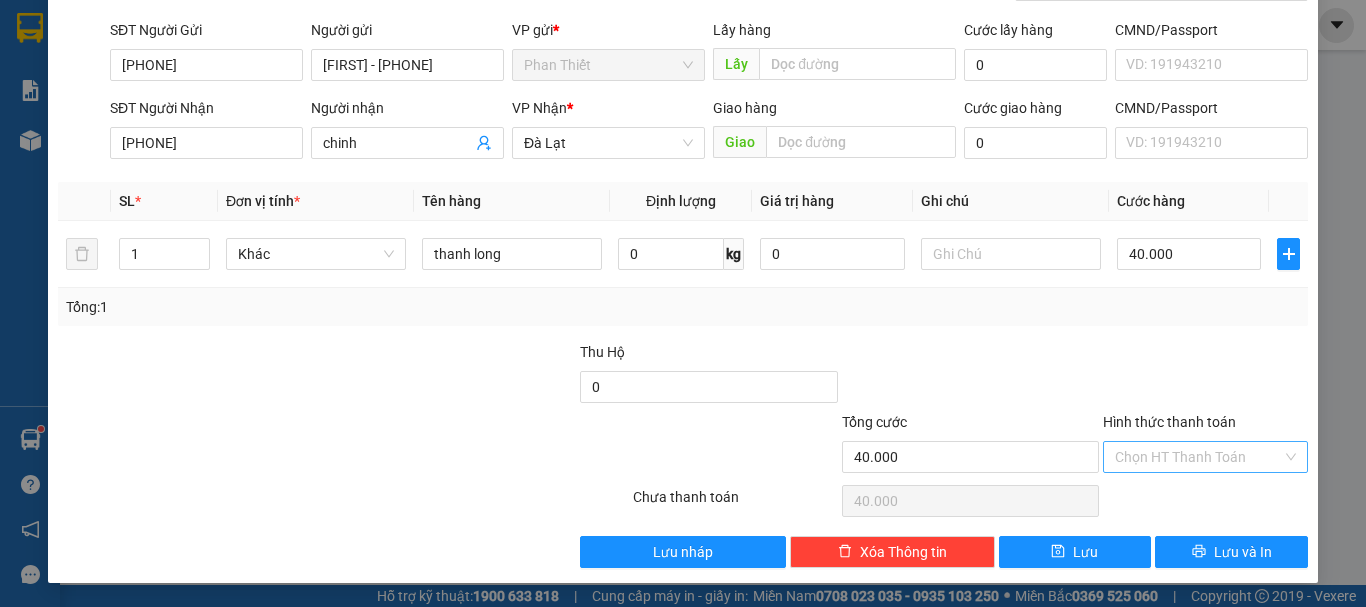 click on "Hình thức thanh toán" at bounding box center (1198, 457) 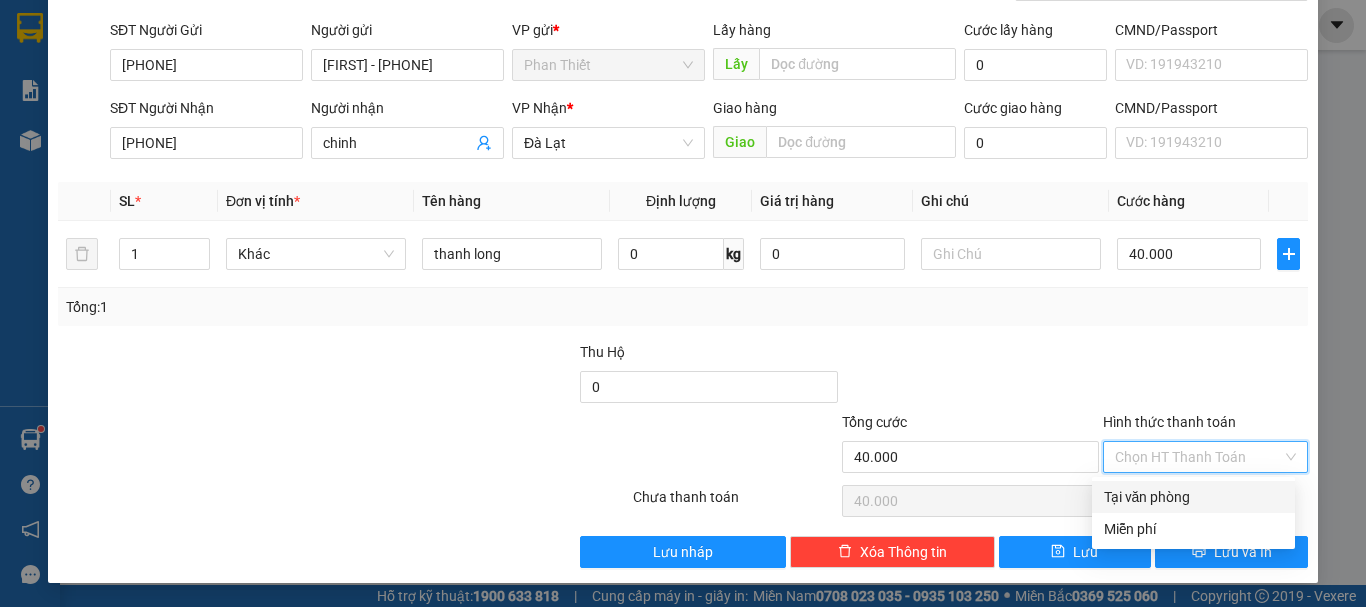 click on "Tại văn phòng" at bounding box center (1193, 497) 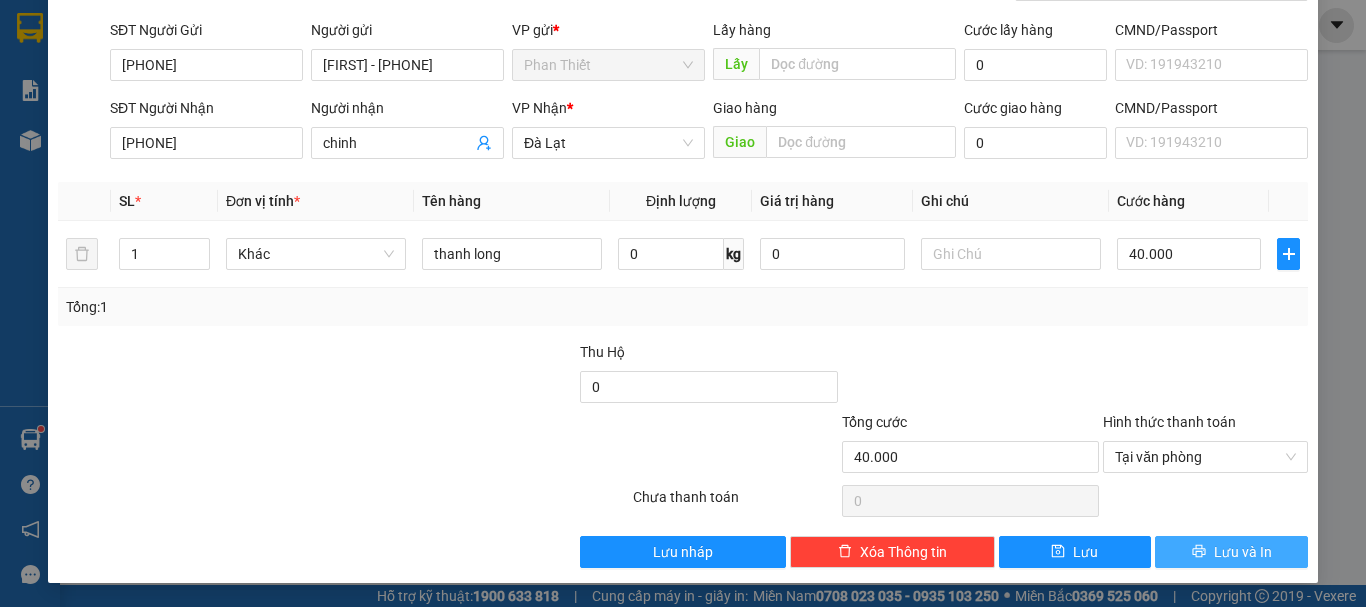 click on "Lưu và In" at bounding box center (1243, 552) 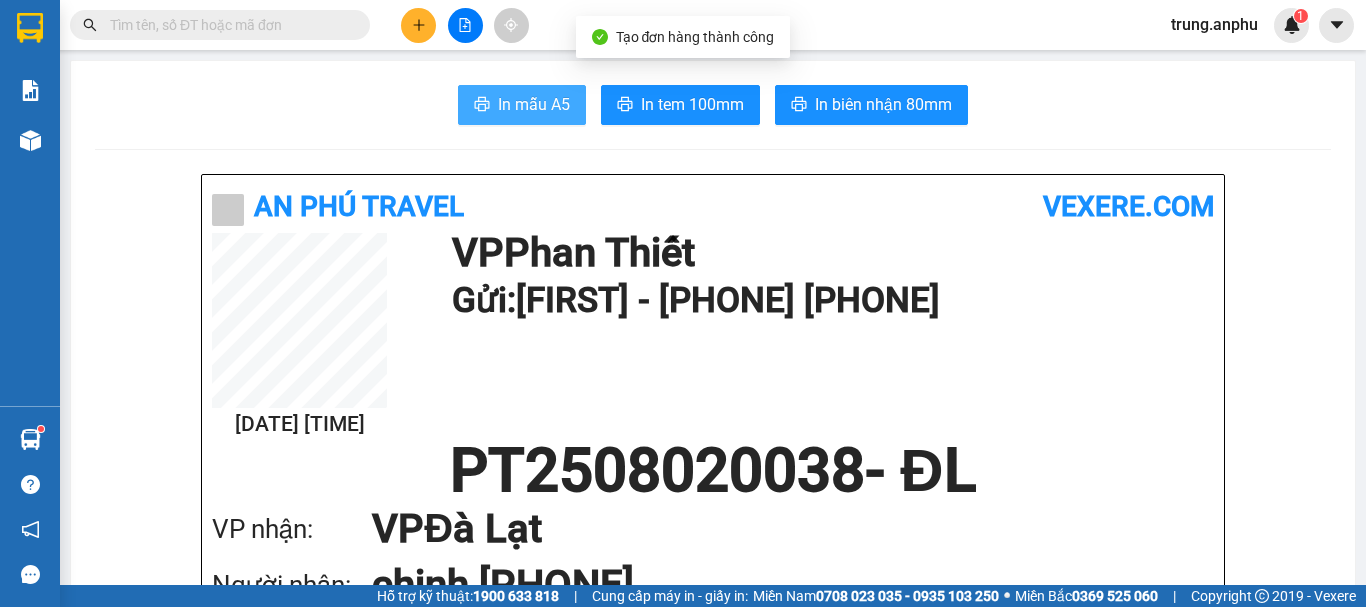 click on "In mẫu A5" at bounding box center [534, 104] 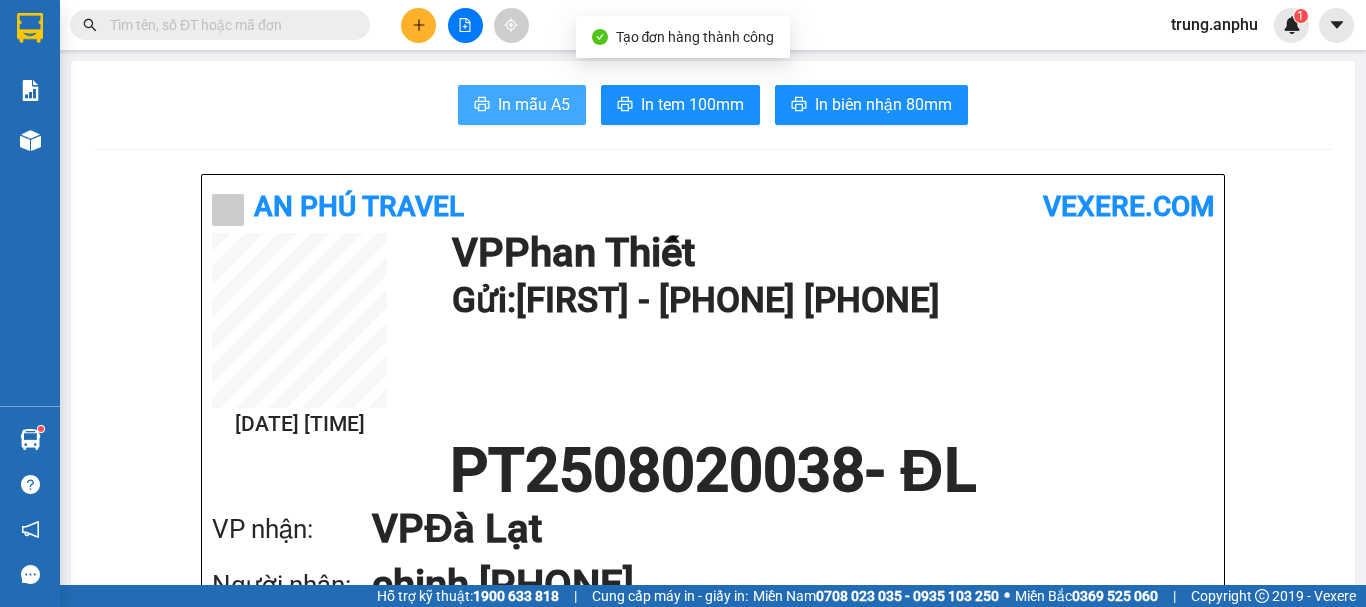scroll, scrollTop: 0, scrollLeft: 0, axis: both 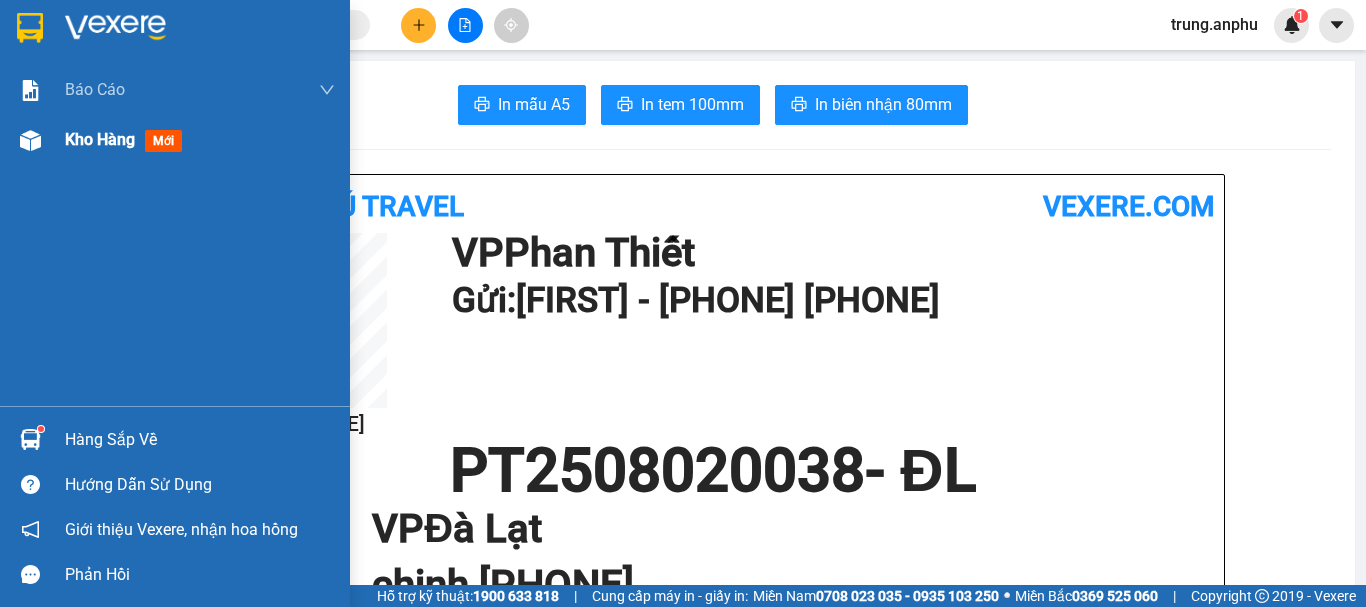 click on "Kho hàng" at bounding box center (100, 139) 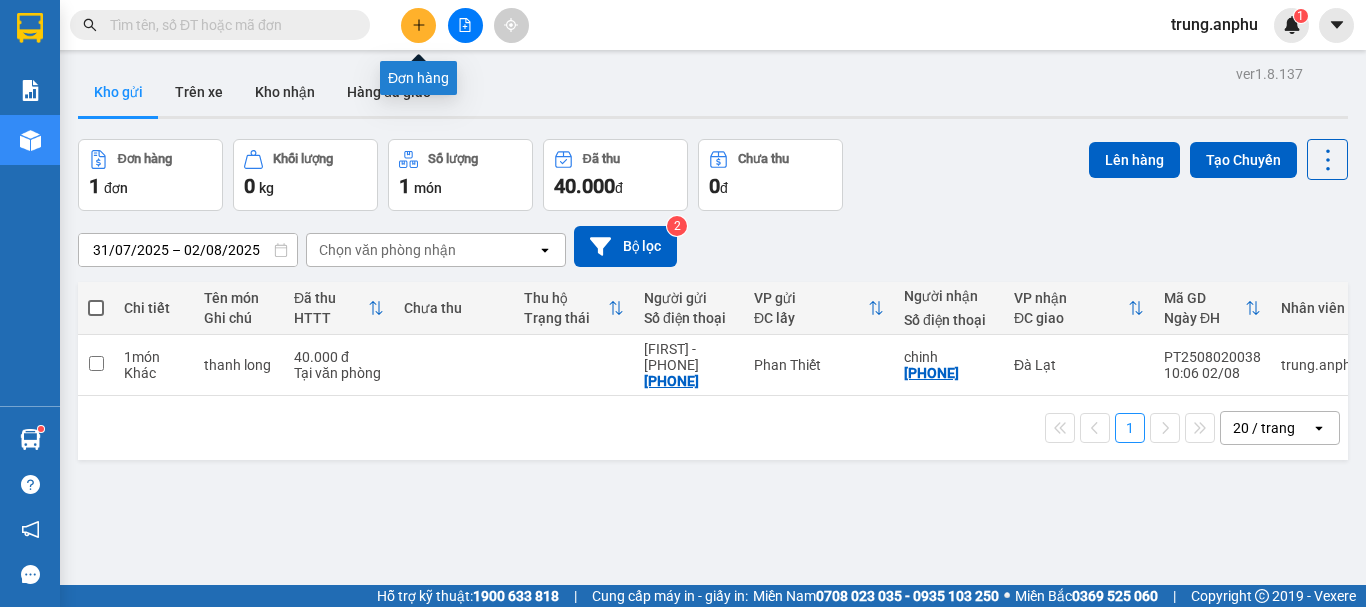 click 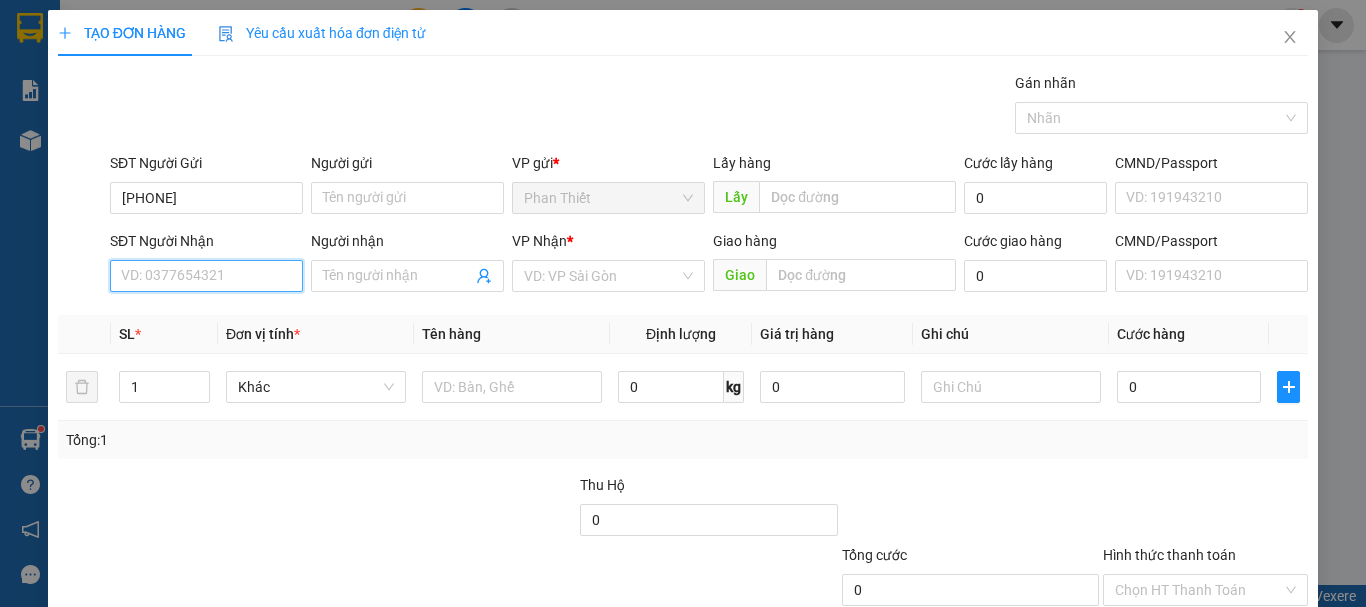 click on "SĐT Người Nhận" at bounding box center (206, 276) 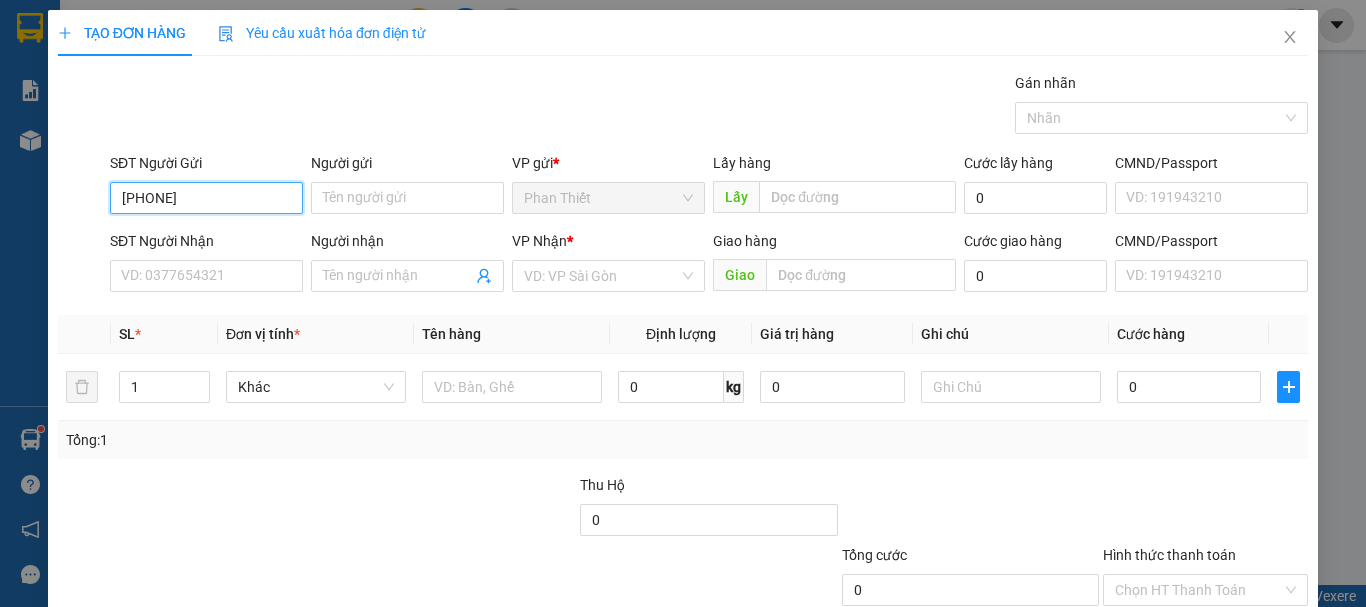 click on "[PHONE]" at bounding box center [206, 198] 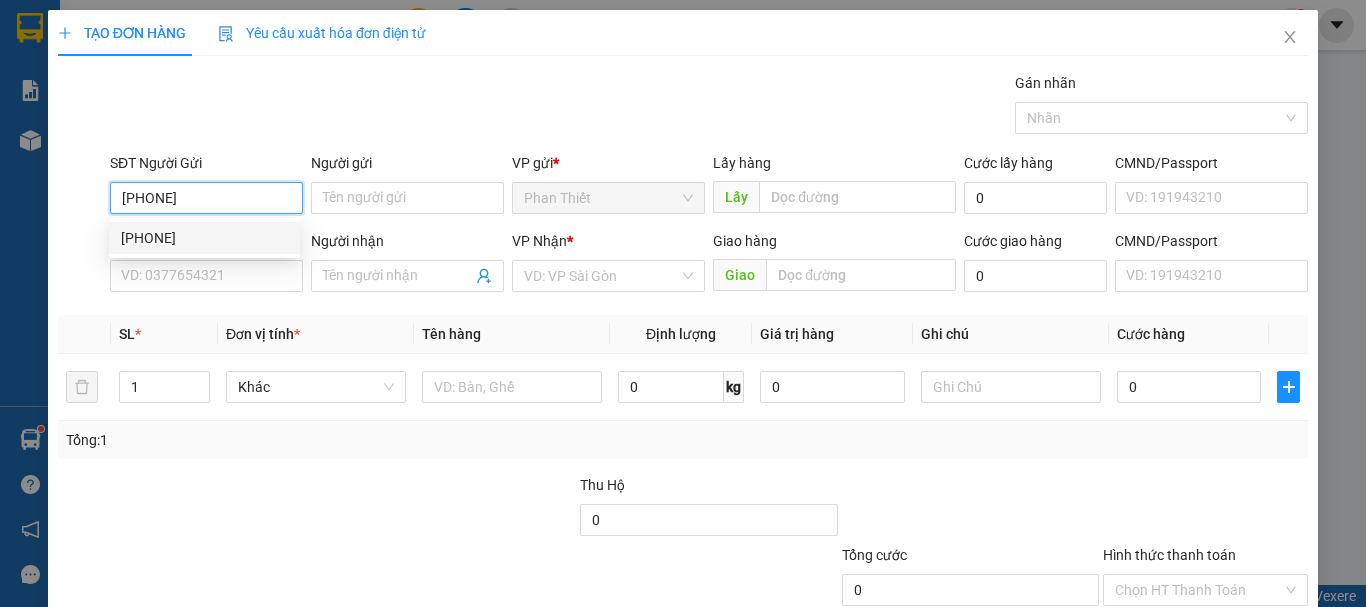 click on "[PHONE]" at bounding box center (204, 238) 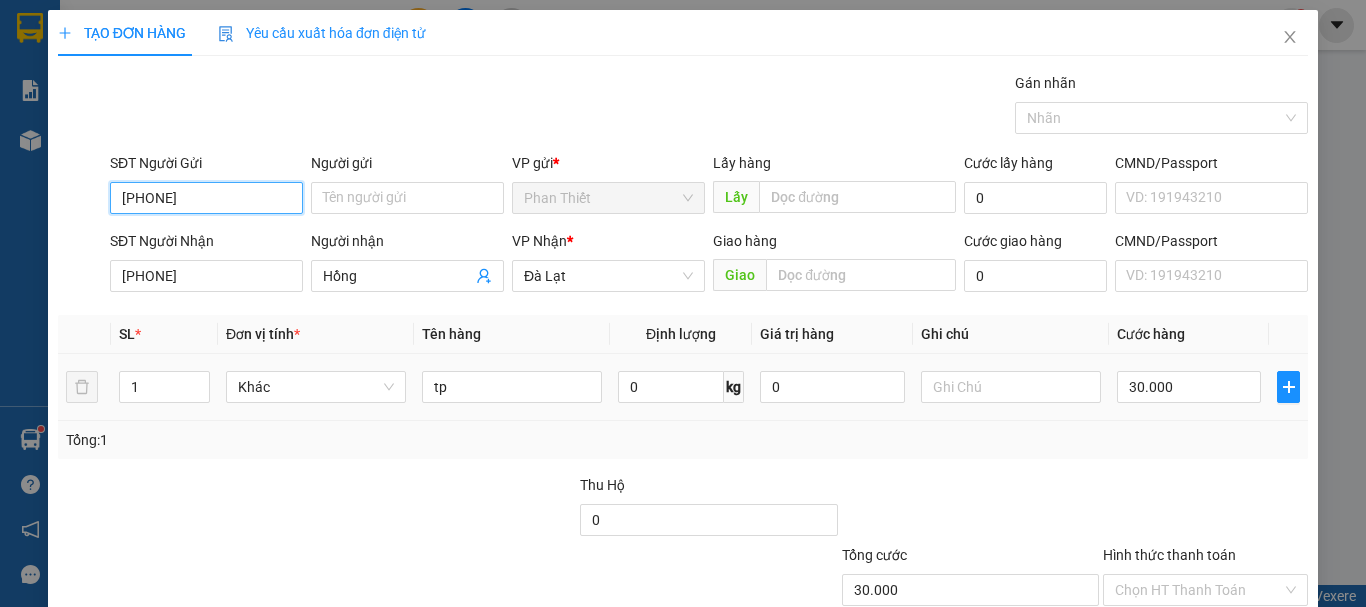 scroll, scrollTop: 133, scrollLeft: 0, axis: vertical 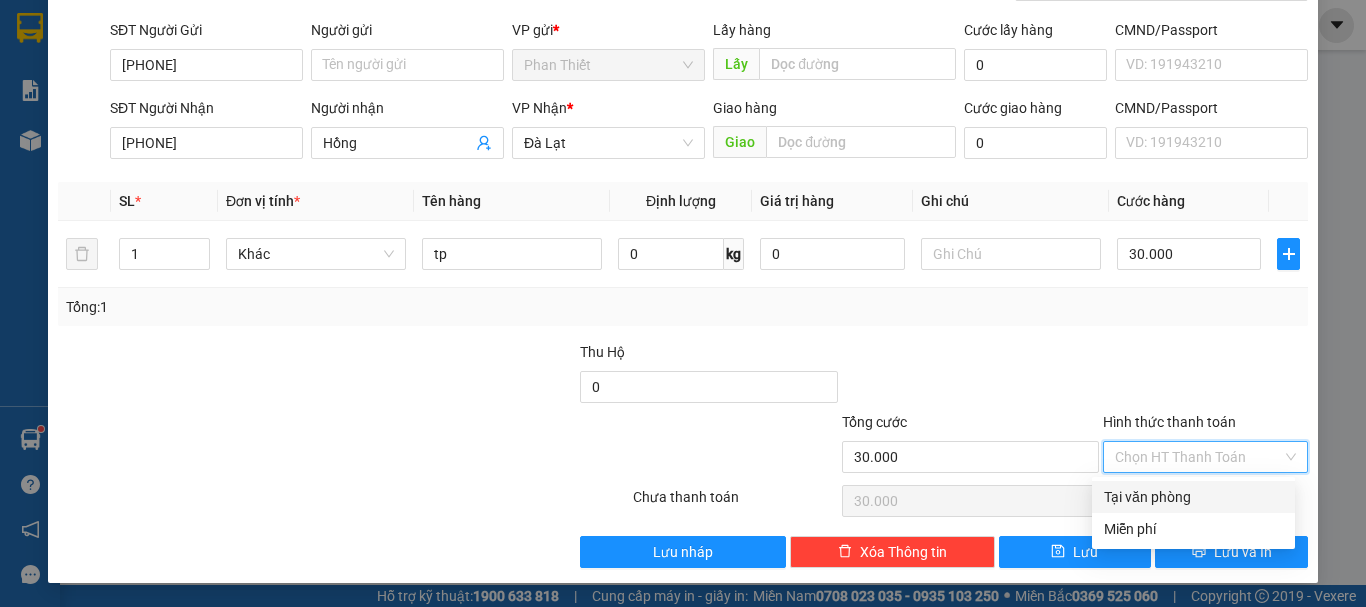 click on "Hình thức thanh toán" at bounding box center [1198, 457] 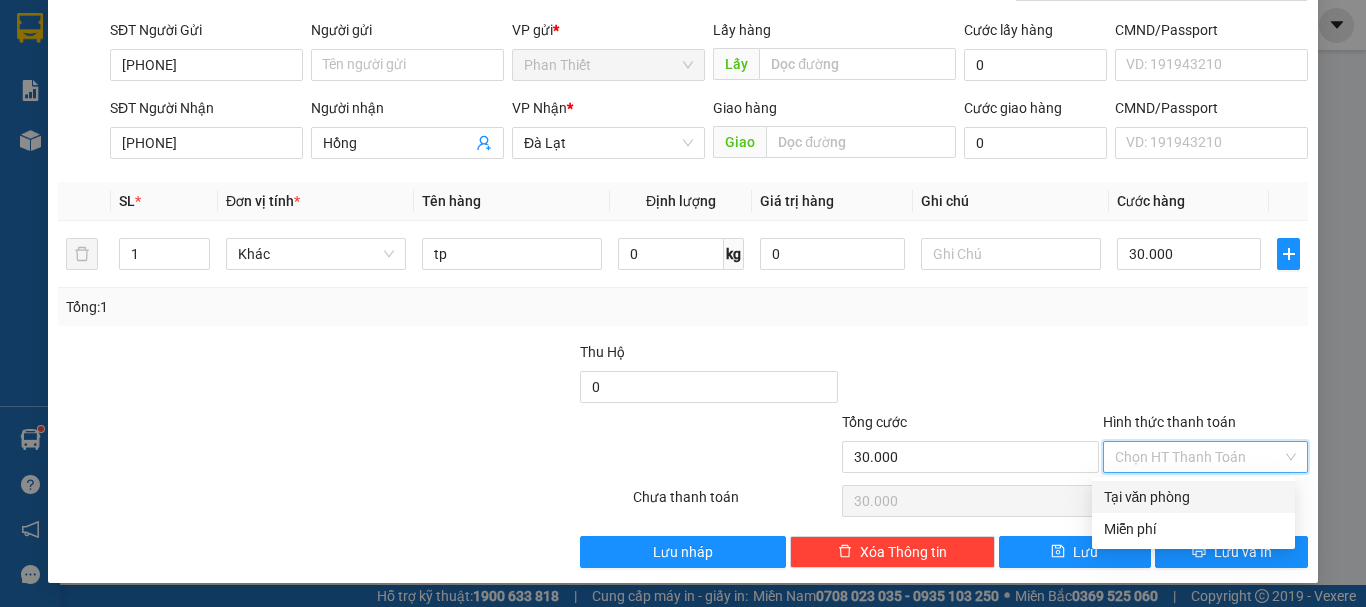click on "Tại văn phòng" at bounding box center (1193, 497) 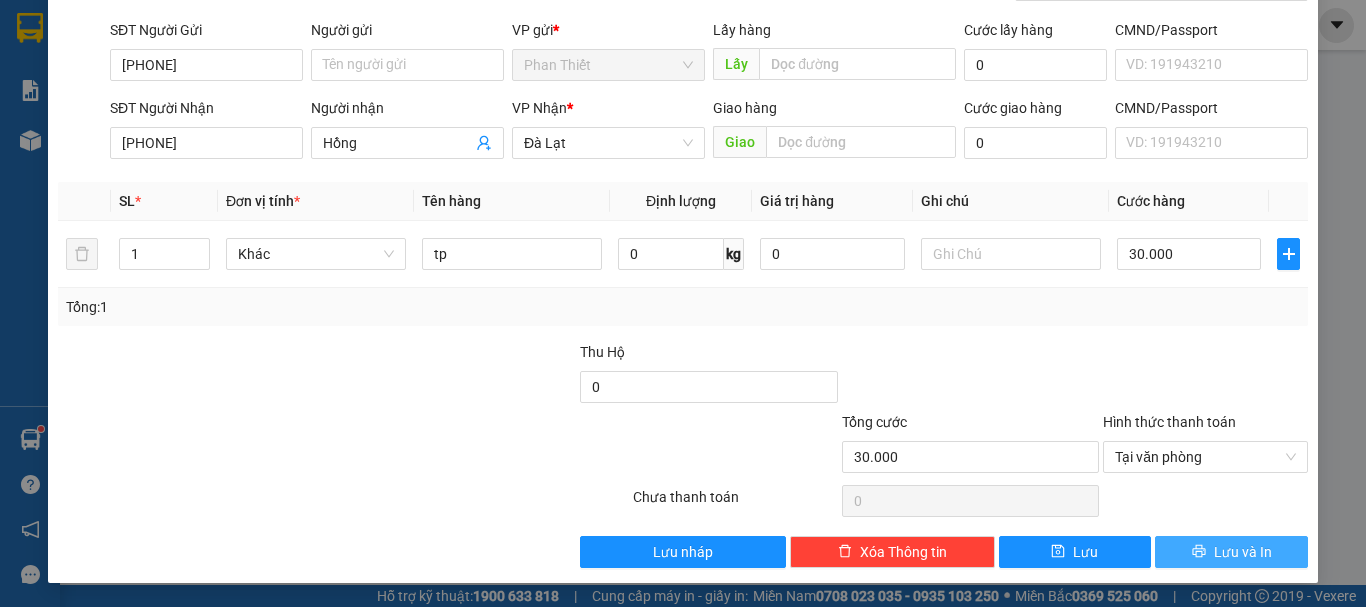 click on "Lưu và In" at bounding box center [1243, 552] 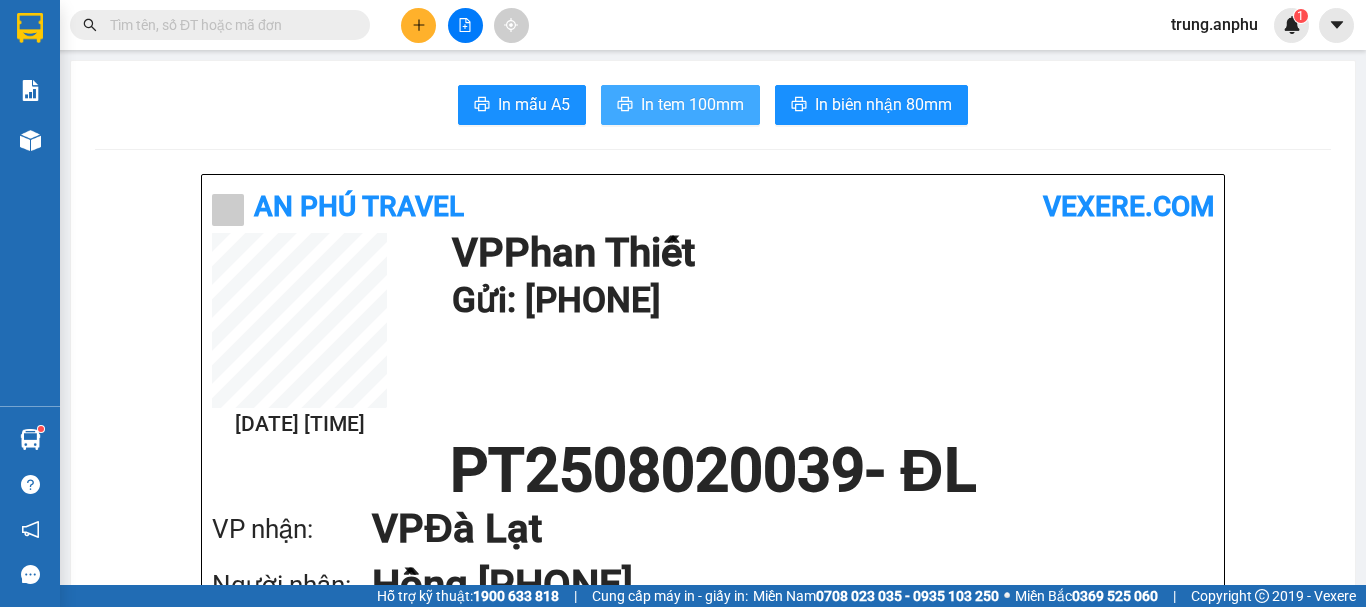 click on "In tem 100mm" at bounding box center [680, 105] 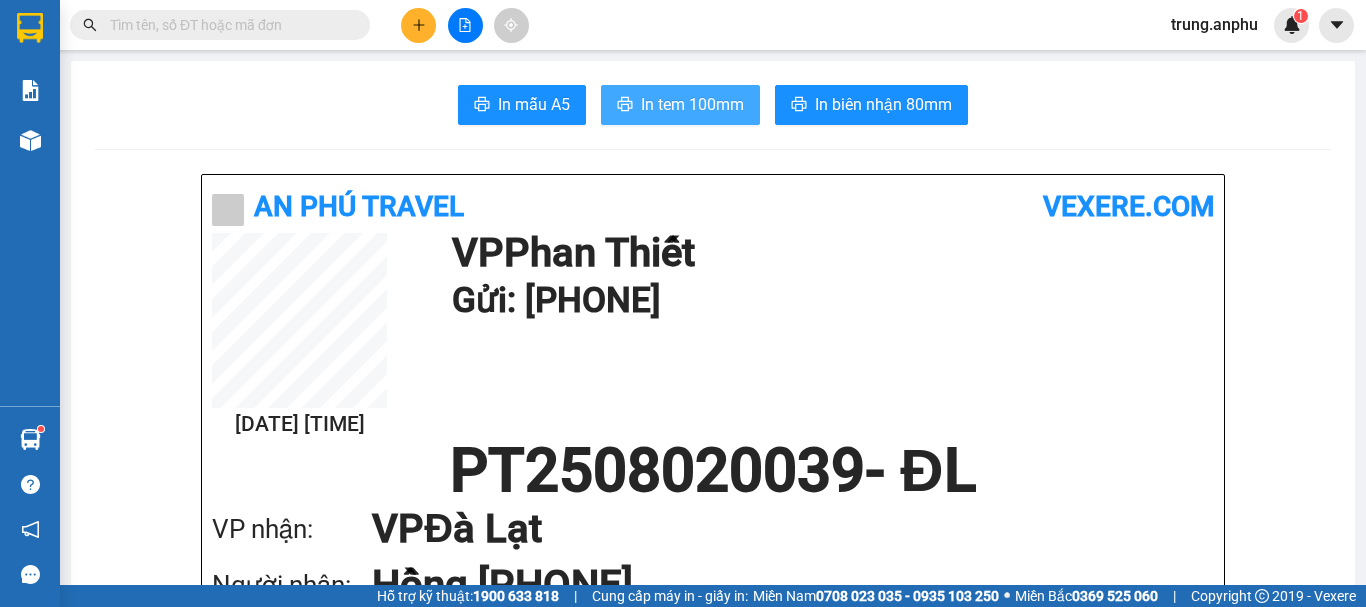 scroll, scrollTop: 0, scrollLeft: 0, axis: both 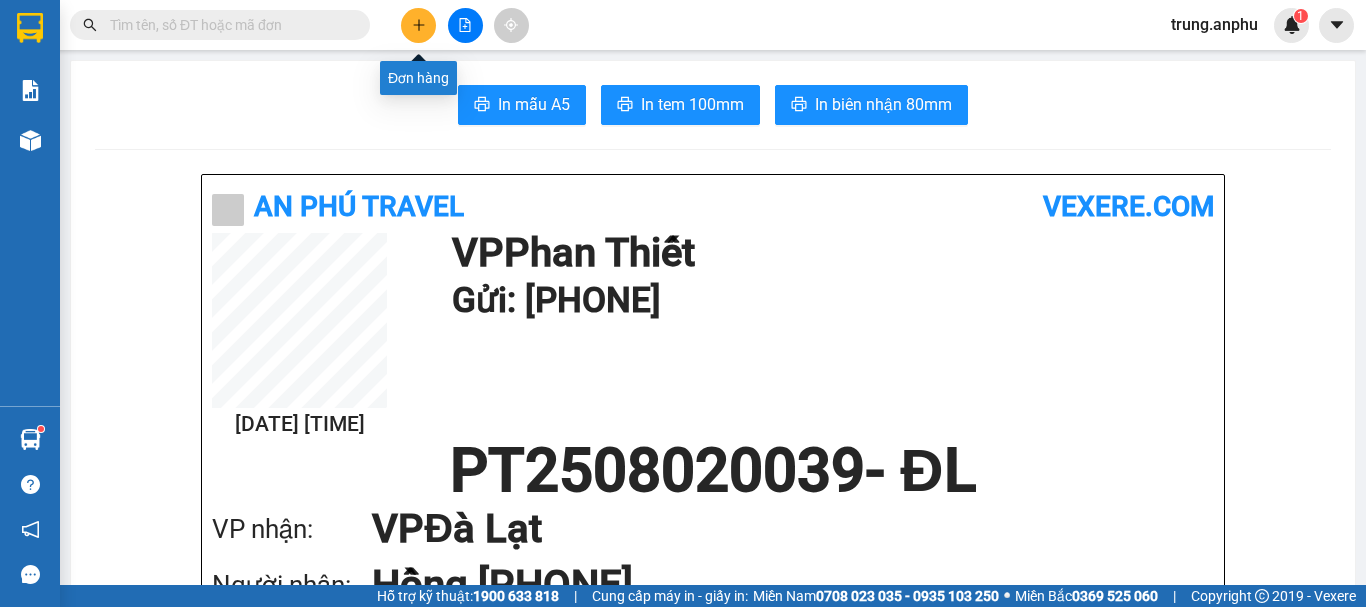 click at bounding box center (418, 25) 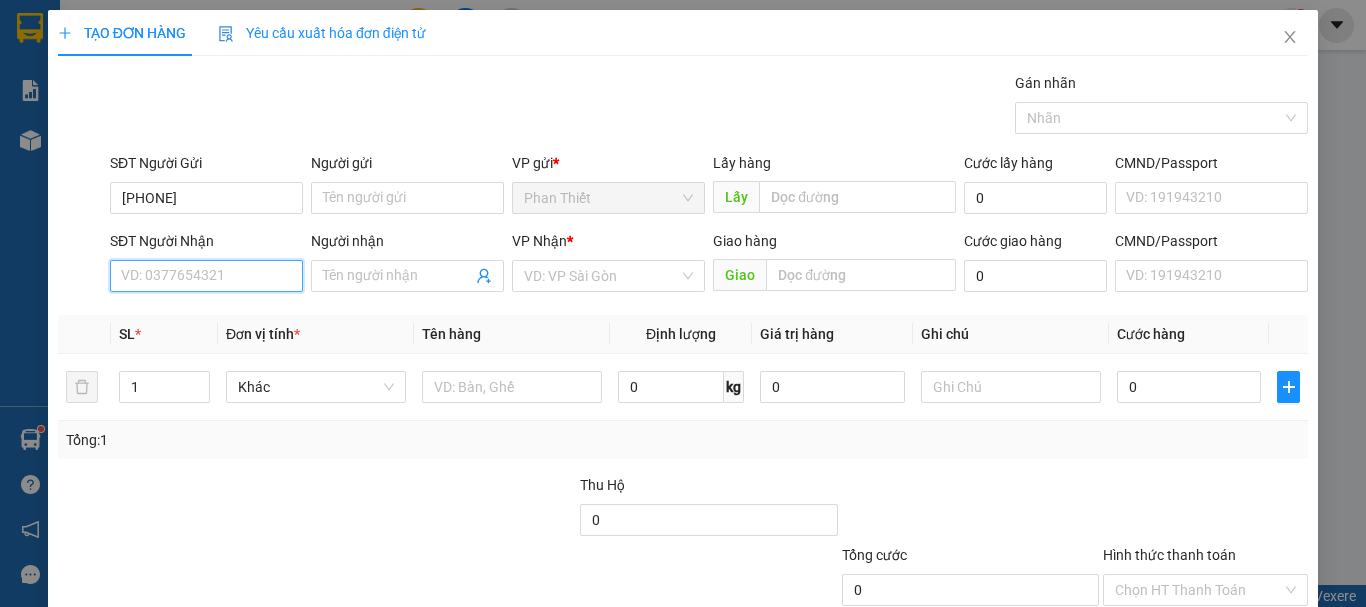 click on "SĐT Người Nhận" at bounding box center (206, 276) 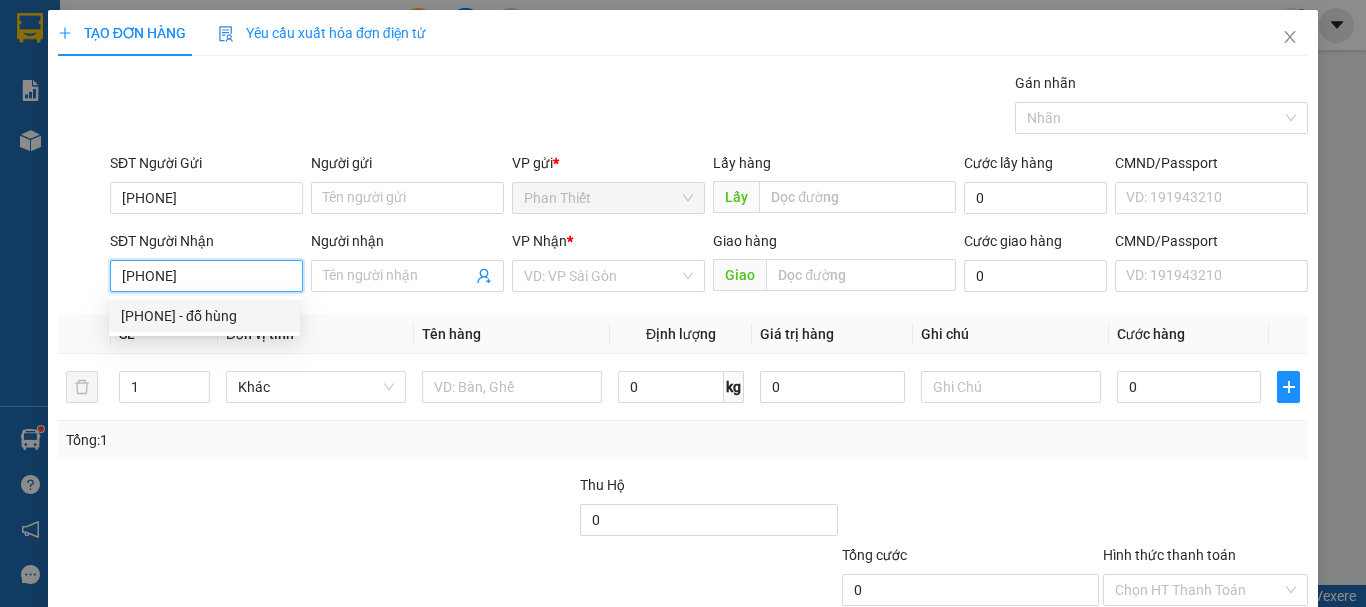 click on "[PHONE] - đỗ hùng" at bounding box center (204, 316) 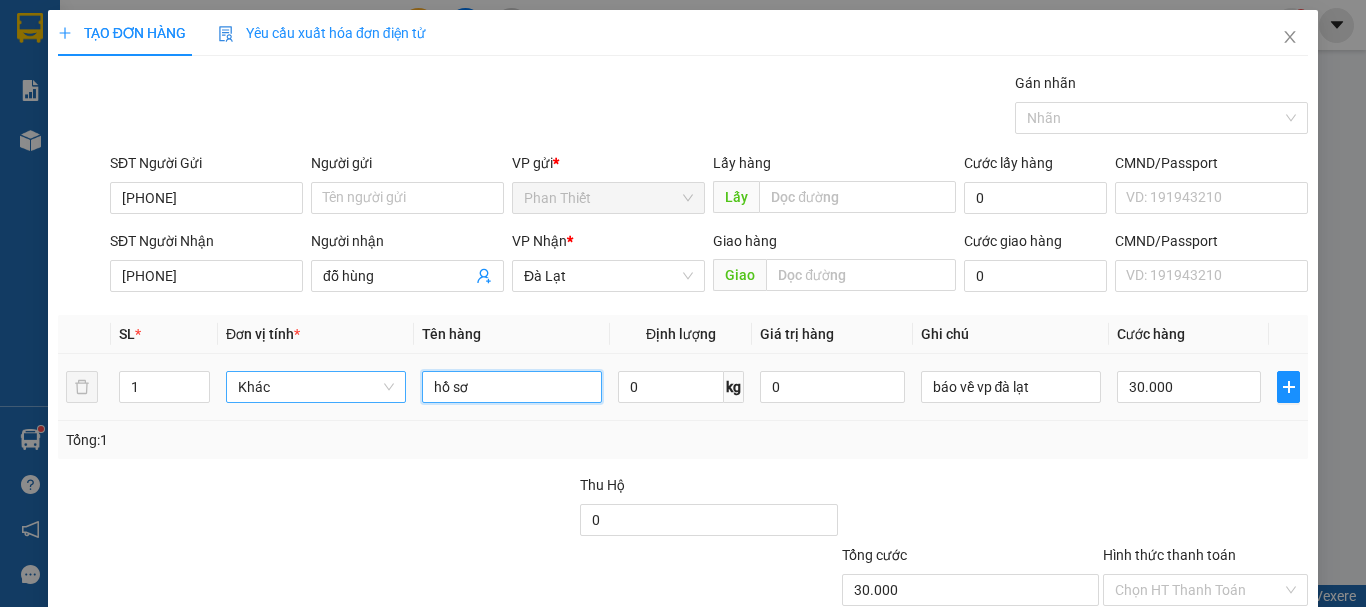 drag, startPoint x: 466, startPoint y: 386, endPoint x: 387, endPoint y: 388, distance: 79.025314 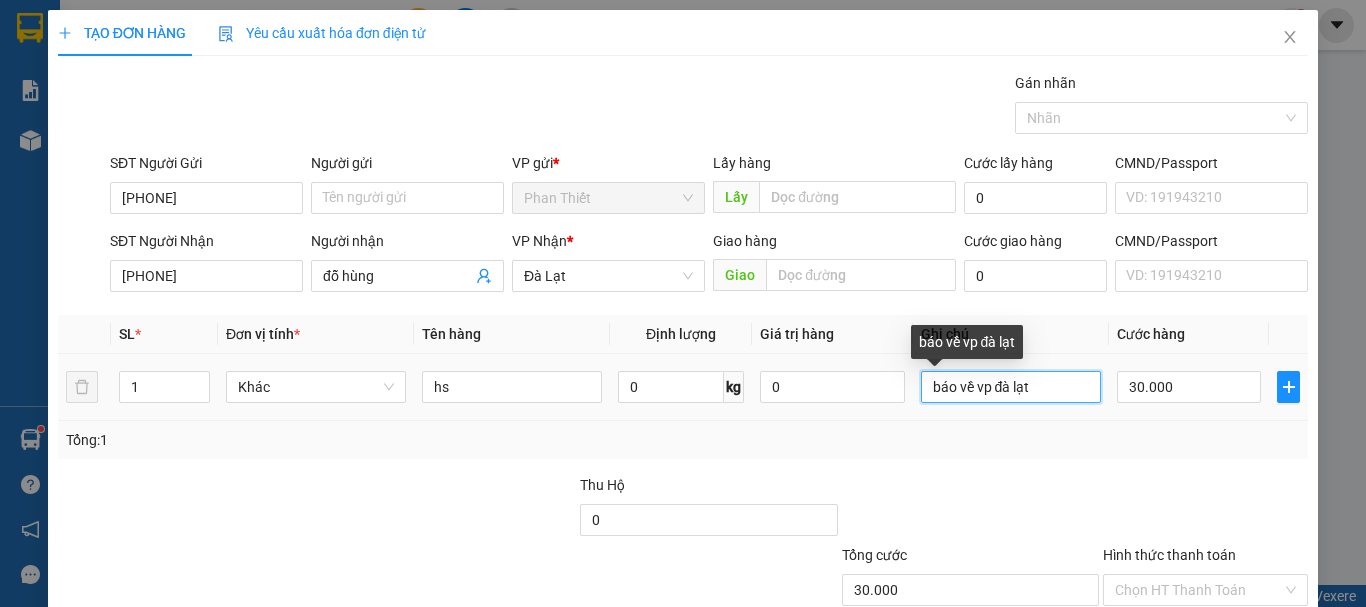 click on "báo về vp đà lạt" at bounding box center [1011, 387] 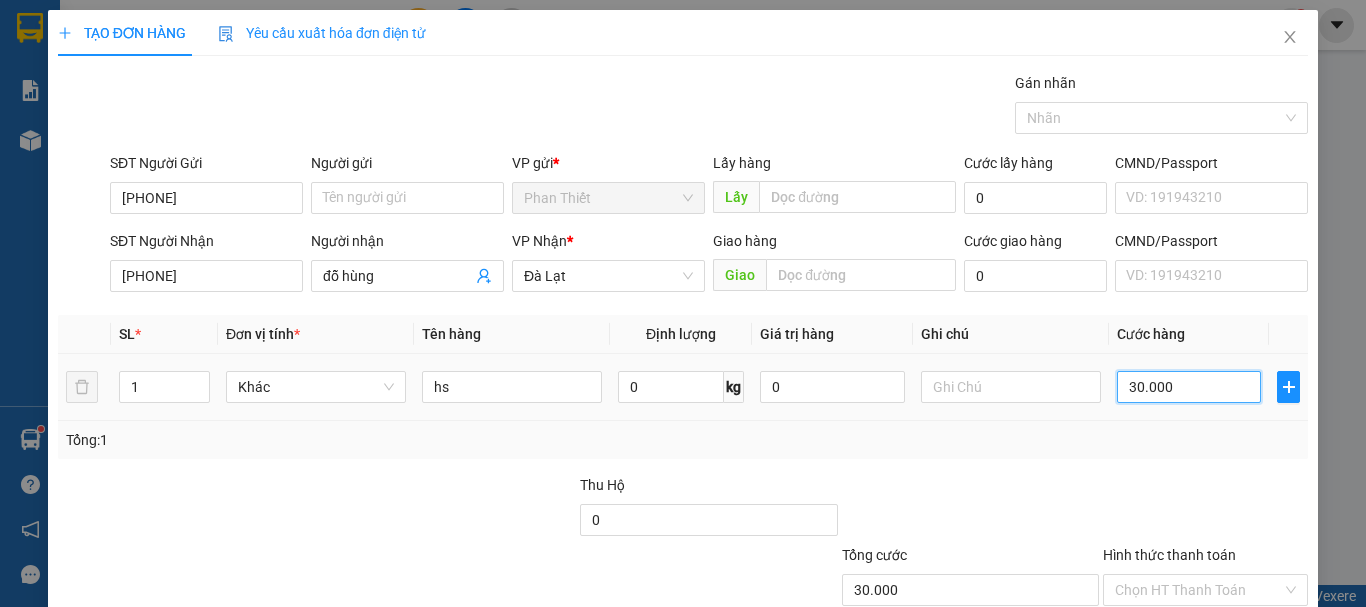 click on "30.000" at bounding box center [1189, 387] 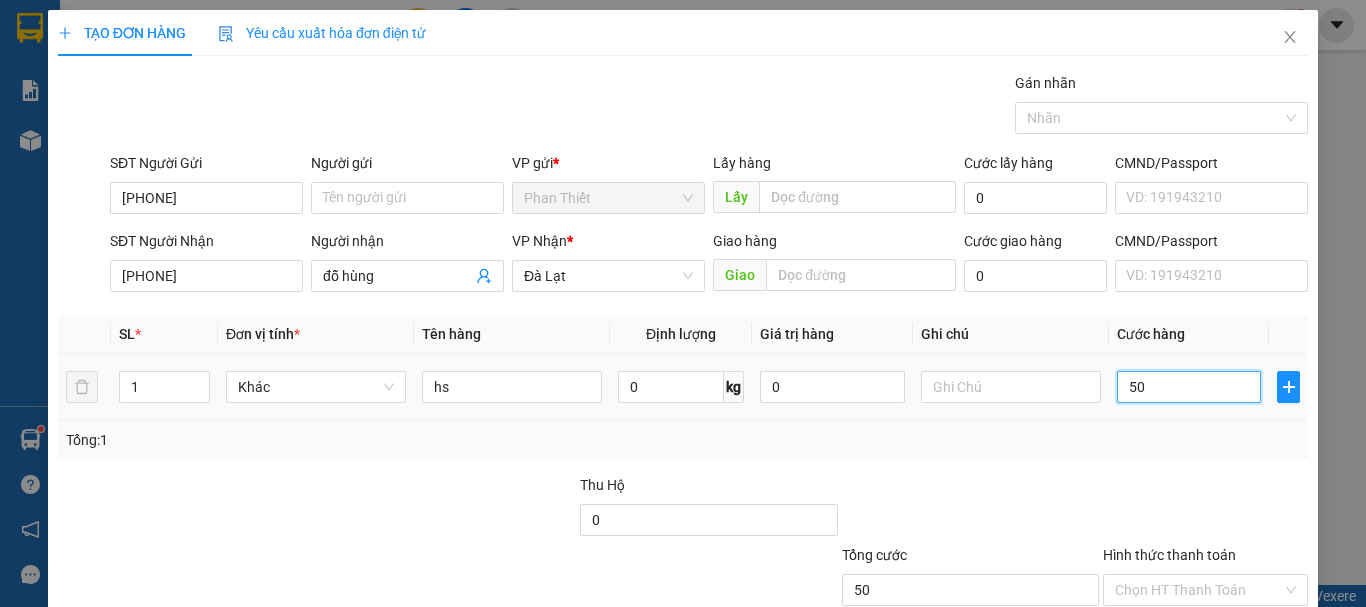 scroll, scrollTop: 133, scrollLeft: 0, axis: vertical 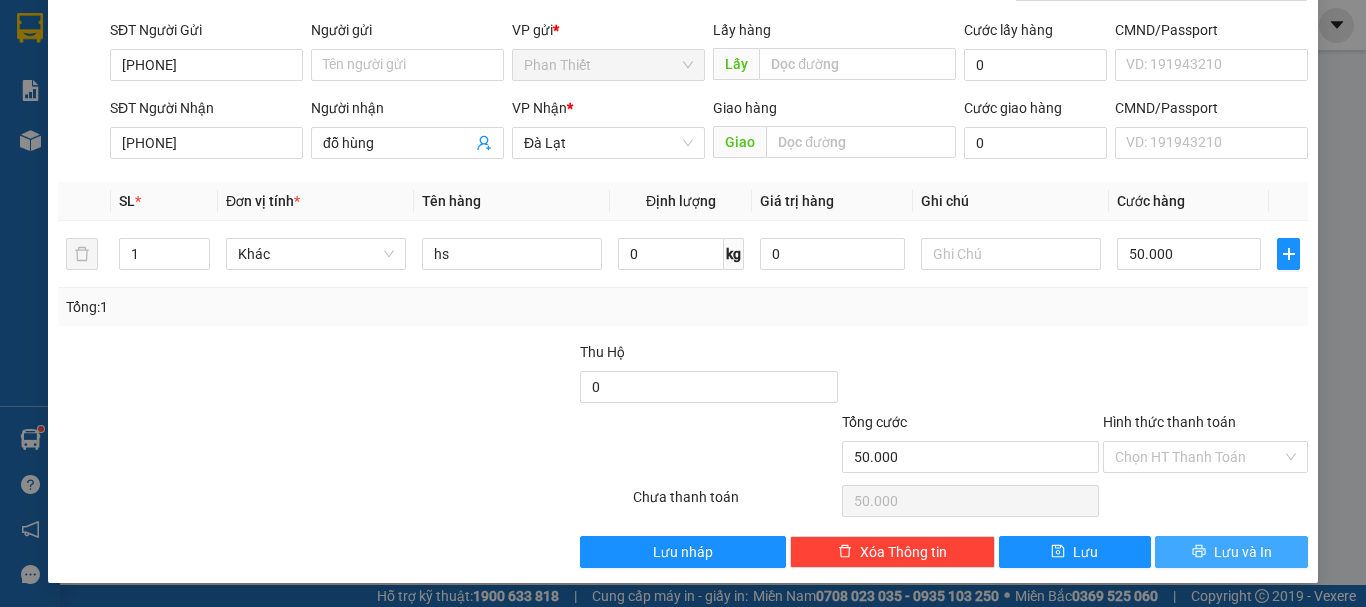 click on "Lưu và In" at bounding box center (1231, 552) 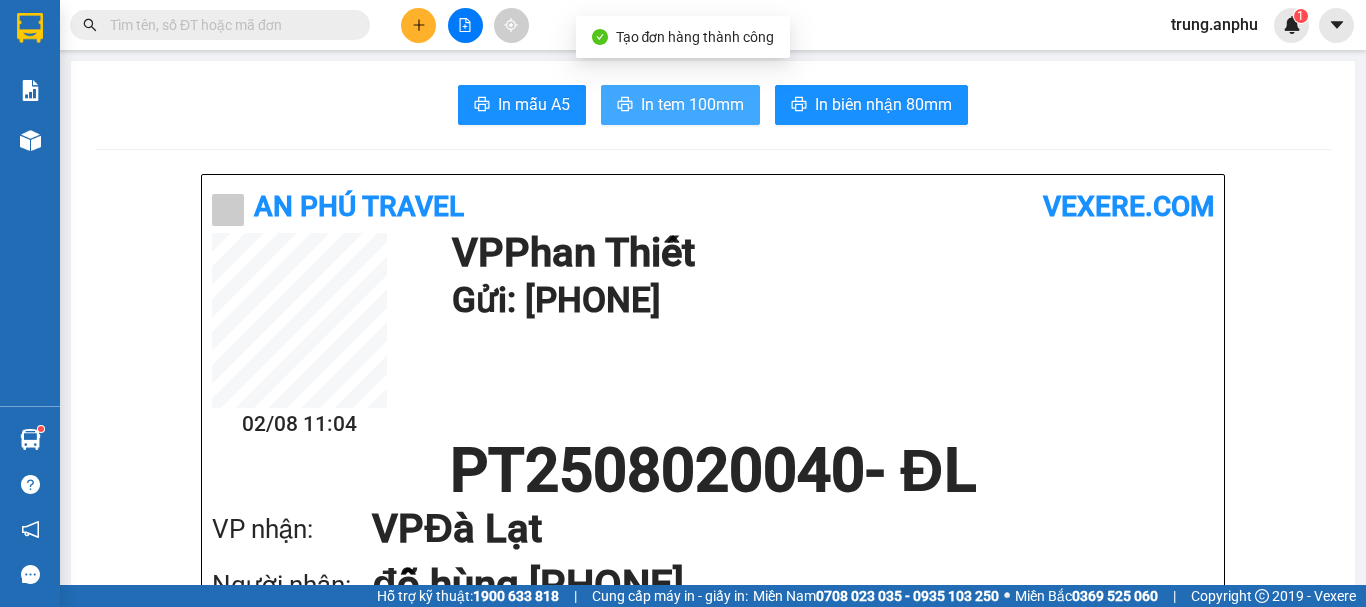 click on "In tem 100mm" at bounding box center [692, 104] 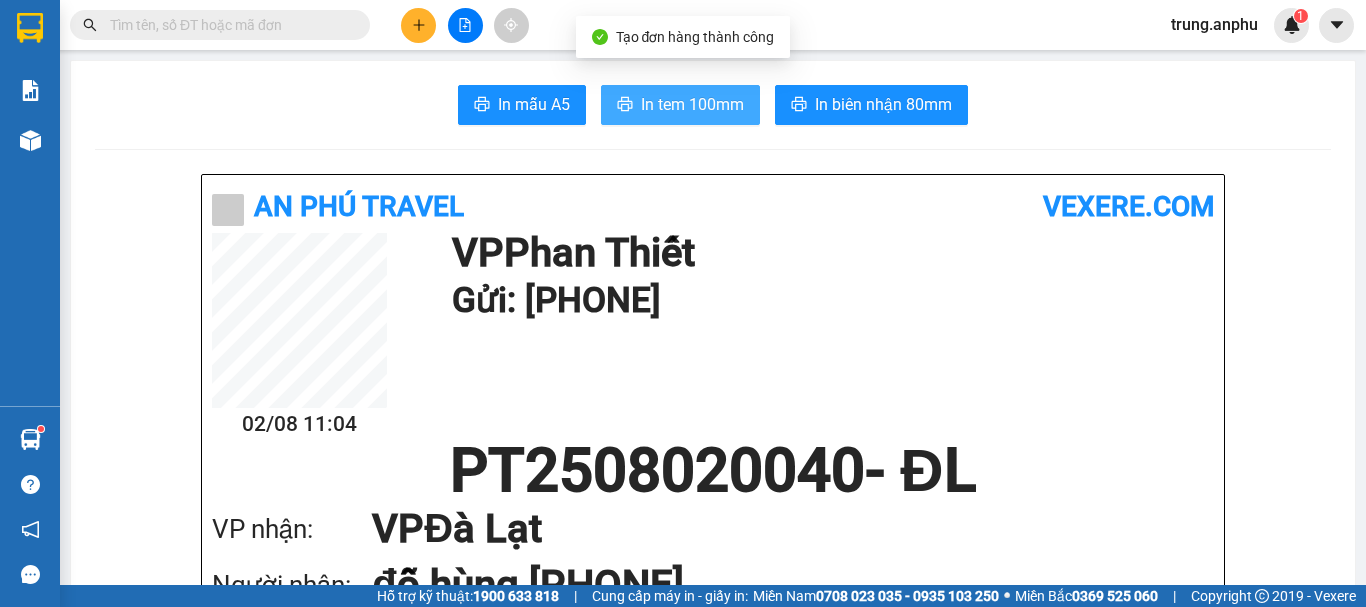 scroll, scrollTop: 0, scrollLeft: 0, axis: both 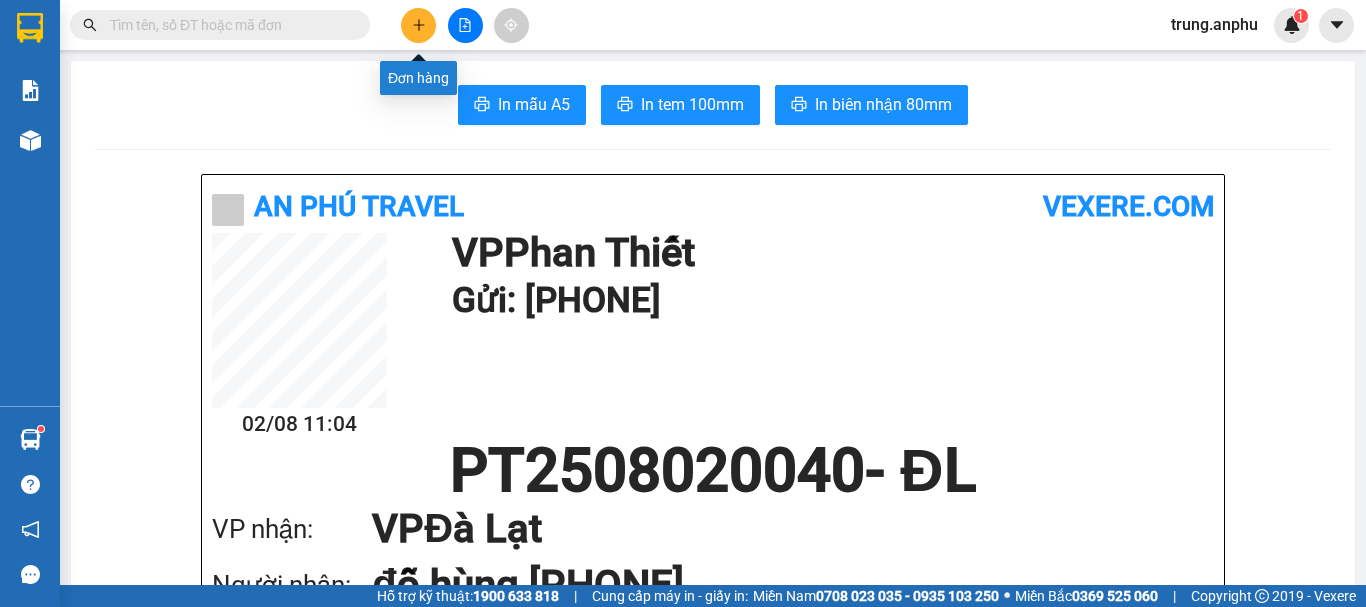 click 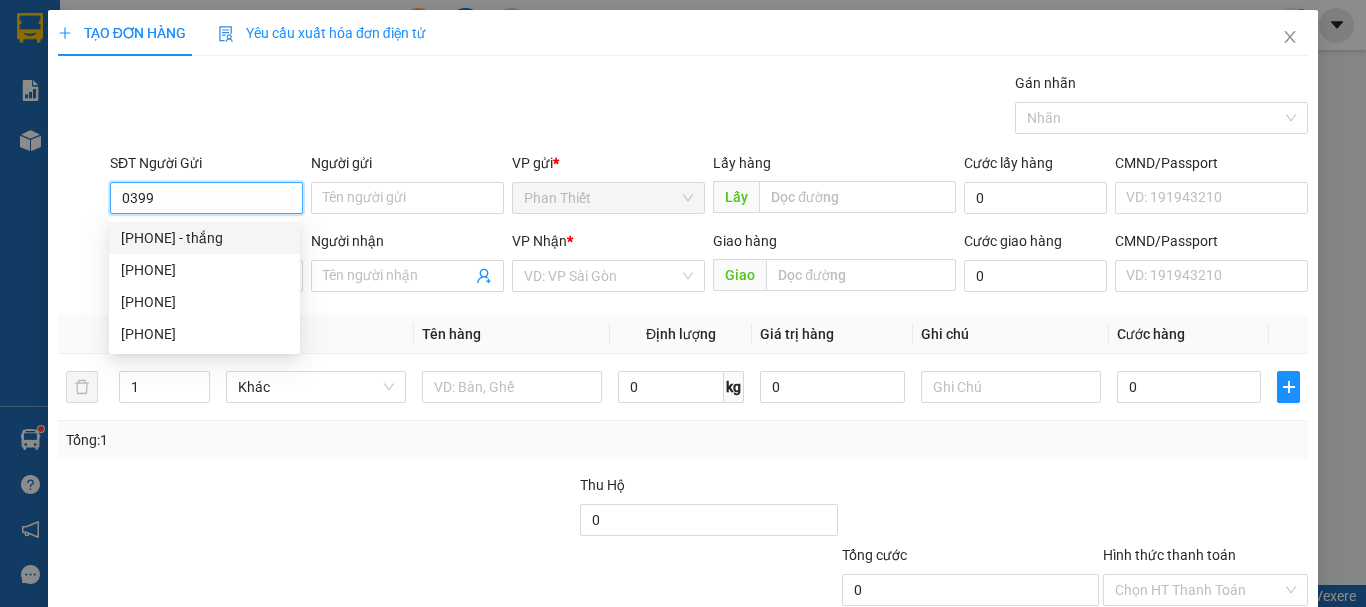 click on "[PHONE] - thắng" at bounding box center [204, 238] 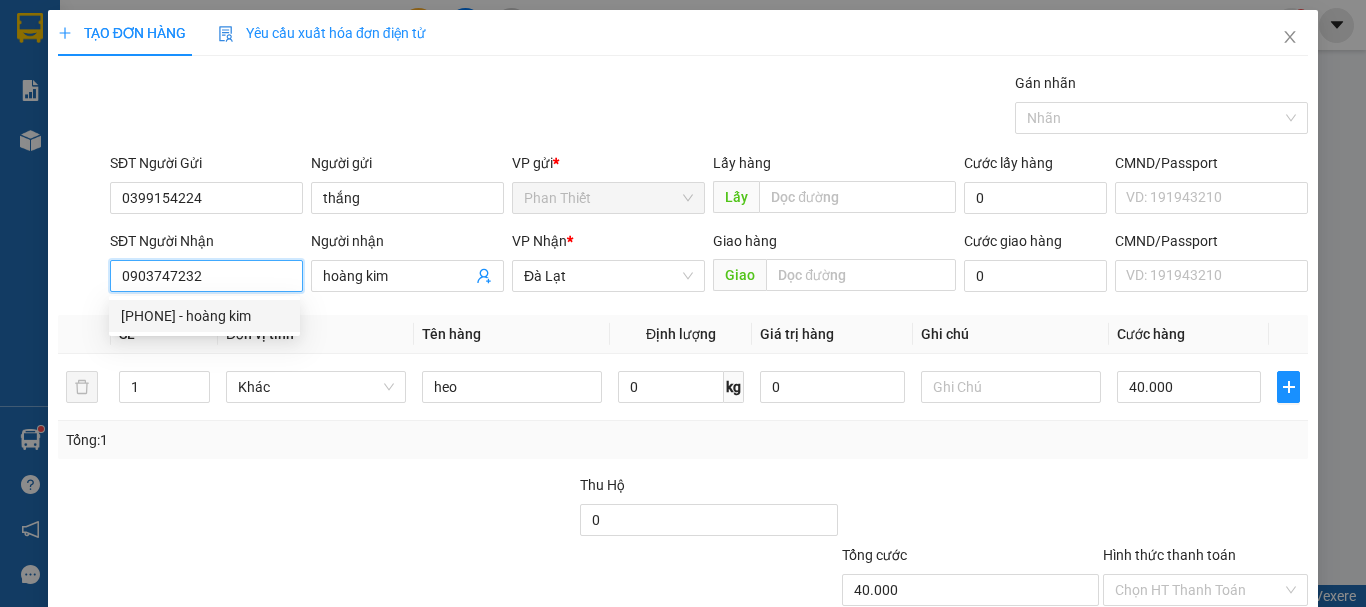 drag, startPoint x: 228, startPoint y: 274, endPoint x: 75, endPoint y: 284, distance: 153.32645 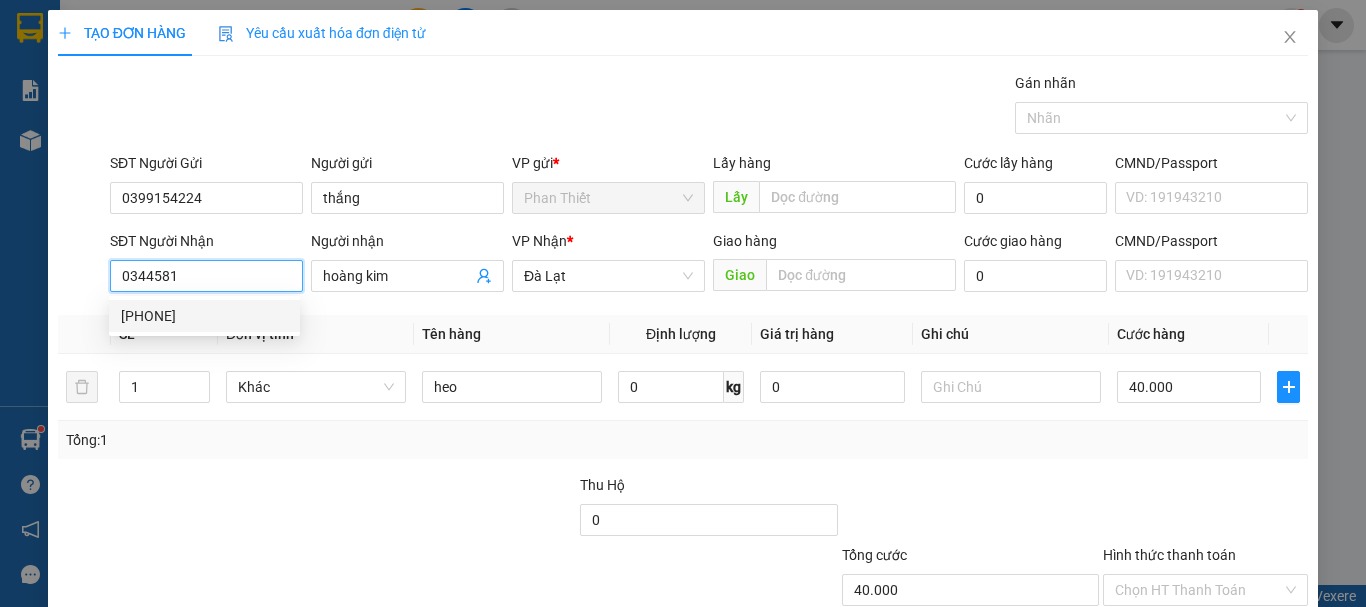 click on "[PHONE]" at bounding box center [204, 316] 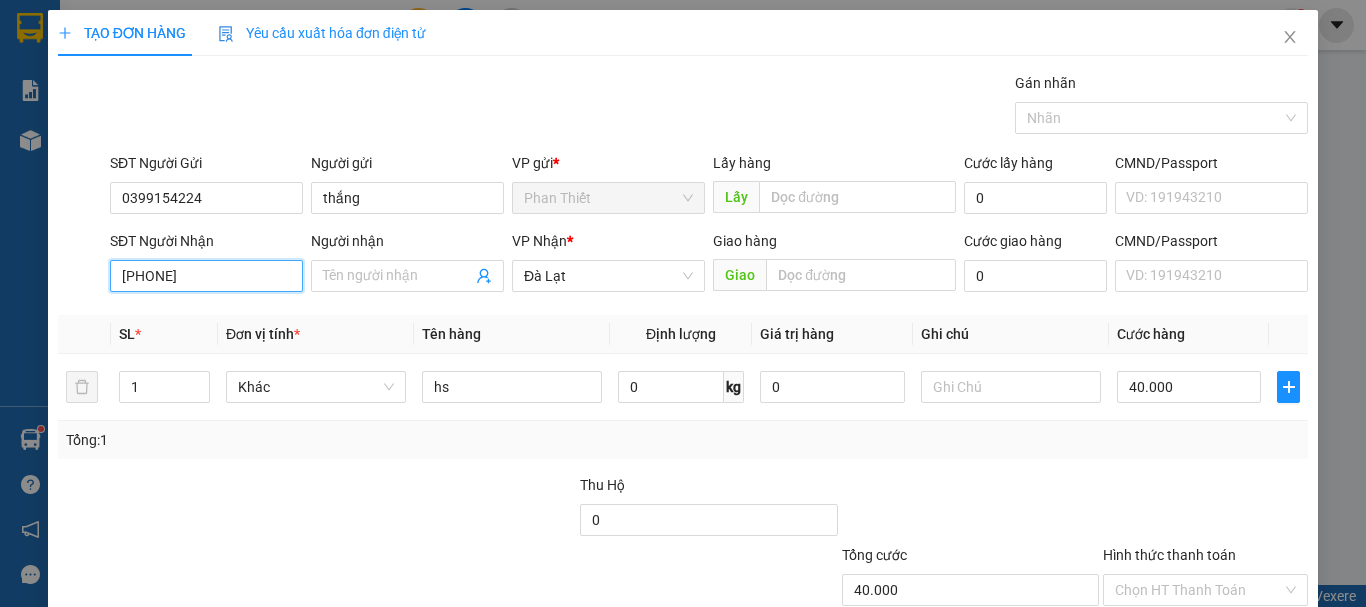 scroll, scrollTop: 133, scrollLeft: 0, axis: vertical 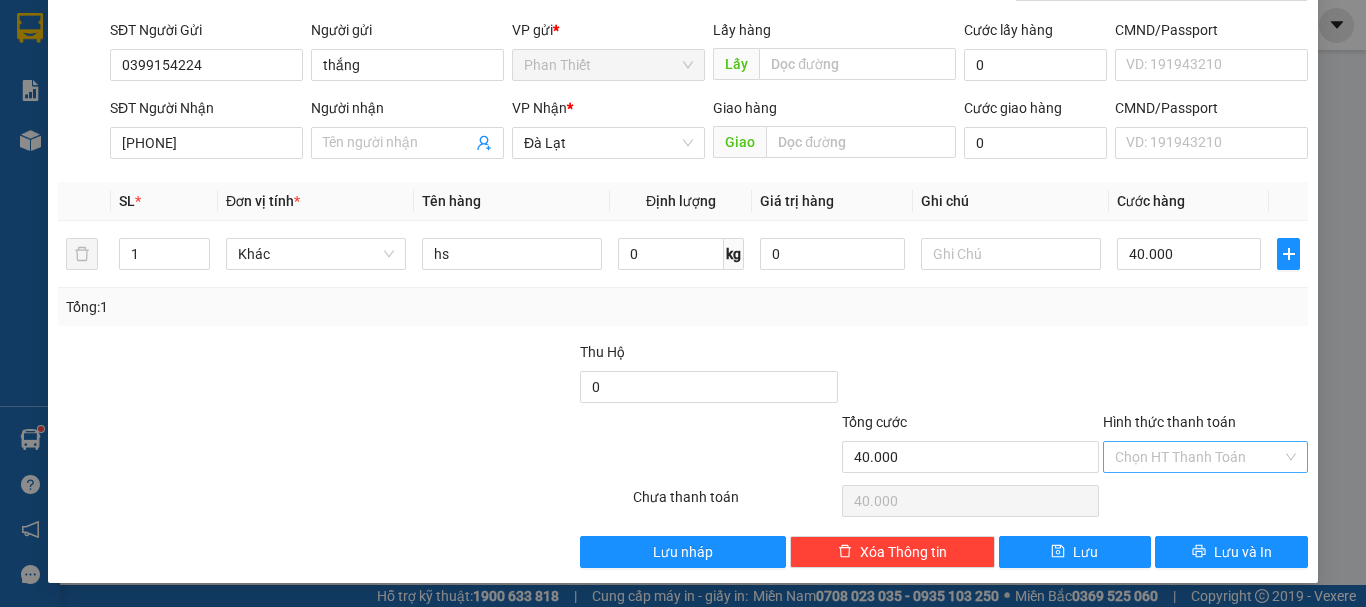 click on "Hình thức thanh toán" at bounding box center [1198, 457] 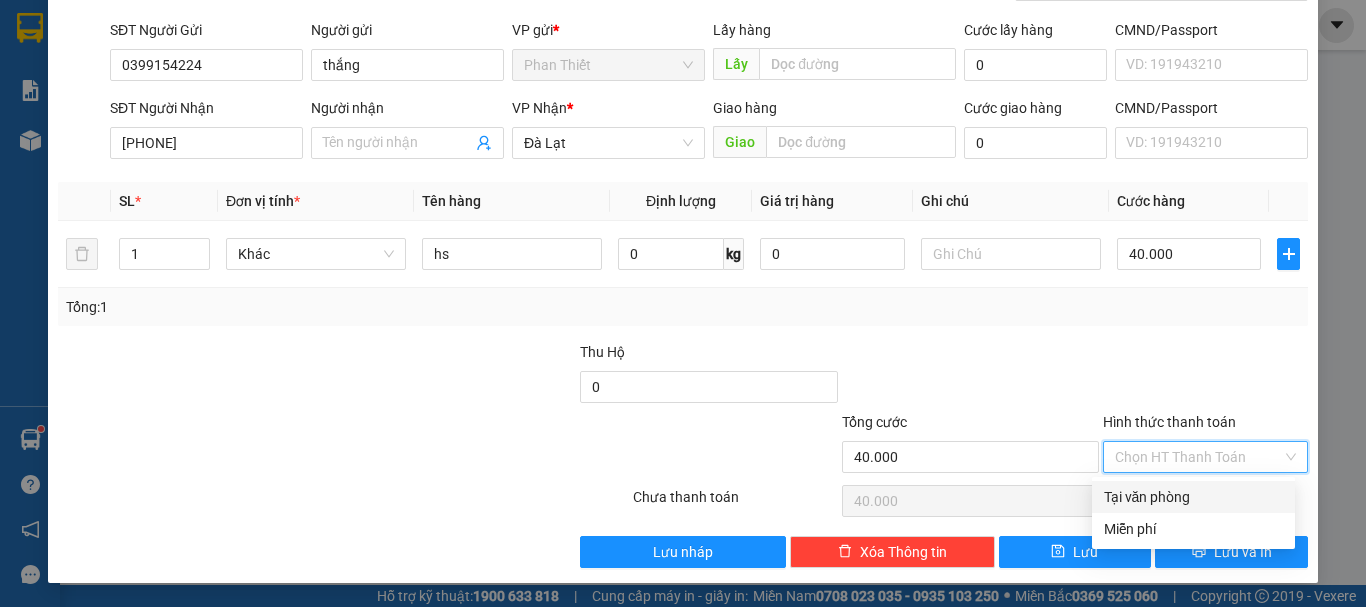 click on "Tại văn phòng" at bounding box center (1193, 497) 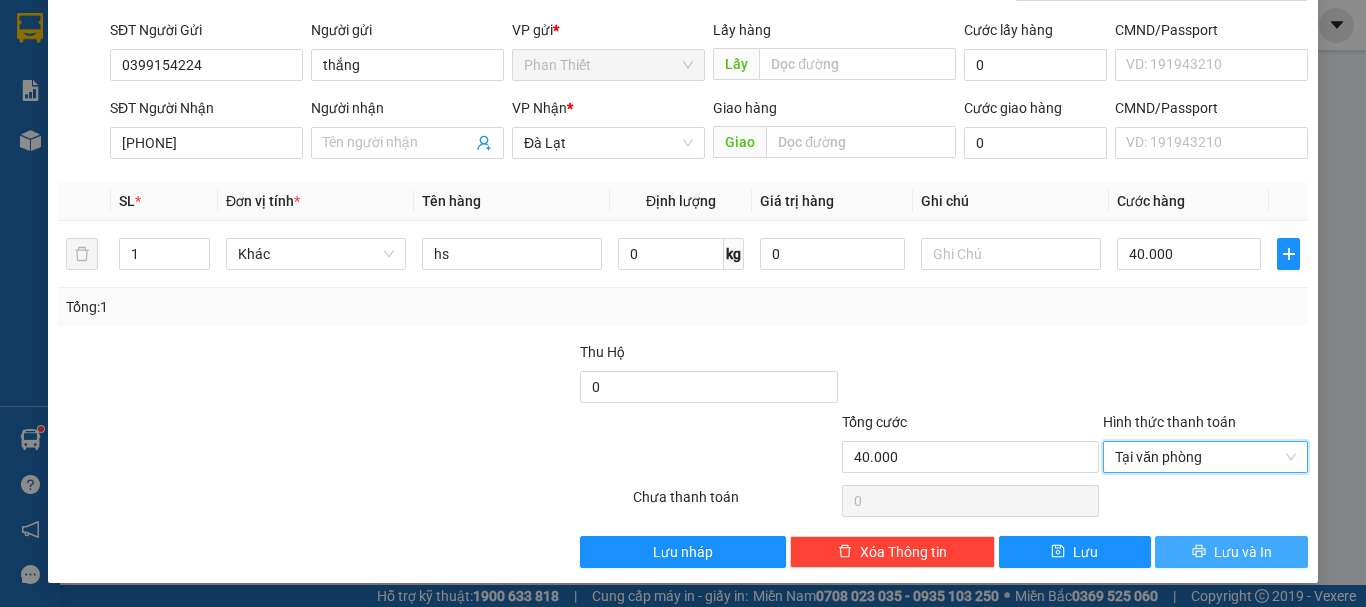 click on "Lưu và In" at bounding box center [1243, 552] 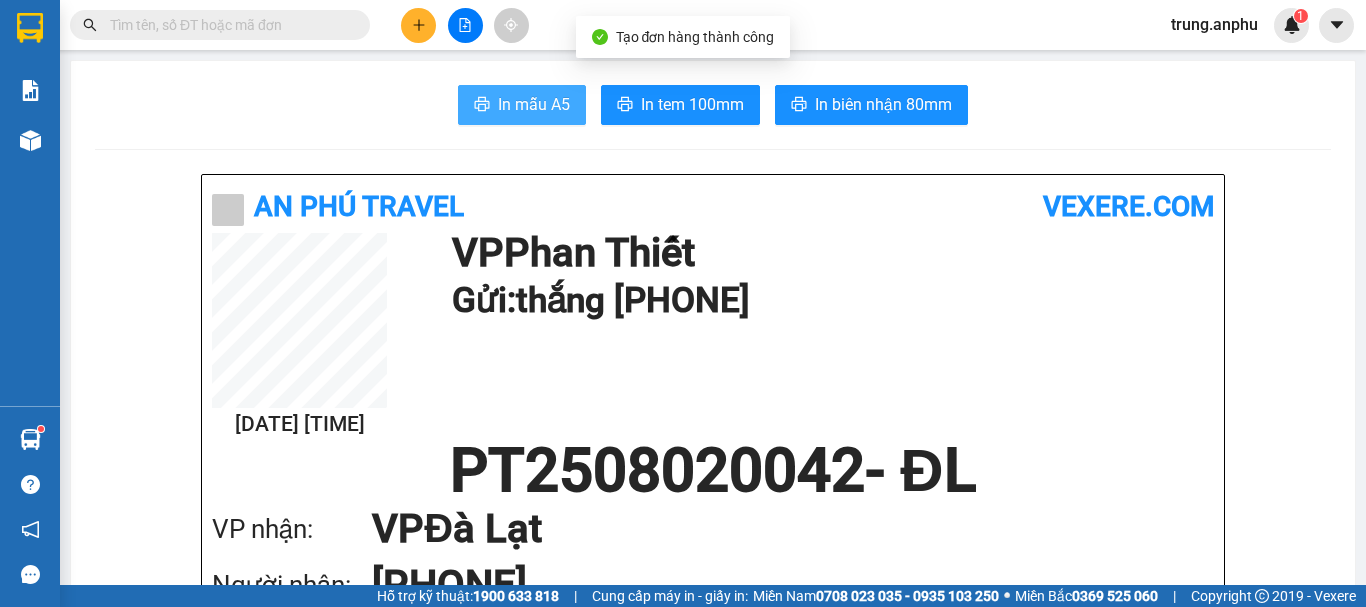 click on "In mẫu A5" at bounding box center (534, 104) 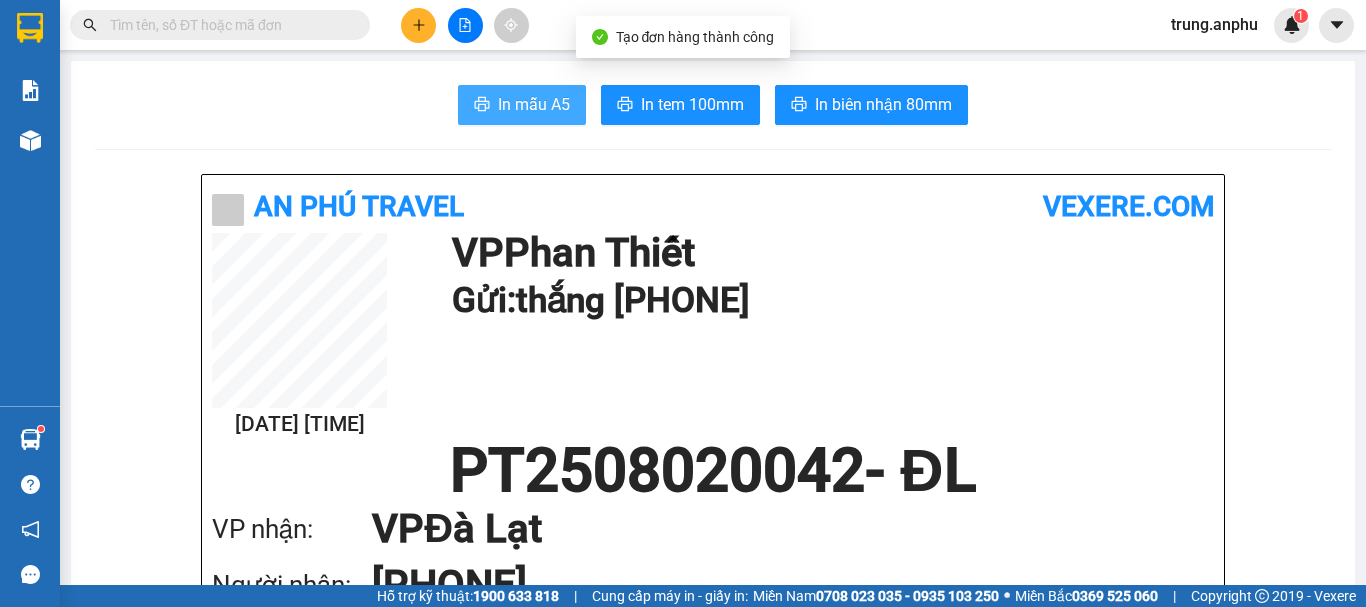 scroll, scrollTop: 0, scrollLeft: 0, axis: both 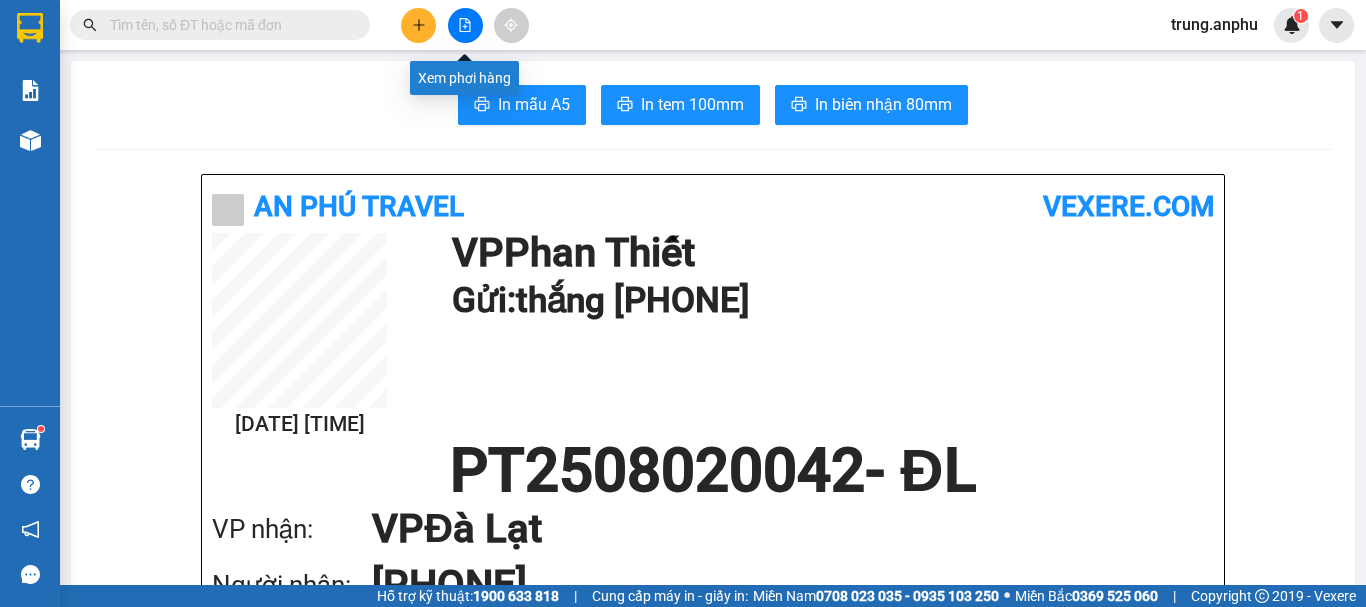 click 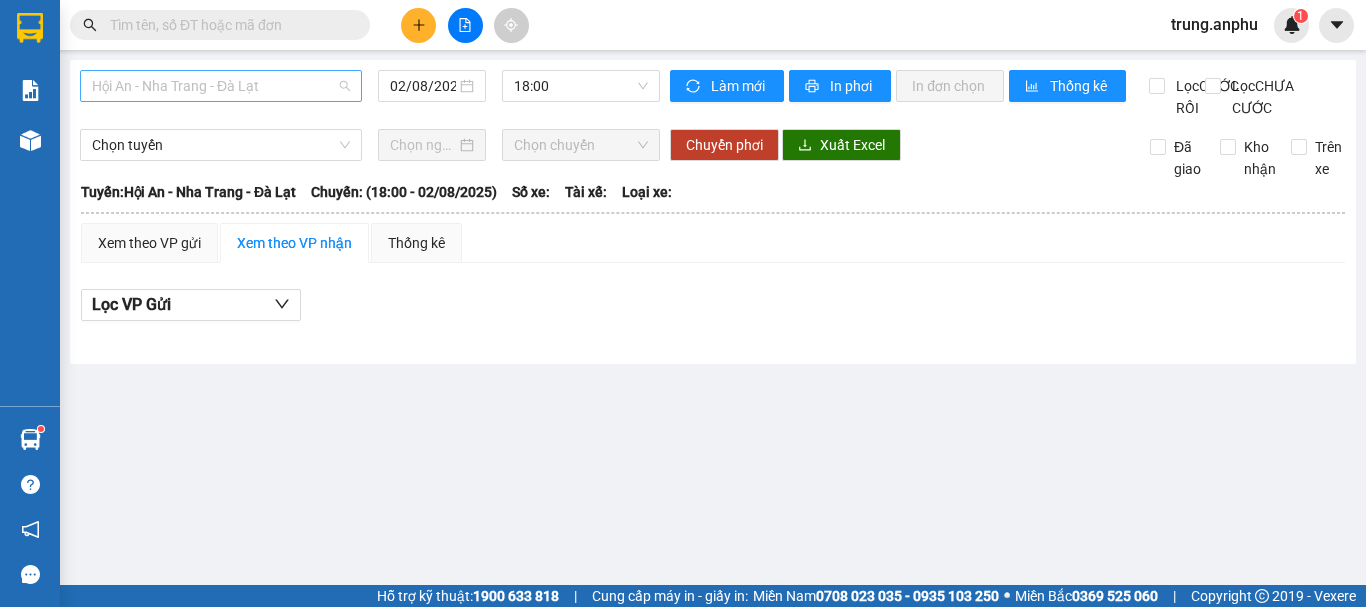 click on "Hội An - Nha Trang - Đà Lạt" at bounding box center (221, 86) 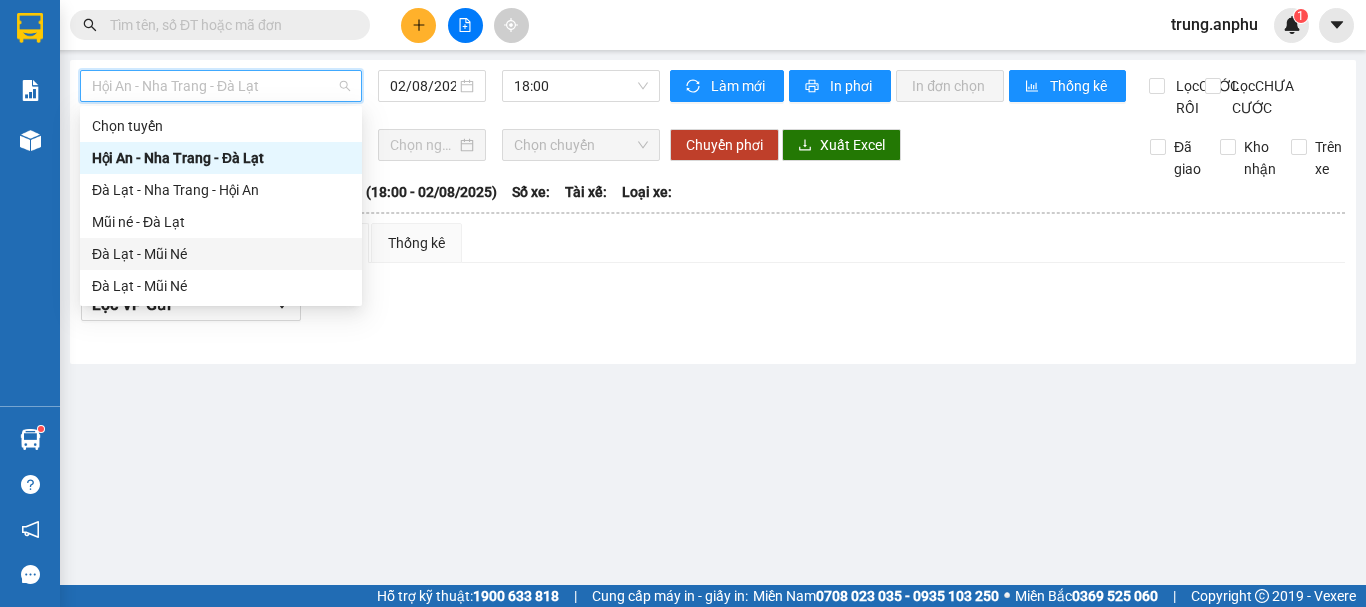 click on "Đà Lạt - Mũi Né" at bounding box center [221, 254] 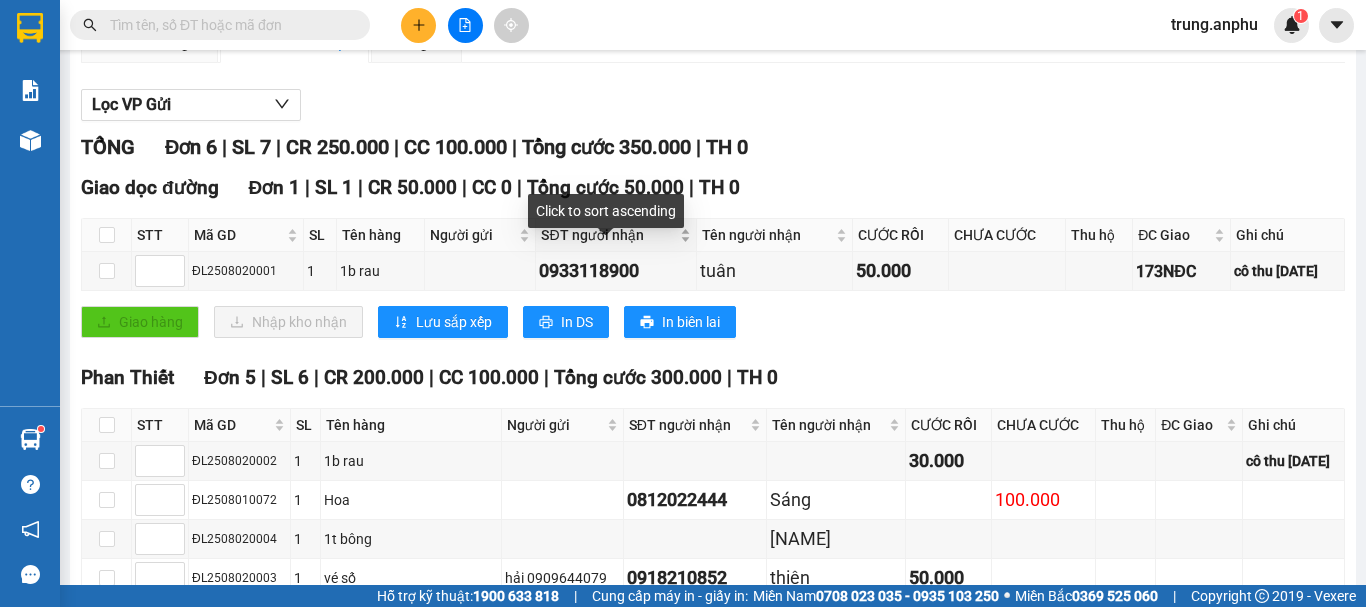 scroll, scrollTop: 377, scrollLeft: 0, axis: vertical 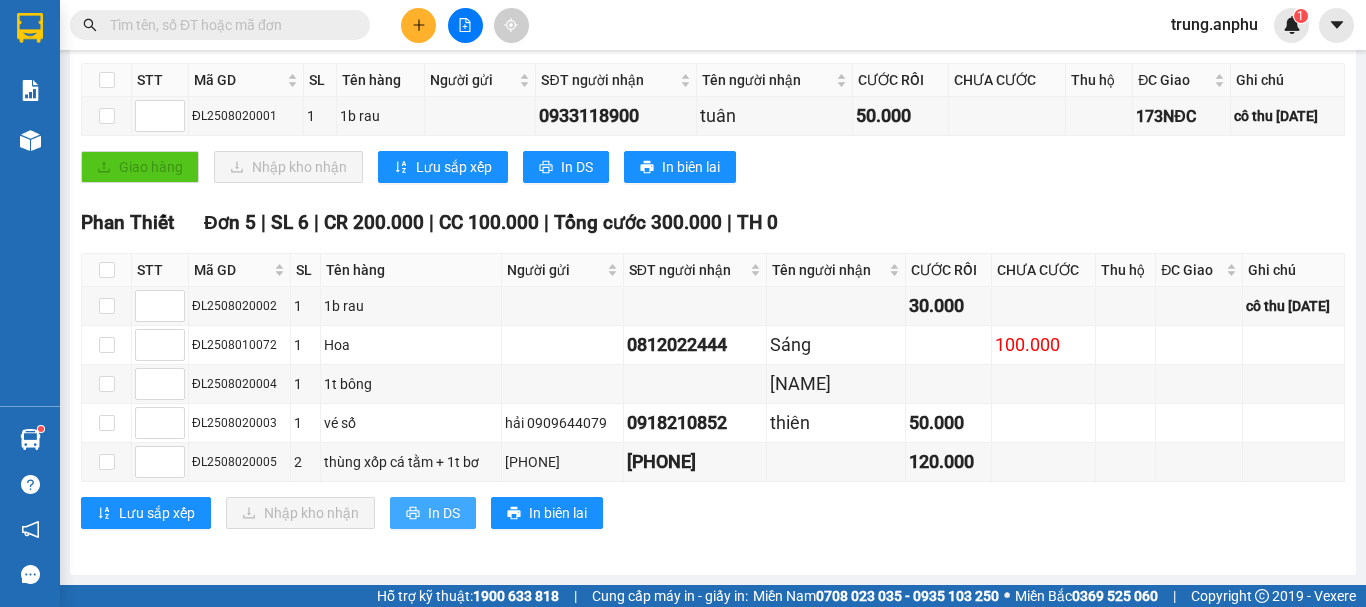 click on "In DS" at bounding box center [444, 513] 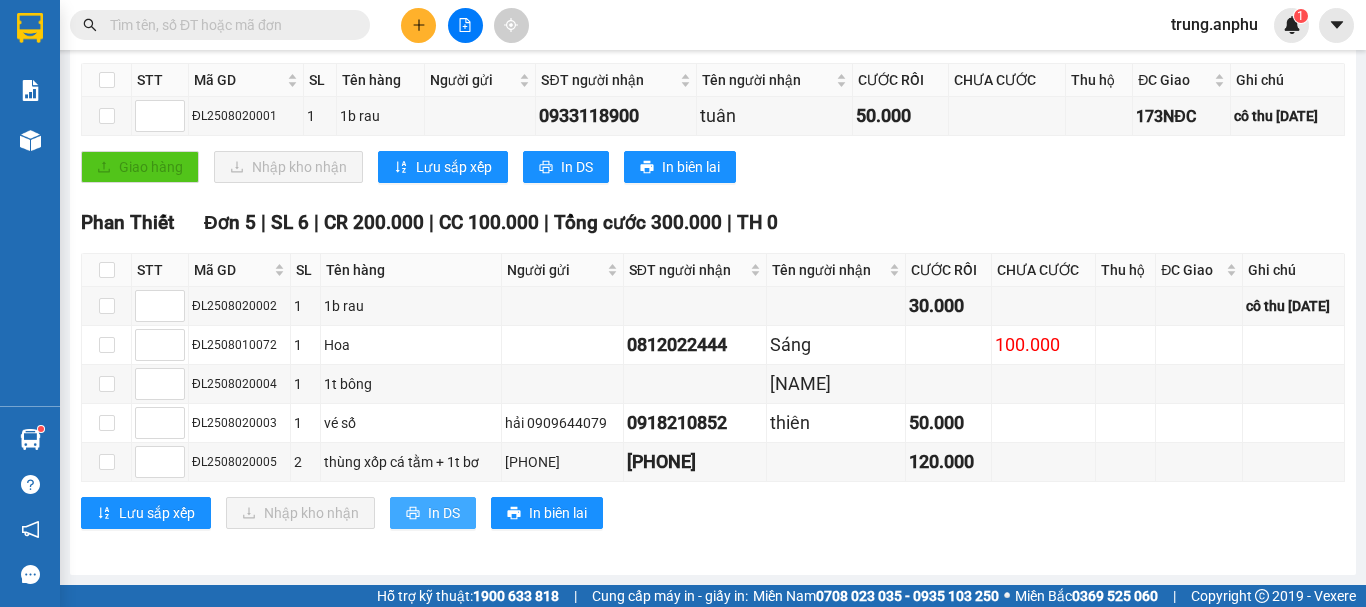 scroll, scrollTop: 0, scrollLeft: 0, axis: both 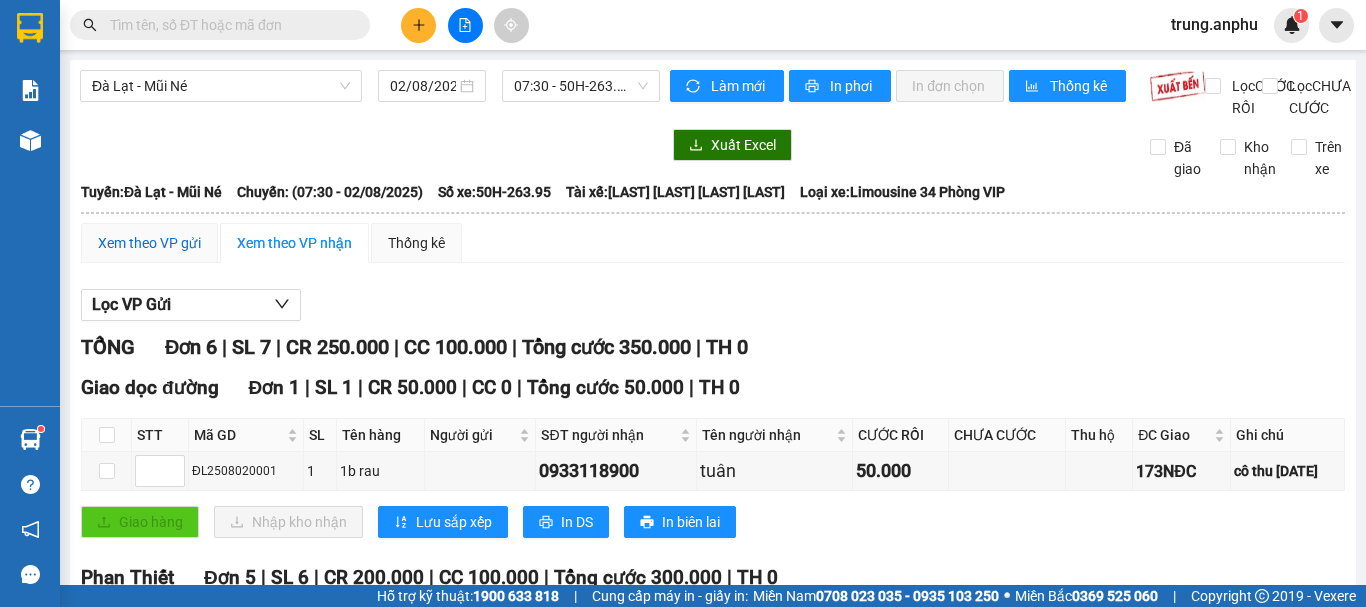 click on "Xem theo VP gửi" at bounding box center (149, 243) 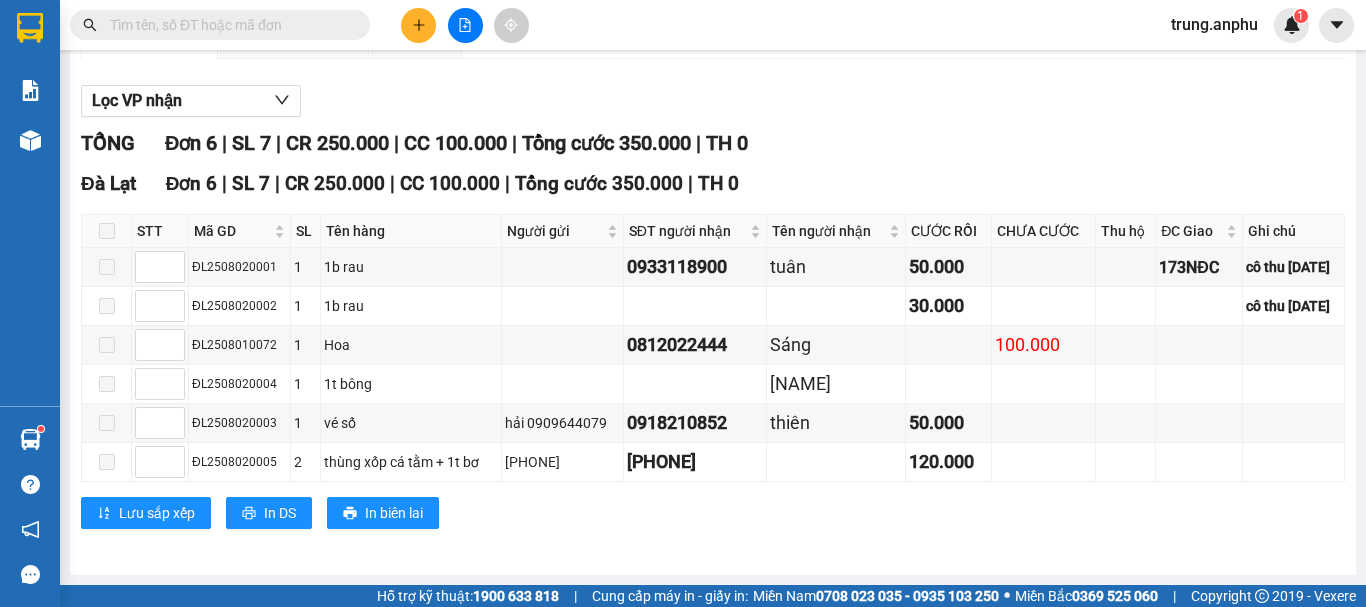scroll, scrollTop: 0, scrollLeft: 0, axis: both 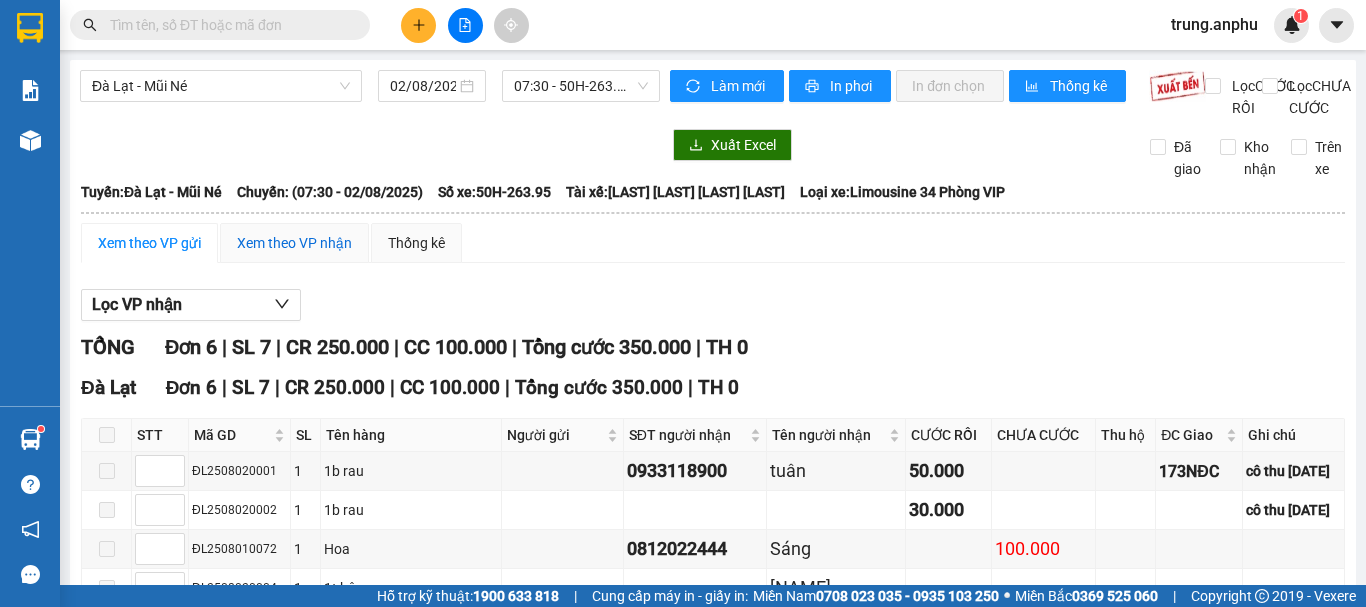 click on "Xem theo VP nhận" at bounding box center [294, 243] 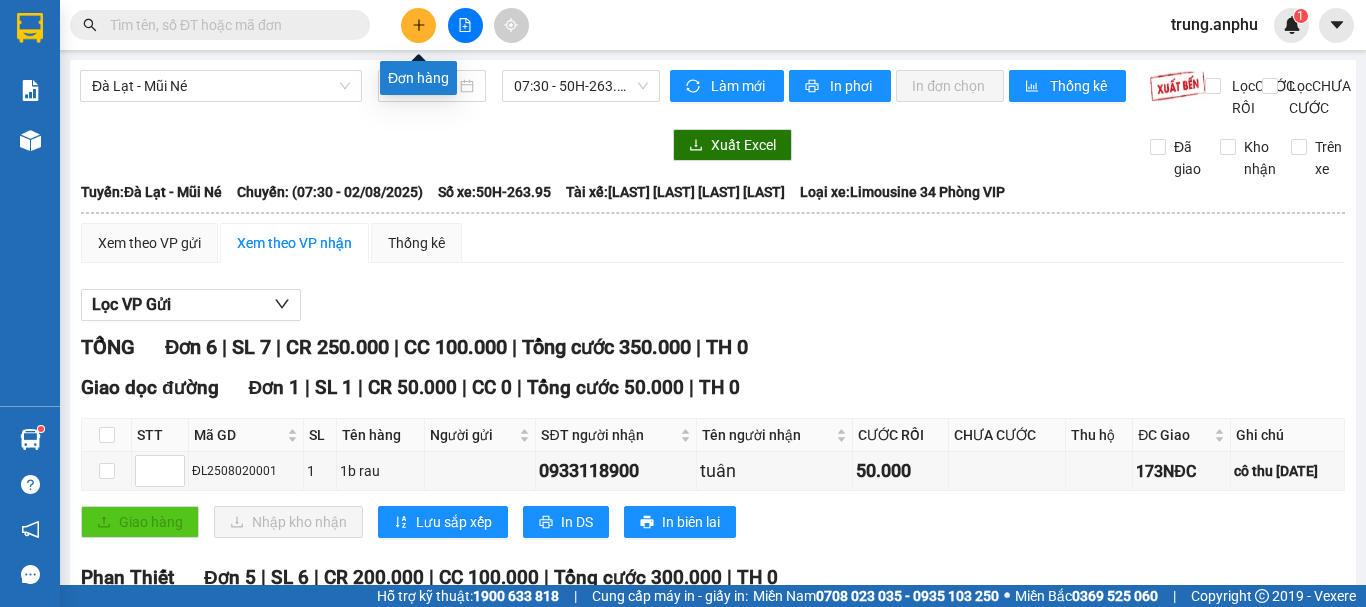 click at bounding box center [418, 25] 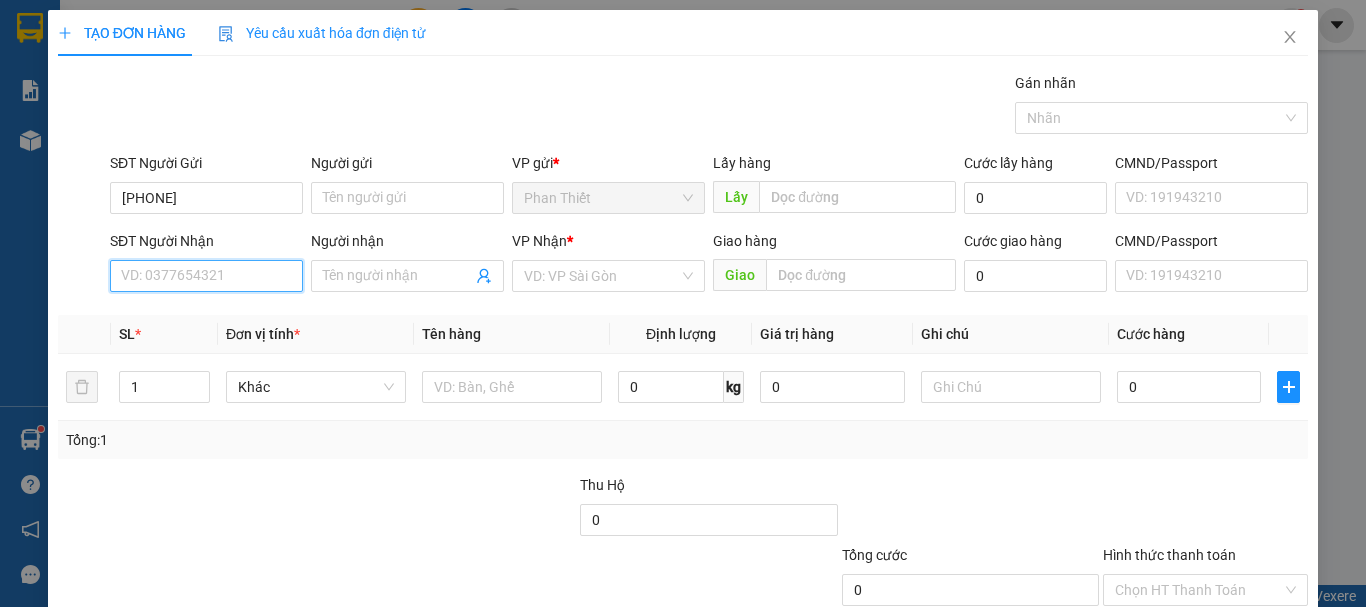 click on "SĐT Người Nhận" at bounding box center (206, 276) 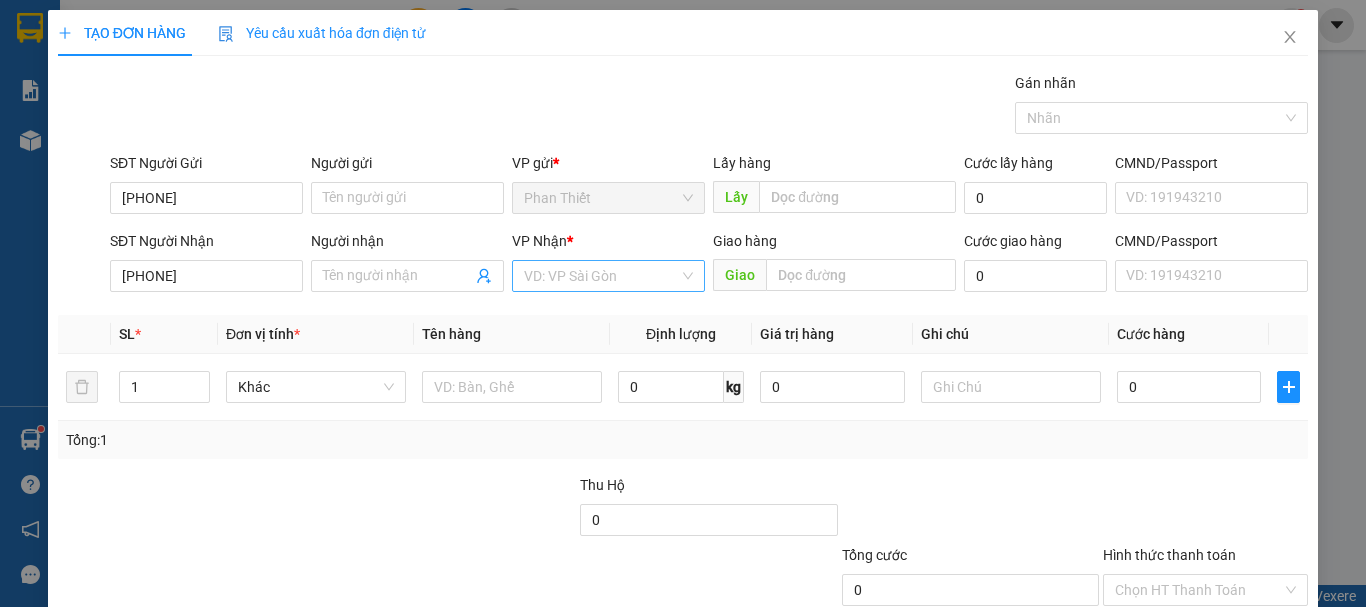 click at bounding box center (601, 276) 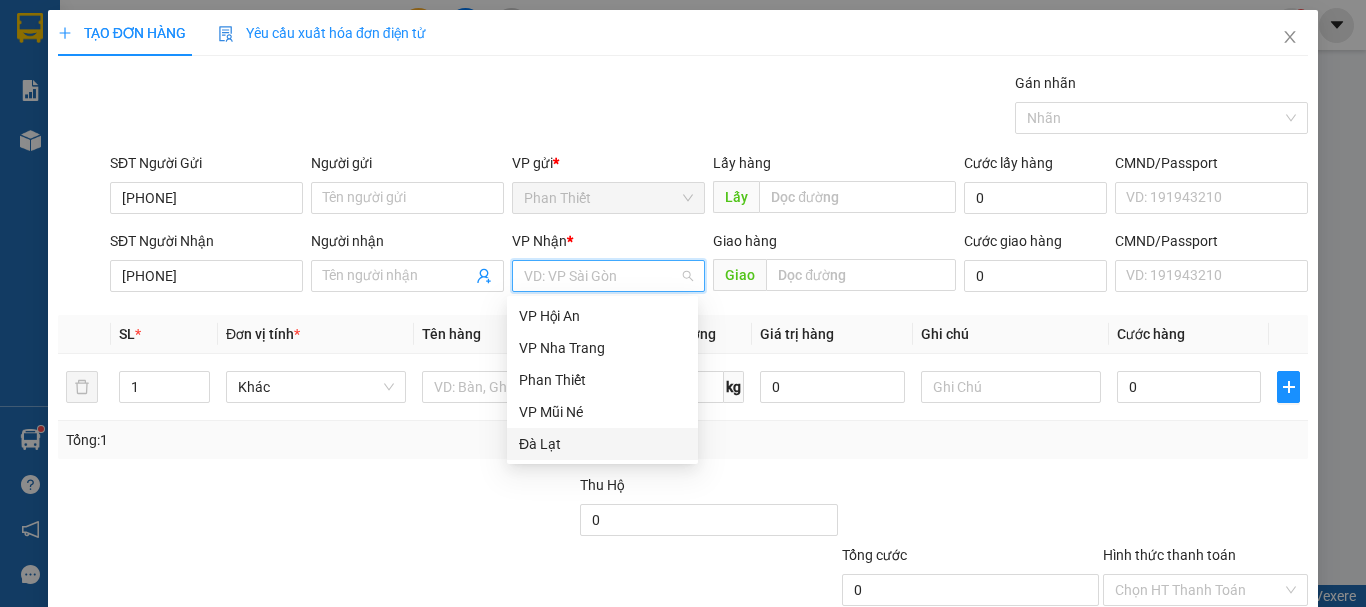 click on "Đà Lạt" at bounding box center (602, 444) 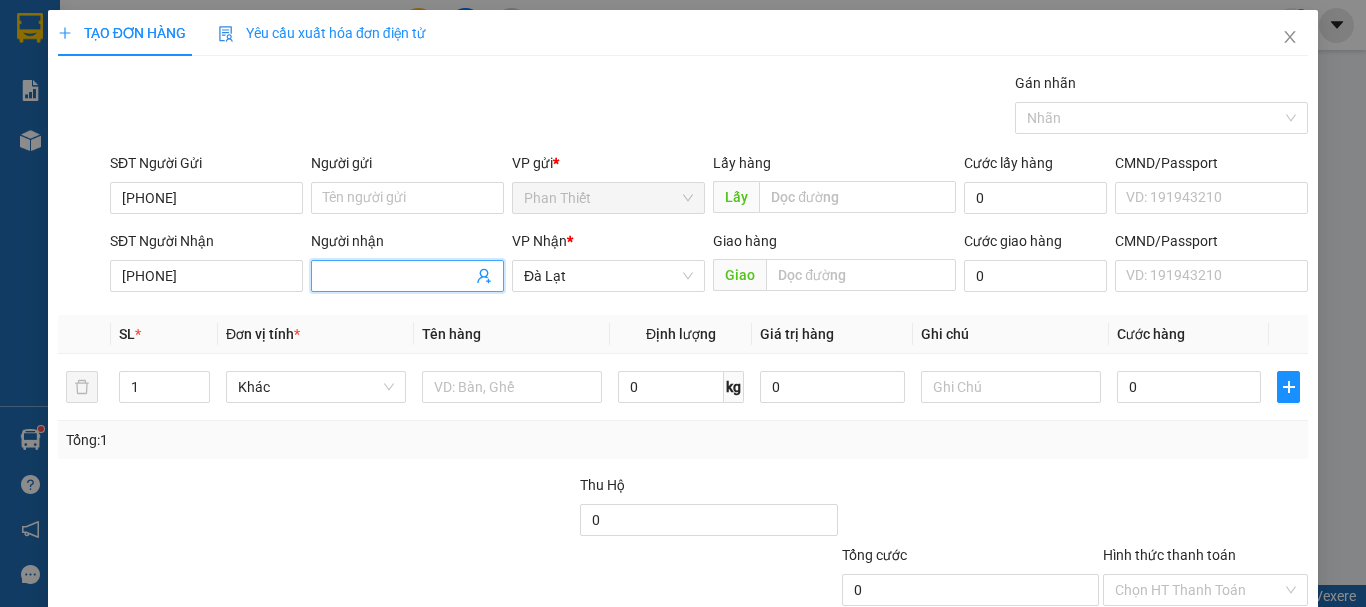 click on "Người nhận" at bounding box center (397, 276) 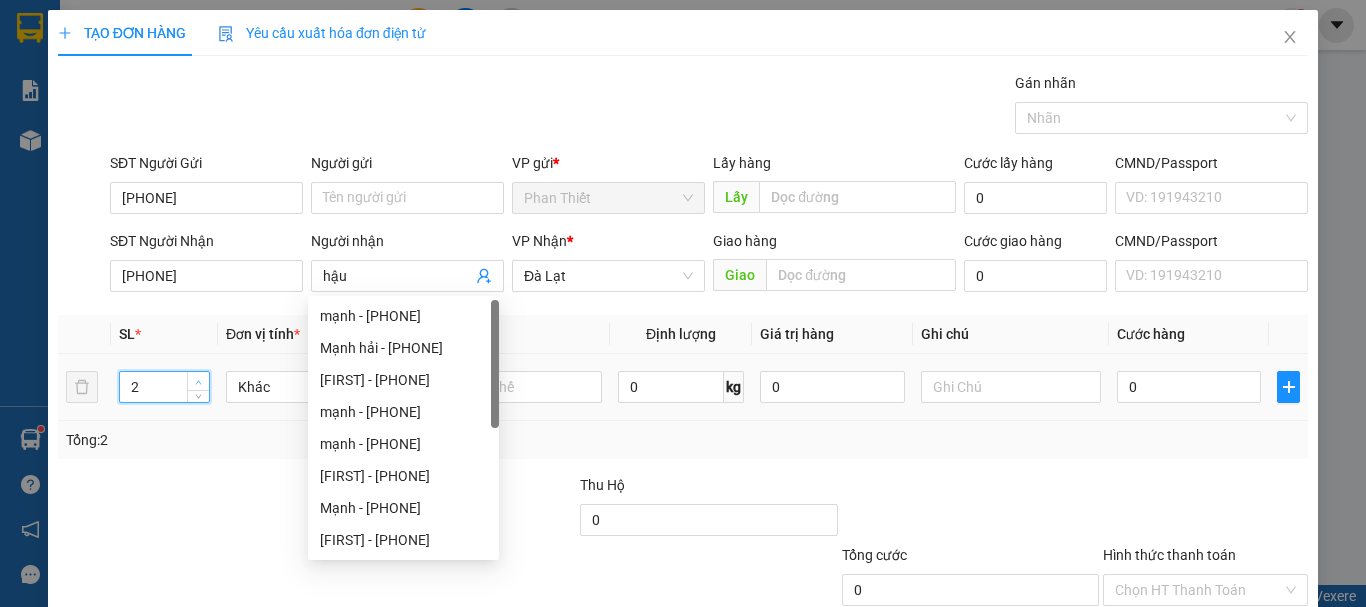 click at bounding box center (199, 382) 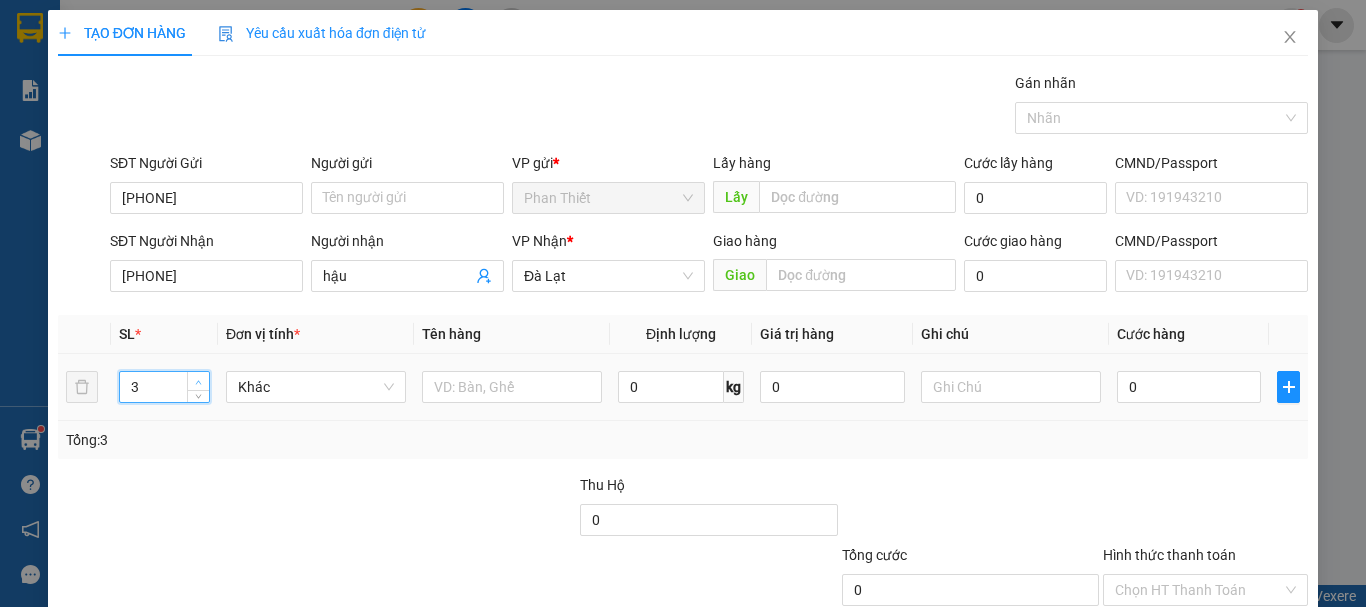 click at bounding box center (199, 382) 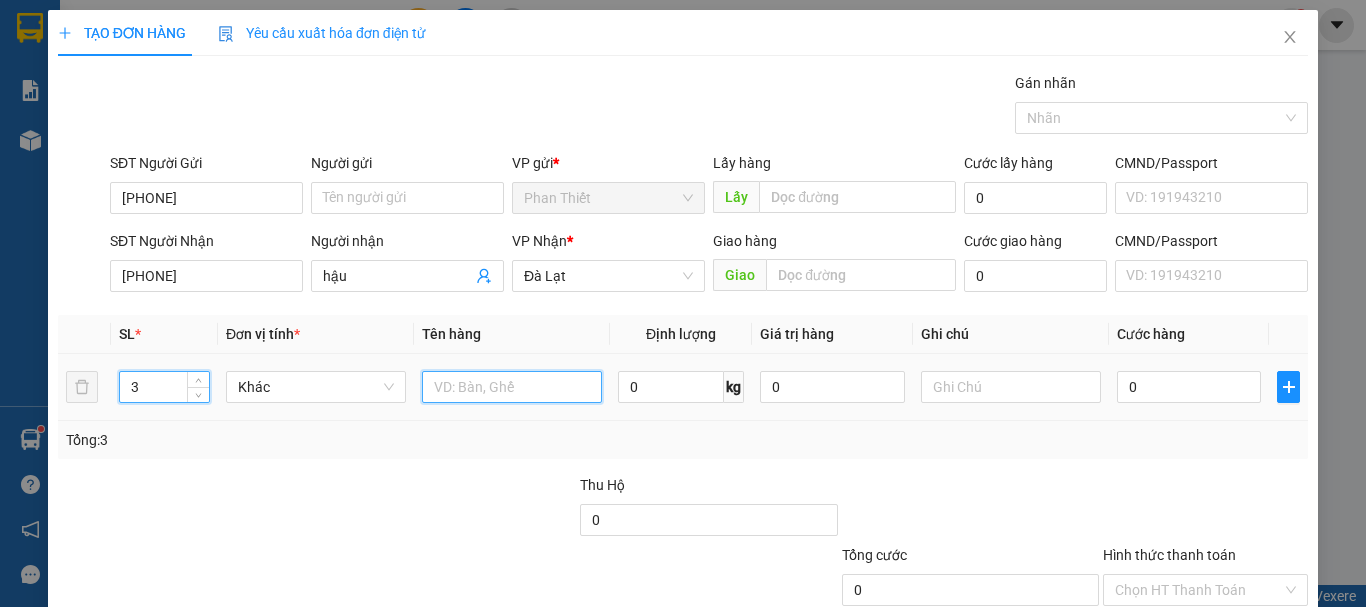 click at bounding box center [512, 387] 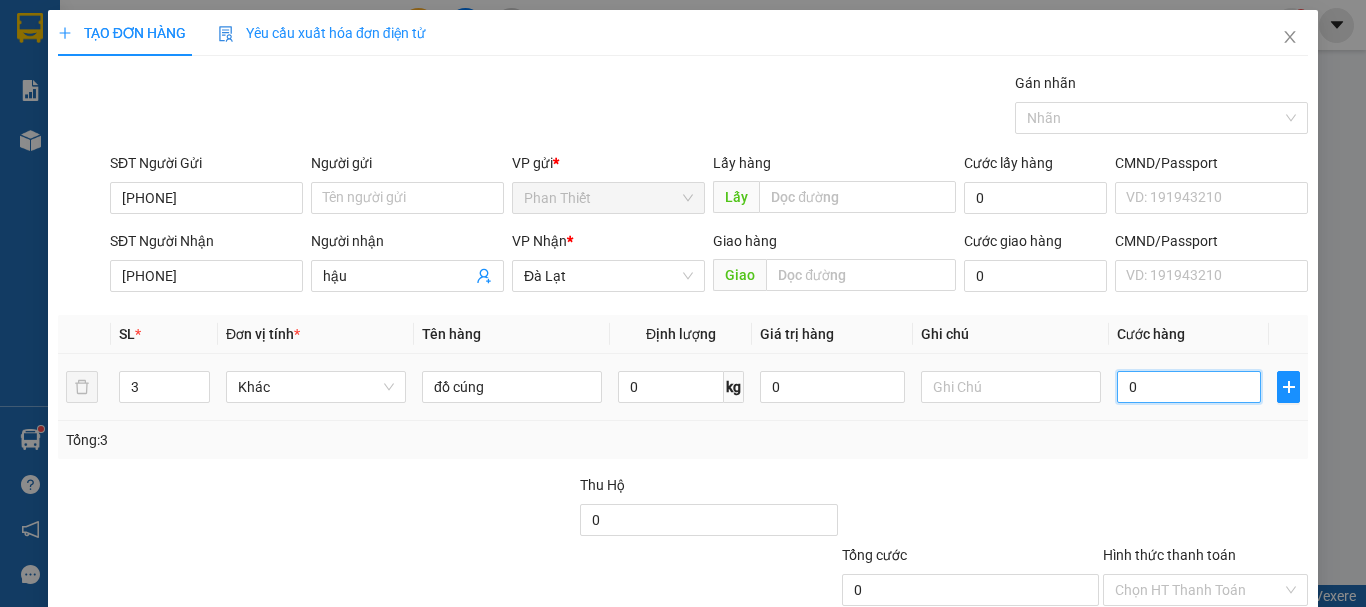 click on "0" at bounding box center (1189, 387) 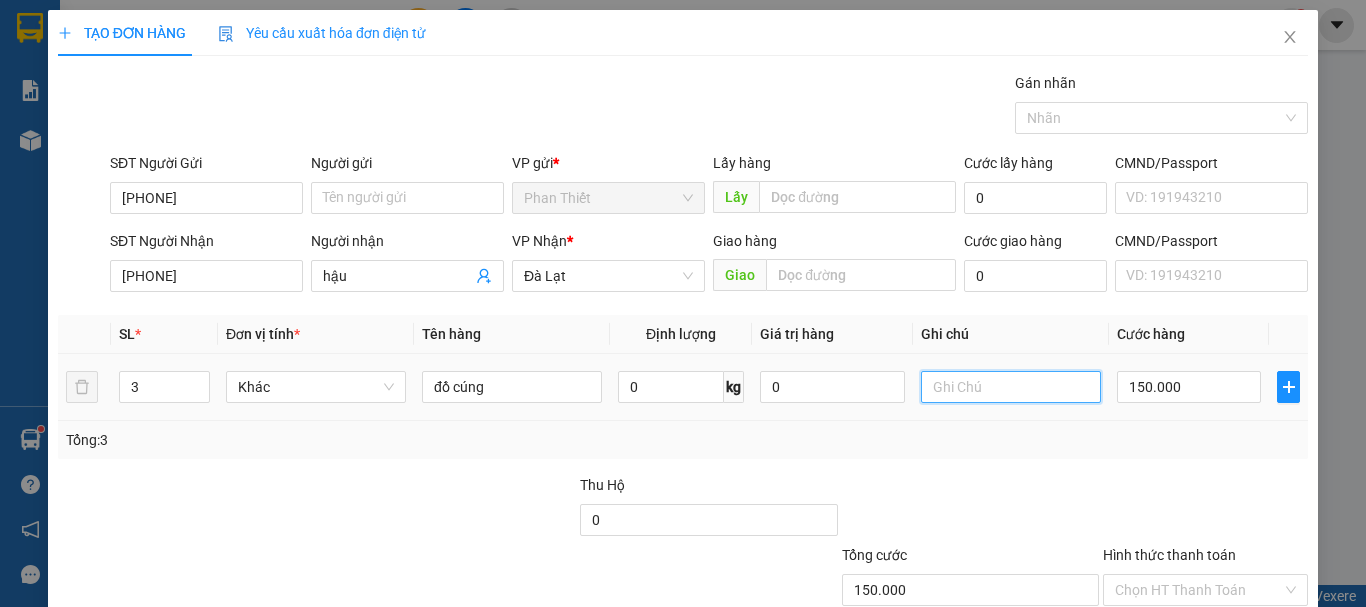 click at bounding box center [1011, 387] 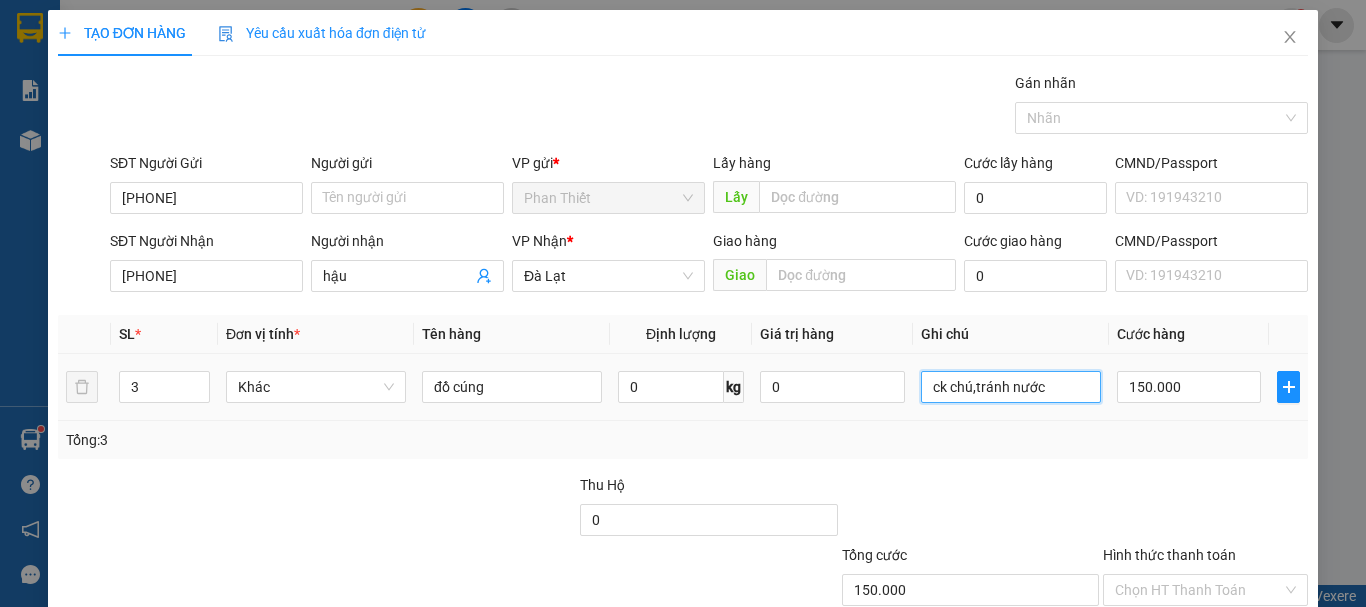 scroll, scrollTop: 133, scrollLeft: 0, axis: vertical 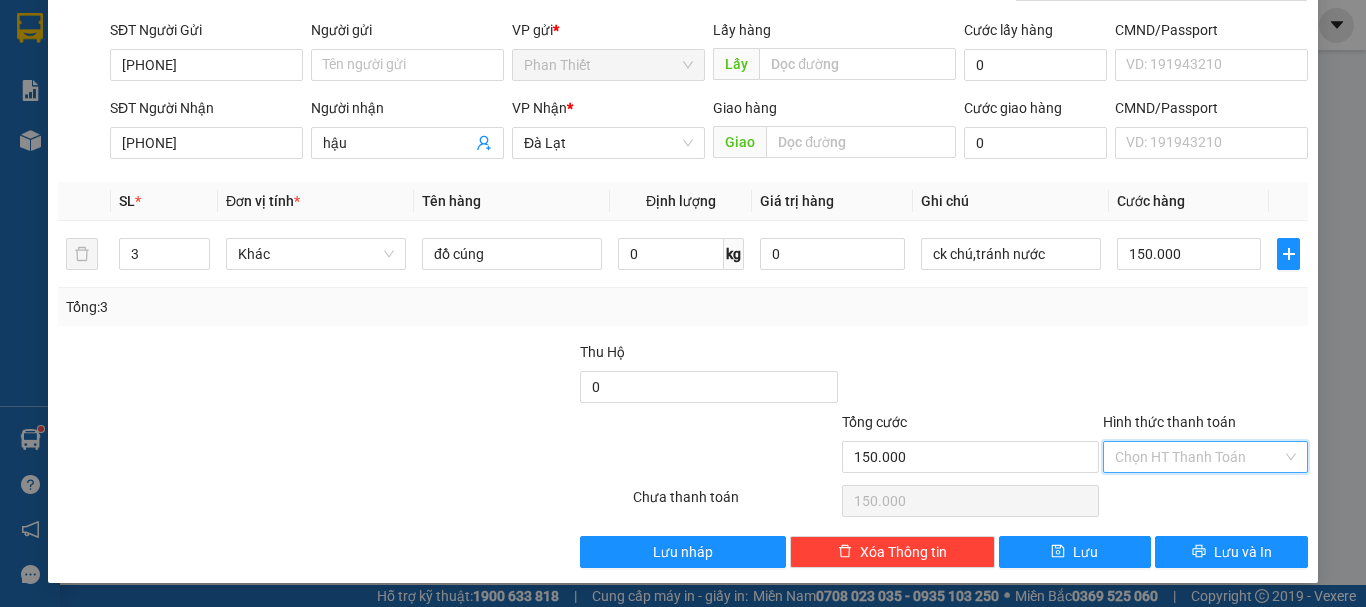 click on "Hình thức thanh toán" at bounding box center (1198, 457) 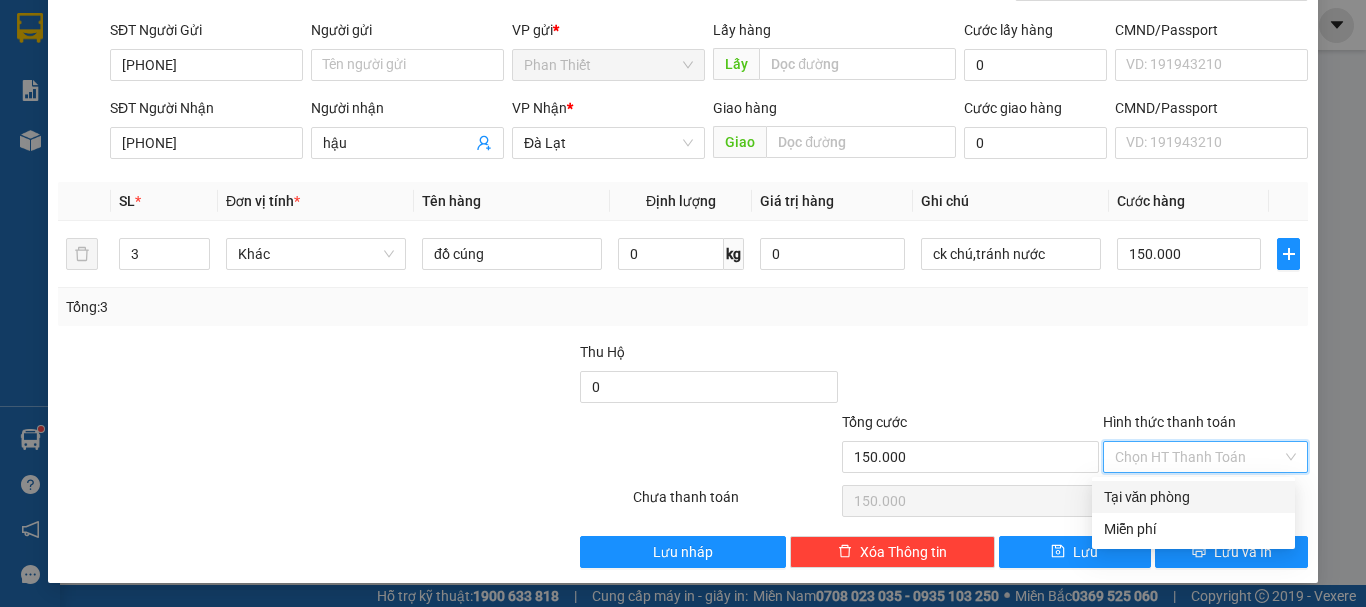 click on "Tại văn phòng" at bounding box center (1193, 497) 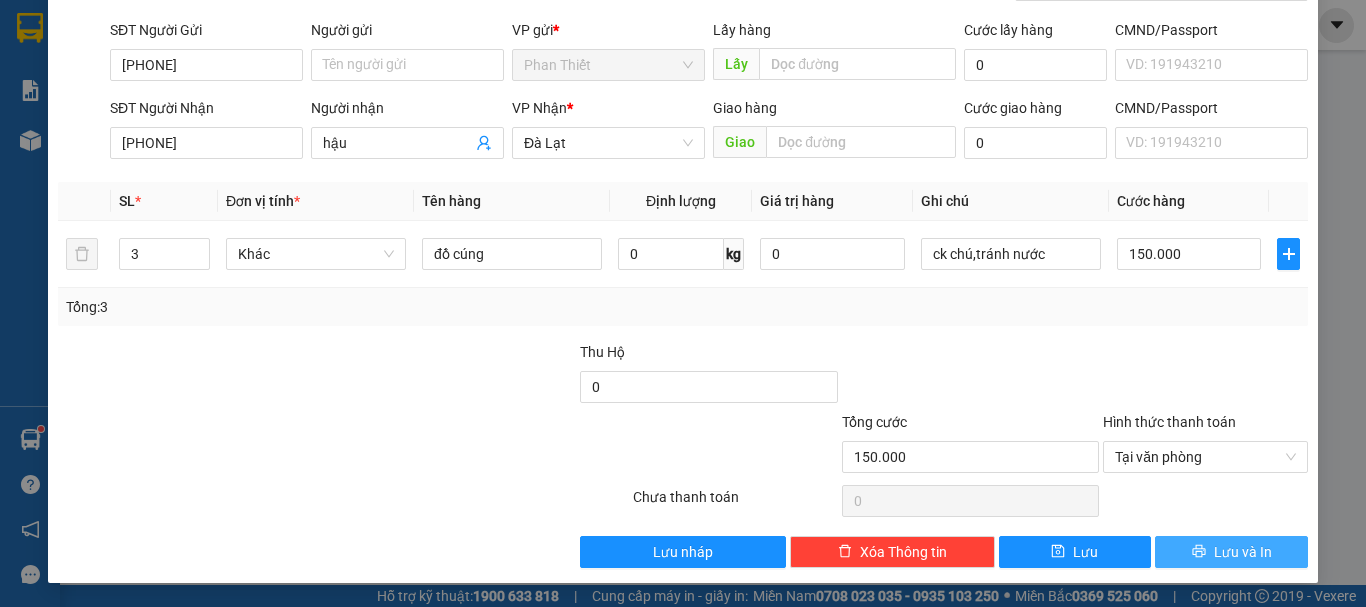 click on "Lưu và In" at bounding box center [1243, 552] 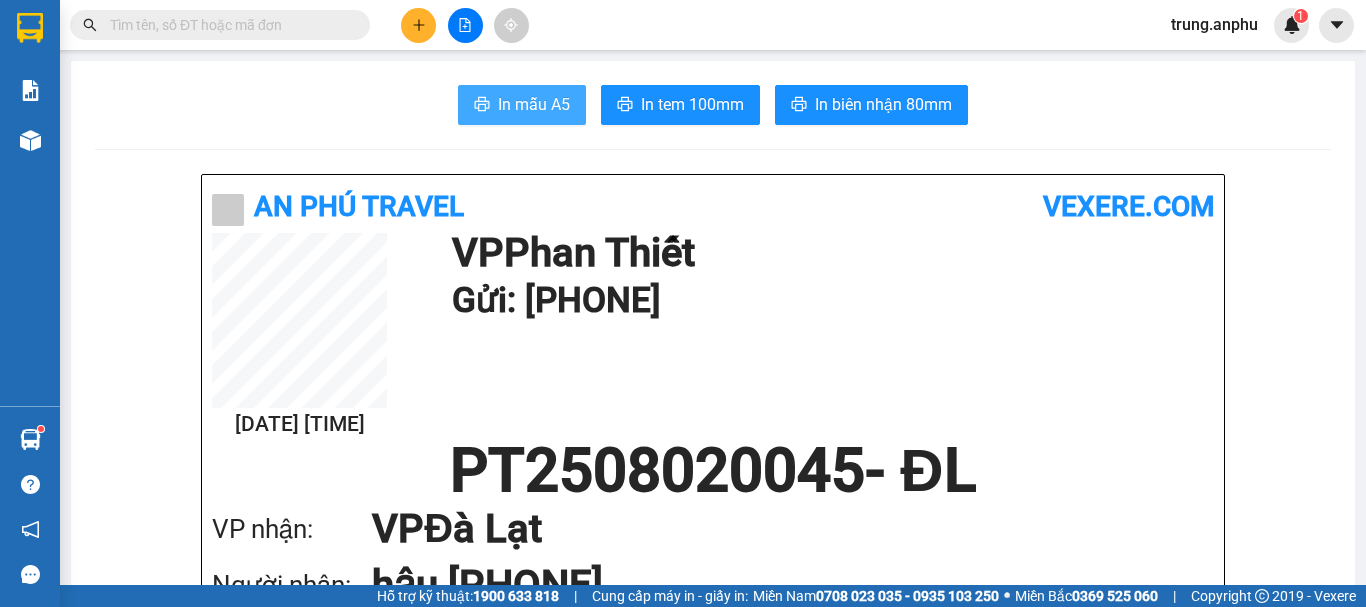click on "In mẫu A5" at bounding box center (522, 105) 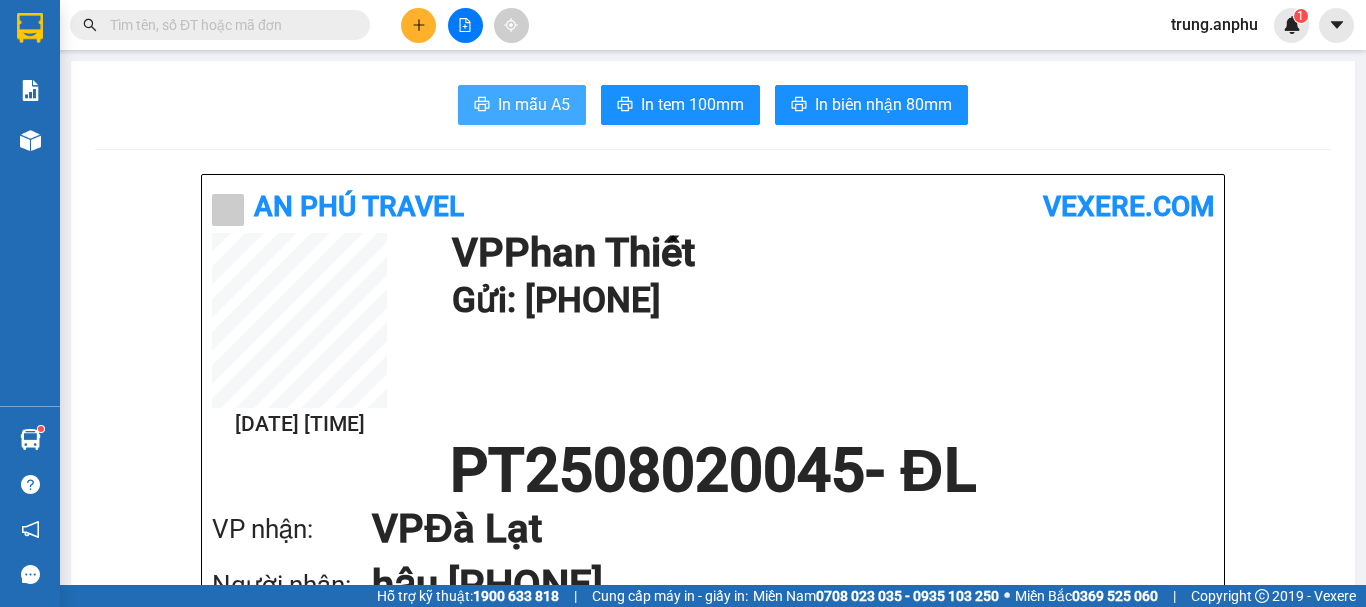 scroll, scrollTop: 0, scrollLeft: 0, axis: both 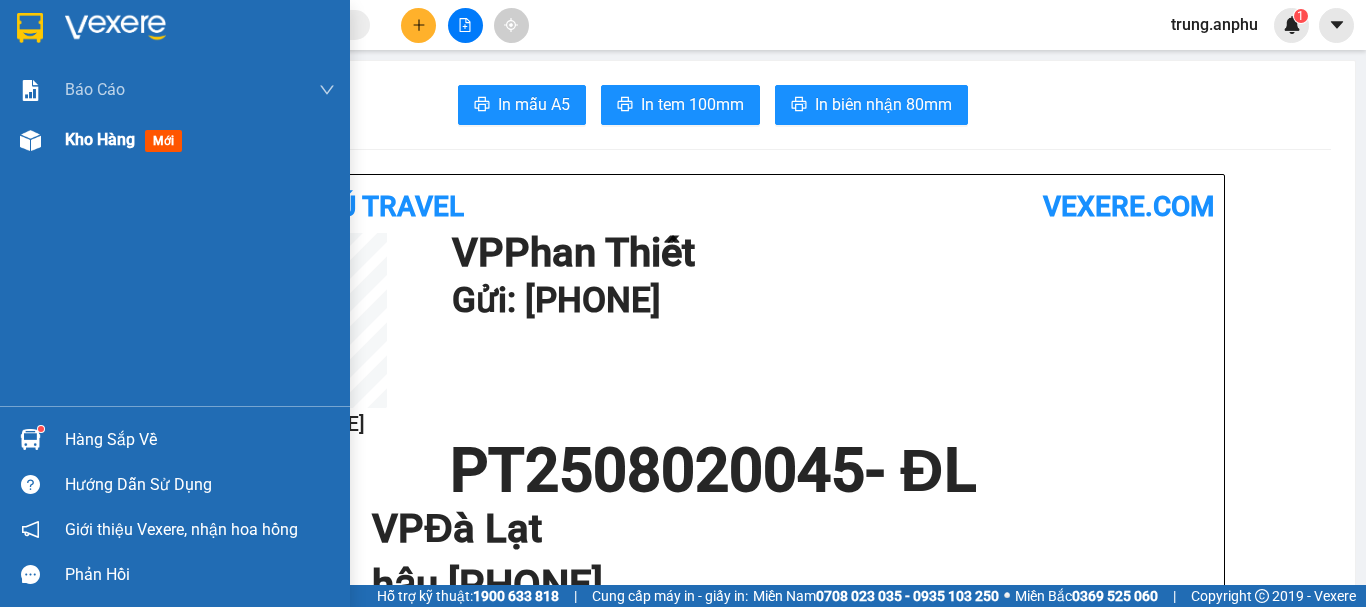 click on "Kho hàng" at bounding box center (100, 139) 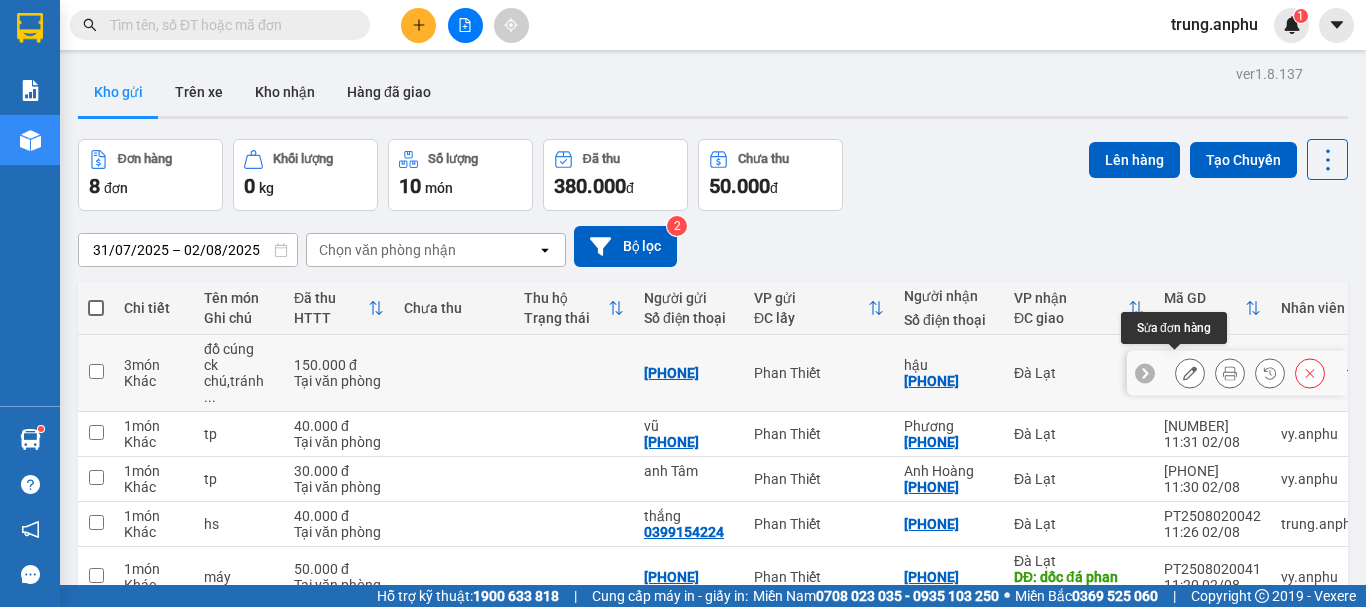 click at bounding box center [1190, 373] 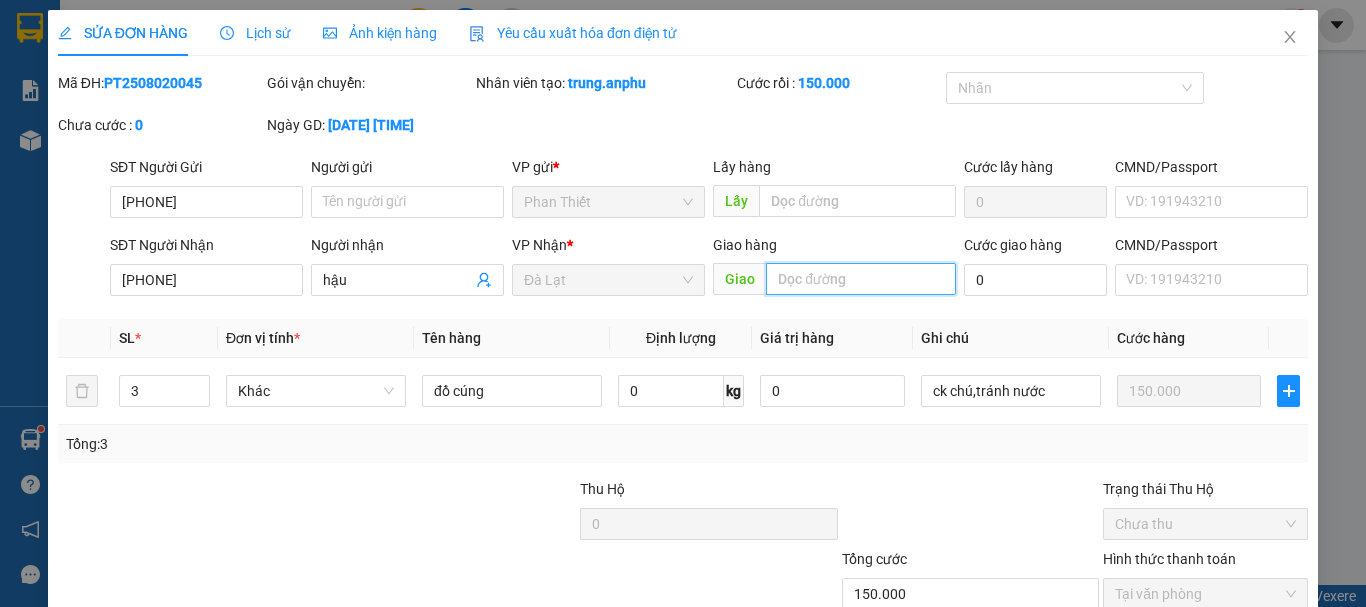 click at bounding box center (861, 279) 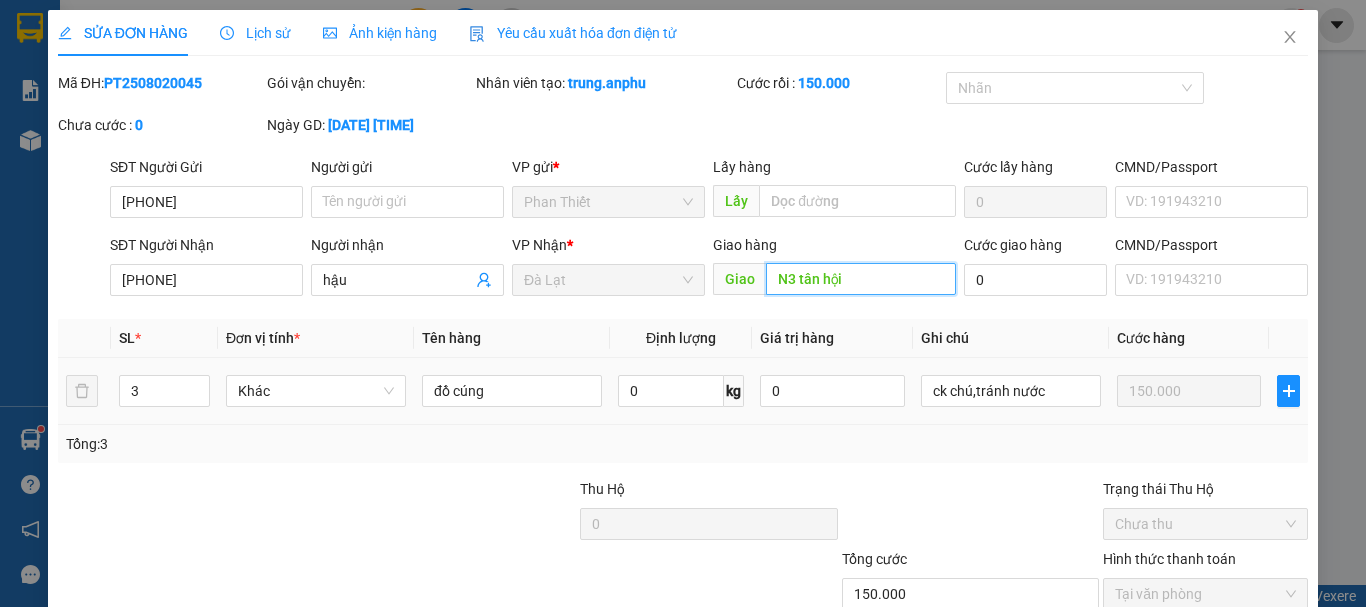 scroll, scrollTop: 137, scrollLeft: 0, axis: vertical 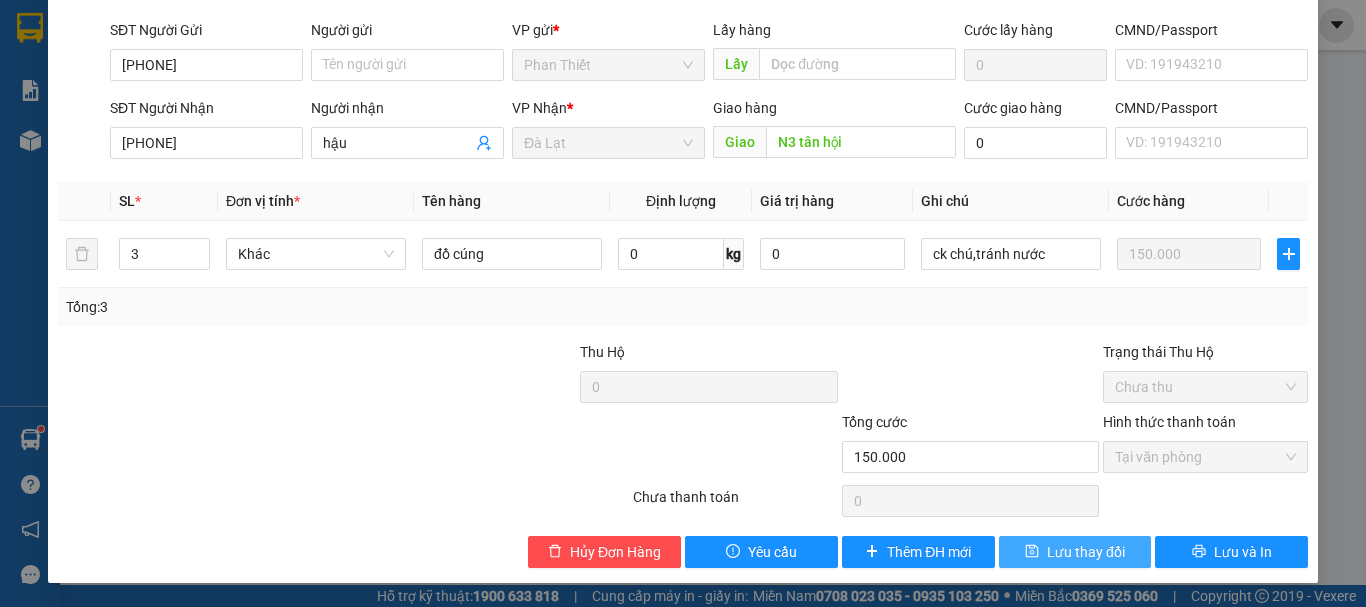 click on "Lưu thay đổi" at bounding box center (1086, 552) 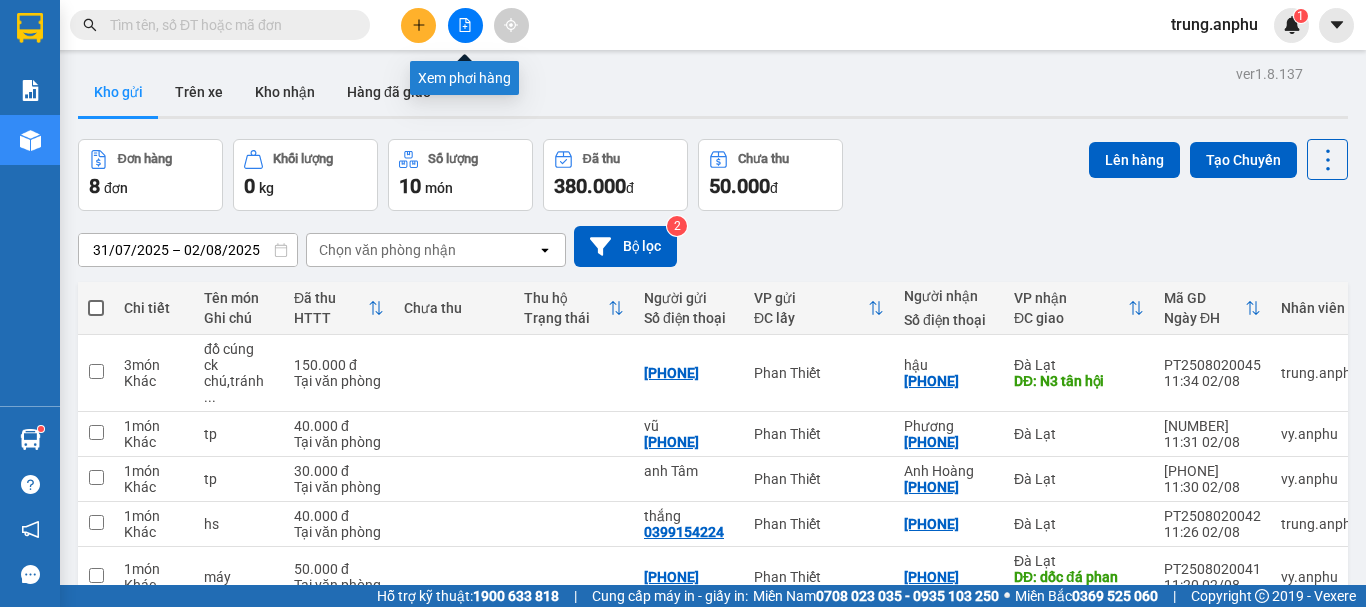 click at bounding box center (465, 25) 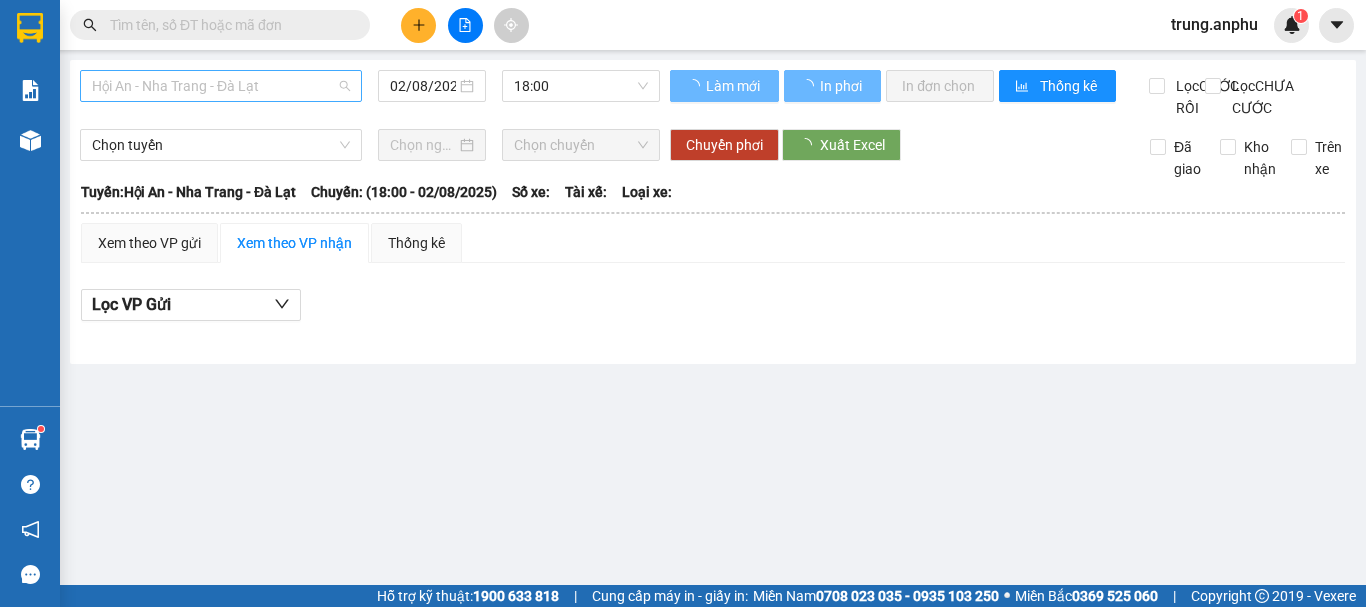 click on "Hội An - Nha Trang - Đà Lạt" at bounding box center [221, 86] 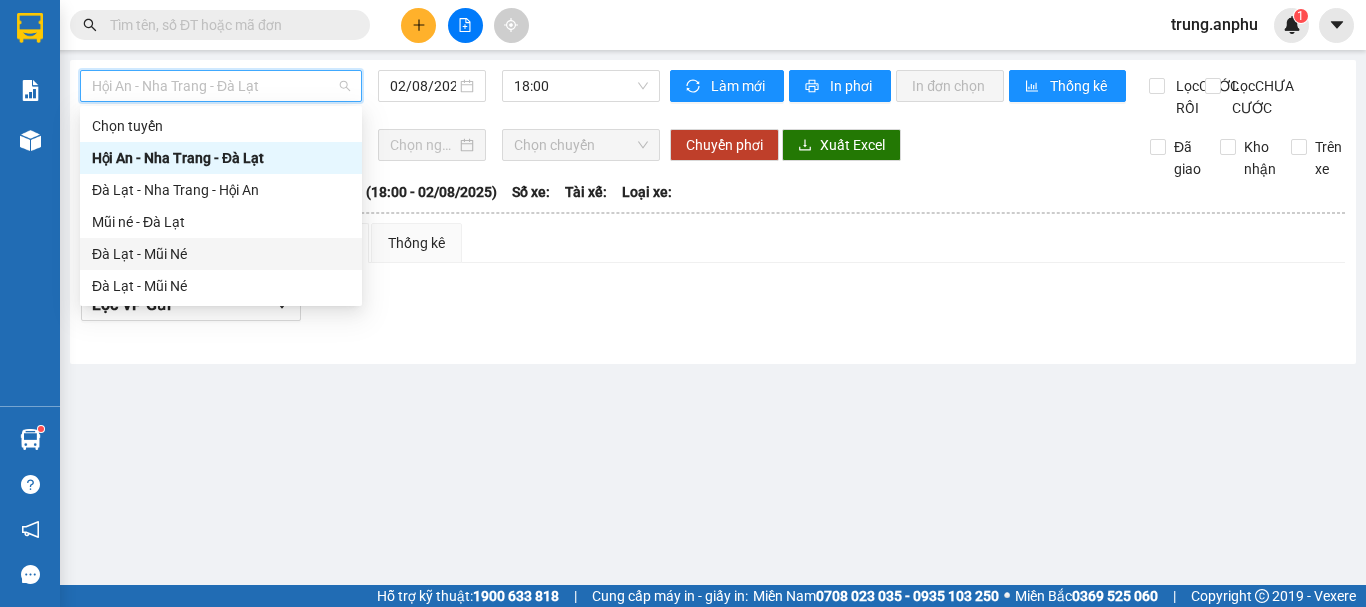 click on "Đà Lạt - Mũi Né" at bounding box center (221, 254) 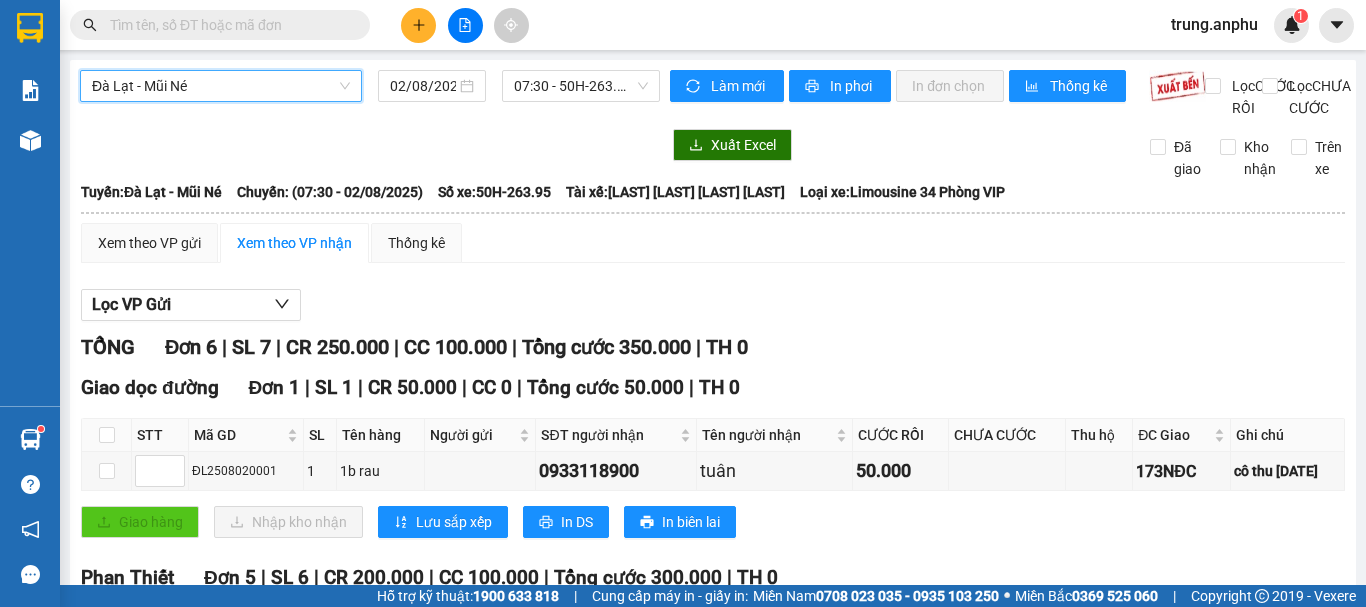 scroll, scrollTop: 377, scrollLeft: 0, axis: vertical 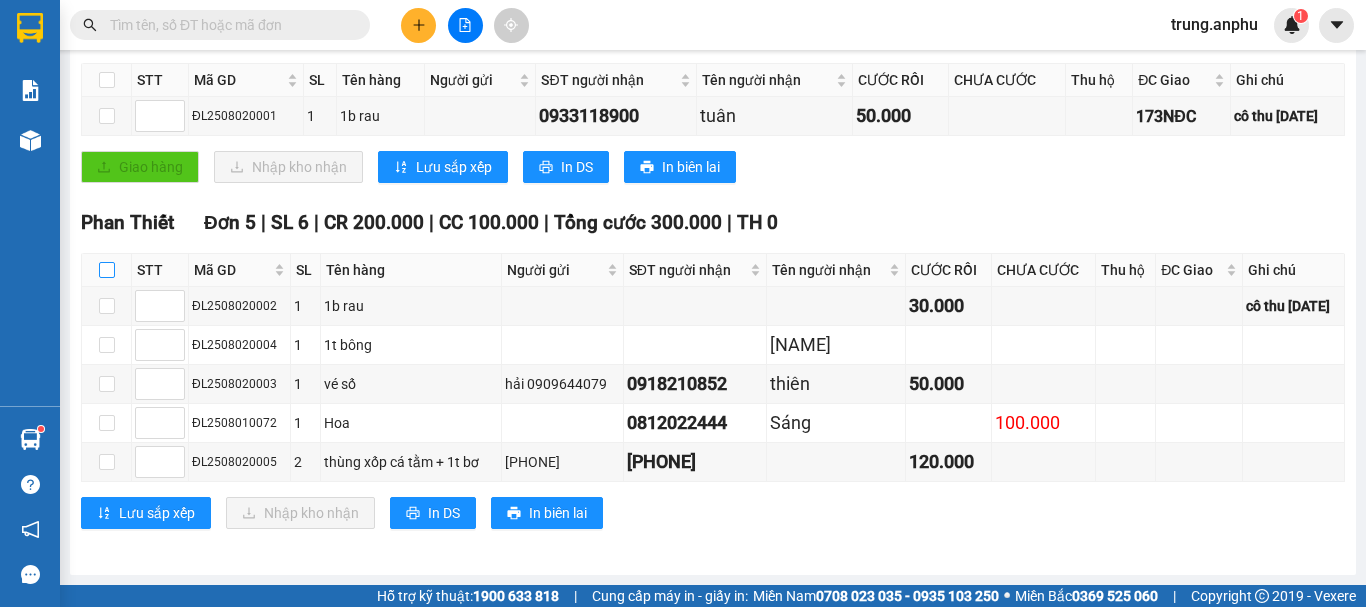 click at bounding box center [107, 270] 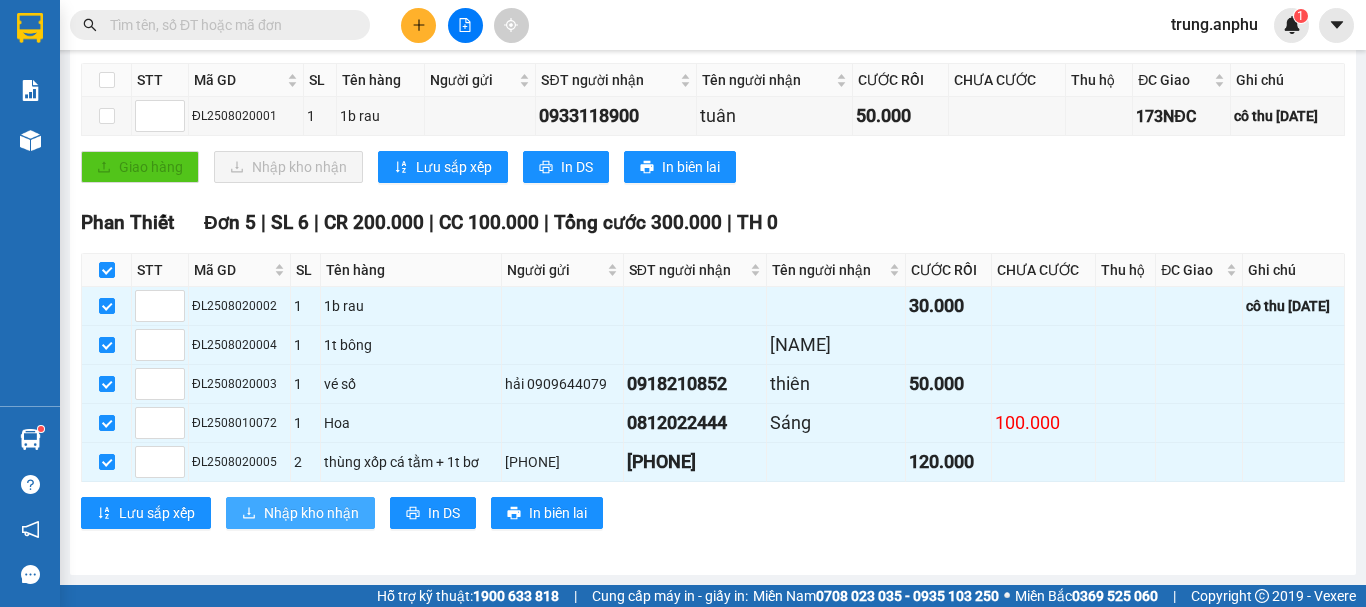 click on "Nhập kho nhận" at bounding box center [311, 513] 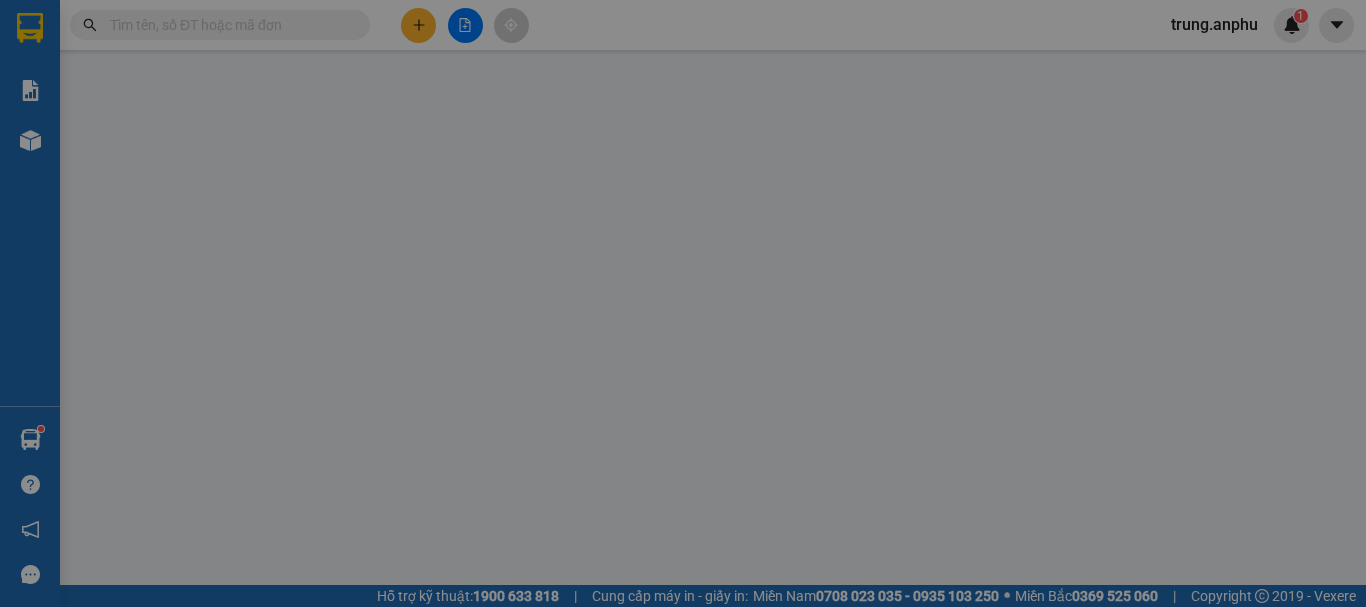 scroll, scrollTop: 0, scrollLeft: 0, axis: both 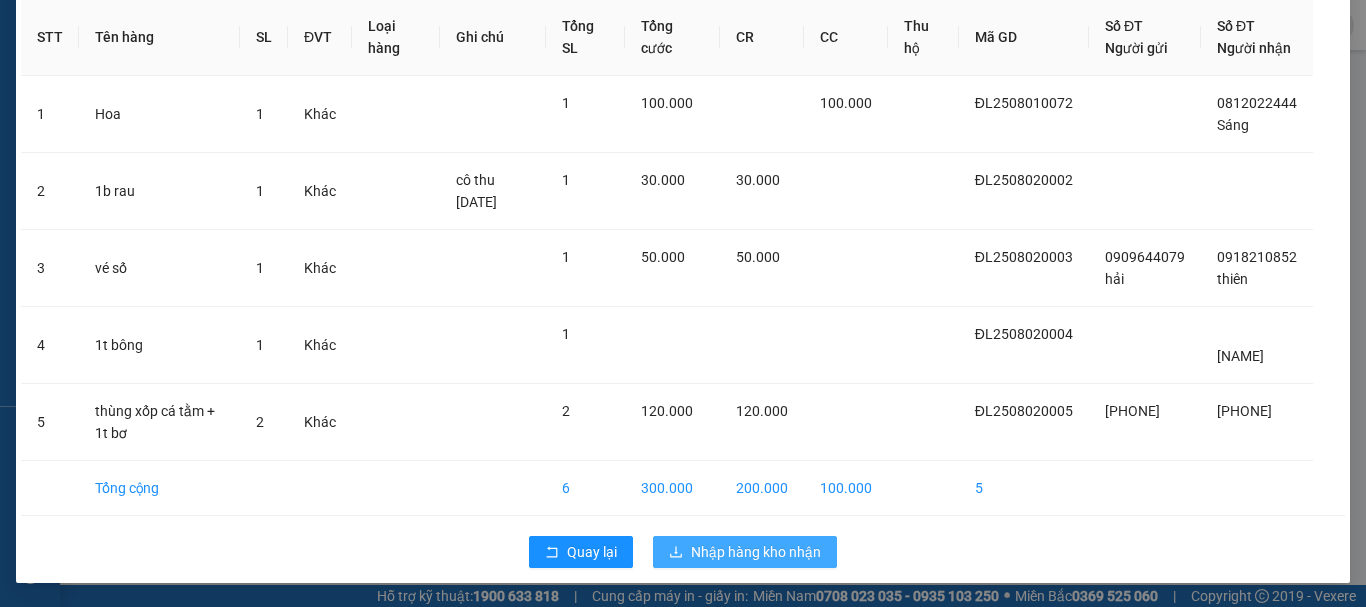 click on "Nhập hàng kho nhận" at bounding box center [756, 552] 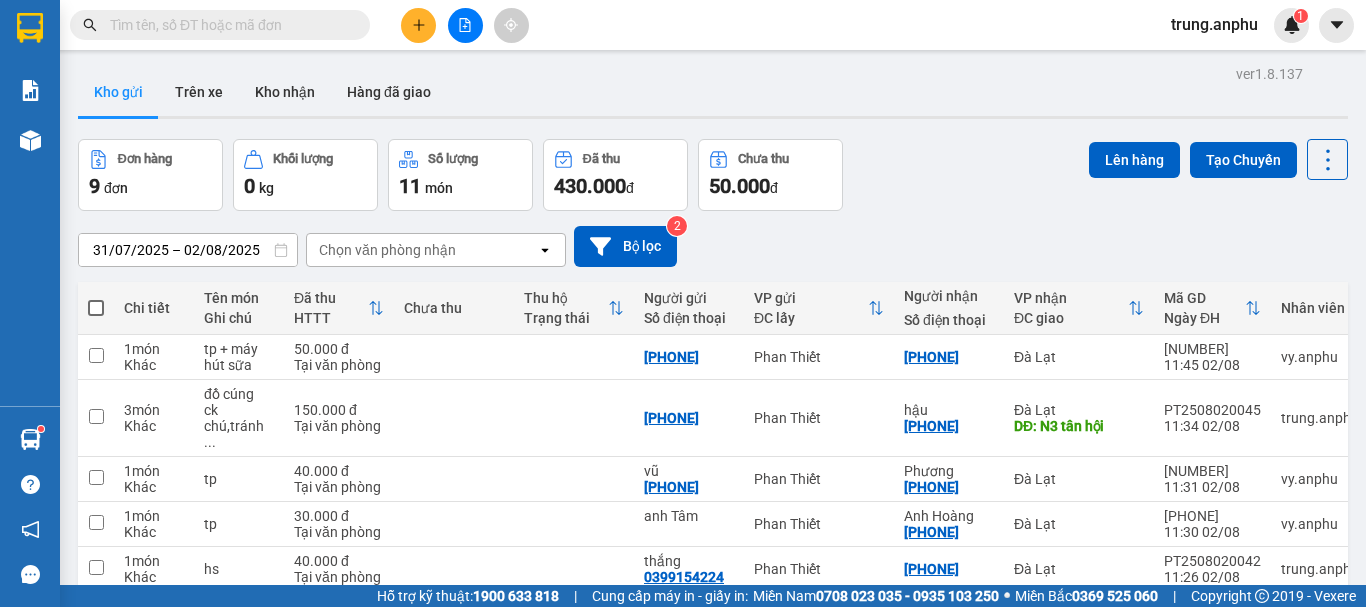 click at bounding box center (228, 25) 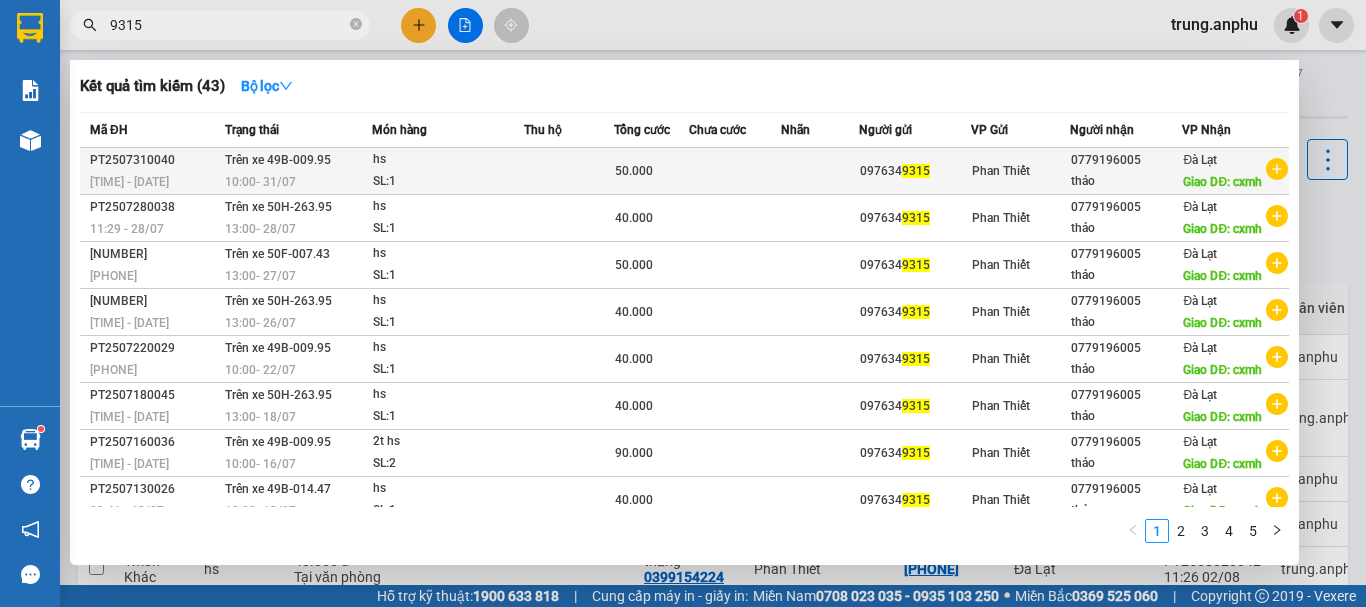 click 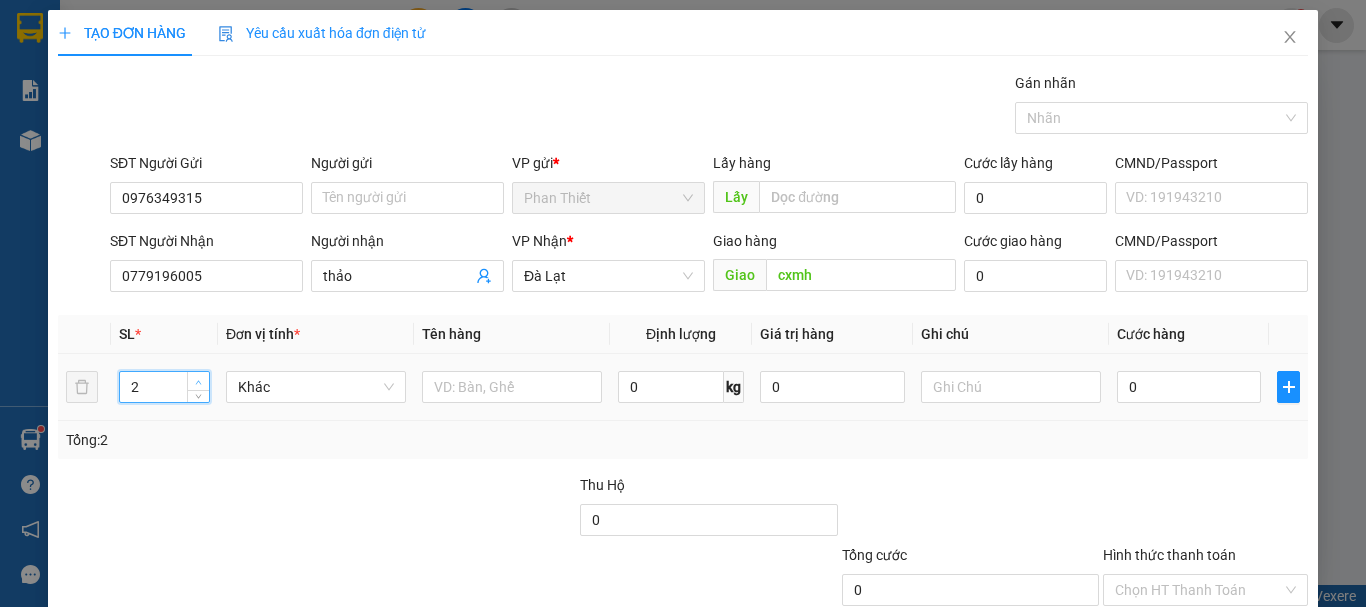 click at bounding box center [199, 382] 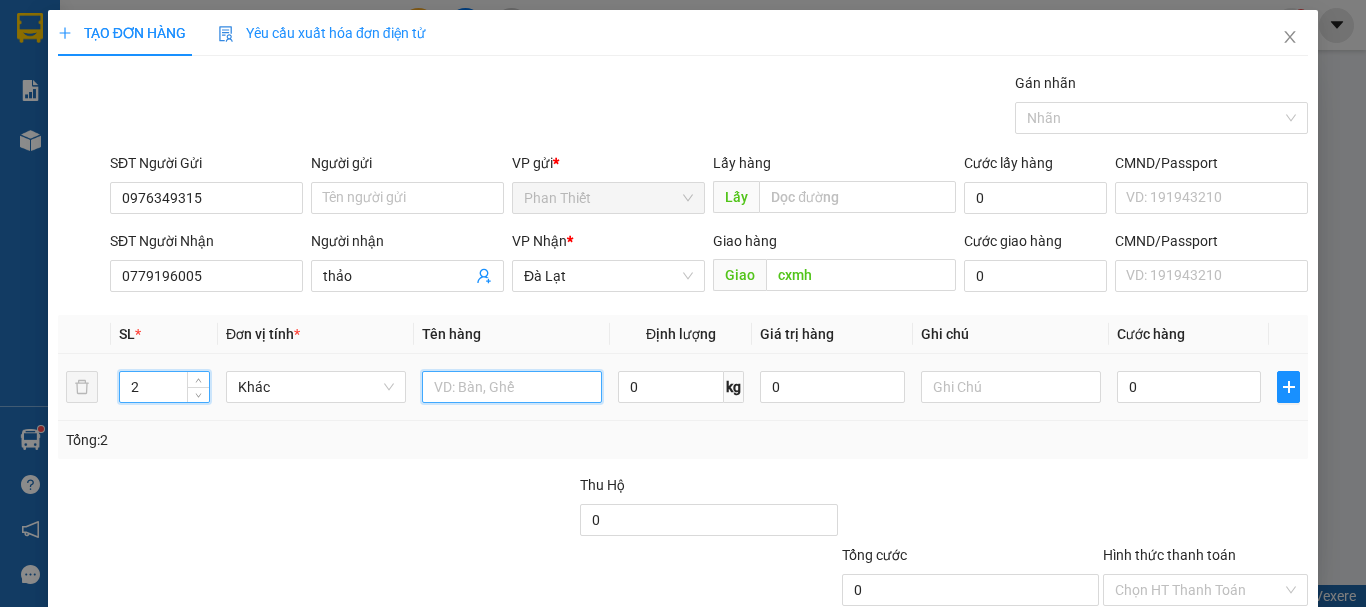 click at bounding box center (512, 387) 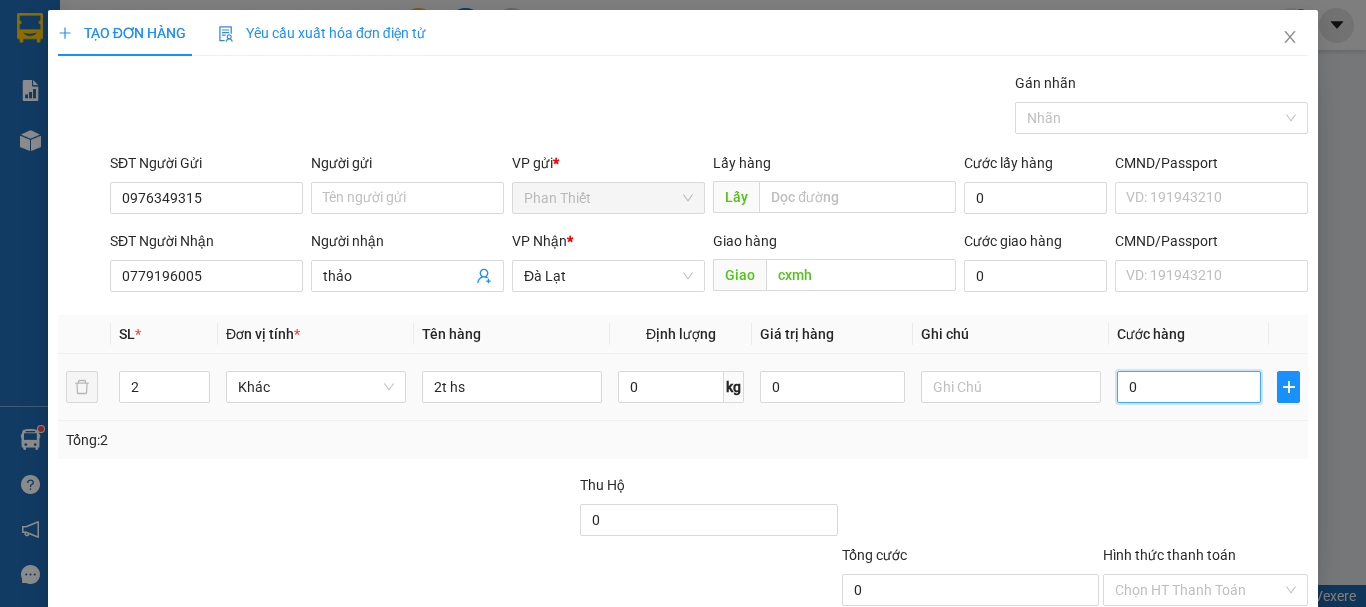 click on "0" at bounding box center [1189, 387] 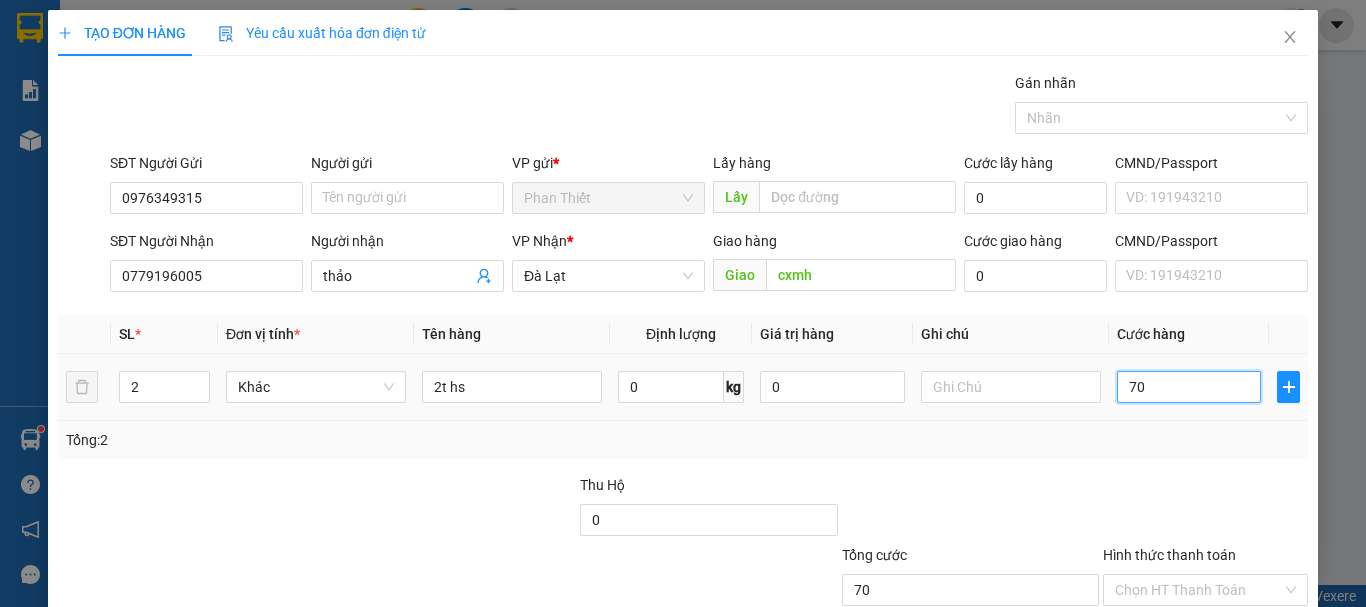 scroll, scrollTop: 133, scrollLeft: 0, axis: vertical 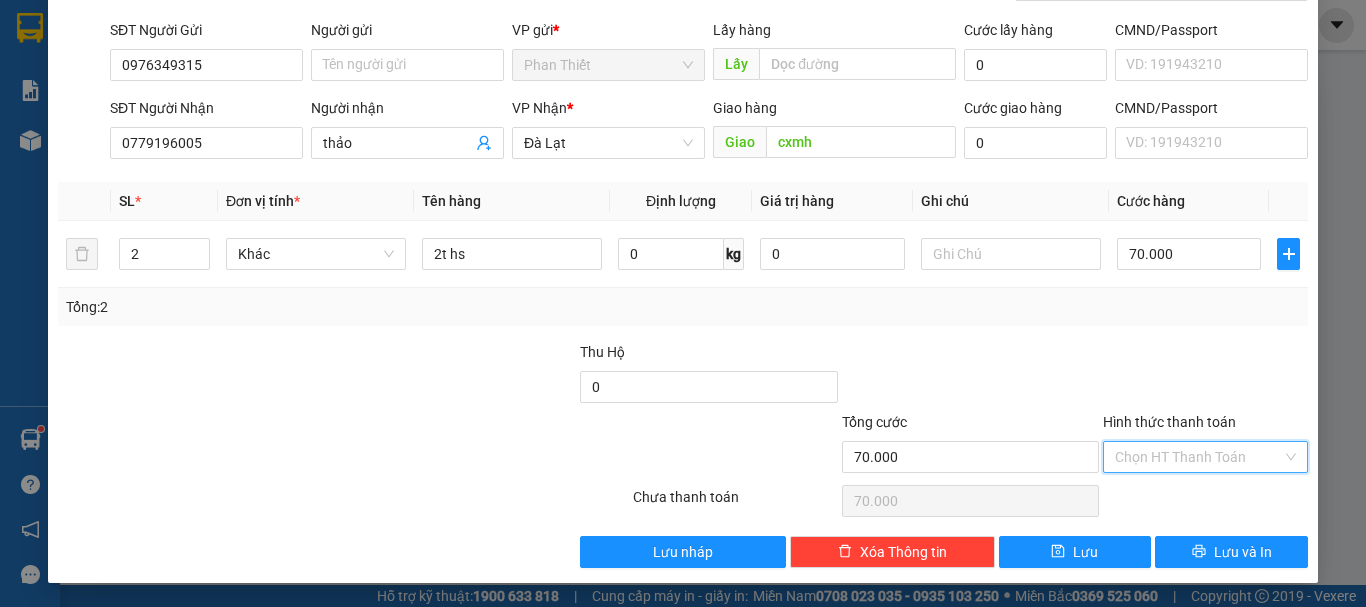 click on "Hình thức thanh toán" at bounding box center [1198, 457] 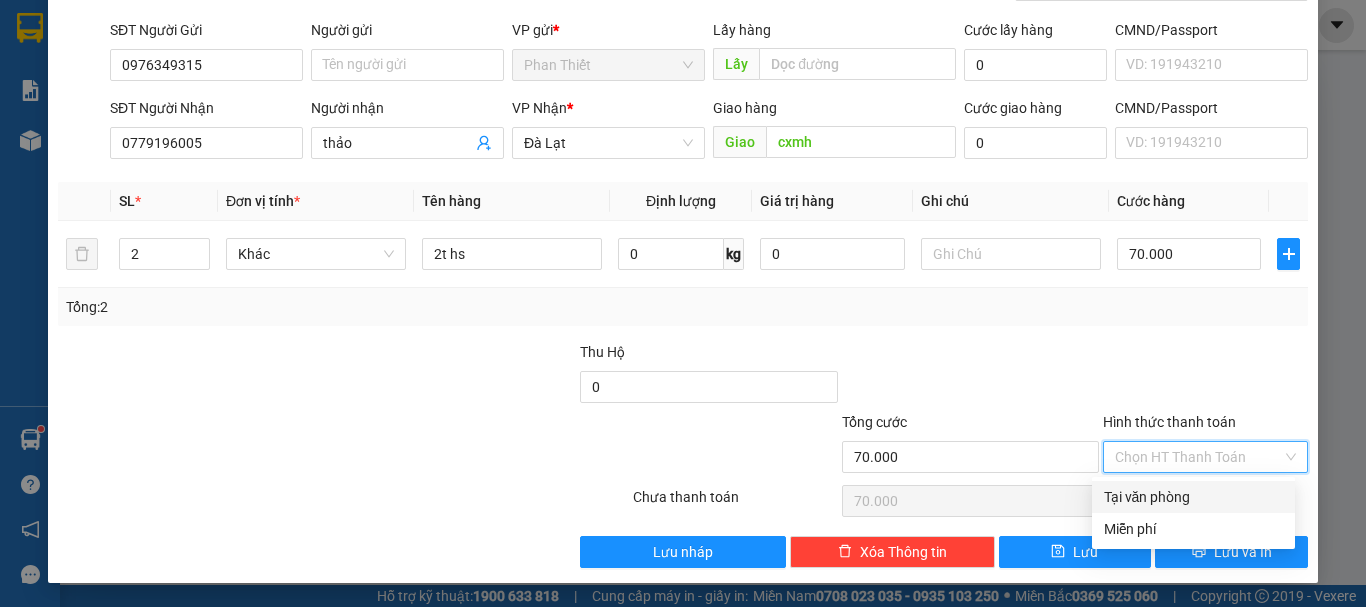 click on "Tại văn phòng" at bounding box center [1193, 497] 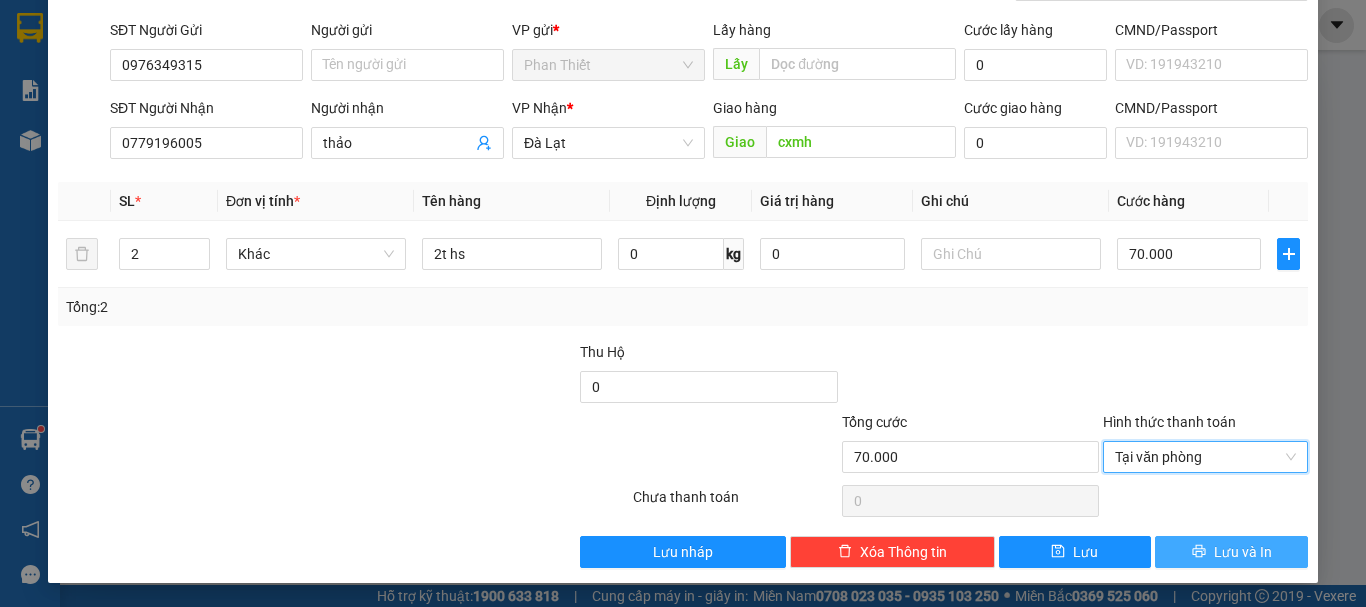 click on "Lưu và In" at bounding box center [1243, 552] 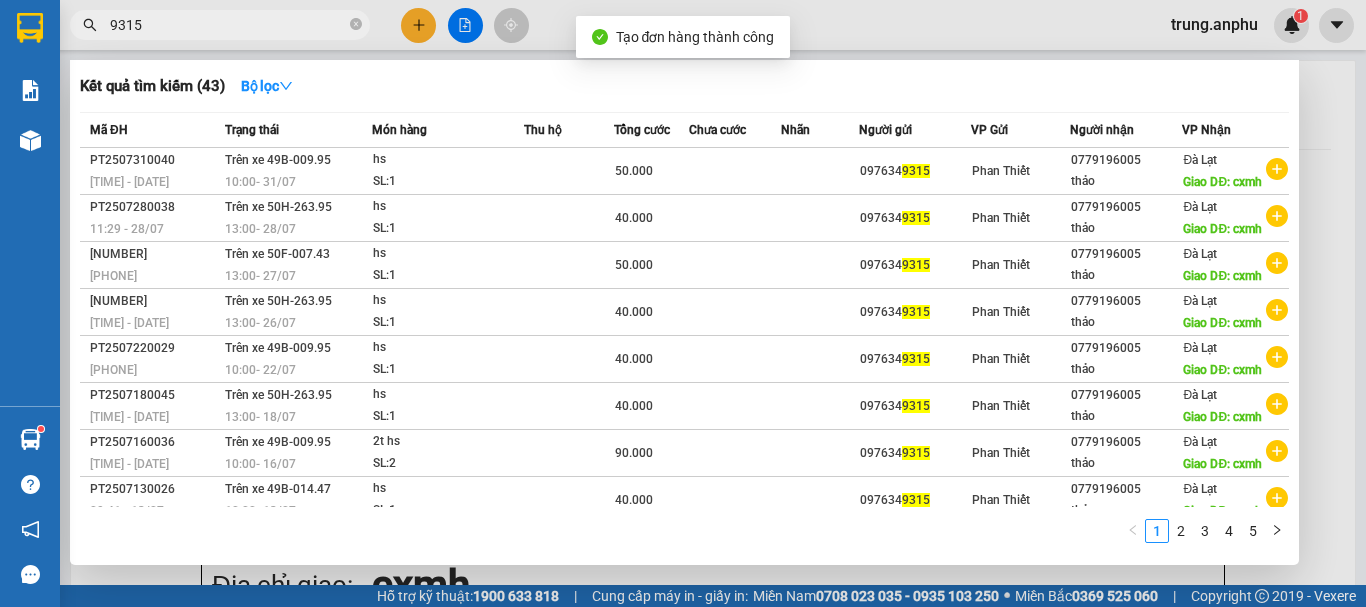 click at bounding box center [683, 303] 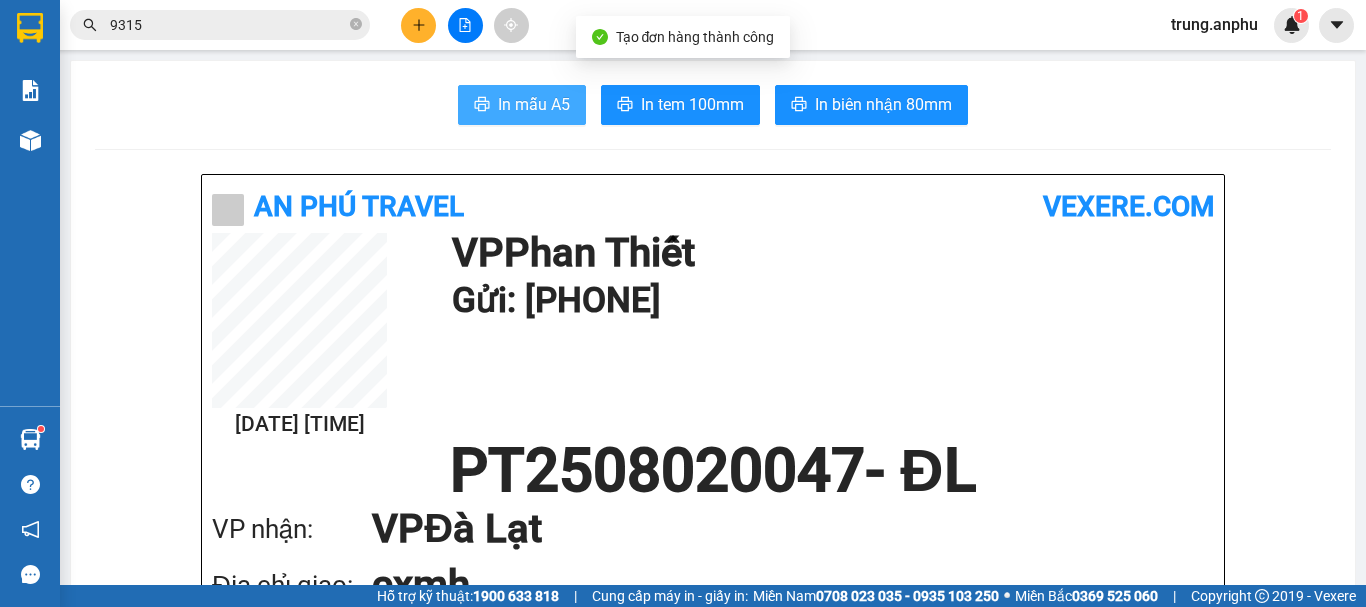 click on "In mẫu A5" at bounding box center [522, 105] 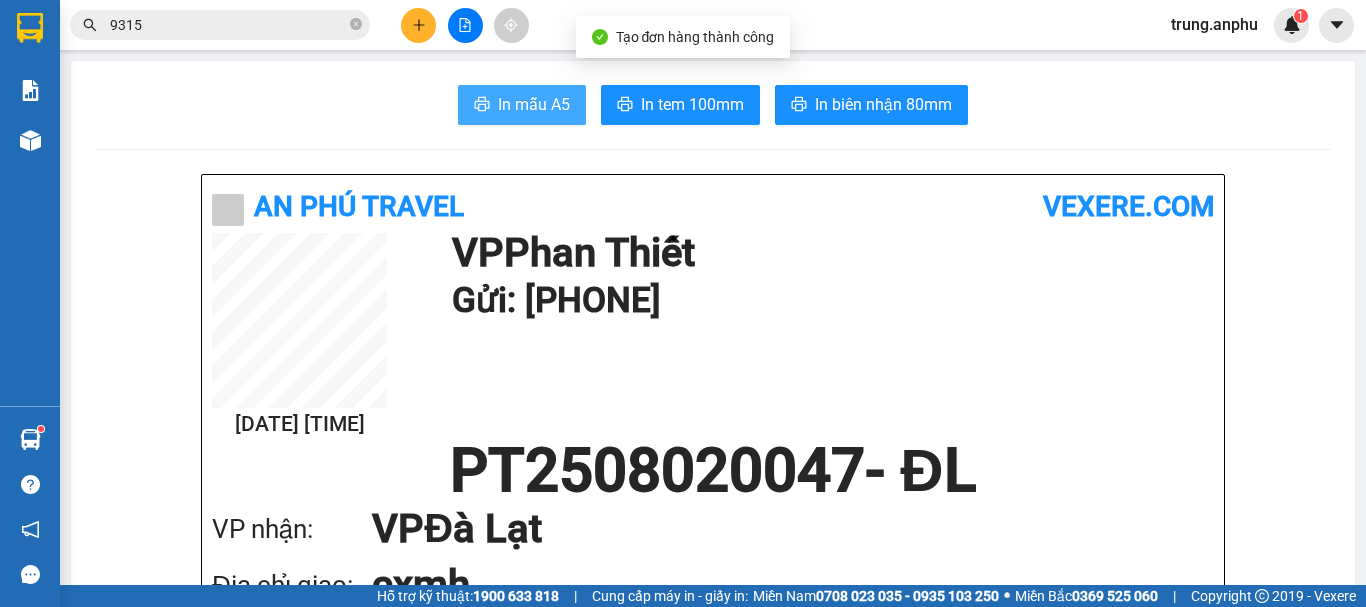 scroll, scrollTop: 0, scrollLeft: 0, axis: both 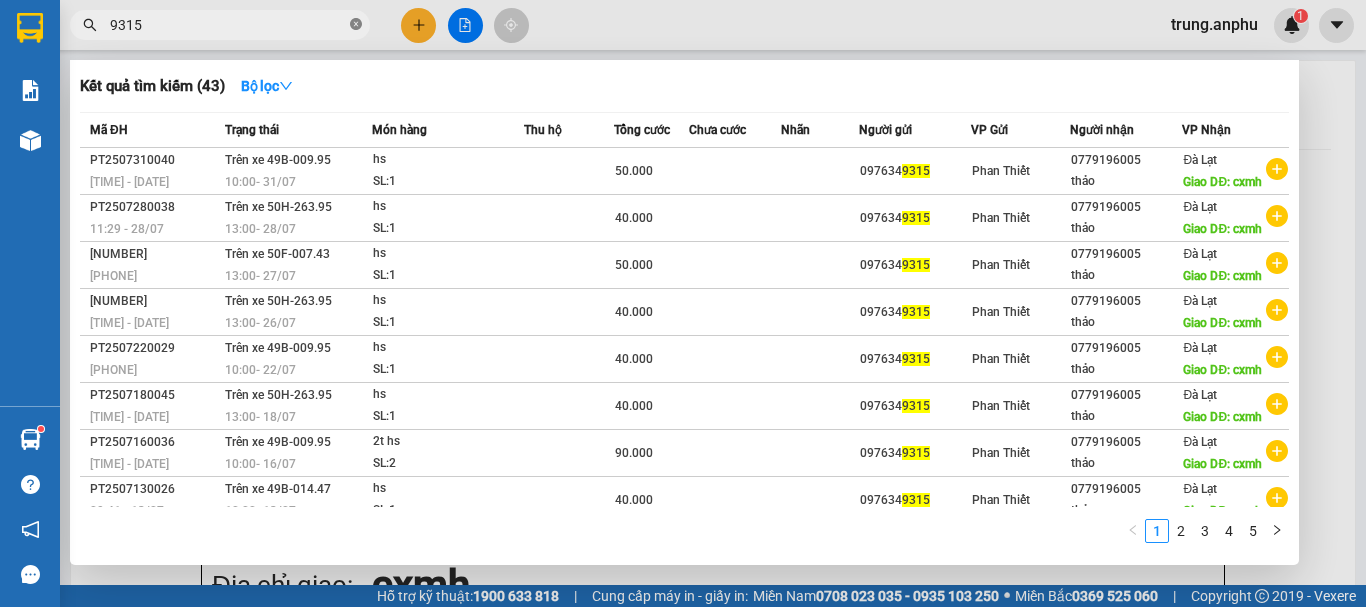 click 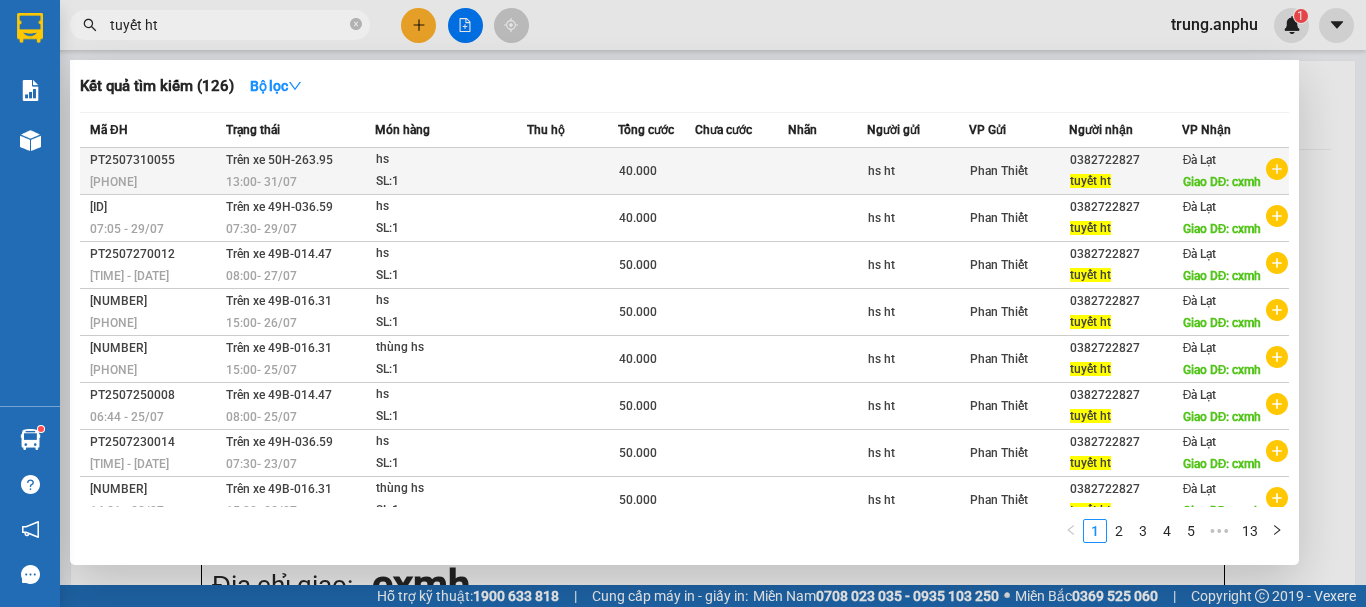 click 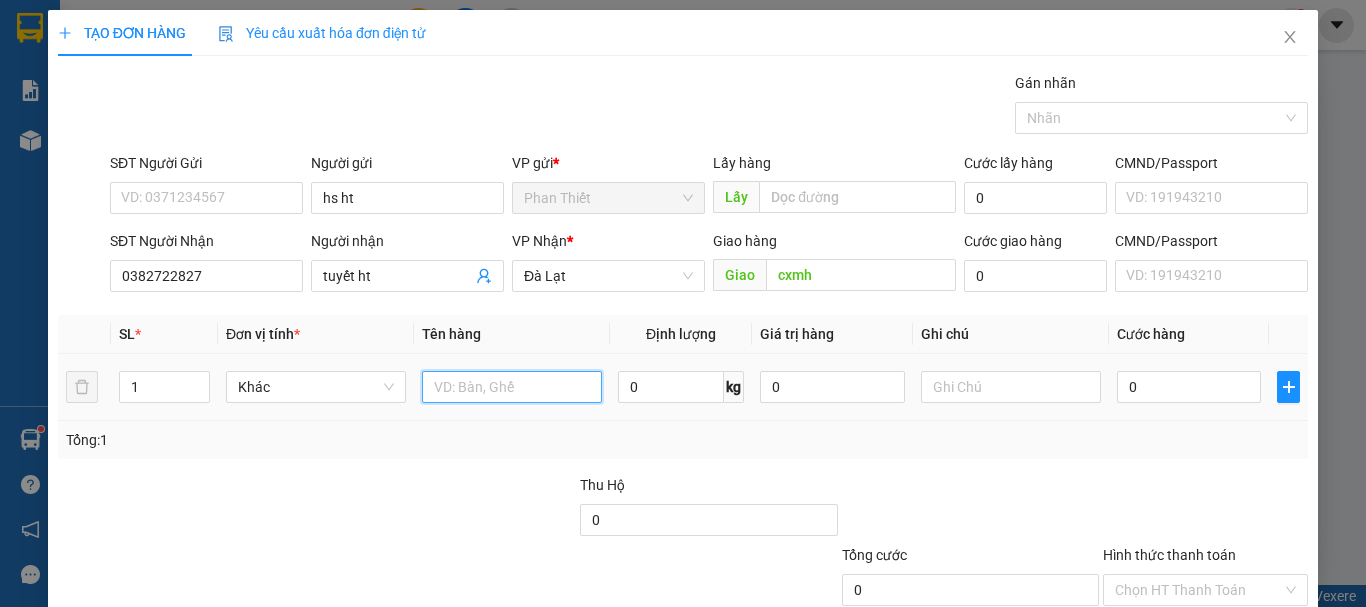 click at bounding box center (512, 387) 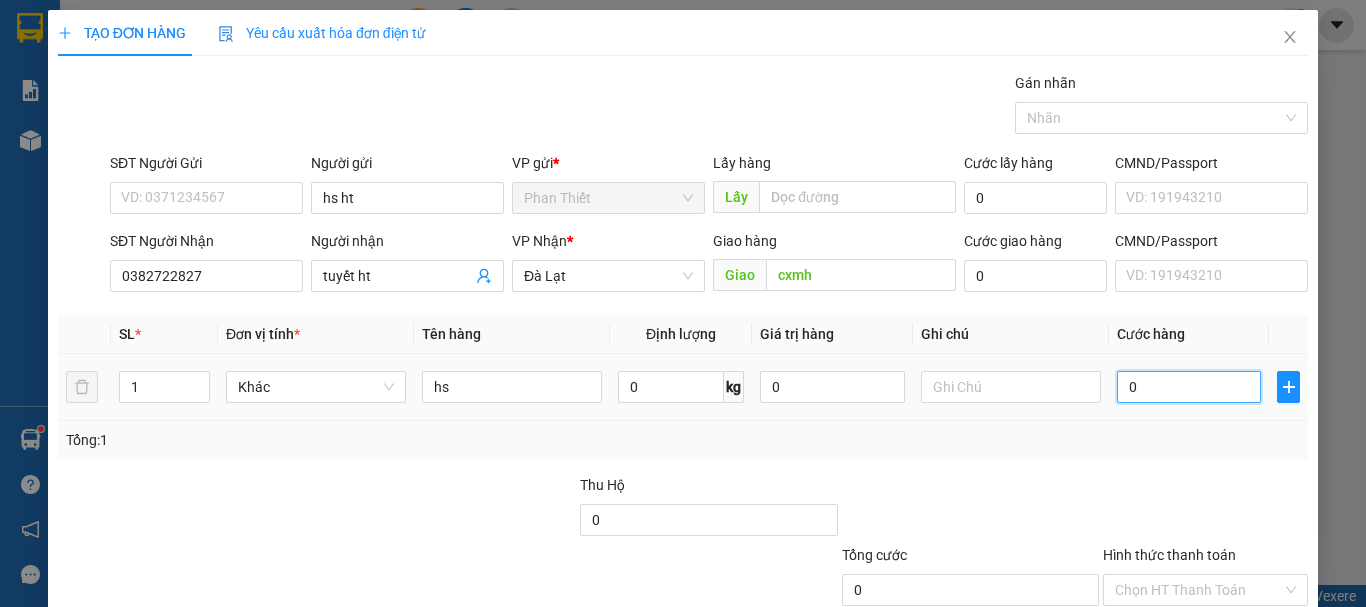 click on "0" at bounding box center (1189, 387) 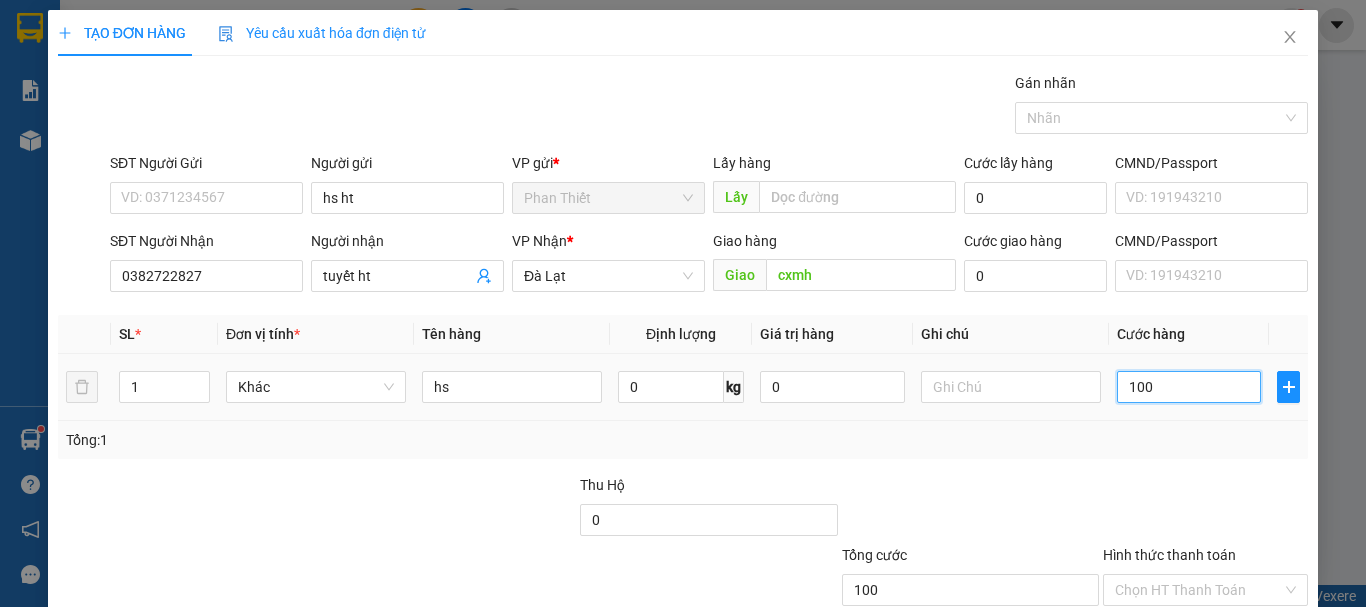 scroll, scrollTop: 133, scrollLeft: 0, axis: vertical 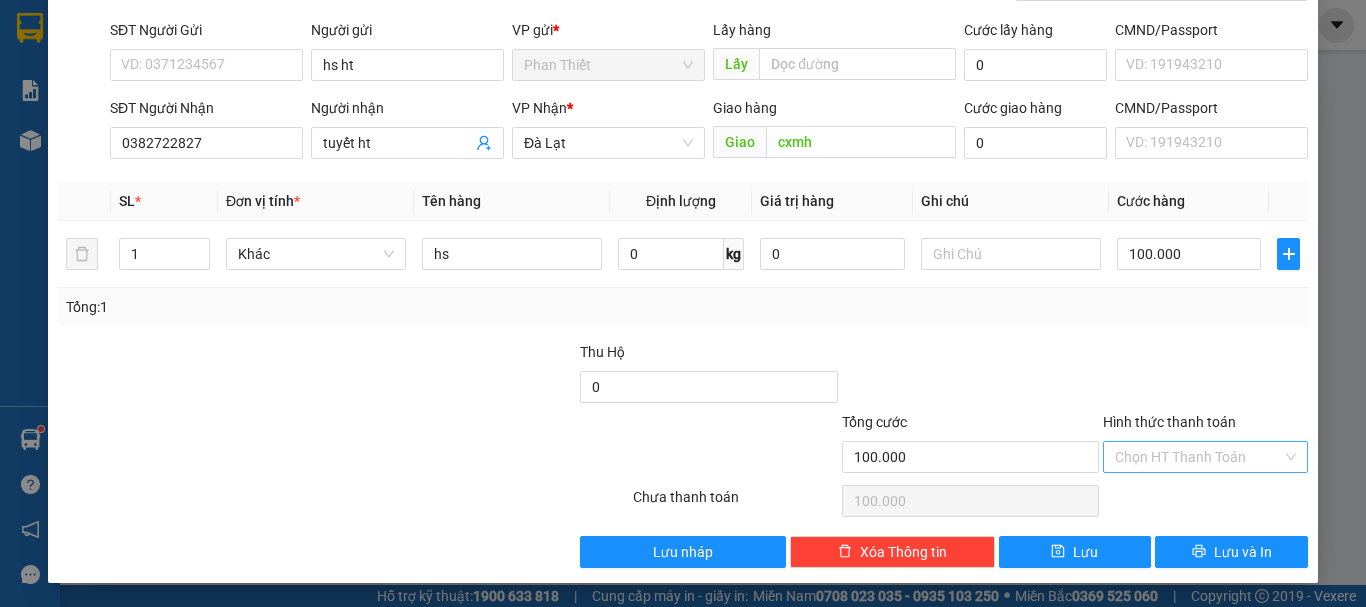 click on "Hình thức thanh toán" at bounding box center (1198, 457) 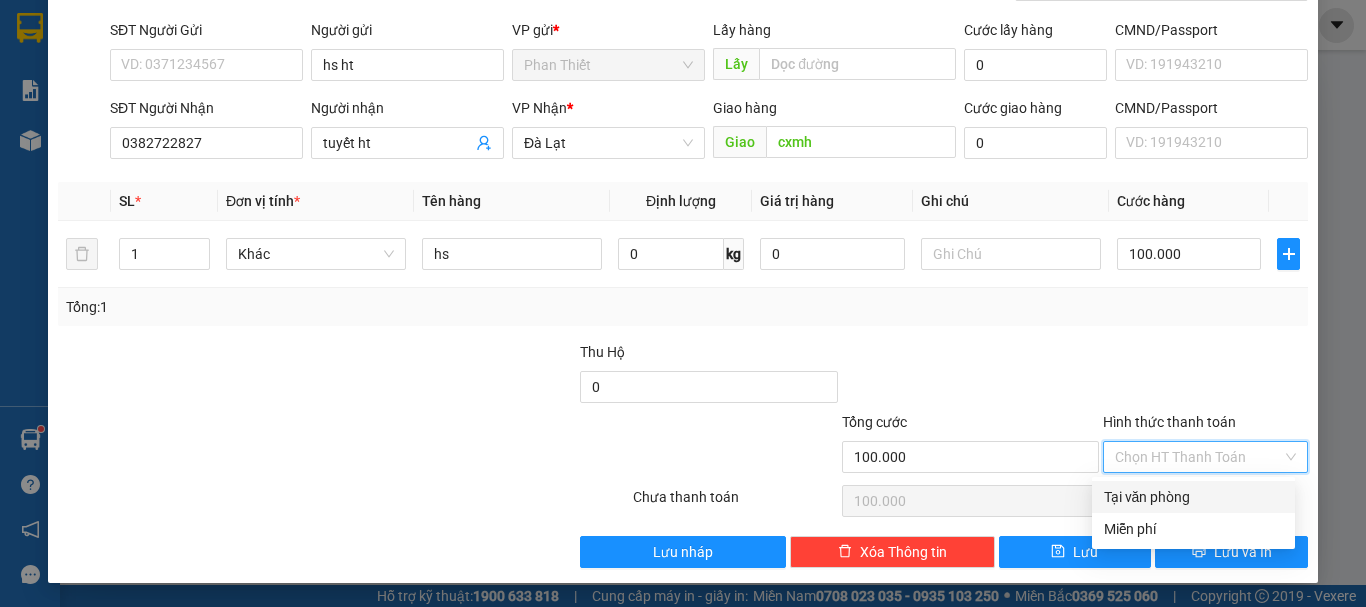 click on "Tại văn phòng" at bounding box center [1193, 497] 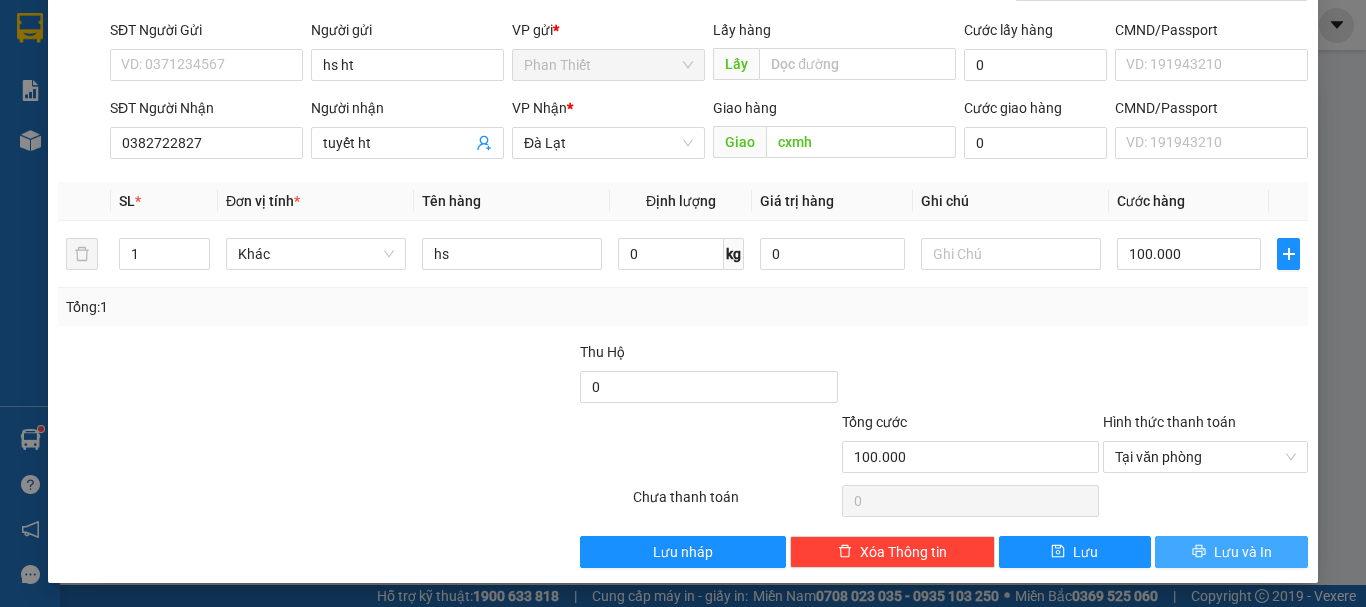 click on "Lưu và In" at bounding box center (1243, 552) 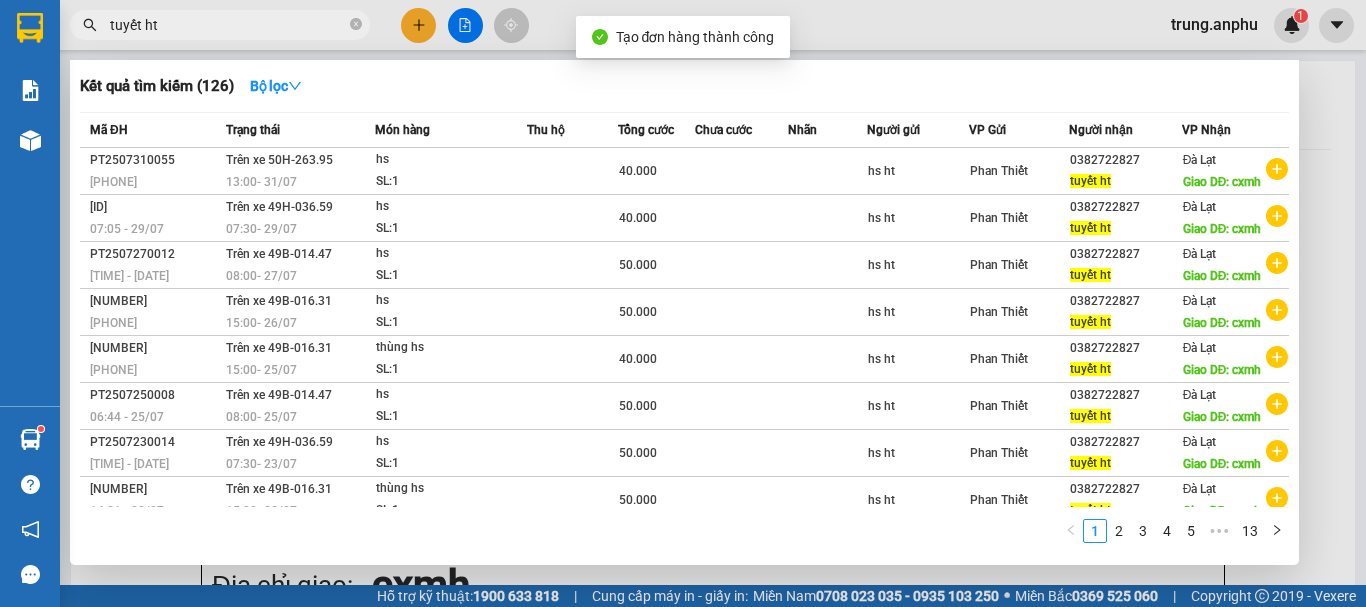 click at bounding box center (683, 303) 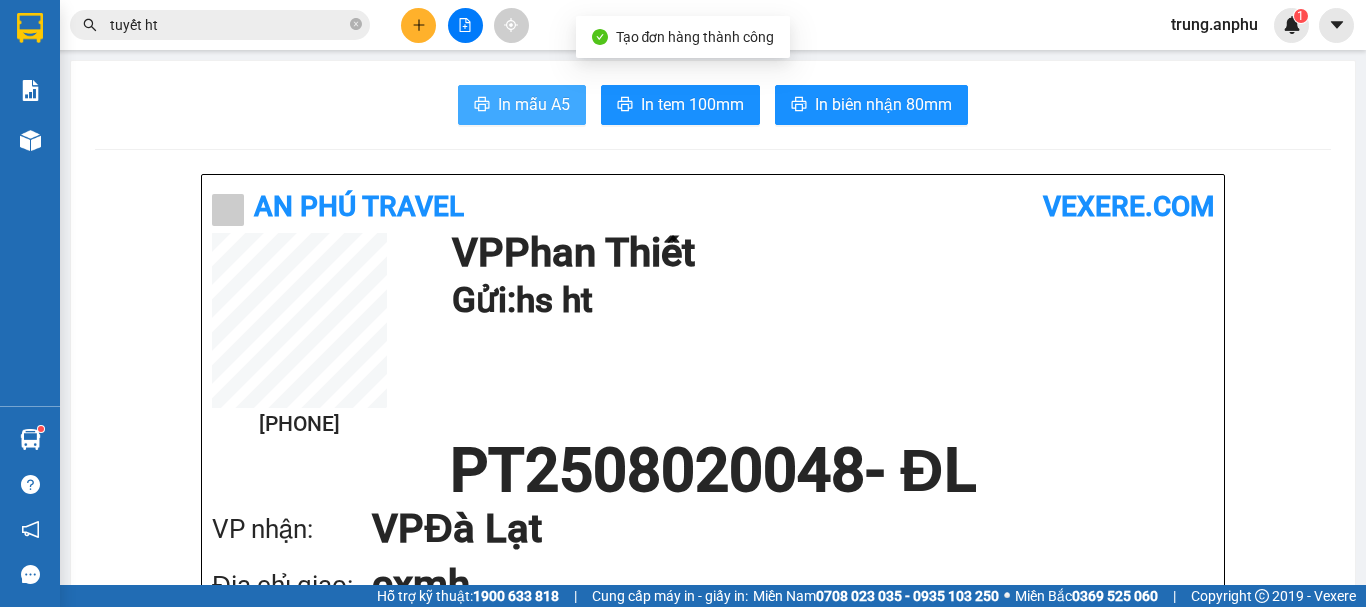 click on "In mẫu A5" at bounding box center (534, 104) 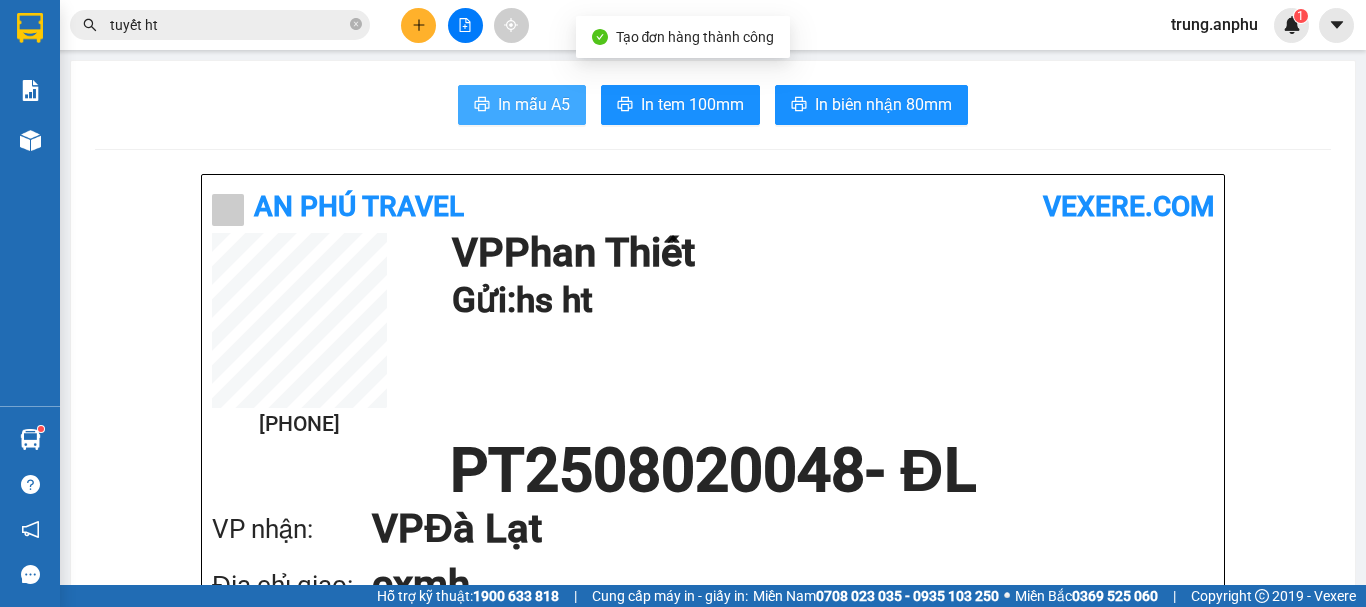 scroll, scrollTop: 0, scrollLeft: 0, axis: both 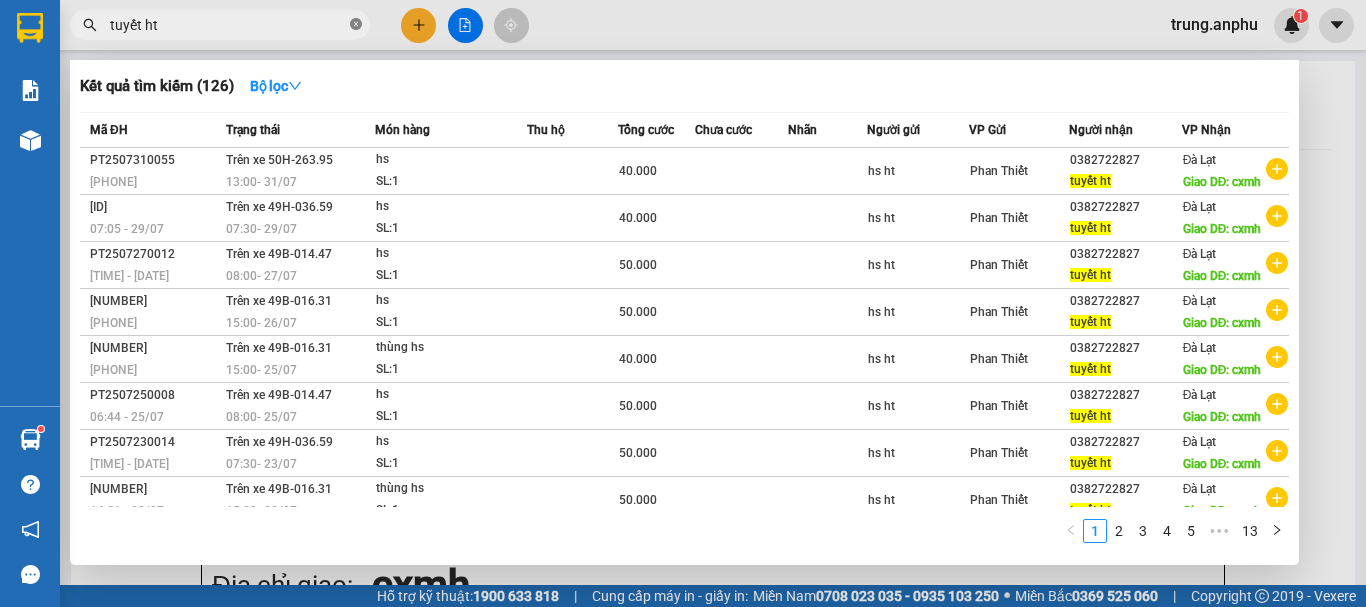 click 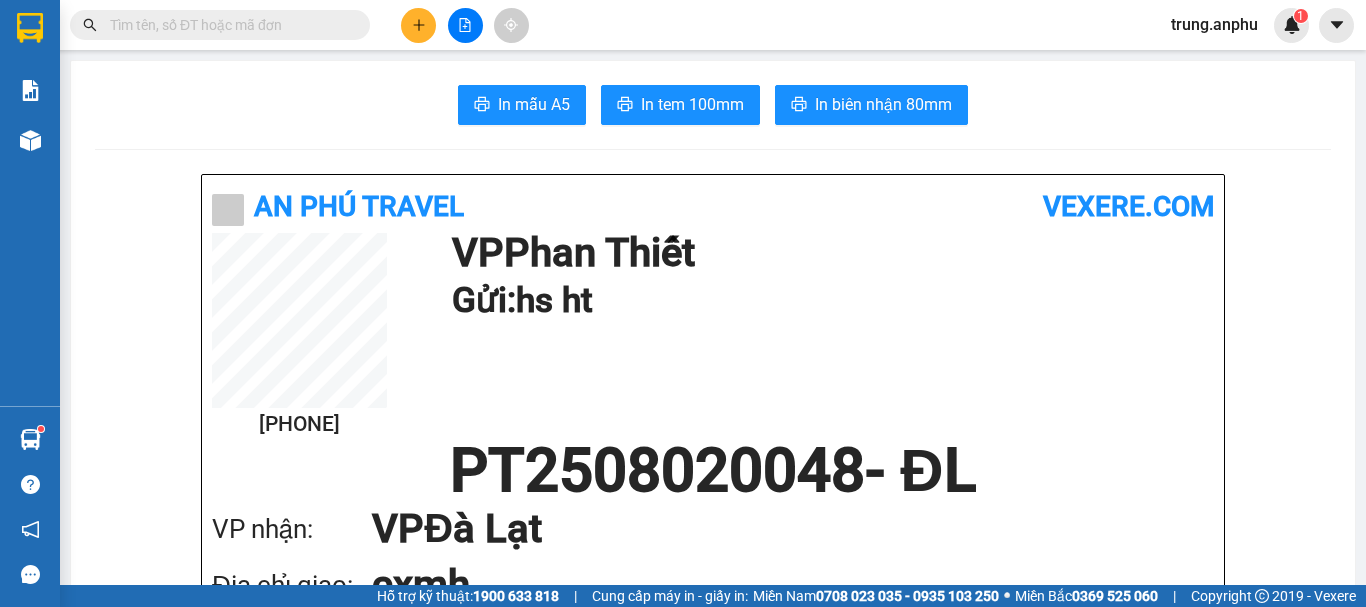 click at bounding box center [465, 25] 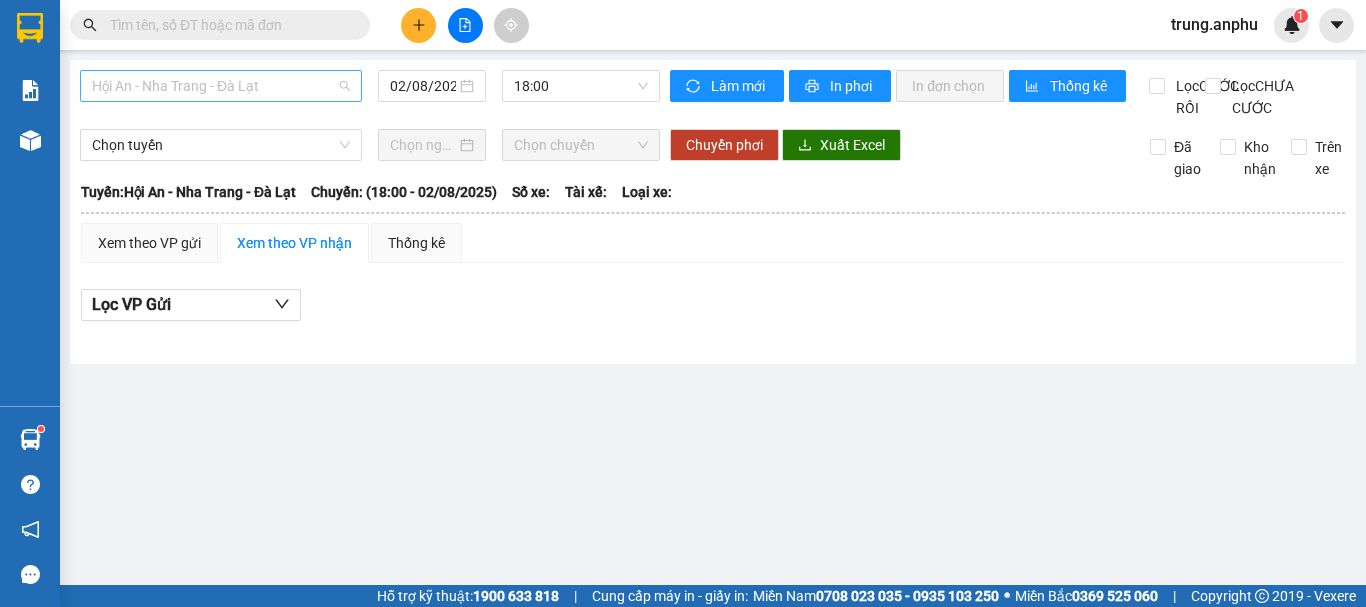 click on "Hội An - Nha Trang - Đà Lạt" at bounding box center [221, 86] 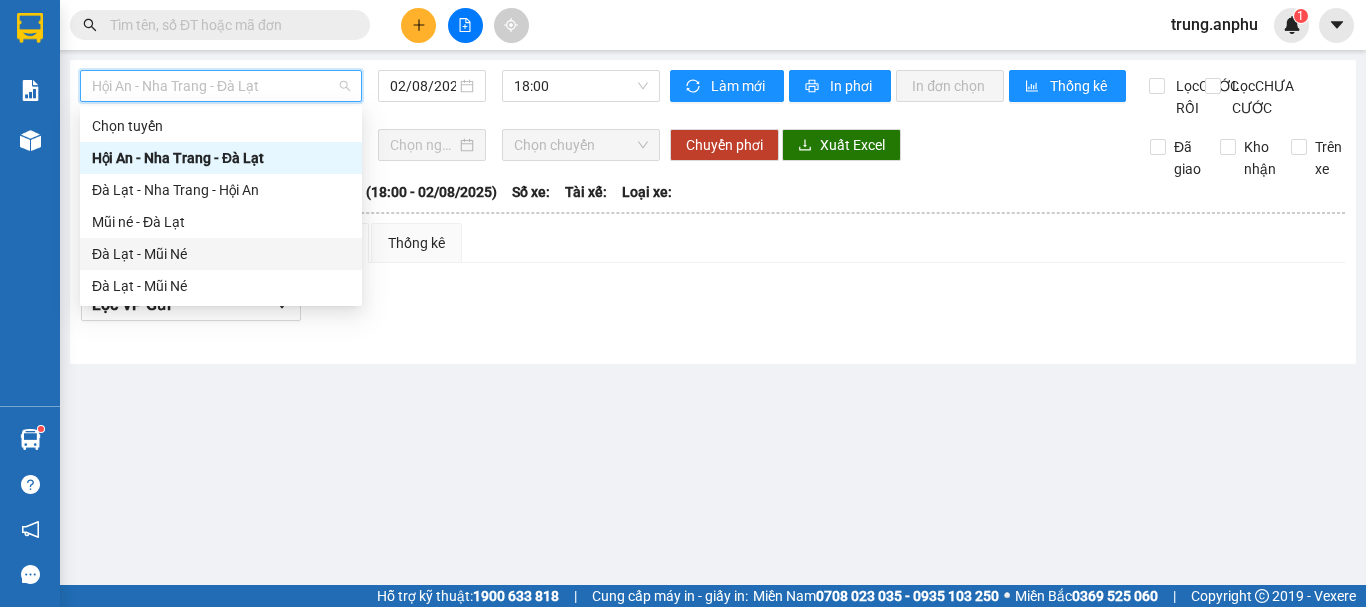click on "Đà Lạt - Mũi Né" at bounding box center [221, 254] 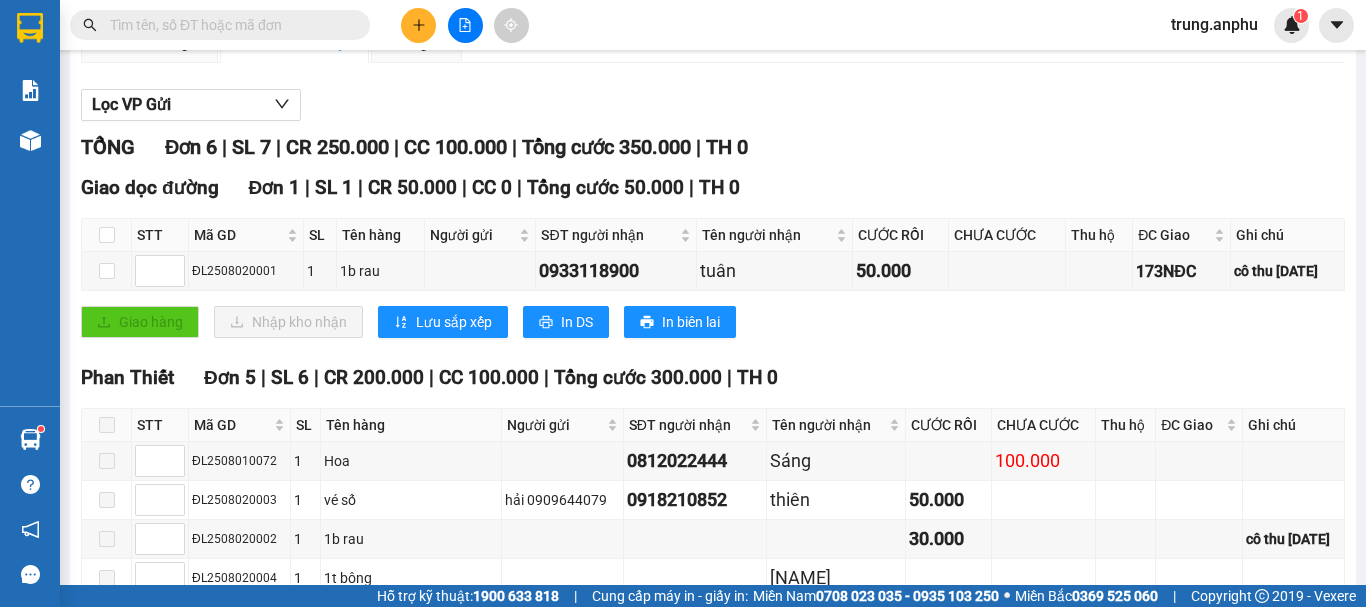 scroll, scrollTop: 377, scrollLeft: 0, axis: vertical 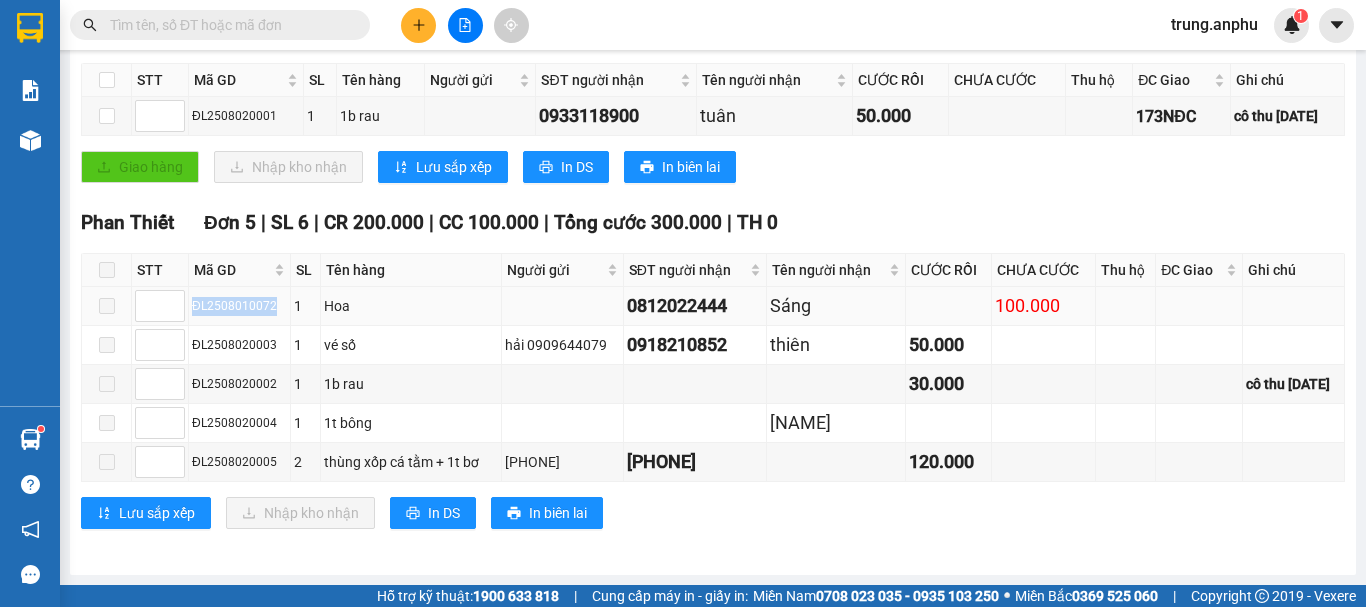 drag, startPoint x: 273, startPoint y: 304, endPoint x: 190, endPoint y: 316, distance: 83.86298 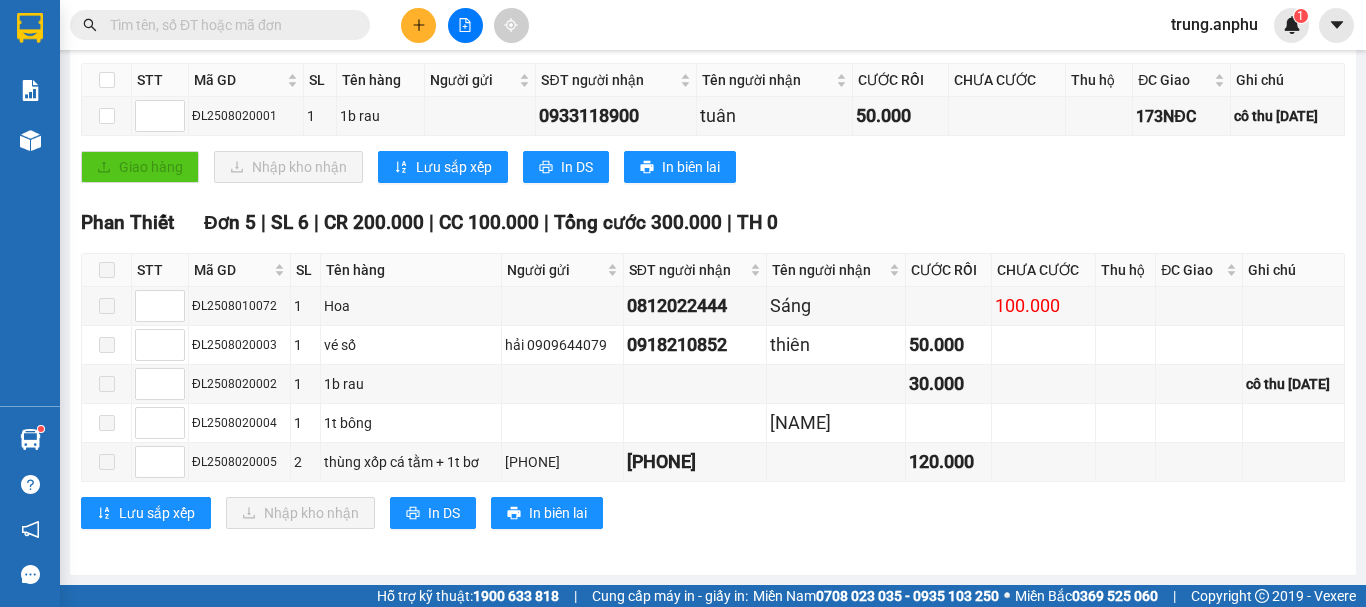 click at bounding box center [228, 25] 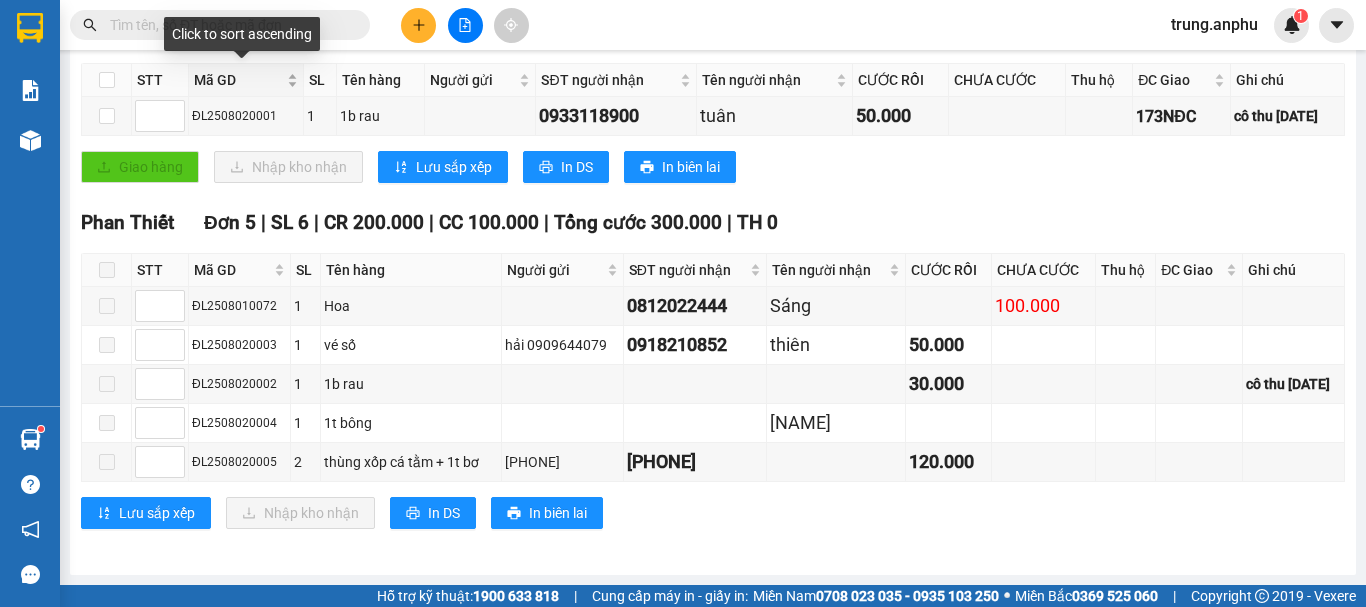 paste on "ĐL2508010072" 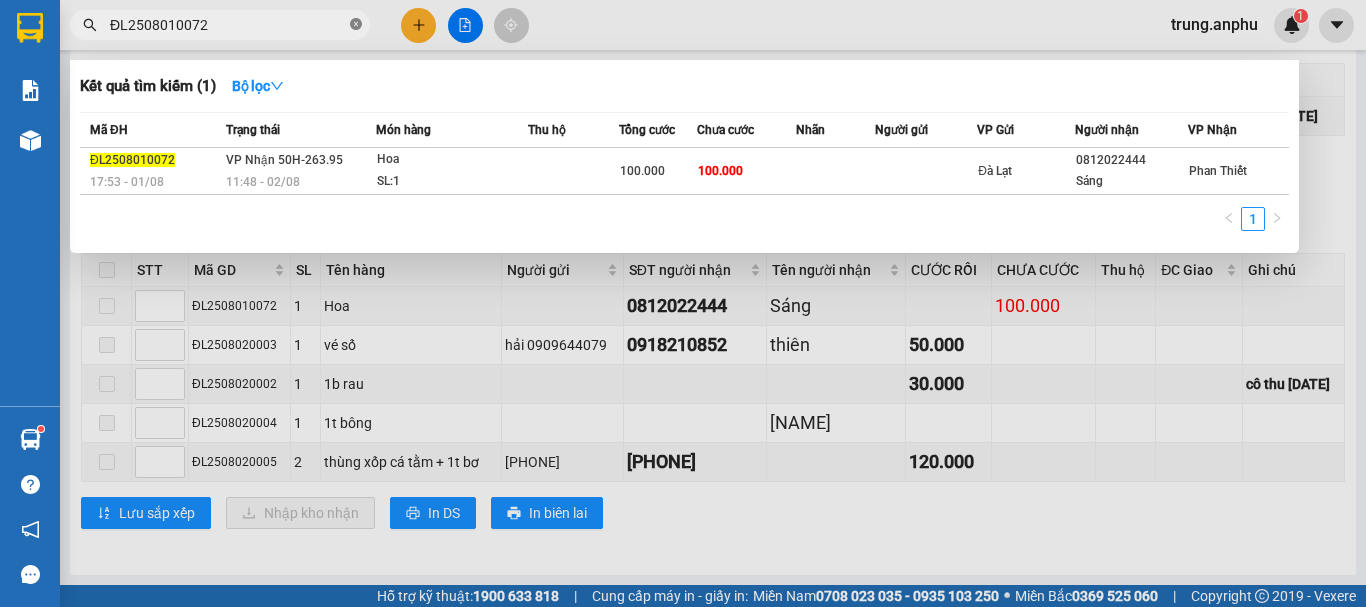 click 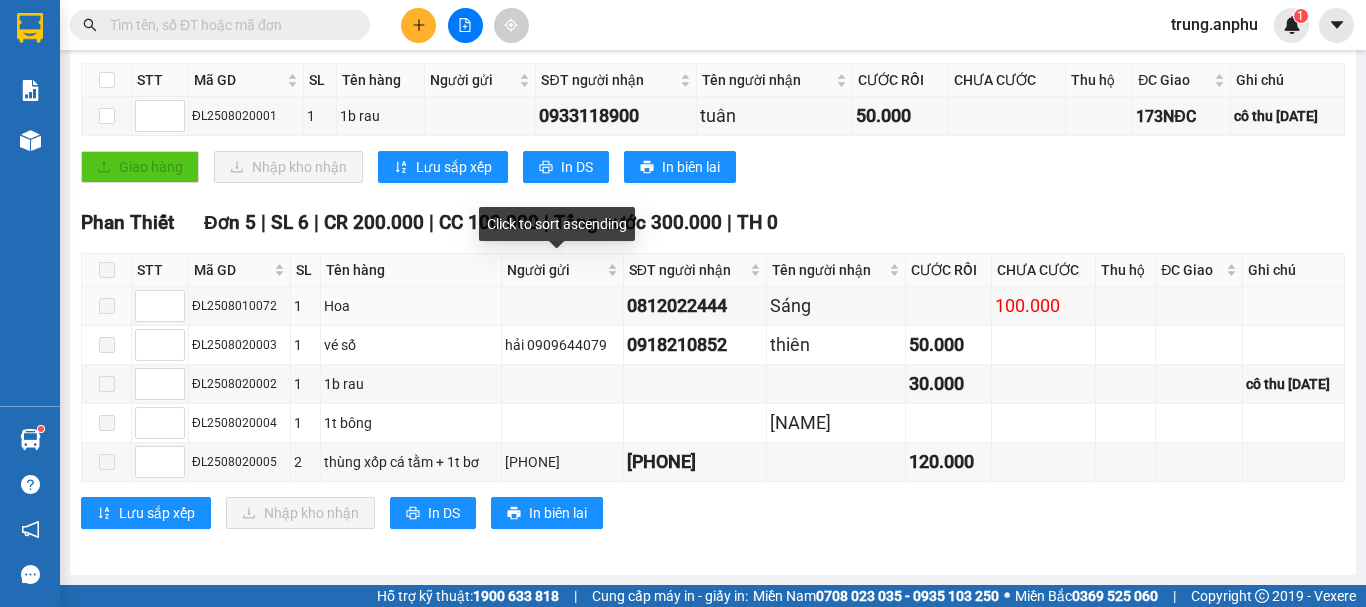 scroll, scrollTop: 0, scrollLeft: 0, axis: both 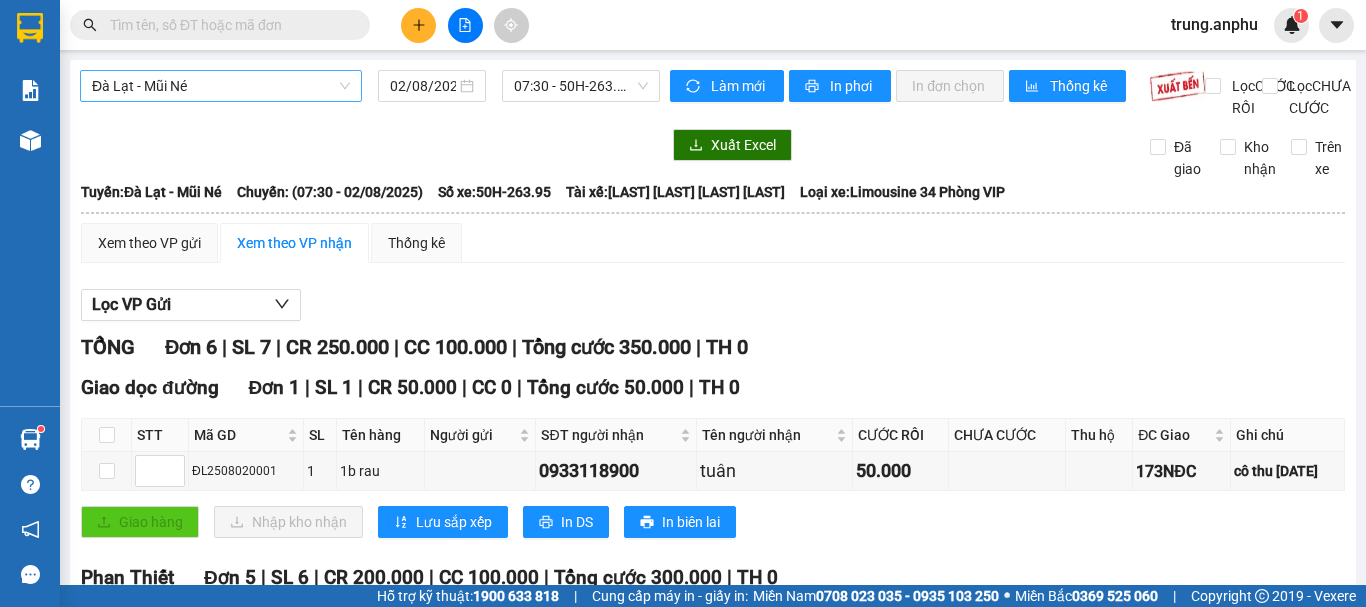 click on "Đà Lạt - Mũi Né" at bounding box center [221, 86] 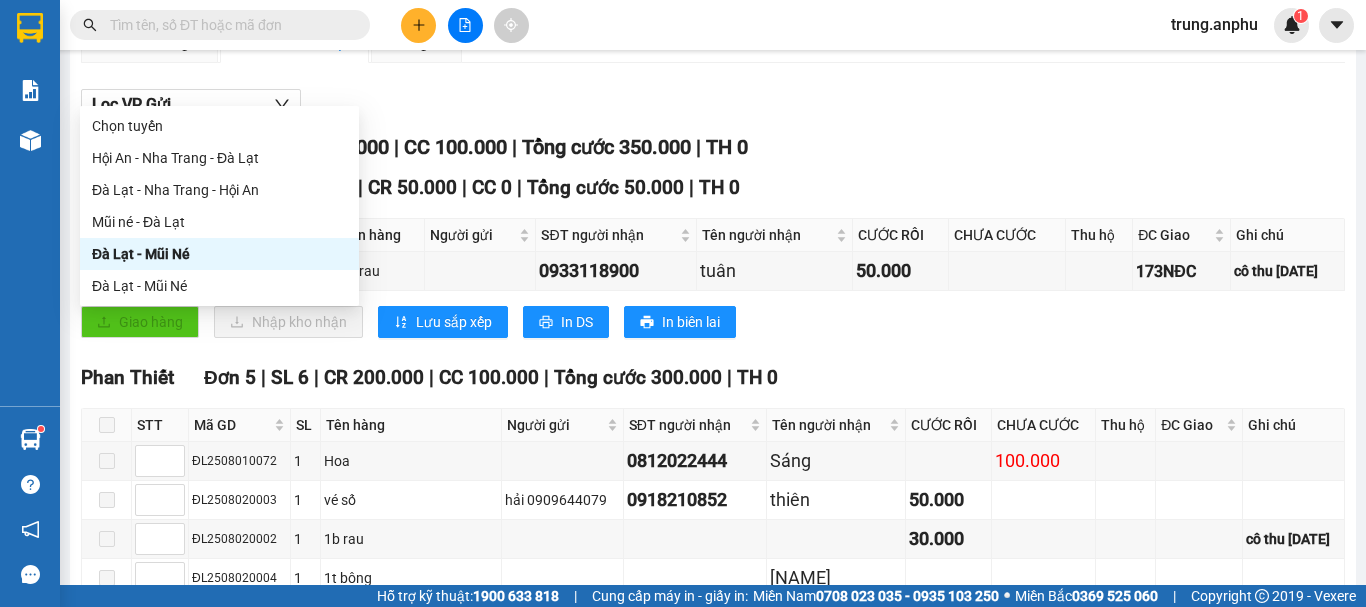 scroll, scrollTop: 300, scrollLeft: 0, axis: vertical 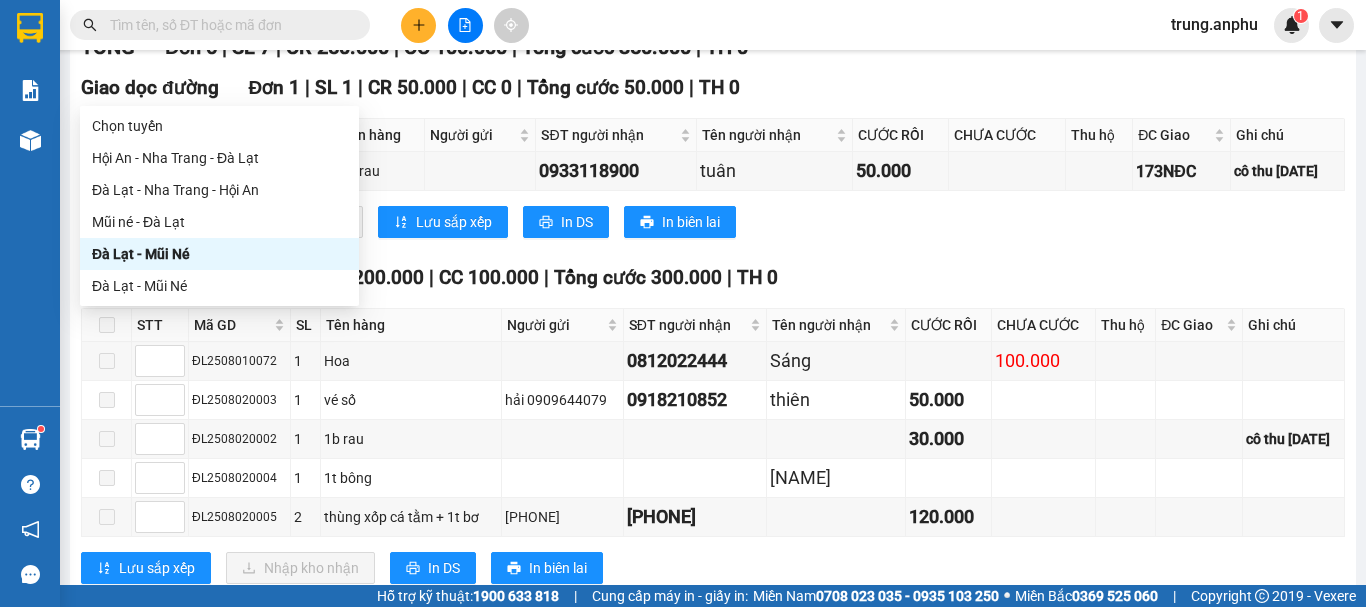 click on "Đà Lạt - Mũi Né" at bounding box center (219, 254) 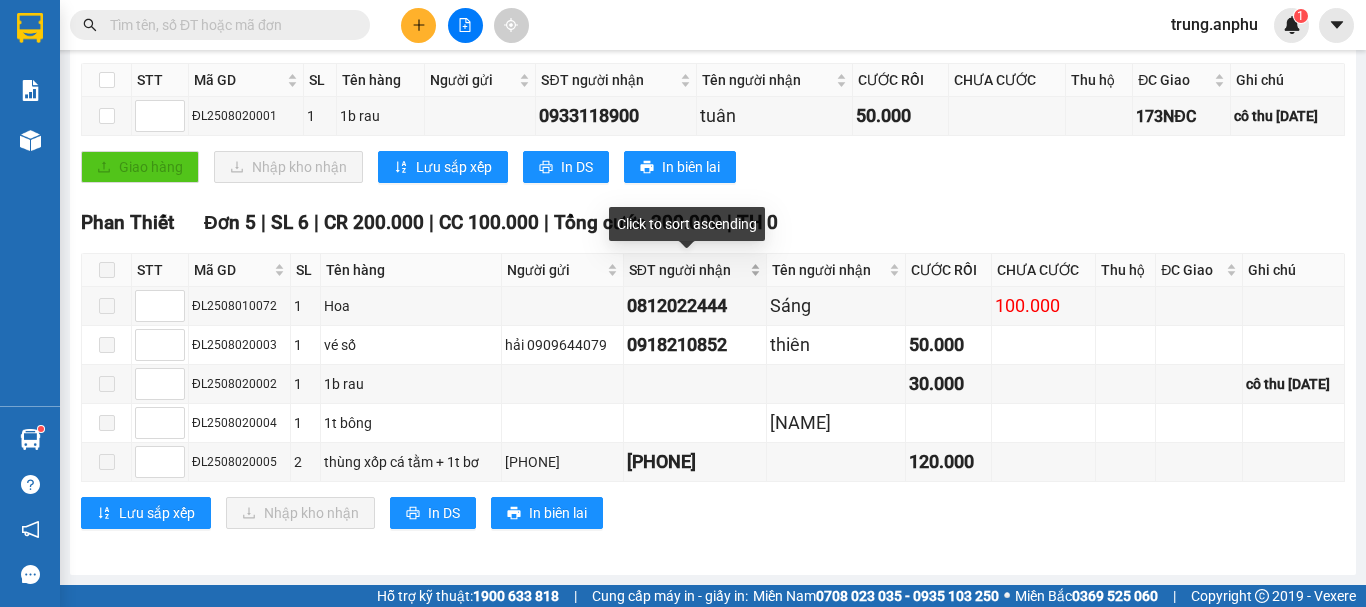 scroll, scrollTop: 0, scrollLeft: 0, axis: both 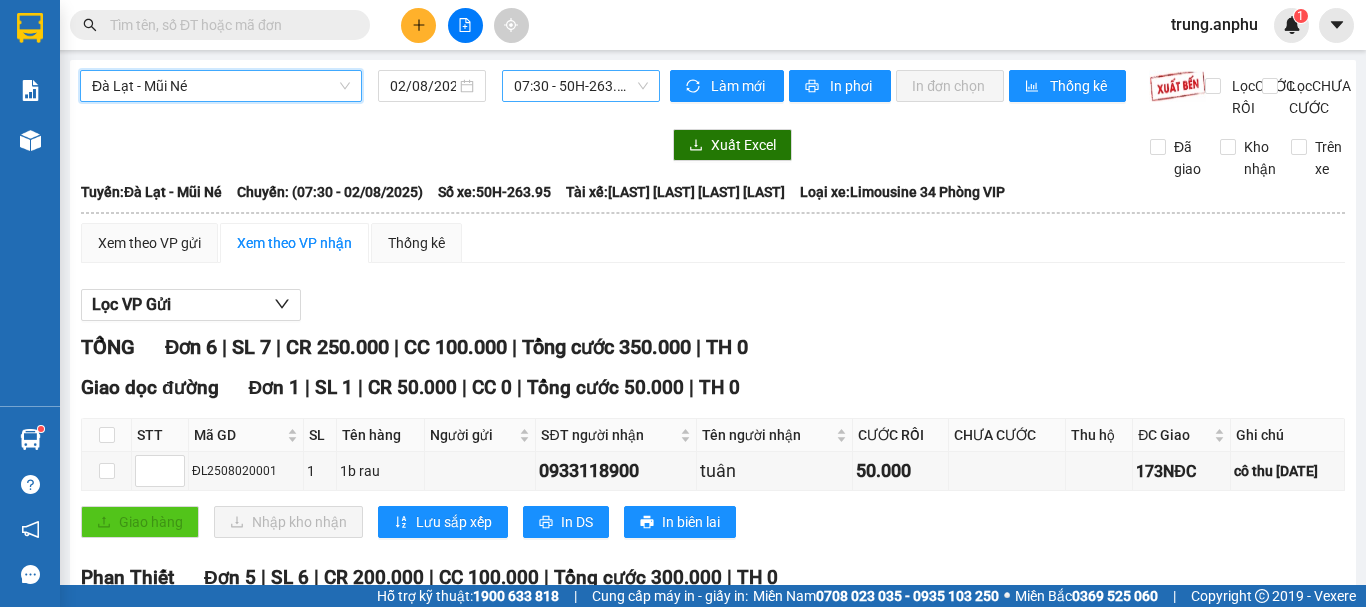 click on "07:30     - 50H-263.95" at bounding box center [581, 86] 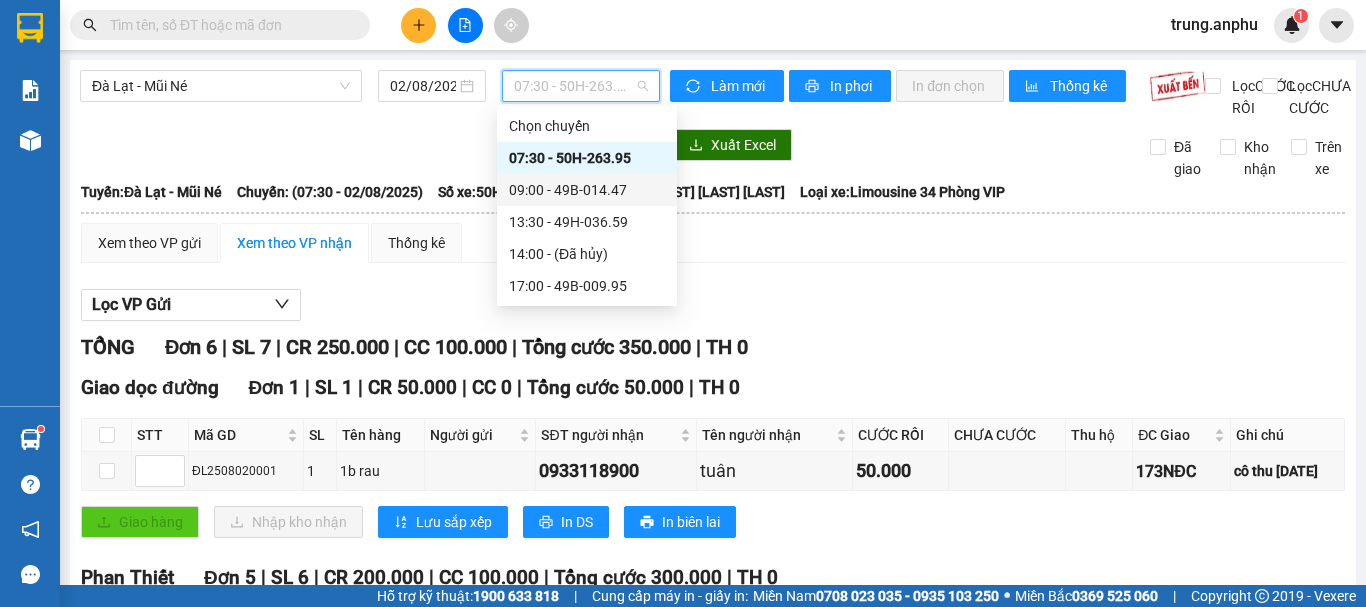 click on "09:00     - 49B-014.47" at bounding box center [587, 190] 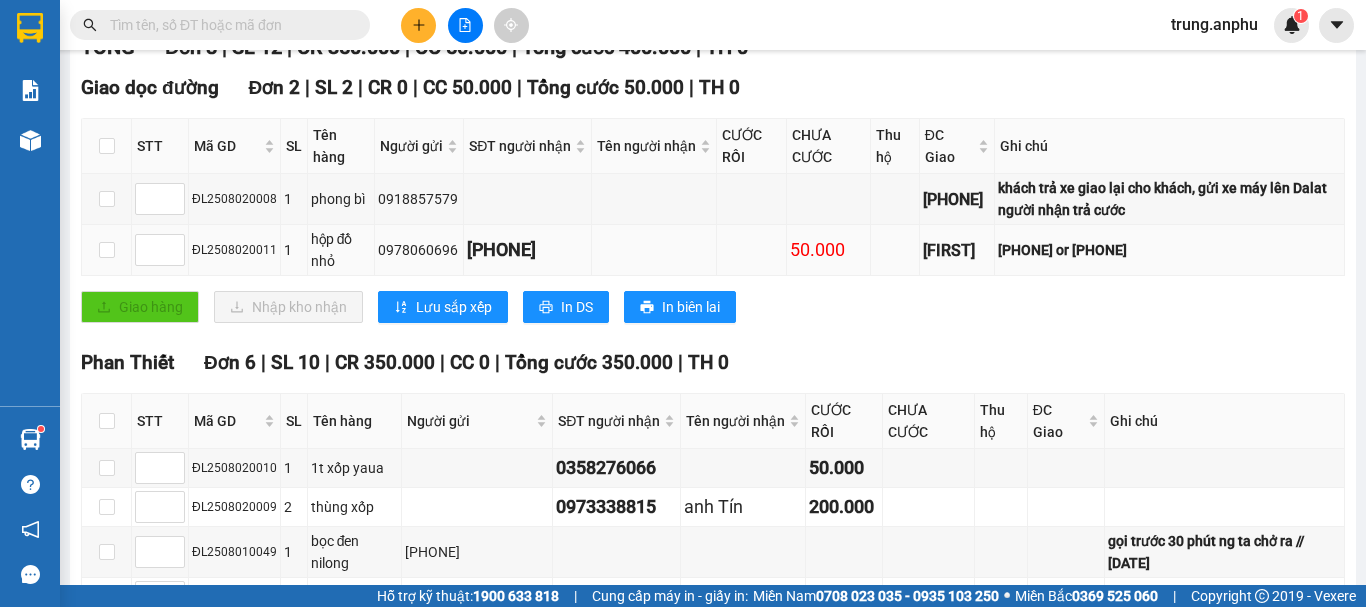 scroll, scrollTop: 500, scrollLeft: 0, axis: vertical 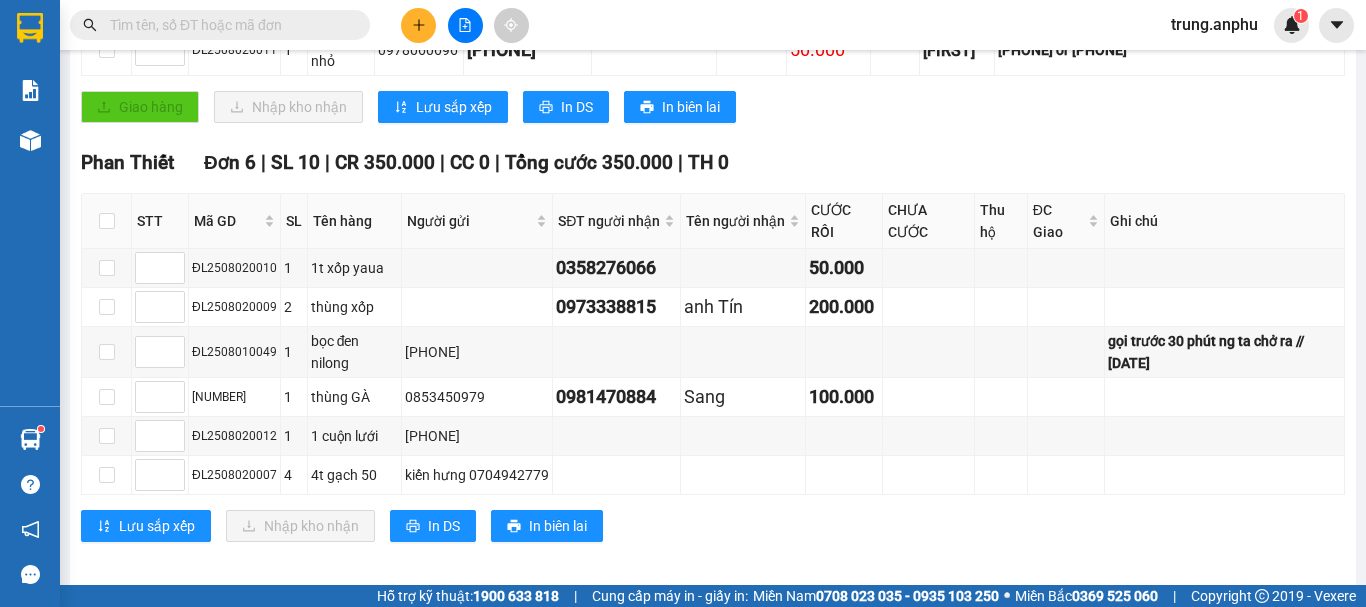 click at bounding box center (228, 25) 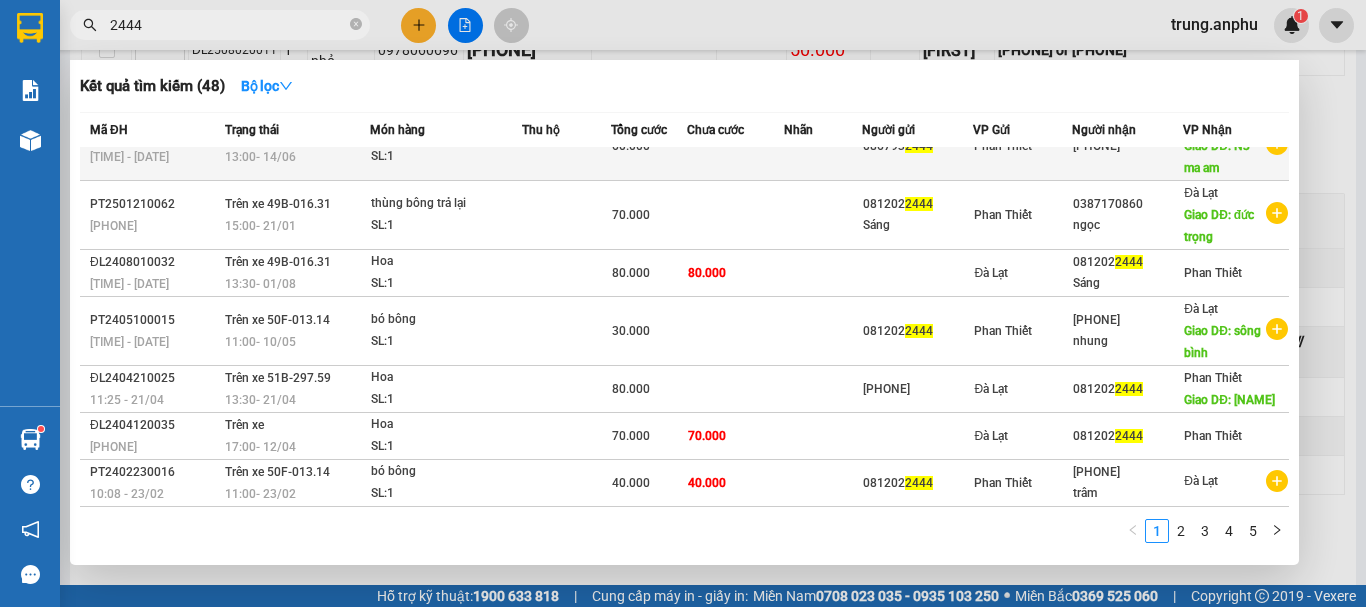 scroll, scrollTop: 0, scrollLeft: 0, axis: both 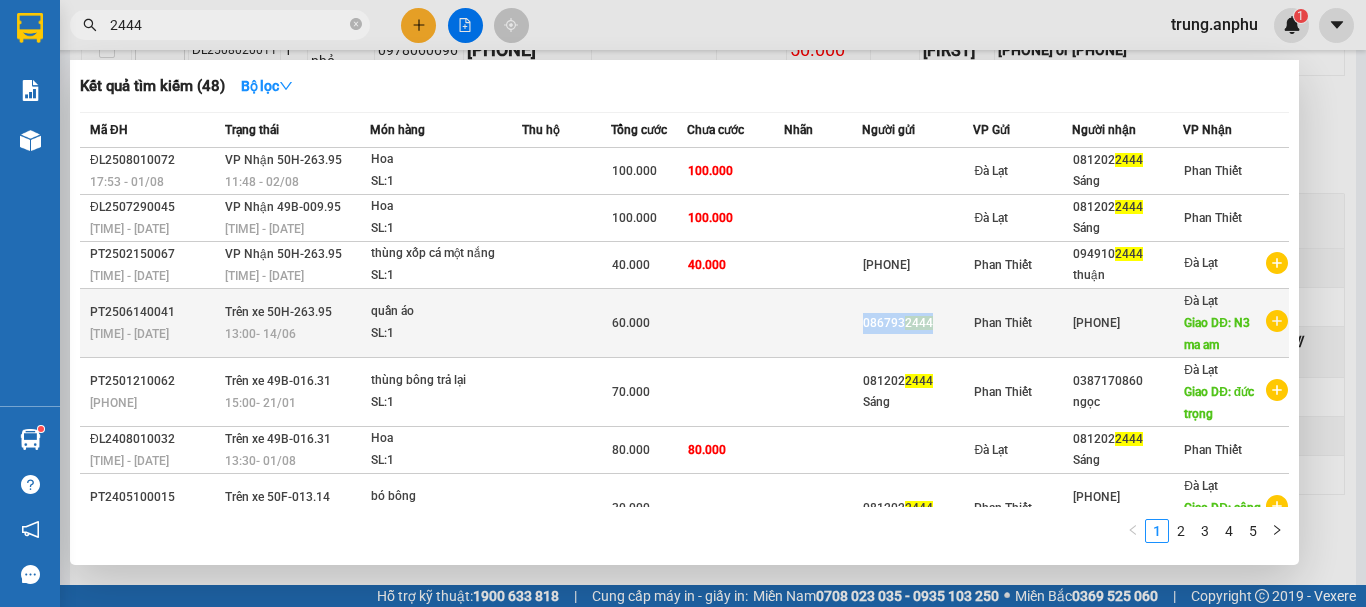 drag, startPoint x: 929, startPoint y: 320, endPoint x: 844, endPoint y: 323, distance: 85.052925 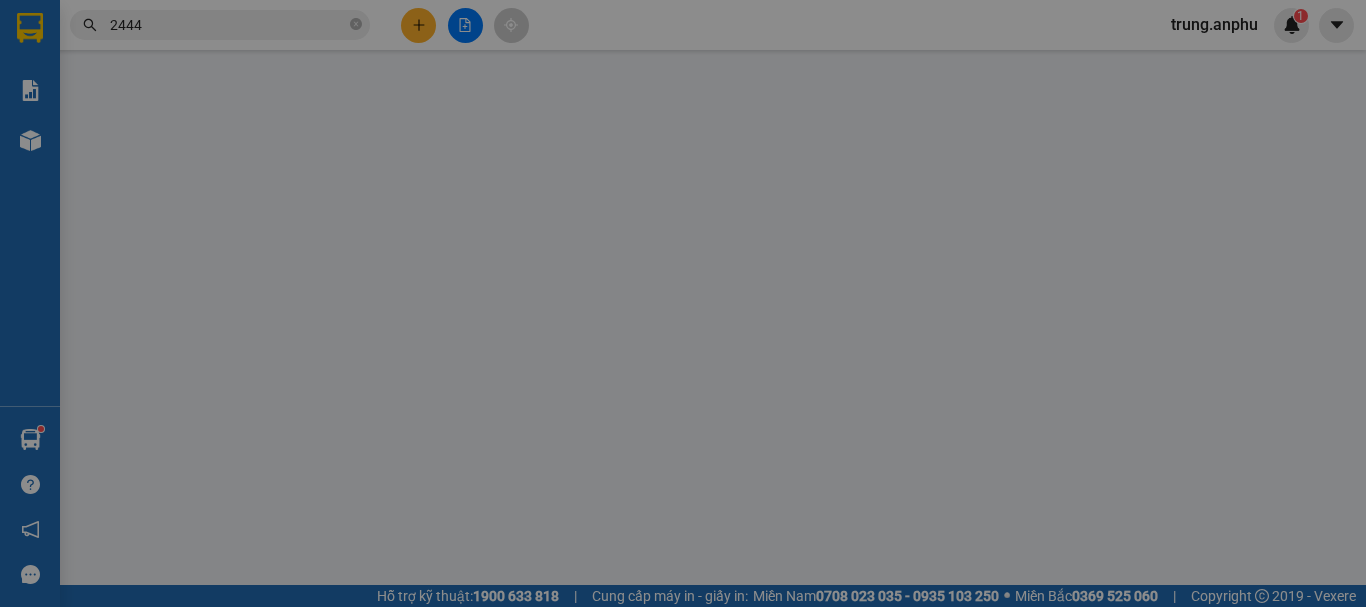 scroll, scrollTop: 0, scrollLeft: 0, axis: both 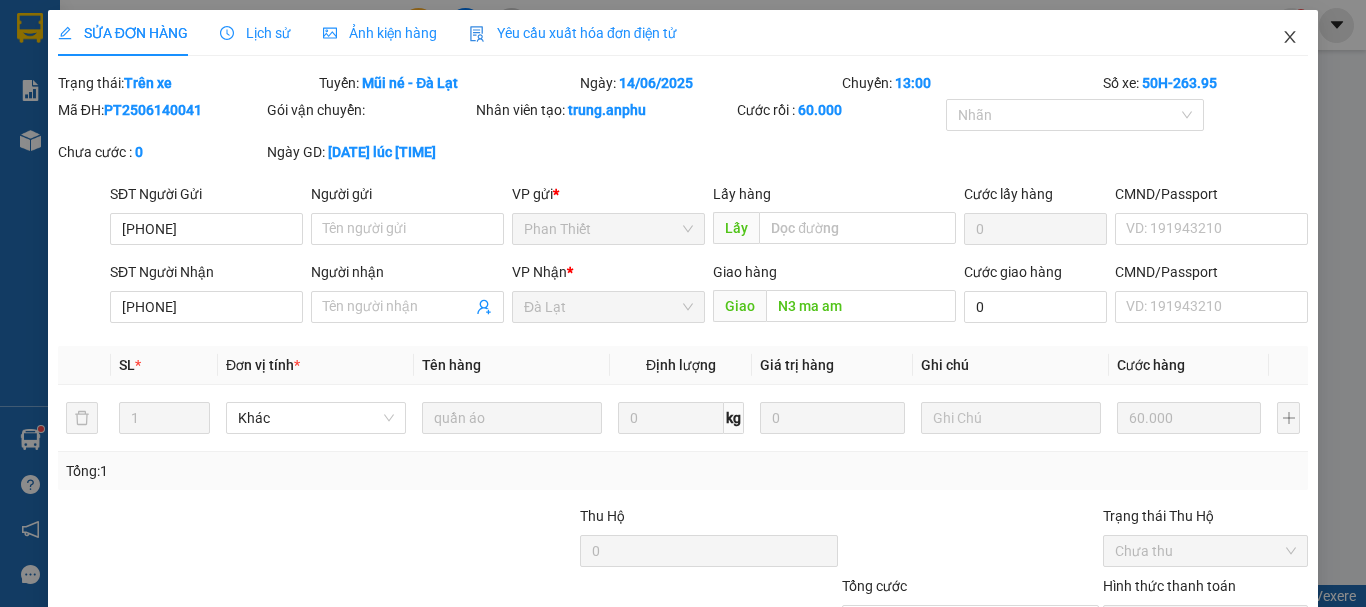 click 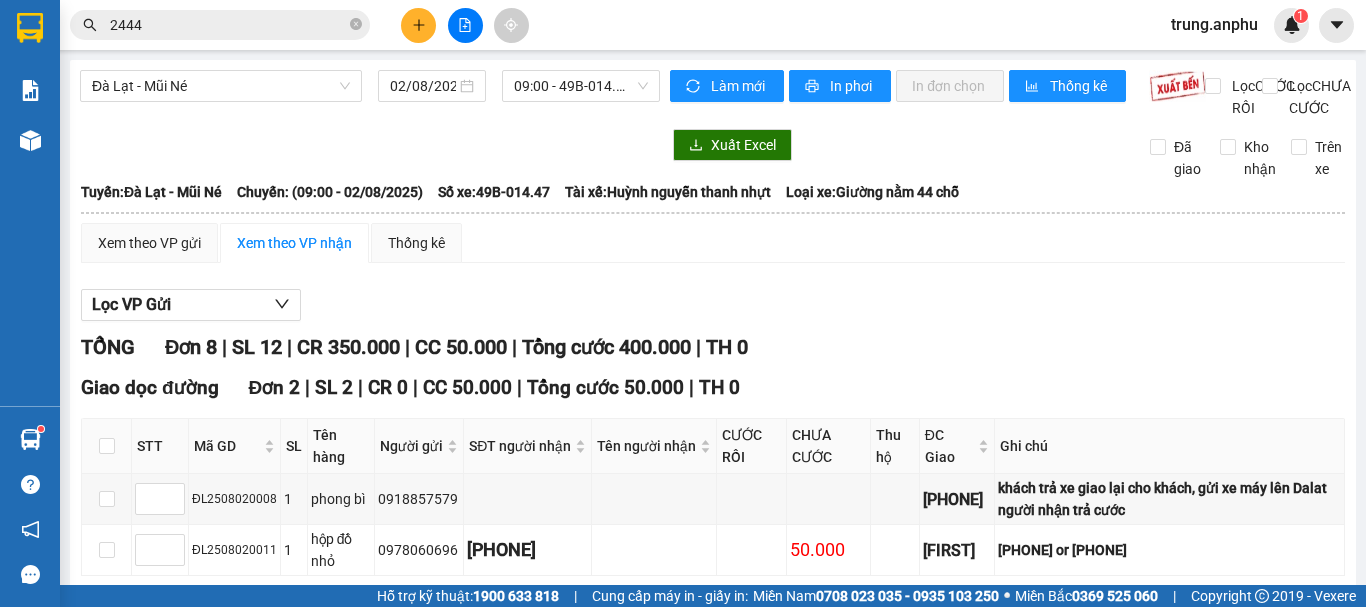 click on "2444" at bounding box center [228, 25] 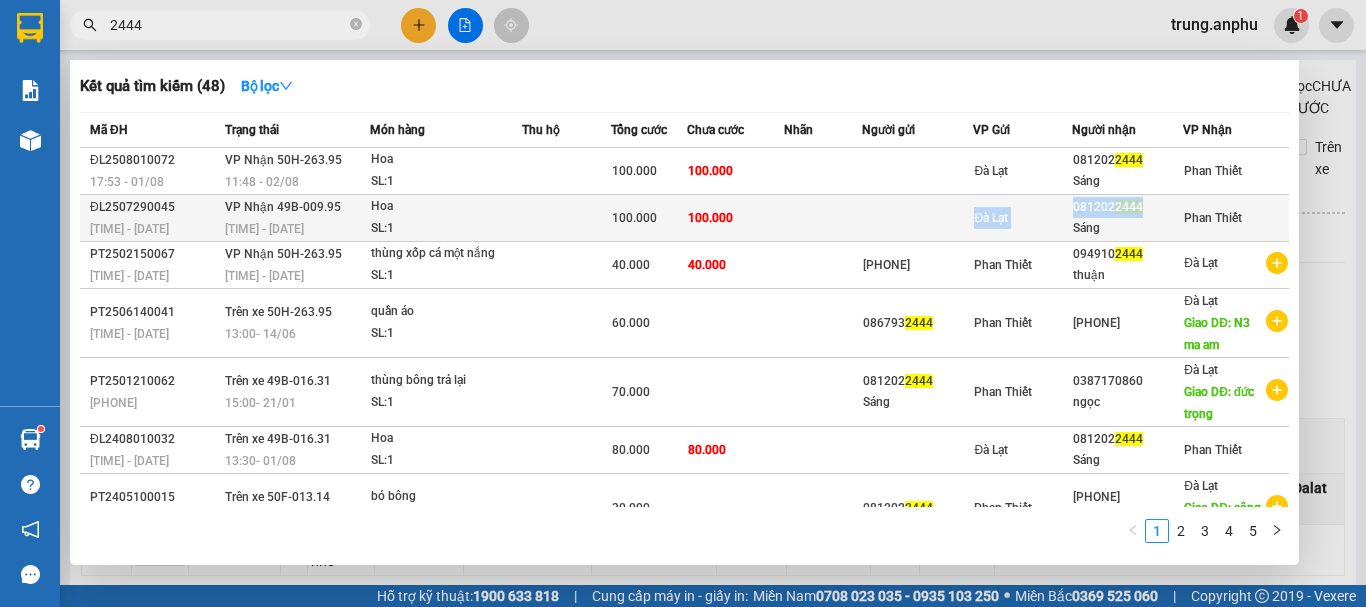 drag, startPoint x: 1141, startPoint y: 208, endPoint x: 1050, endPoint y: 216, distance: 91.350975 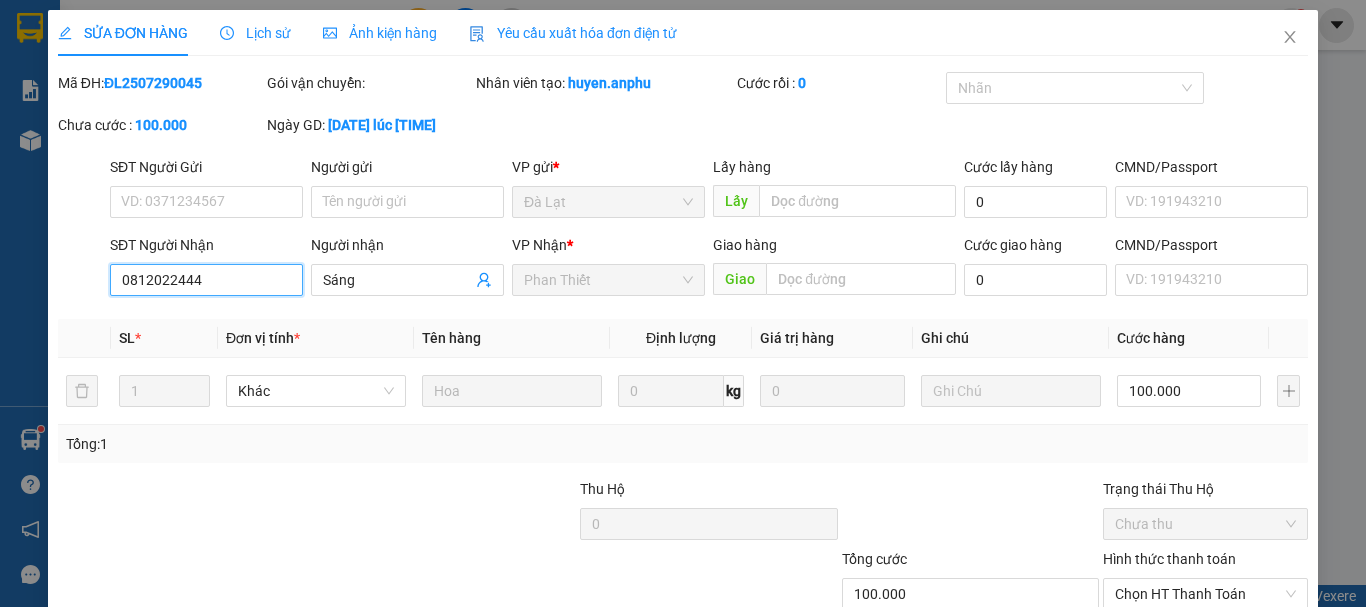 drag, startPoint x: 230, startPoint y: 284, endPoint x: 103, endPoint y: 293, distance: 127.3185 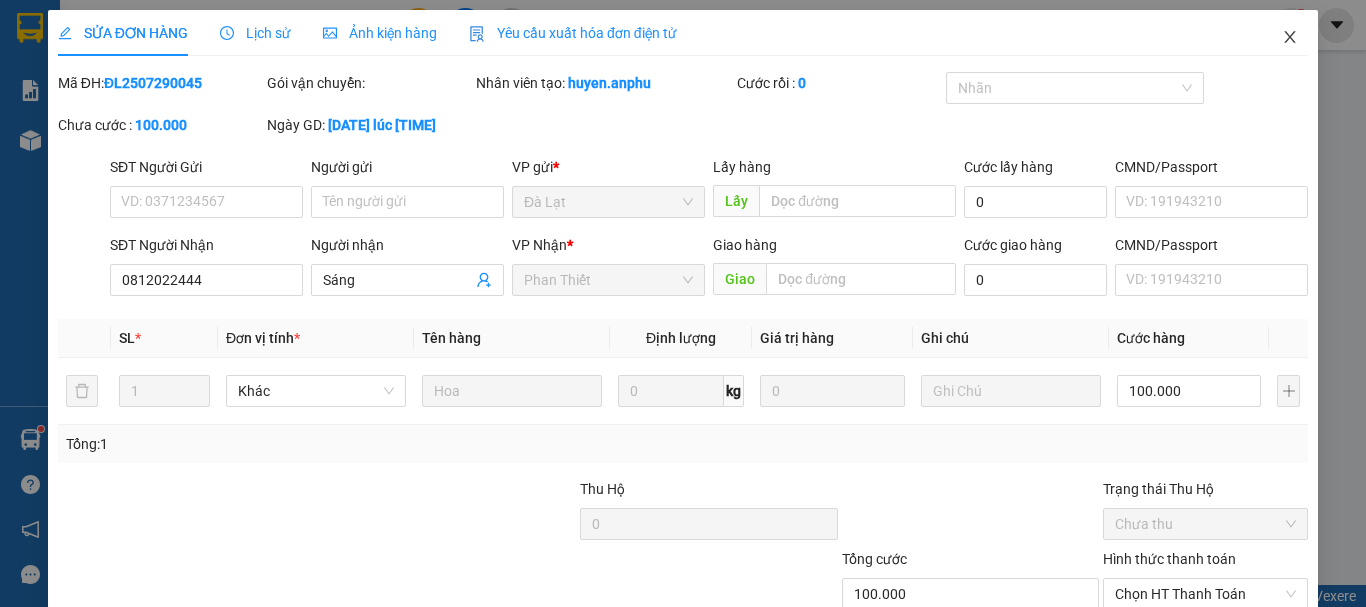 click 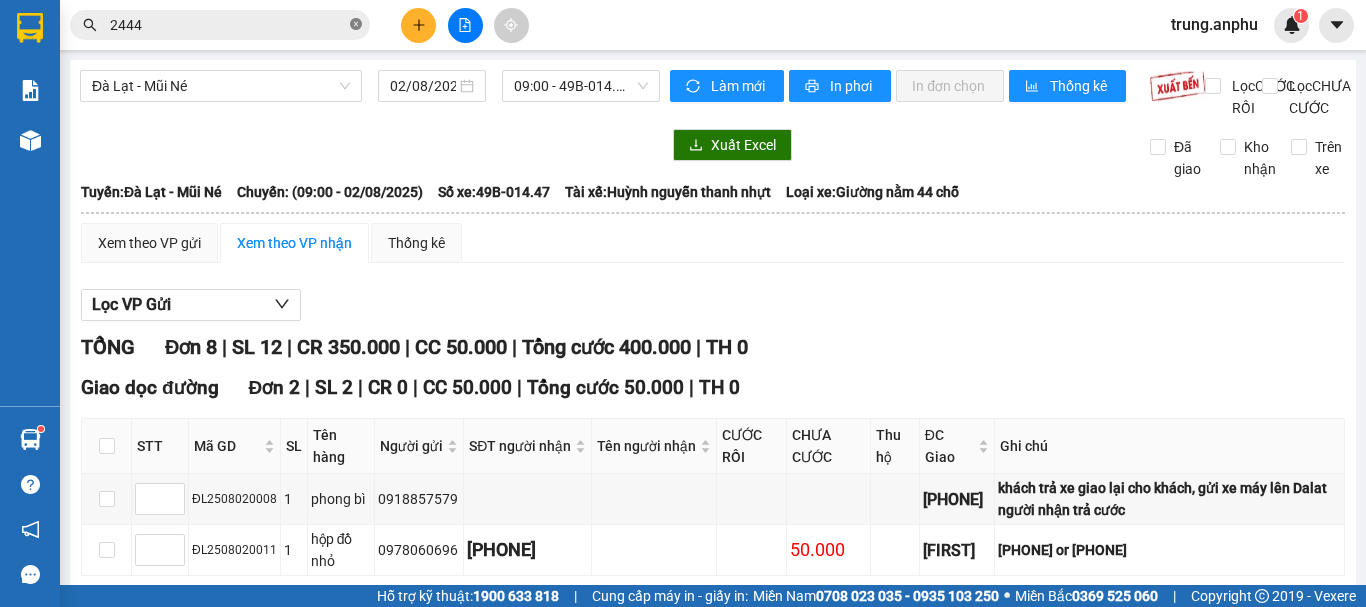 click 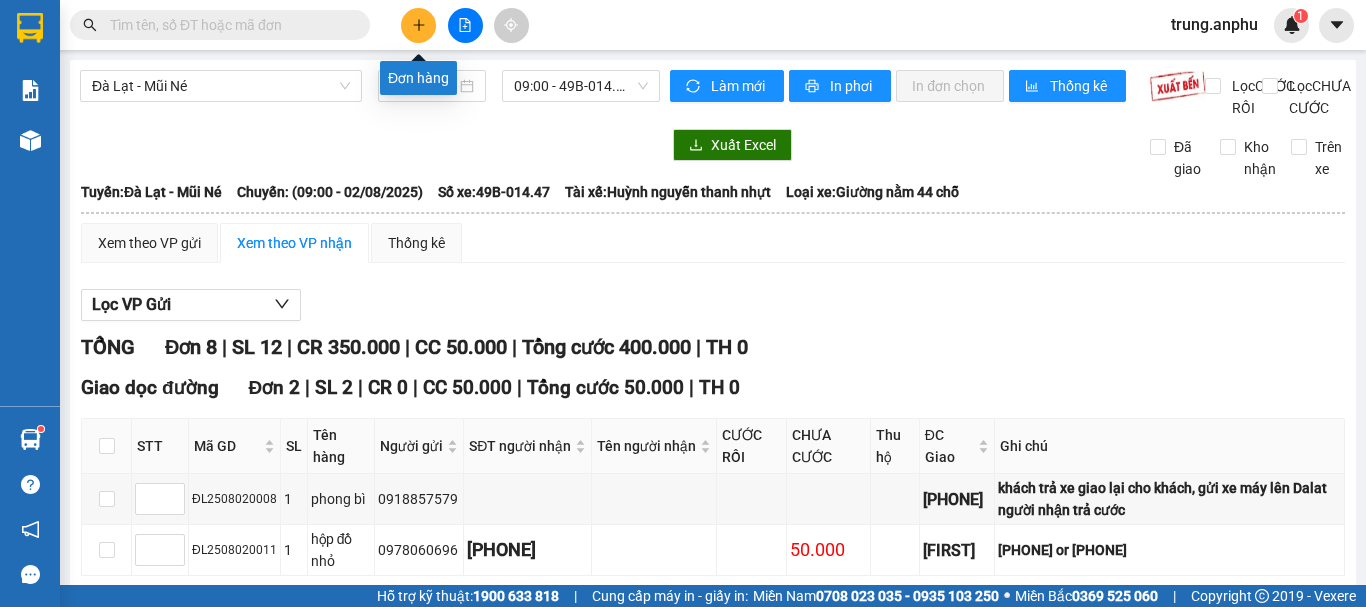 click 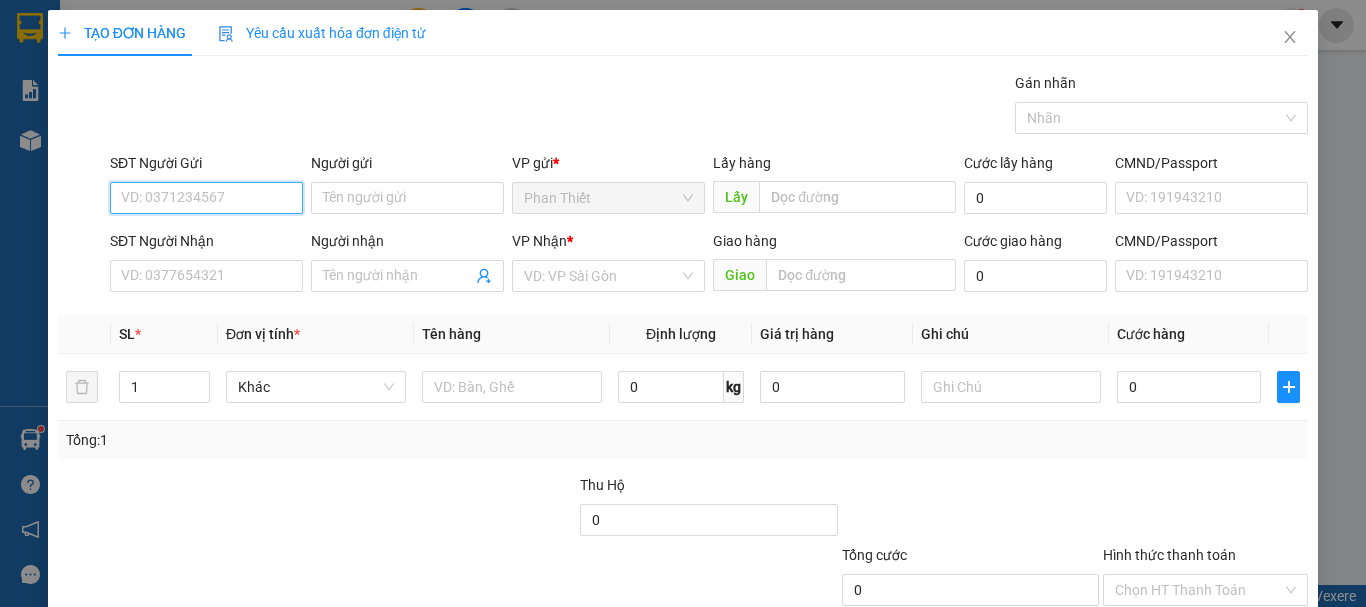 paste on "0812022444" 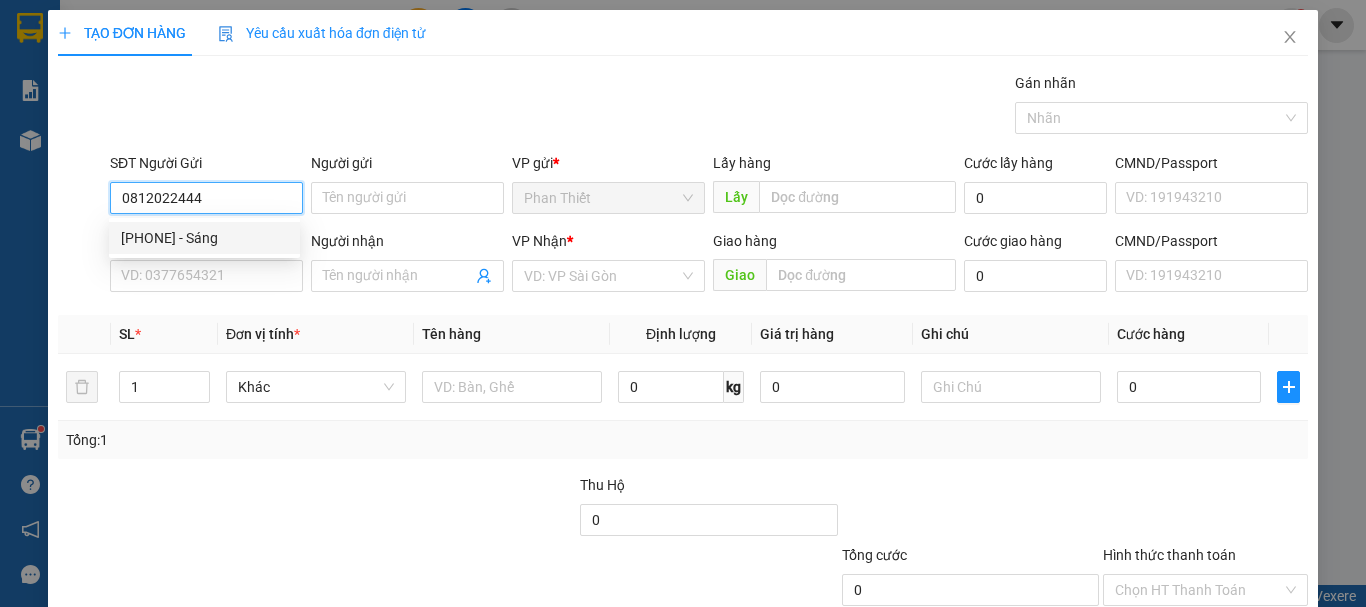 click on "[PHONE] - Sáng" at bounding box center [204, 238] 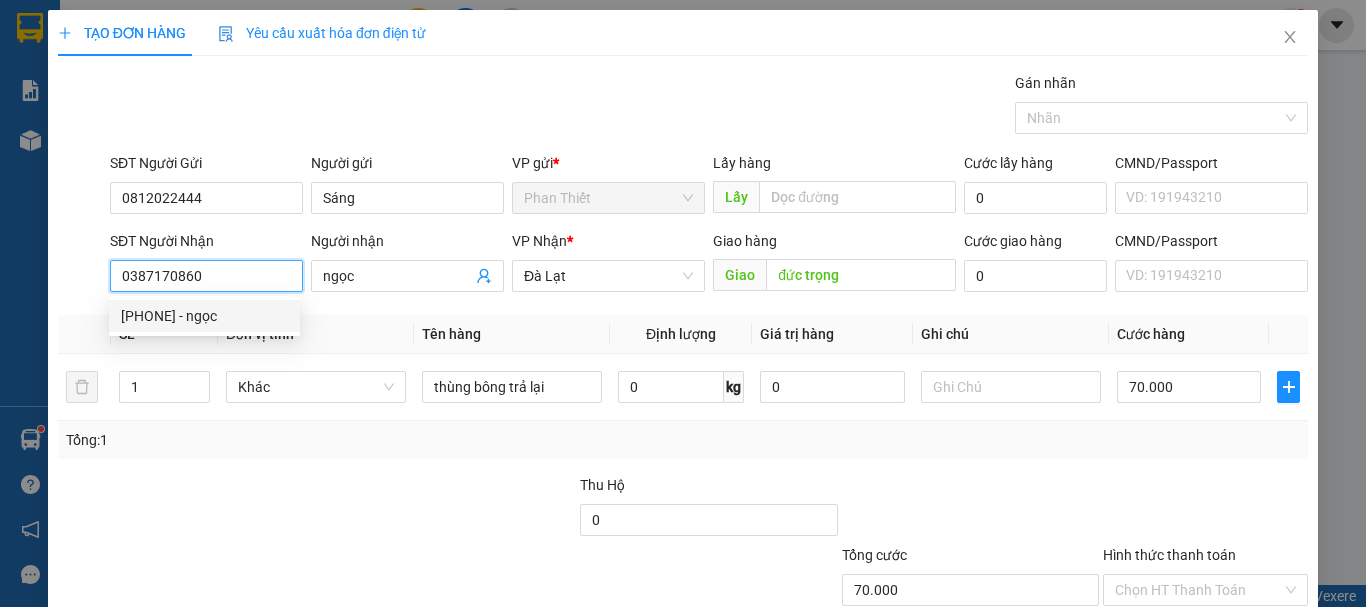 drag, startPoint x: 221, startPoint y: 275, endPoint x: 97, endPoint y: 292, distance: 125.1599 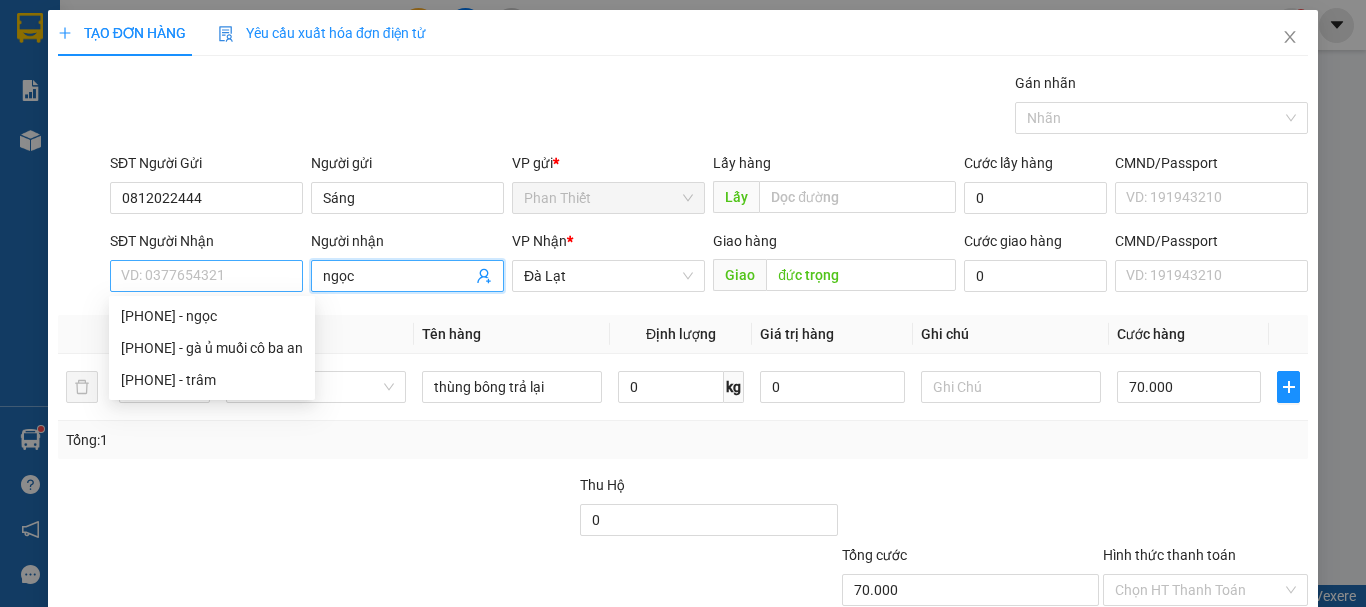 drag, startPoint x: 363, startPoint y: 283, endPoint x: 291, endPoint y: 279, distance: 72.11102 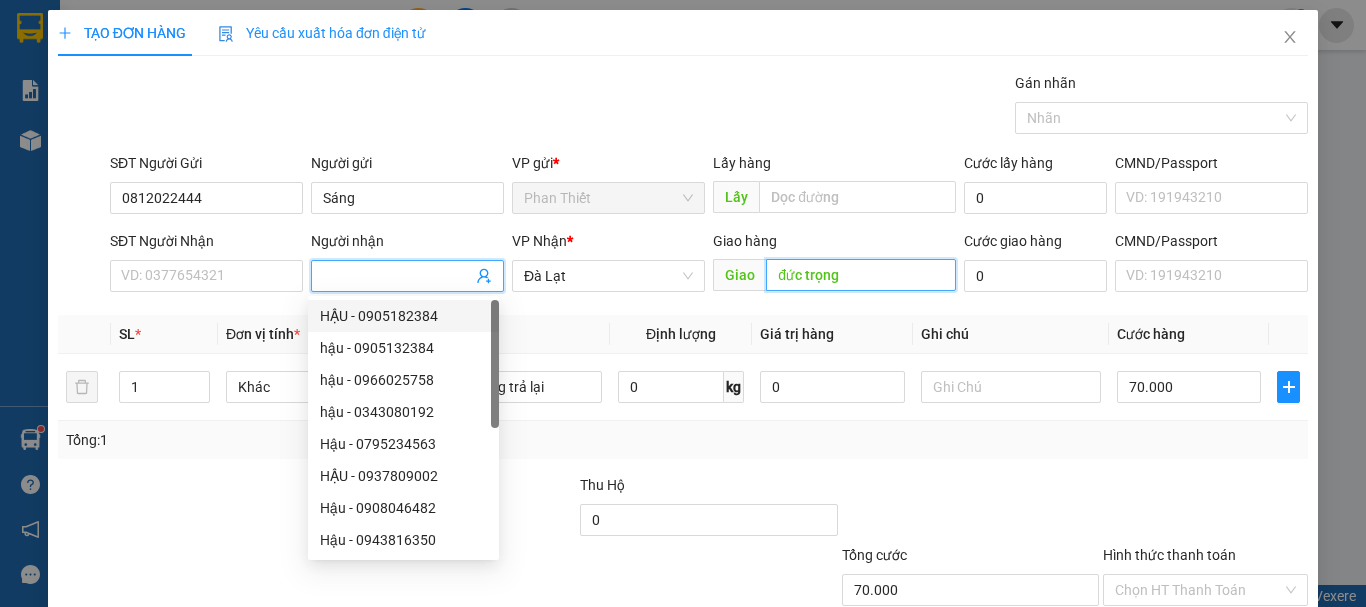 click on "đức trọng" at bounding box center [861, 275] 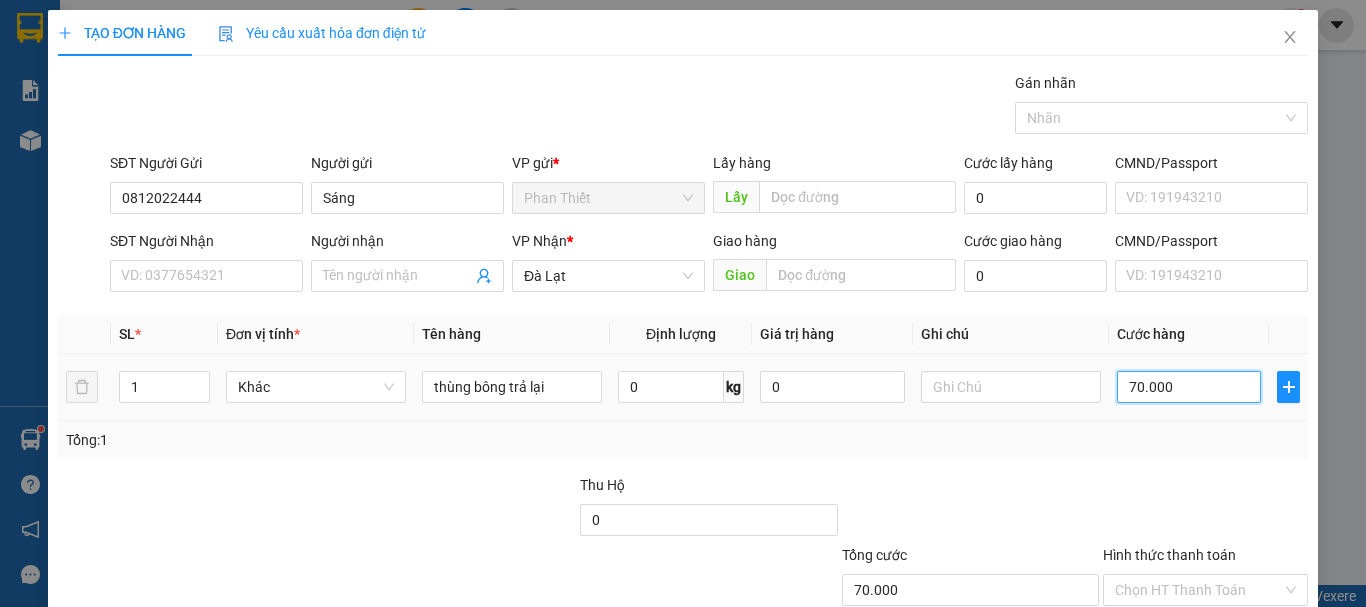 click on "70.000" at bounding box center (1189, 387) 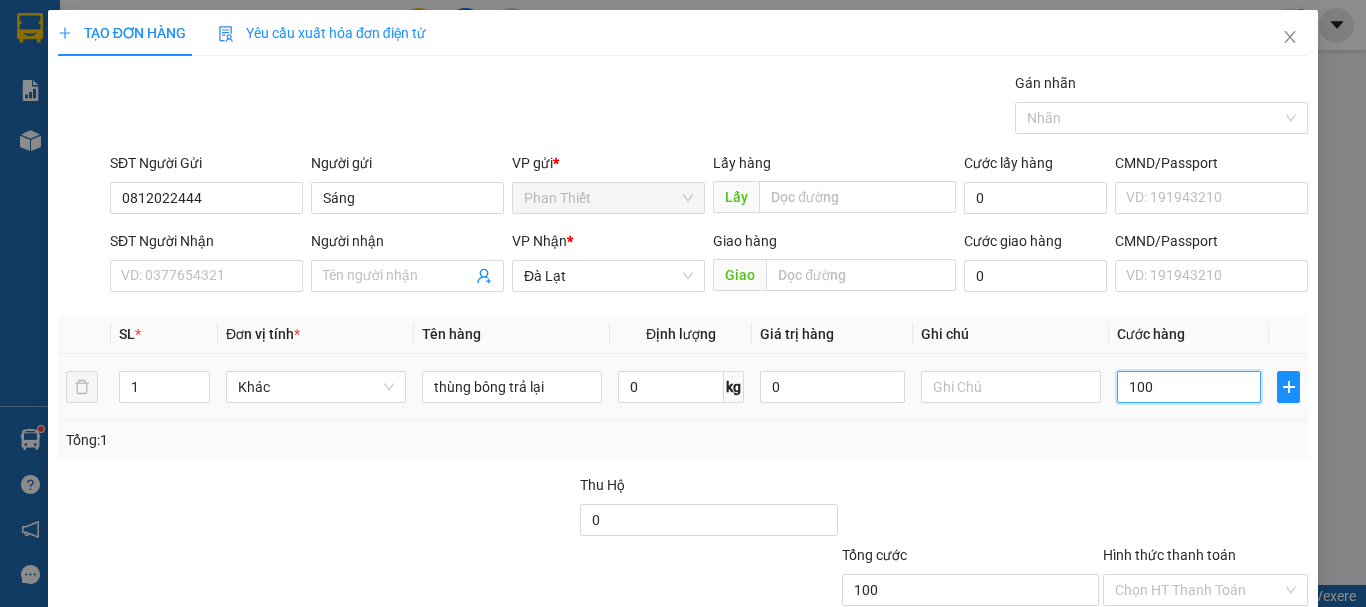 scroll, scrollTop: 133, scrollLeft: 0, axis: vertical 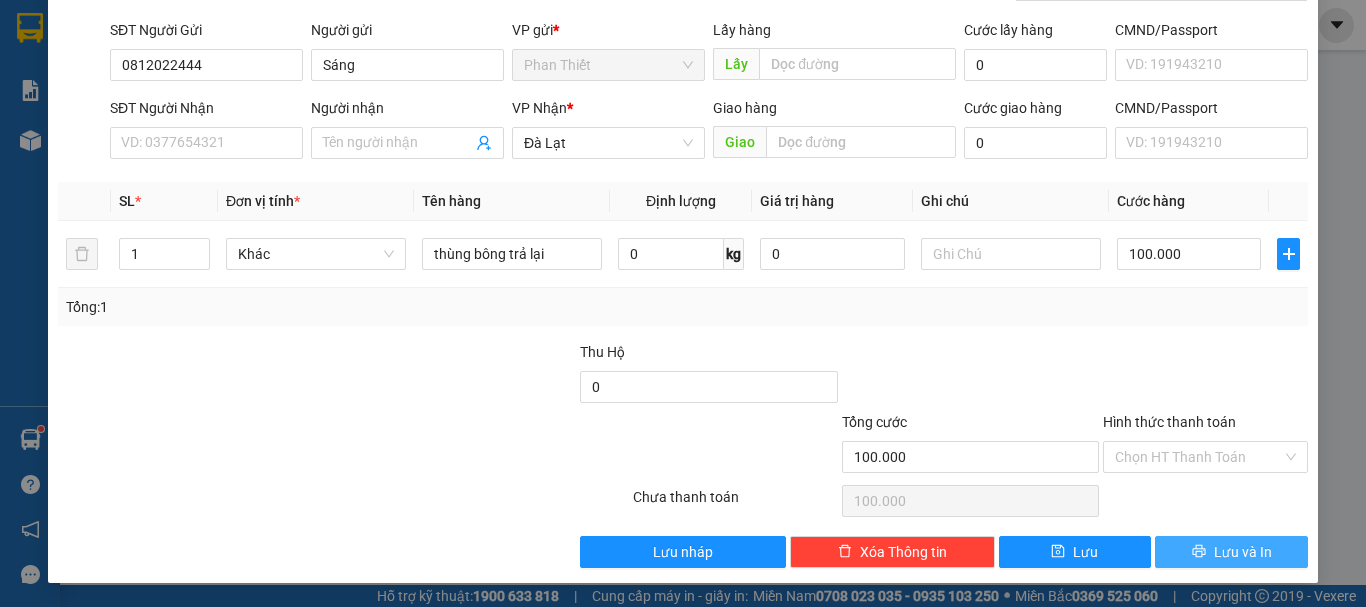 click on "Lưu và In" at bounding box center (1231, 552) 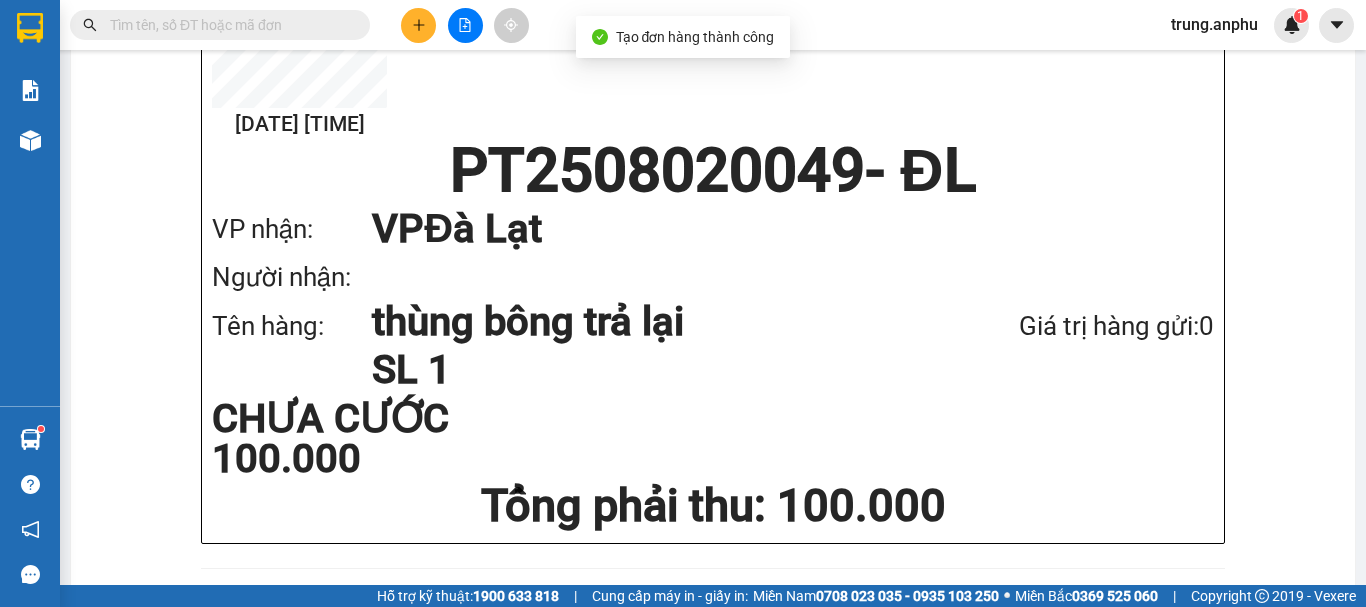 scroll, scrollTop: 0, scrollLeft: 0, axis: both 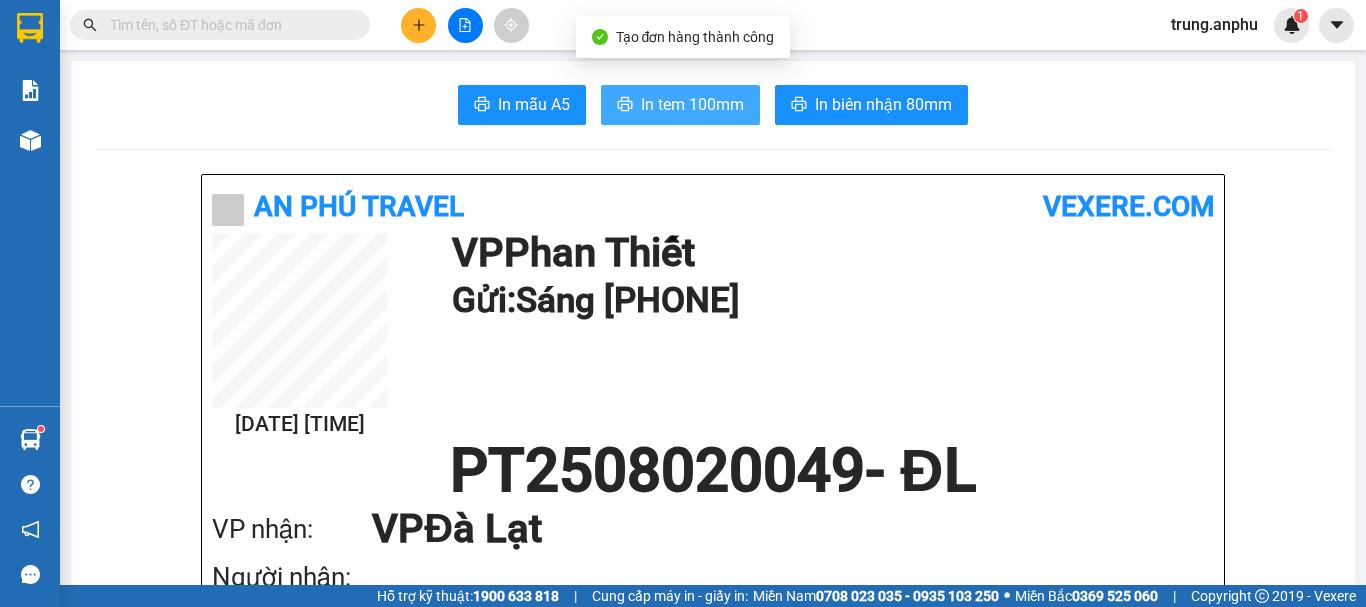 click on "In tem 100mm" at bounding box center (692, 104) 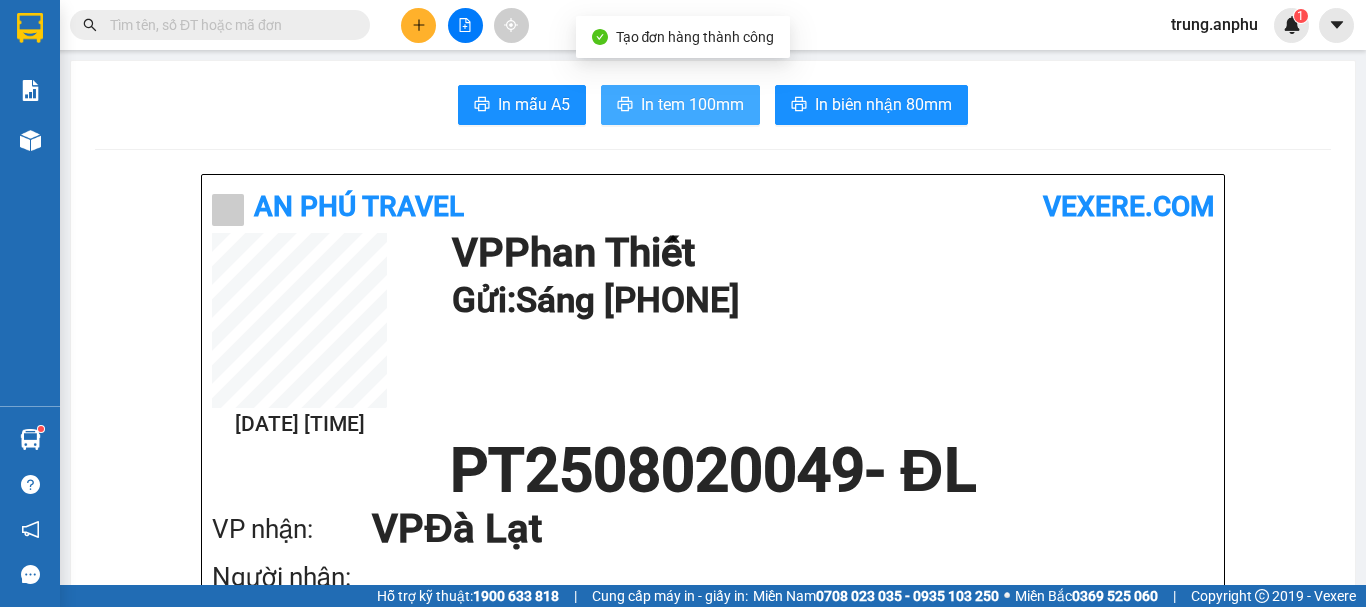 scroll, scrollTop: 0, scrollLeft: 0, axis: both 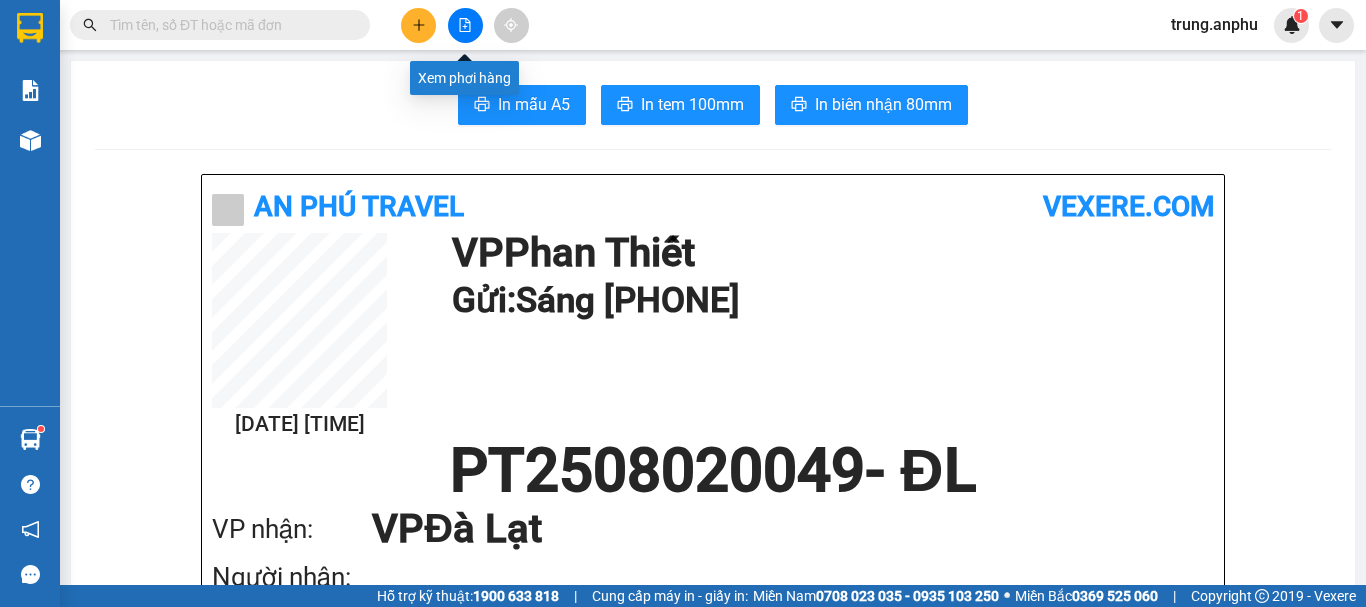 click 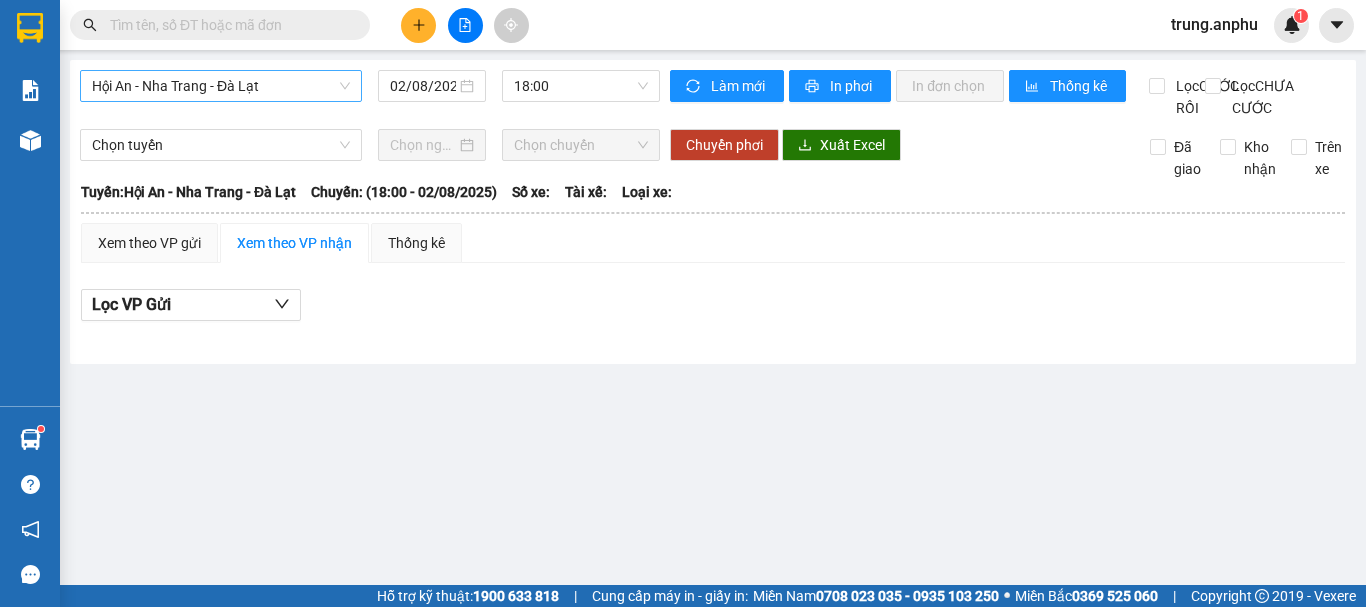 click on "Hội An - Nha Trang - Đà Lạt" at bounding box center (221, 86) 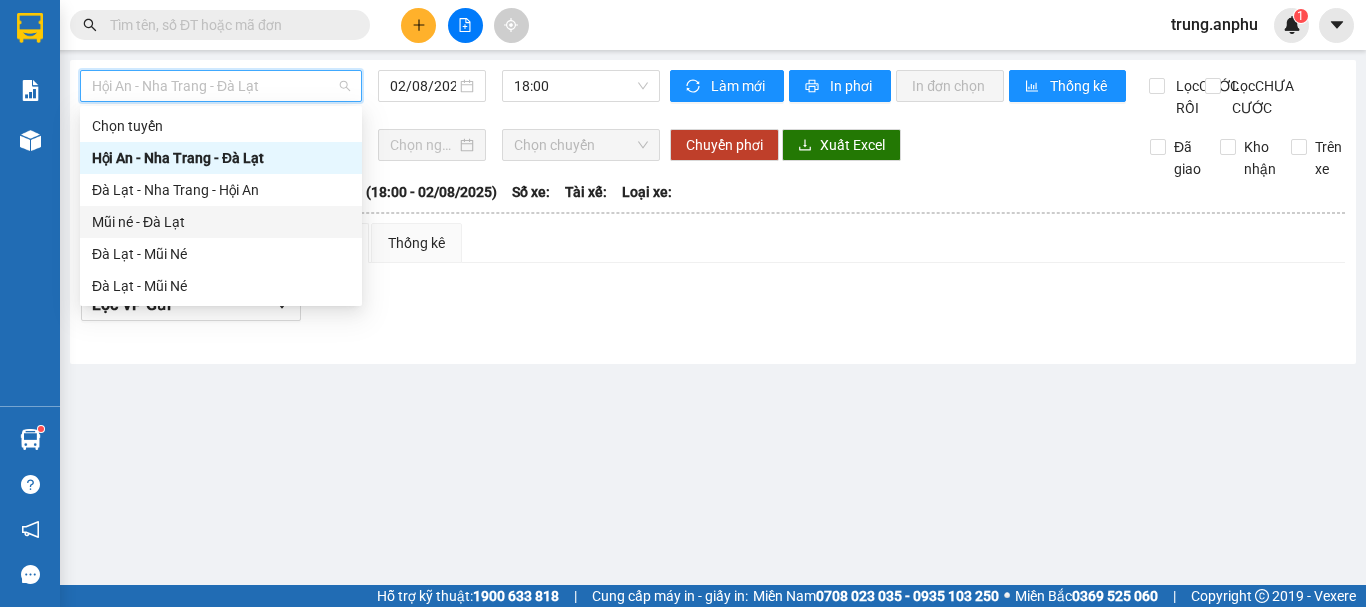 click on "Mũi né - Đà Lạt" at bounding box center [221, 222] 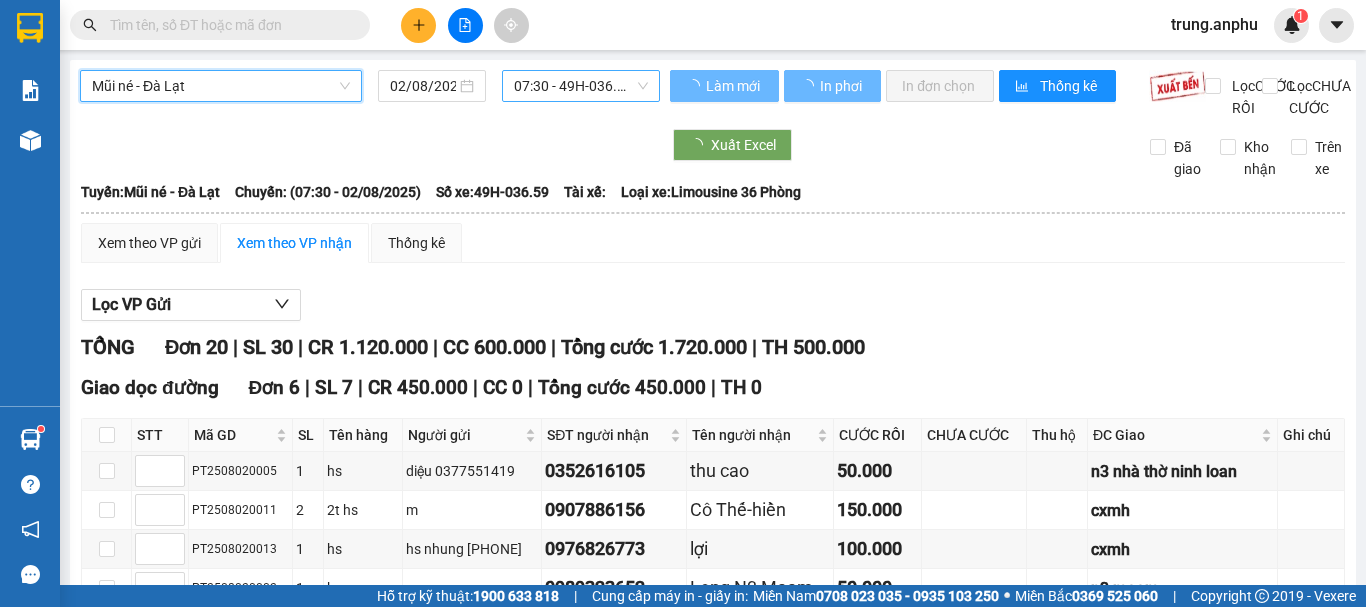 click on "07:30     - 49H-036.59" at bounding box center (581, 86) 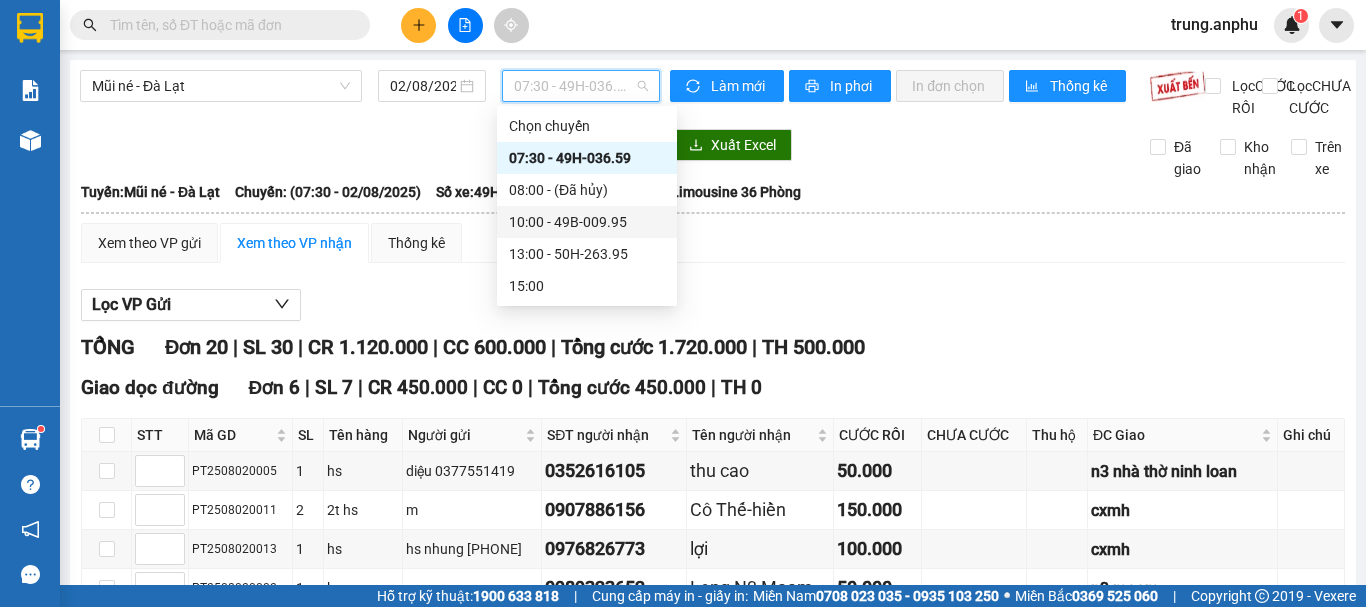 click on "[TIME]     - [PRICE]" at bounding box center [587, 222] 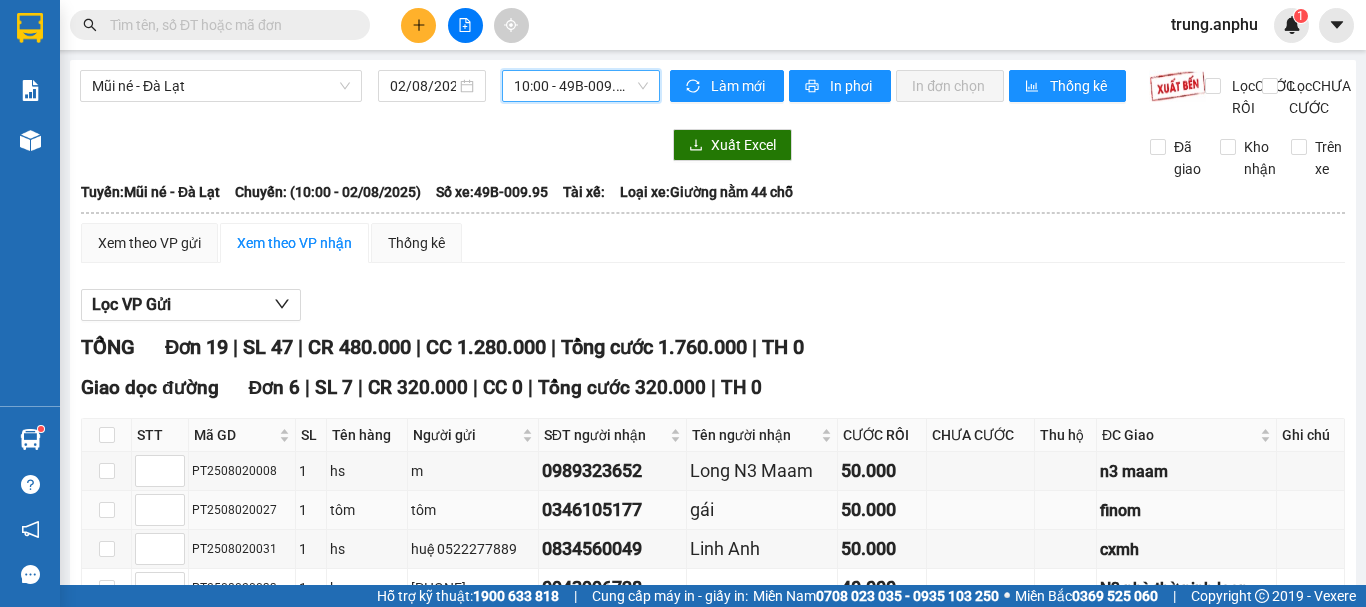 scroll, scrollTop: 200, scrollLeft: 0, axis: vertical 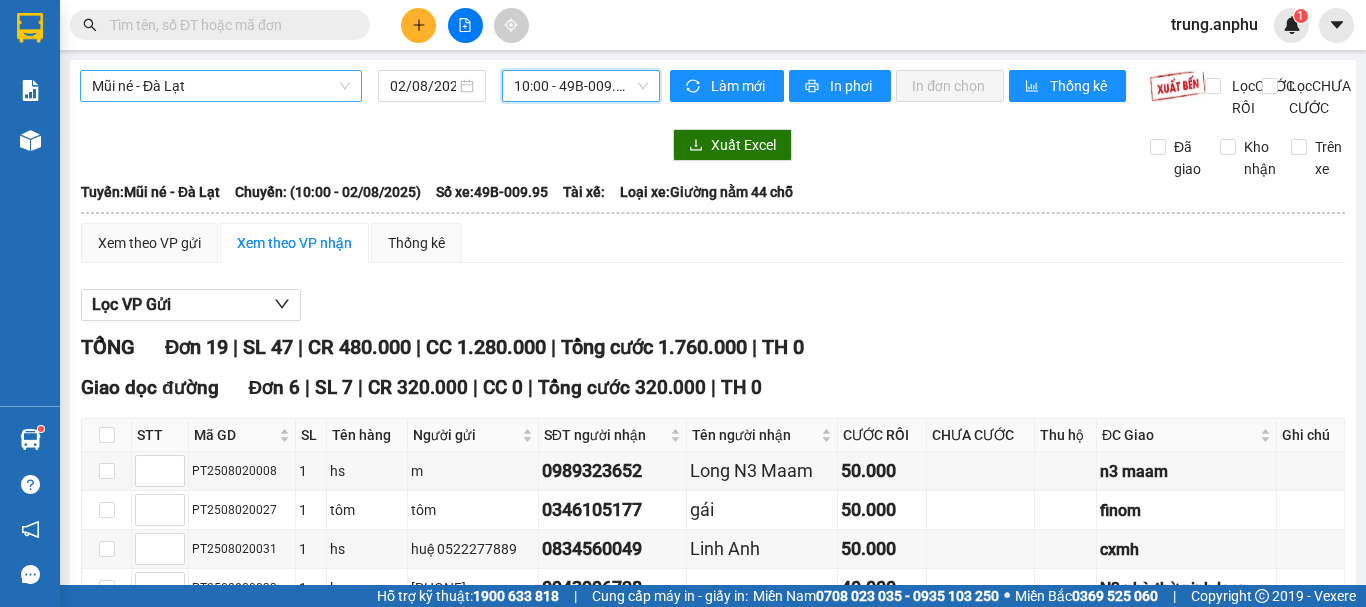 click on "Mũi né - Đà Lạt" at bounding box center (221, 86) 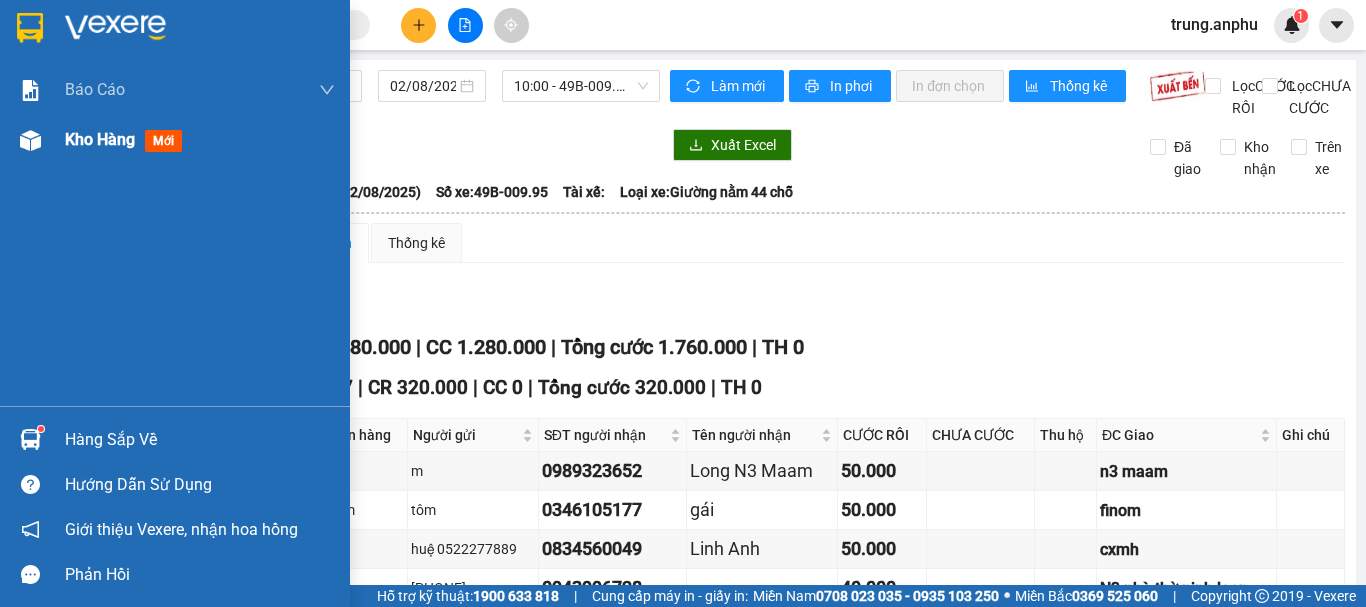 click on "Kho hàng mới" at bounding box center (175, 140) 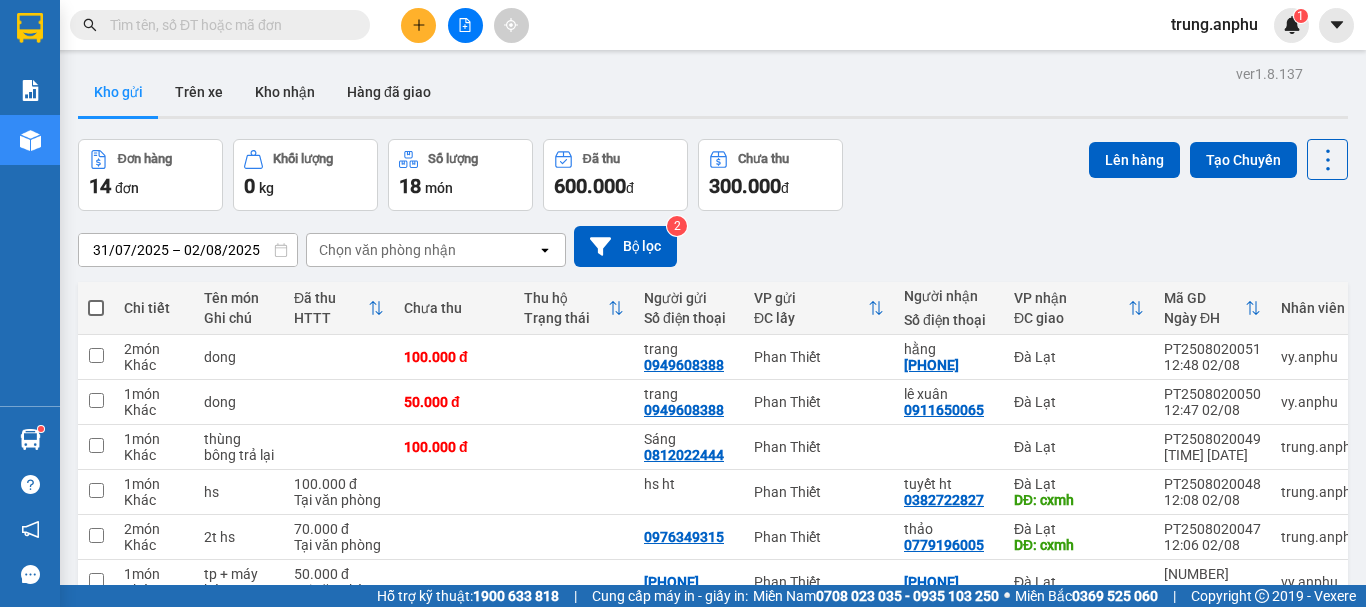 drag, startPoint x: 94, startPoint y: 309, endPoint x: 112, endPoint y: 316, distance: 19.313208 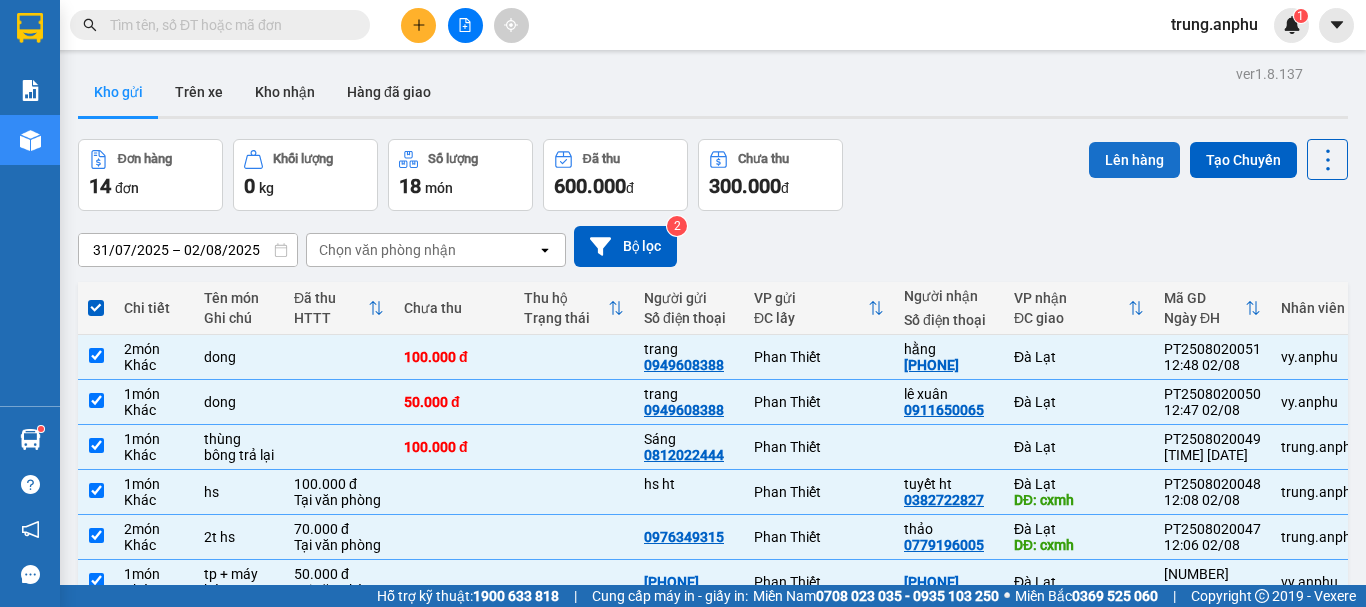 click on "Lên hàng" at bounding box center [1134, 160] 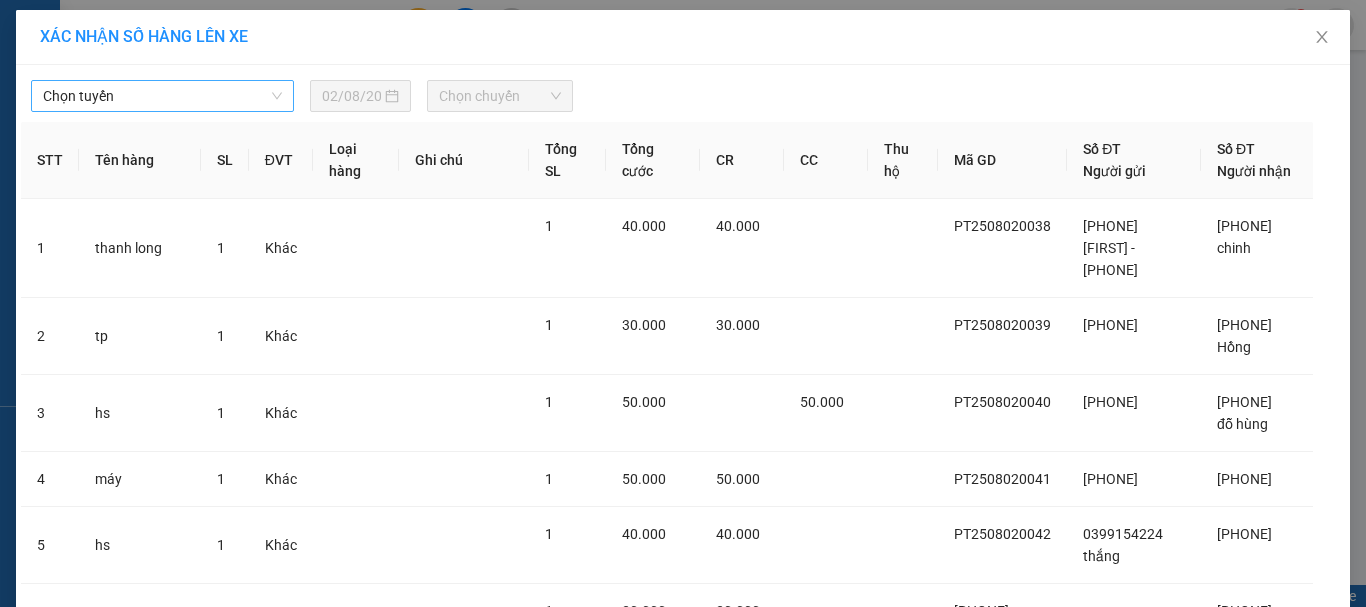 click on "Chọn tuyến" at bounding box center [162, 96] 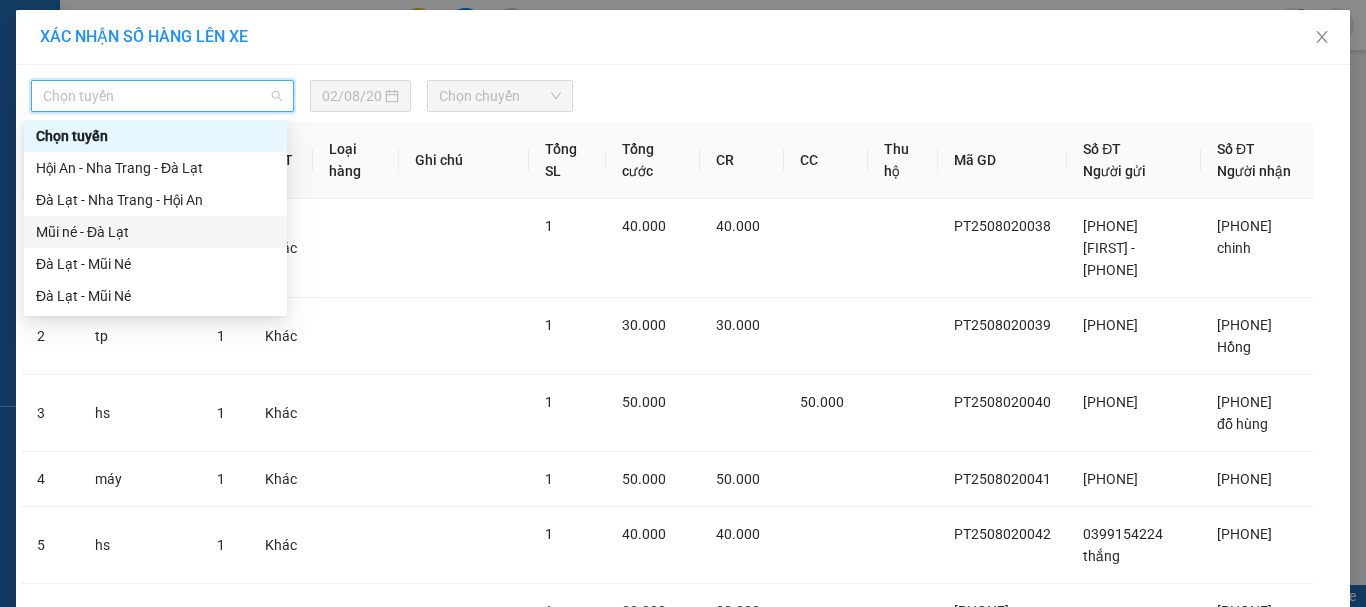 click on "Mũi né - Đà Lạt" at bounding box center [155, 232] 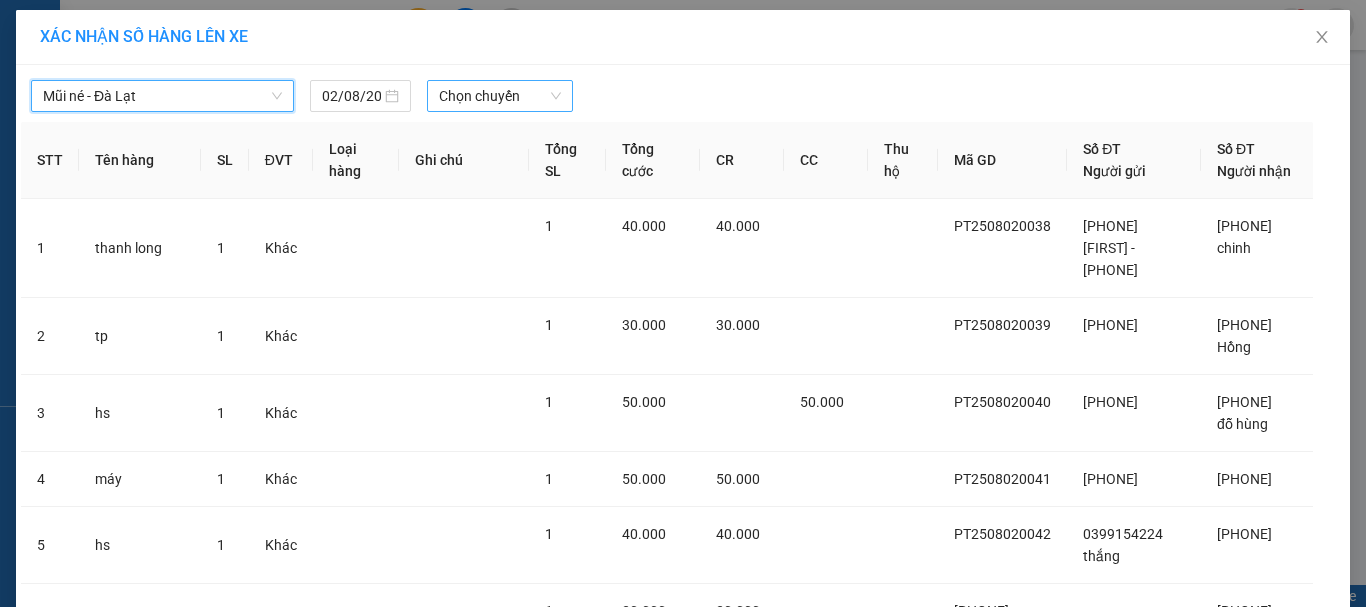 click on "Chọn chuyến" at bounding box center [500, 96] 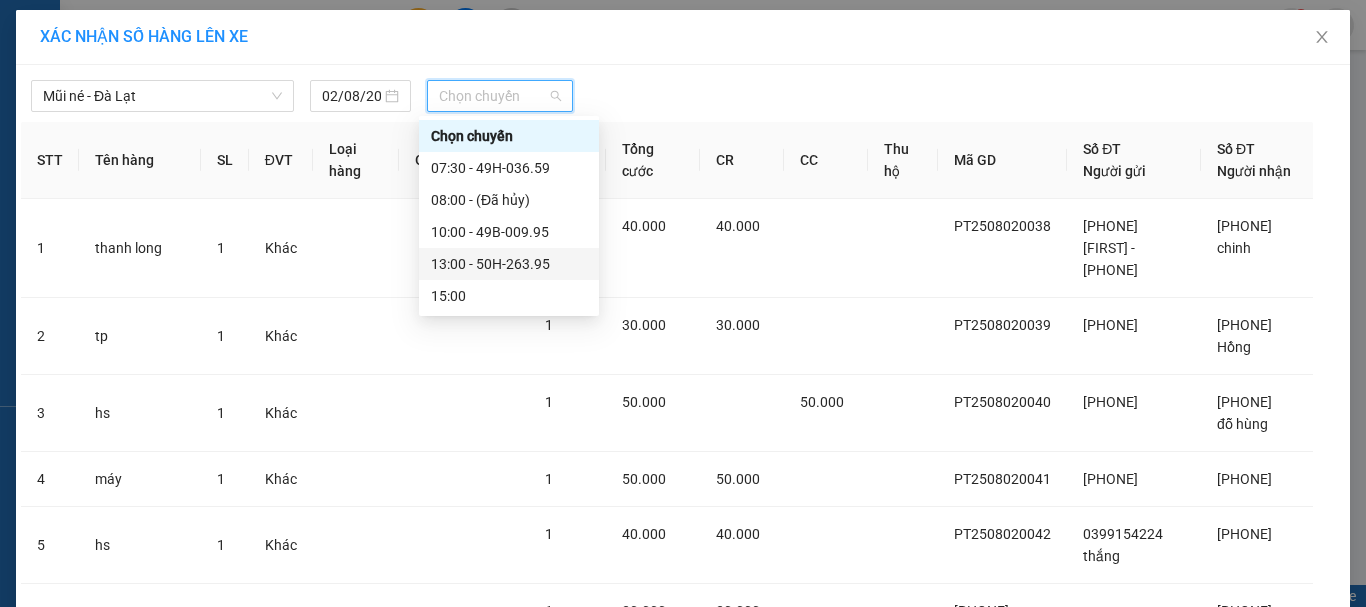 click on "13:00     - 50H-263.95" at bounding box center [509, 264] 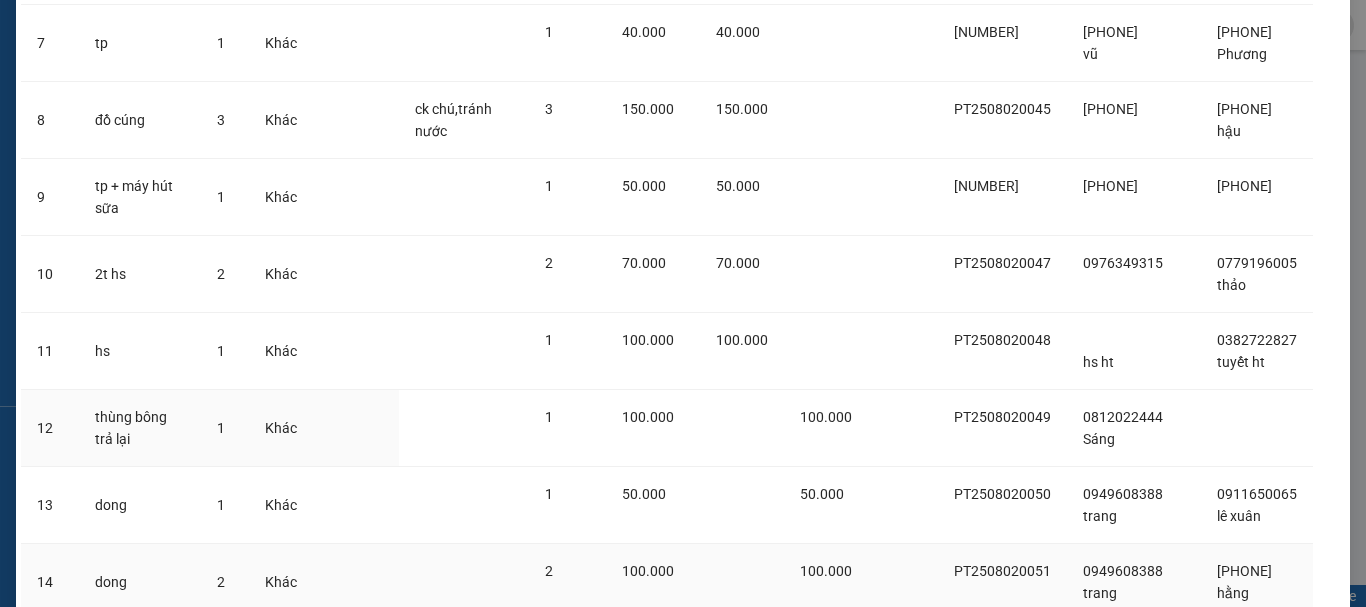 scroll, scrollTop: 860, scrollLeft: 0, axis: vertical 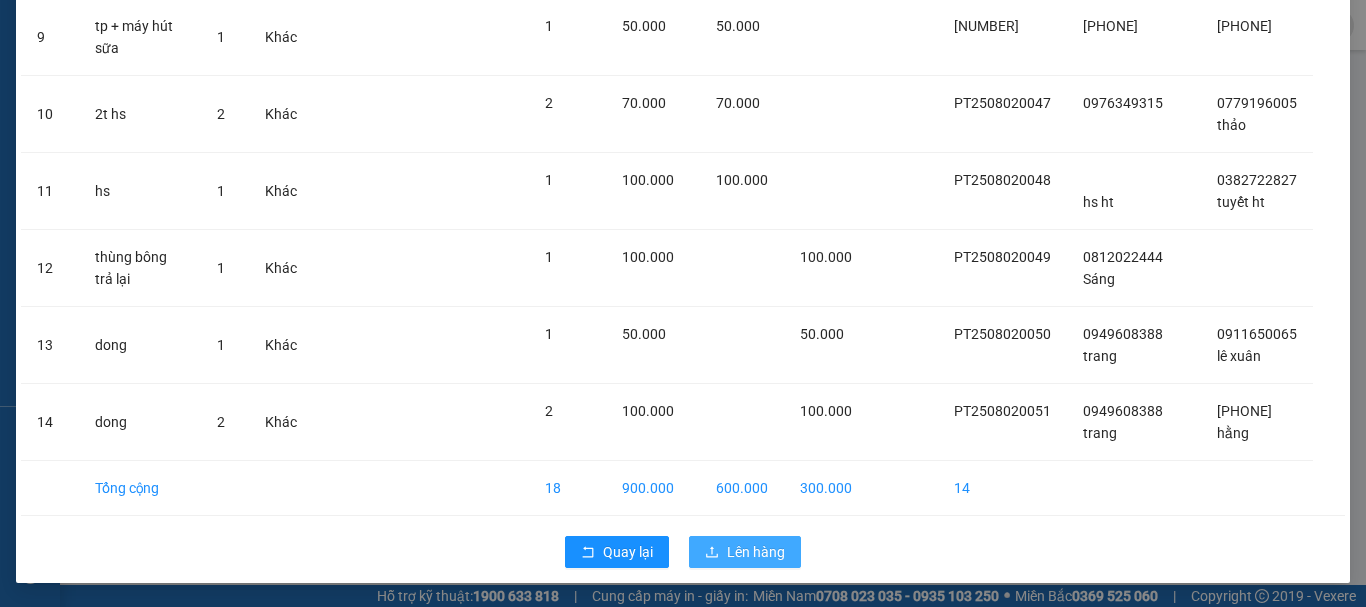 click on "Lên hàng" at bounding box center (756, 552) 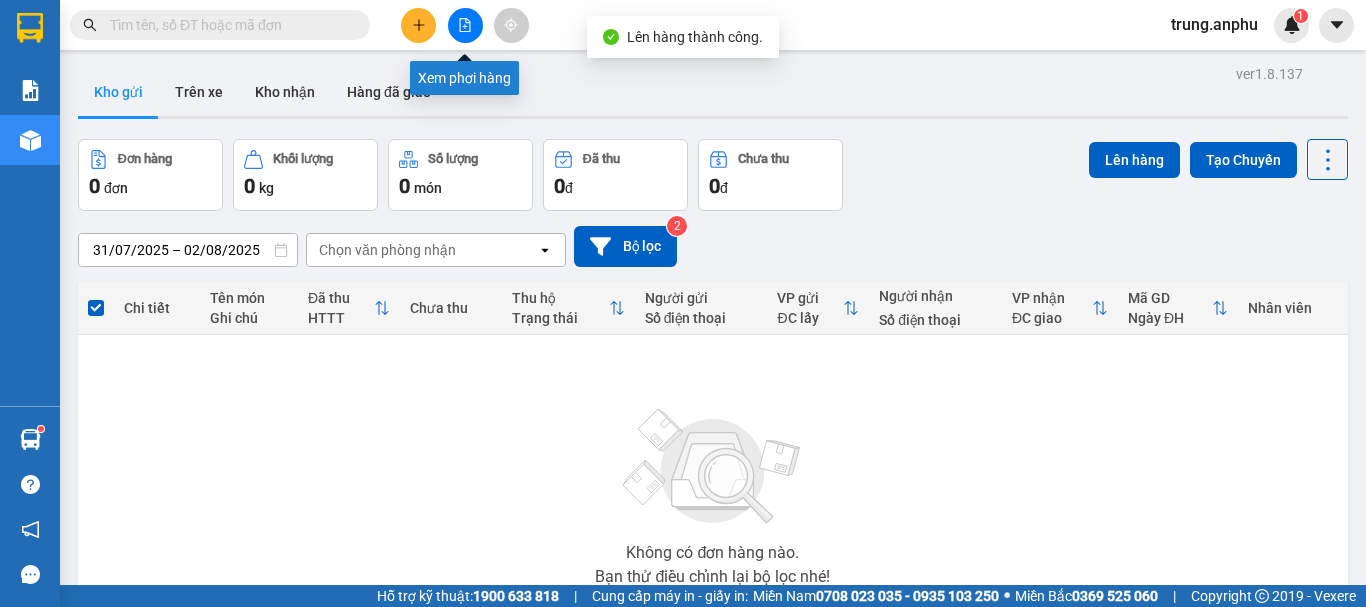 click 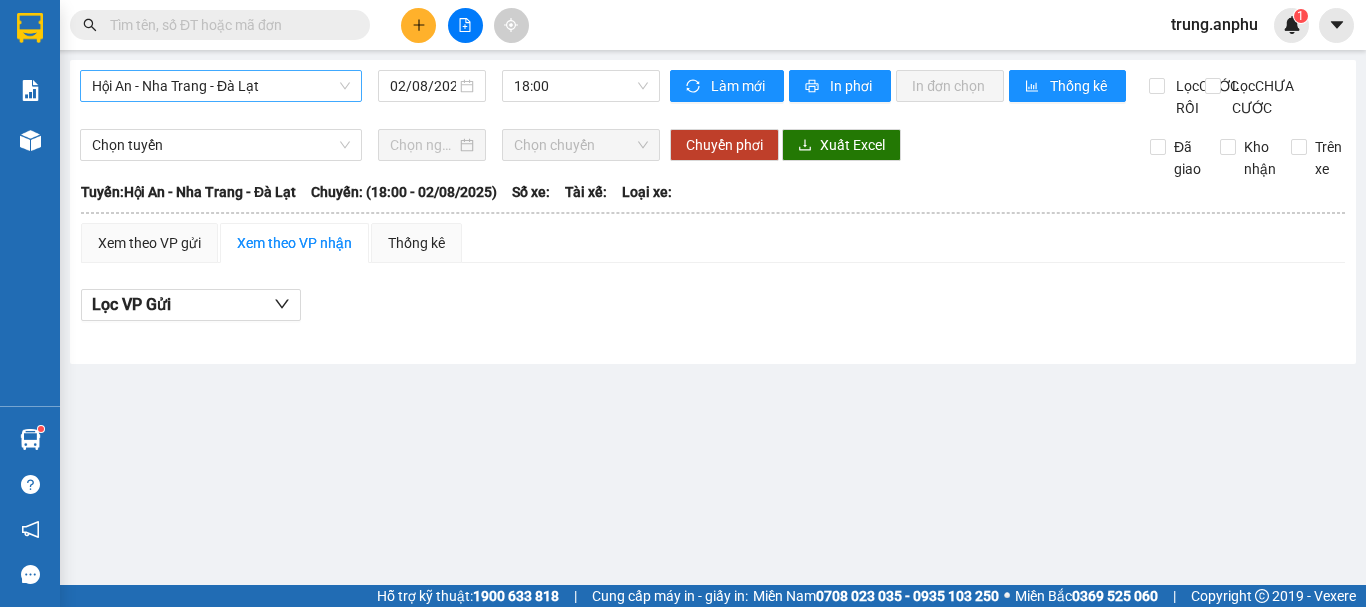 click on "Hội An - Nha Trang - Đà Lạt" at bounding box center (221, 86) 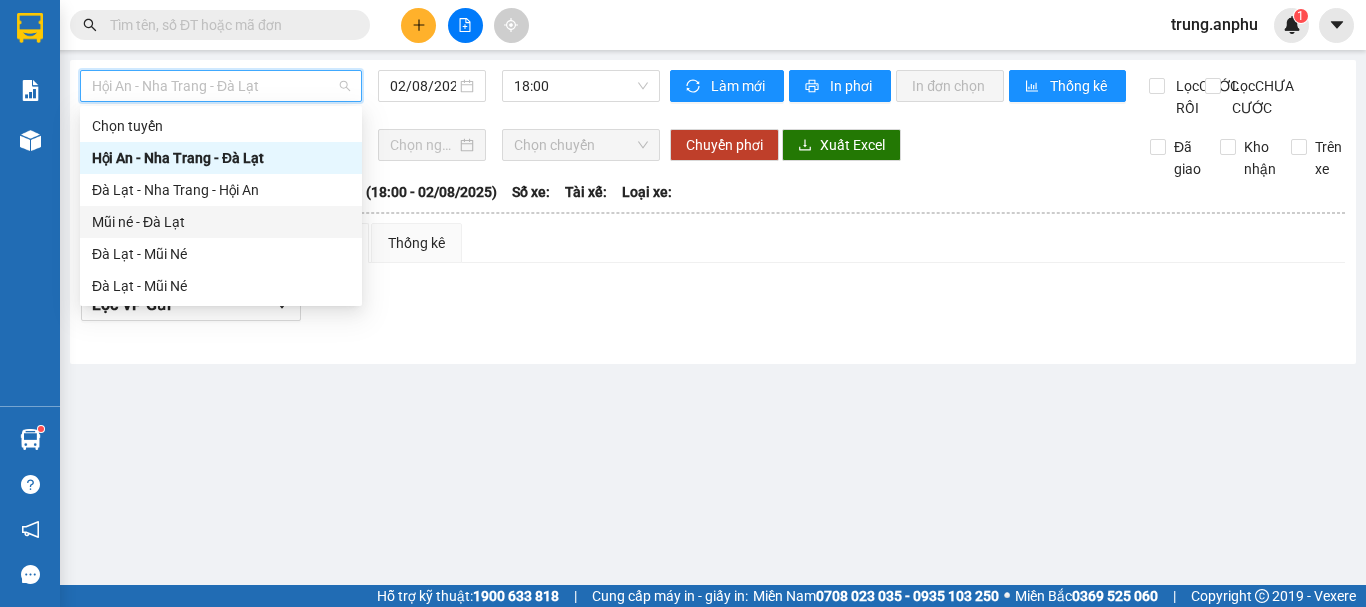 click on "Mũi né - Đà Lạt" at bounding box center [221, 222] 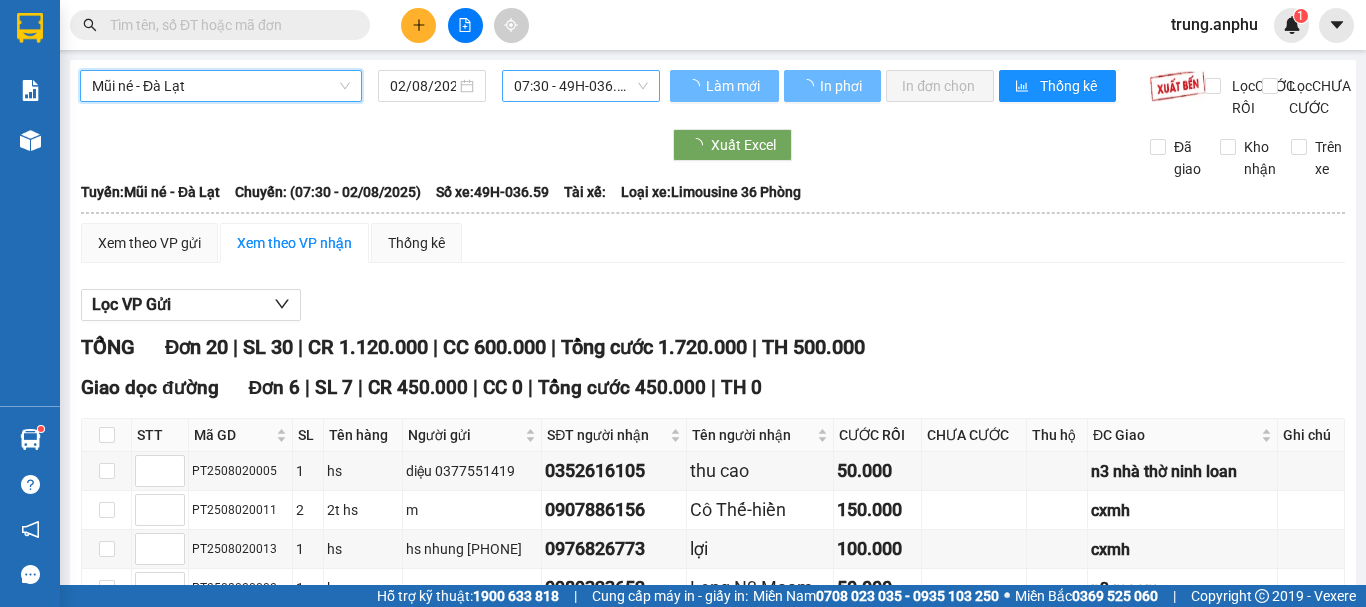 click on "07:30     - 49H-036.59" at bounding box center (581, 86) 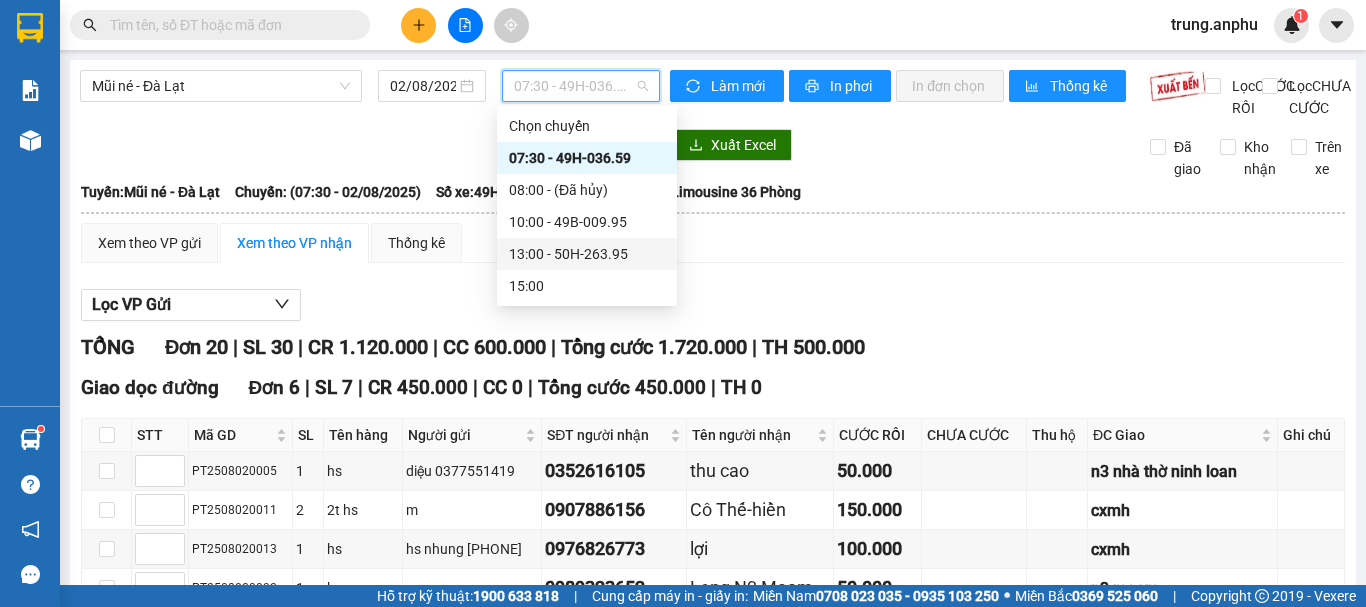 click on "13:00     - 50H-263.95" at bounding box center [587, 254] 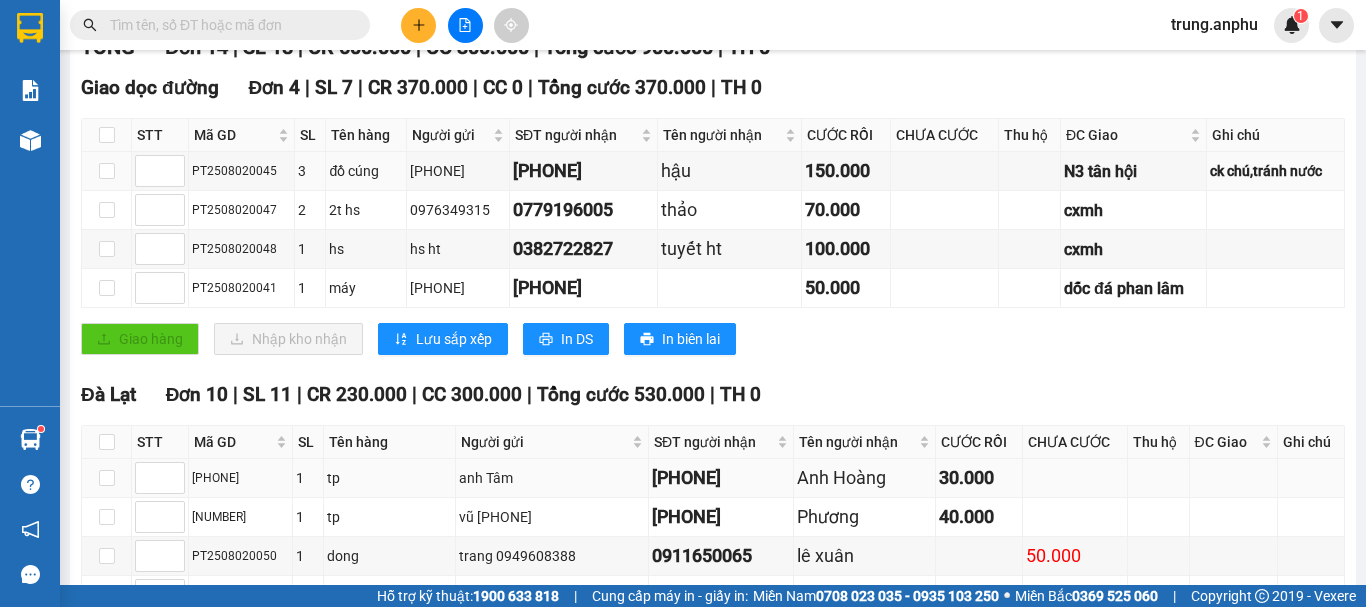 scroll, scrollTop: 400, scrollLeft: 0, axis: vertical 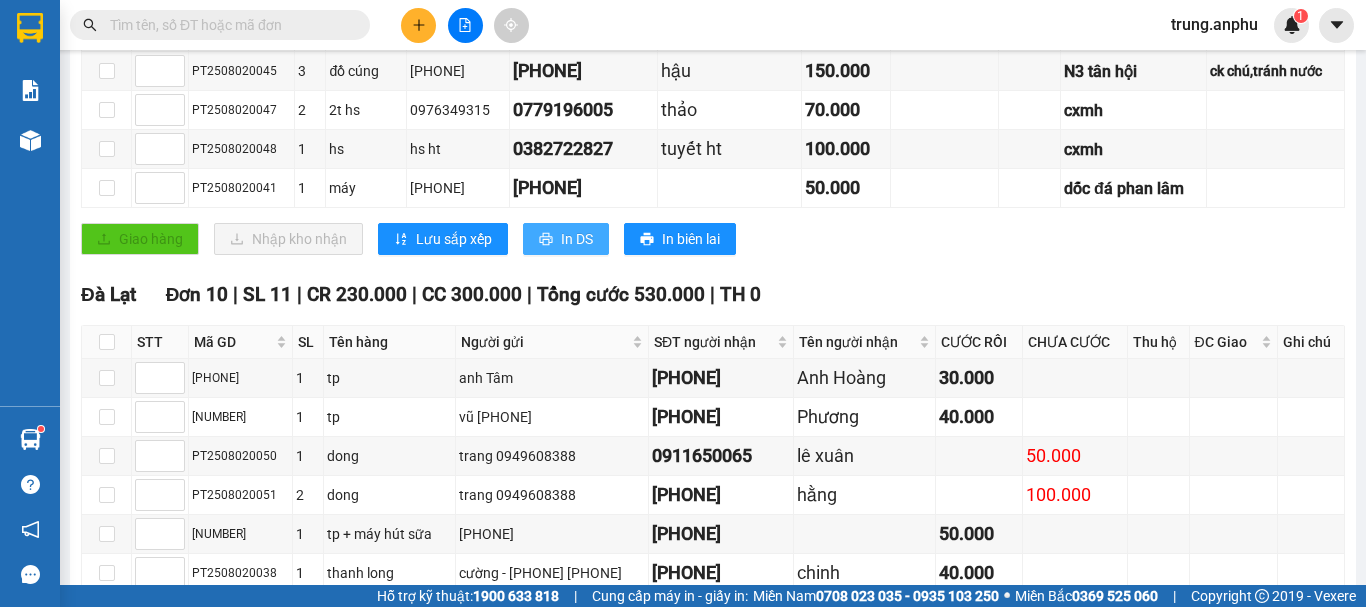 click on "In DS" at bounding box center (566, 239) 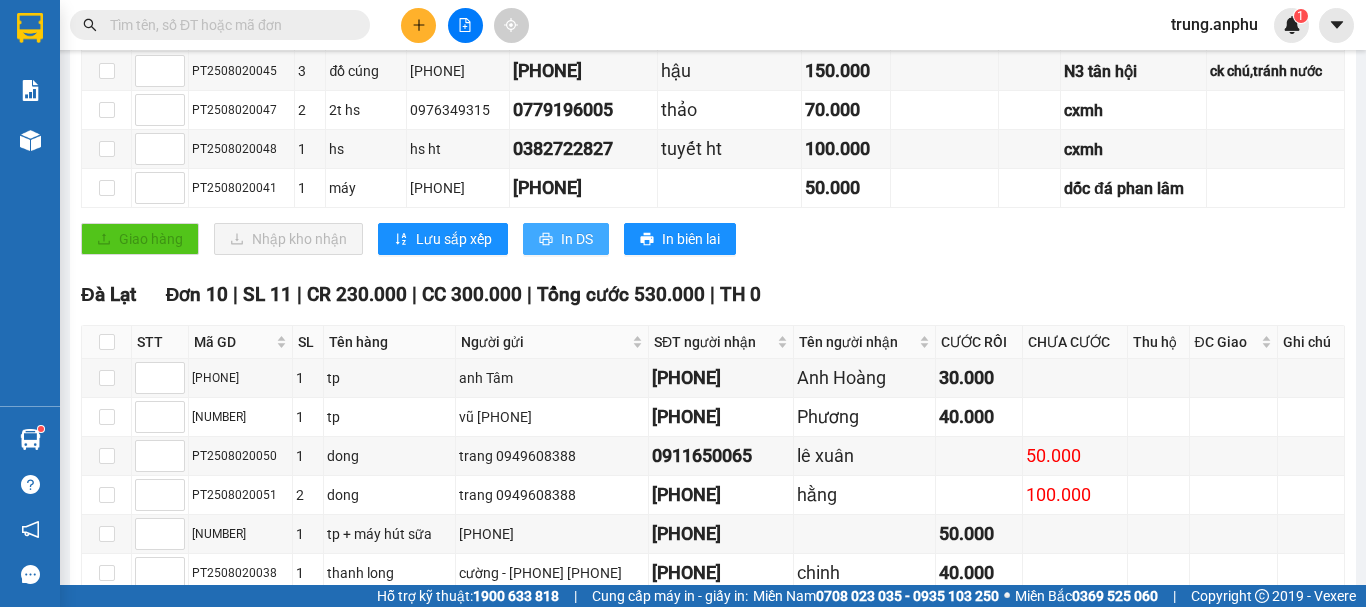 scroll, scrollTop: 0, scrollLeft: 0, axis: both 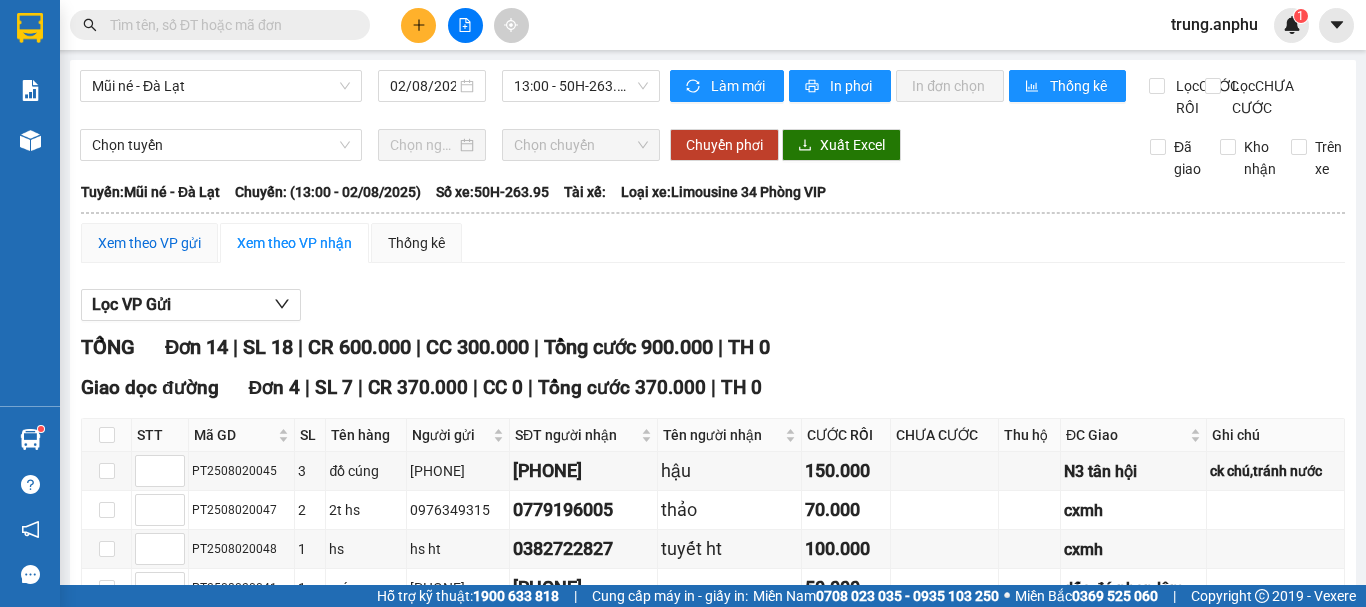 click on "Xem theo VP gửi" at bounding box center (149, 243) 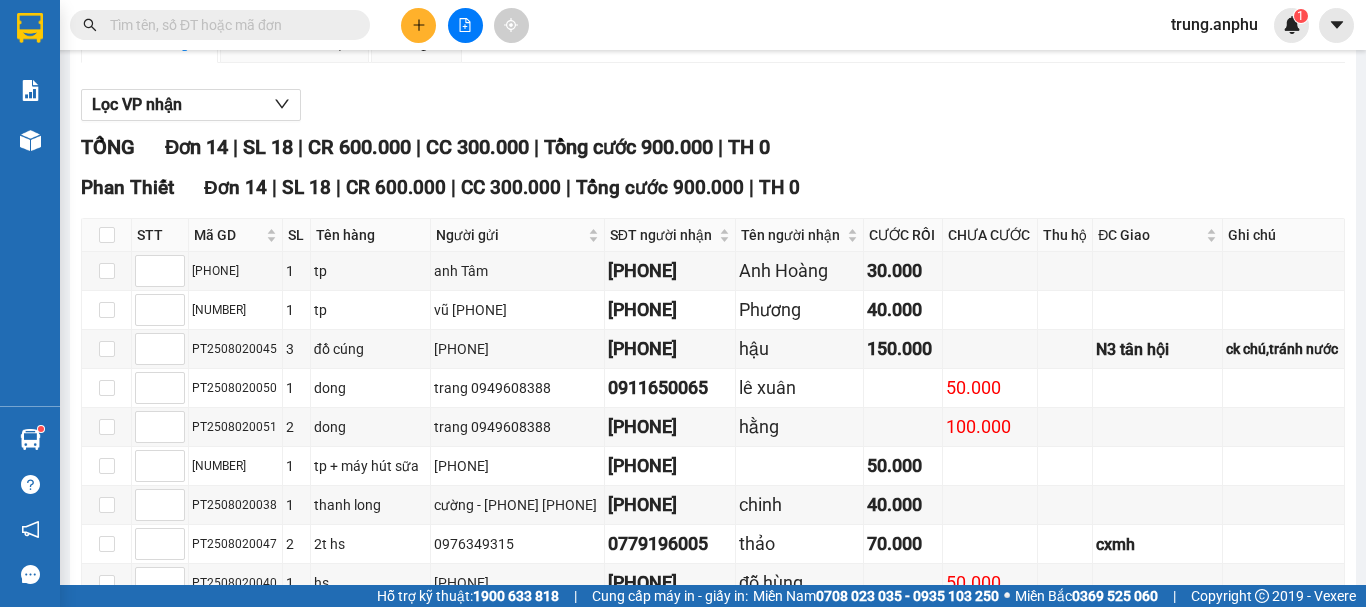 scroll, scrollTop: 0, scrollLeft: 0, axis: both 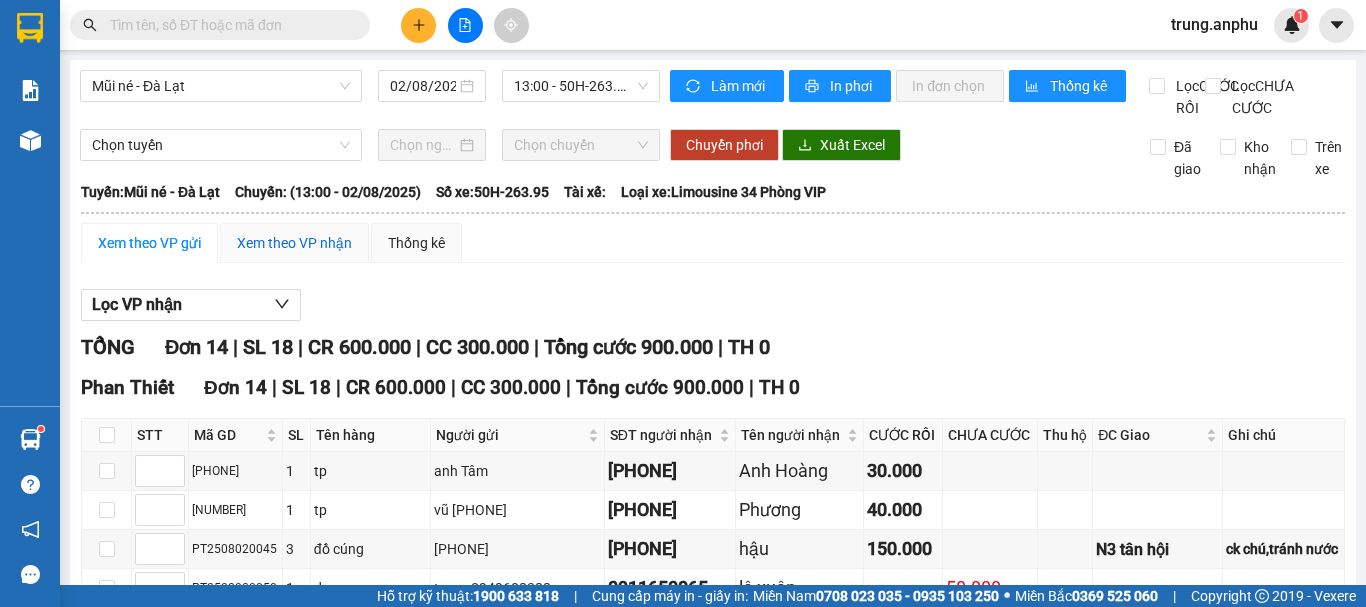 click on "Xem theo VP nhận" at bounding box center [294, 243] 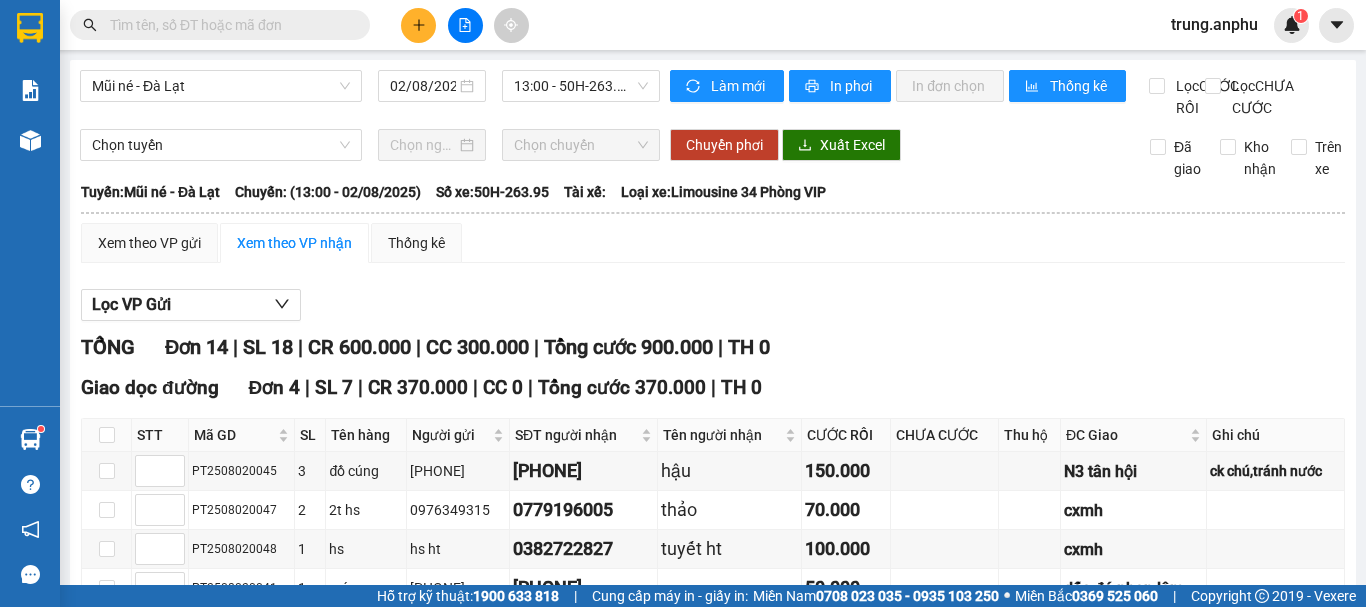 scroll, scrollTop: 0, scrollLeft: 0, axis: both 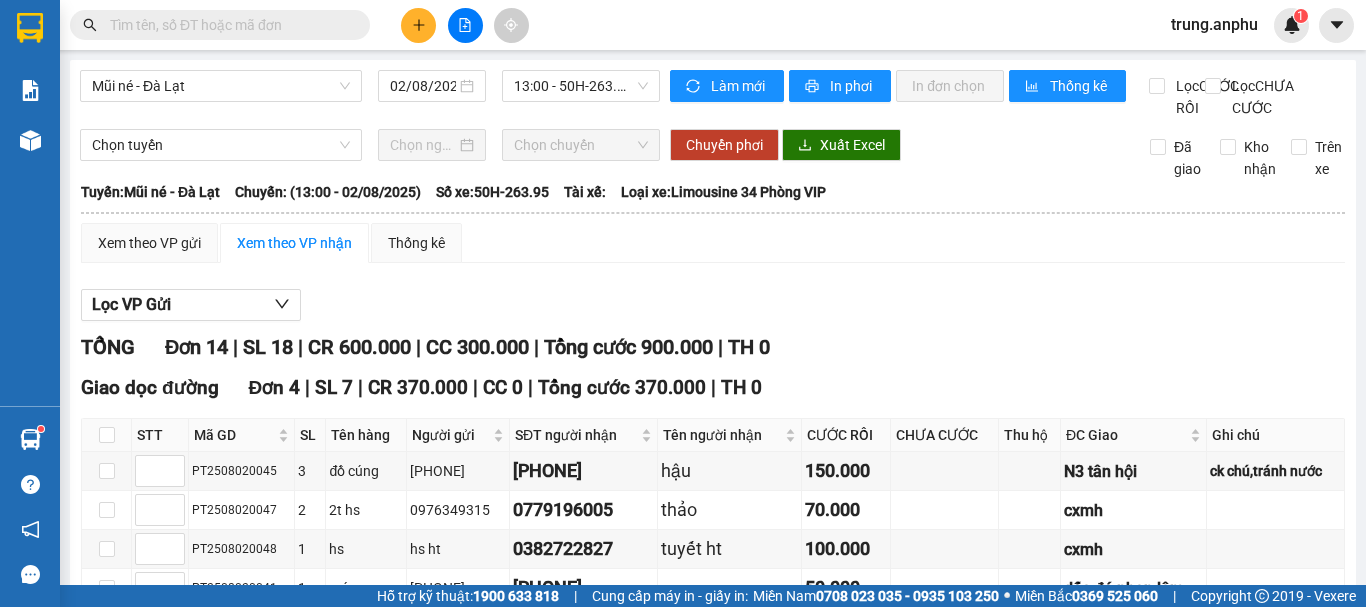 click at bounding box center [228, 25] 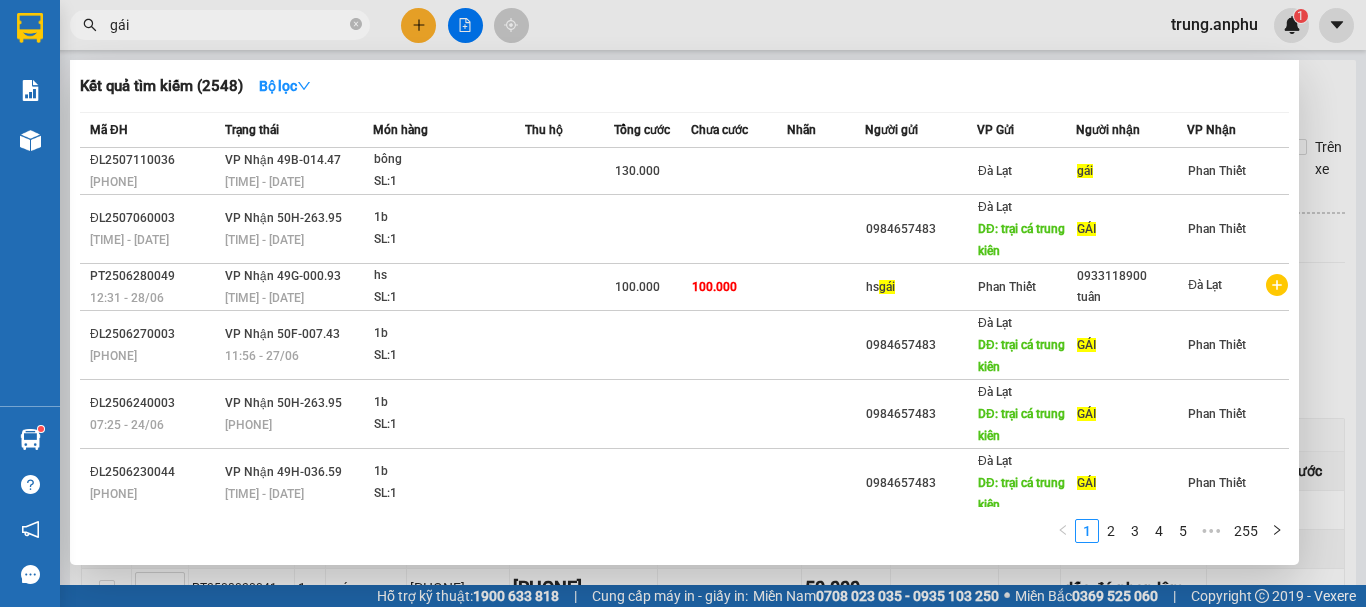 scroll, scrollTop: 199, scrollLeft: 0, axis: vertical 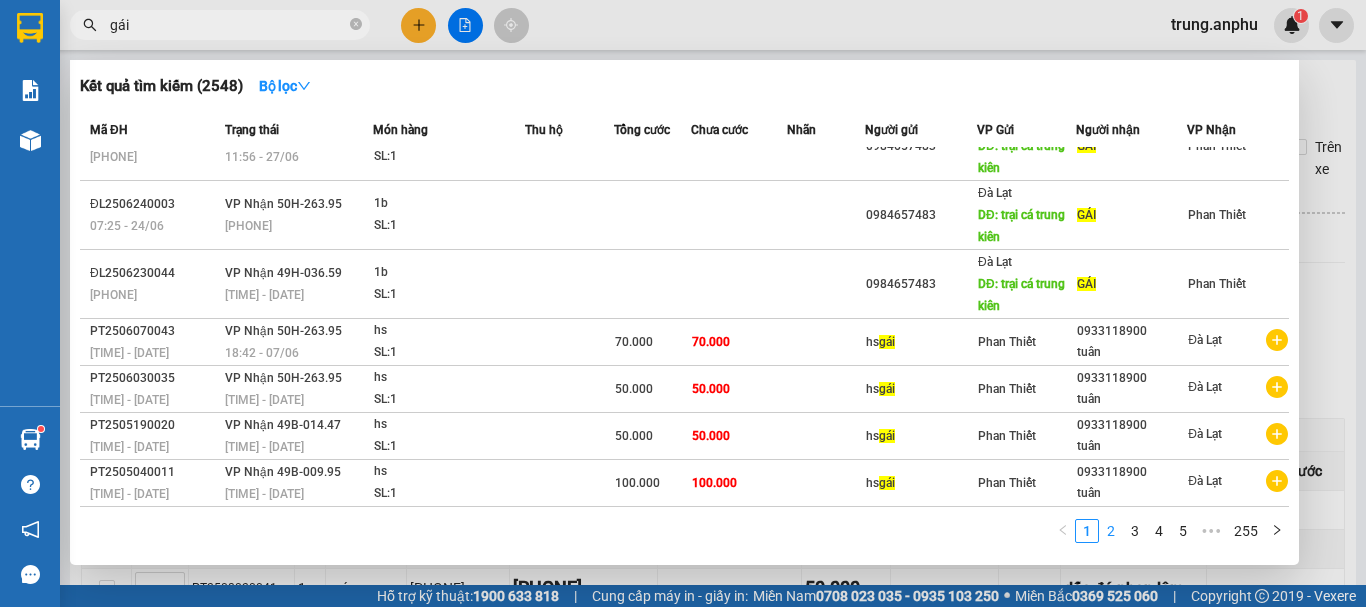 click on "2" at bounding box center [1111, 531] 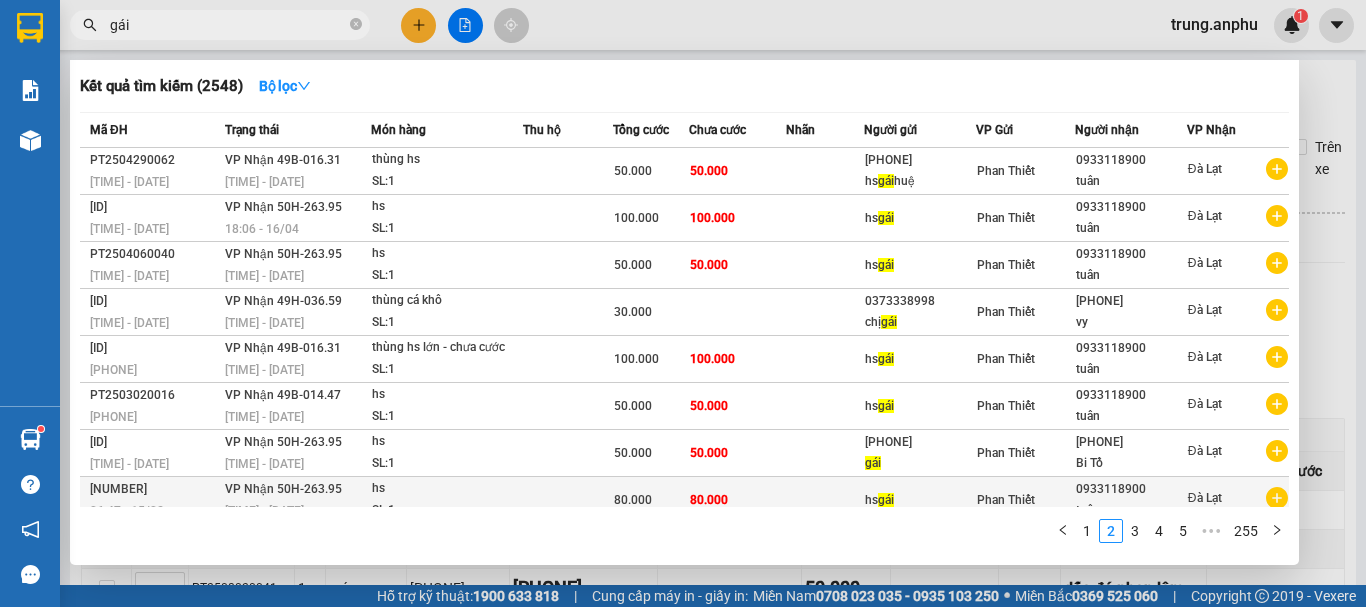 scroll, scrollTop: 111, scrollLeft: 0, axis: vertical 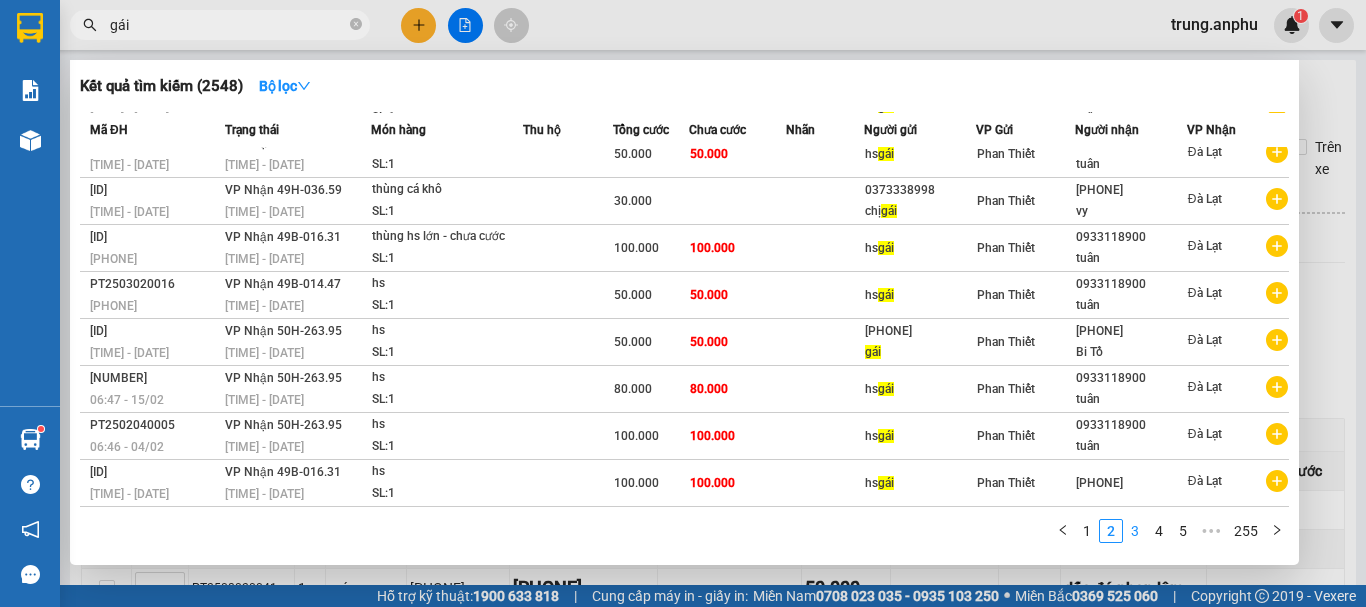click on "3" at bounding box center (1135, 531) 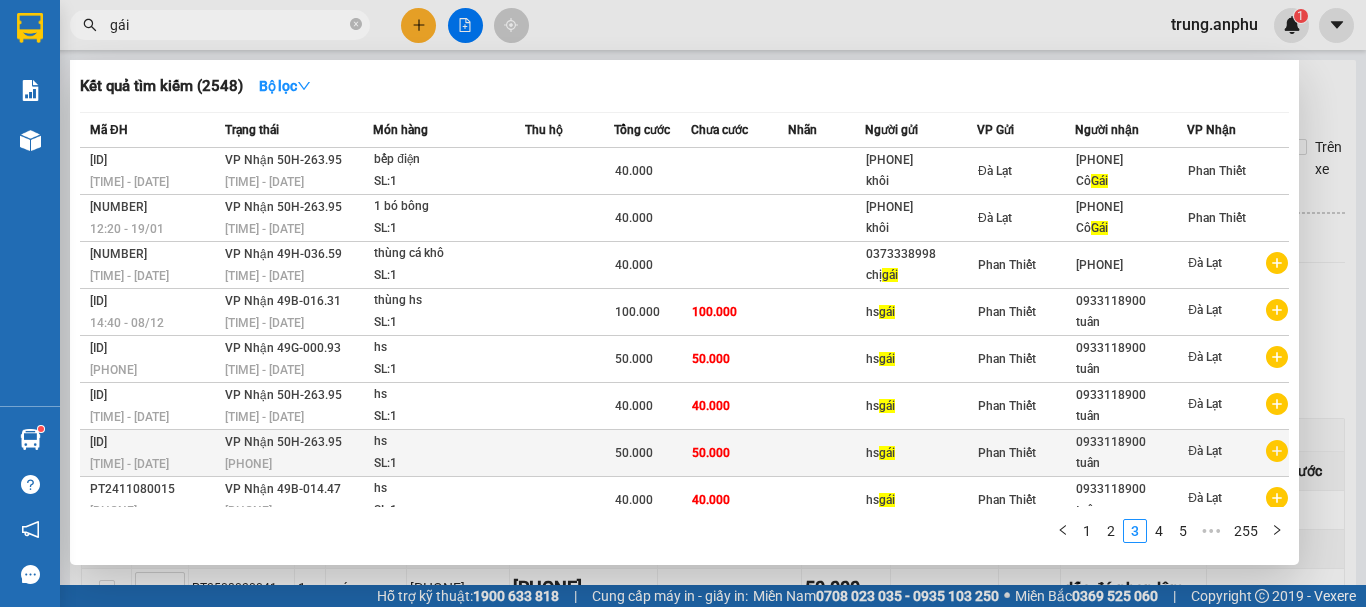 scroll, scrollTop: 111, scrollLeft: 0, axis: vertical 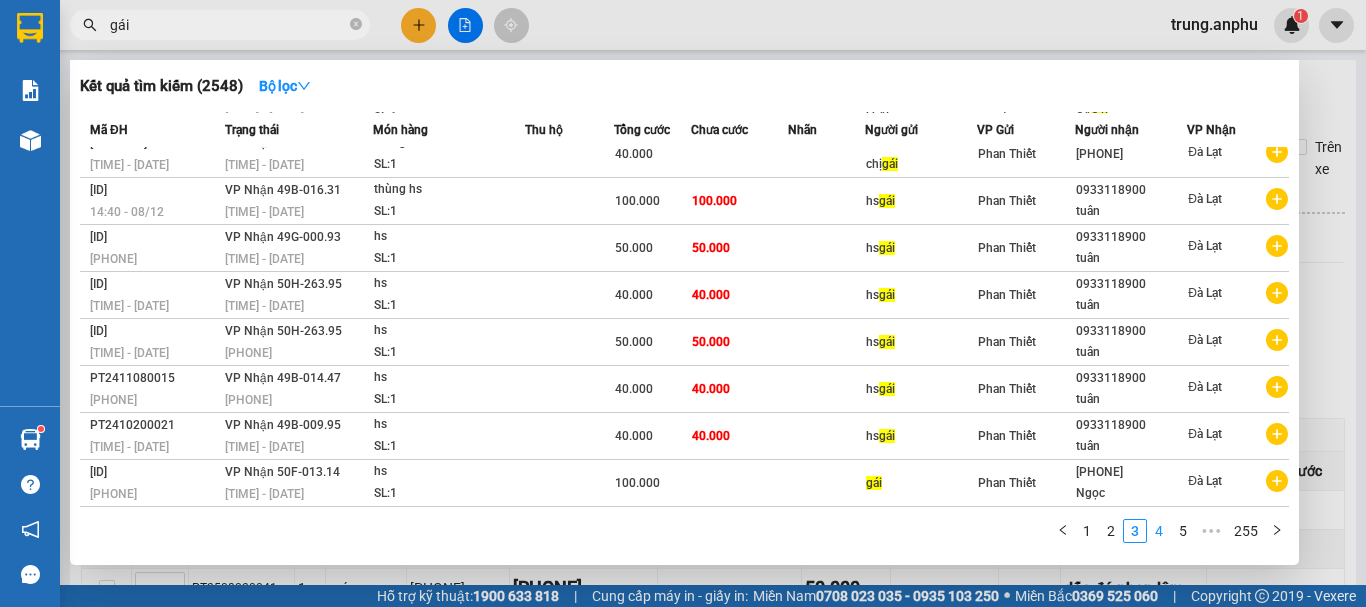 click on "4" at bounding box center [1159, 531] 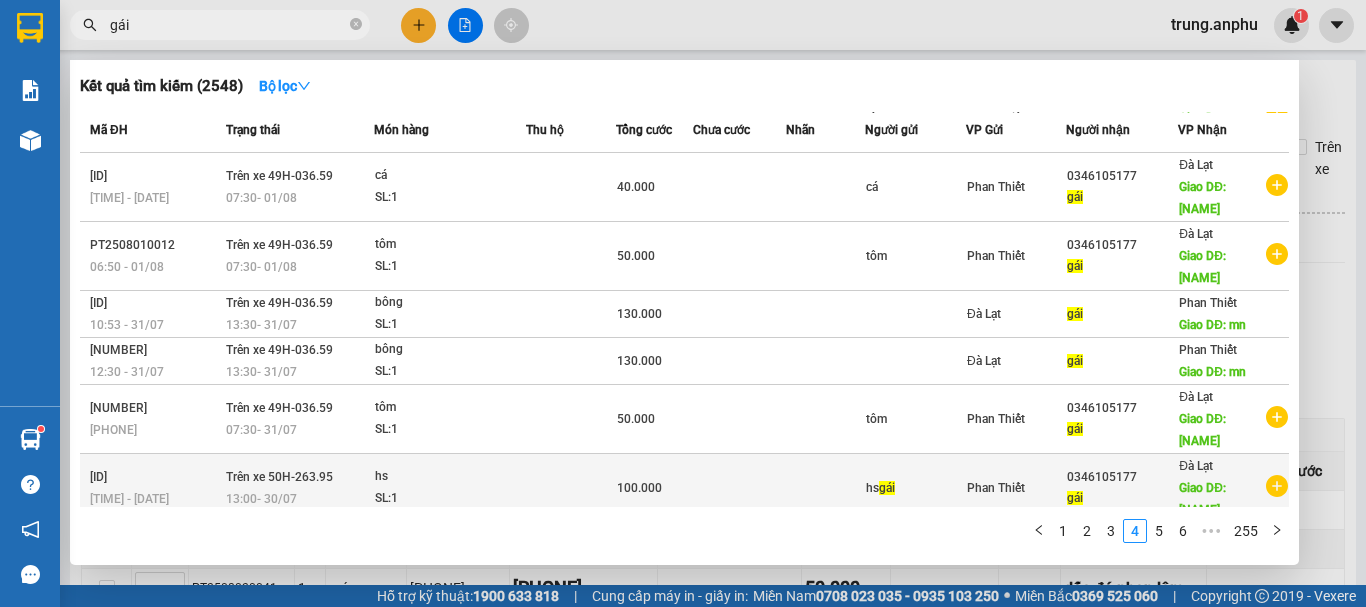 click 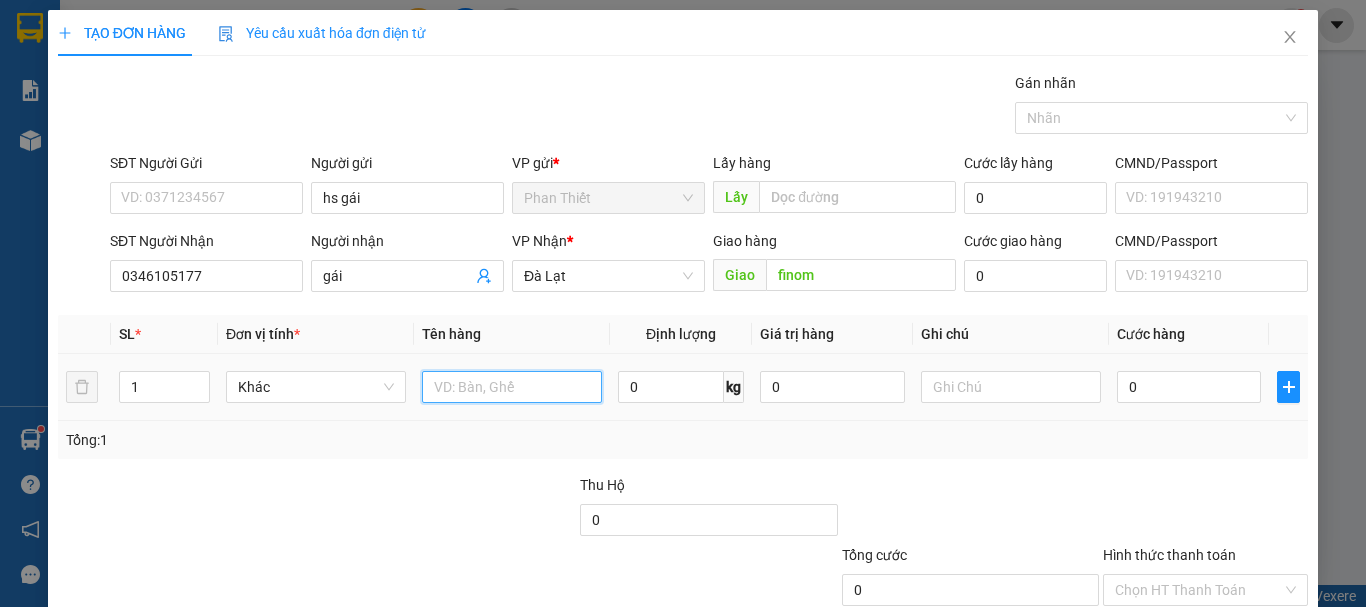 click at bounding box center [512, 387] 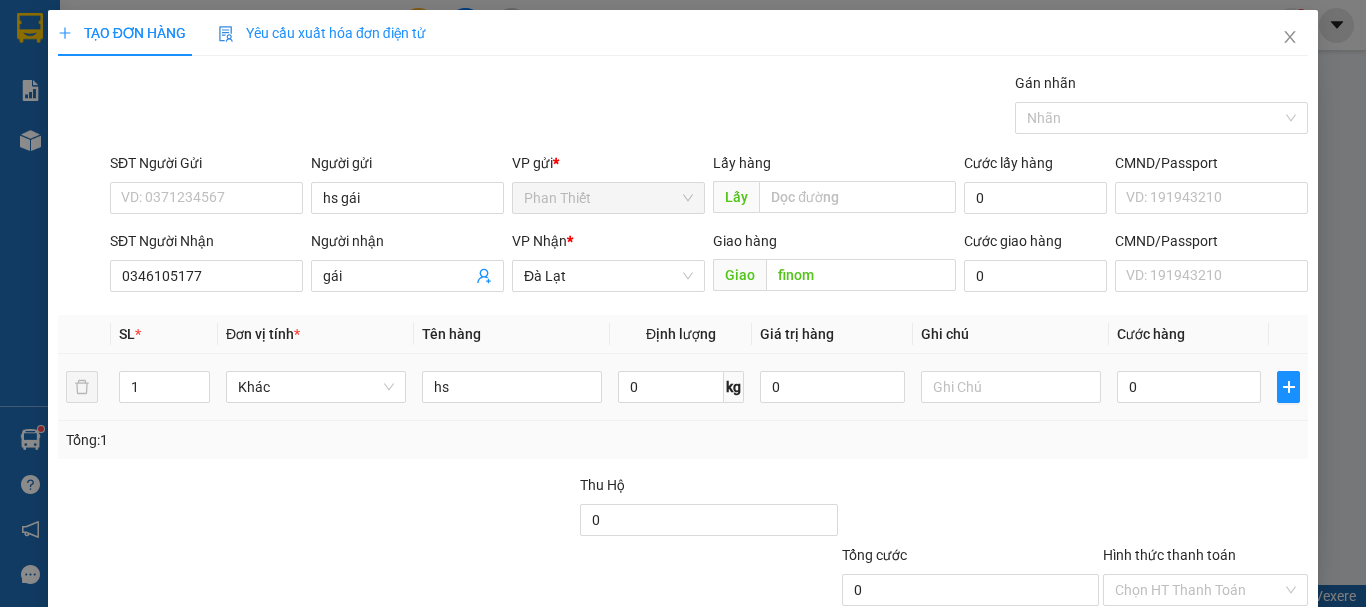 scroll, scrollTop: 0, scrollLeft: 0, axis: both 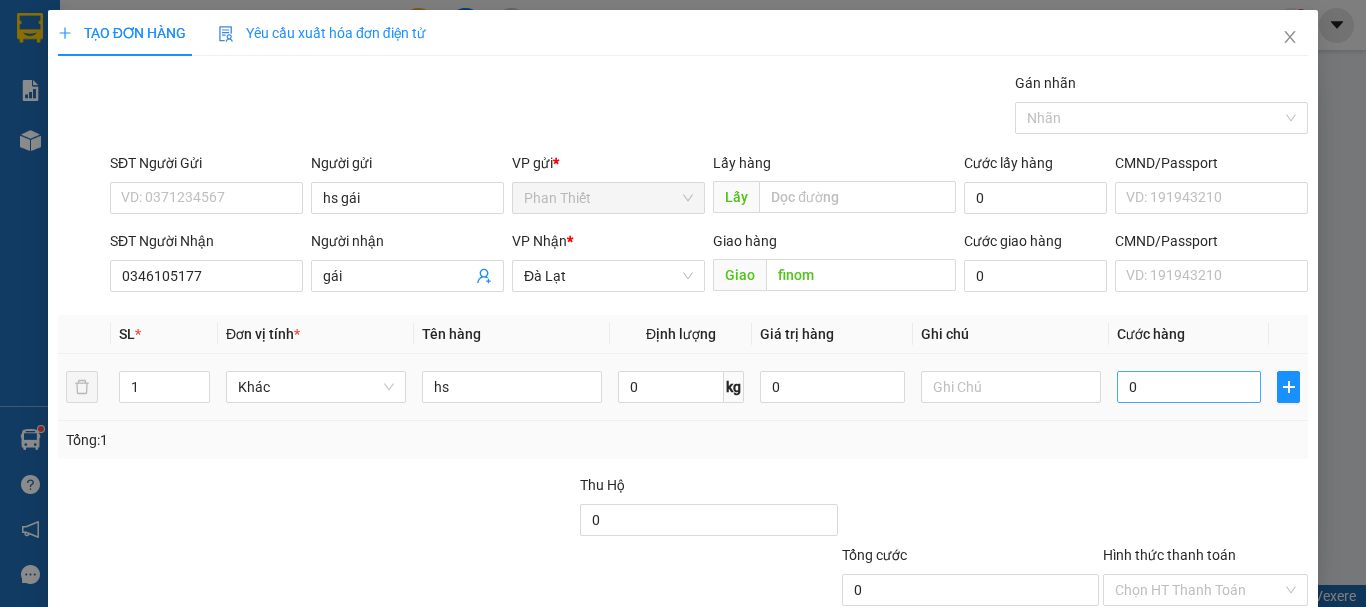 type on "hs" 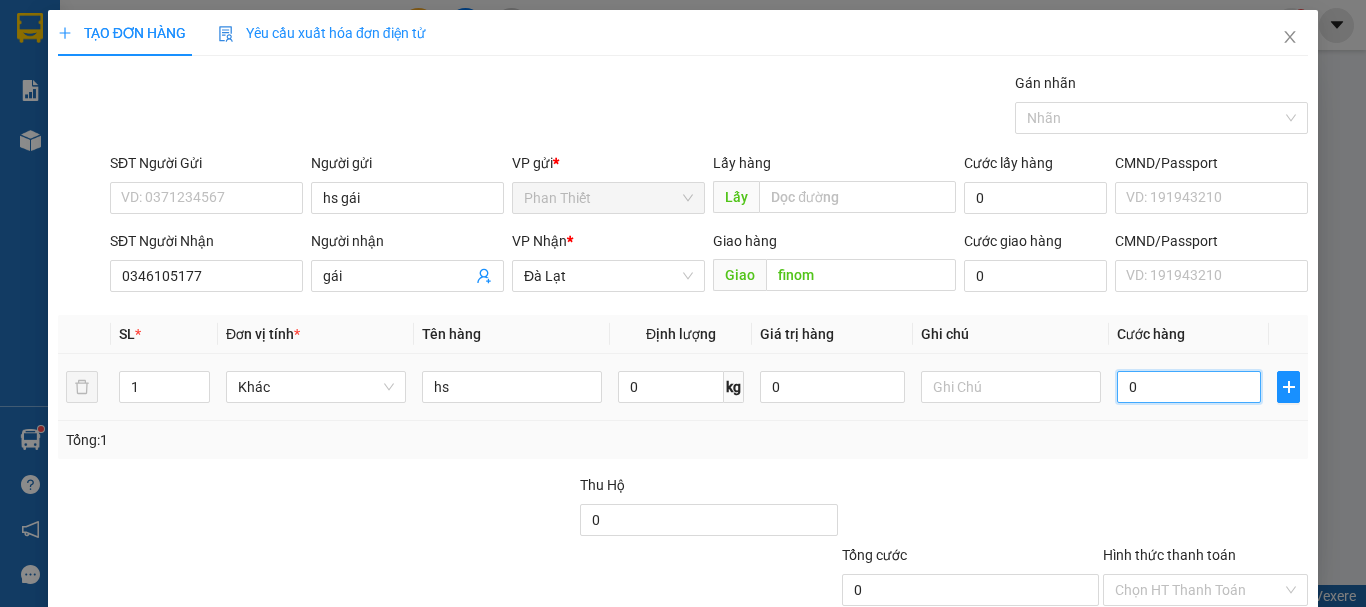 click on "0" at bounding box center [1189, 387] 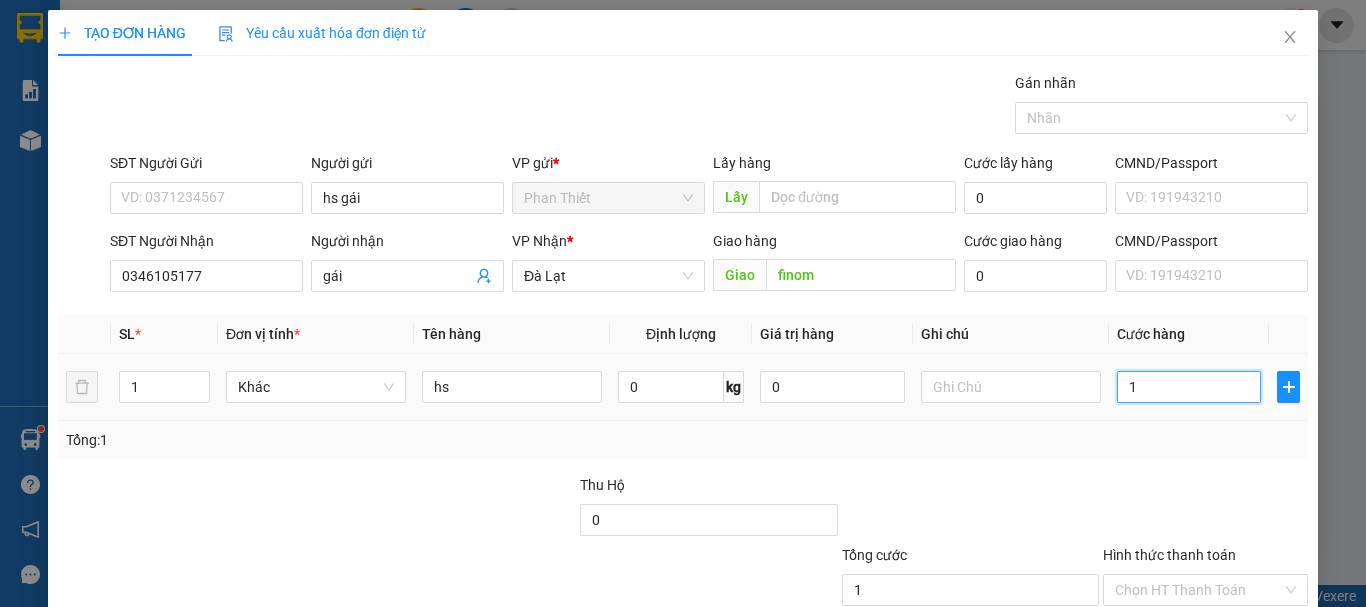 type on "10" 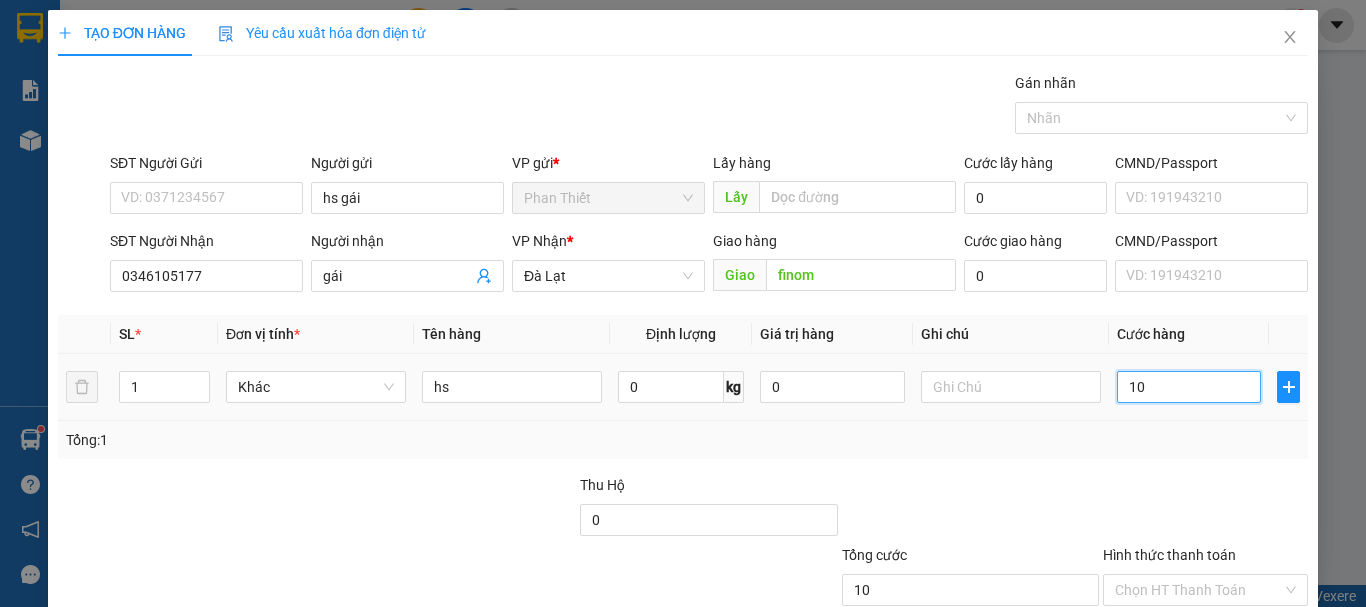 type on "100" 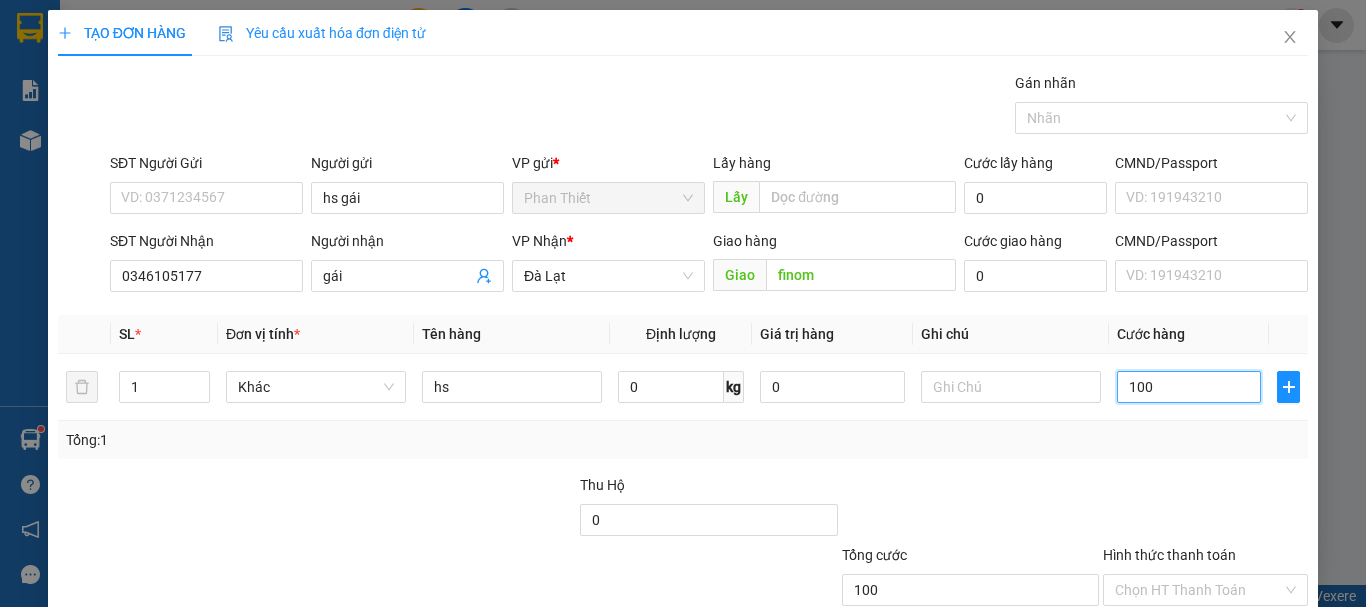 scroll, scrollTop: 133, scrollLeft: 0, axis: vertical 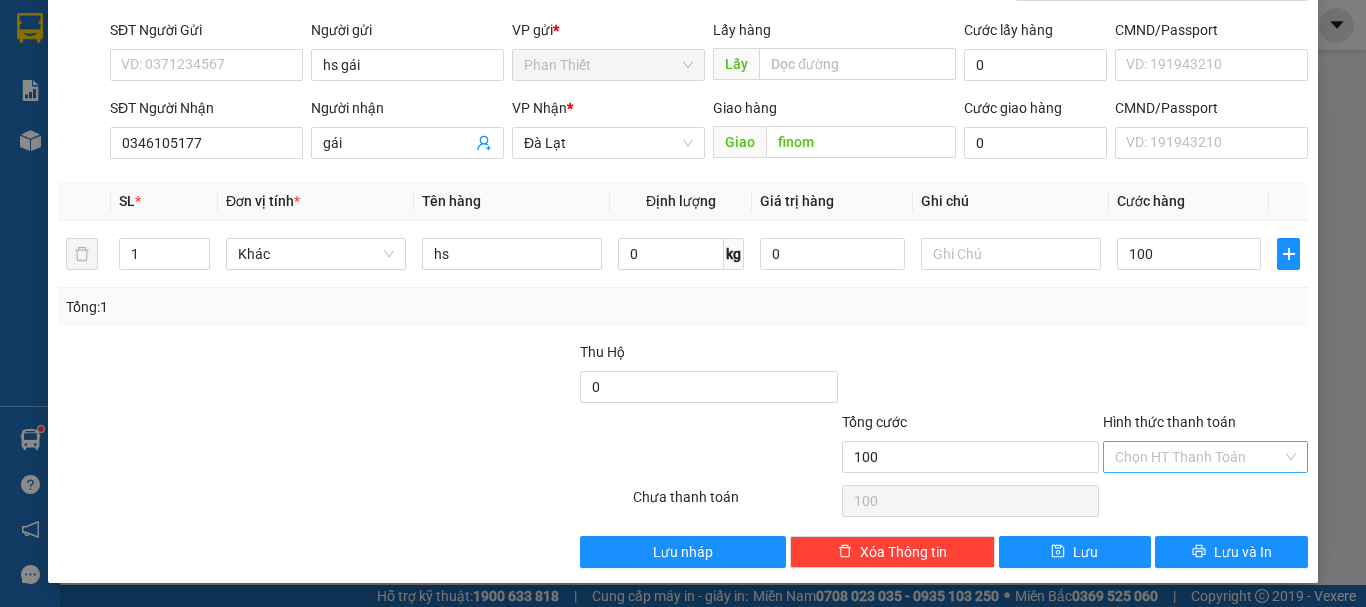 type on "100.000" 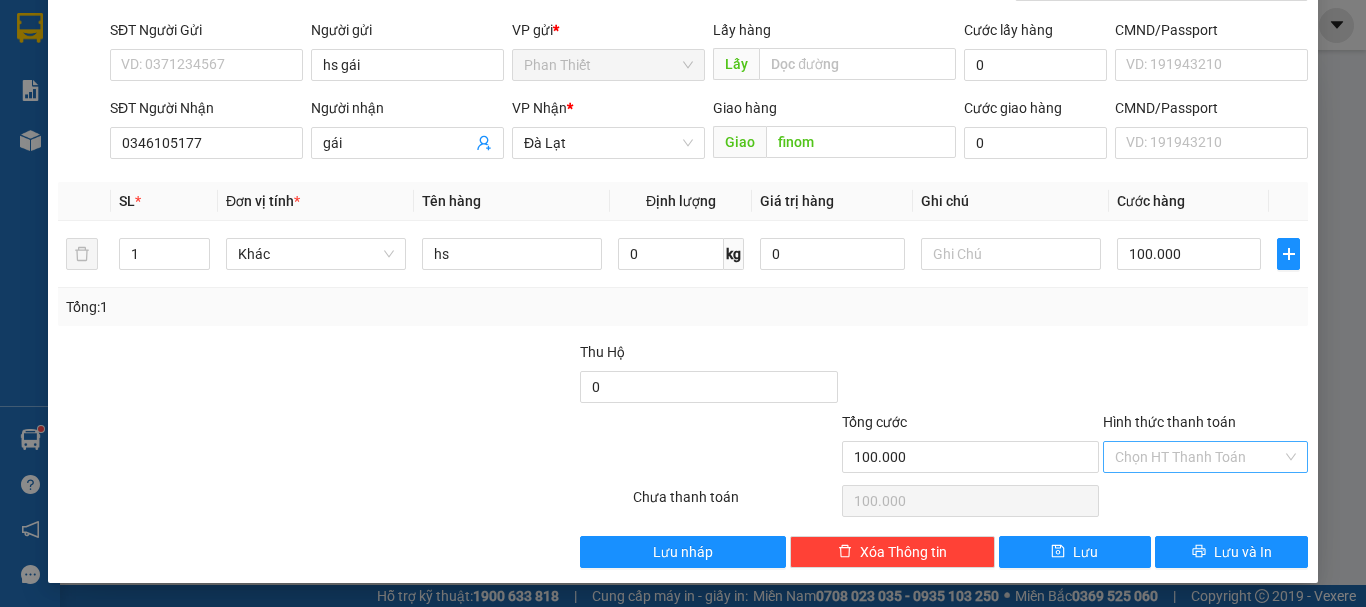 click on "Hình thức thanh toán" at bounding box center [1198, 457] 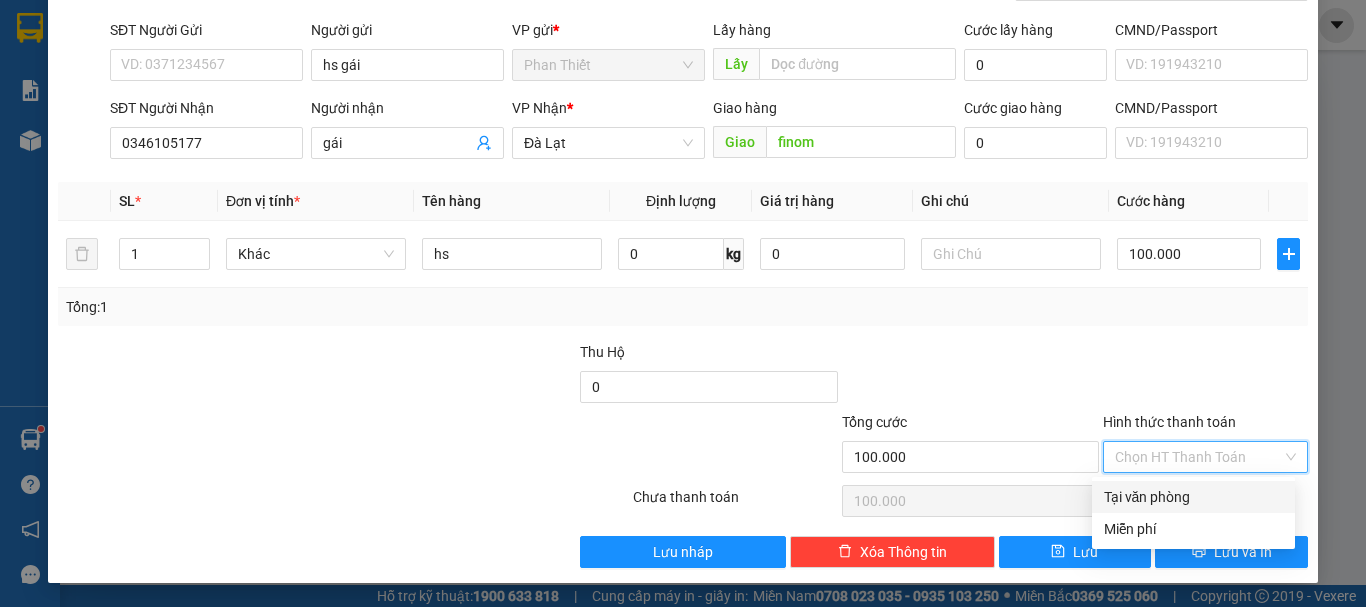 click on "Tại văn phòng" at bounding box center [1193, 497] 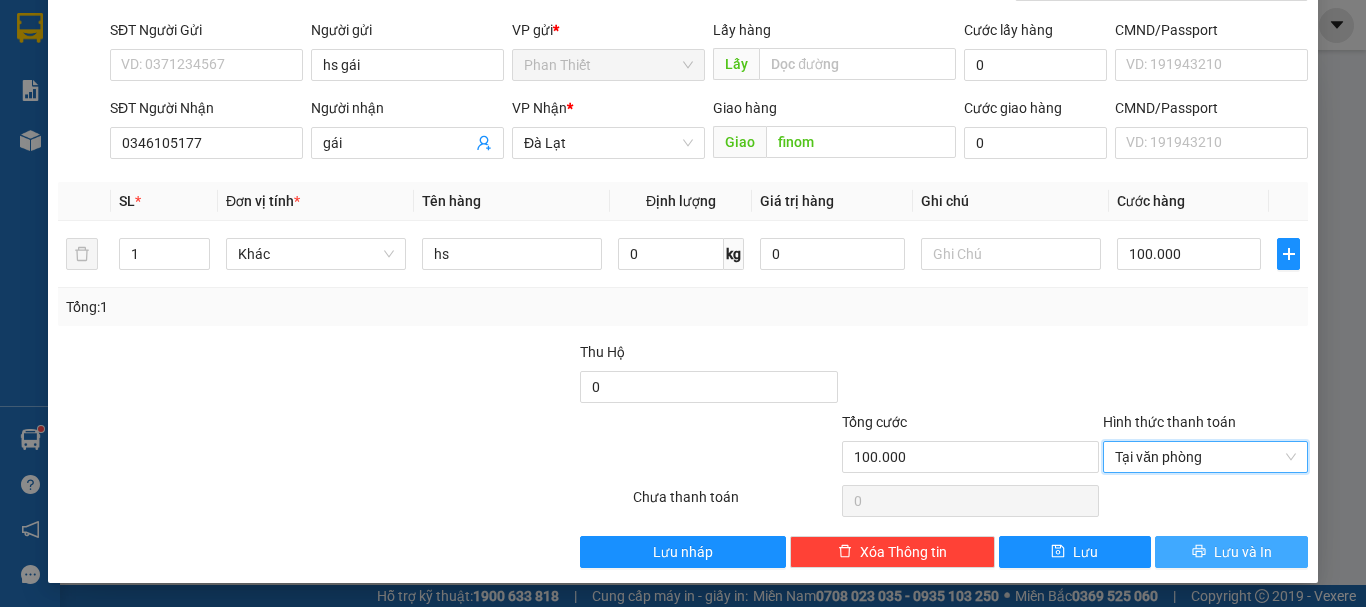 click on "Lưu và In" at bounding box center [1231, 552] 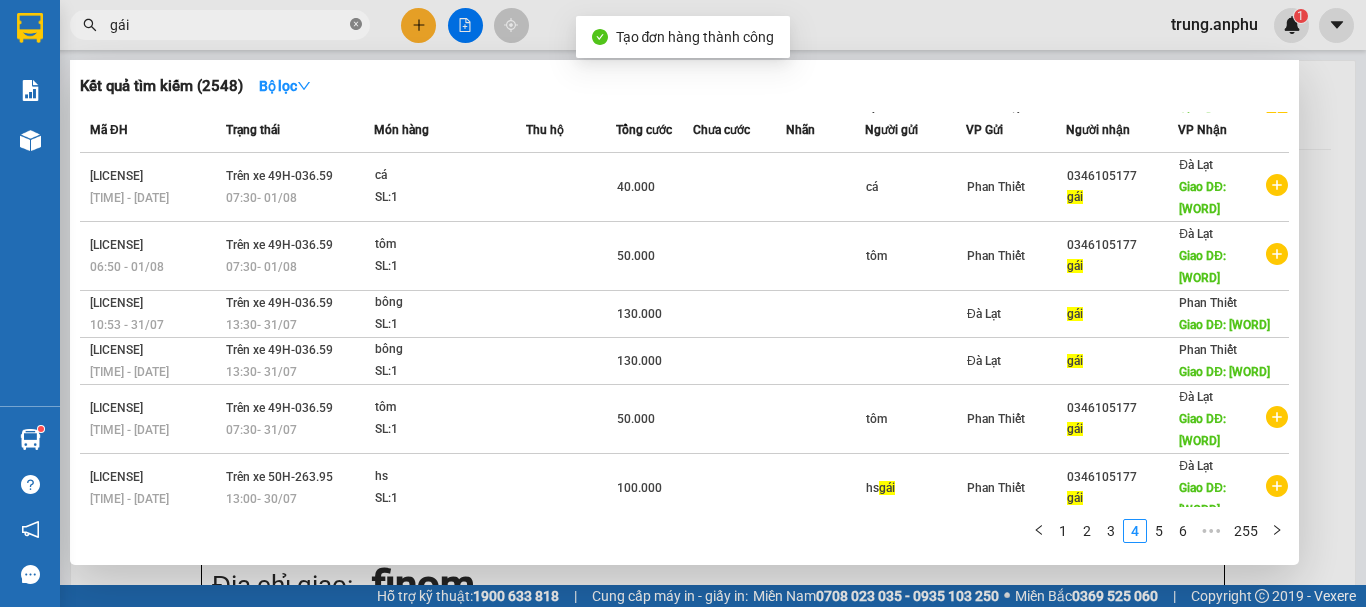 click 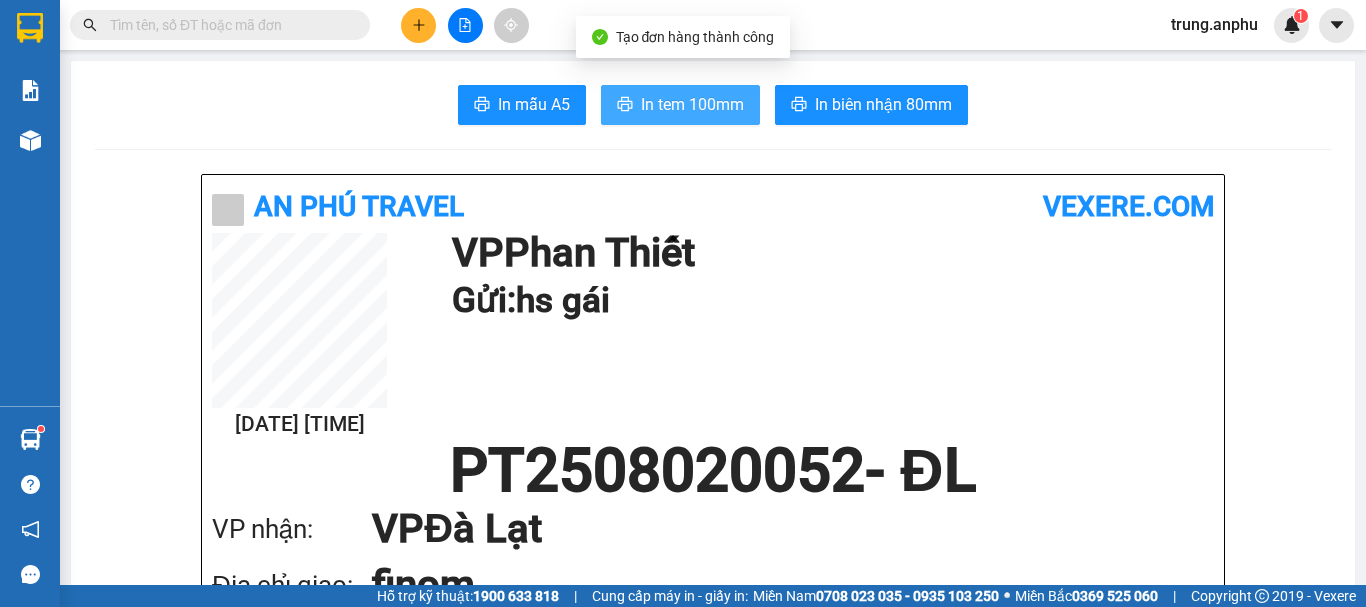 click on "In tem 100mm" at bounding box center (692, 104) 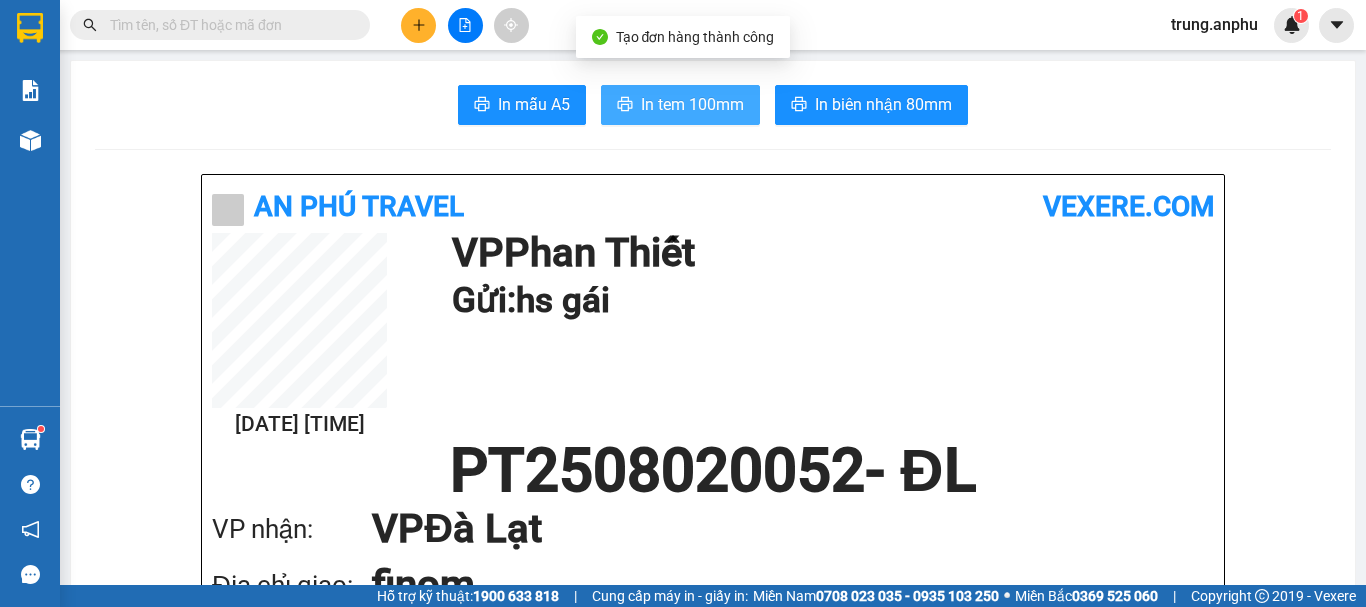 scroll, scrollTop: 0, scrollLeft: 0, axis: both 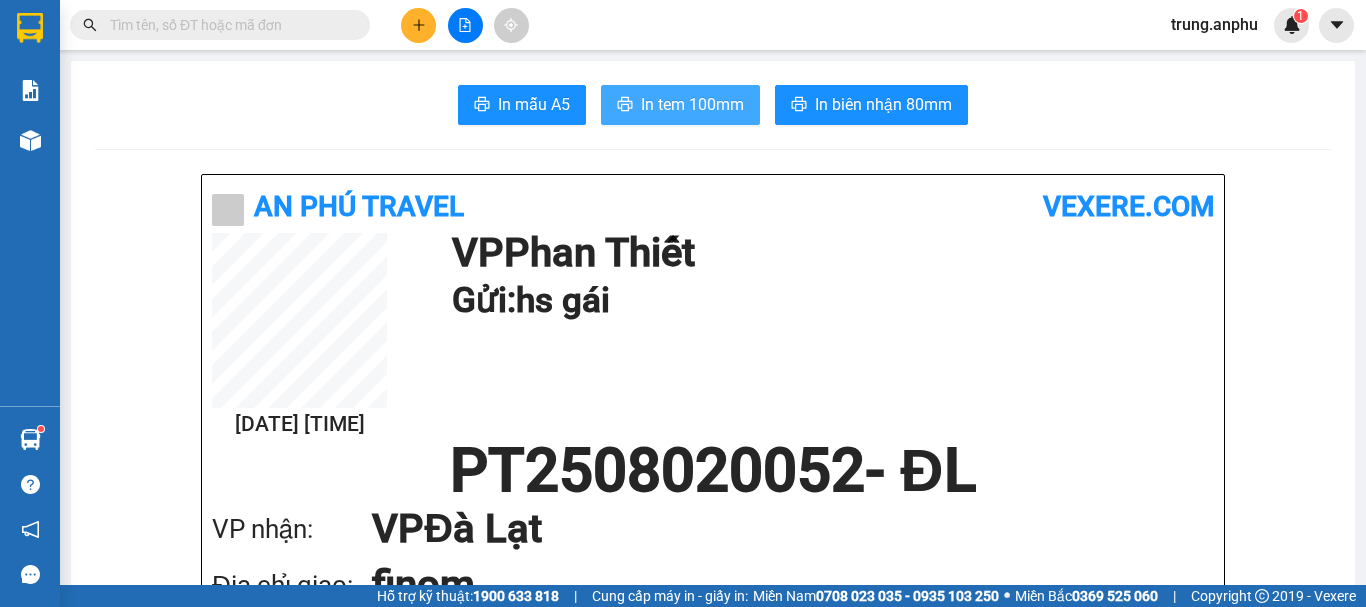 click on "In tem 100mm" at bounding box center (692, 104) 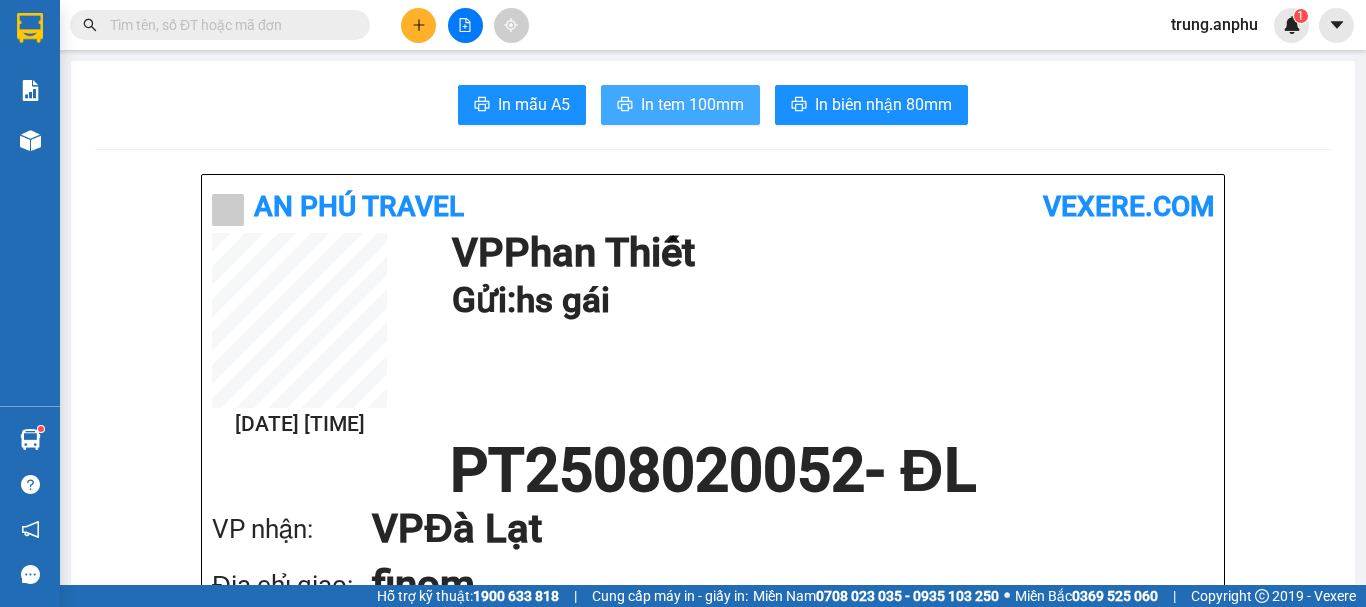 scroll, scrollTop: 0, scrollLeft: 0, axis: both 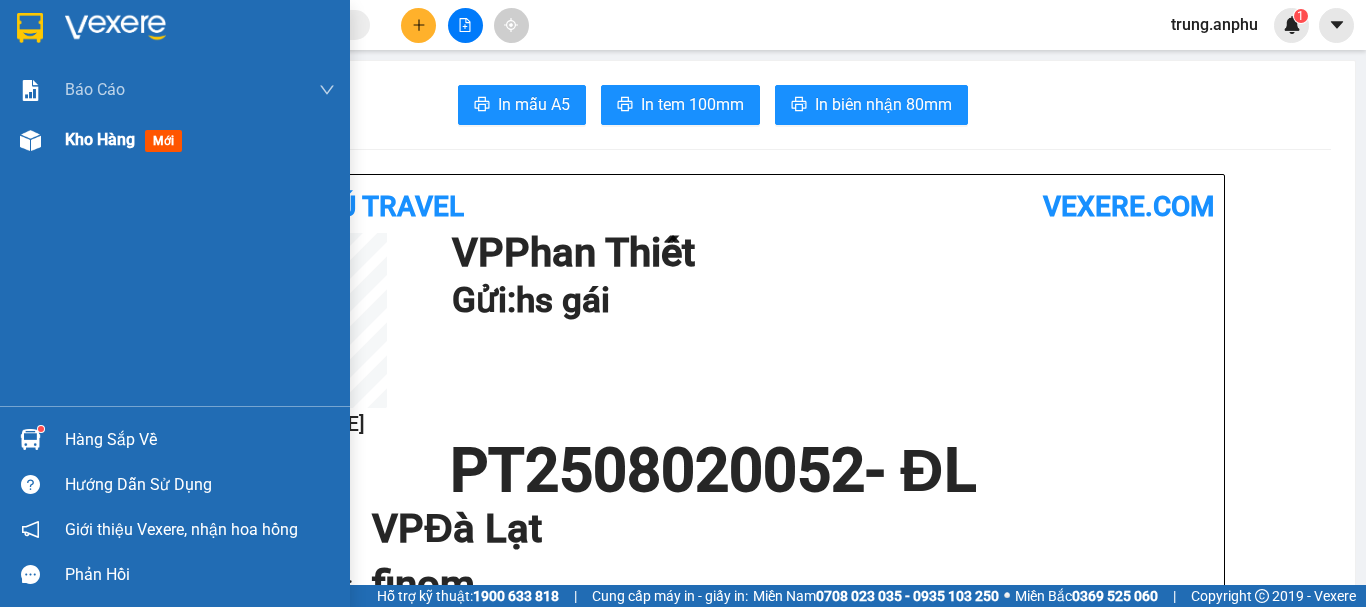 click on "Kho hàng" at bounding box center [100, 139] 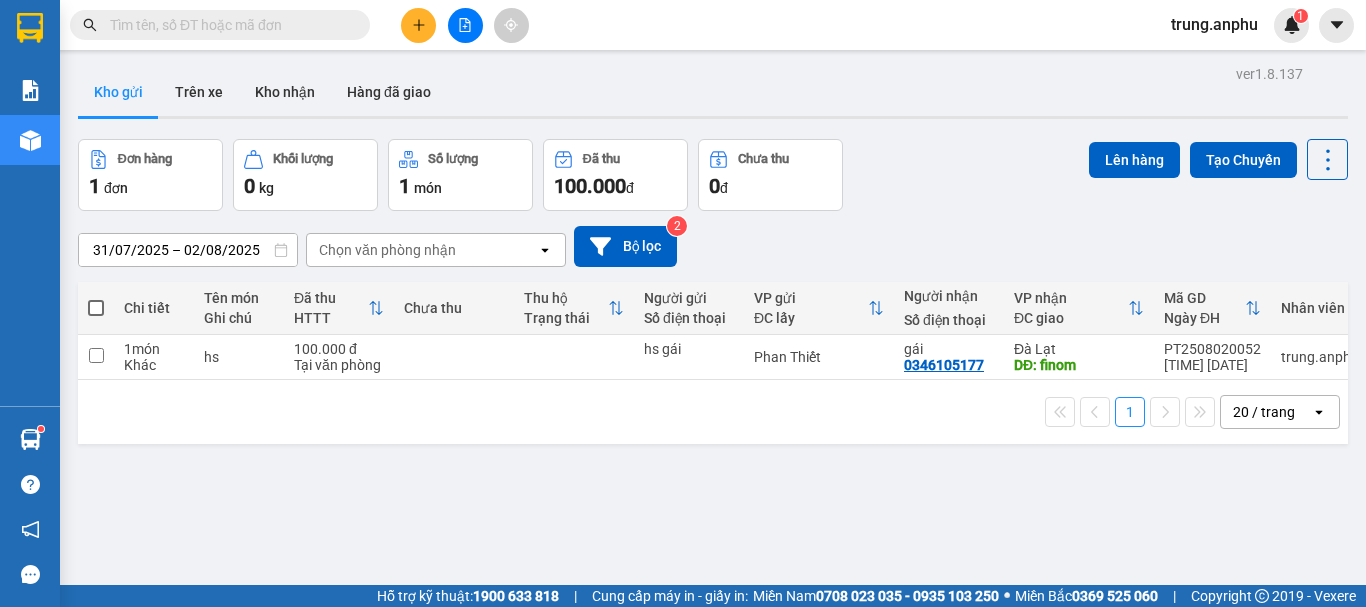 click at bounding box center [96, 308] 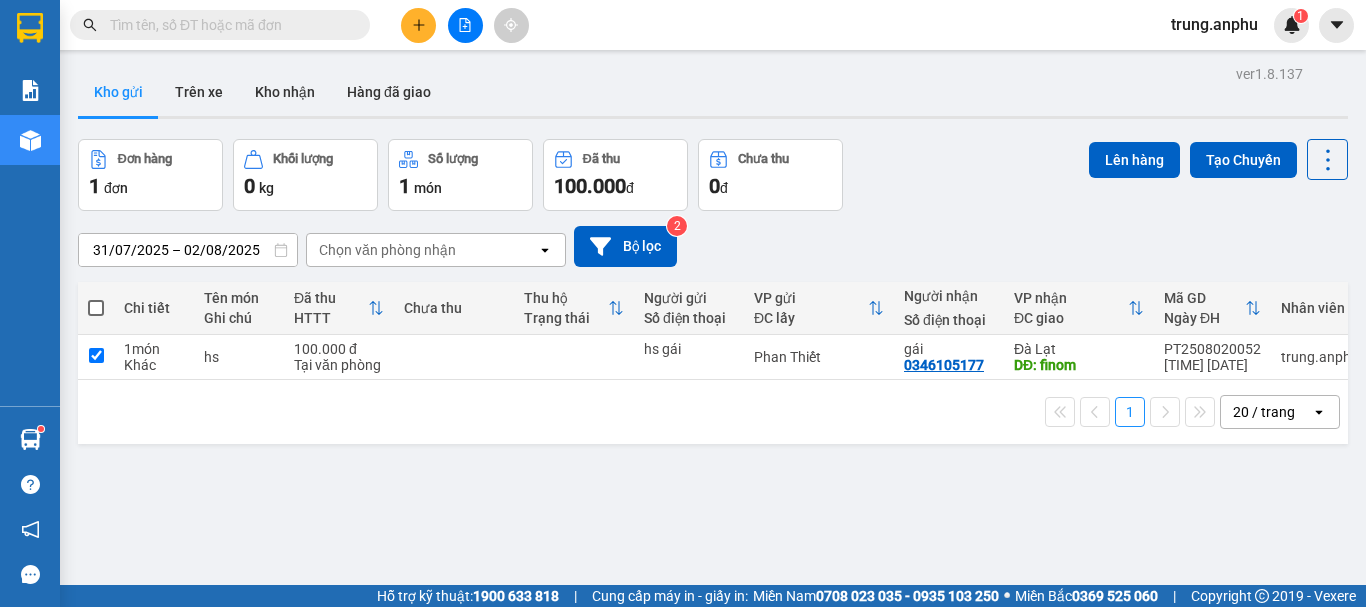 checkbox on "true" 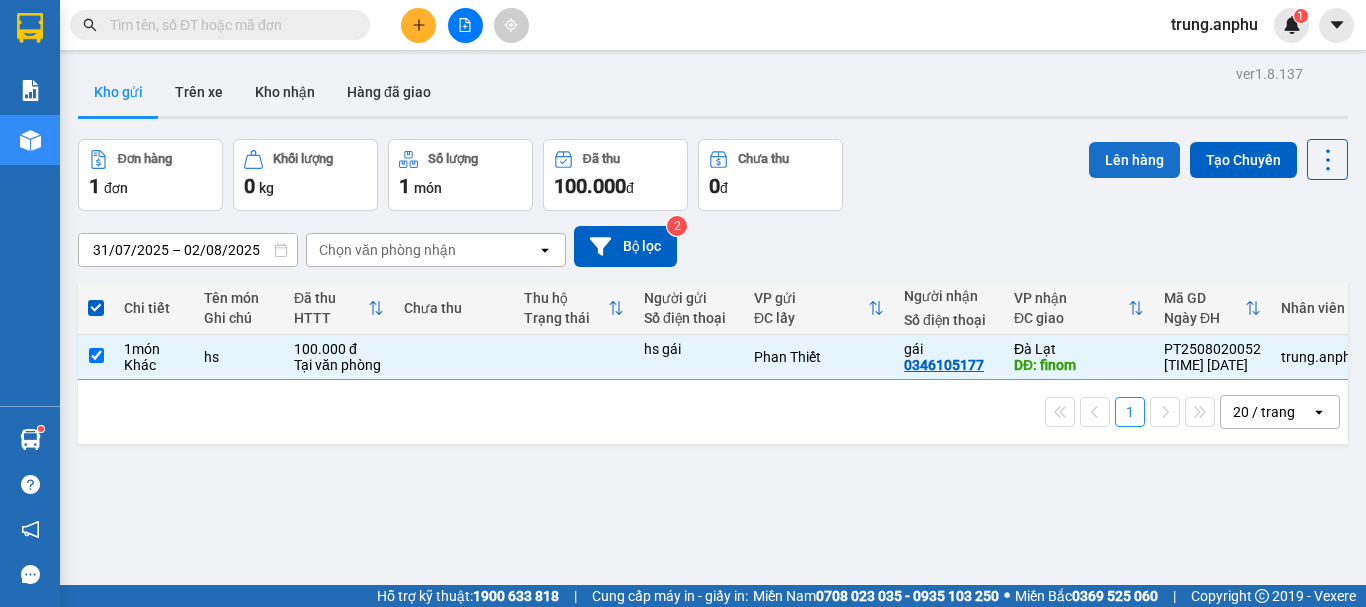 click on "Lên hàng" at bounding box center (1134, 160) 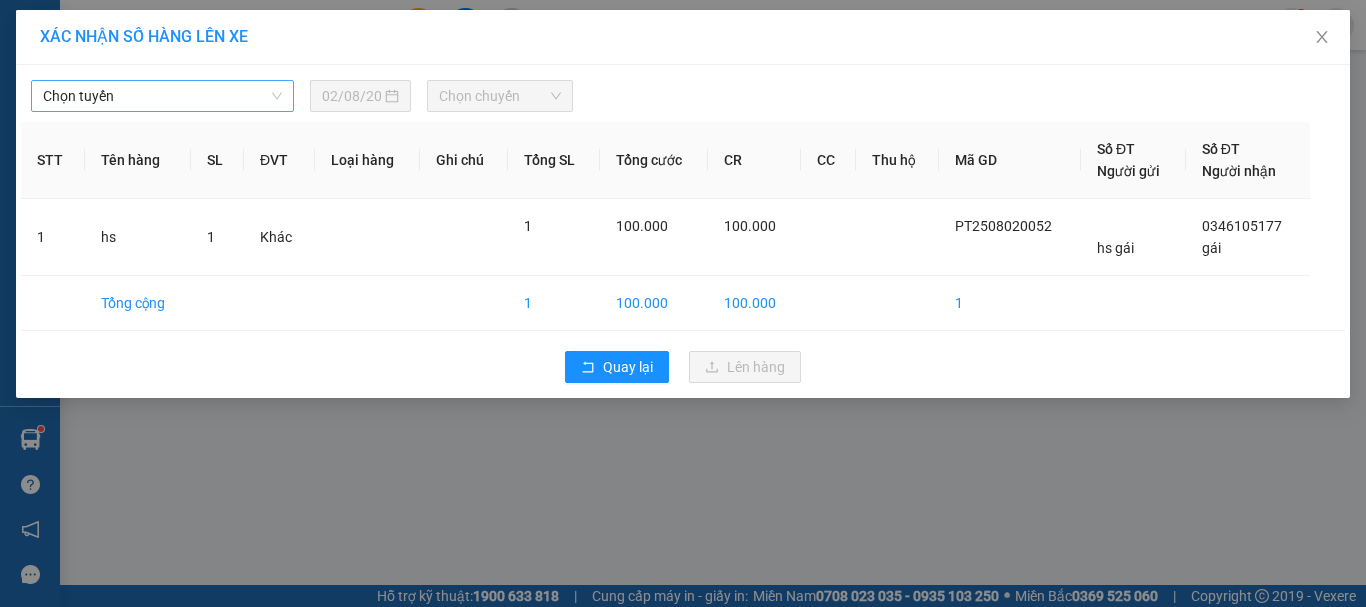 click on "Chọn tuyến" at bounding box center [162, 96] 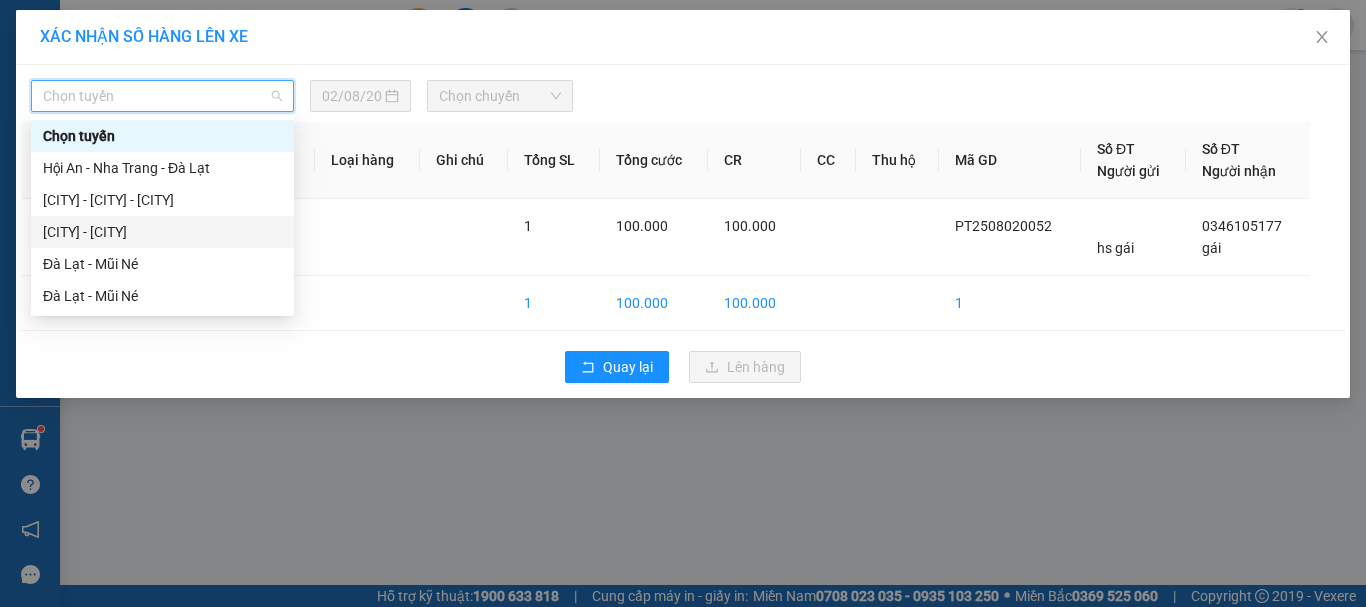 click on "Mũi né - Đà Lạt" at bounding box center [162, 232] 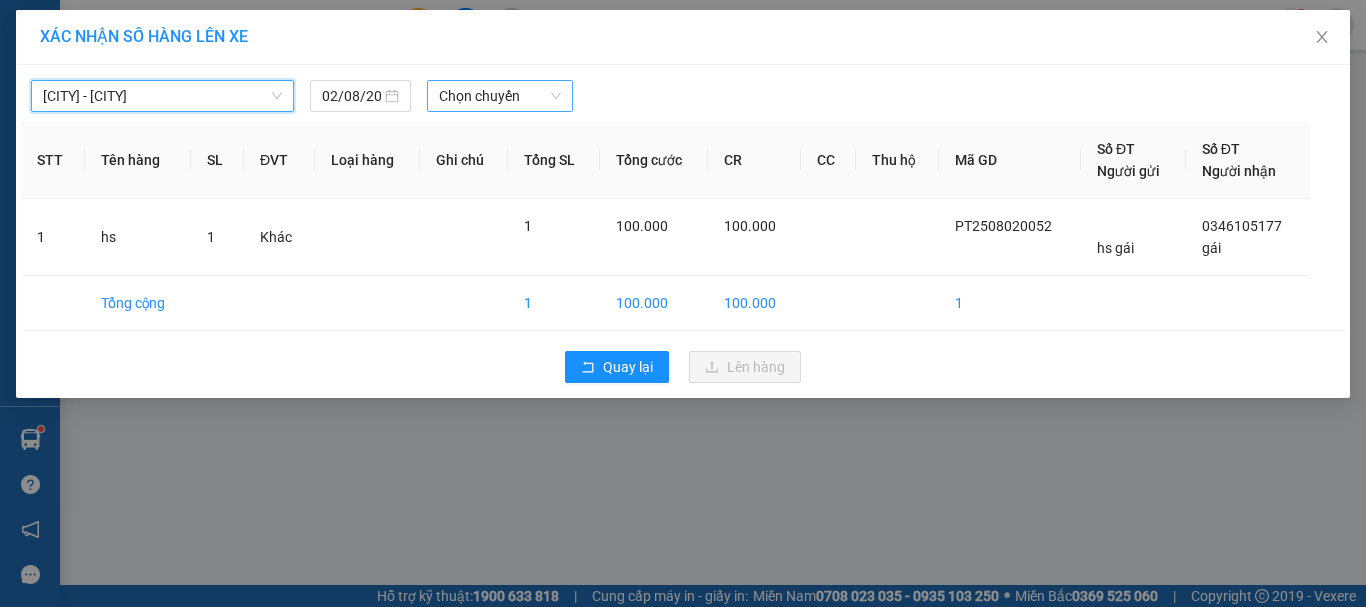 click on "Chọn chuyến" at bounding box center [500, 96] 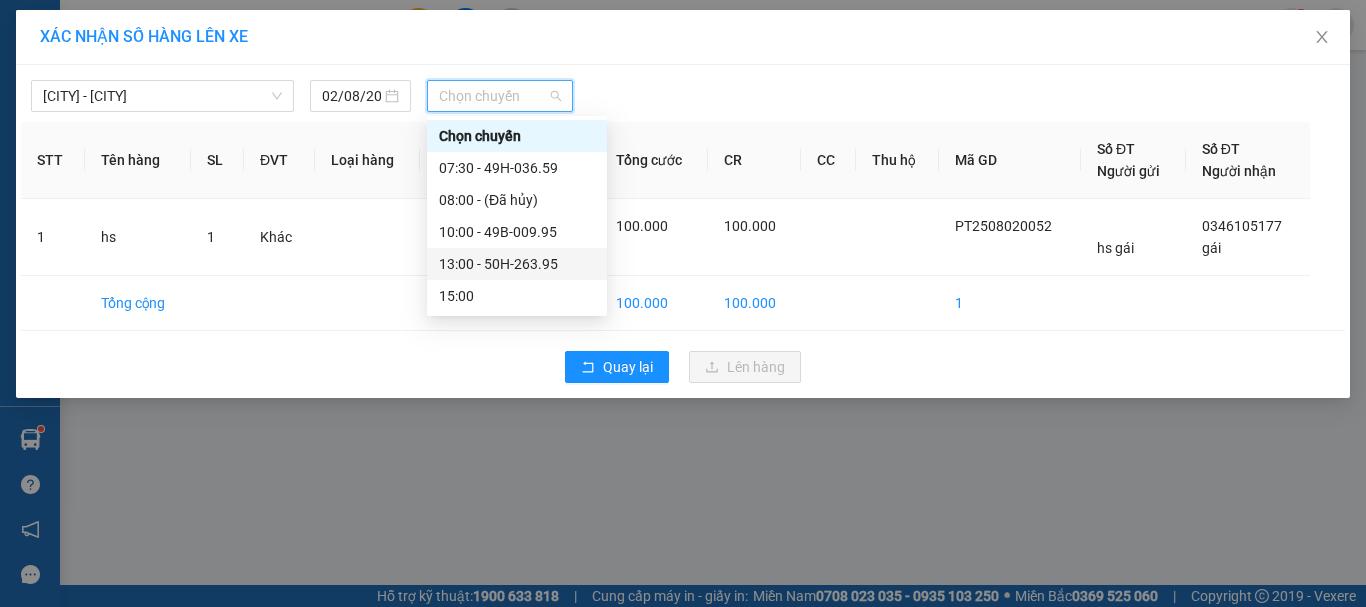 click on "13:00     - 50H-263.95" at bounding box center [517, 264] 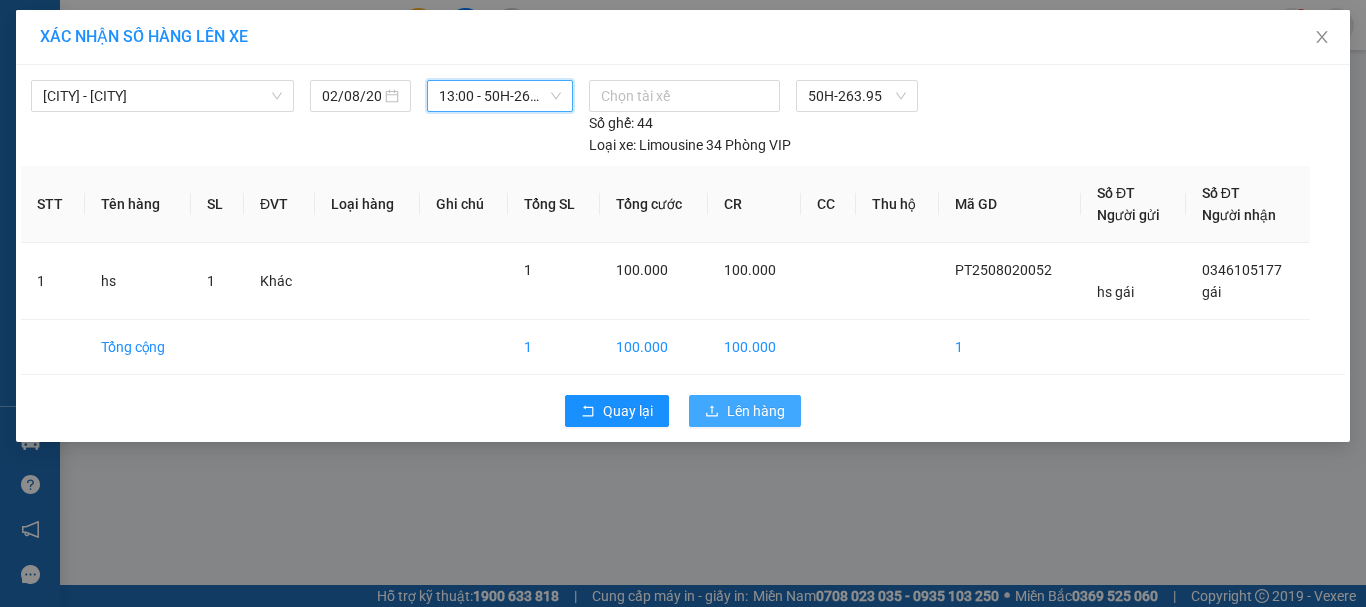 click on "Lên hàng" at bounding box center [756, 411] 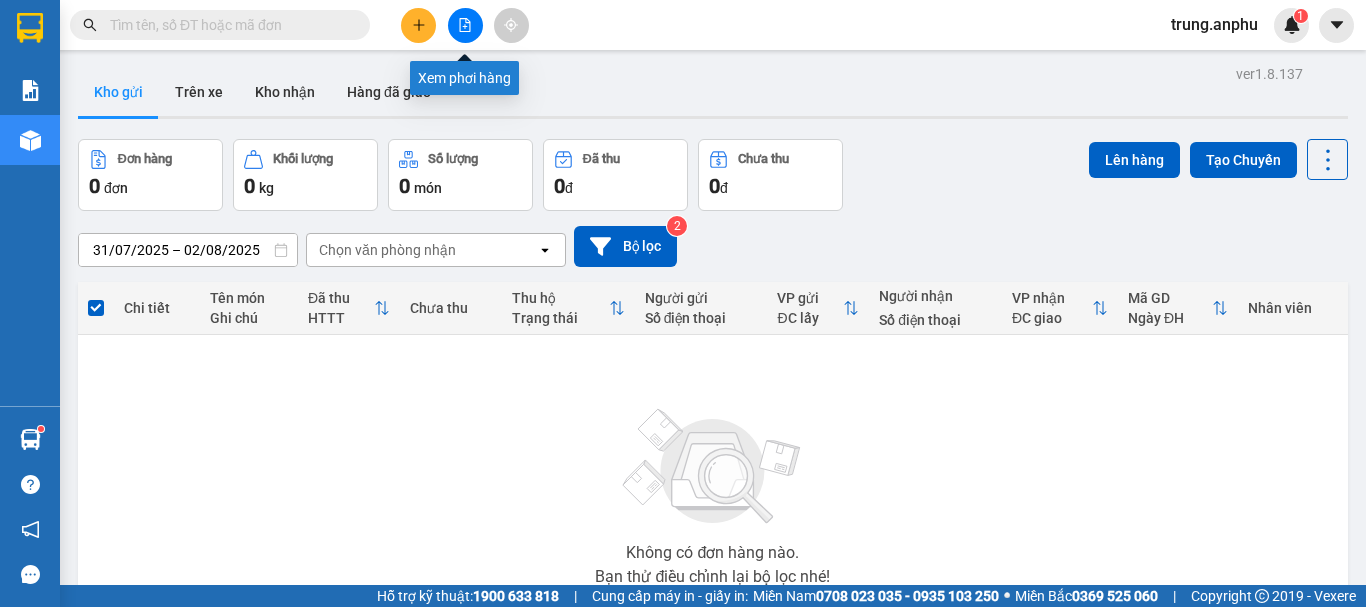 click at bounding box center (465, 25) 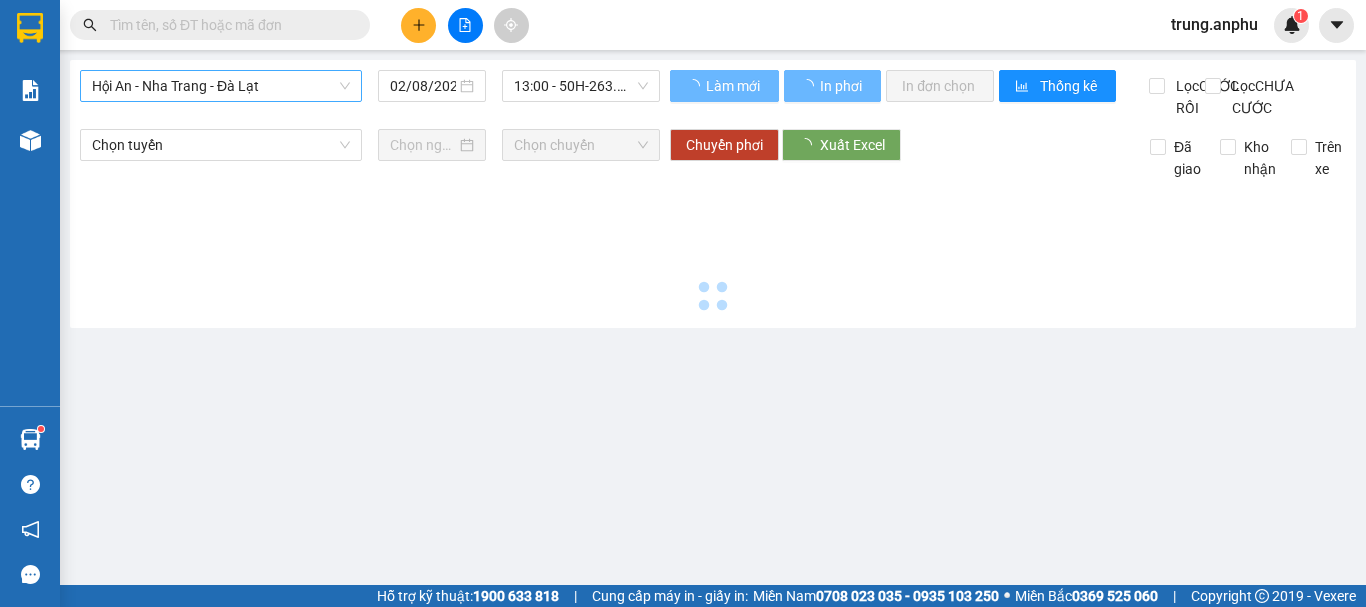 click on "Hội An - Nha Trang - Đà Lạt" at bounding box center [221, 86] 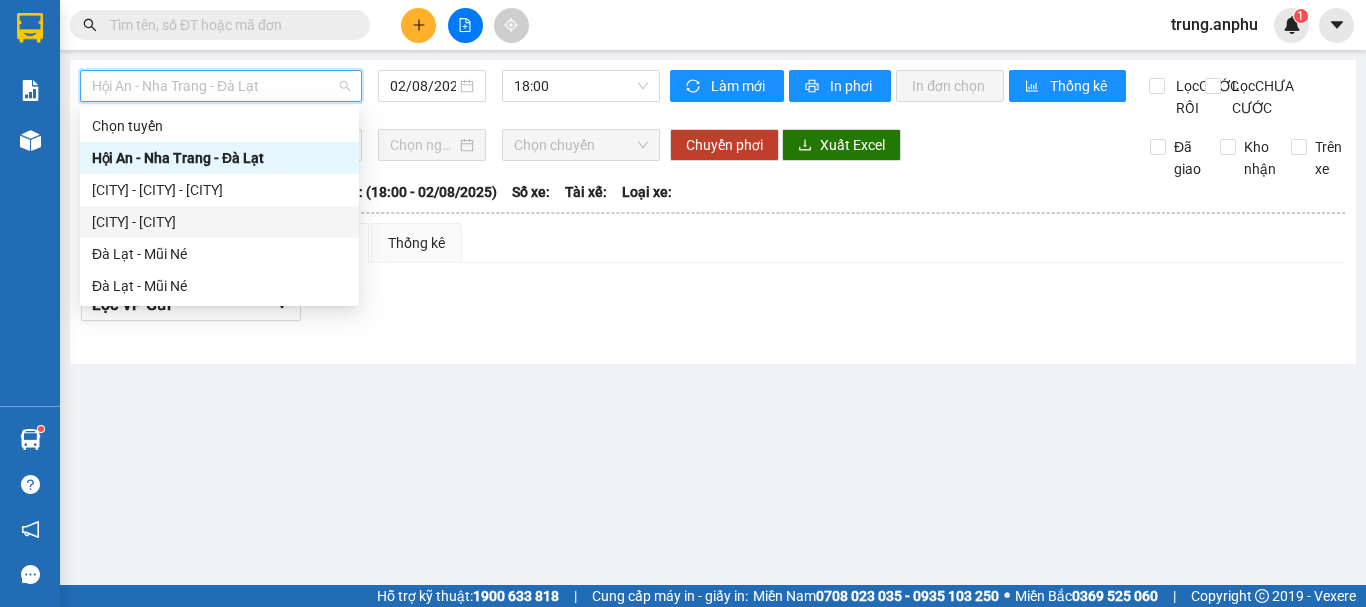 click on "Mũi né - Đà Lạt" at bounding box center (219, 222) 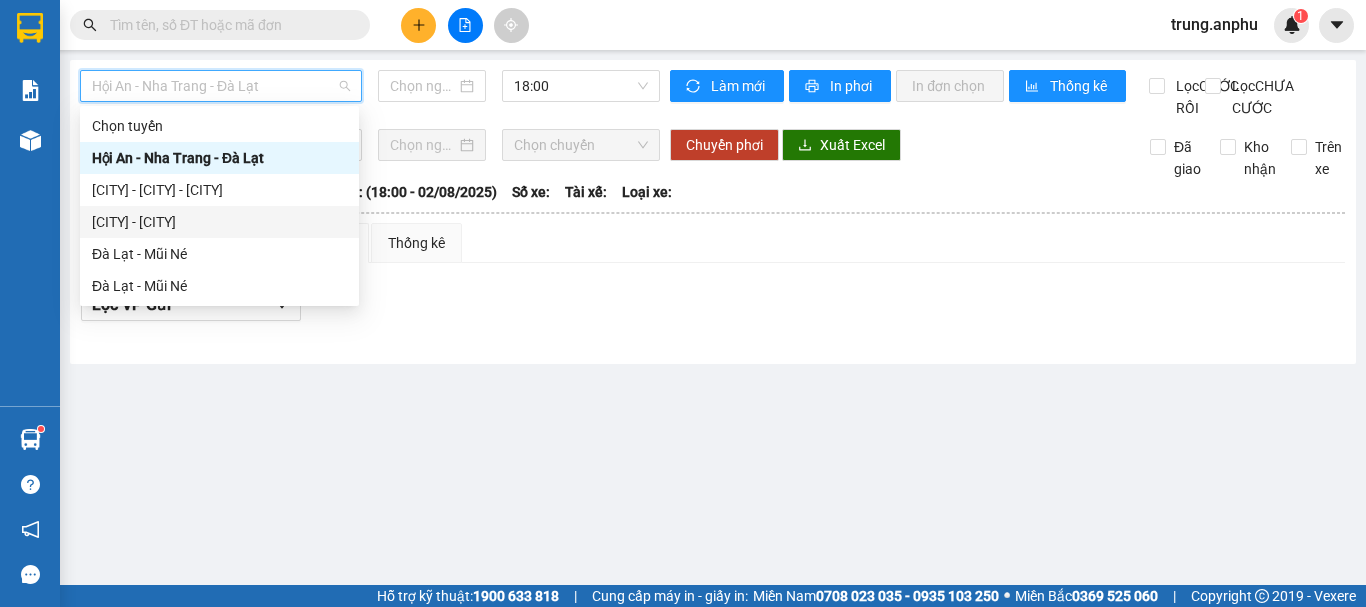 type on "02/08/2025" 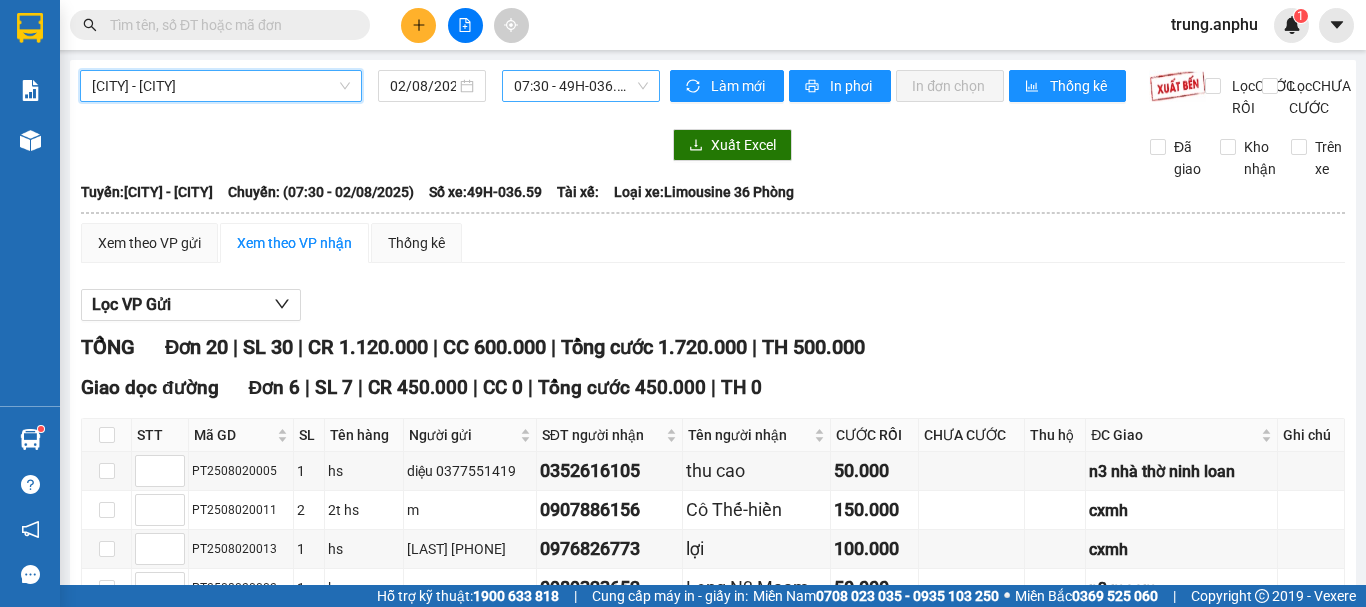 click on "07:30     - 49H-036.59" at bounding box center (581, 86) 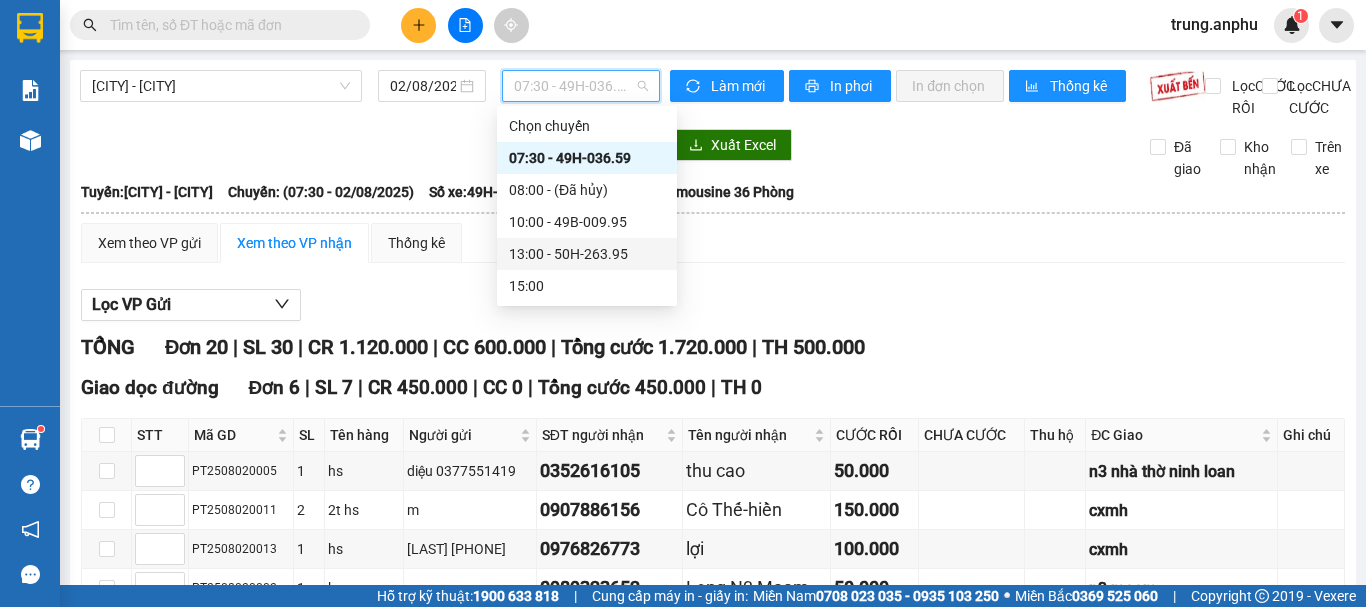 click on "13:00     - 50H-263.95" at bounding box center (587, 254) 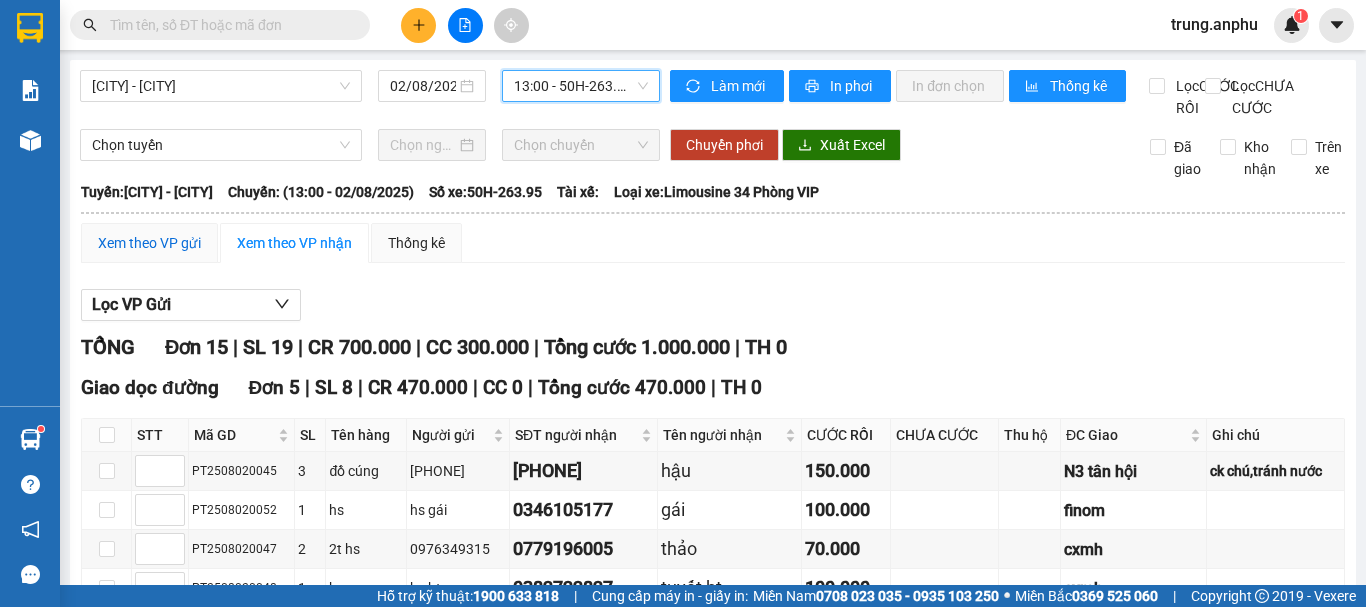 click on "Xem theo VP gửi" at bounding box center [149, 243] 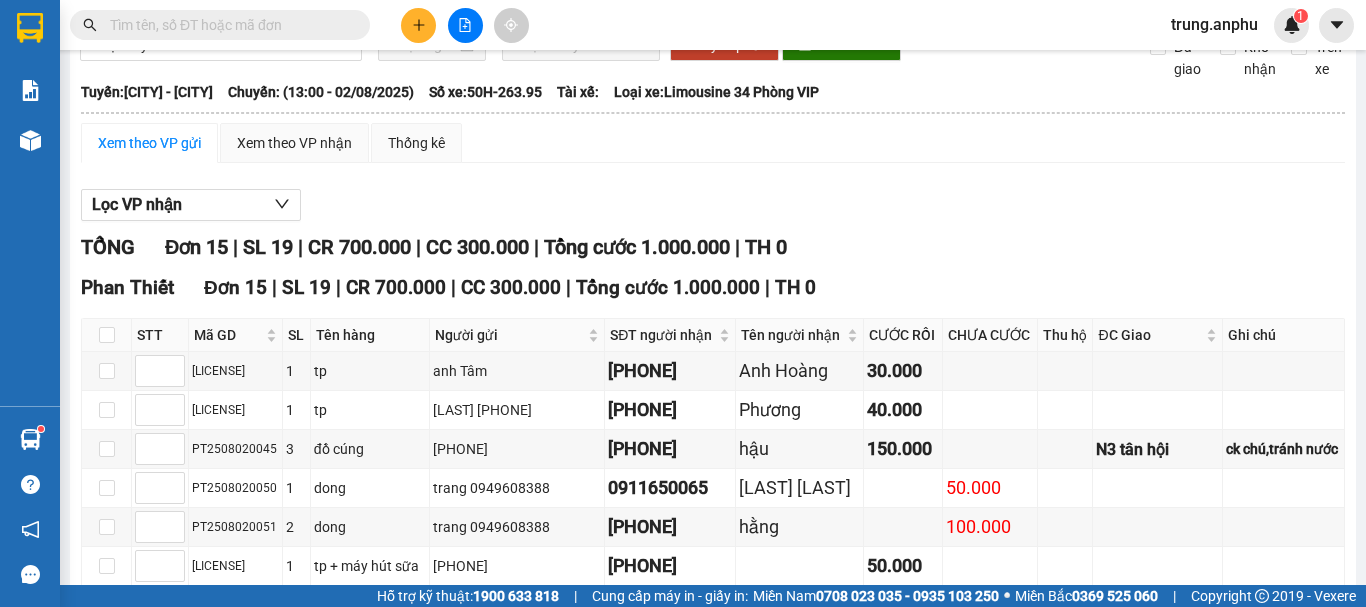 scroll, scrollTop: 0, scrollLeft: 0, axis: both 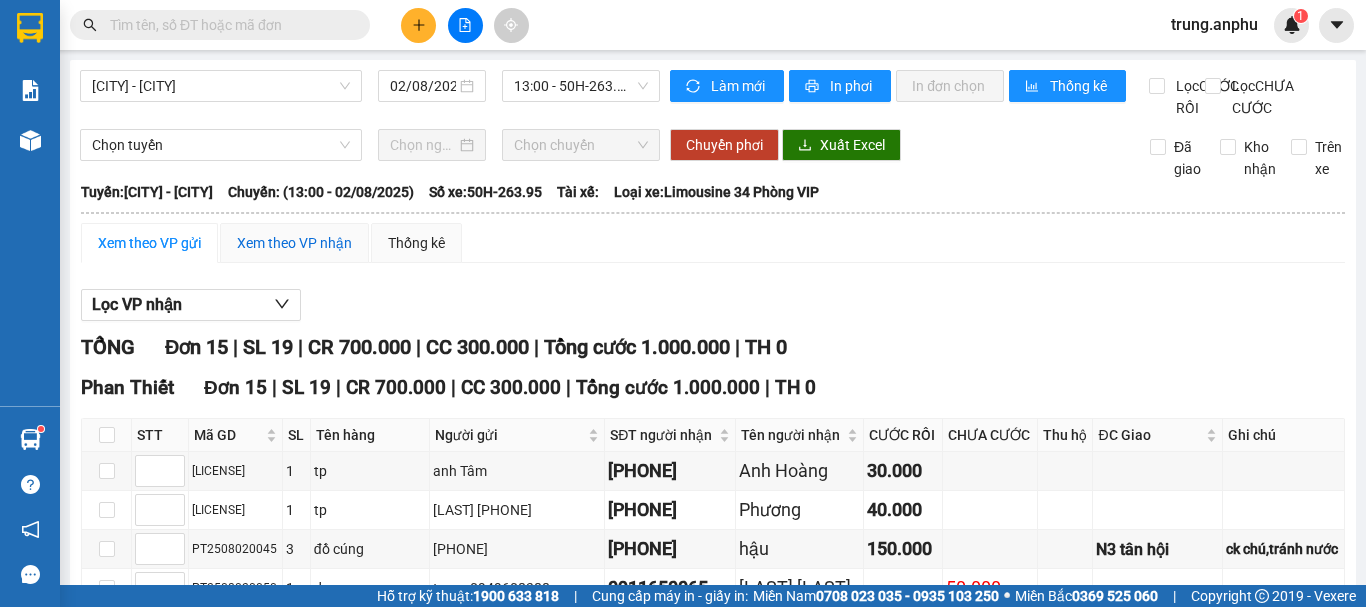 click on "Xem theo VP nhận" at bounding box center (294, 243) 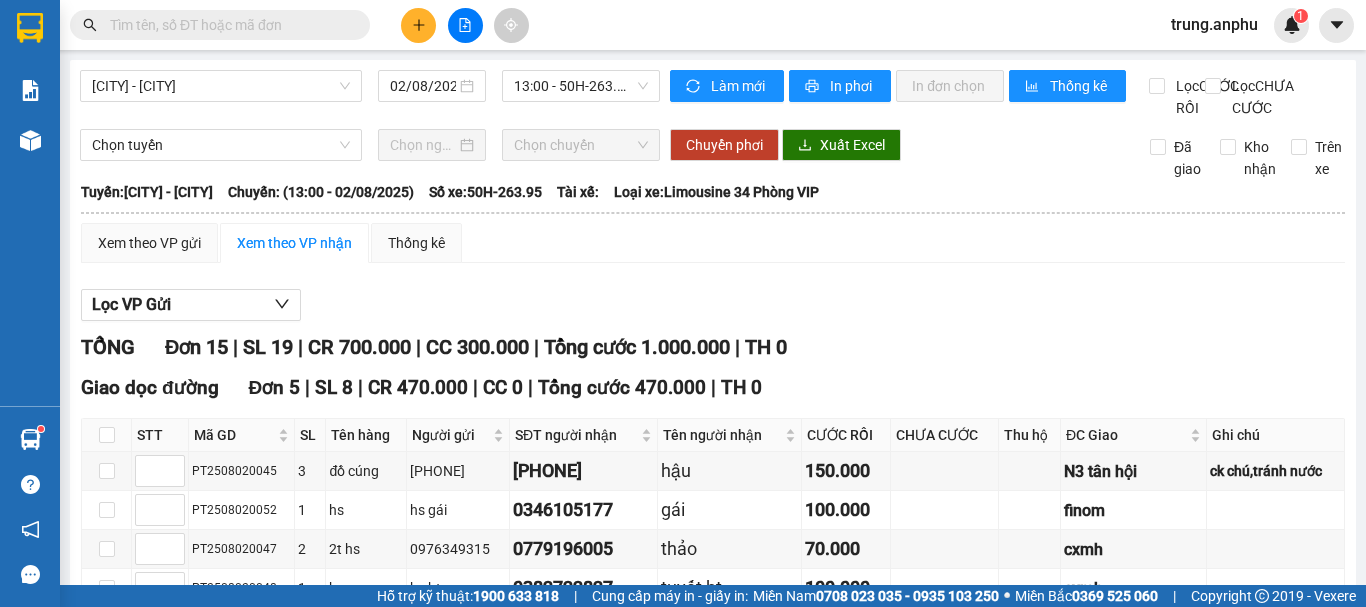 scroll, scrollTop: 300, scrollLeft: 0, axis: vertical 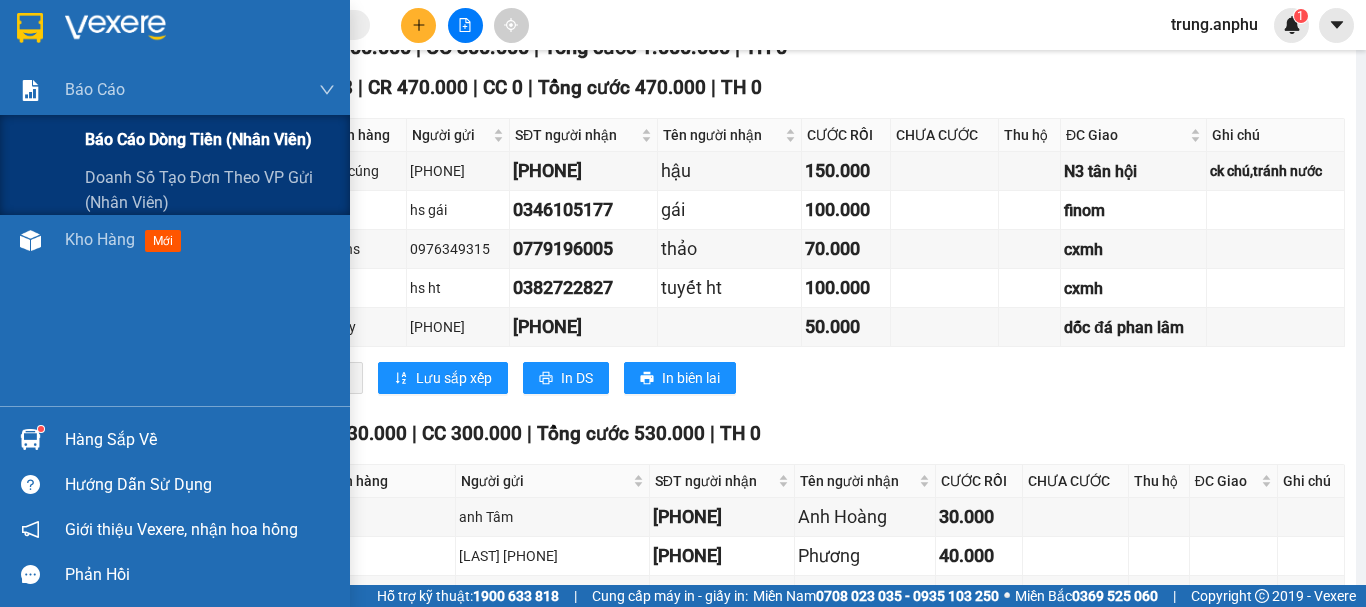 click on "Báo cáo dòng tiền (nhân viên)" at bounding box center [198, 139] 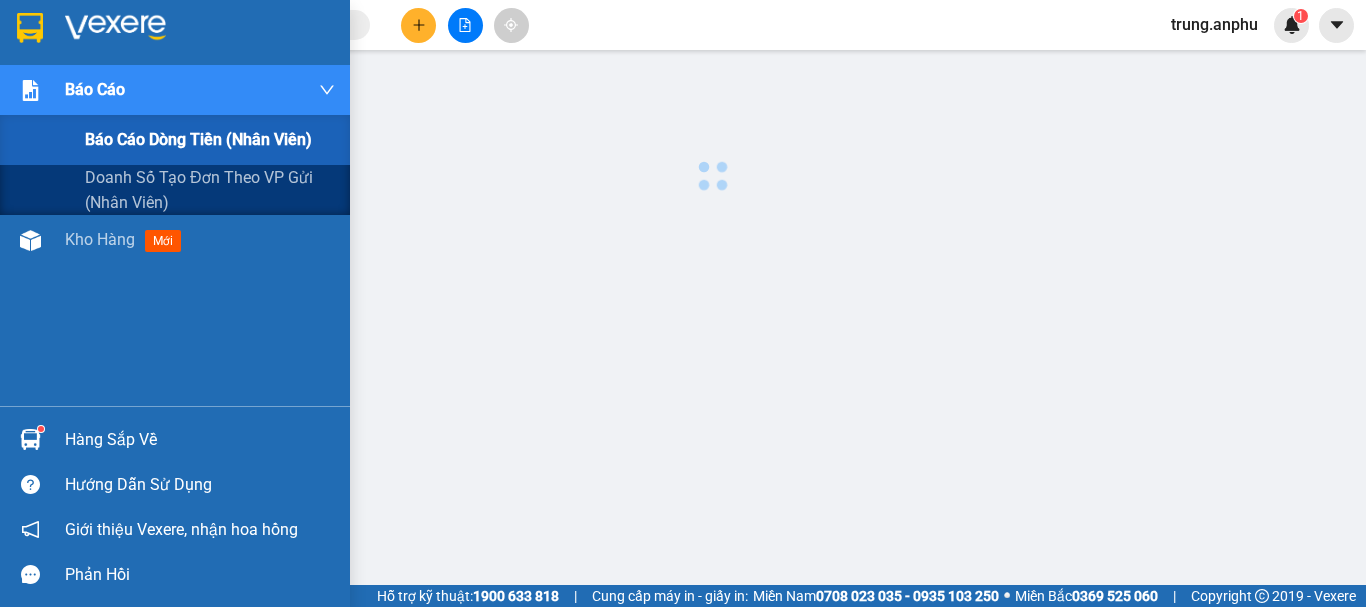 scroll, scrollTop: 0, scrollLeft: 0, axis: both 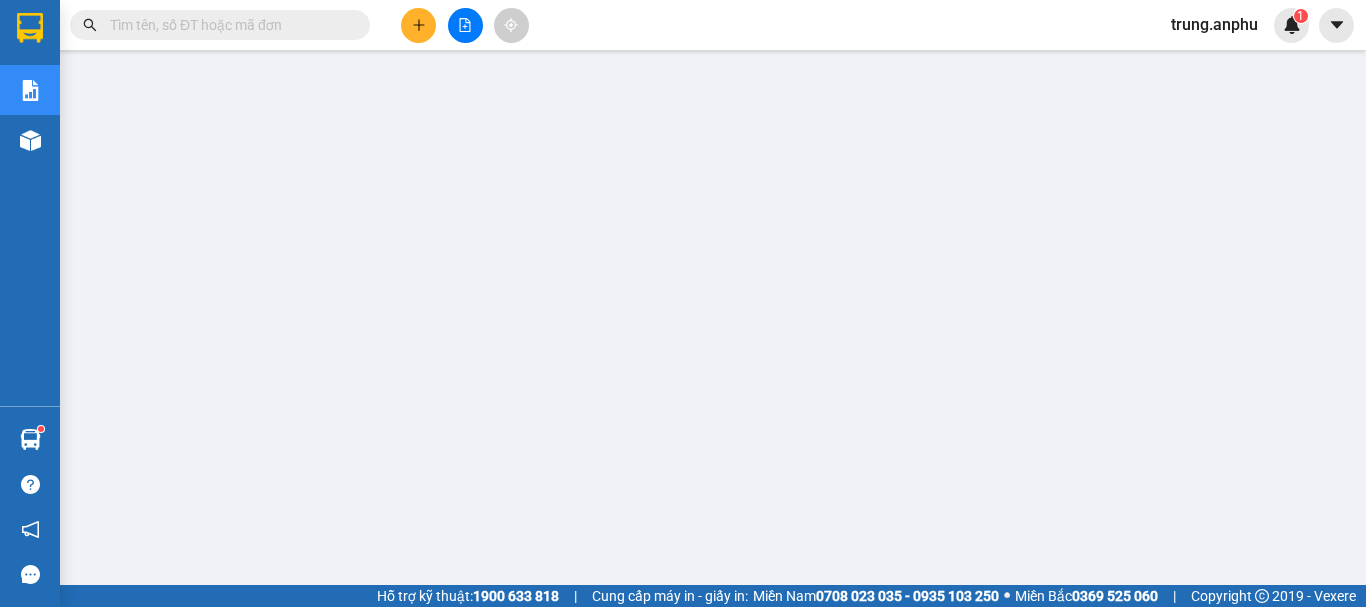 click at bounding box center (465, 25) 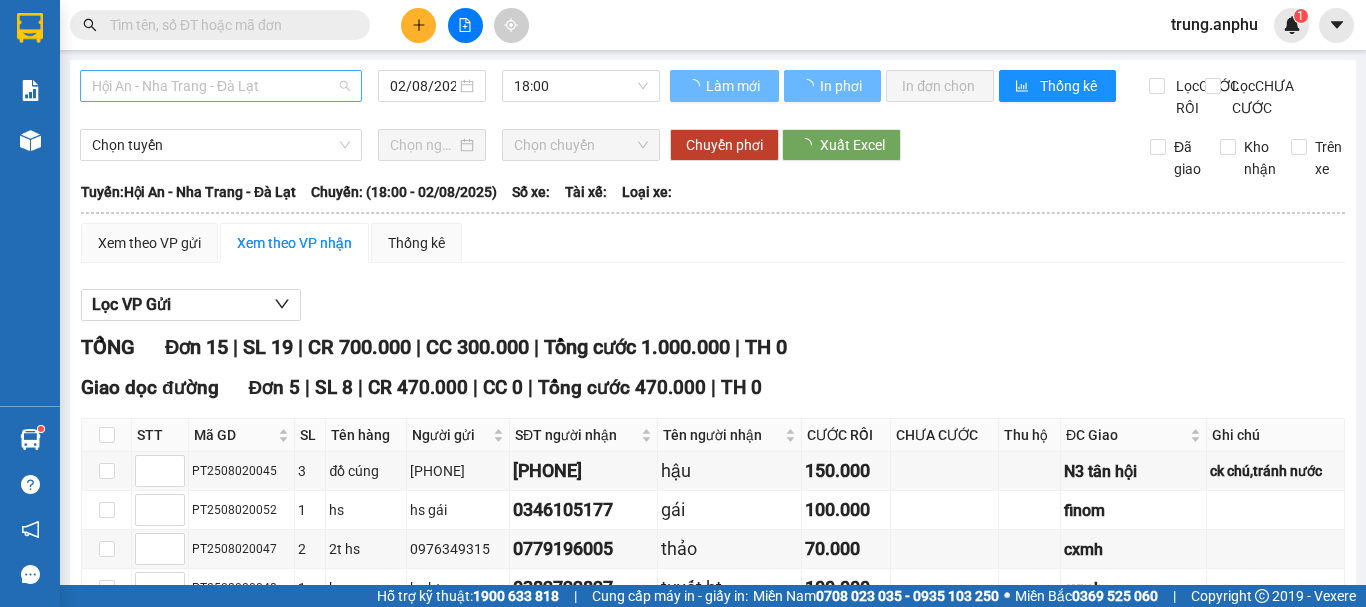 click on "Hội An - Nha Trang - Đà Lạt" at bounding box center (221, 86) 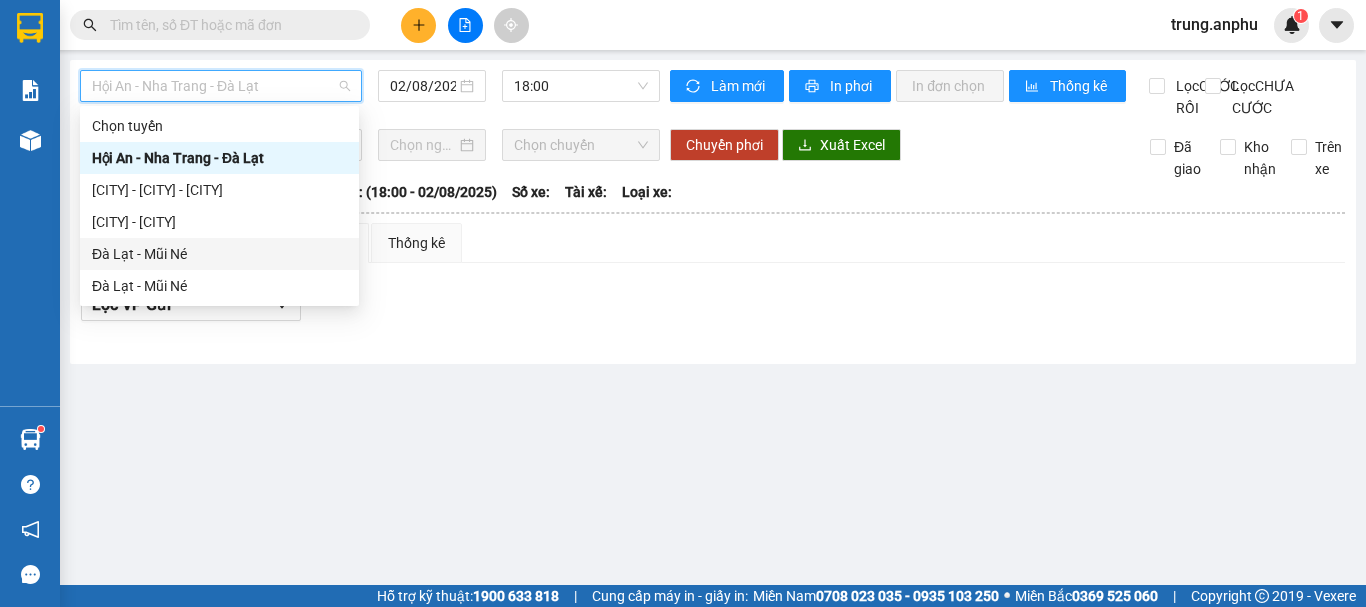 click on "Đà Lạt - Mũi Né" at bounding box center (219, 254) 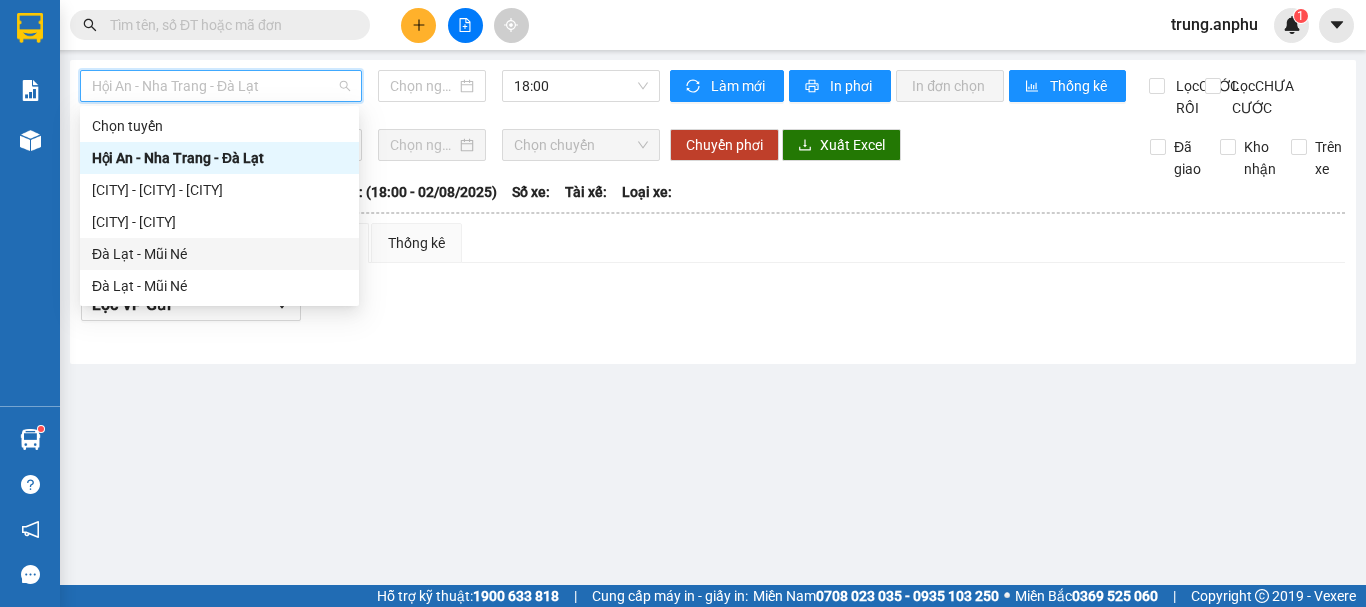 type on "02/08/2025" 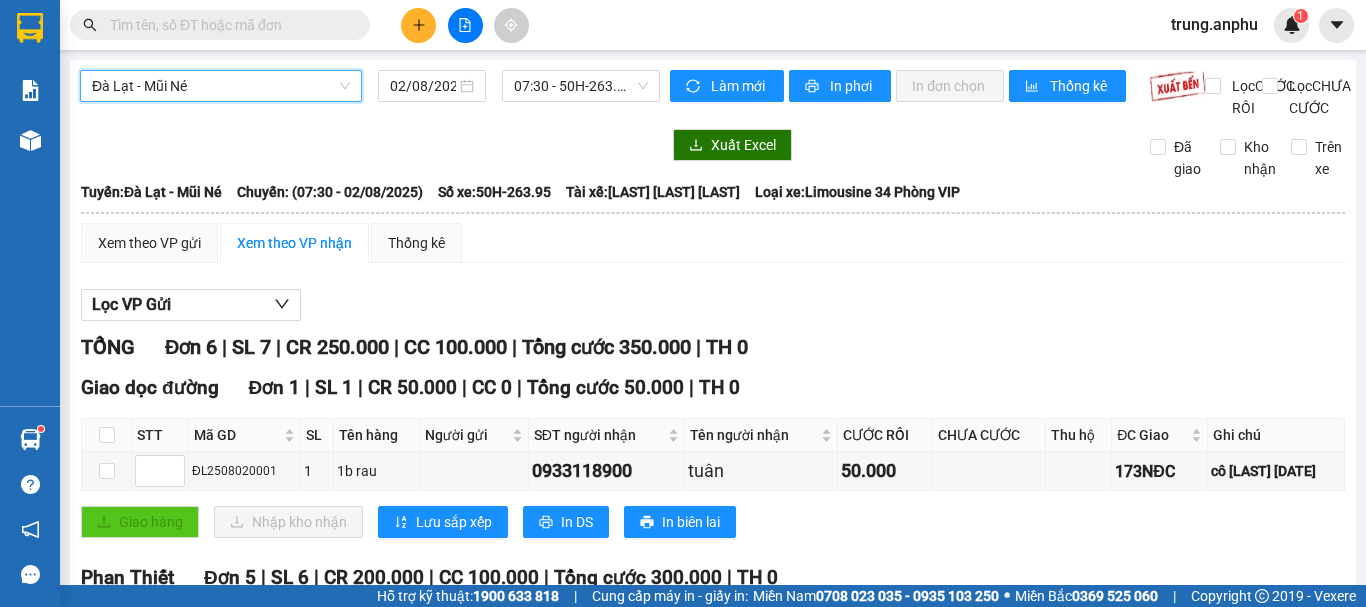 click on "Đà Lạt - Mũi Né" at bounding box center [221, 86] 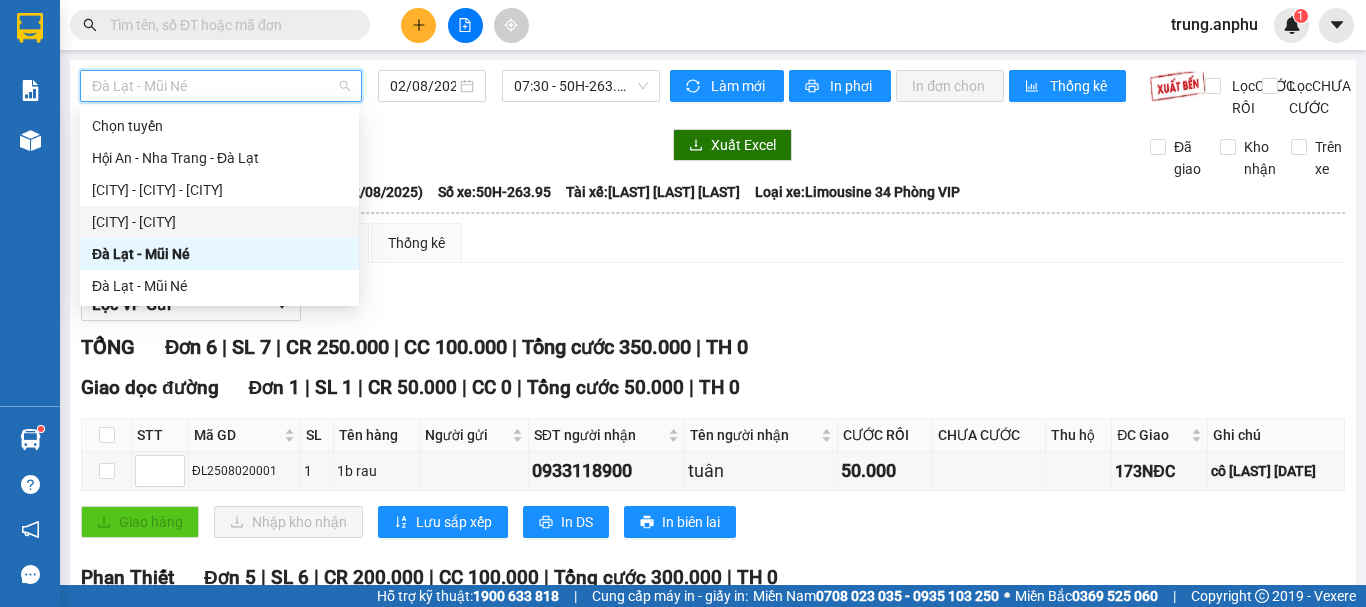 click on "Mũi né - Đà Lạt" at bounding box center (219, 222) 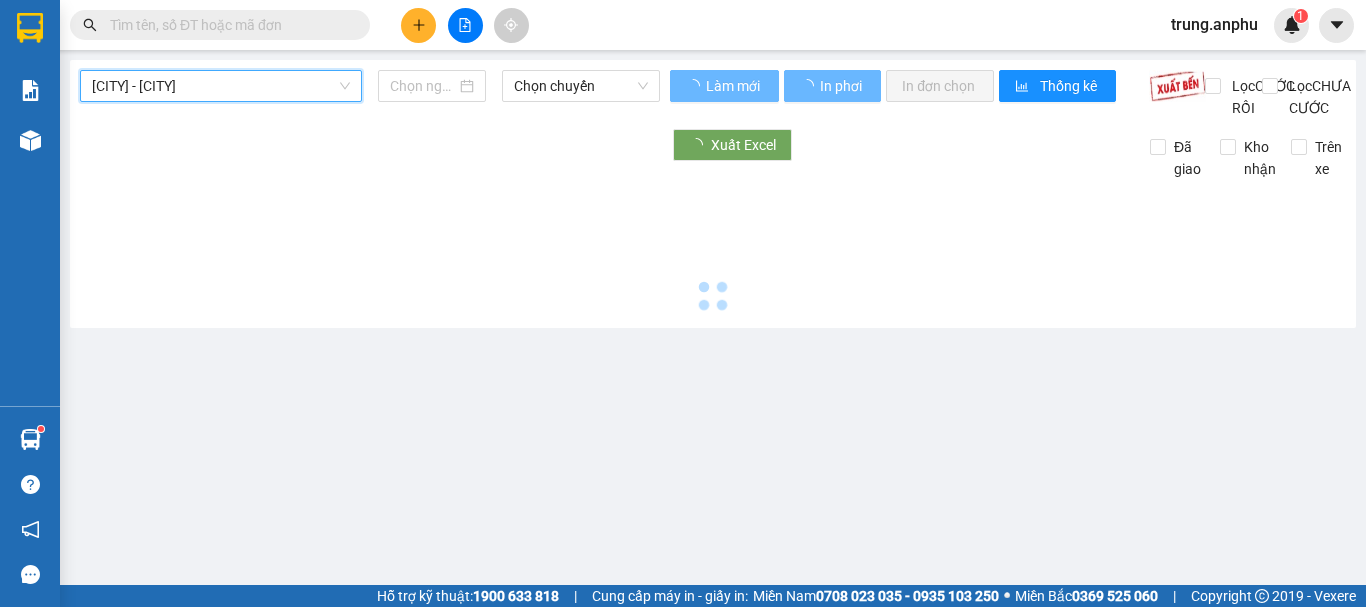 type on "02/08/2025" 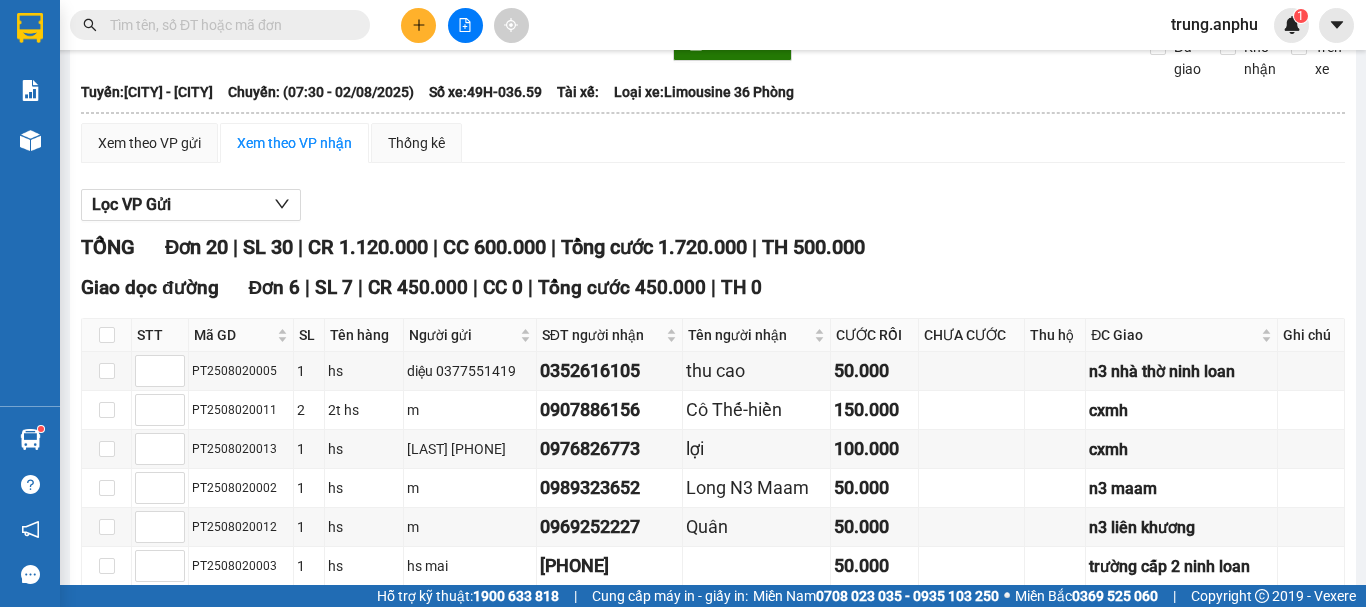 scroll, scrollTop: 0, scrollLeft: 0, axis: both 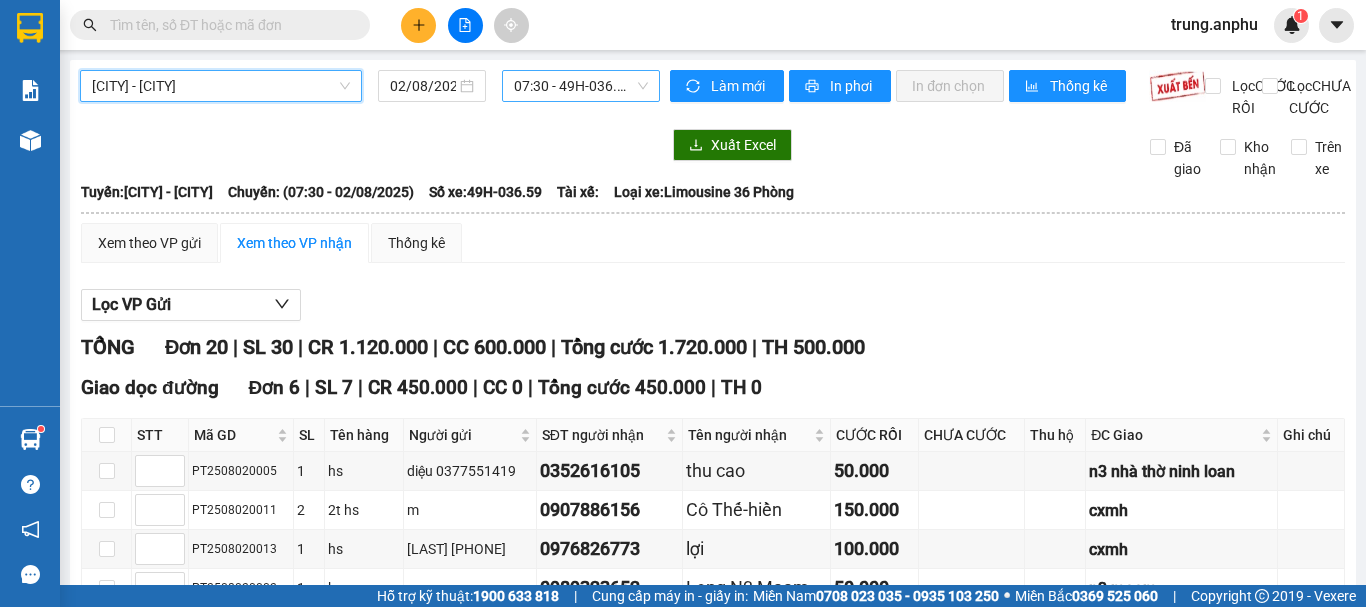 click on "07:30     - 49H-036.59" at bounding box center [581, 86] 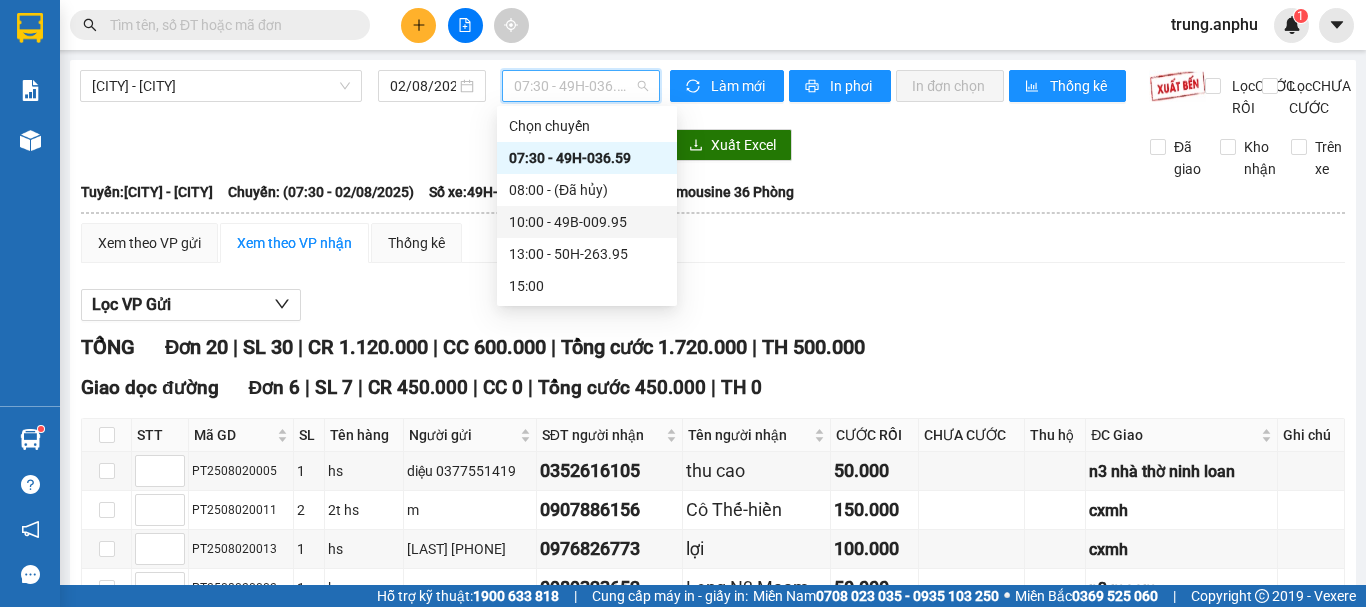 click on "[TIME]     - [PRICE]" at bounding box center (587, 222) 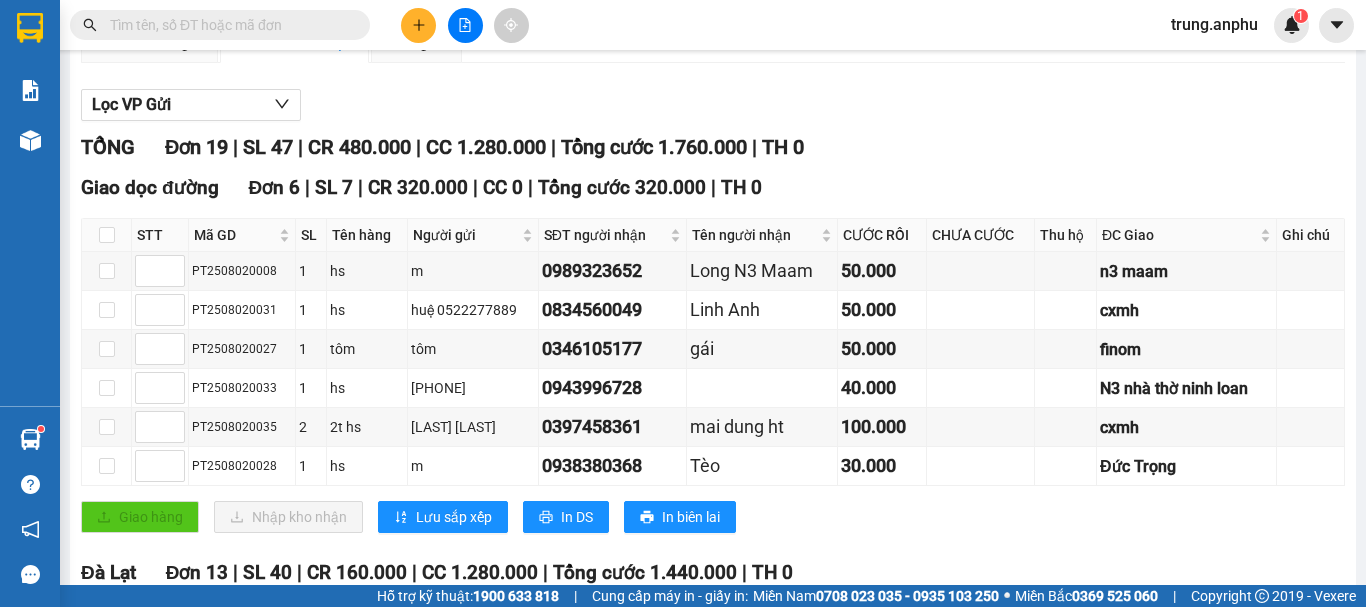scroll, scrollTop: 0, scrollLeft: 0, axis: both 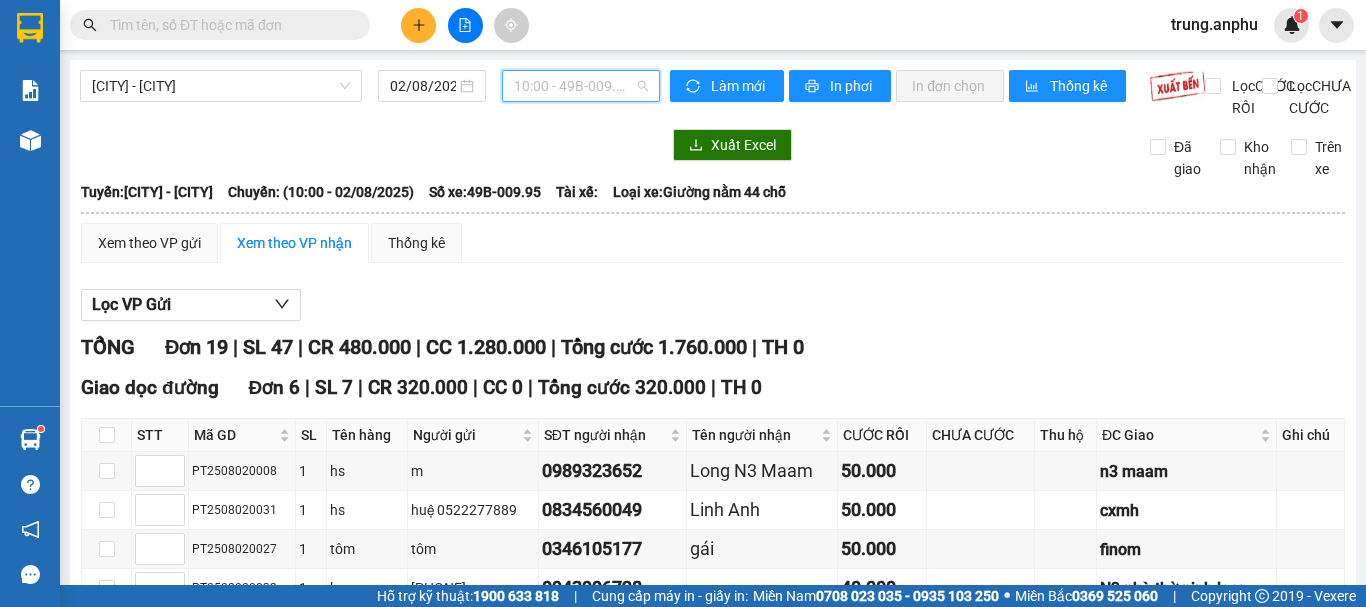 click on "[TIME]     - [PRICE]" at bounding box center (581, 86) 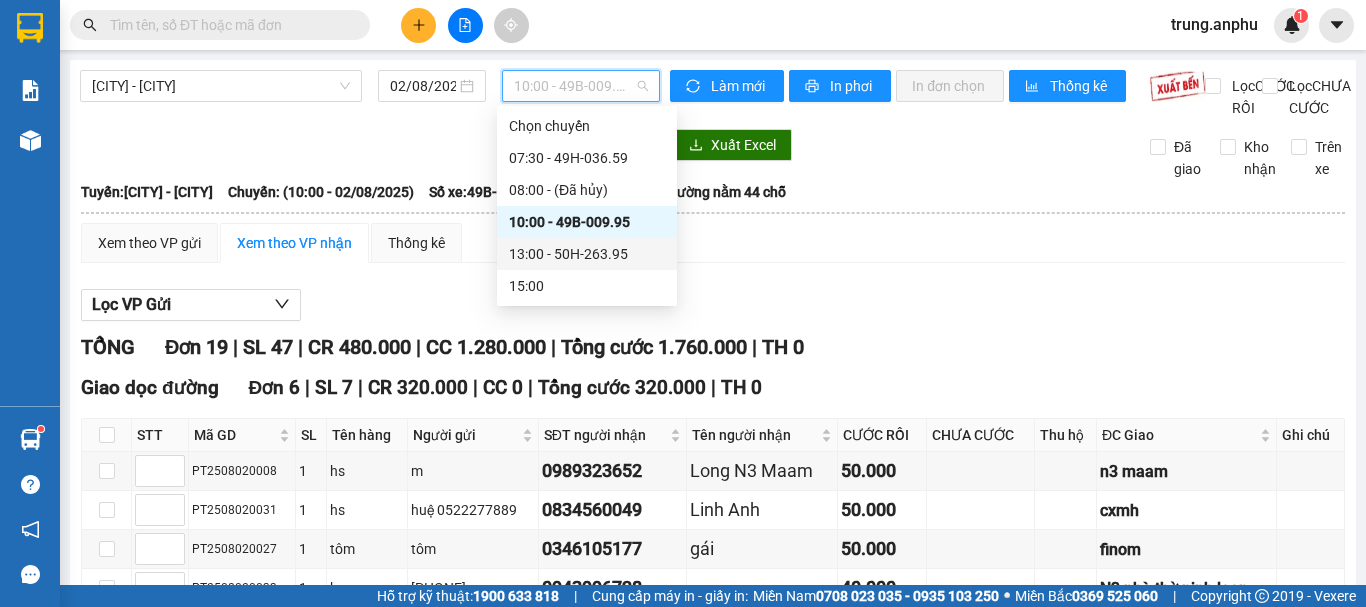 click on "13:00     - 50H-263.95" at bounding box center [587, 254] 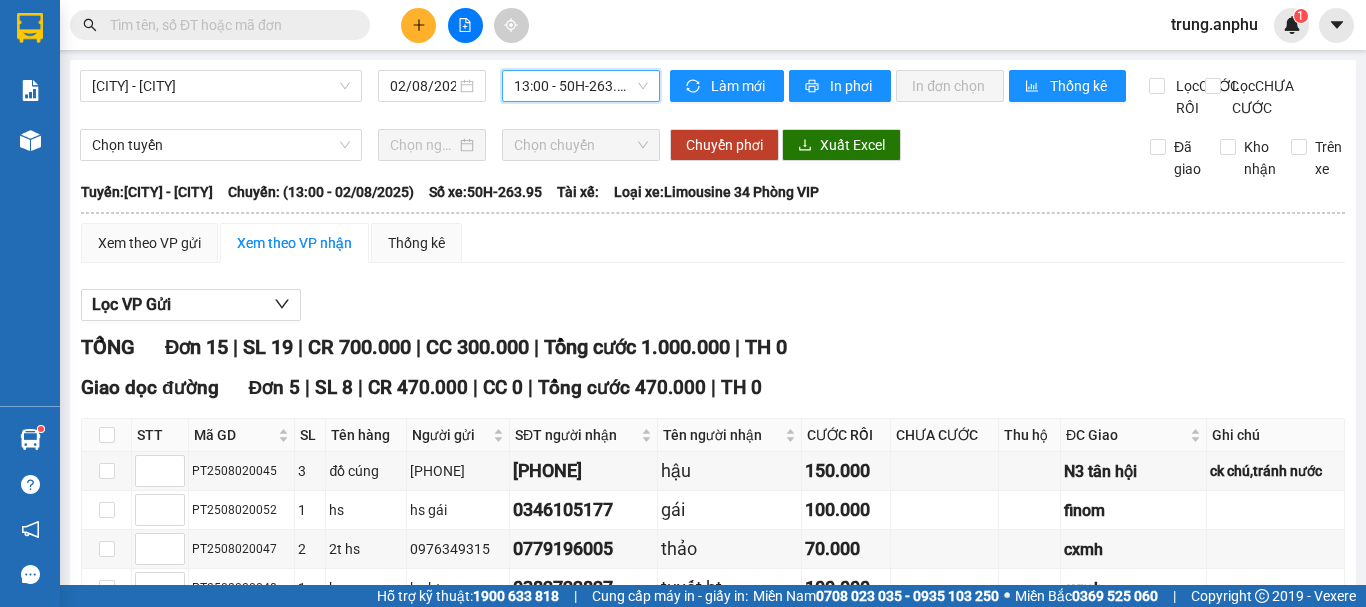 scroll, scrollTop: 200, scrollLeft: 0, axis: vertical 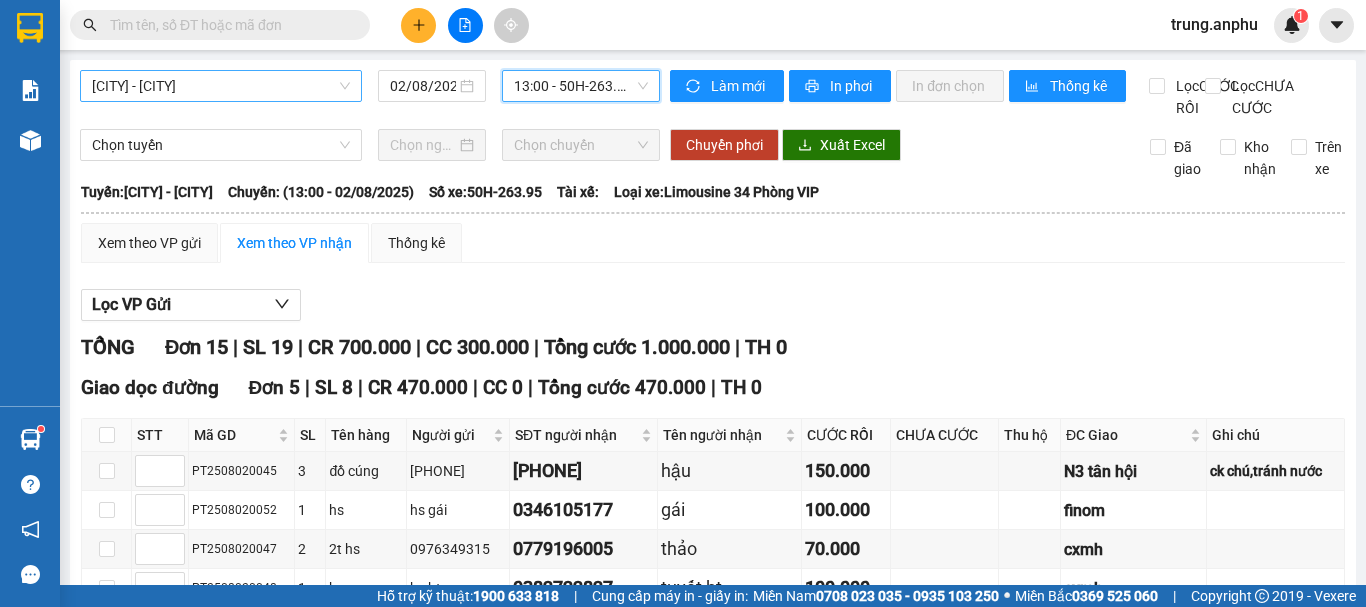 click on "Mũi né - Đà Lạt" at bounding box center (221, 86) 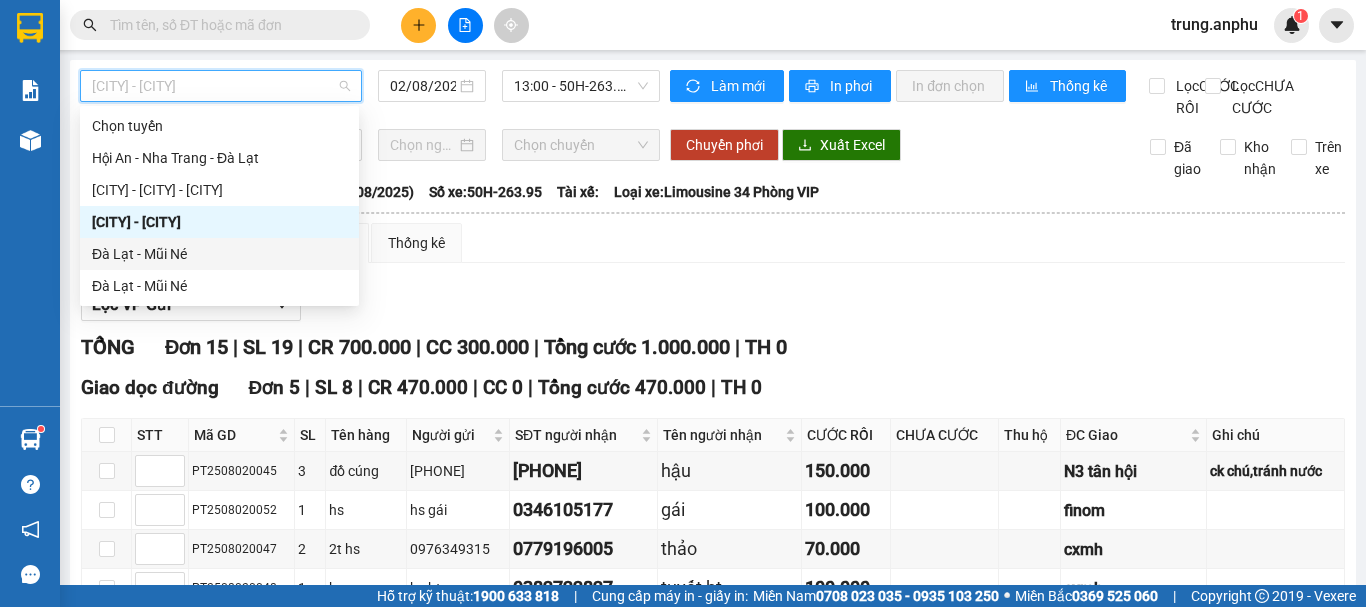 click on "Đà Lạt - Mũi Né" at bounding box center [219, 254] 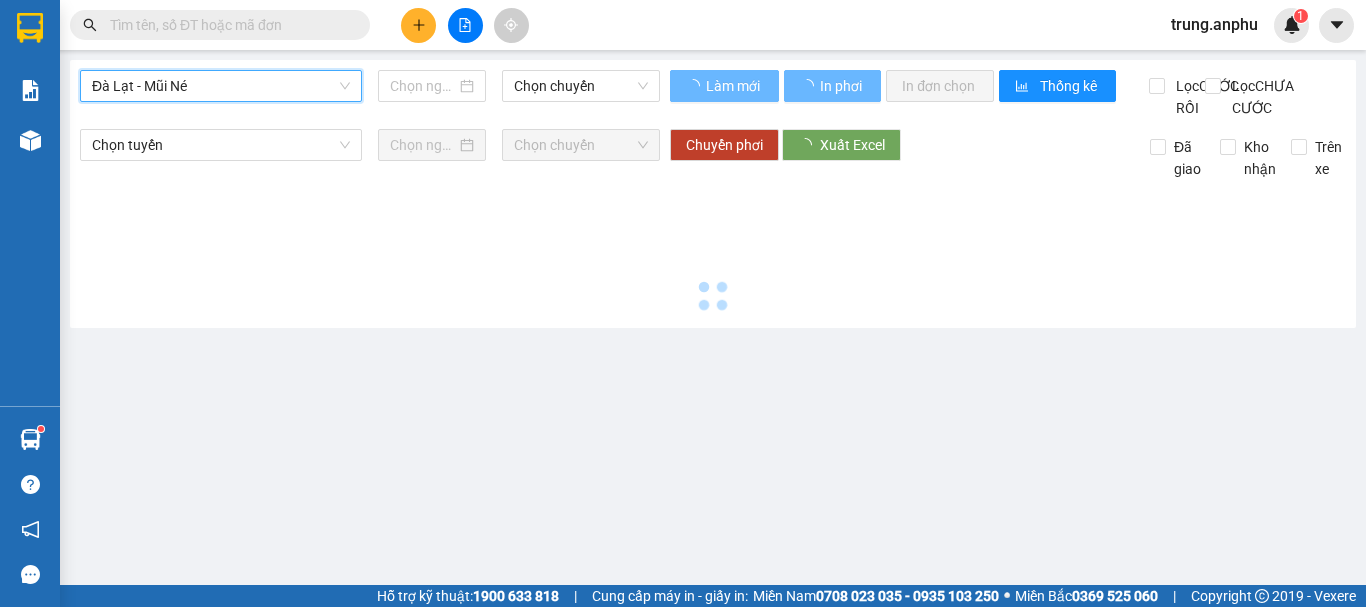 type on "02/08/2025" 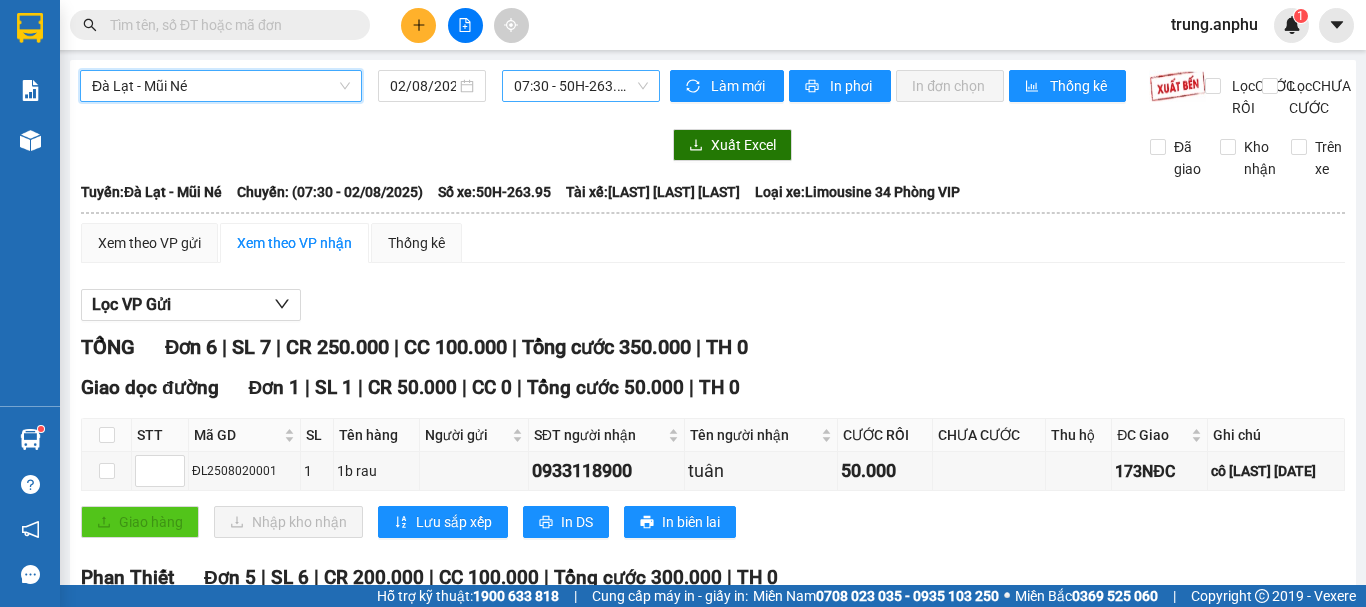 click on "07:30     - 50H-263.95" at bounding box center (581, 86) 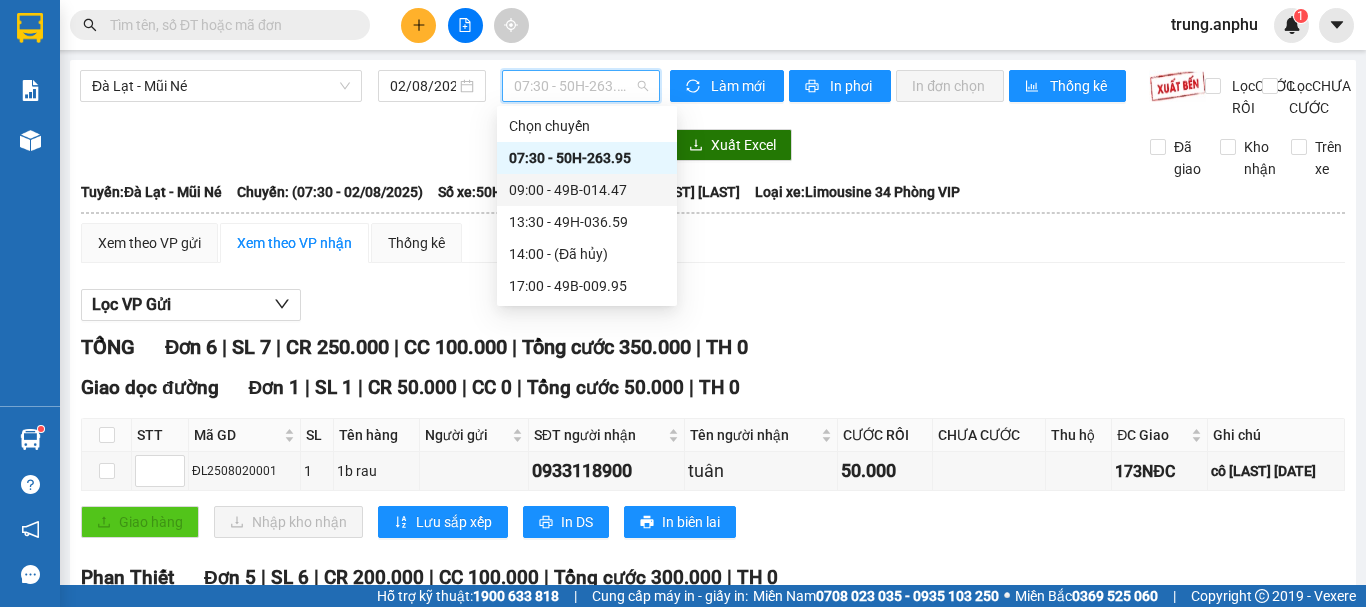 click on "09:00     - 49B-014.47" at bounding box center (587, 190) 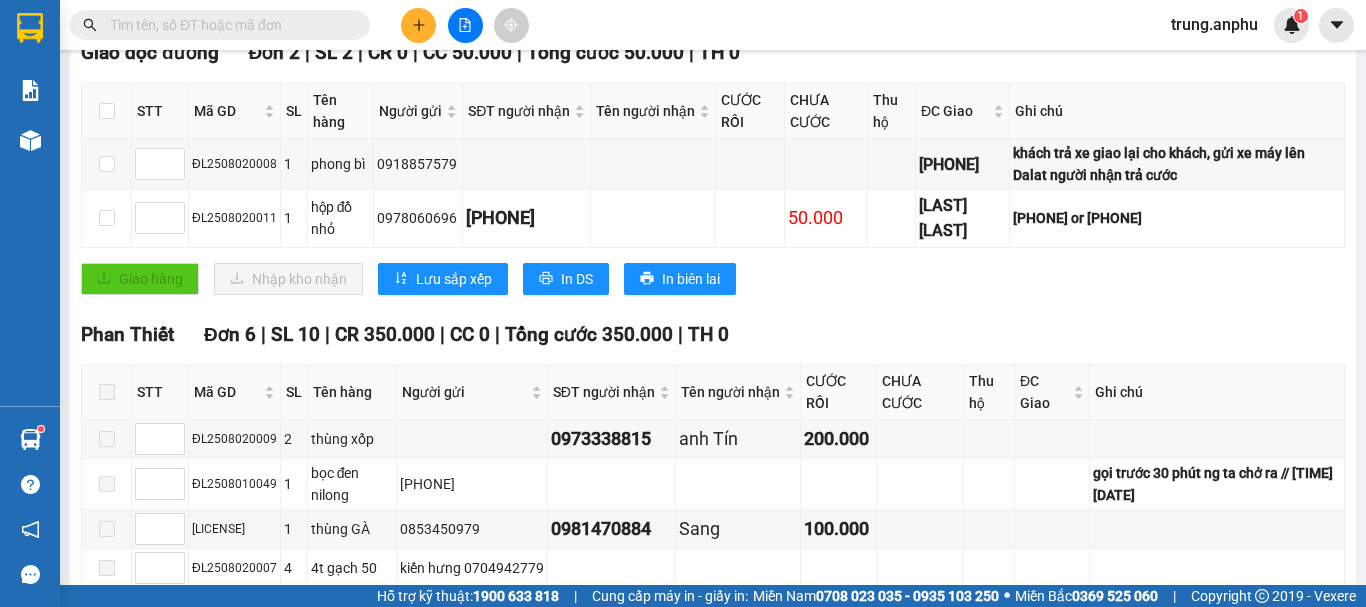scroll, scrollTop: 535, scrollLeft: 0, axis: vertical 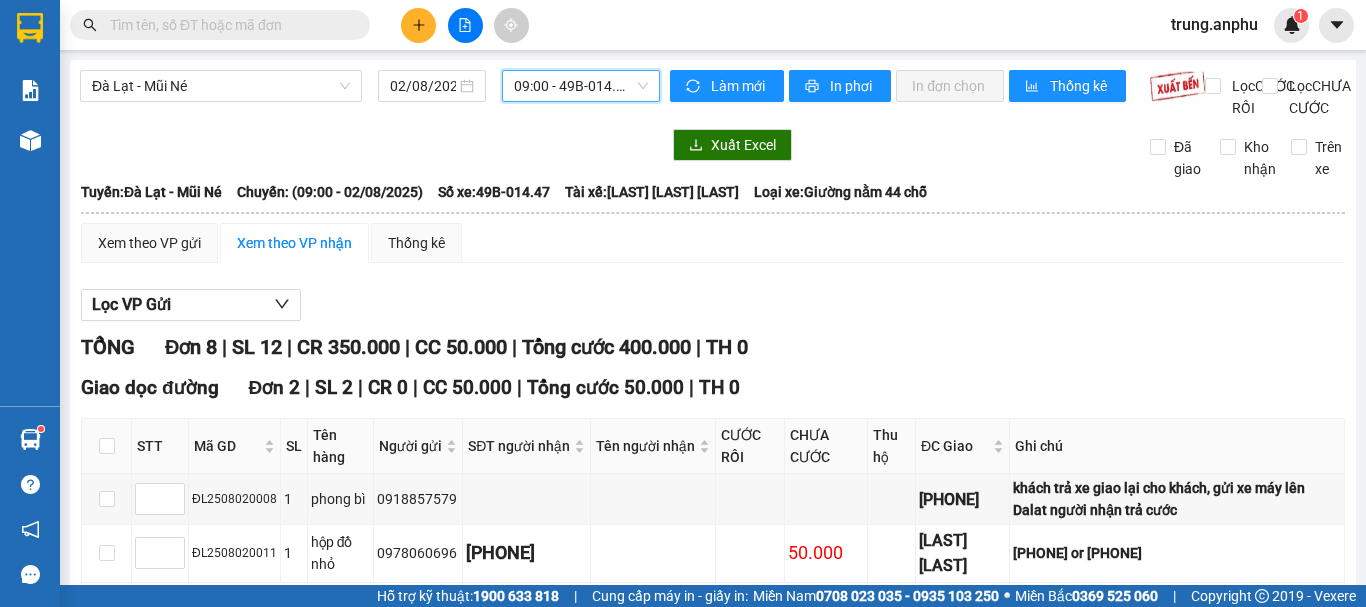 click at bounding box center (228, 25) 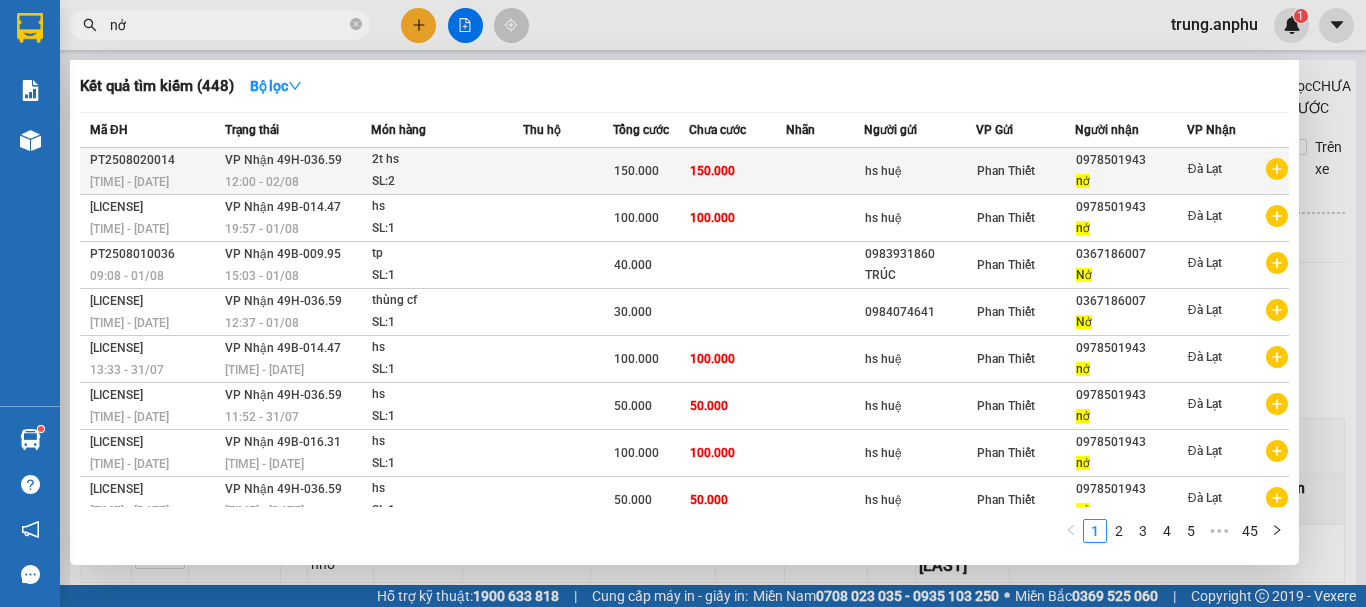 type on "nở" 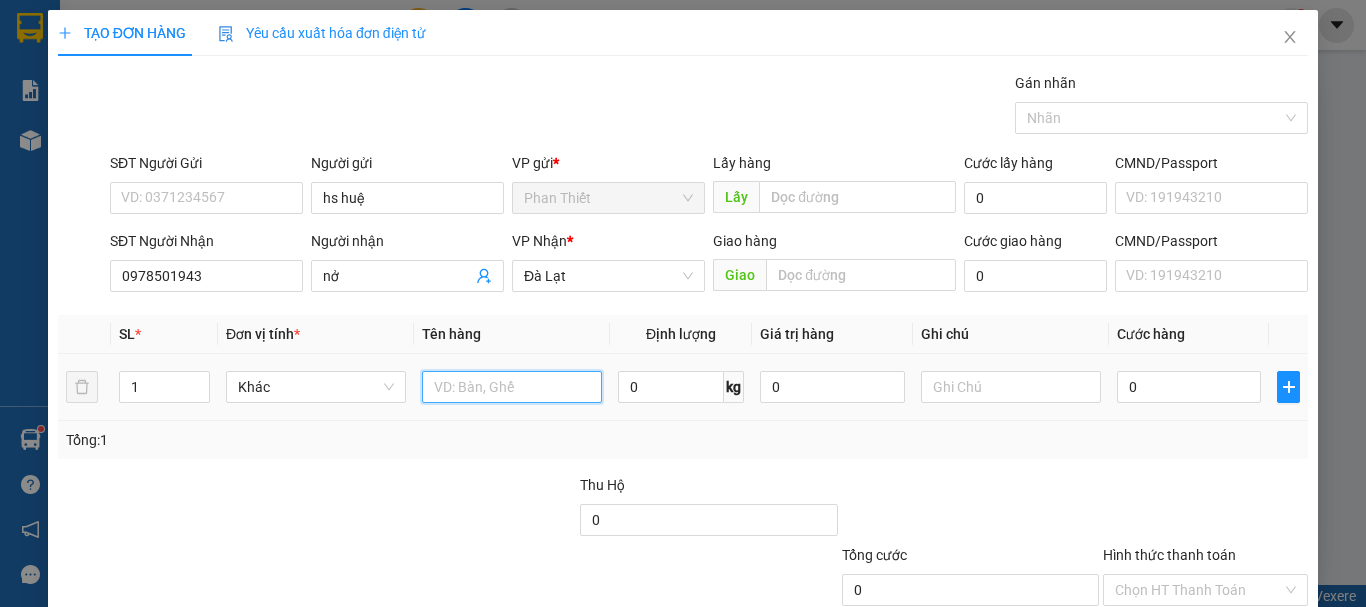 click at bounding box center (512, 387) 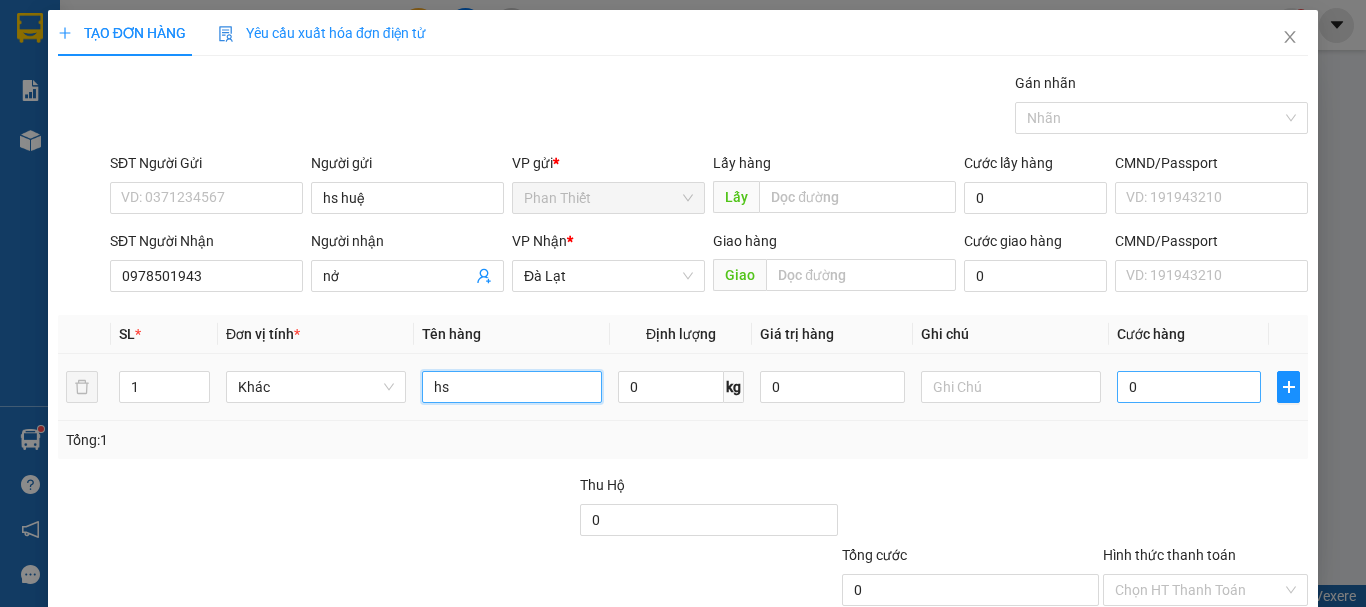type on "hs" 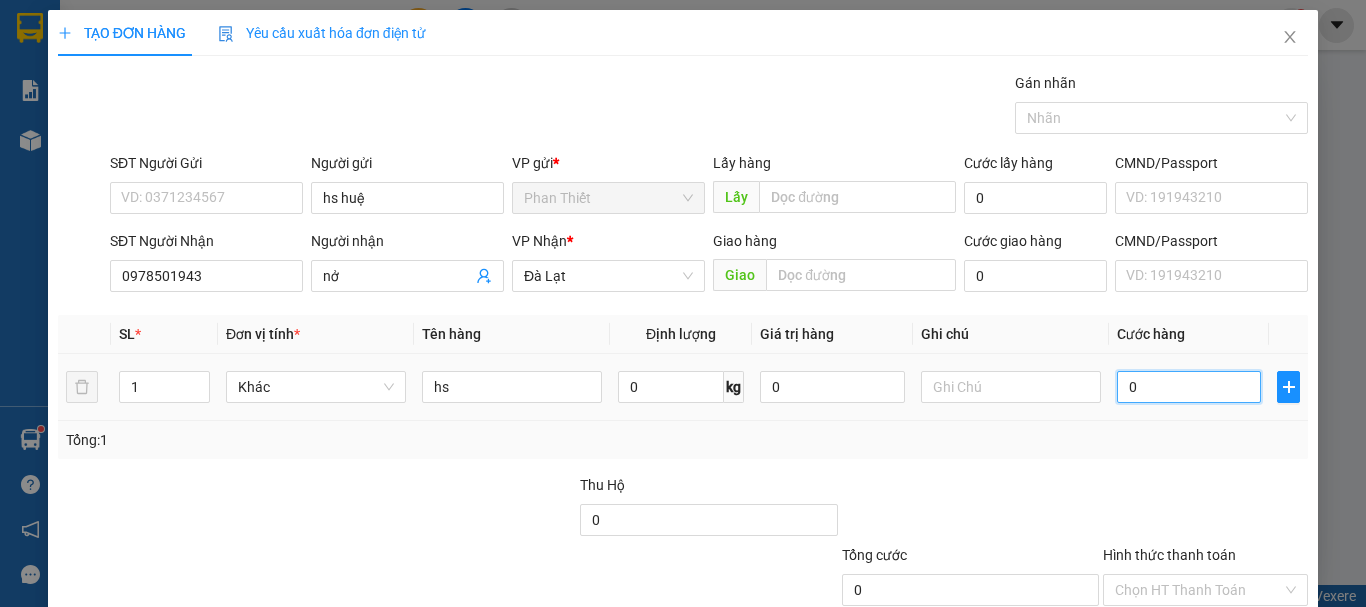 click on "0" at bounding box center [1189, 387] 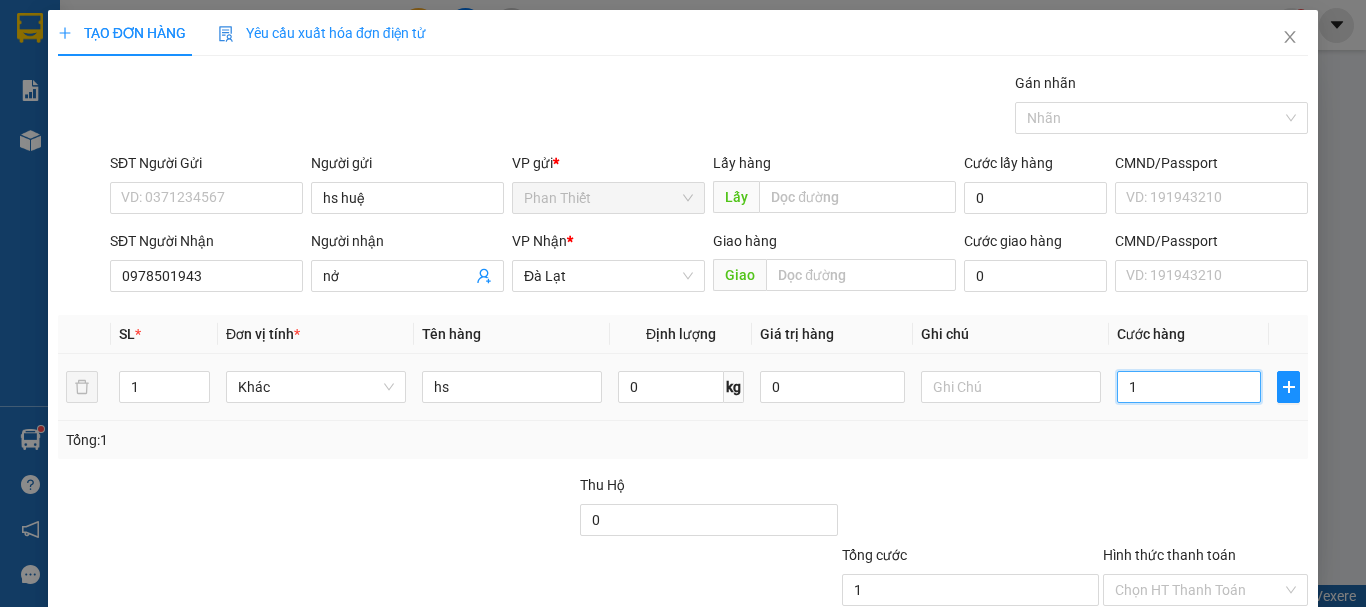 type on "10" 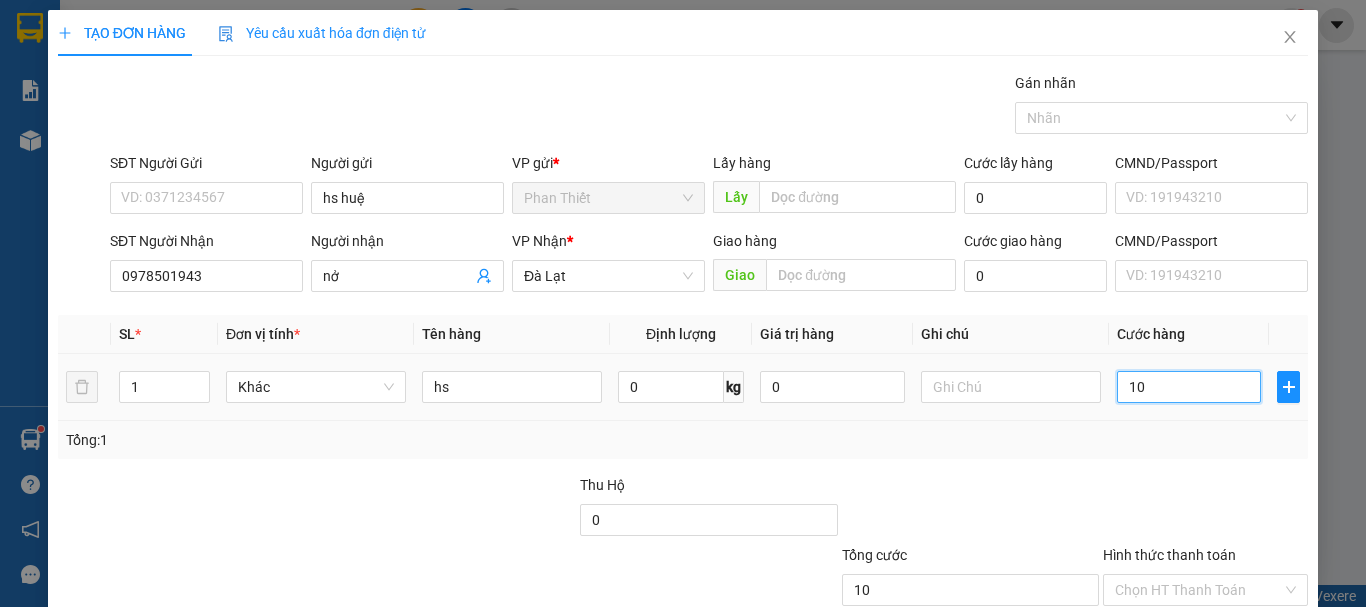 type on "100" 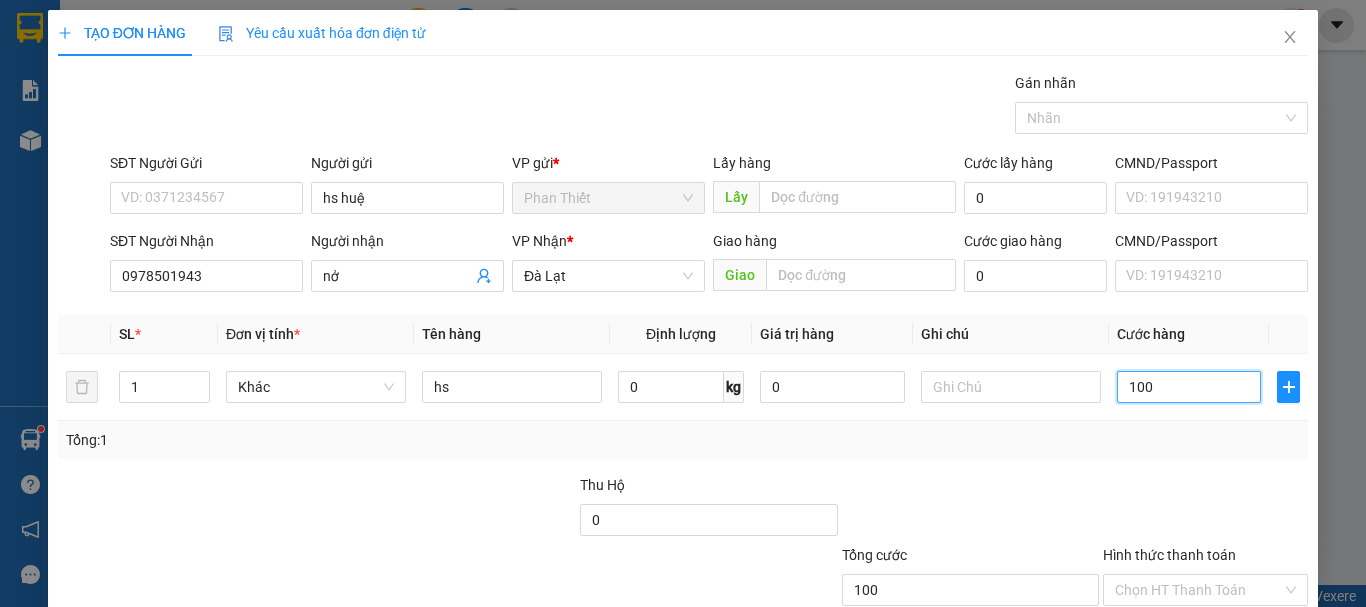 scroll, scrollTop: 133, scrollLeft: 0, axis: vertical 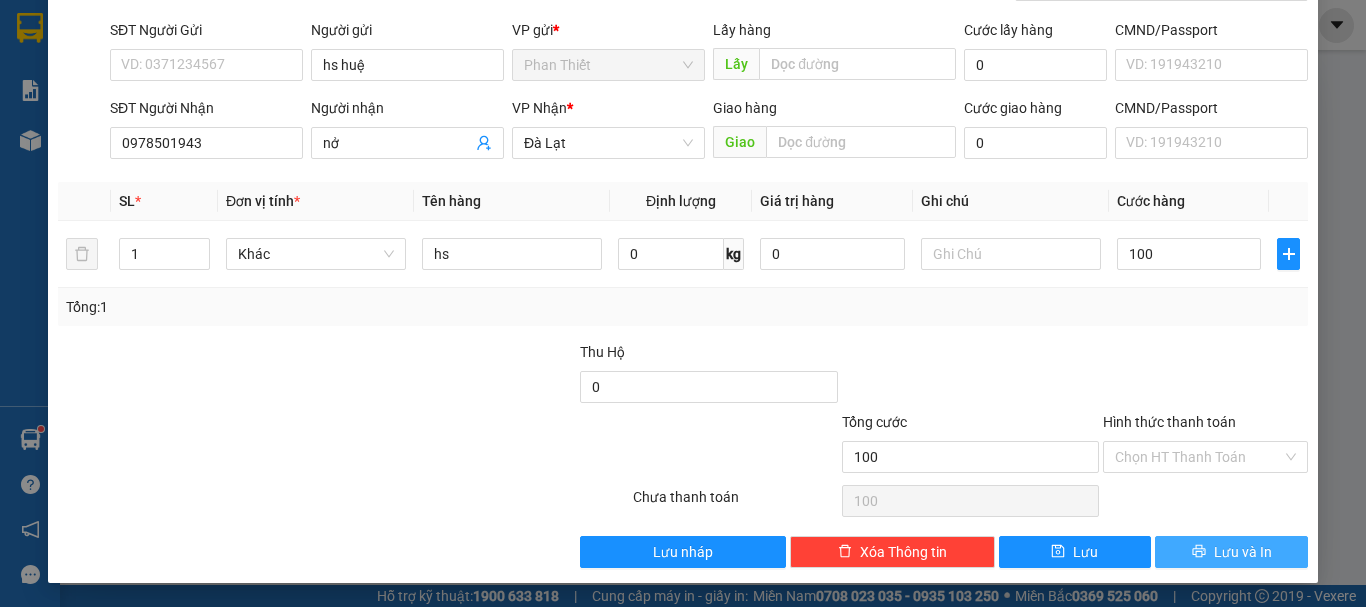 type on "100.000" 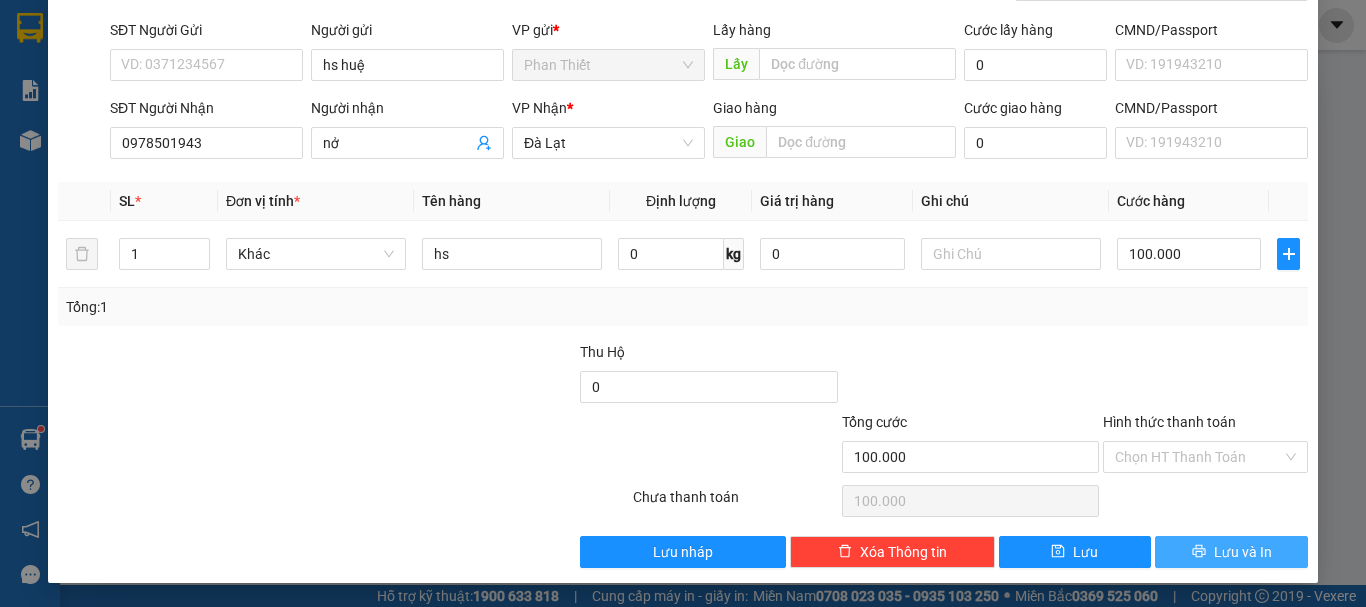click on "Lưu và In" at bounding box center [1231, 552] 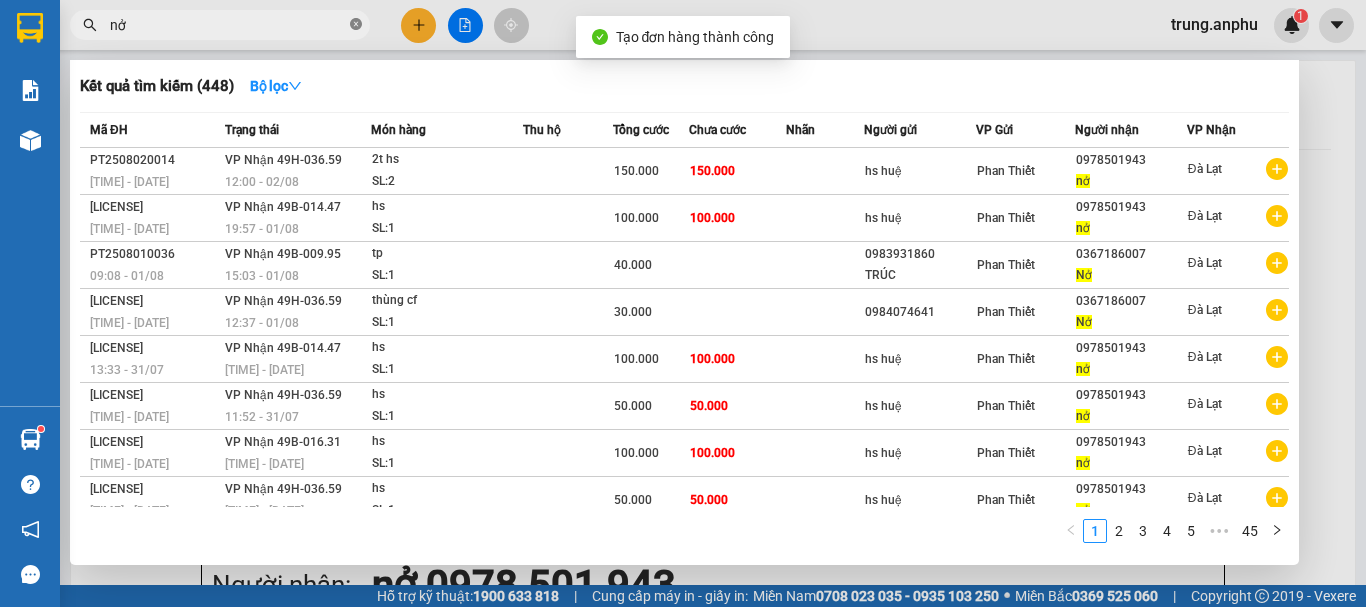 click 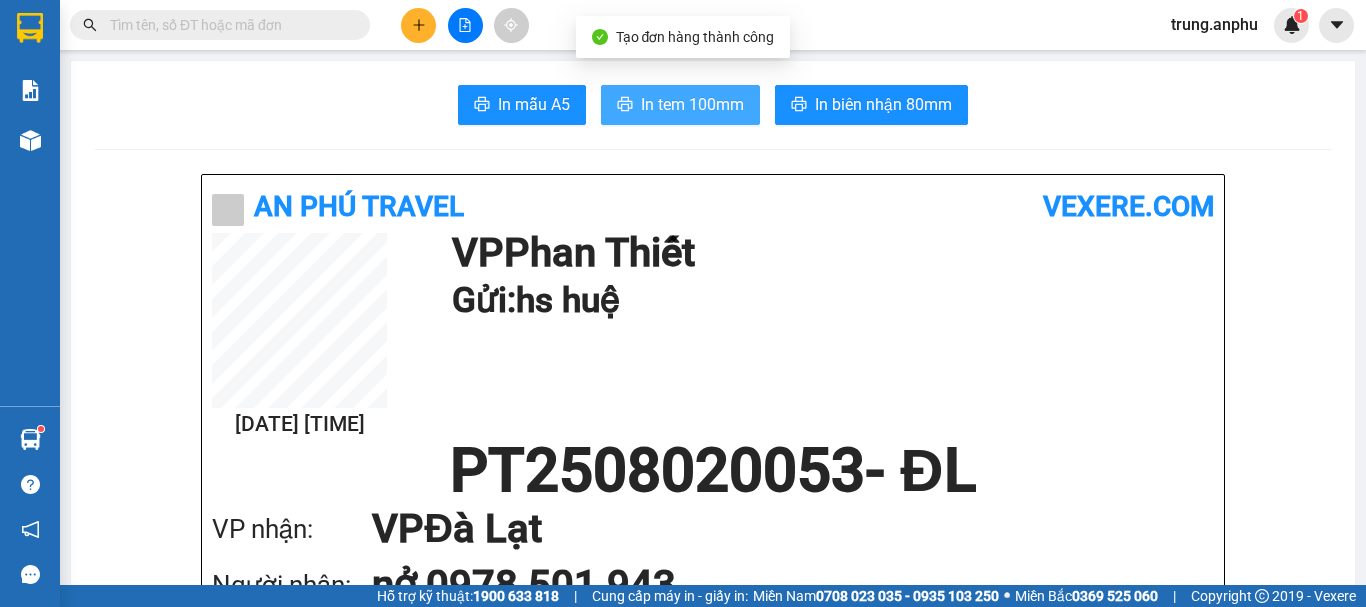 click on "In tem 100mm" at bounding box center [692, 104] 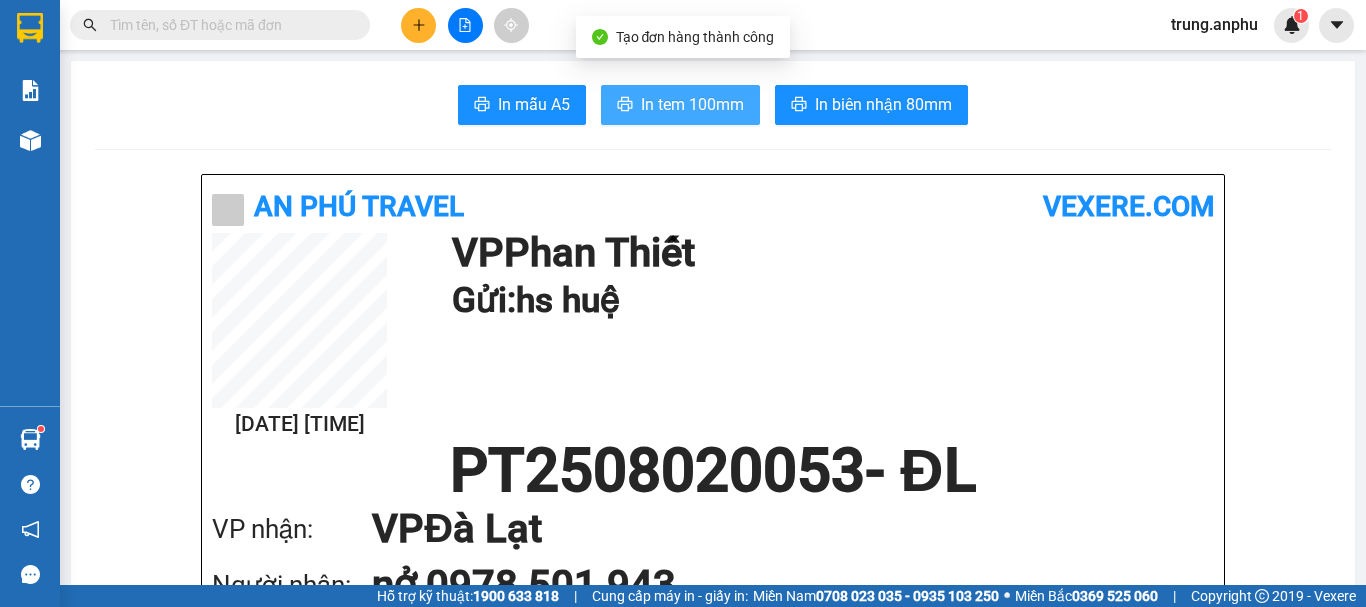 scroll, scrollTop: 0, scrollLeft: 0, axis: both 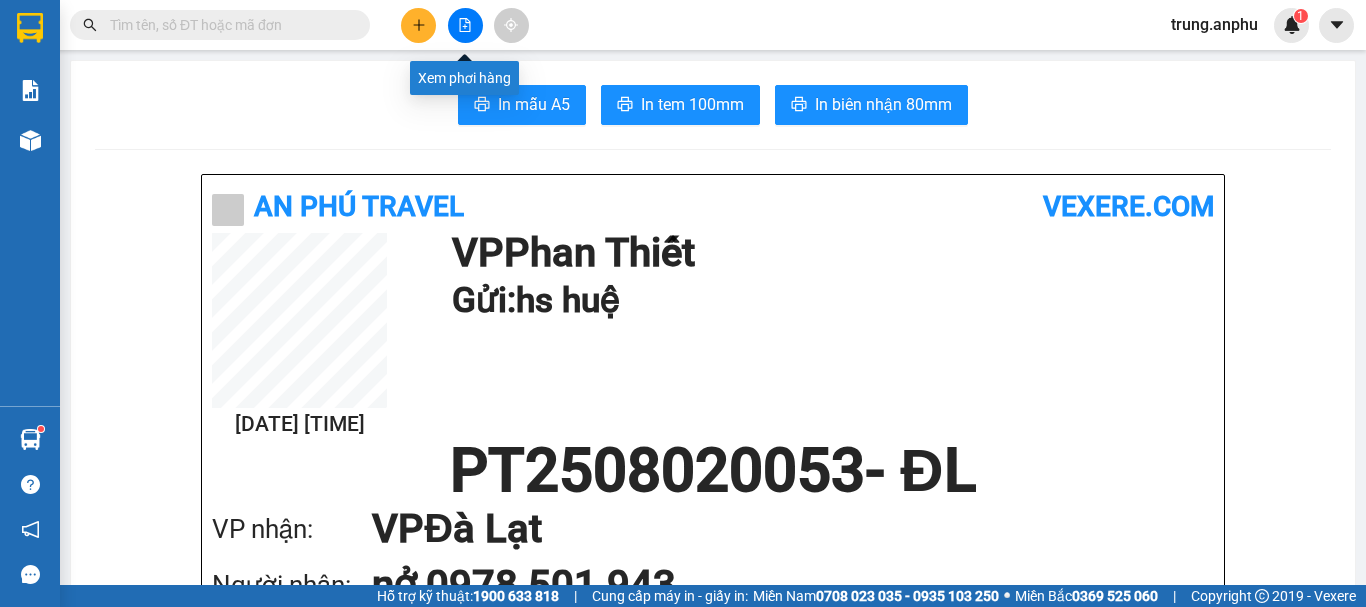 click 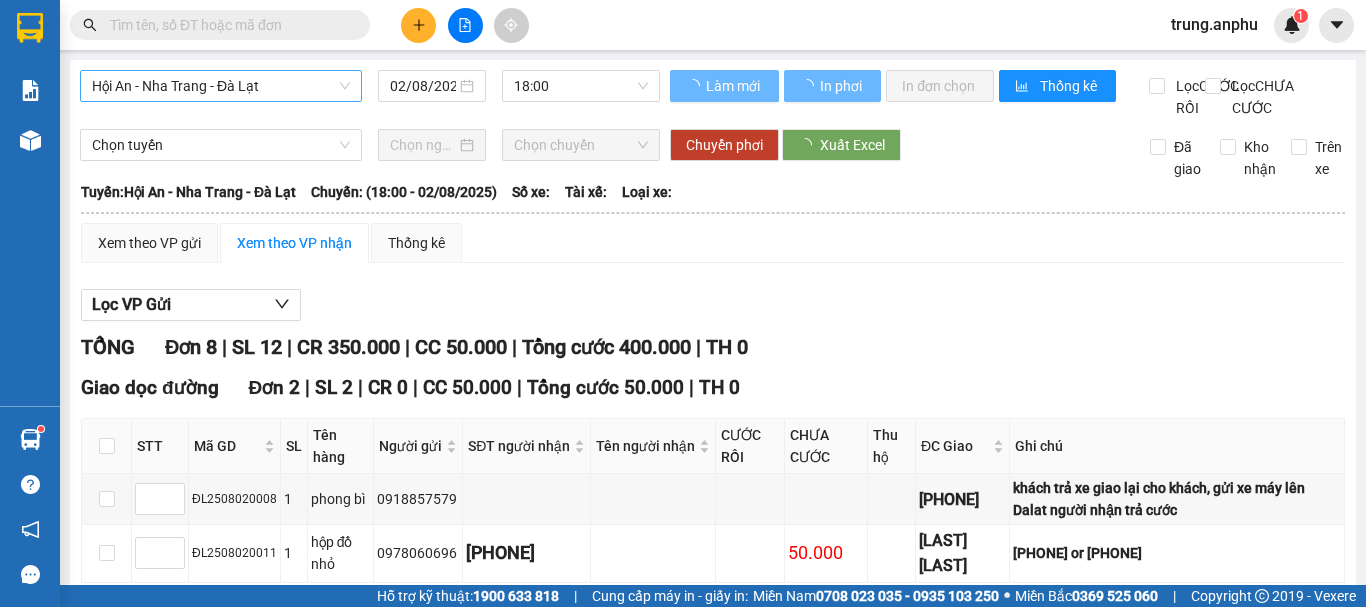 click on "Hội An - Nha Trang - Đà Lạt" at bounding box center (221, 86) 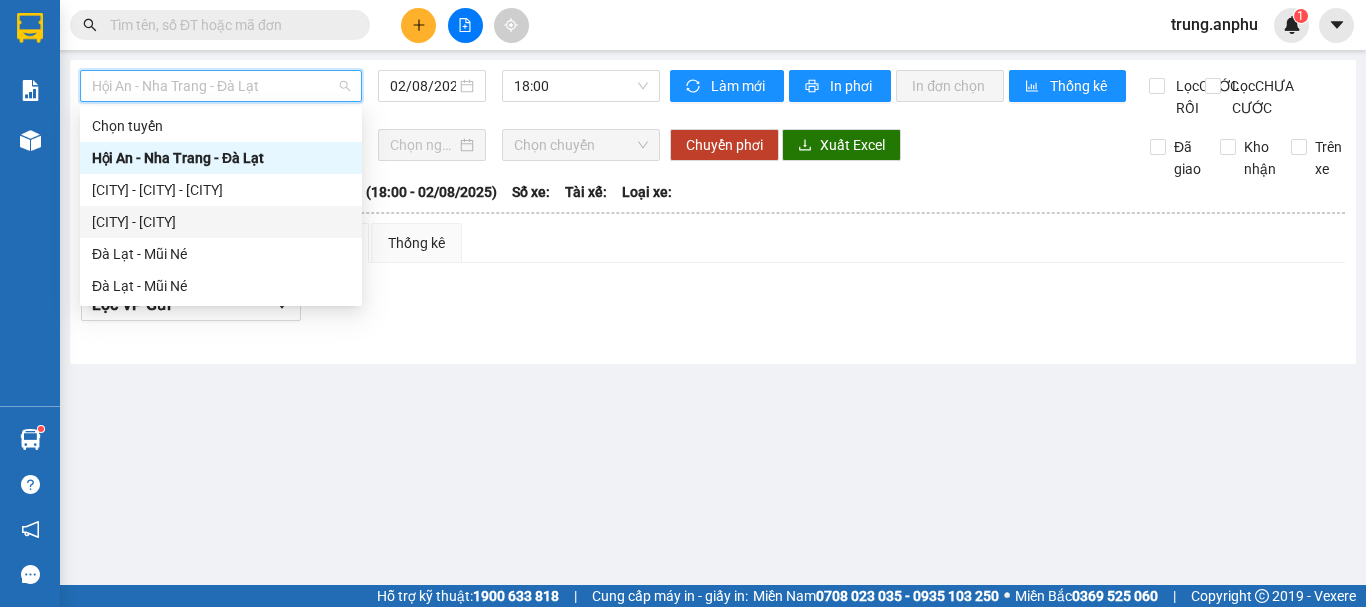 click on "Mũi né - Đà Lạt" at bounding box center (221, 222) 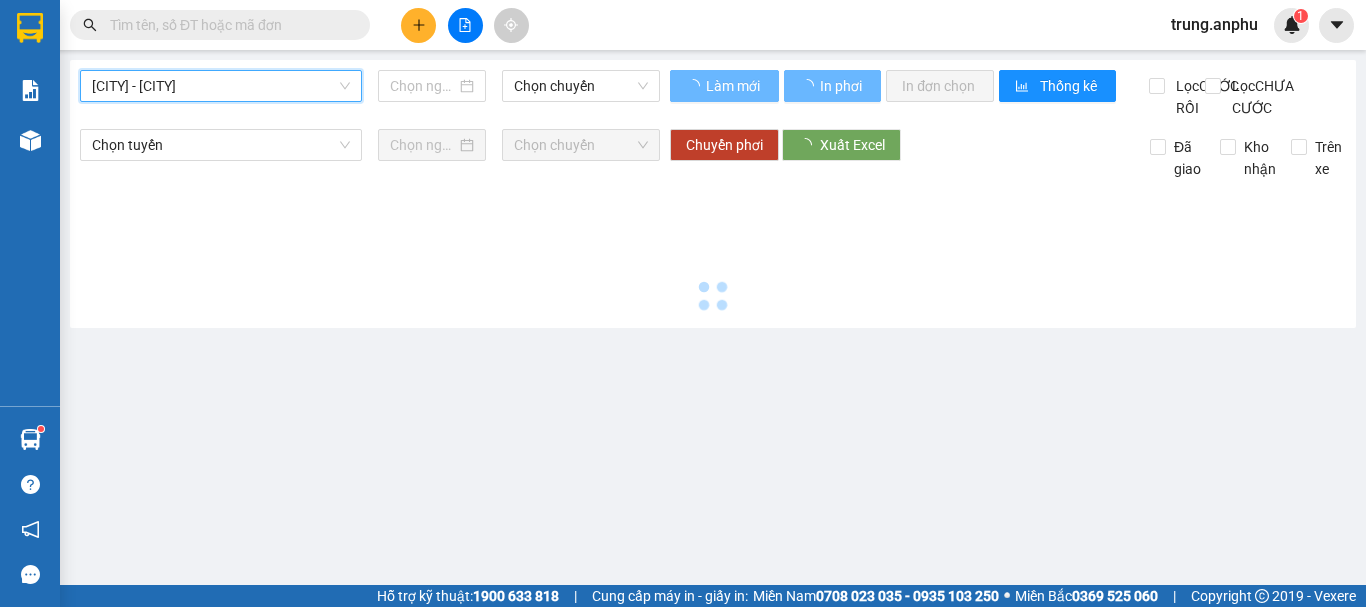 type on "02/08/2025" 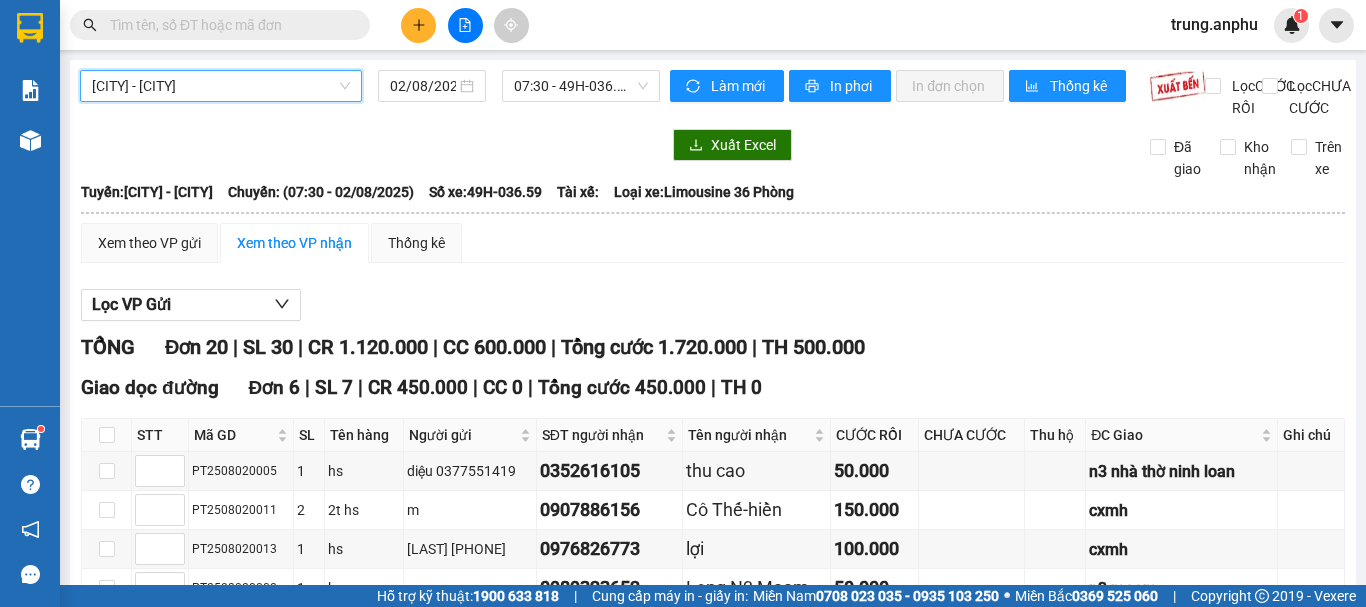 click 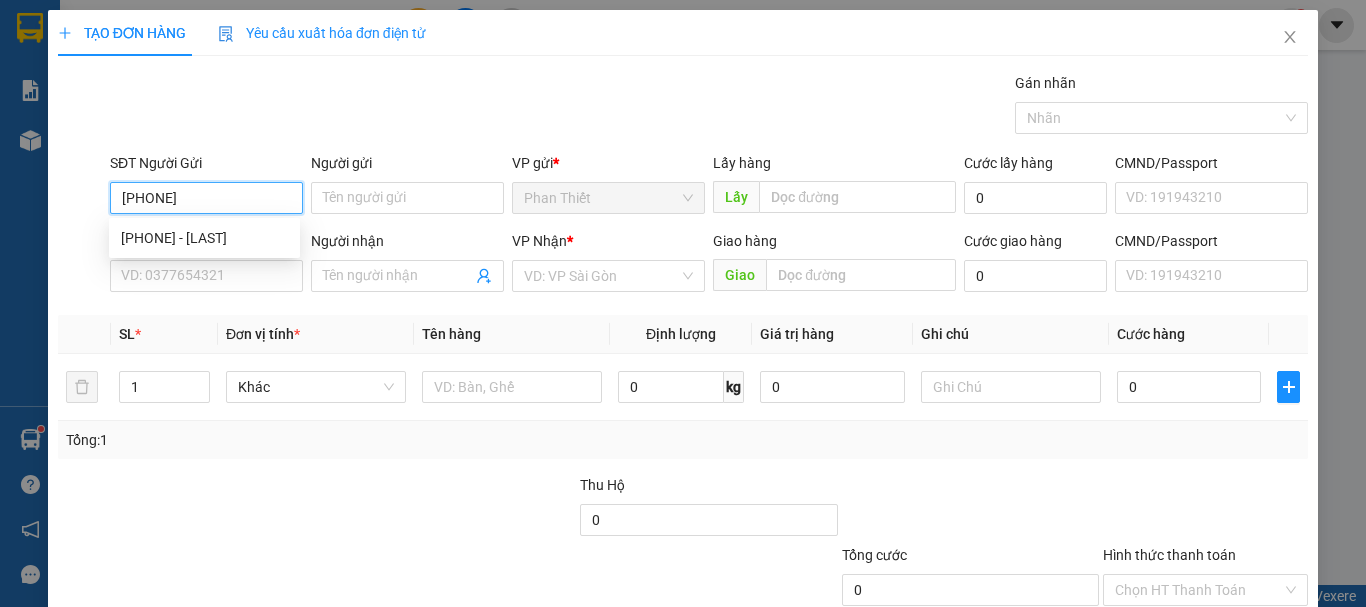 type on "0987880177" 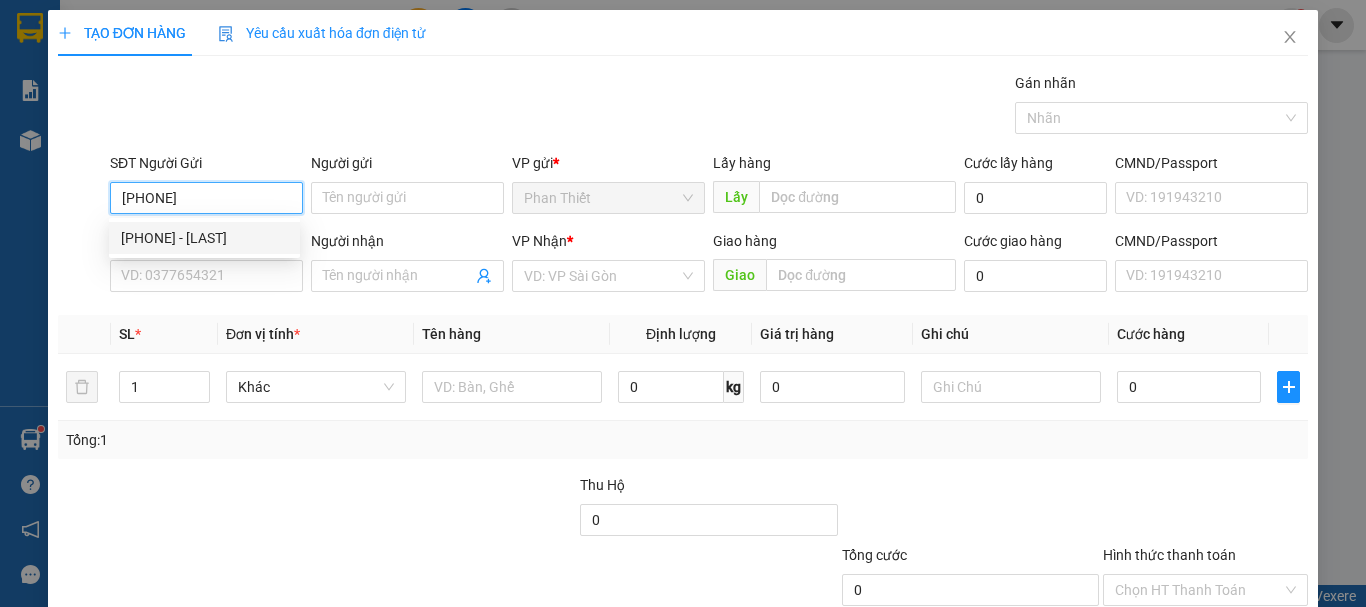 click on "0987880177 - Quỳnh" at bounding box center (204, 238) 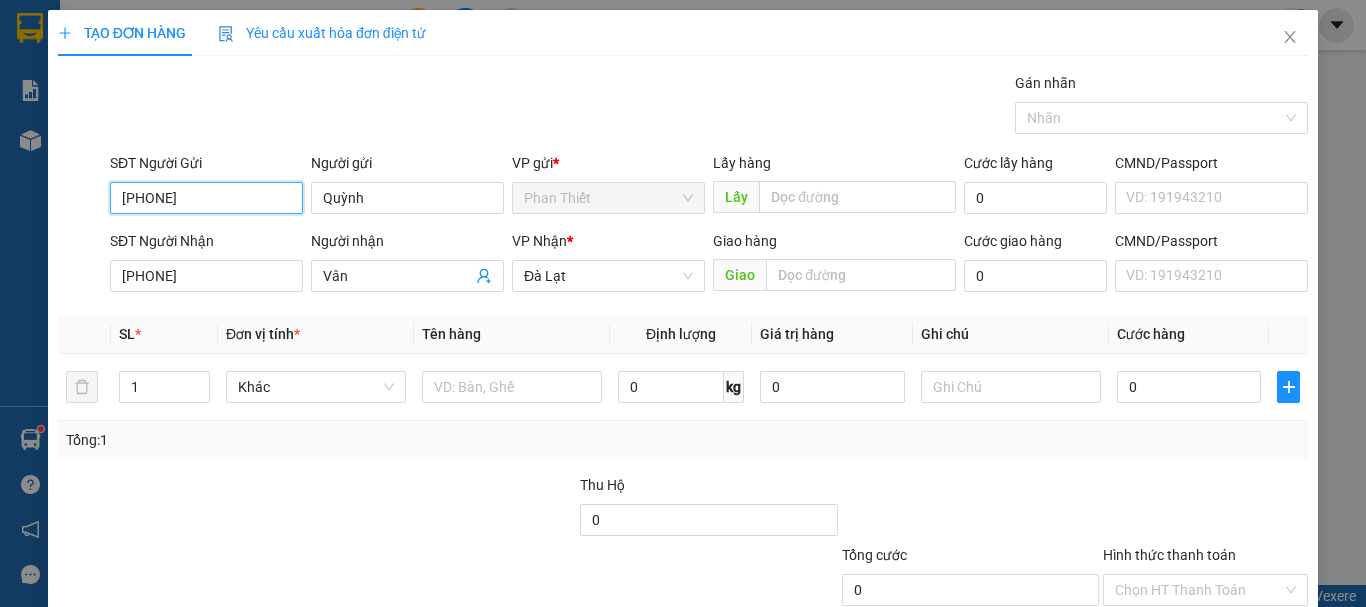 type on "40.000" 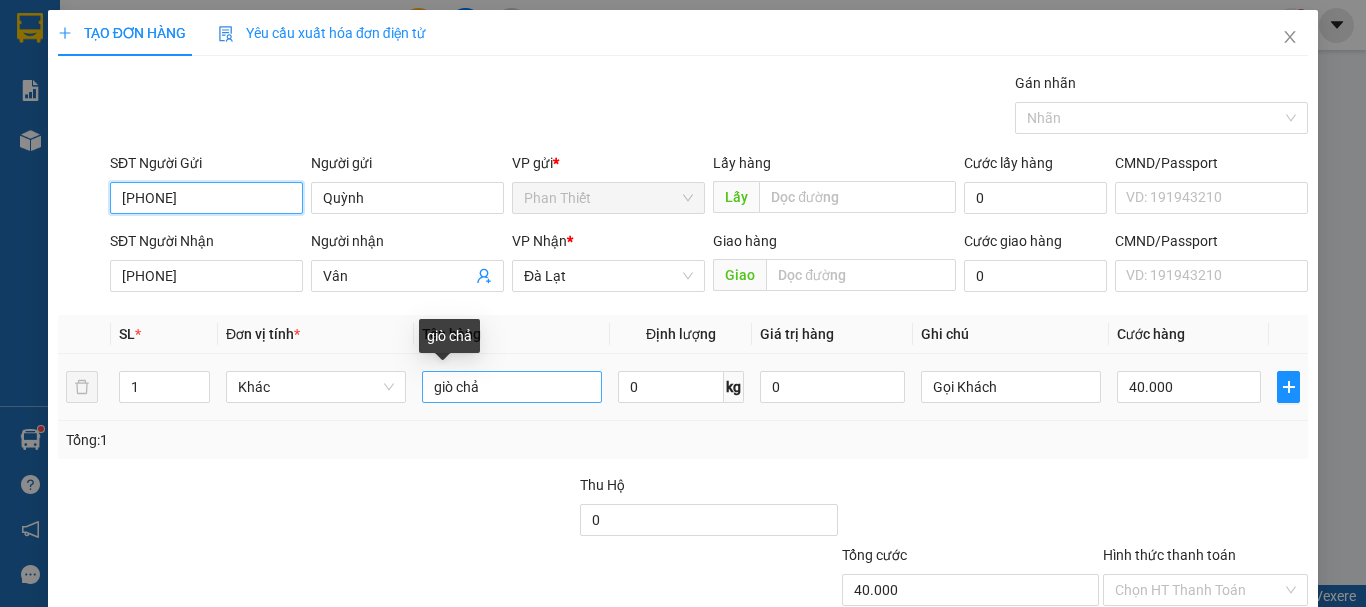 type on "0987880177" 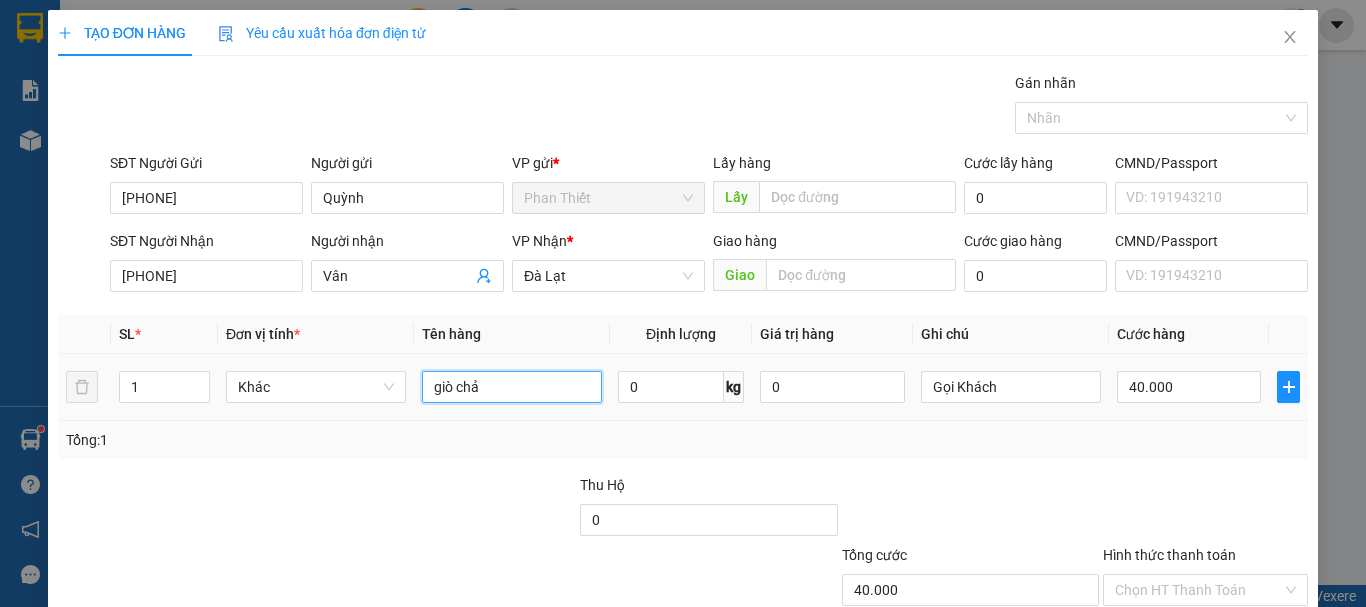 drag, startPoint x: 489, startPoint y: 387, endPoint x: 359, endPoint y: 404, distance: 131.10683 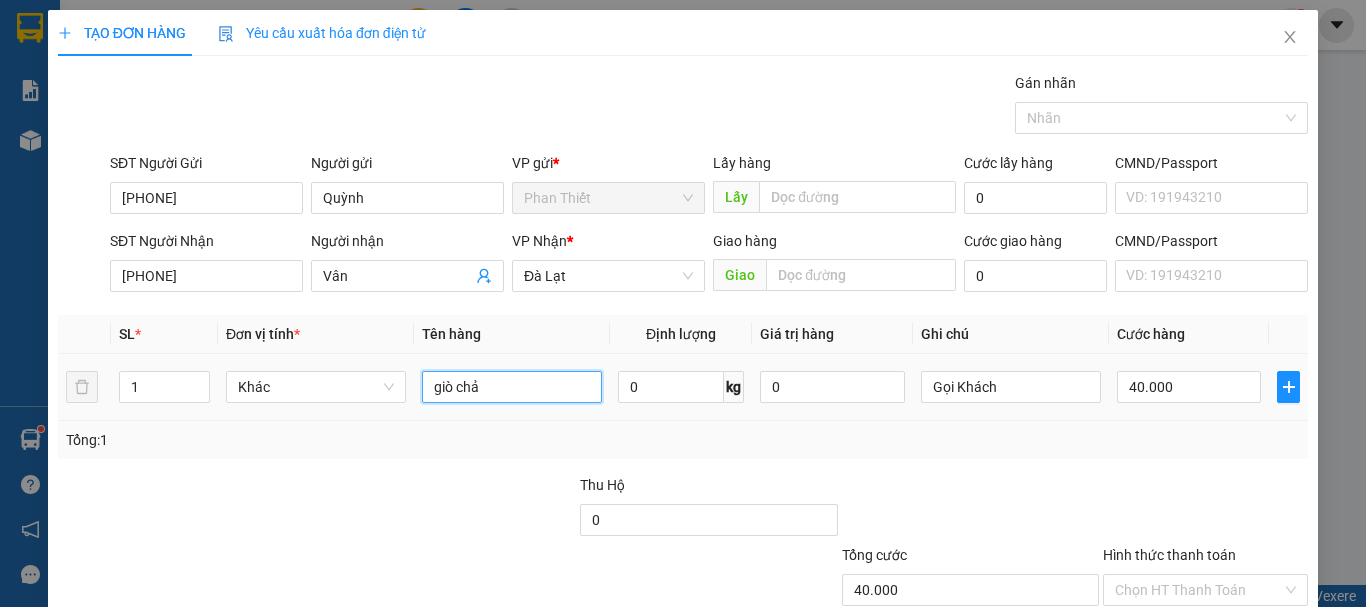 click on "1 Khác giò chả 0 kg 0 Gọi Khách 40.000" at bounding box center (683, 387) 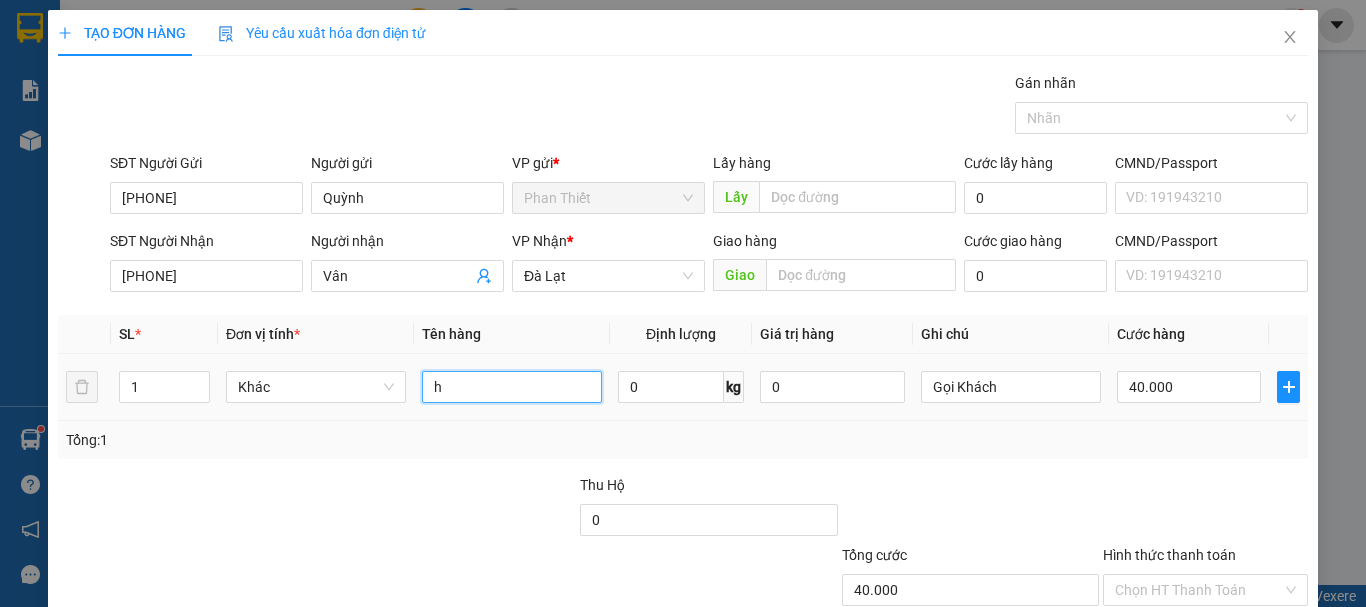 type on "hs" 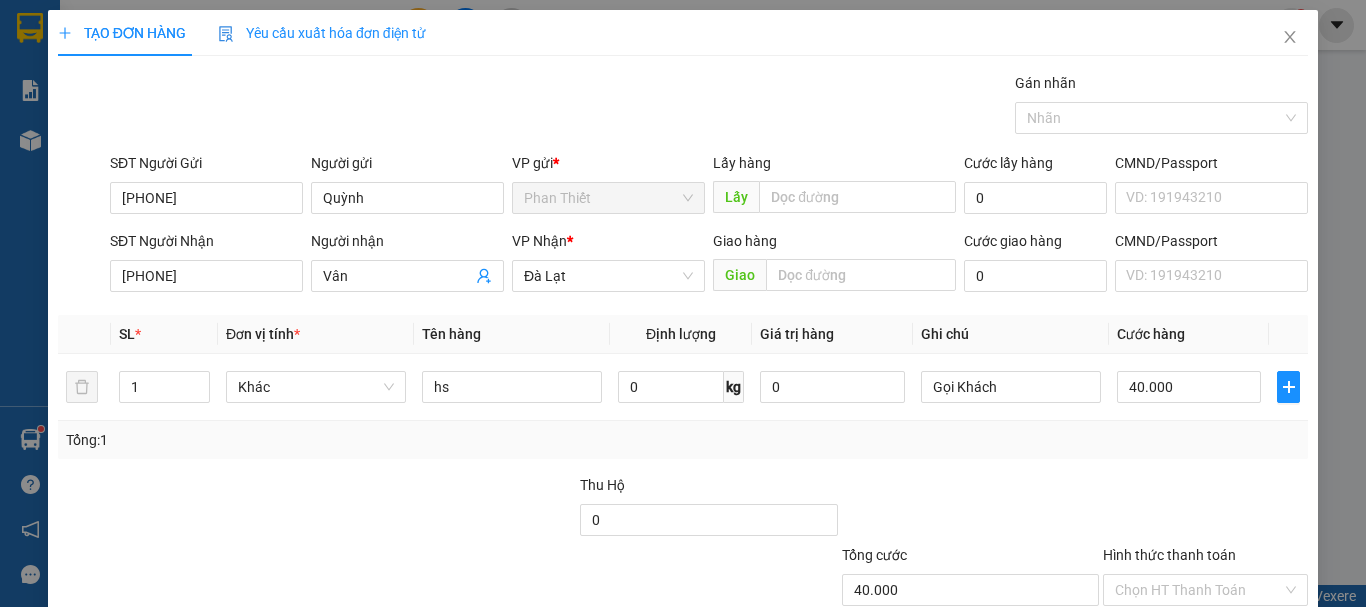 click on "Lưu và In" at bounding box center (1231, 685) 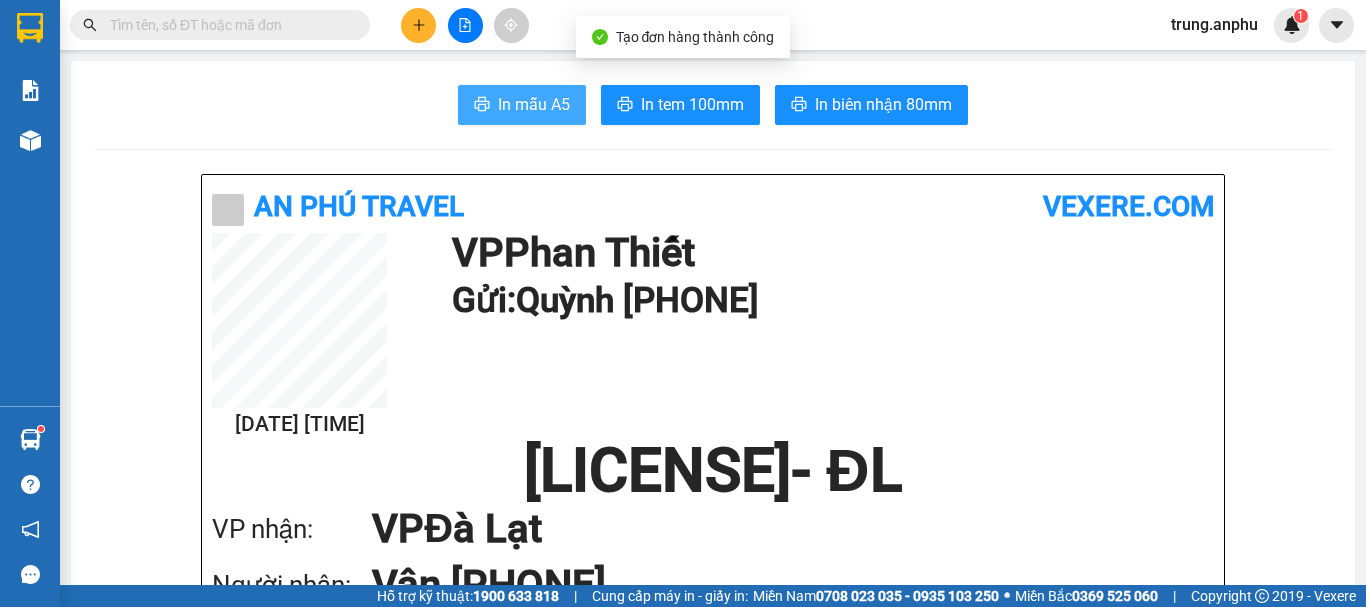 click on "In mẫu A5" at bounding box center (534, 104) 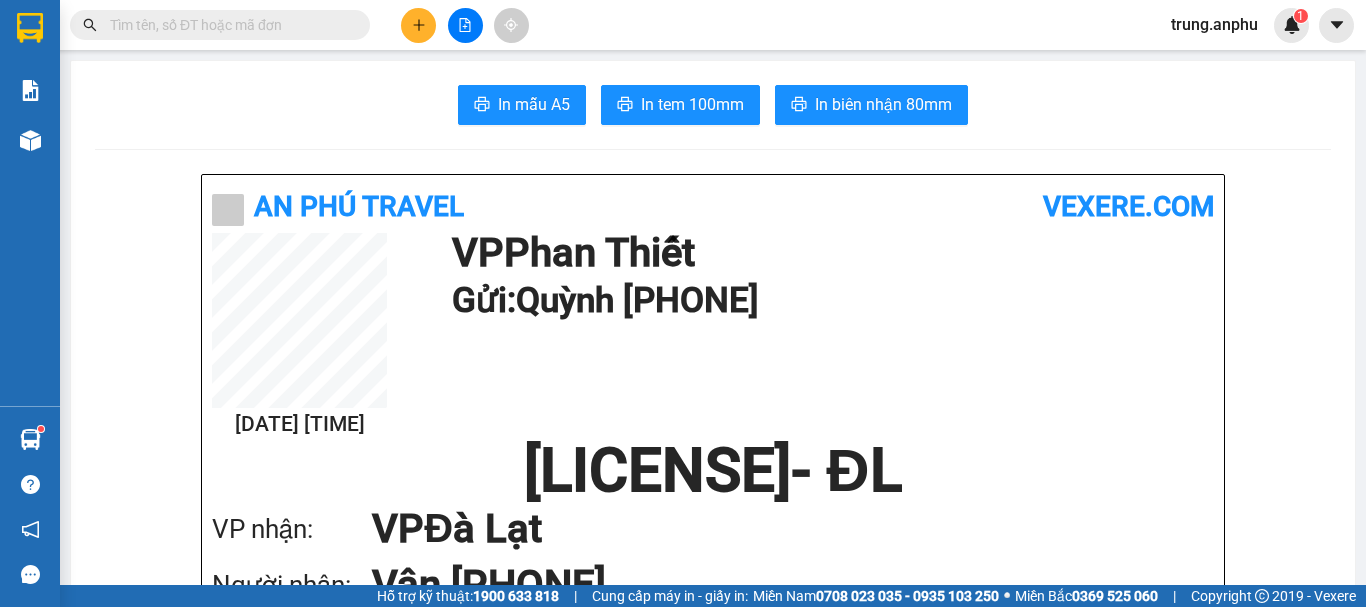 drag, startPoint x: 1203, startPoint y: 27, endPoint x: 1186, endPoint y: 21, distance: 18.027756 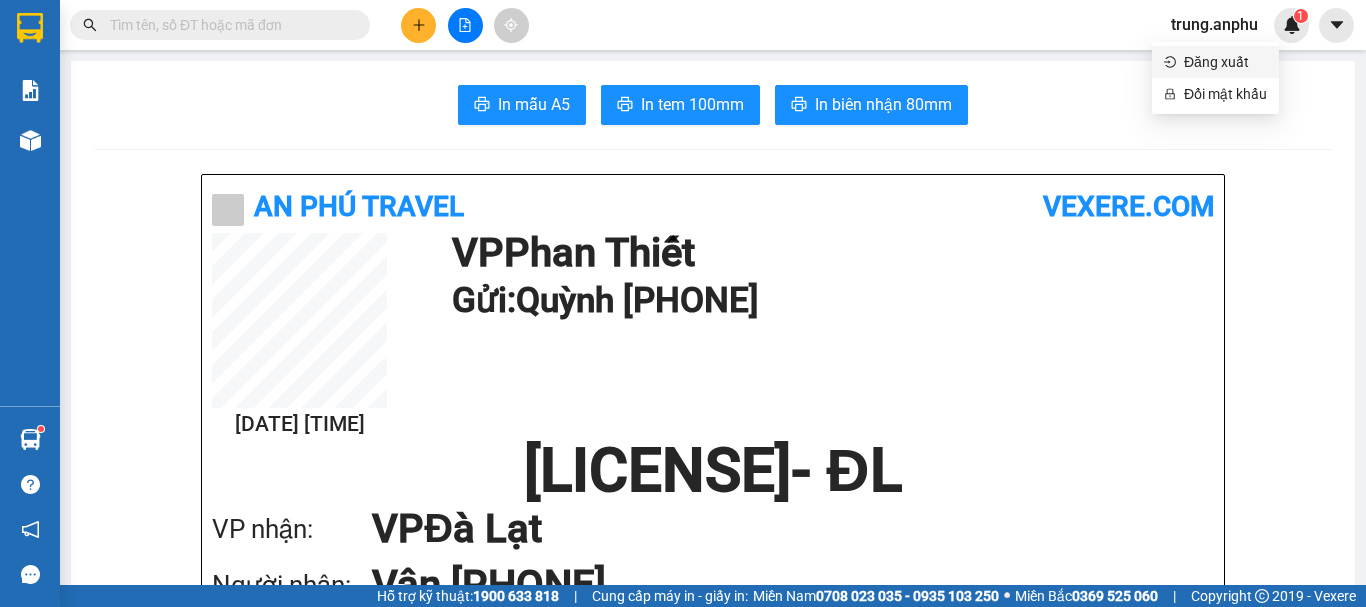 click on "Đăng xuất" at bounding box center (1225, 62) 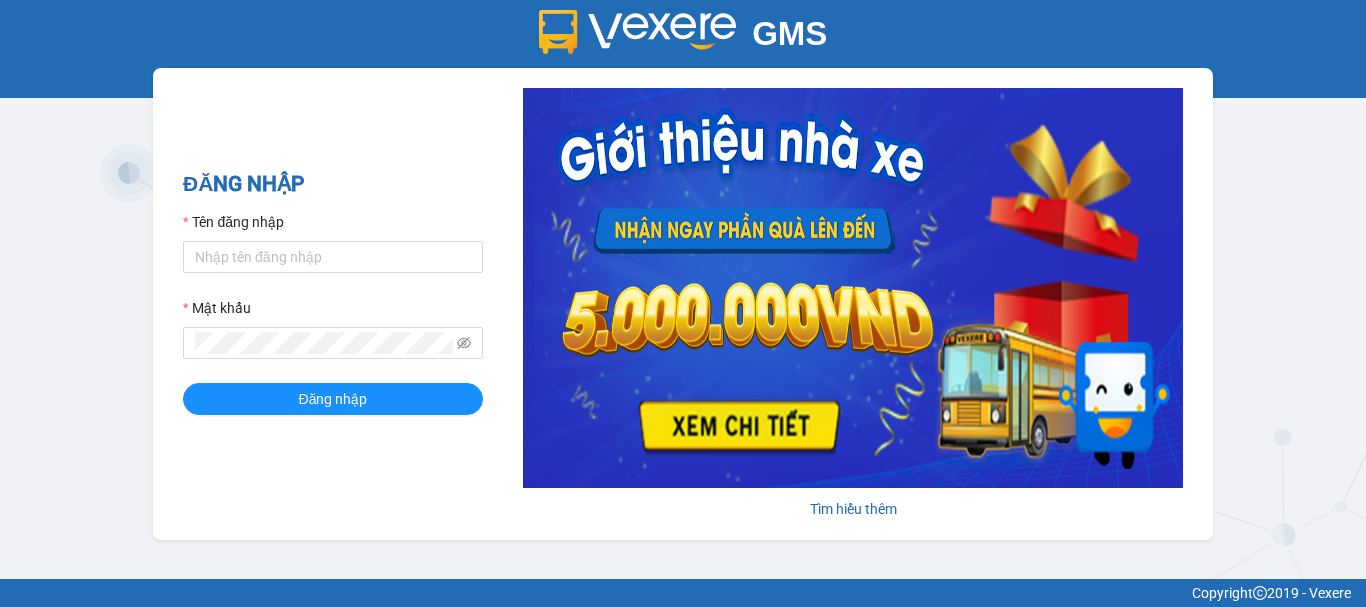 scroll, scrollTop: 0, scrollLeft: 0, axis: both 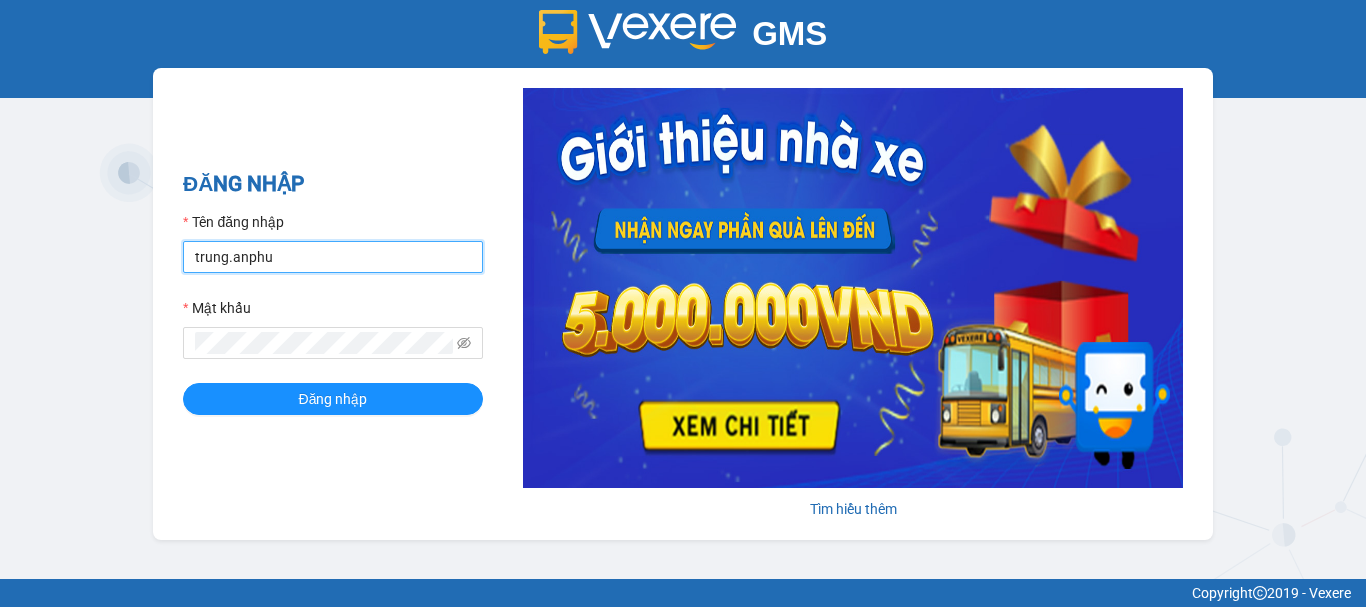 click on "trung.anphu" at bounding box center [333, 257] 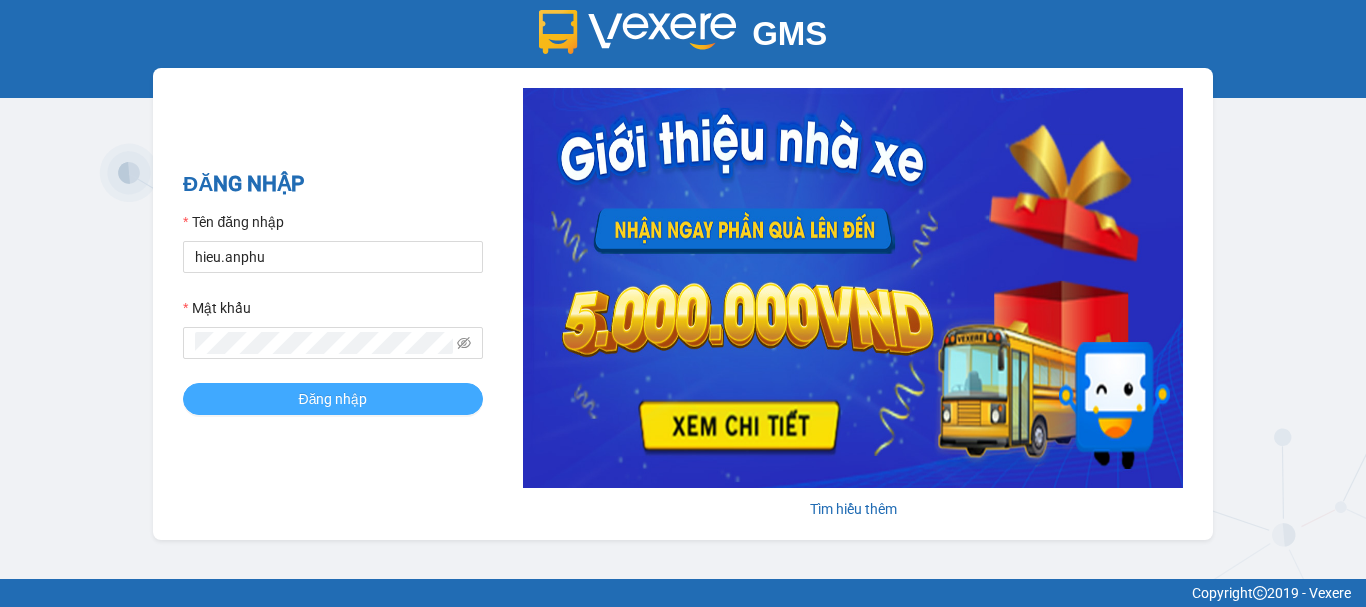 drag, startPoint x: 298, startPoint y: 400, endPoint x: 243, endPoint y: 361, distance: 67.424034 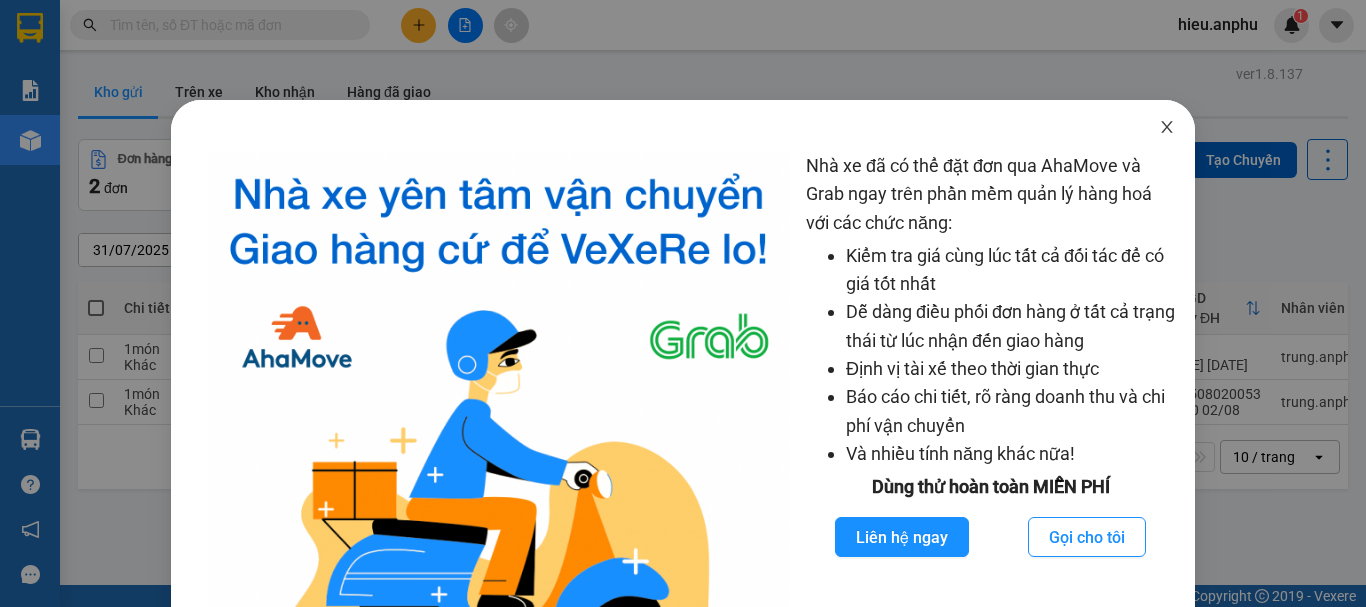drag, startPoint x: 1159, startPoint y: 129, endPoint x: 470, endPoint y: 44, distance: 694.2233 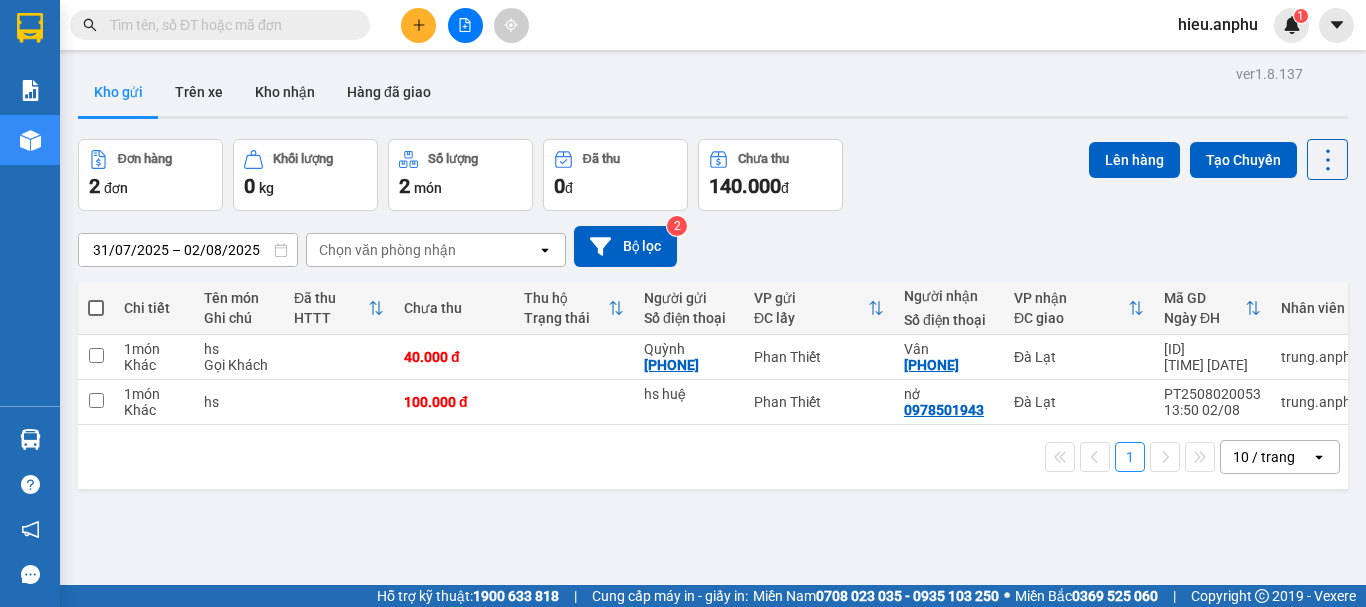 click at bounding box center [418, 25] 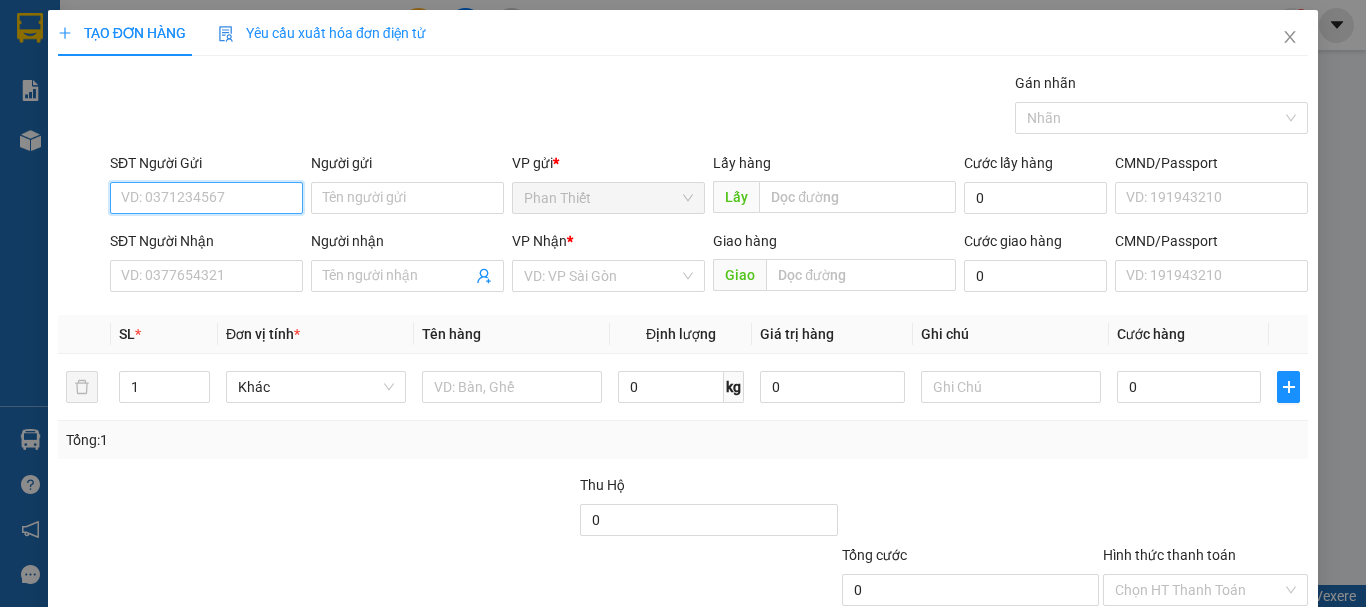 click on "SĐT Người Gửi" at bounding box center [206, 198] 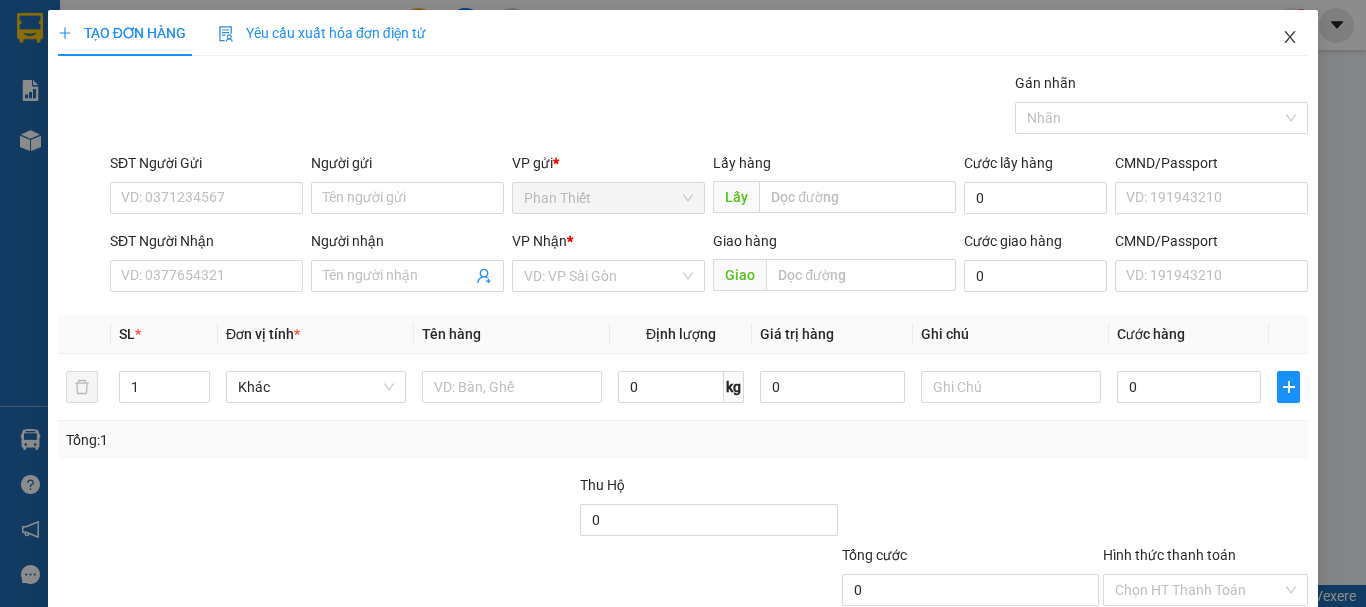 drag, startPoint x: 1281, startPoint y: 35, endPoint x: 266, endPoint y: 47, distance: 1015.0709 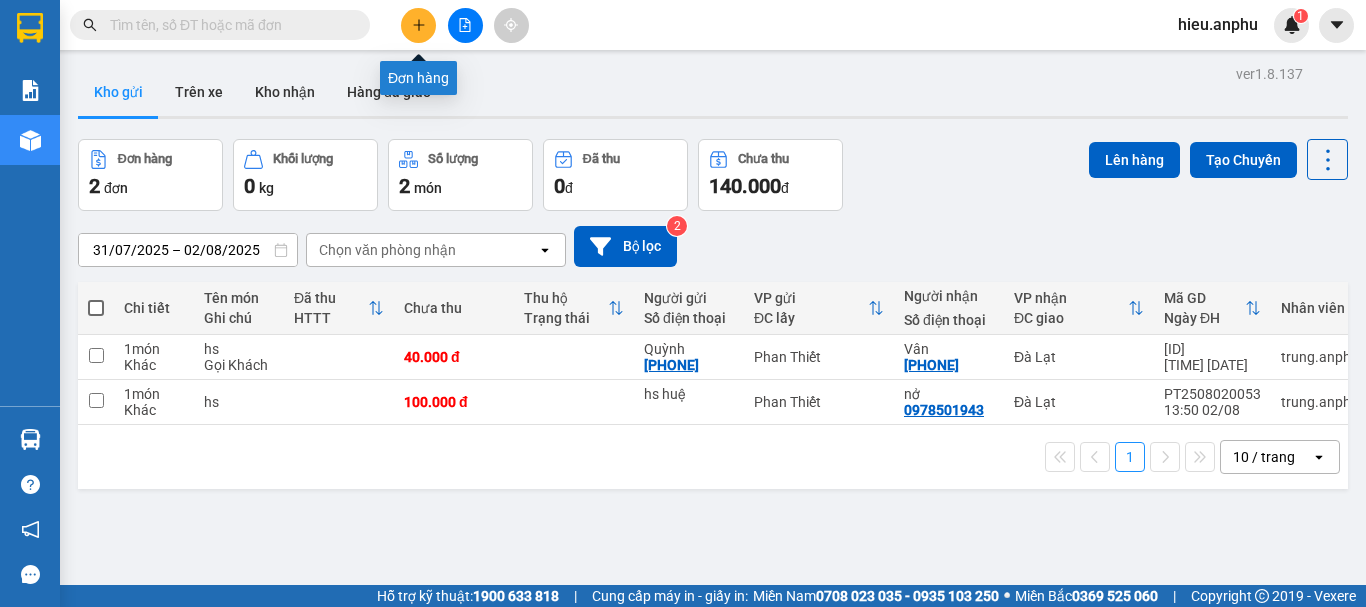 click at bounding box center [418, 25] 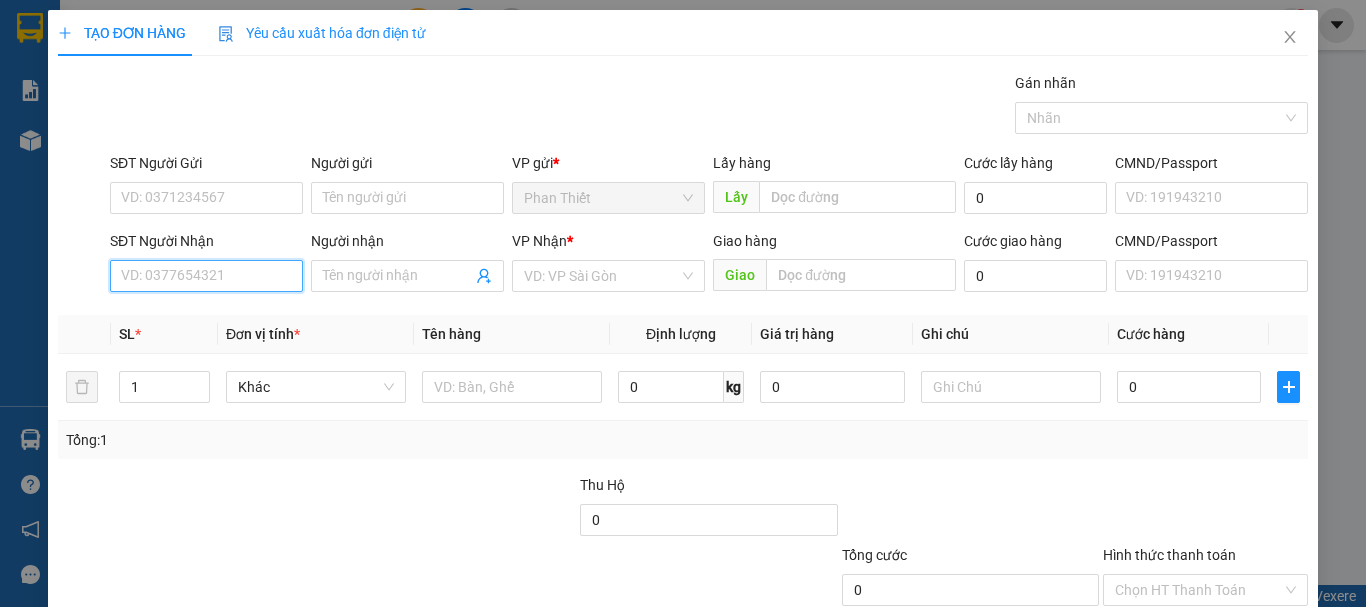 click on "SĐT Người Nhận" at bounding box center [206, 276] 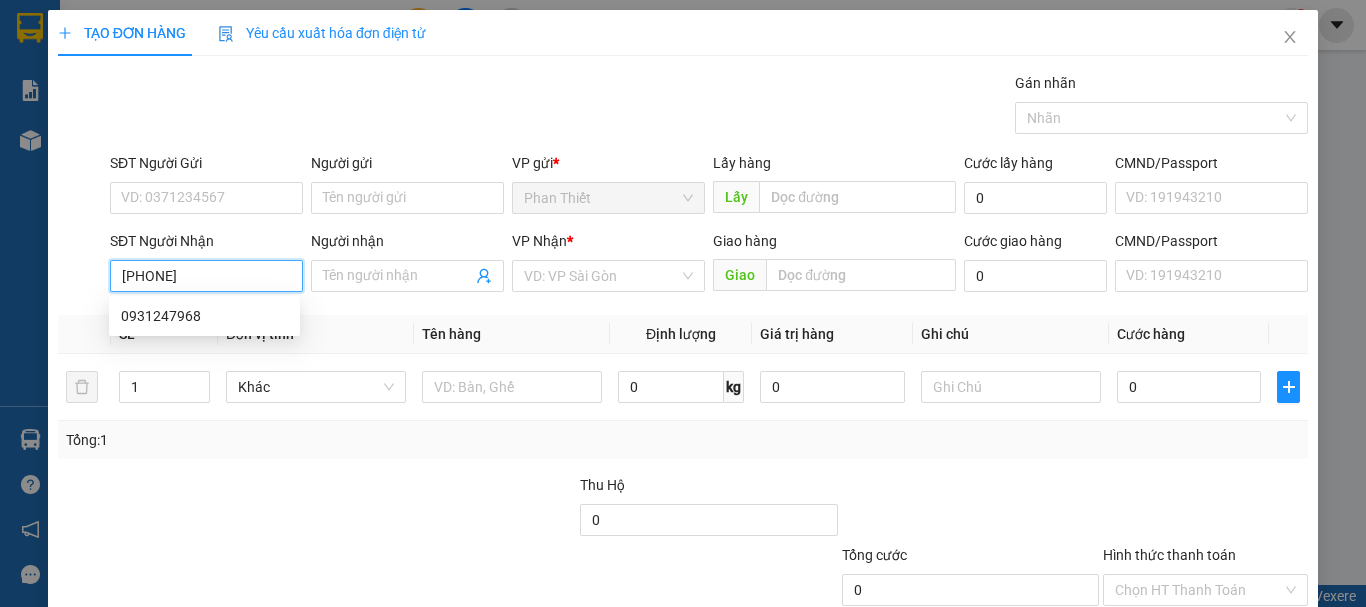 type on "0931247968" 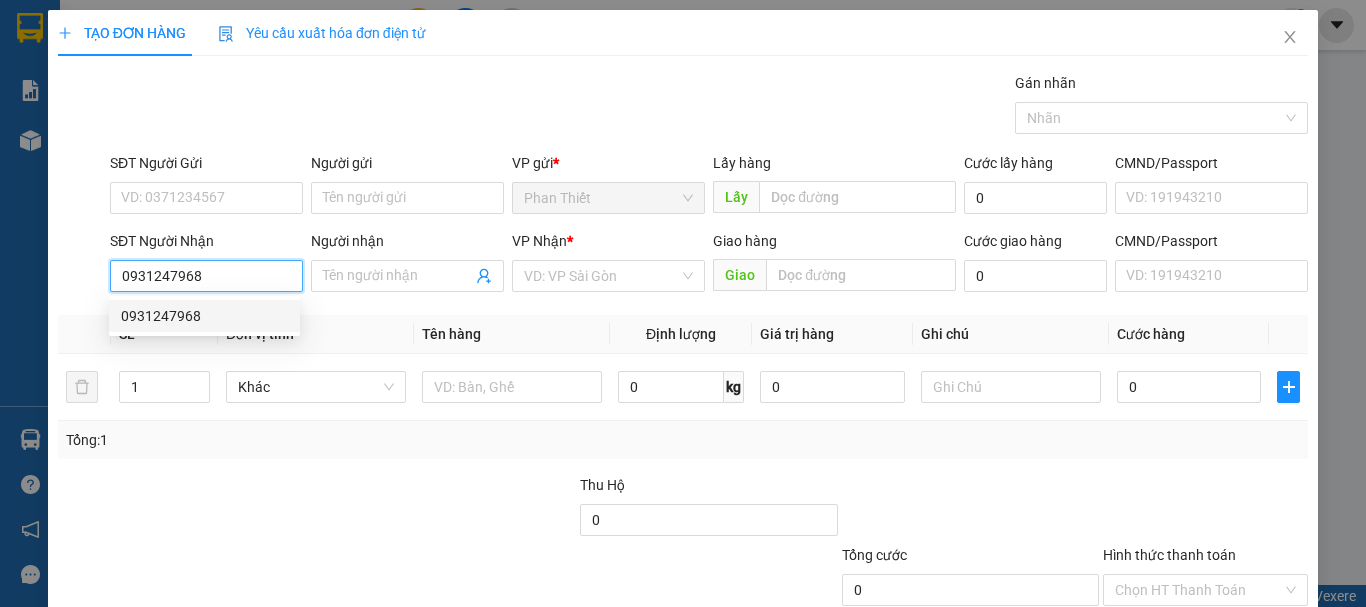 drag, startPoint x: 144, startPoint y: 314, endPoint x: 294, endPoint y: 256, distance: 160.82289 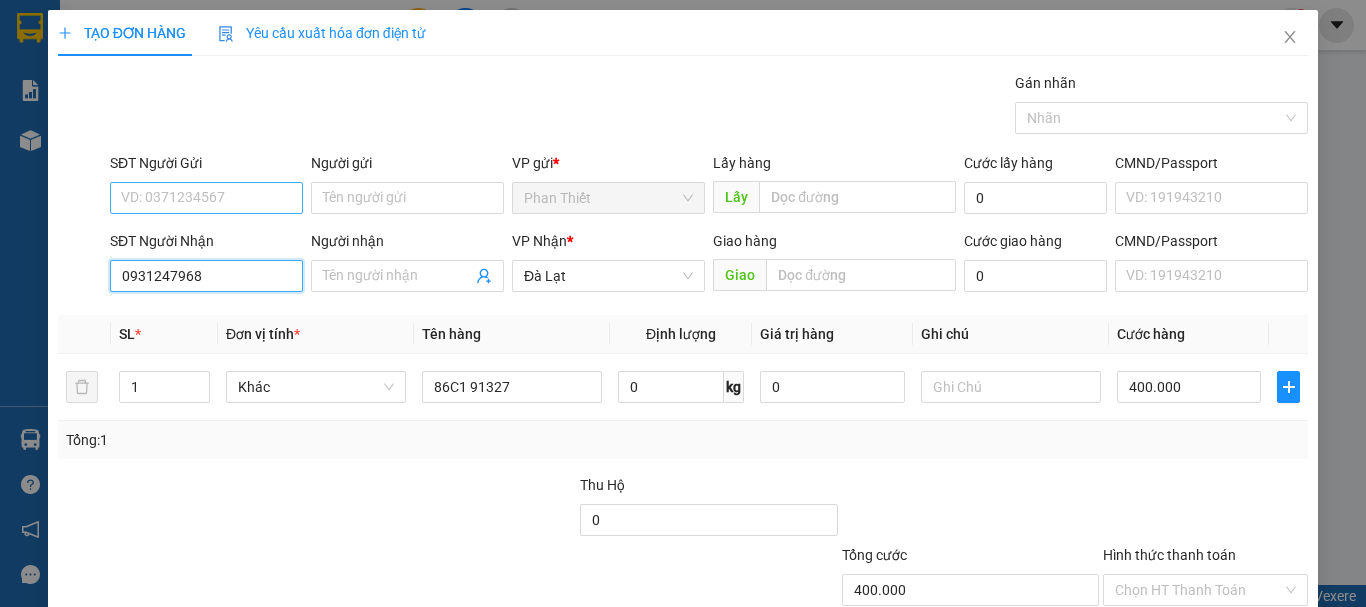 type on "0931247968" 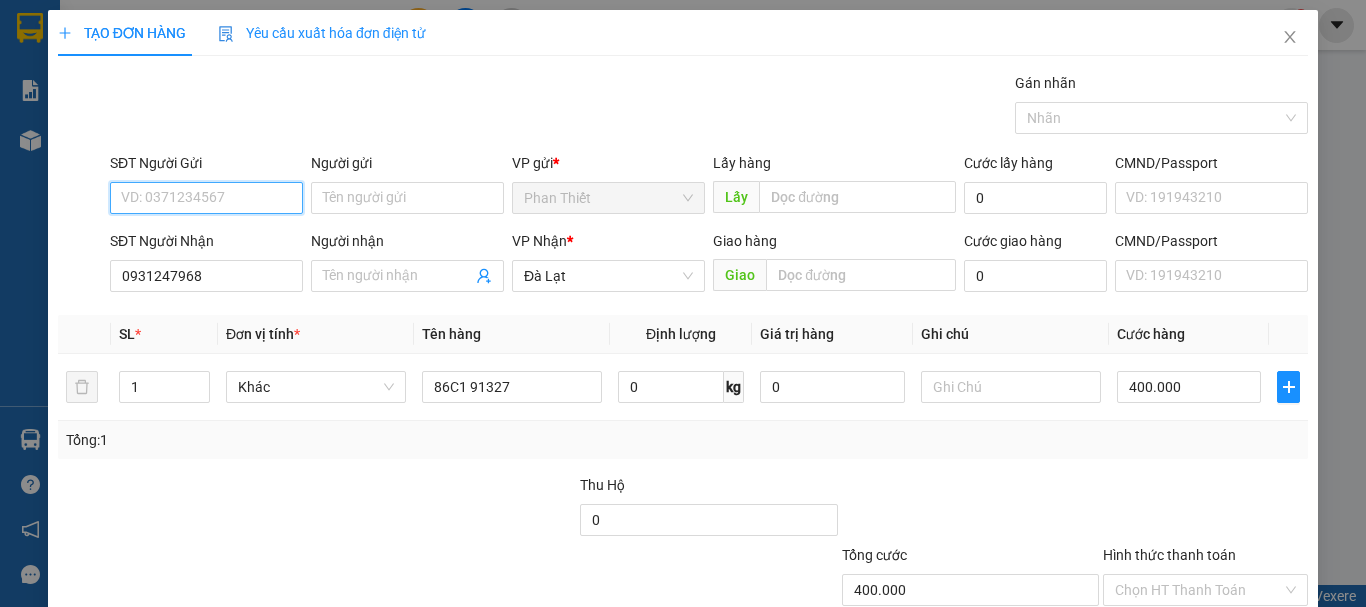 click on "SĐT Người Gửi" at bounding box center (206, 198) 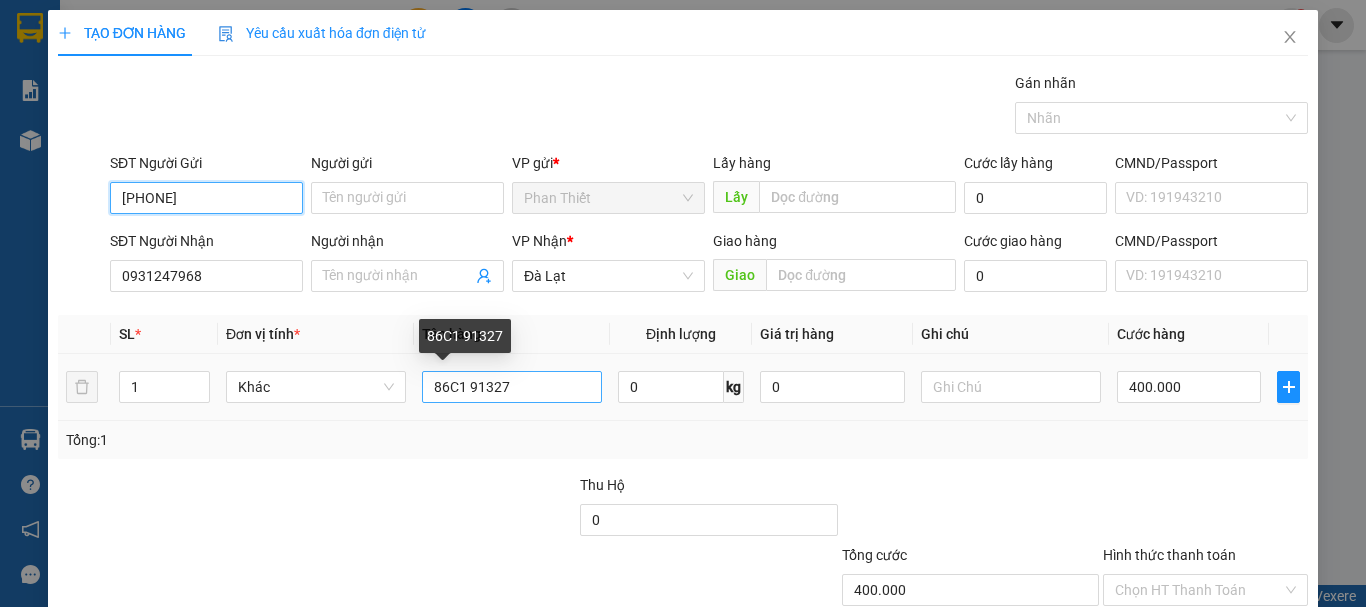 type on "0962204356" 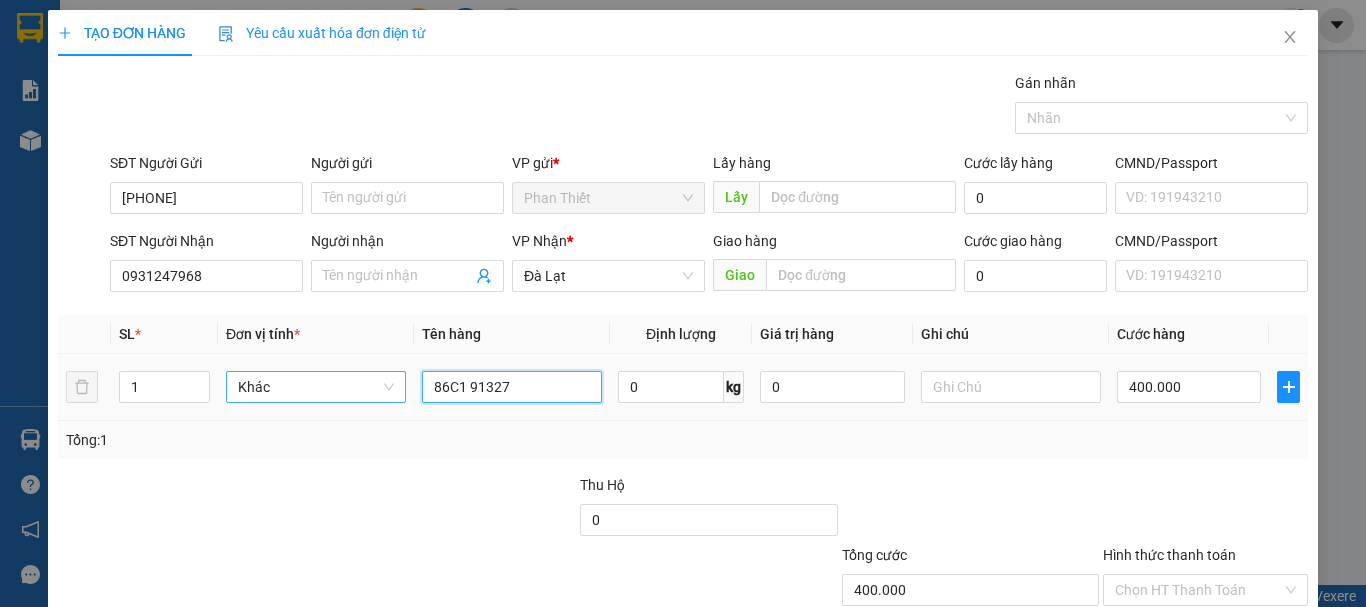 drag, startPoint x: 511, startPoint y: 387, endPoint x: 386, endPoint y: 382, distance: 125.09996 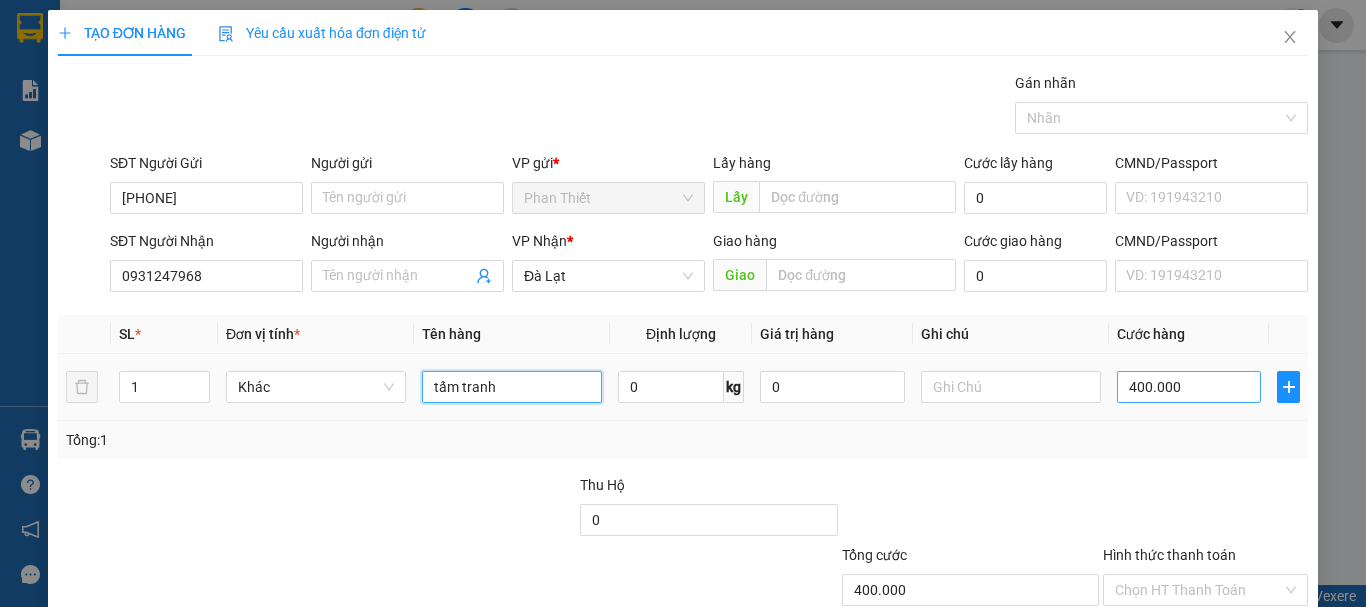 type on "tấm tranh" 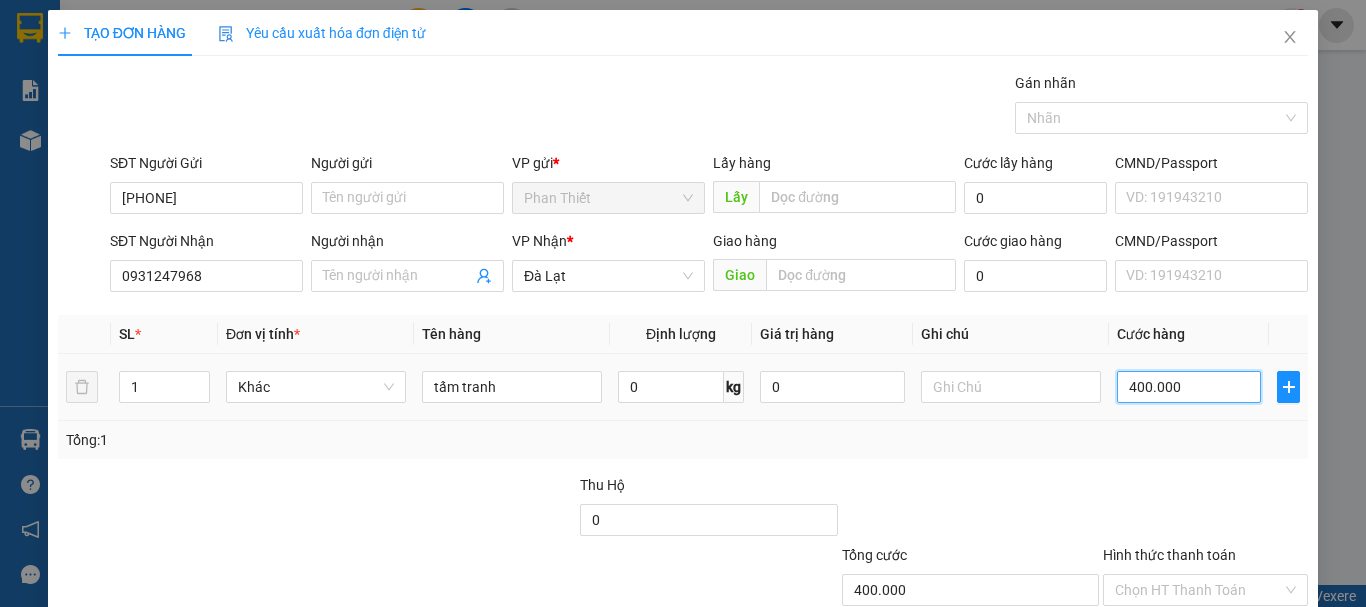 click on "400.000" at bounding box center (1189, 387) 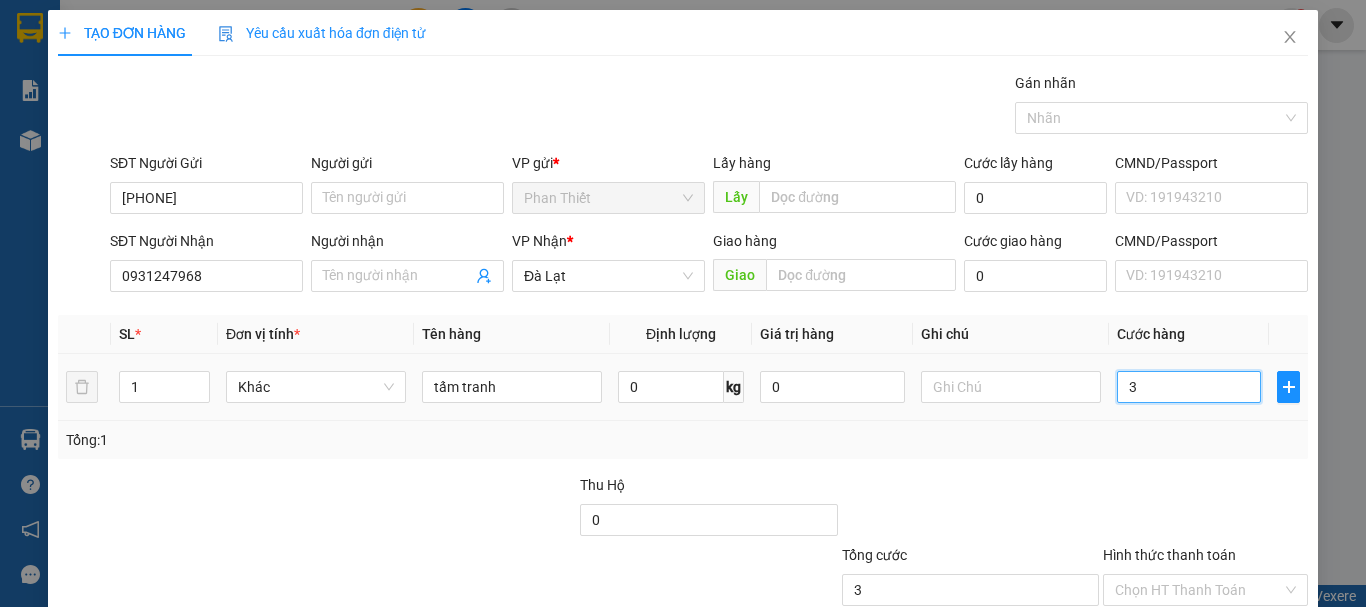 type on "30" 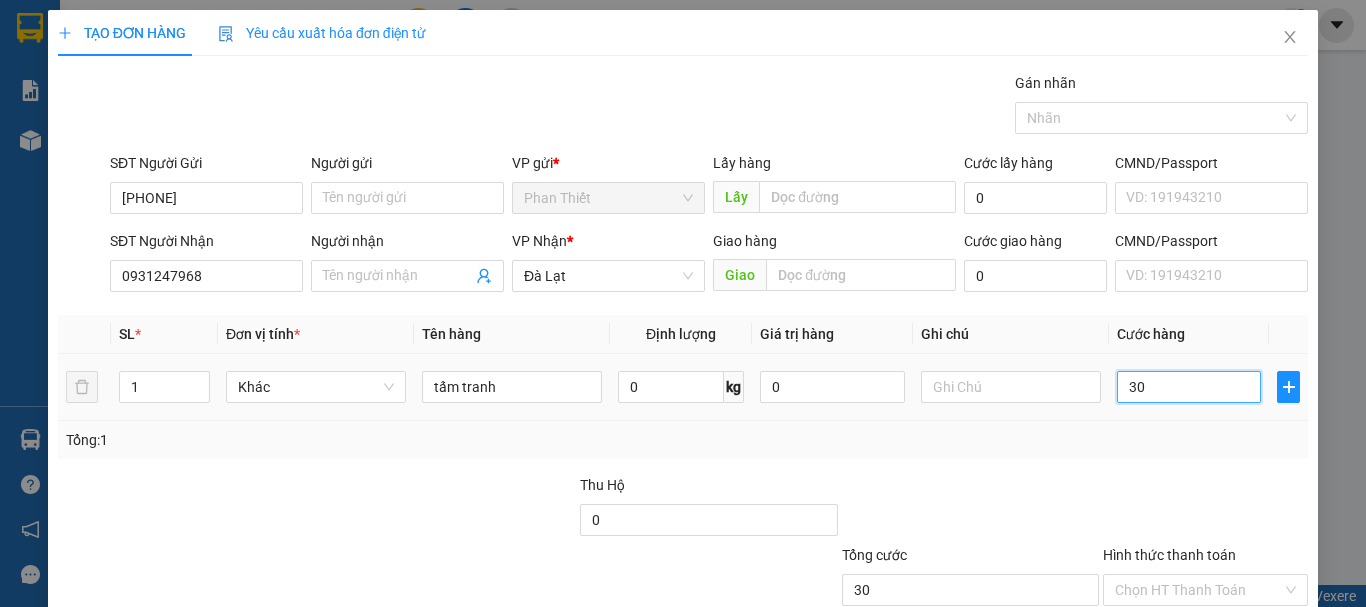 type on "300" 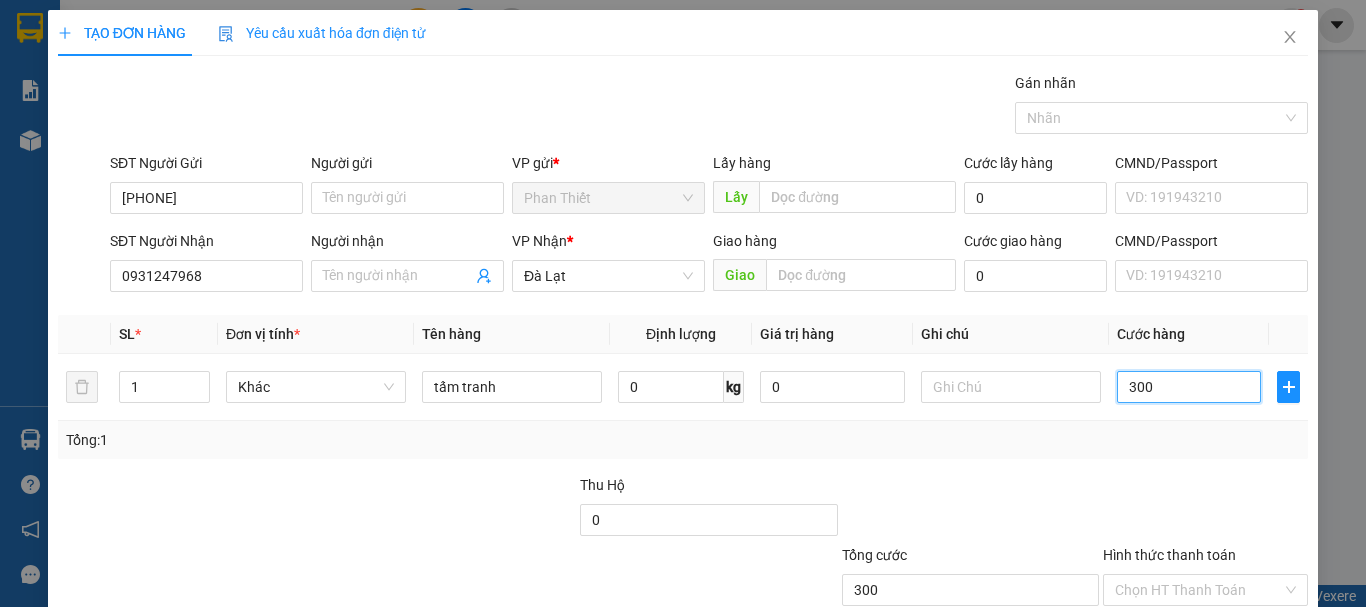 type on "300" 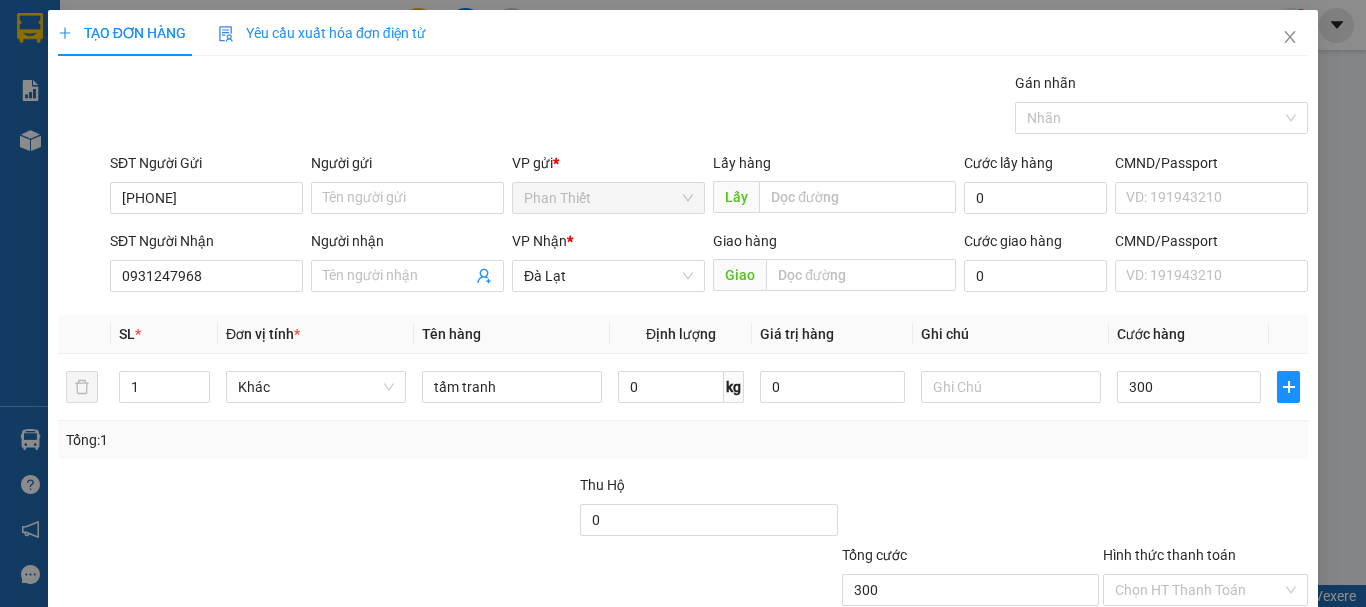 type on "300.000" 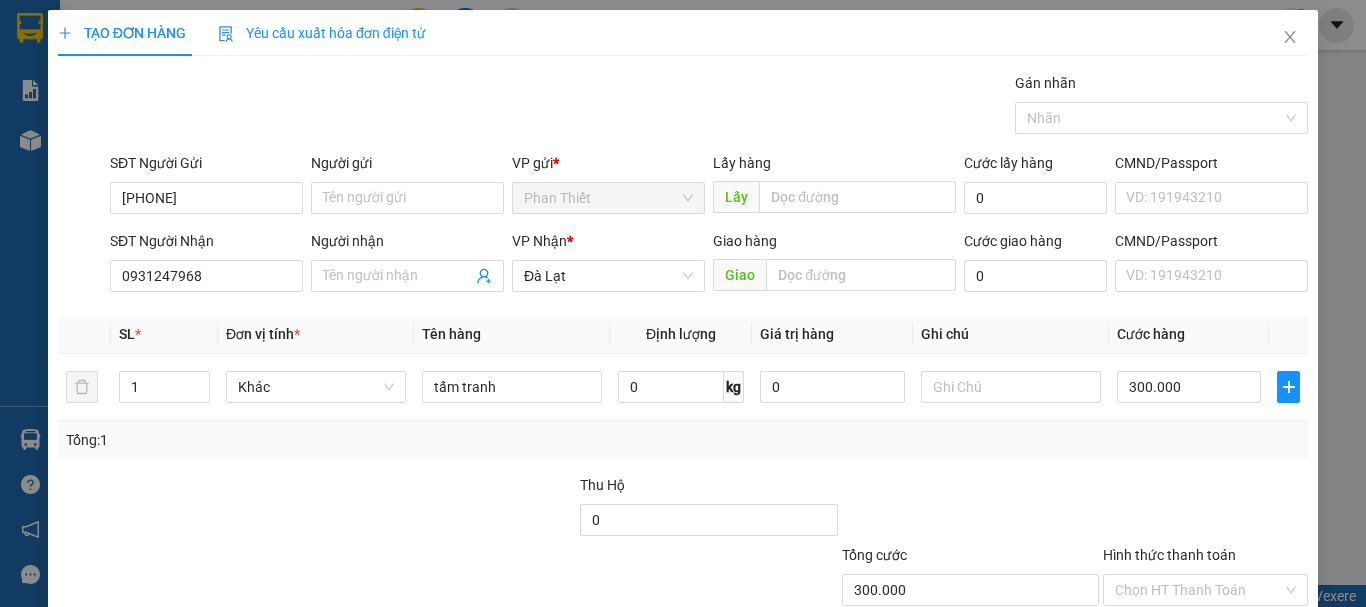 drag, startPoint x: 1156, startPoint y: 466, endPoint x: 1146, endPoint y: 464, distance: 10.198039 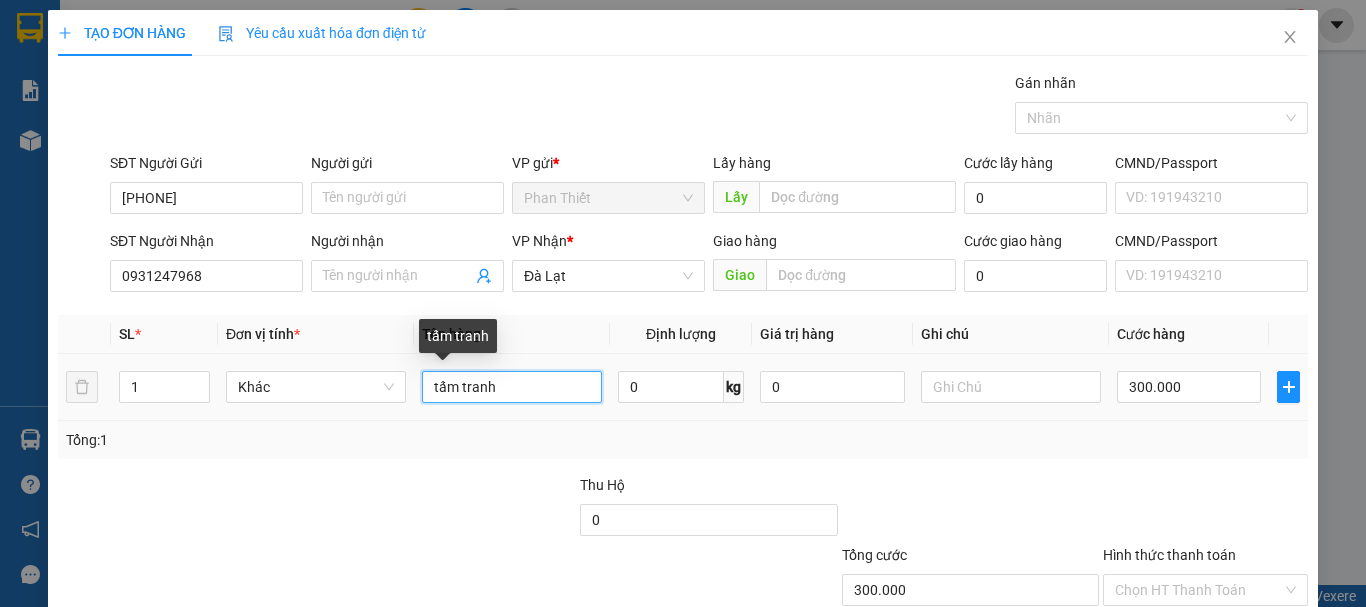 click on "tấm tranh" at bounding box center [512, 387] 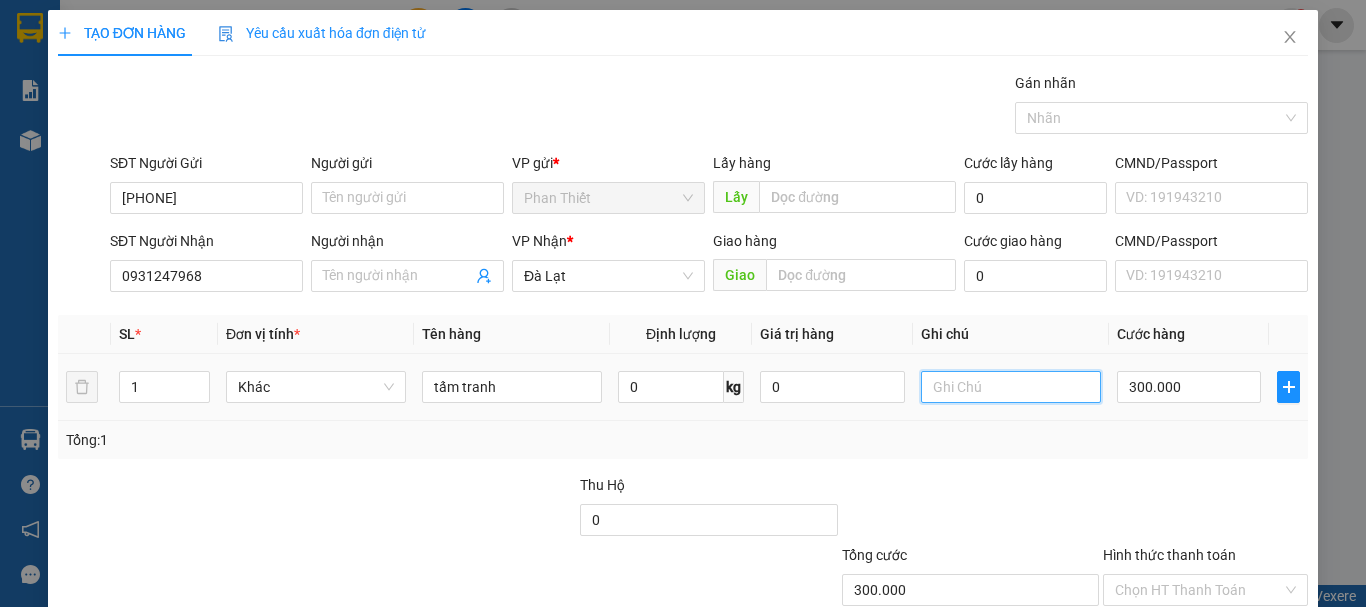 click at bounding box center (1011, 387) 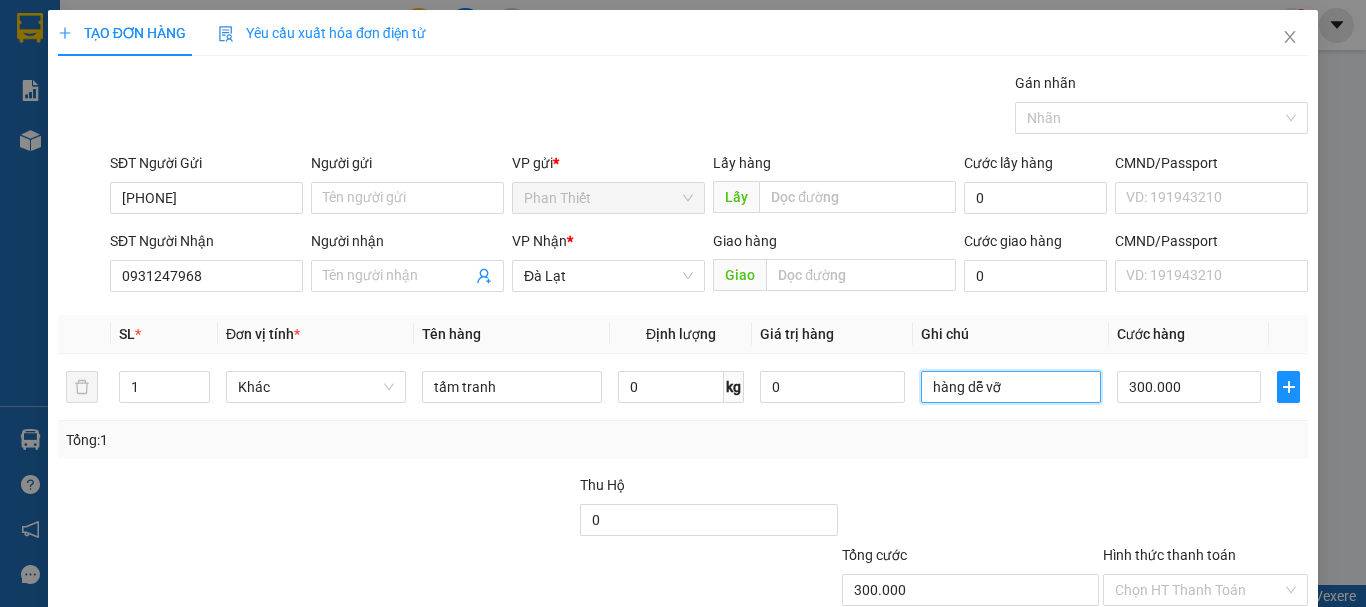 type on "hàng dễ vỡ" 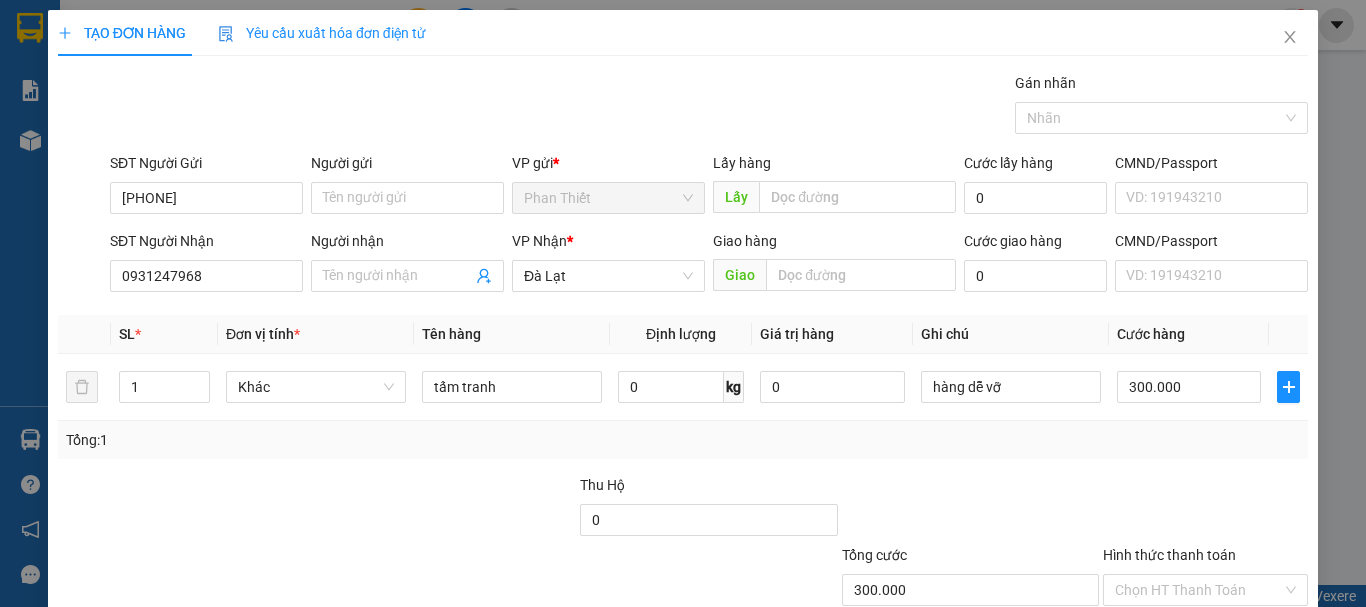 click on "Tổng:  1" at bounding box center (683, 440) 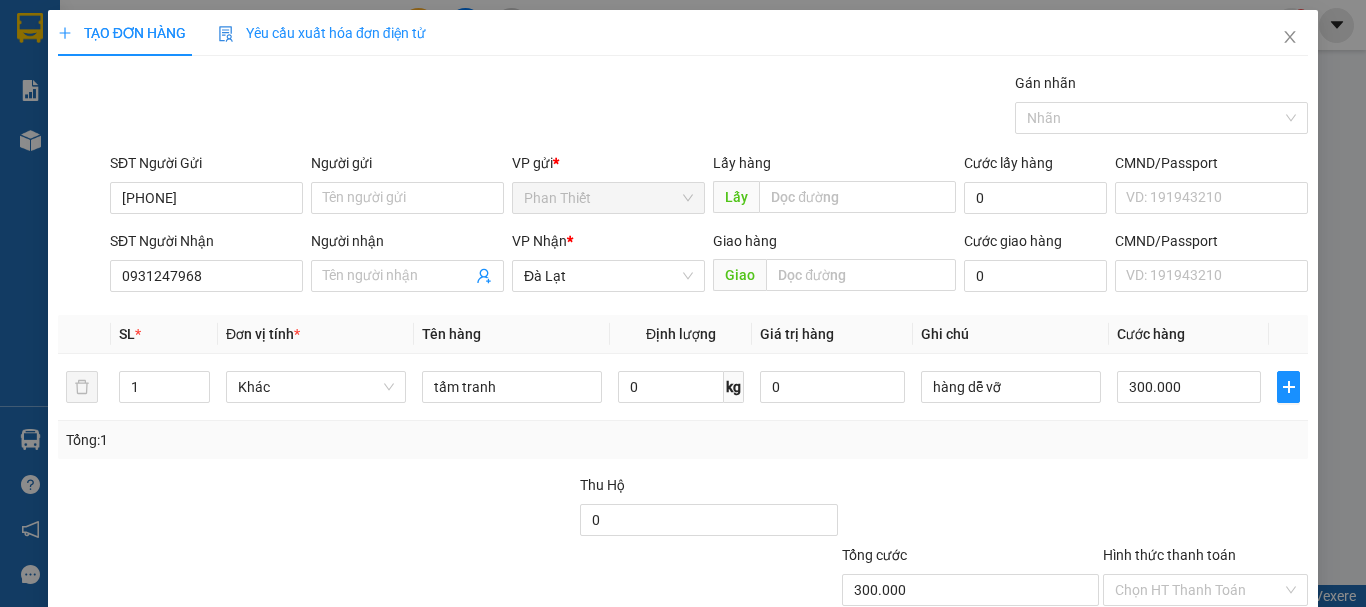 click on "TẠO ĐƠN HÀNG Yêu cầu xuất hóa đơn điện tử Transit Pickup Surcharge Ids Transit Deliver Surcharge Ids Transit Deliver Surcharge Transit Deliver Surcharge Gán nhãn   Nhãn SĐT Người Gửi 0962204356 Người gửi Tên người gửi VP gửi  * Phan Thiết Lấy hàng Lấy Cước lấy hàng 0 CMND/Passport VD: 191943210 SĐT Người Nhận 0931247968 Người nhận Tên người nhận VP Nhận  * Đà Lạt Giao hàng Giao Cước giao hàng 0 CMND/Passport VD: 191943210 SL  * Đơn vị tính  * Tên hàng  Định lượng Giá trị hàng Ghi chú Cước hàng                   1 Khác tấm tranh 0 kg 0 hàng dễ vỡ 300.000 Tổng:  1 Thu Hộ 0 Tổng cước 300.000 Hình thức thanh toán Chọn HT Thanh Toán Số tiền thu trước 0 Chưa thanh toán 300.000 Chọn HT Thanh Toán Lưu nháp Xóa Thông tin Lưu Lưu và In tấm tranh" at bounding box center [683, 355] 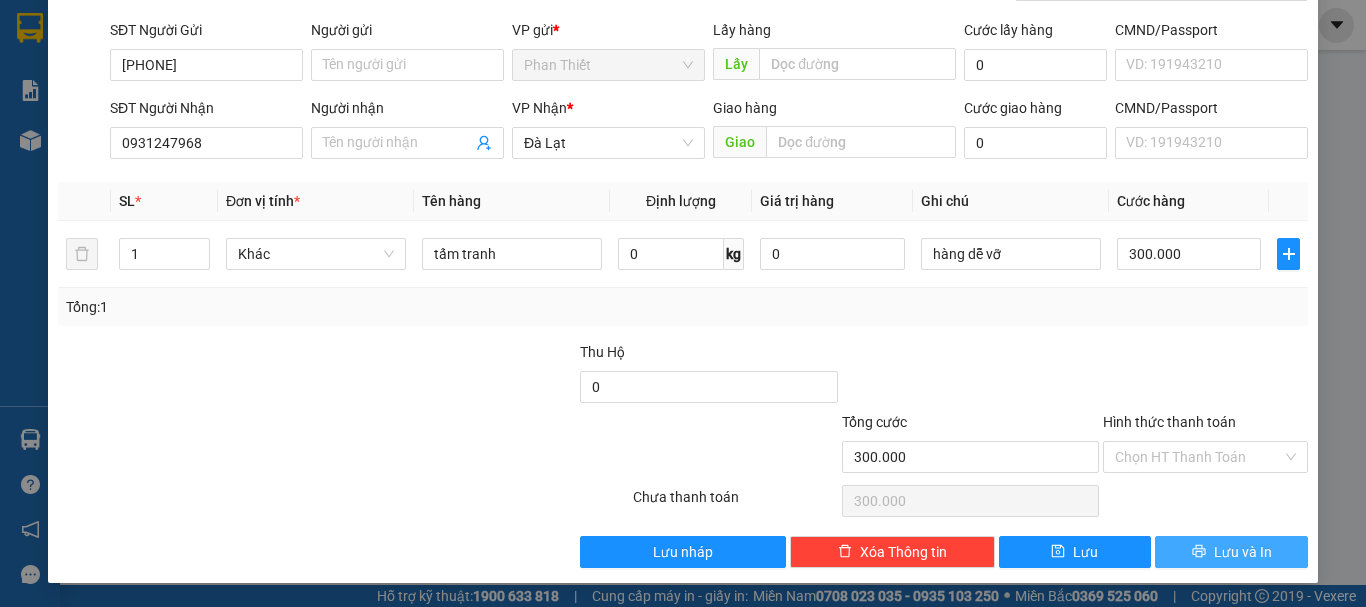 click on "Lưu và In" at bounding box center (1243, 552) 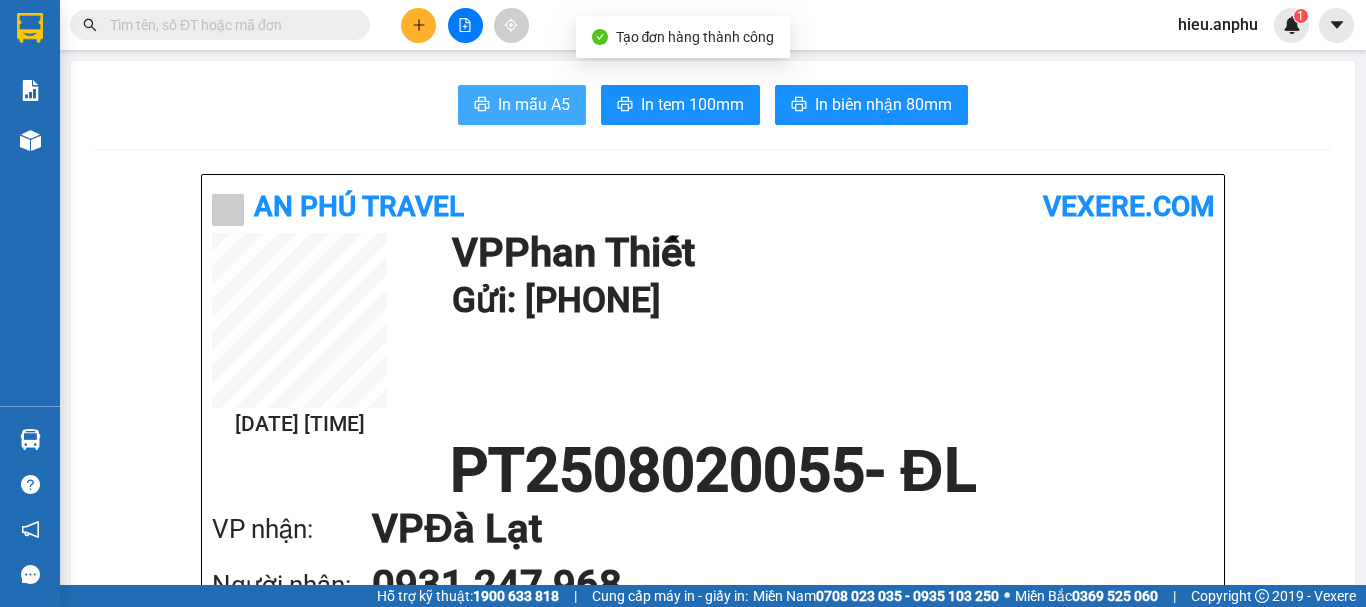 click on "In mẫu A5" at bounding box center (534, 104) 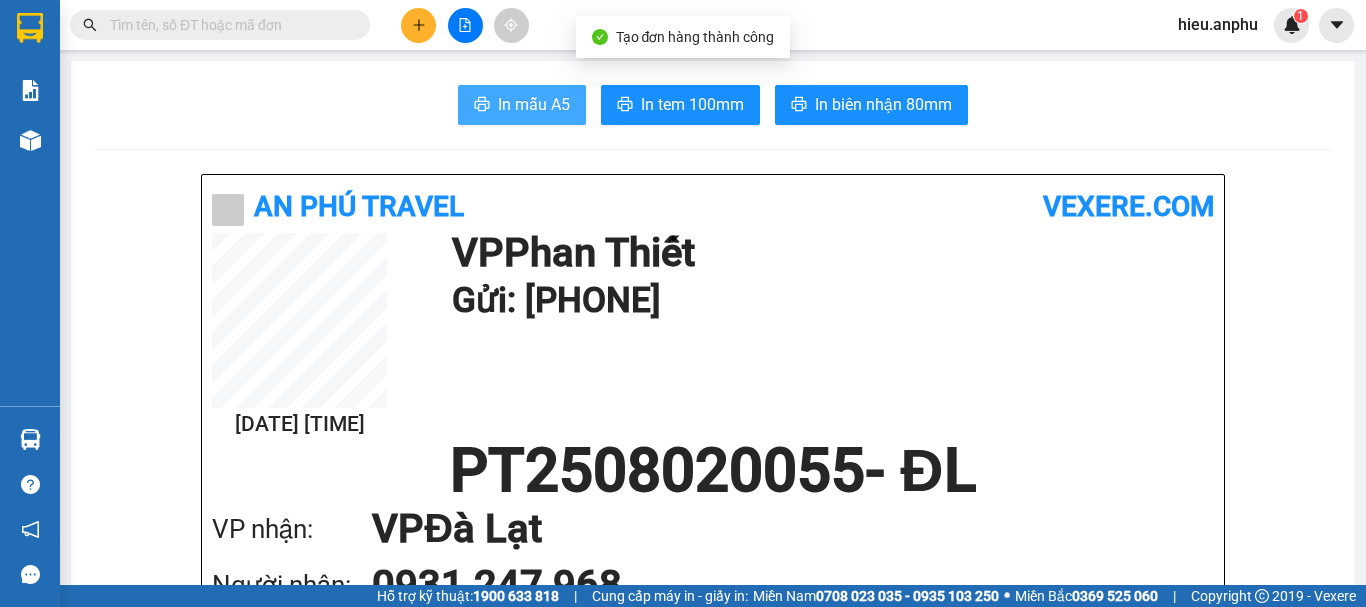 scroll, scrollTop: 0, scrollLeft: 0, axis: both 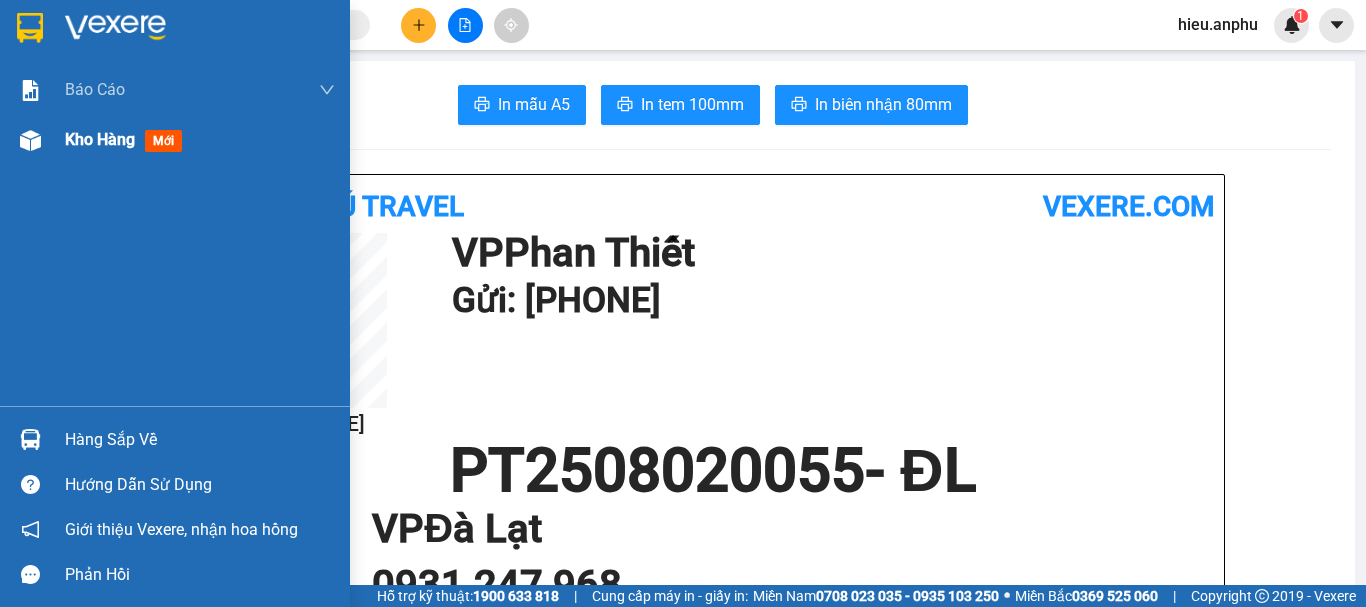 click on "Kho hàng" at bounding box center [100, 139] 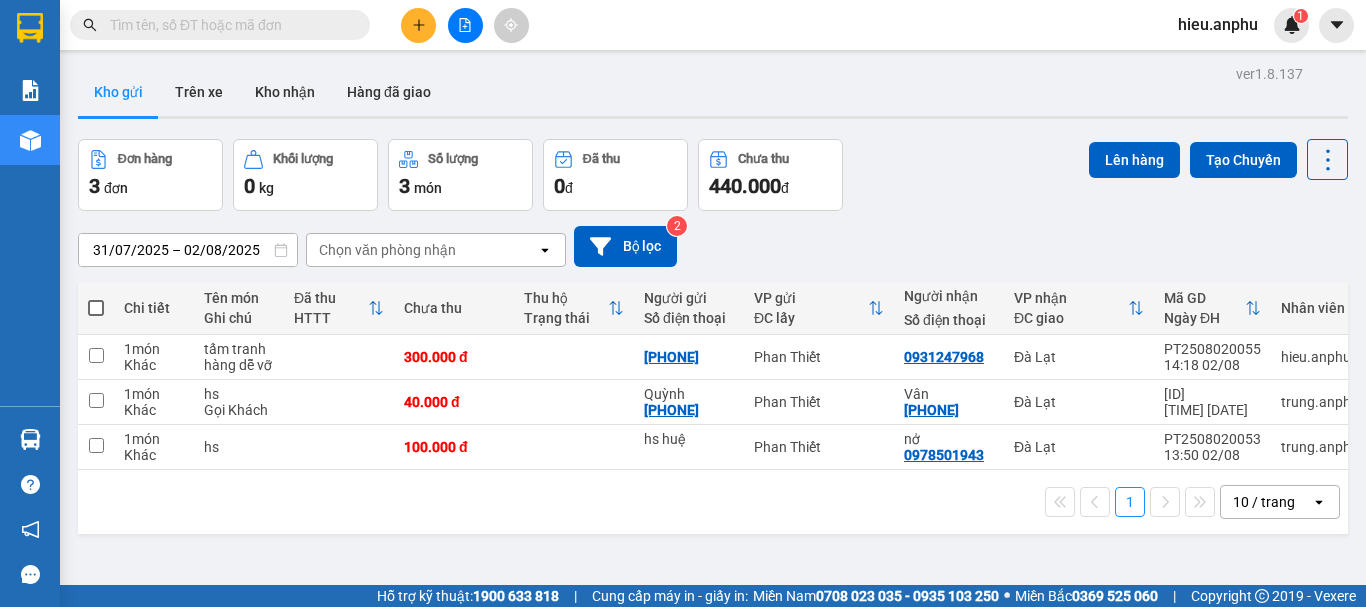 click at bounding box center [228, 25] 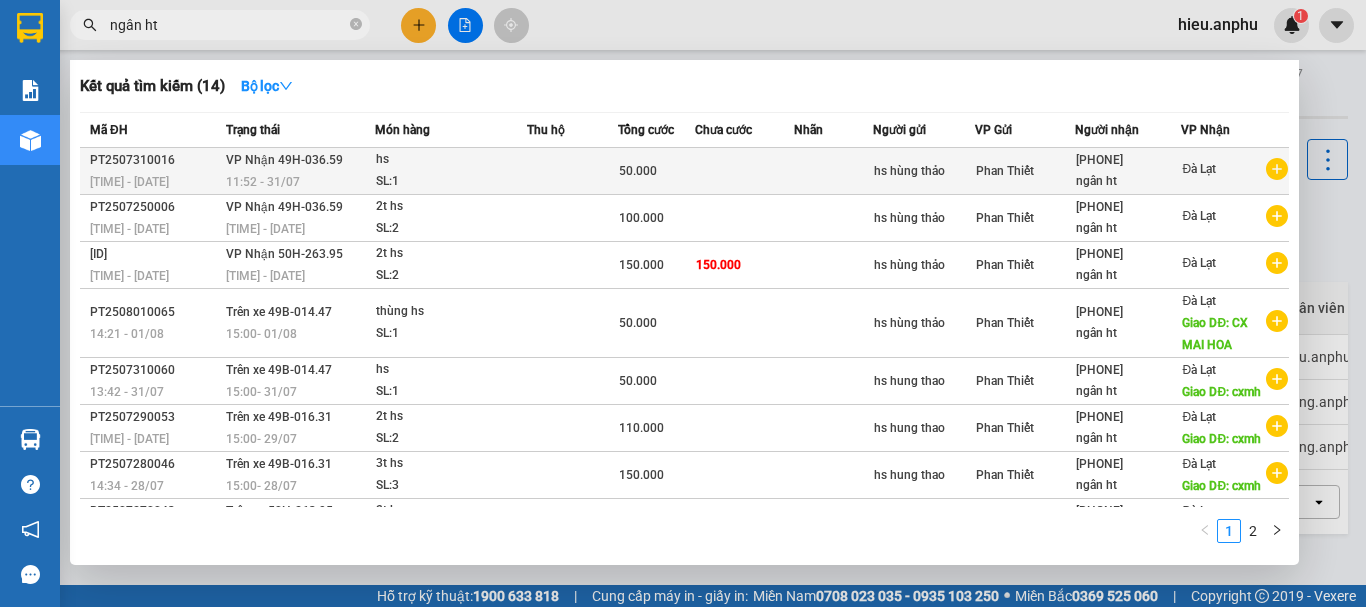 type on "ngân ht" 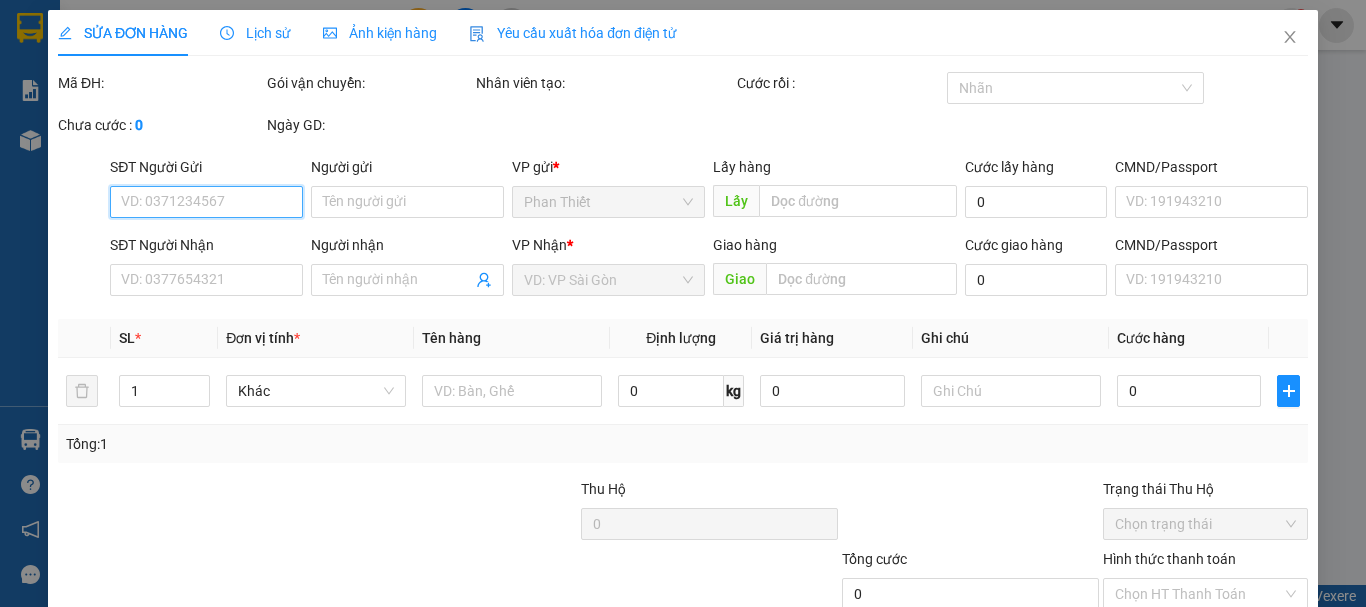 type on "hs hùng thảo" 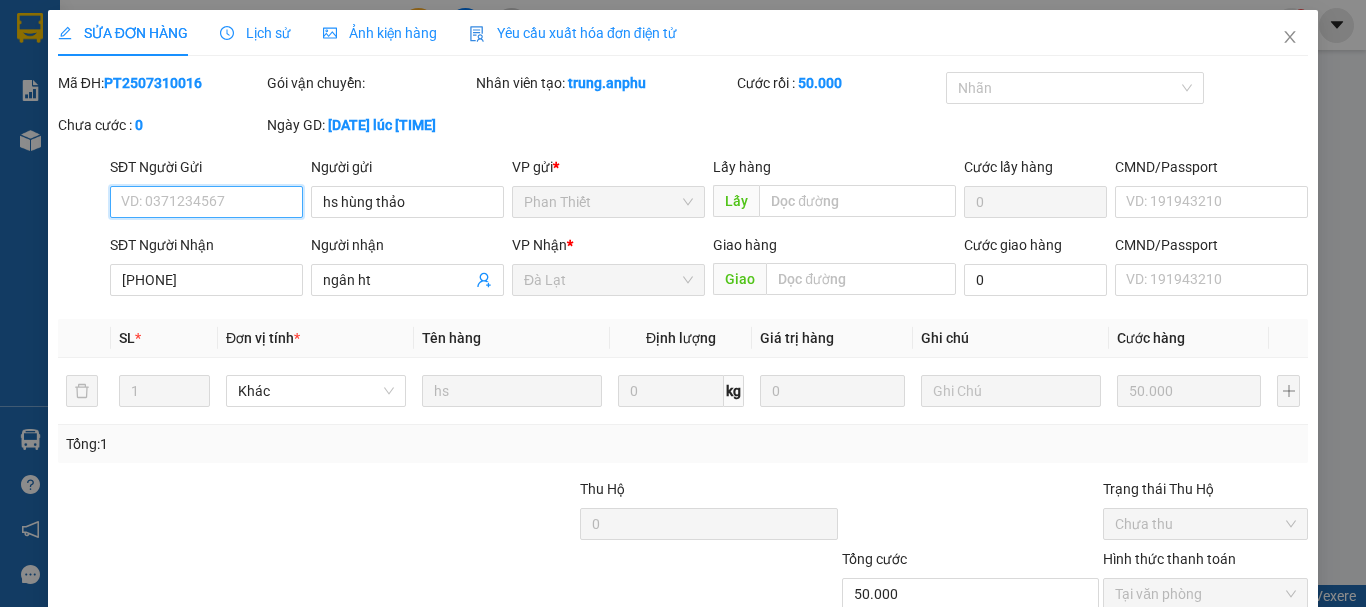 scroll, scrollTop: 137, scrollLeft: 0, axis: vertical 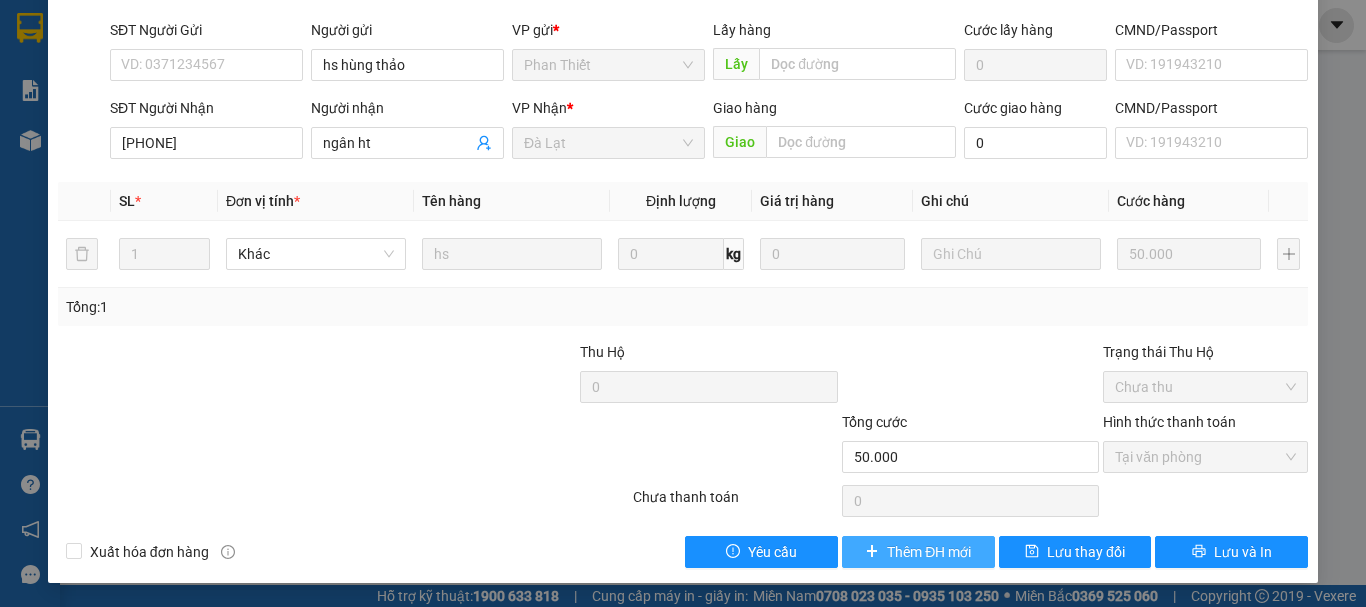 click on "Thêm ĐH mới" at bounding box center (929, 552) 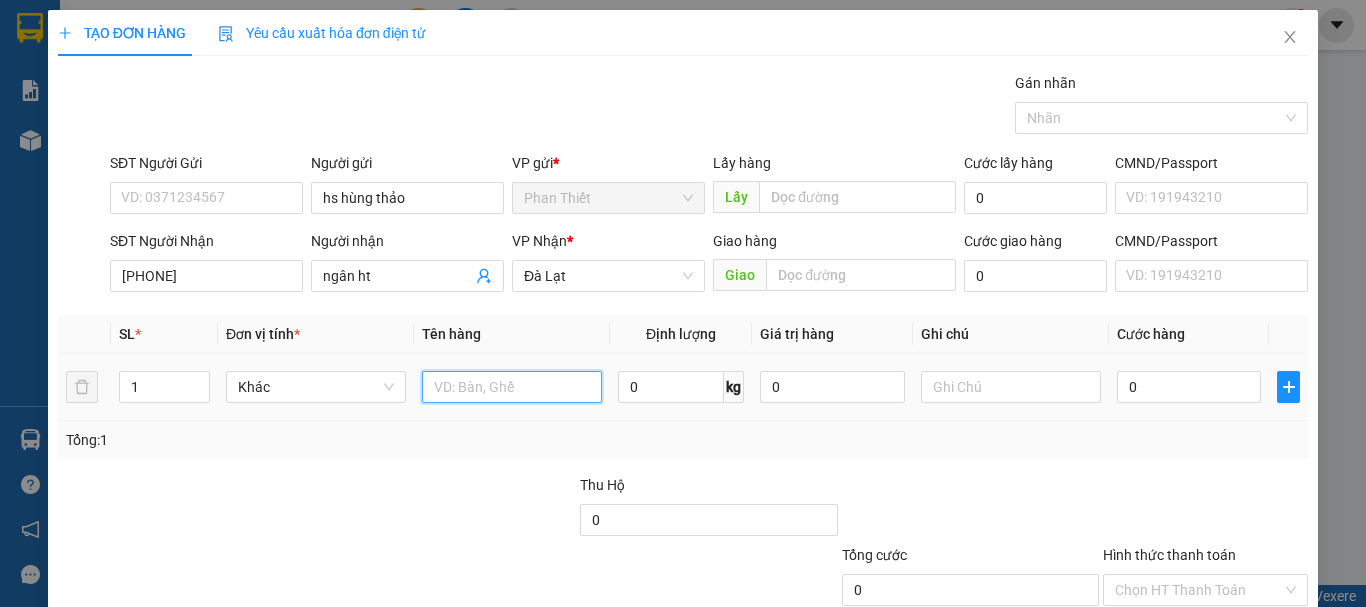 click at bounding box center (512, 387) 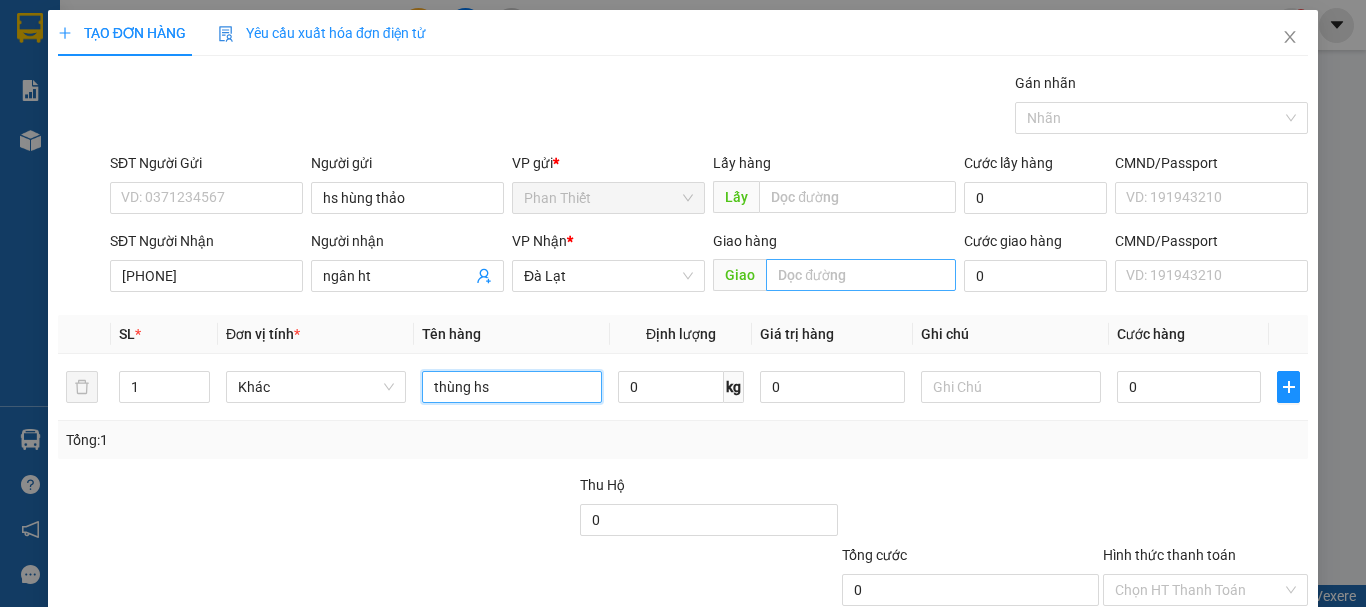 type on "thùng hs" 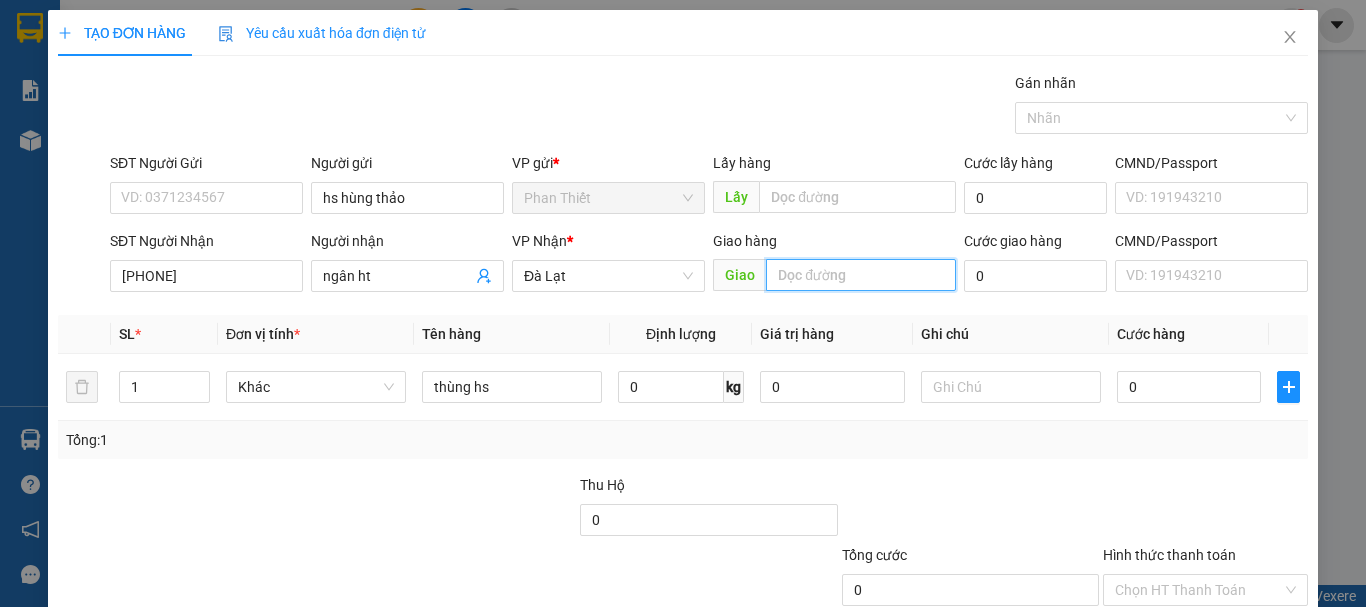 click at bounding box center [861, 275] 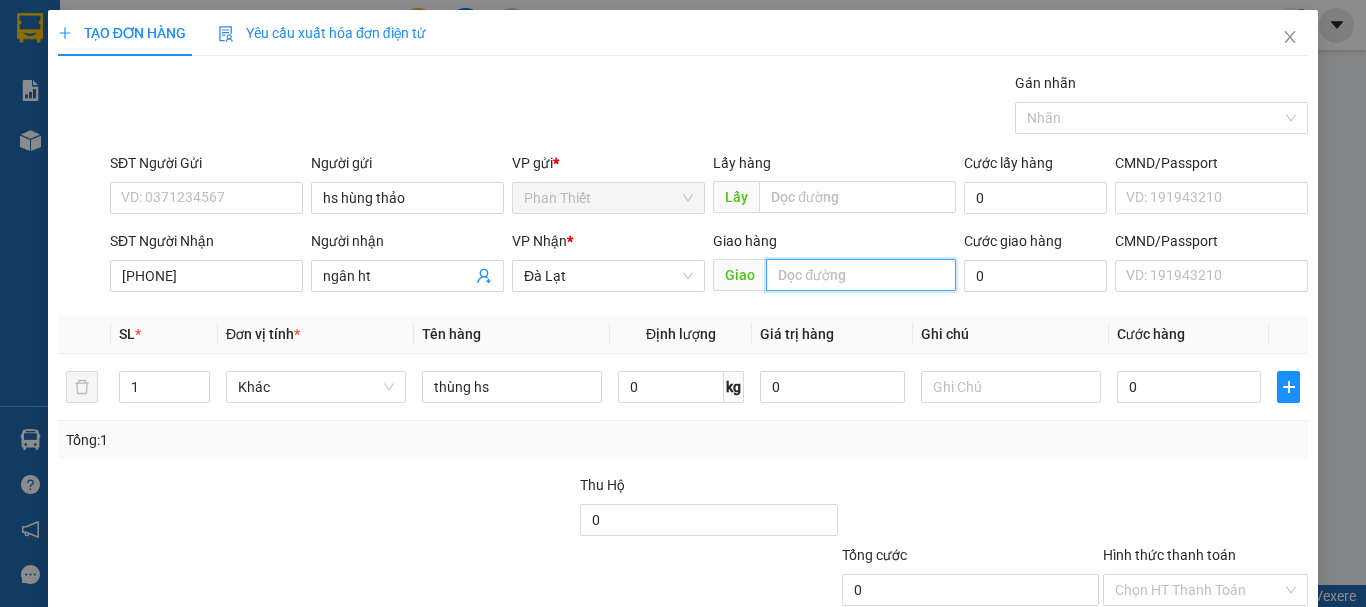 type on "X" 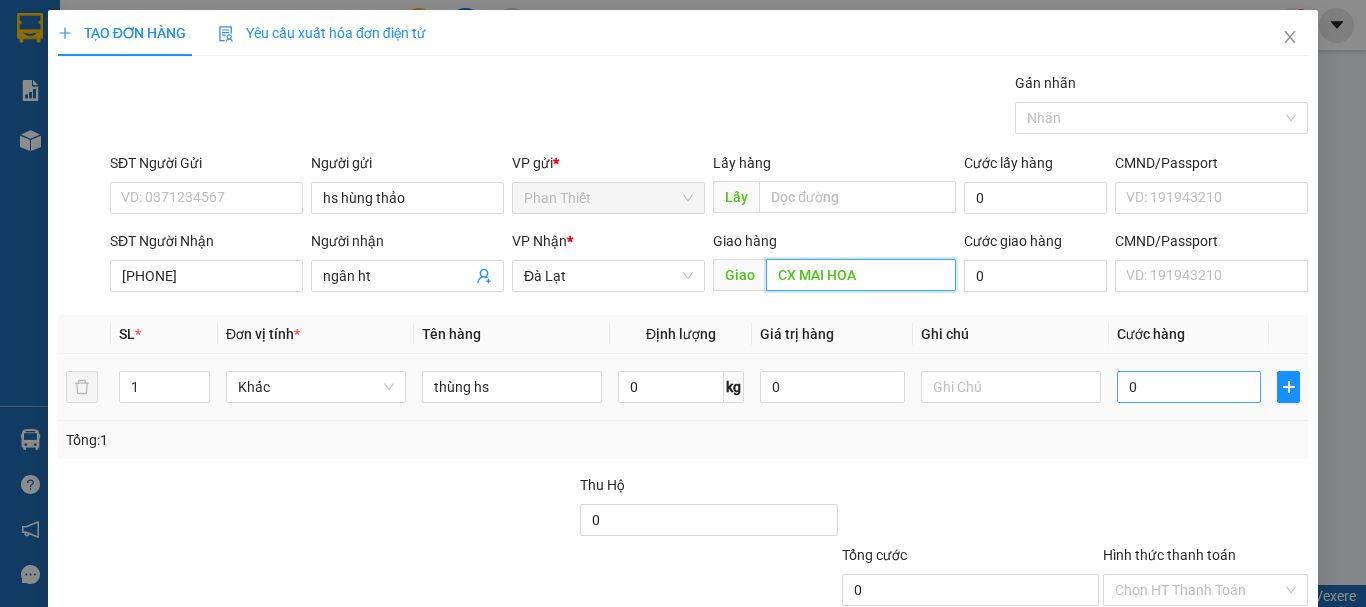 type on "CX MAI HOA" 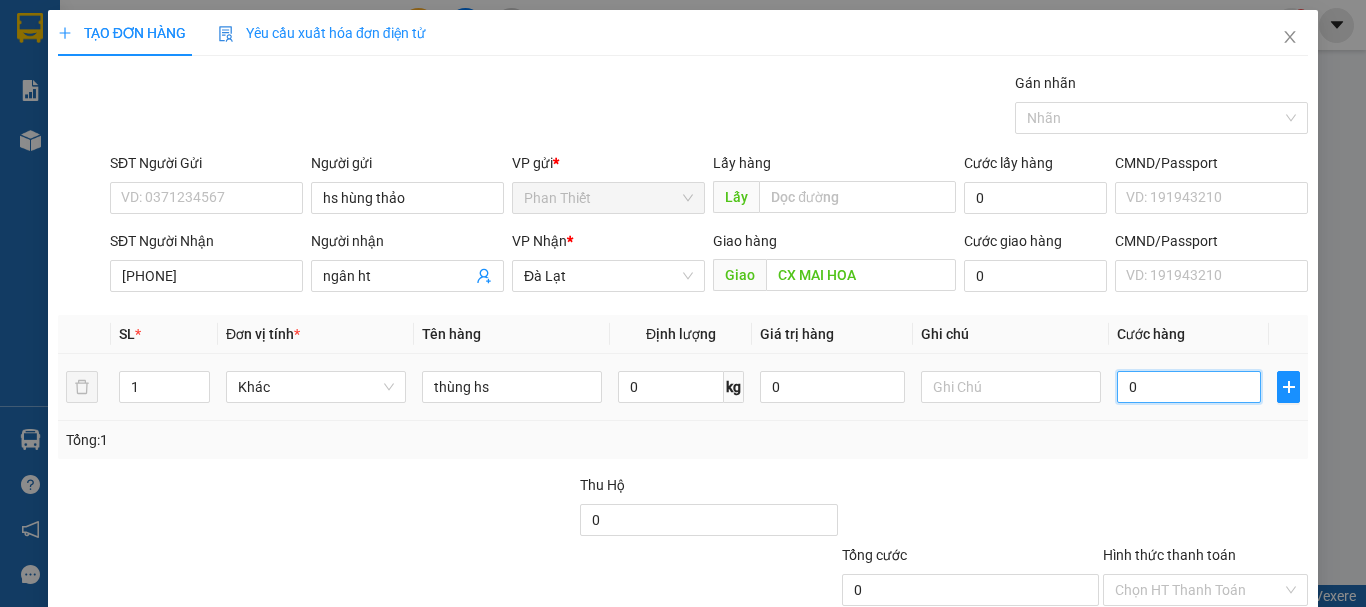 drag, startPoint x: 1126, startPoint y: 395, endPoint x: 1140, endPoint y: 368, distance: 30.413813 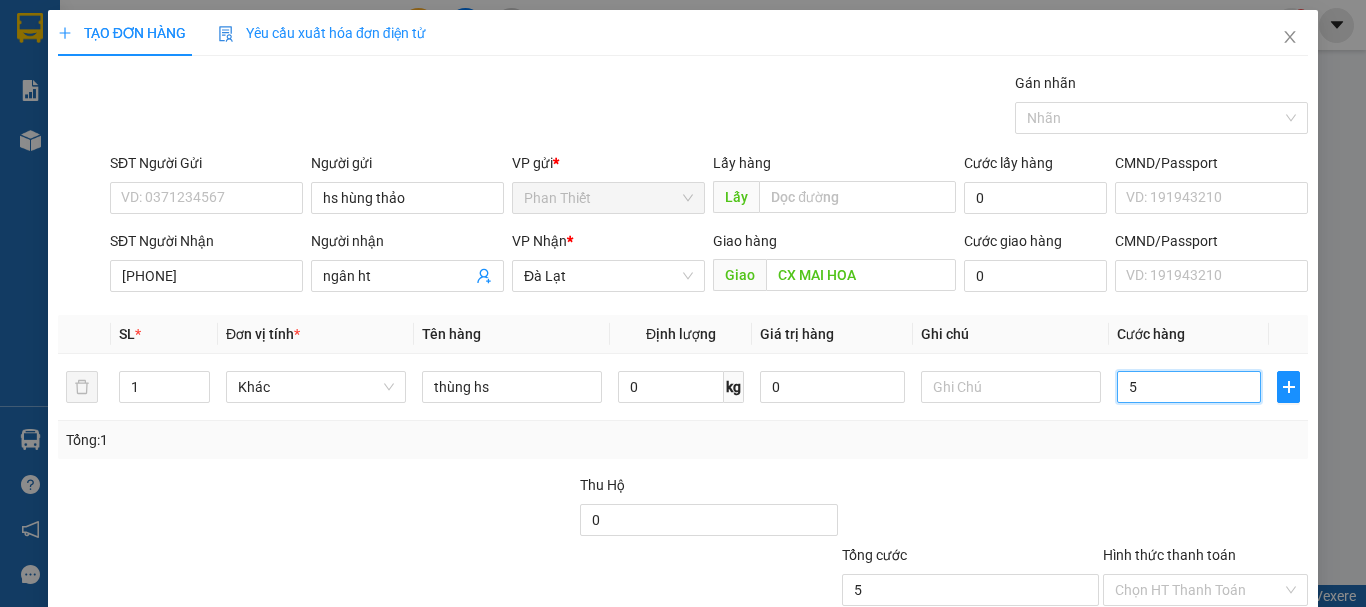 type on "5" 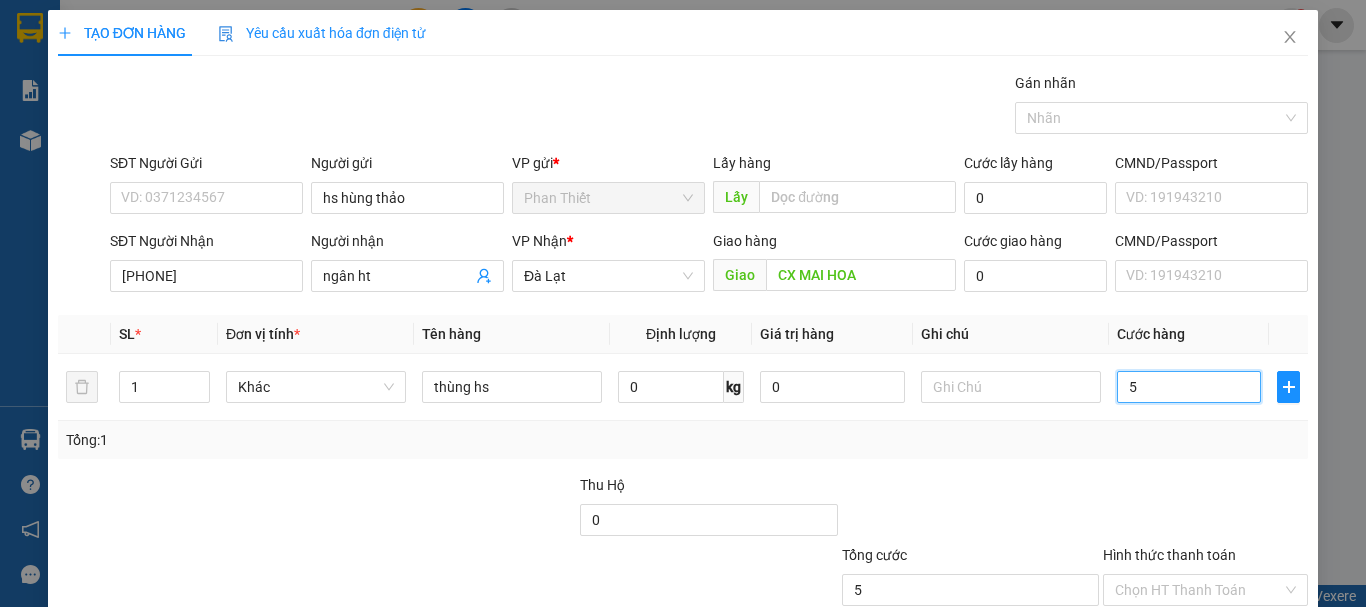 type on "5" 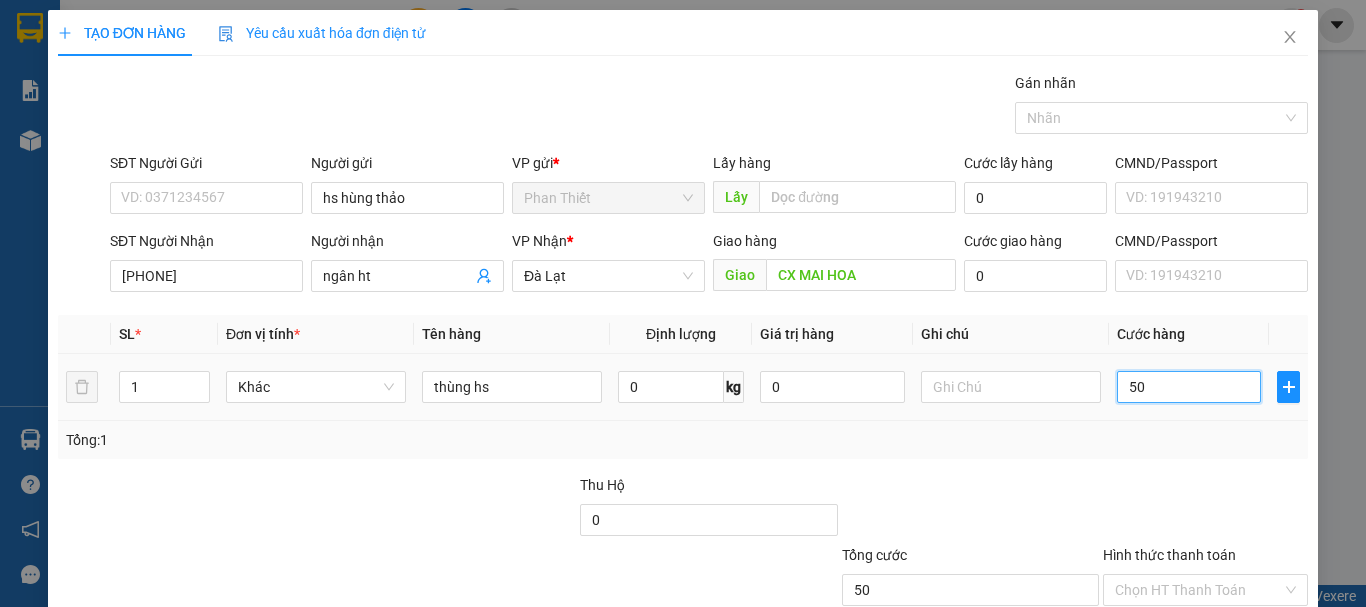 drag, startPoint x: 1191, startPoint y: 402, endPoint x: 1175, endPoint y: 418, distance: 22.627417 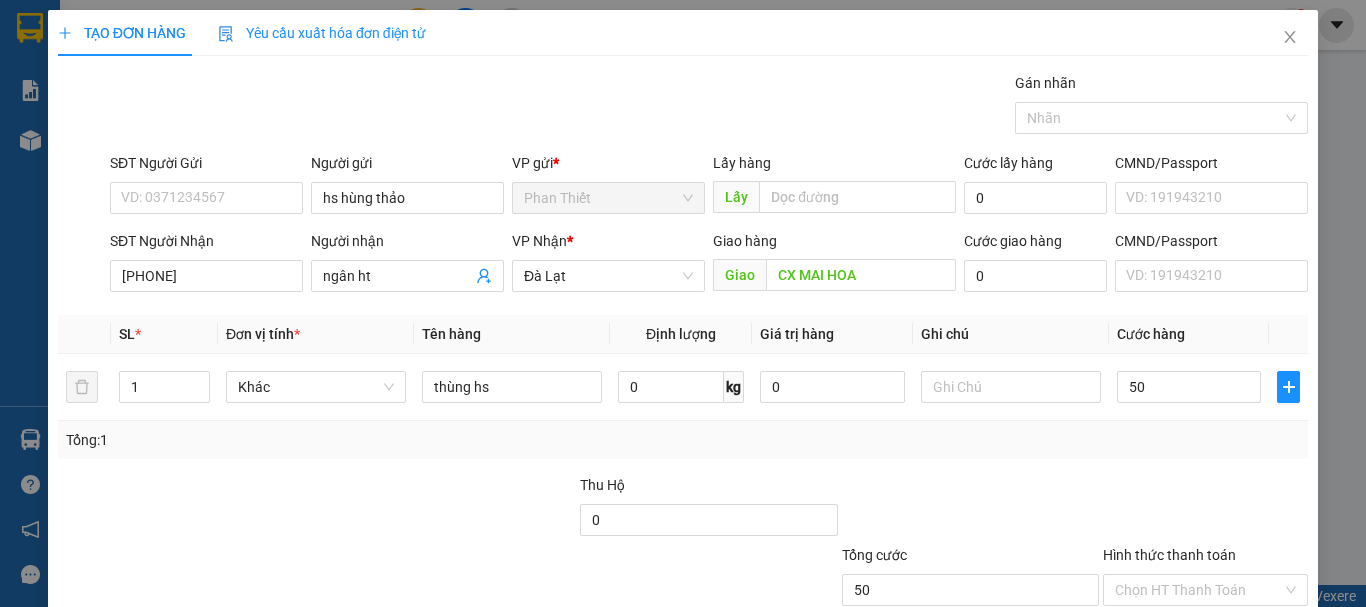 type on "50.000" 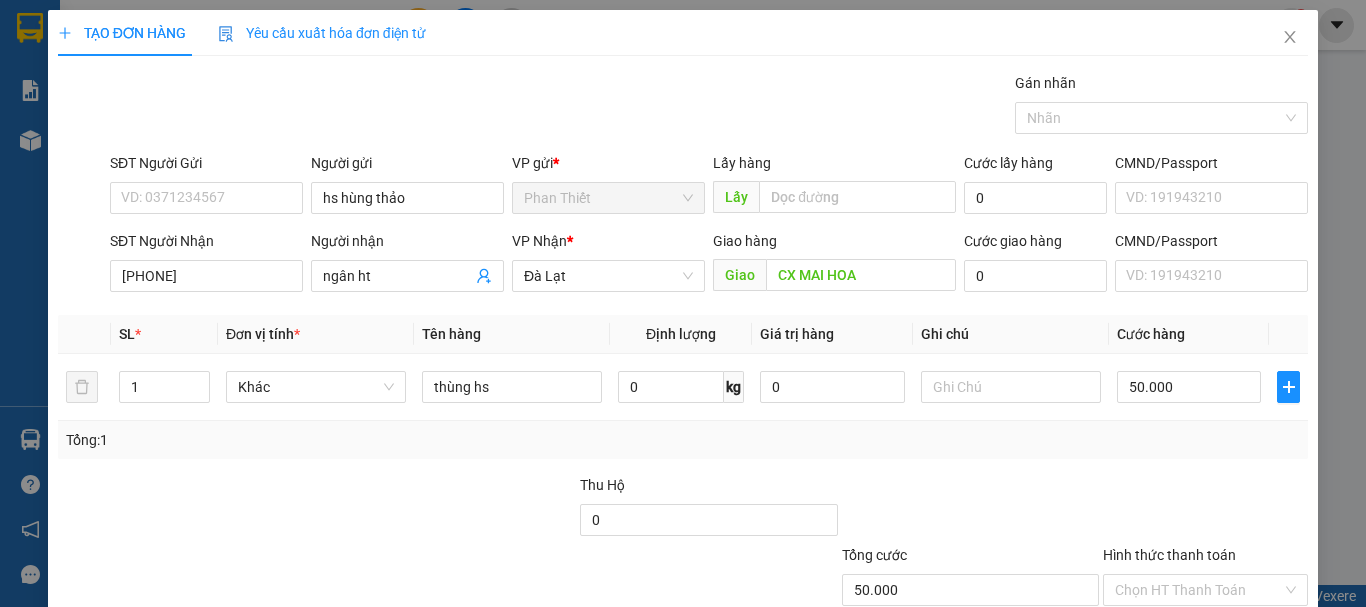 click on "Tổng:  1" at bounding box center [683, 440] 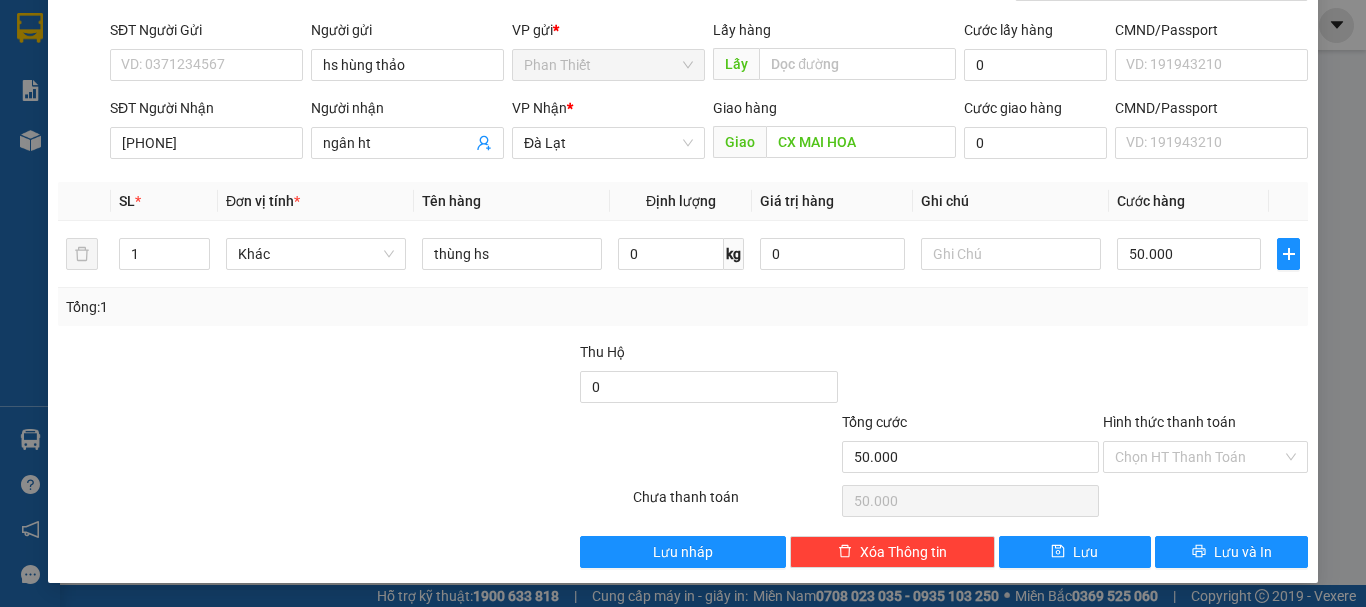 drag, startPoint x: 1070, startPoint y: 314, endPoint x: 973, endPoint y: 317, distance: 97.04638 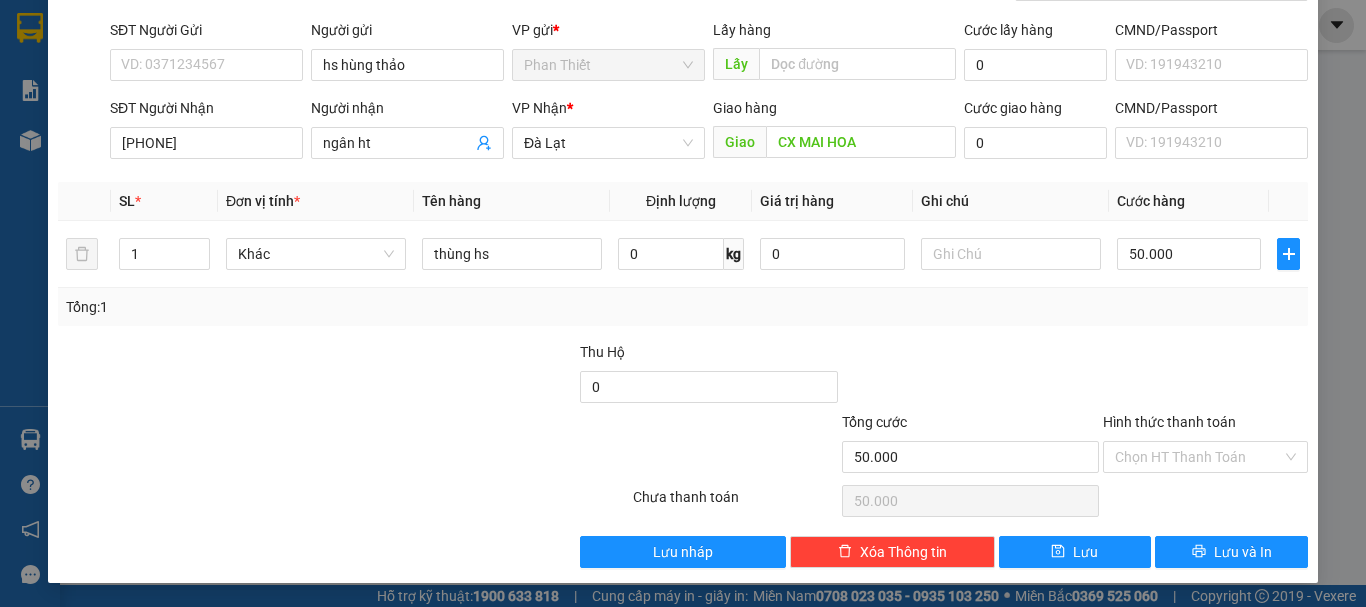 click on "Tổng:  1" at bounding box center (683, 307) 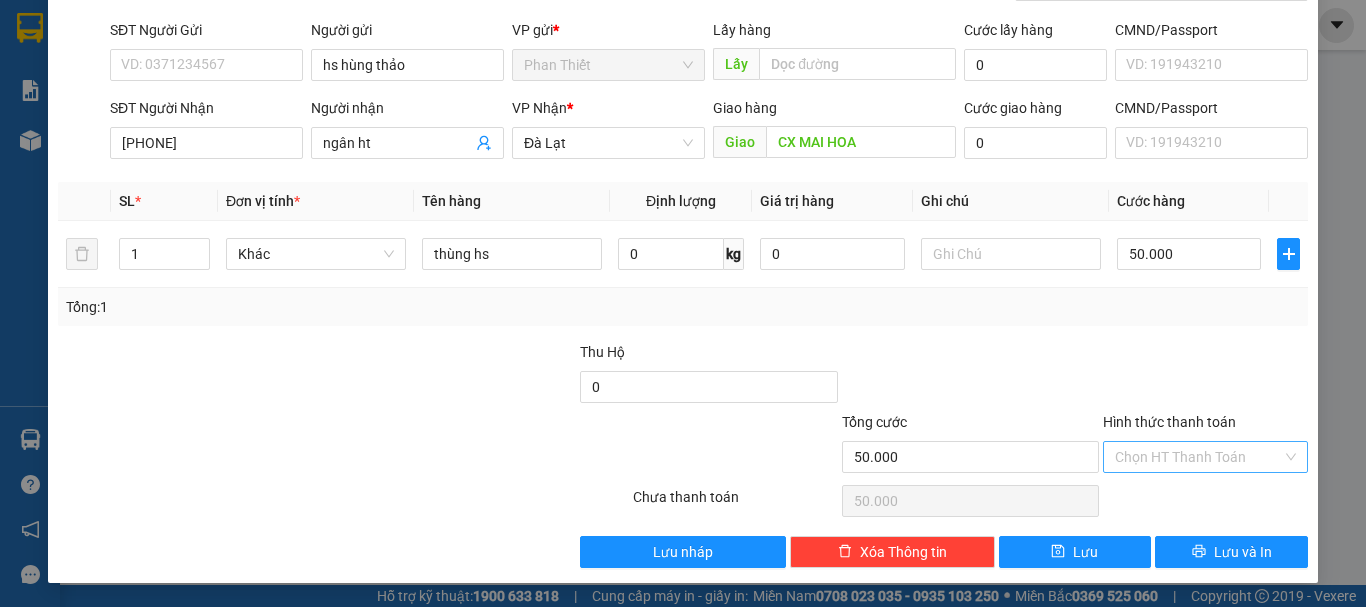click on "Hình thức thanh toán" at bounding box center (1198, 457) 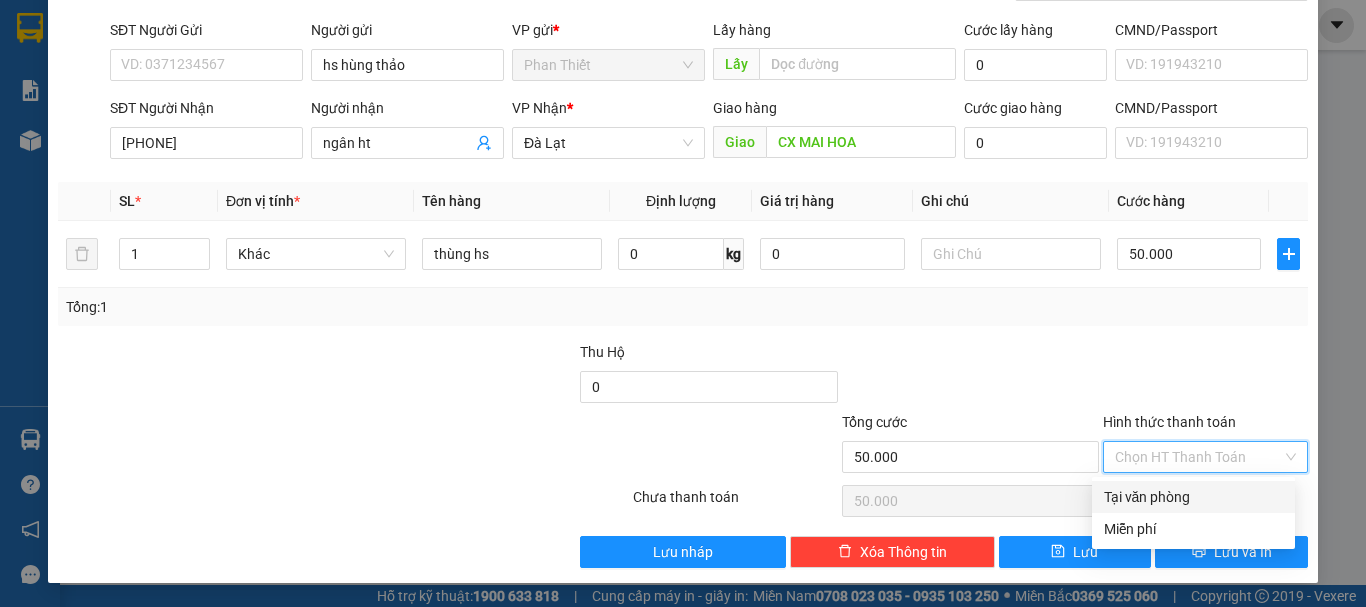 click on "Tại văn phòng" at bounding box center [1193, 497] 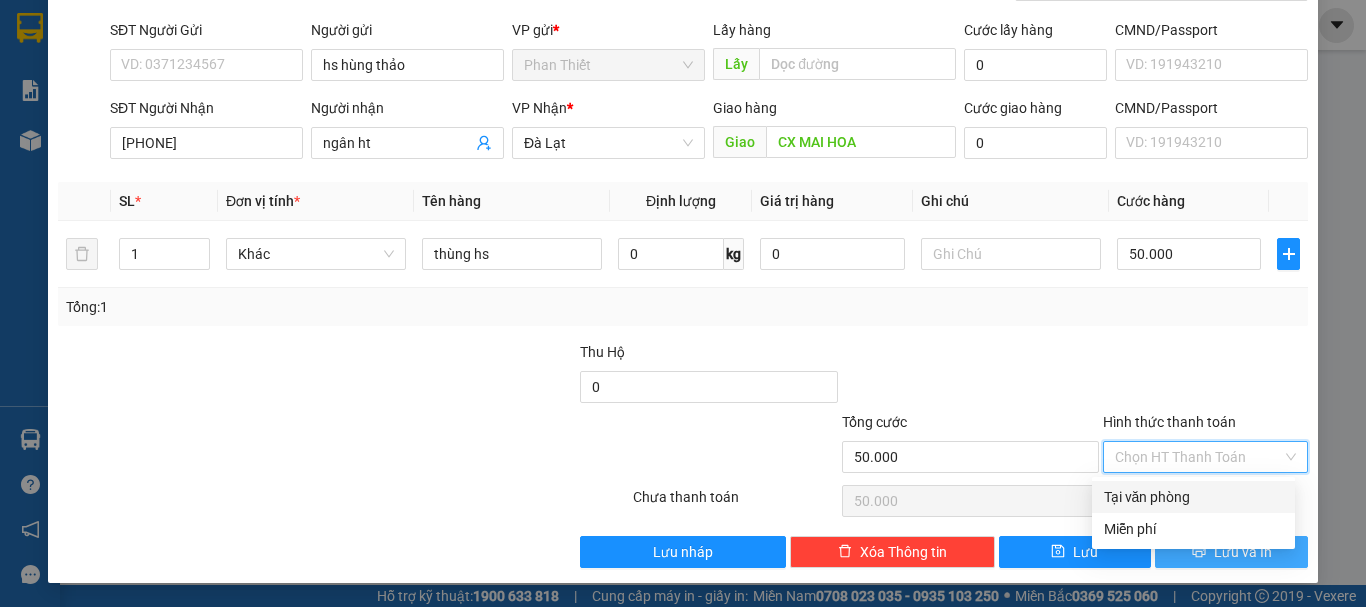 type on "0" 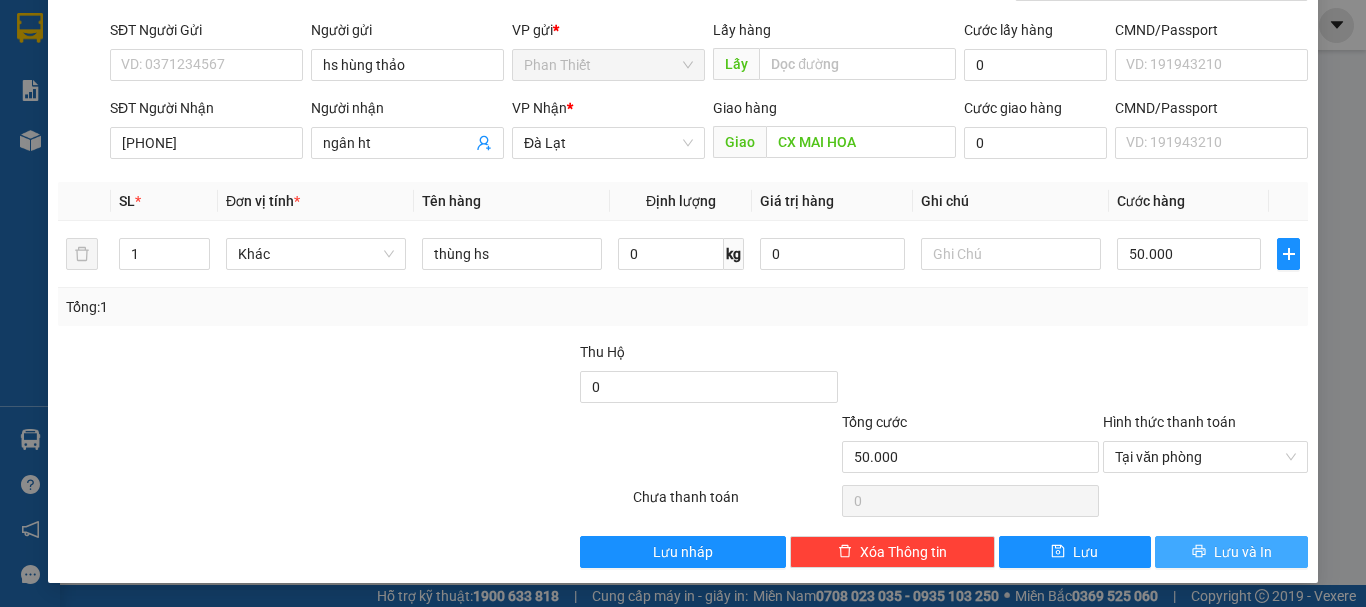 drag, startPoint x: 1241, startPoint y: 559, endPoint x: 1214, endPoint y: 551, distance: 28.160255 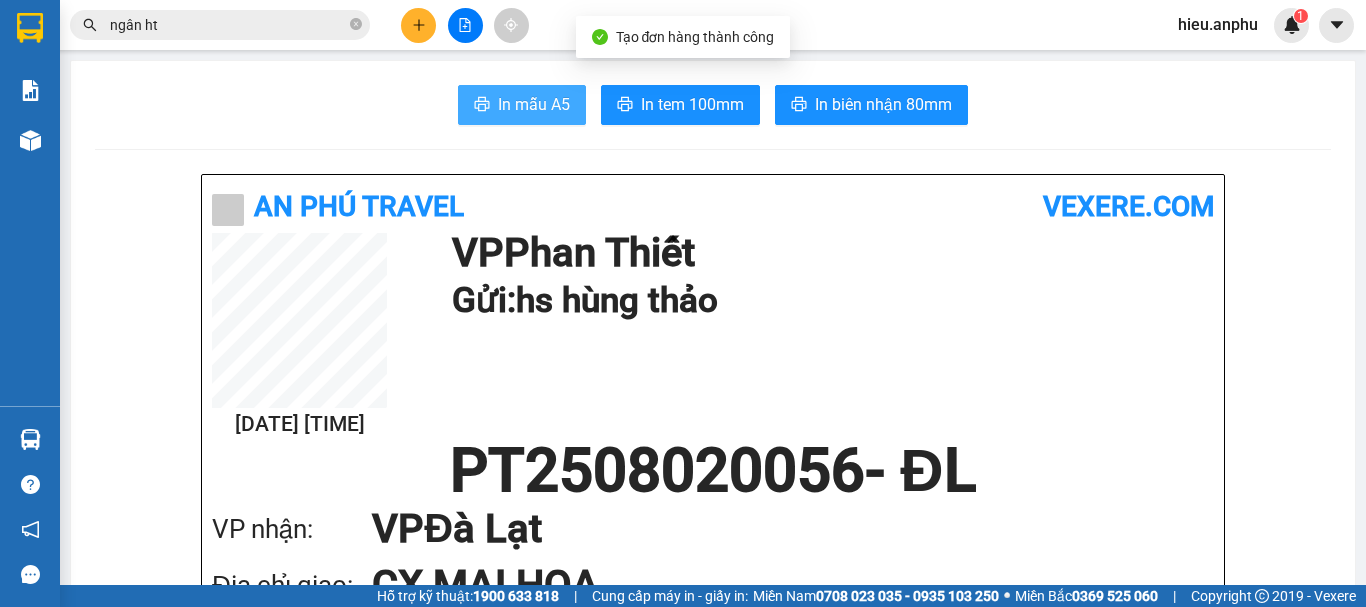 drag, startPoint x: 542, startPoint y: 99, endPoint x: 495, endPoint y: 103, distance: 47.169907 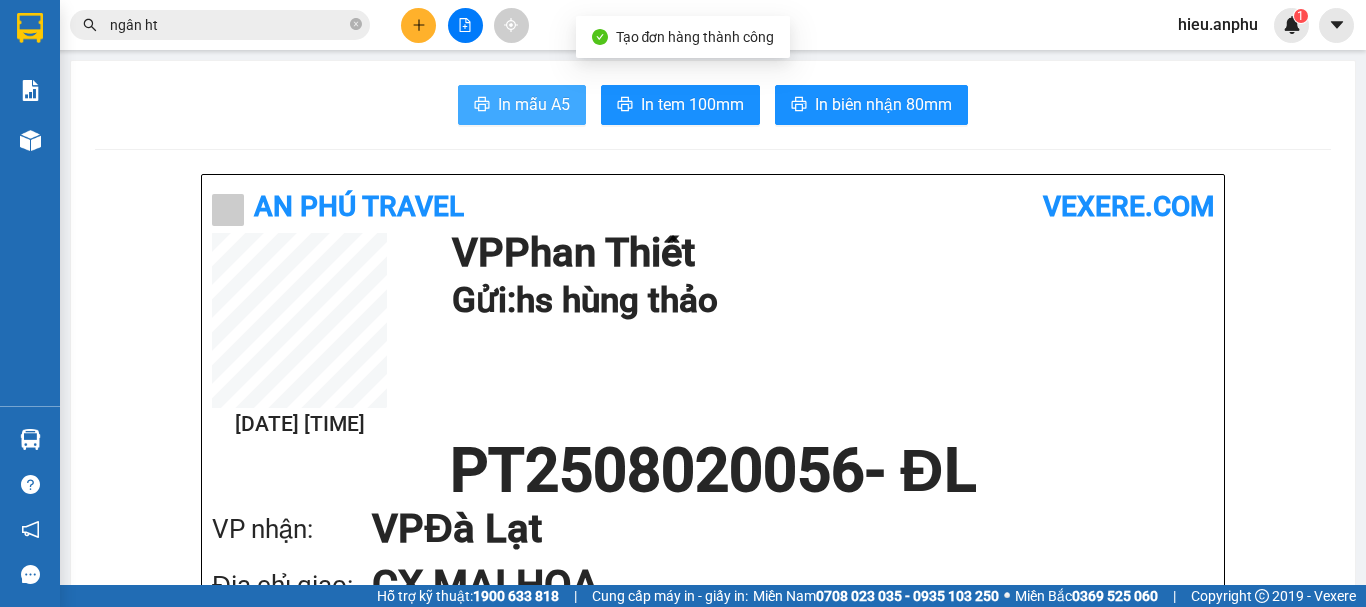 scroll, scrollTop: 0, scrollLeft: 0, axis: both 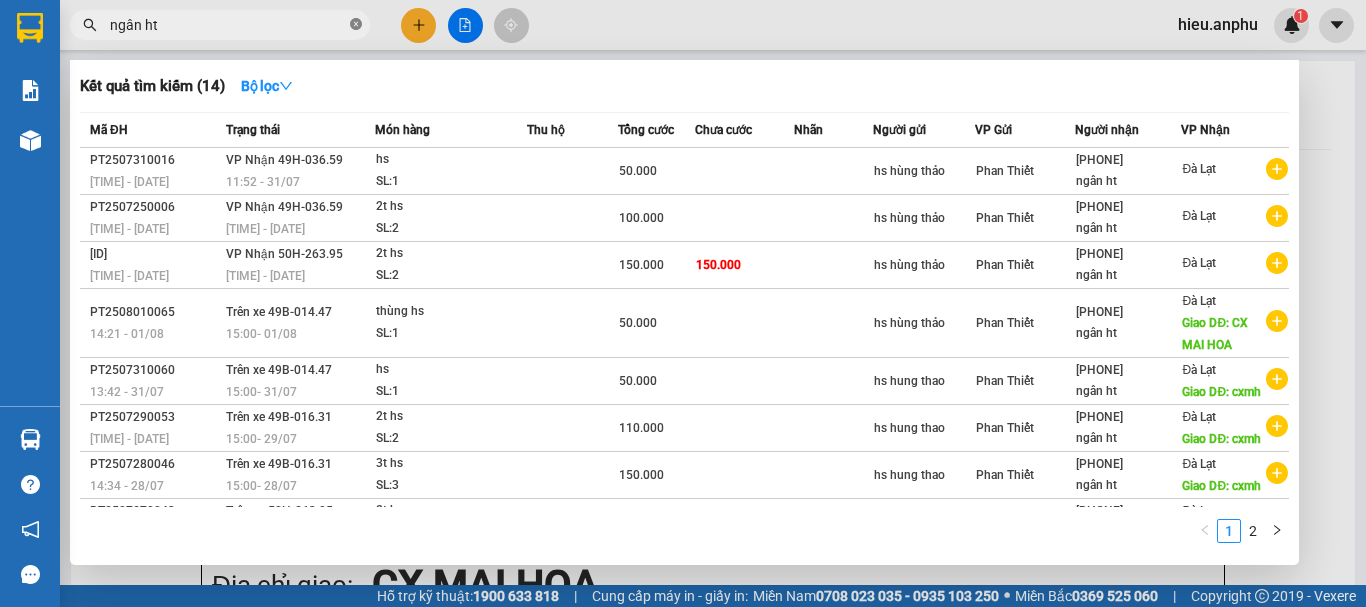 drag, startPoint x: 357, startPoint y: 27, endPoint x: 259, endPoint y: 16, distance: 98.61542 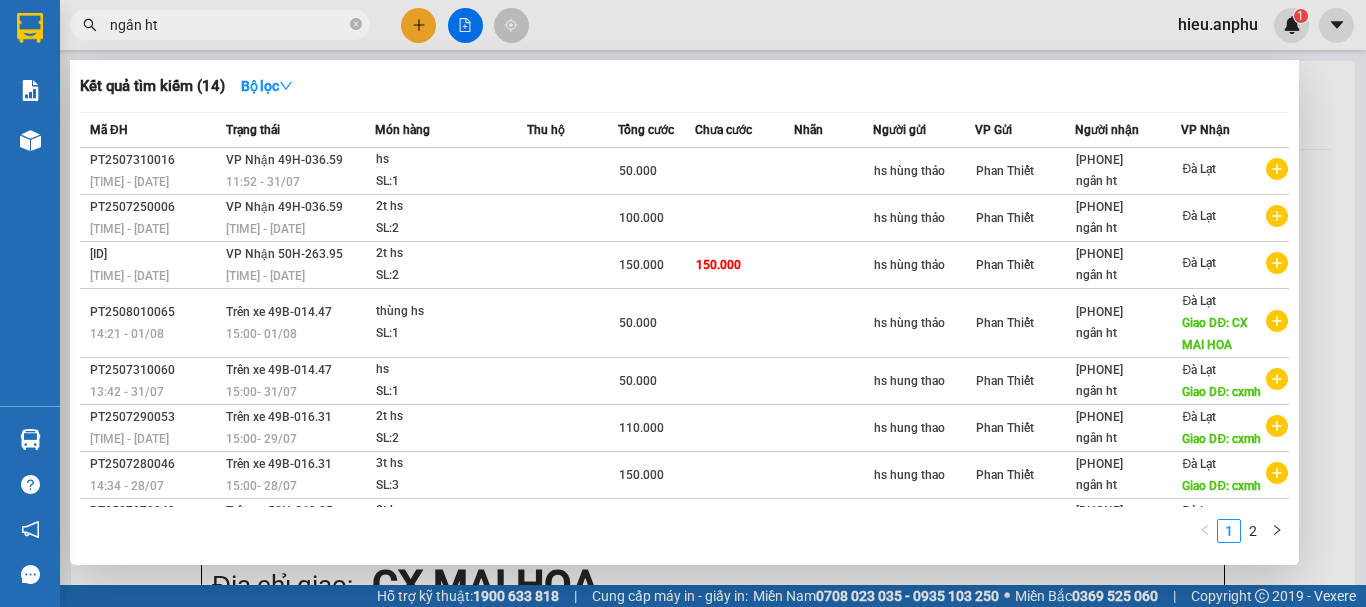 click 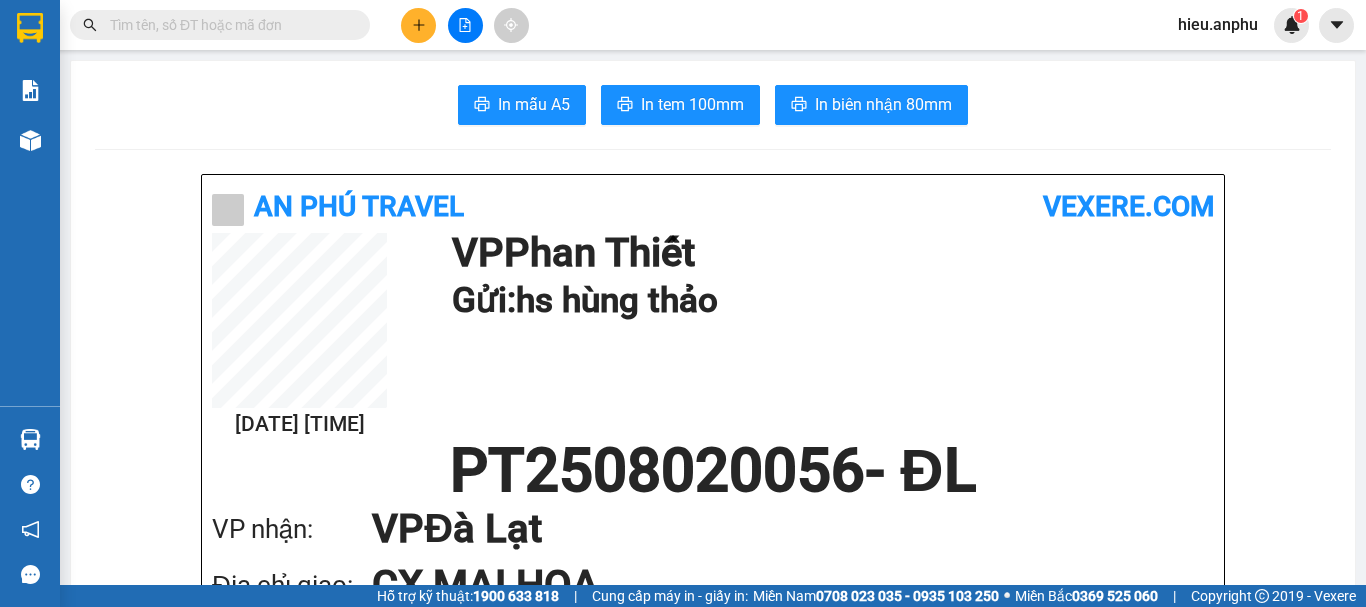 click at bounding box center (228, 25) 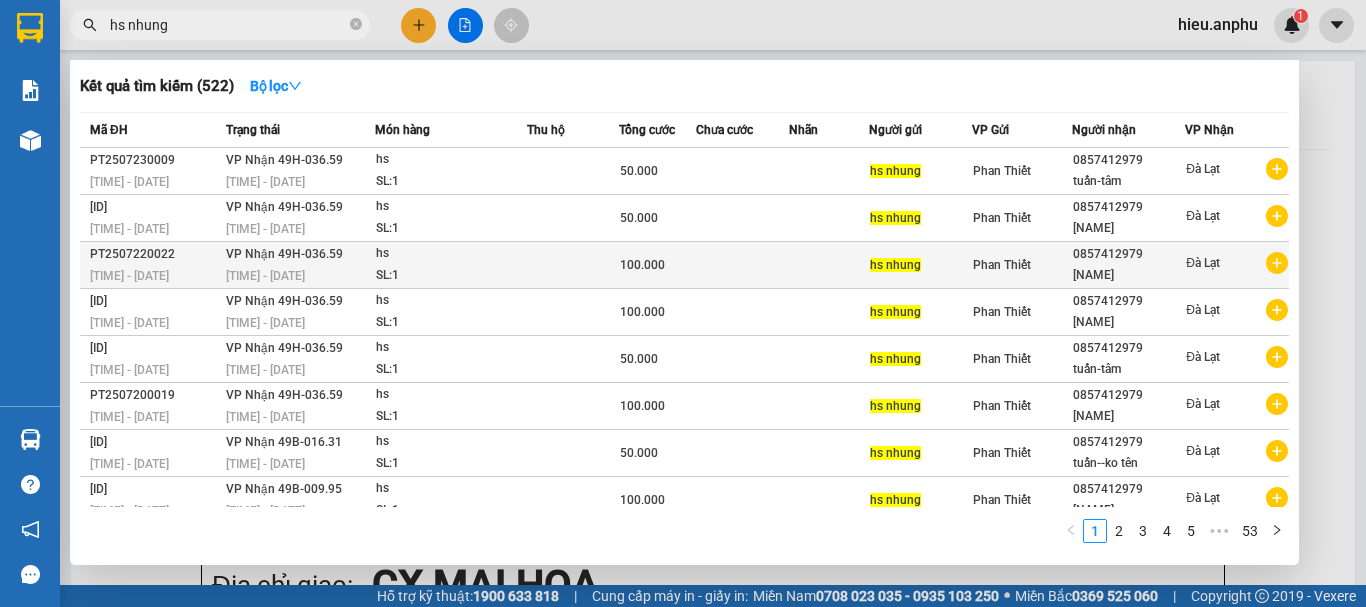 type on "hs nhung" 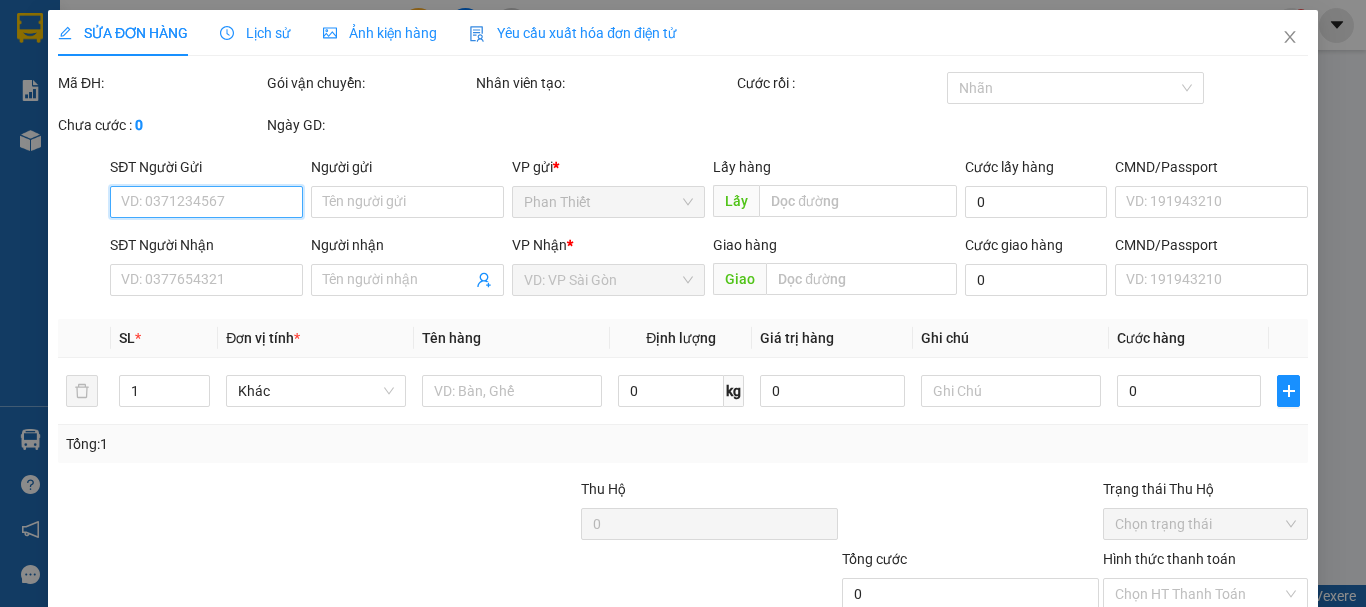 type on "hs nhung" 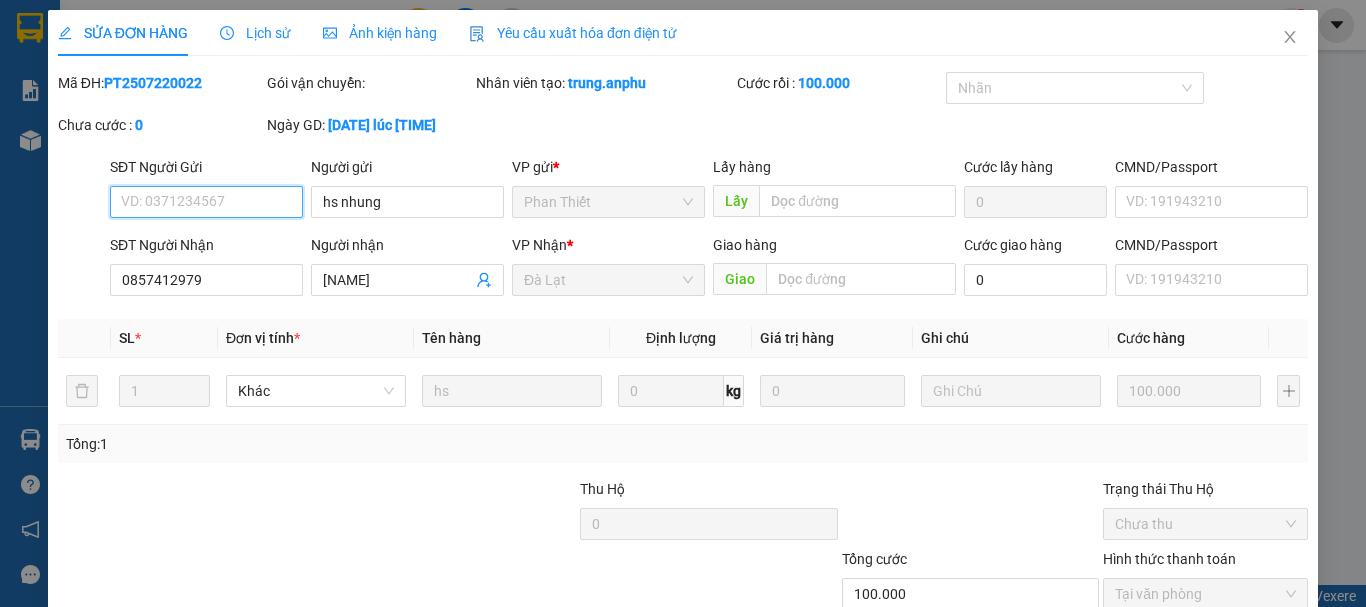 scroll, scrollTop: 137, scrollLeft: 0, axis: vertical 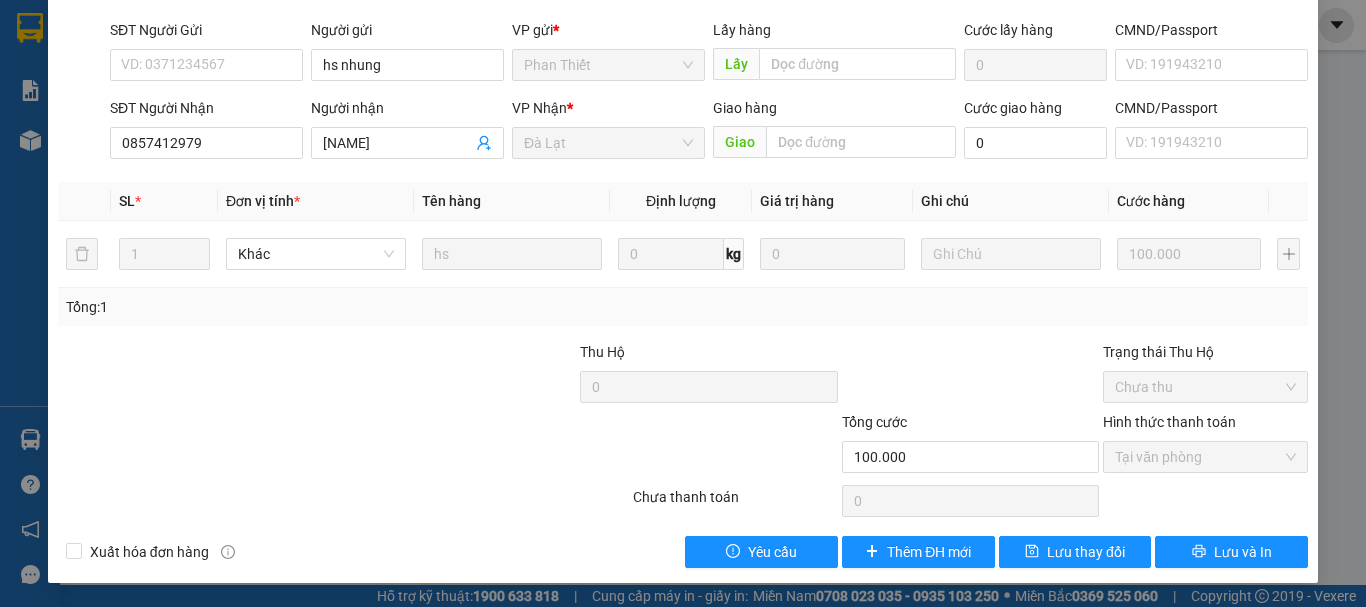 click on "Total Paid Fee 100.000 Total UnPaid Fee 0 Cash Collection Total Fee Mã ĐH:  PT2507220022 Gói vận chuyển:   Nhân viên tạo:   trung.anphu Cước rồi :   100.000   Nhãn Chưa cước :   0 Ngày GD:   22-07-2025 lúc 07:24 SĐT Người Gửi VD: 0371234567 Người gửi hs nhung VP gửi  * Phan Thiết Lấy hàng Lấy Cước lấy hàng 0 CMND/Passport VD: 191943210 SĐT Người Nhận 0857412979 Người nhận tuấn-trường VP Nhận  * Đà Lạt Giao hàng Giao Cước giao hàng 0 CMND/Passport VD: 191943210 SL  * Đơn vị tính  * Tên hàng  Định lượng Giá trị hàng Ghi chú Cước hàng                   1 Khác hs 0 kg 0 100.000 Tổng:  1 Thu Hộ 0 Trạng thái Thu Hộ   Chưa thu Tổng cước 100.000 Hình thức thanh toán Tại văn phòng Số tiền thu trước 100.000 Chọn HT Thanh Toán Chưa thanh toán 0 Chọn HT Thanh Toán Xuất hóa đơn hàng Yêu cầu Thêm ĐH mới Lưu thay đổi Lưu và In" at bounding box center [683, 251] 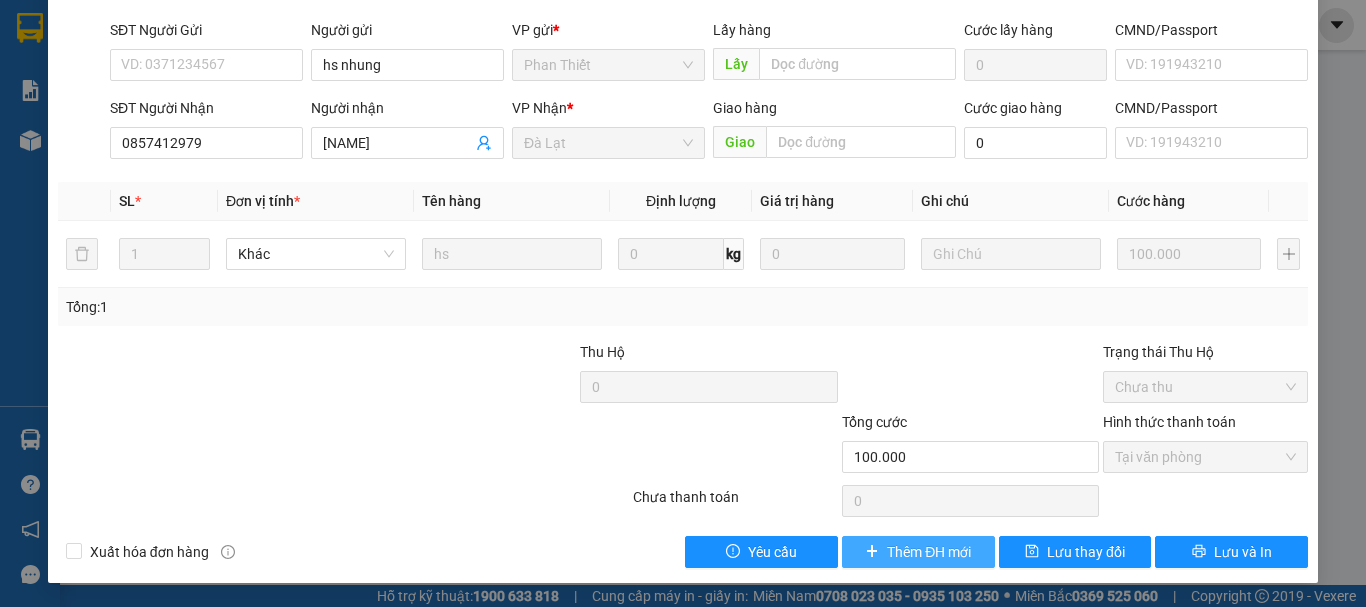 click on "Thêm ĐH mới" at bounding box center (929, 552) 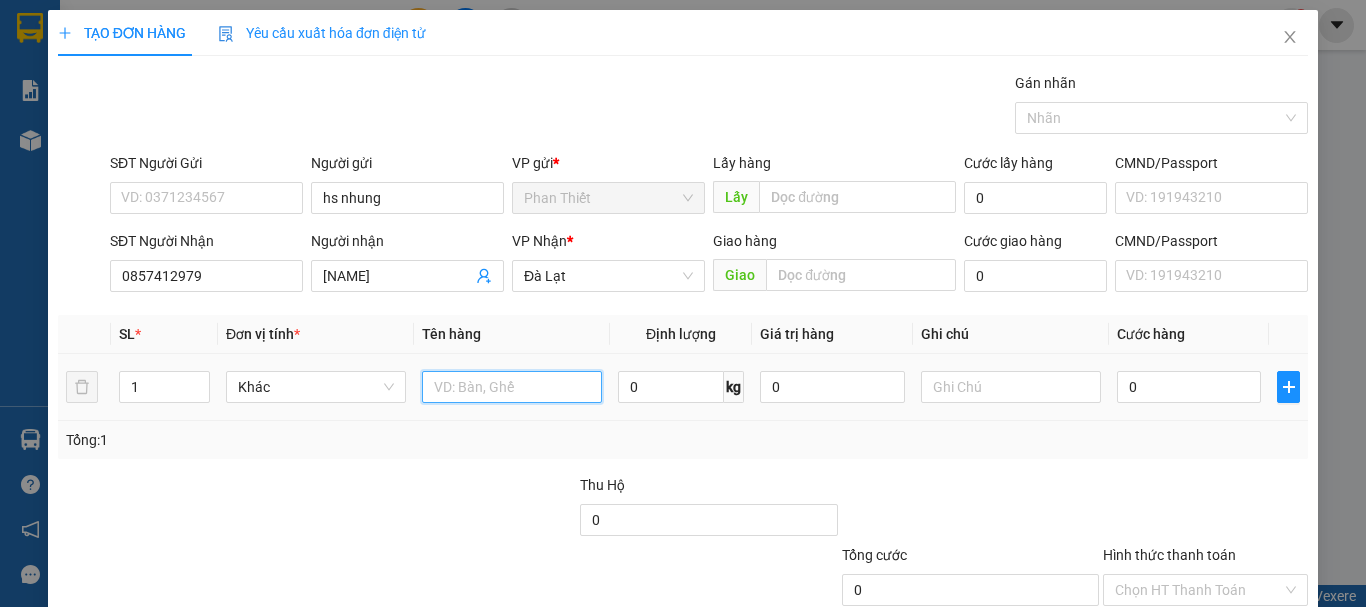 click at bounding box center (512, 387) 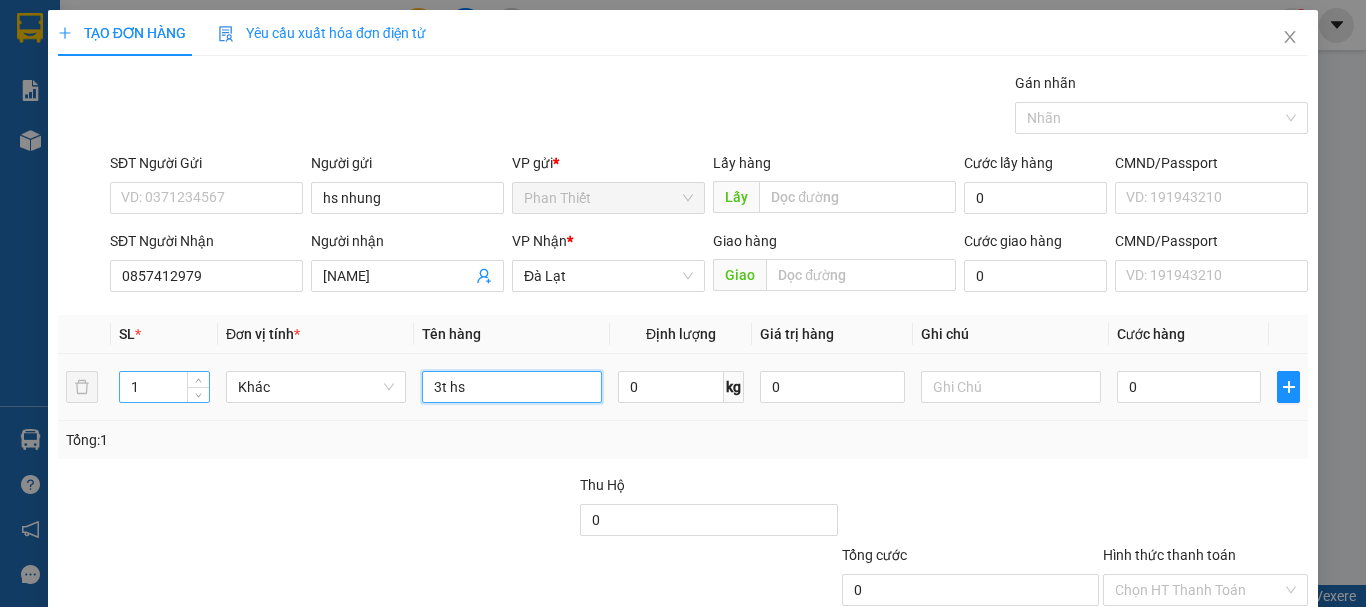 type on "3t hs" 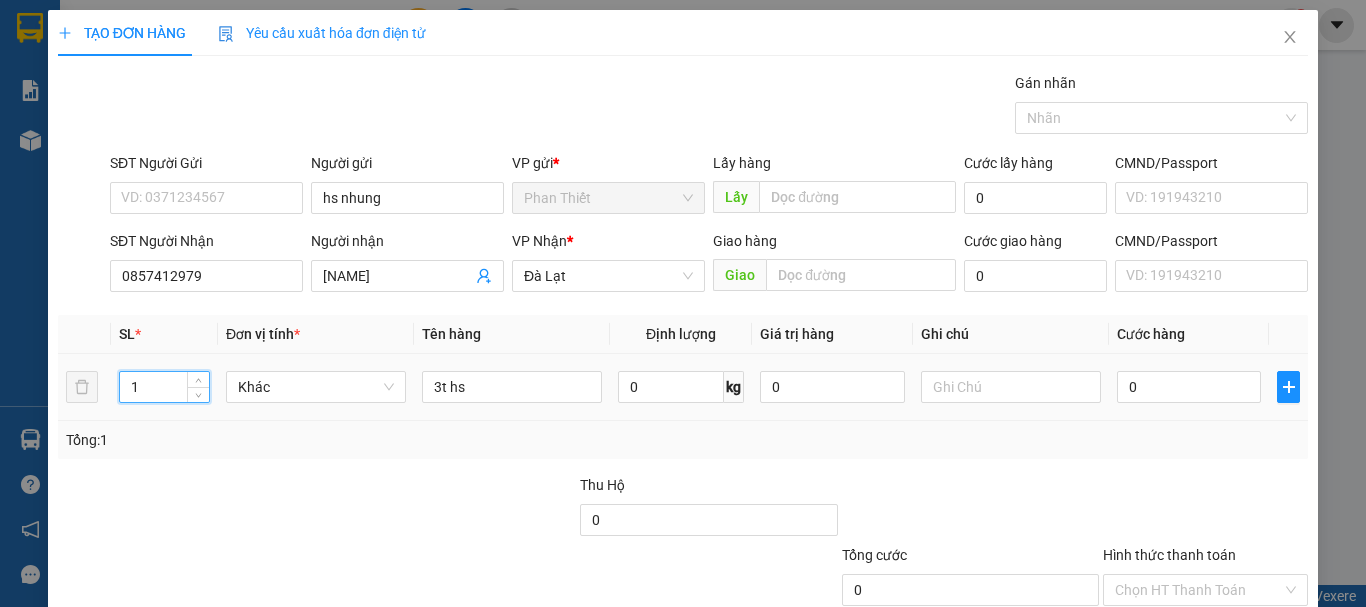 drag, startPoint x: 156, startPoint y: 383, endPoint x: 111, endPoint y: 391, distance: 45.705578 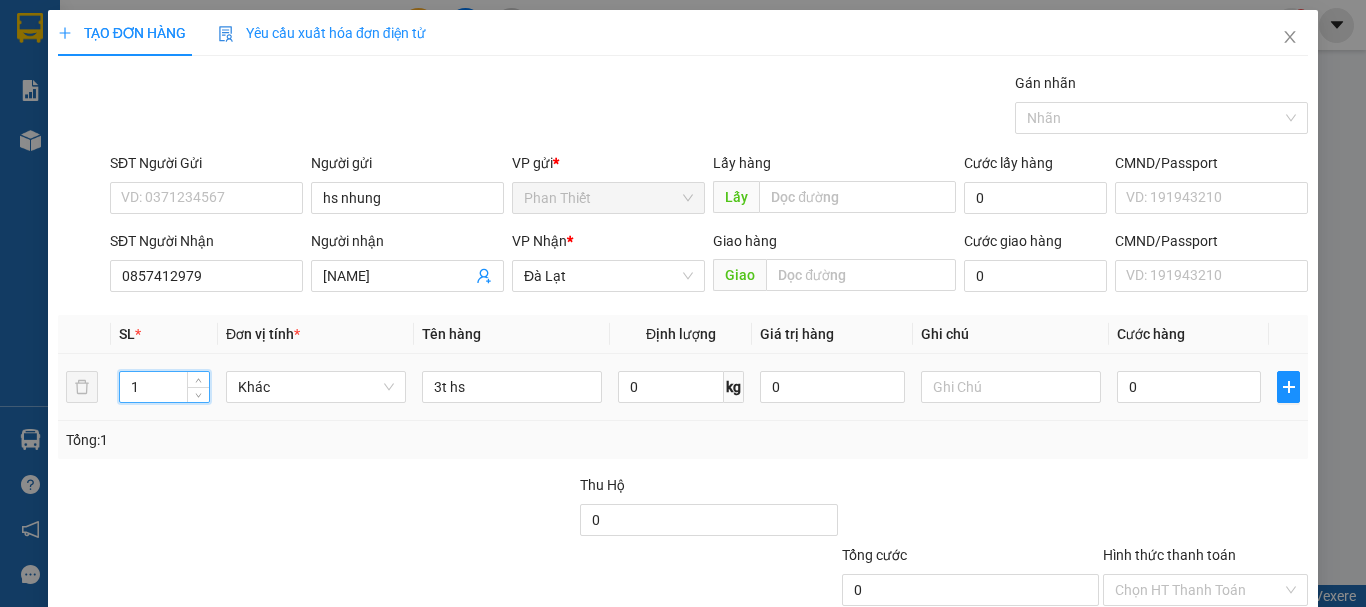 click on "1" at bounding box center [164, 387] 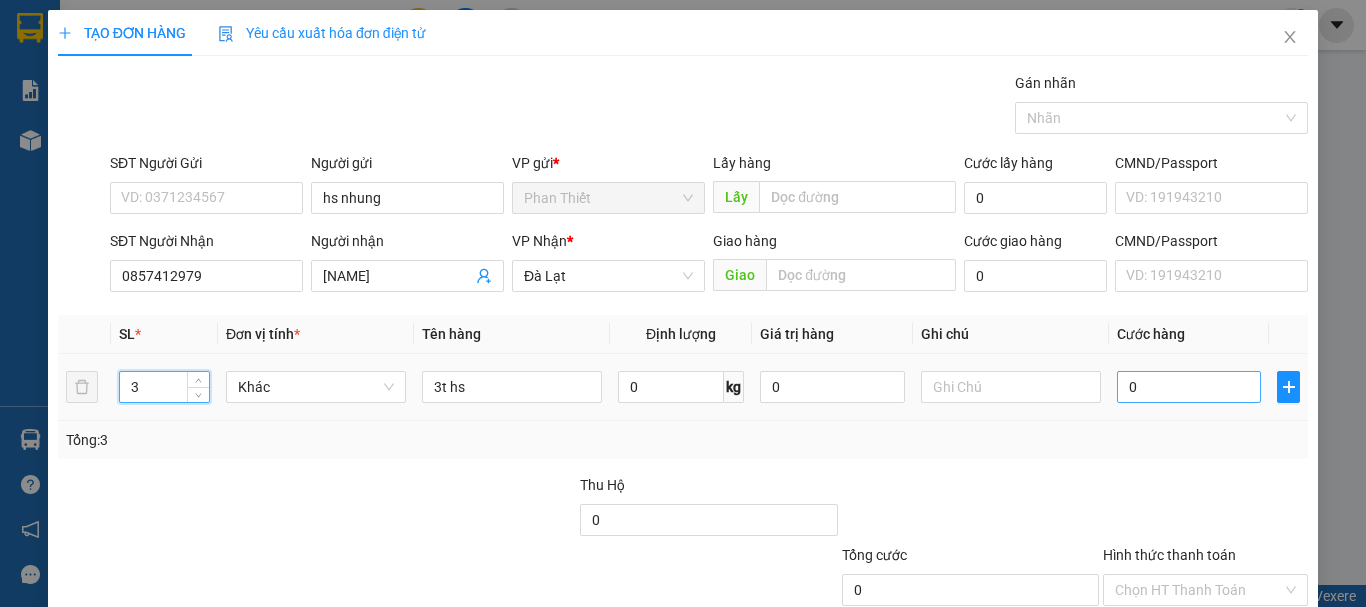 type on "3" 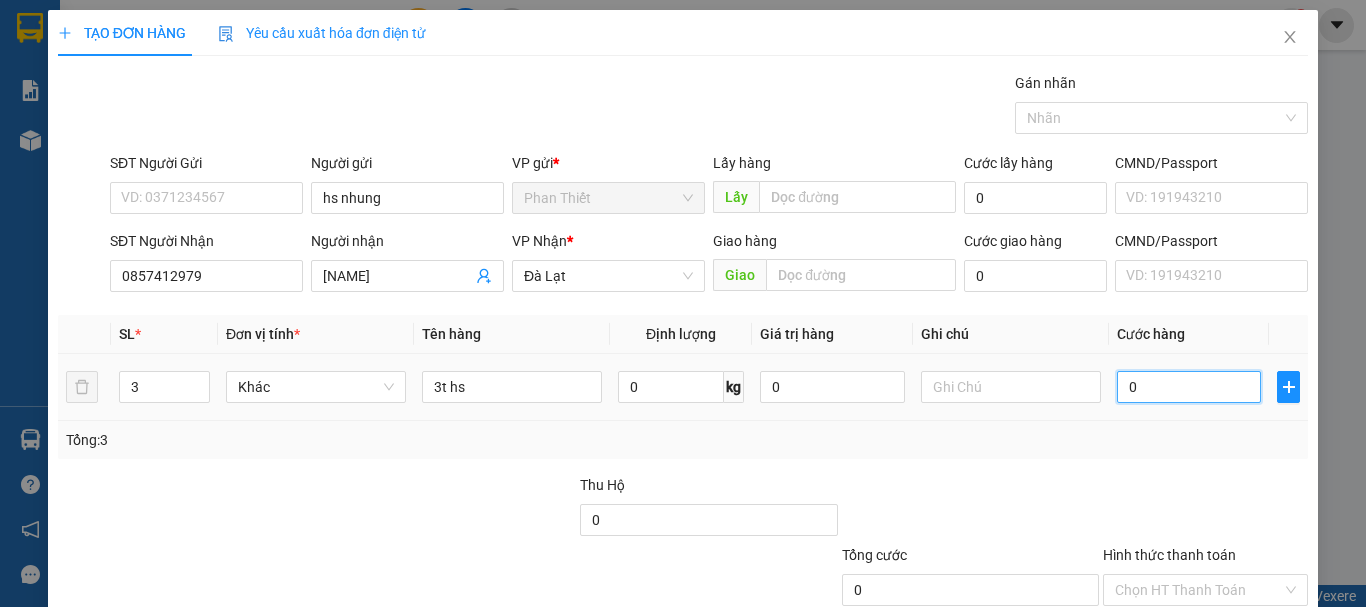 drag, startPoint x: 1155, startPoint y: 388, endPoint x: 1141, endPoint y: 386, distance: 14.142136 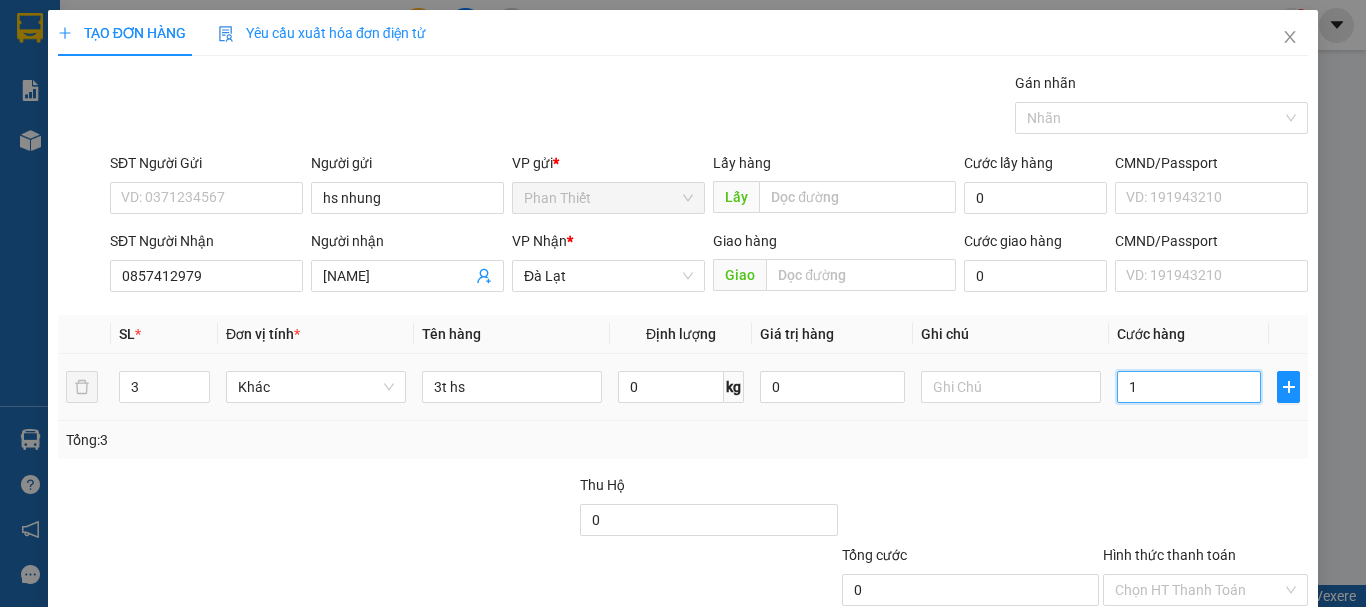 type on "1" 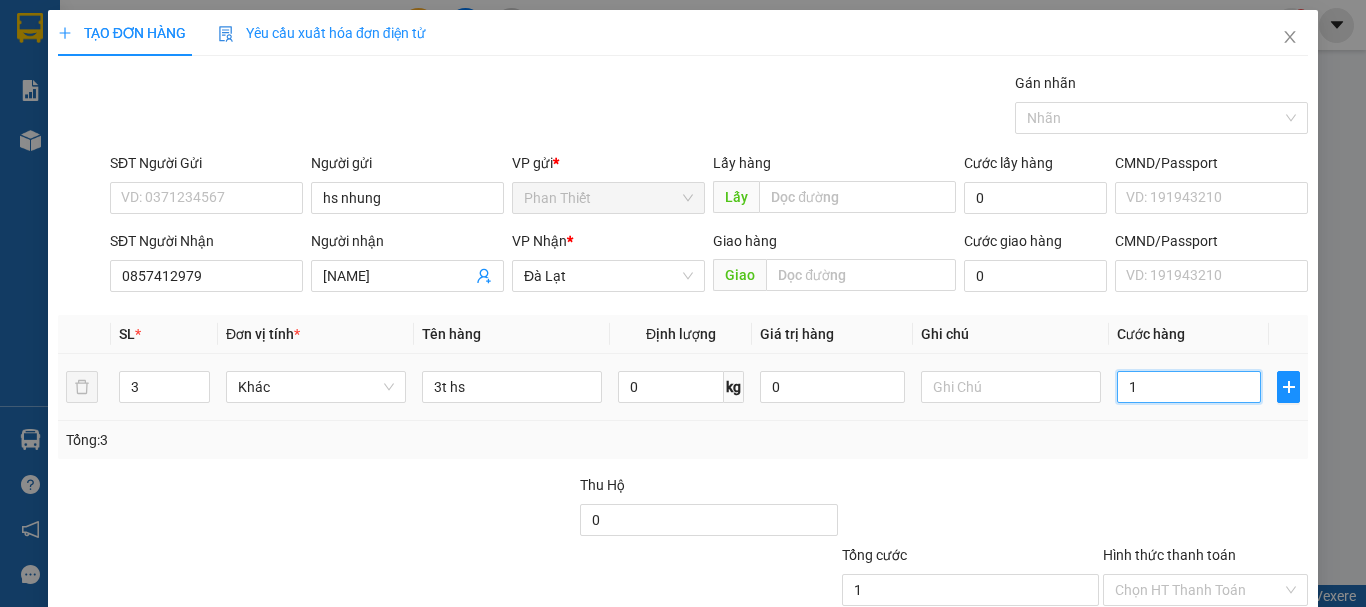 type on "1" 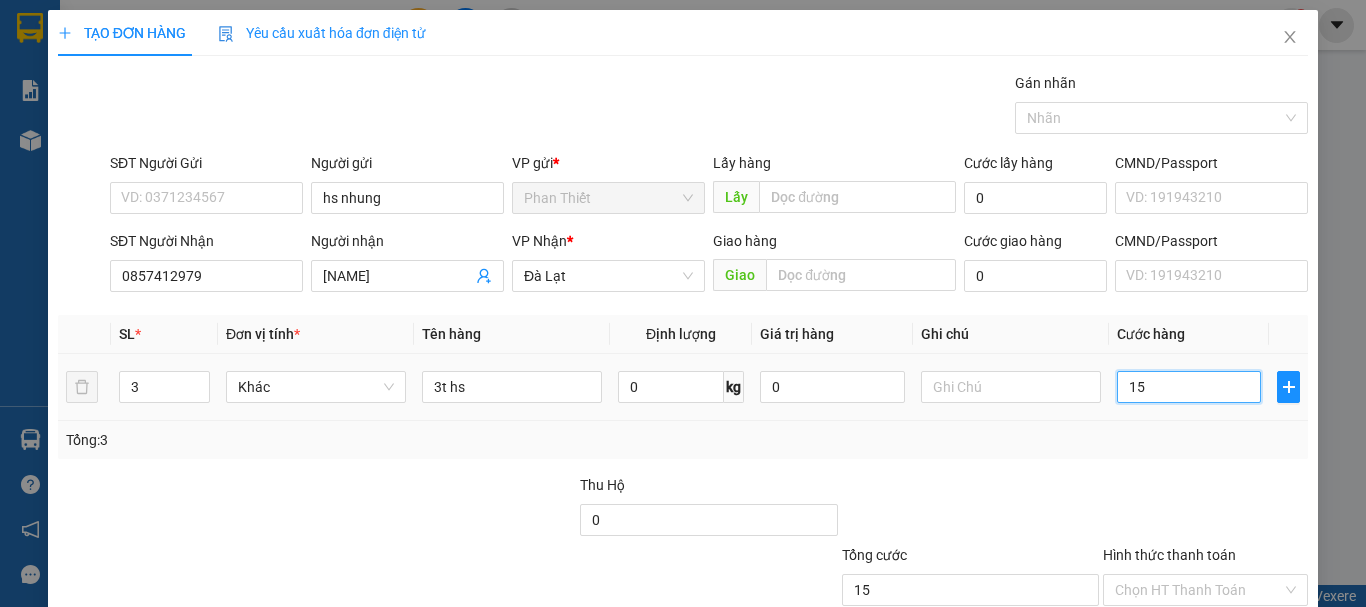 type on "150" 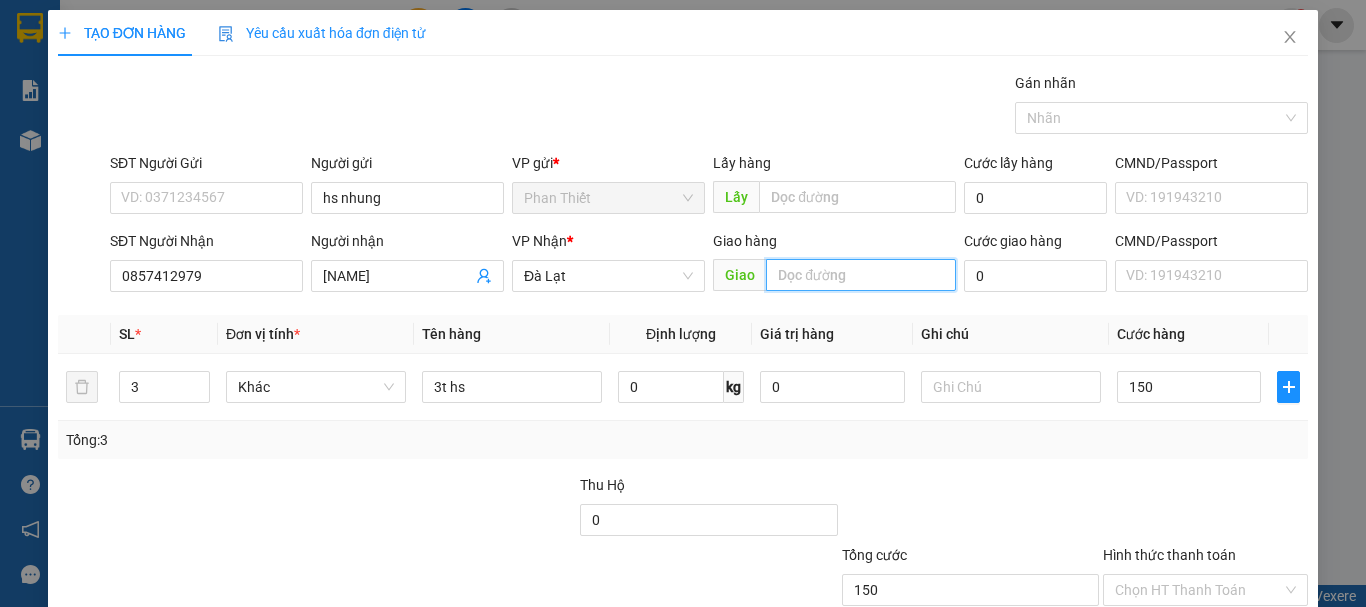 type on "150.000" 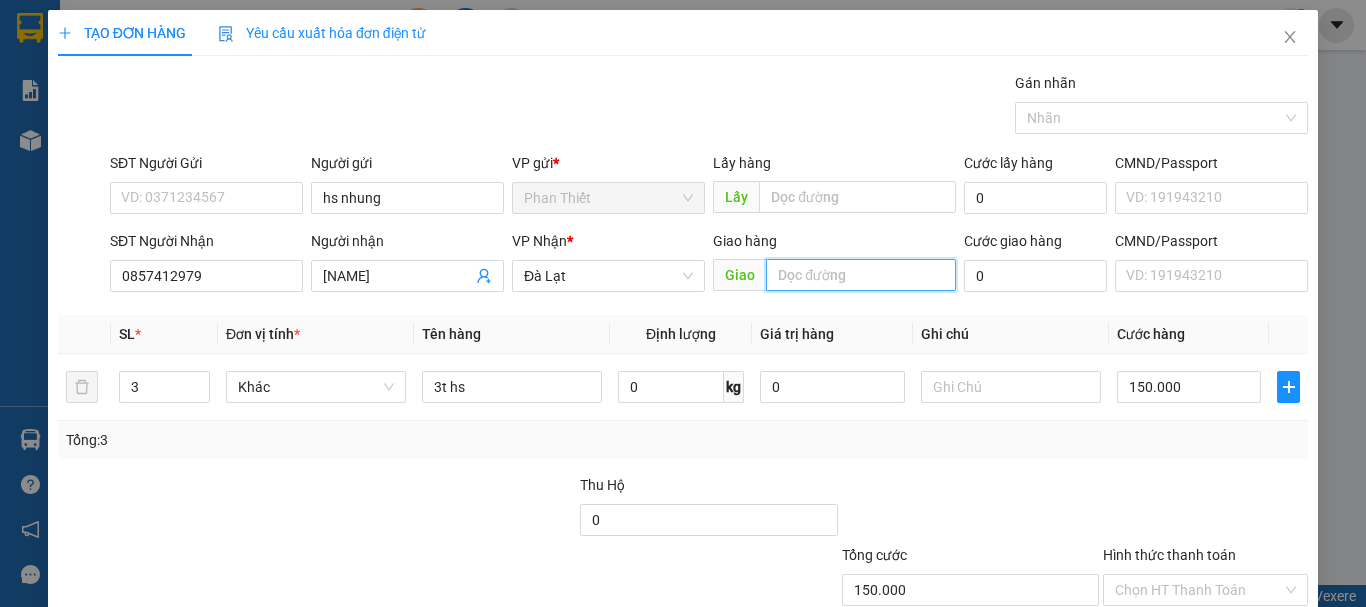 click at bounding box center (861, 275) 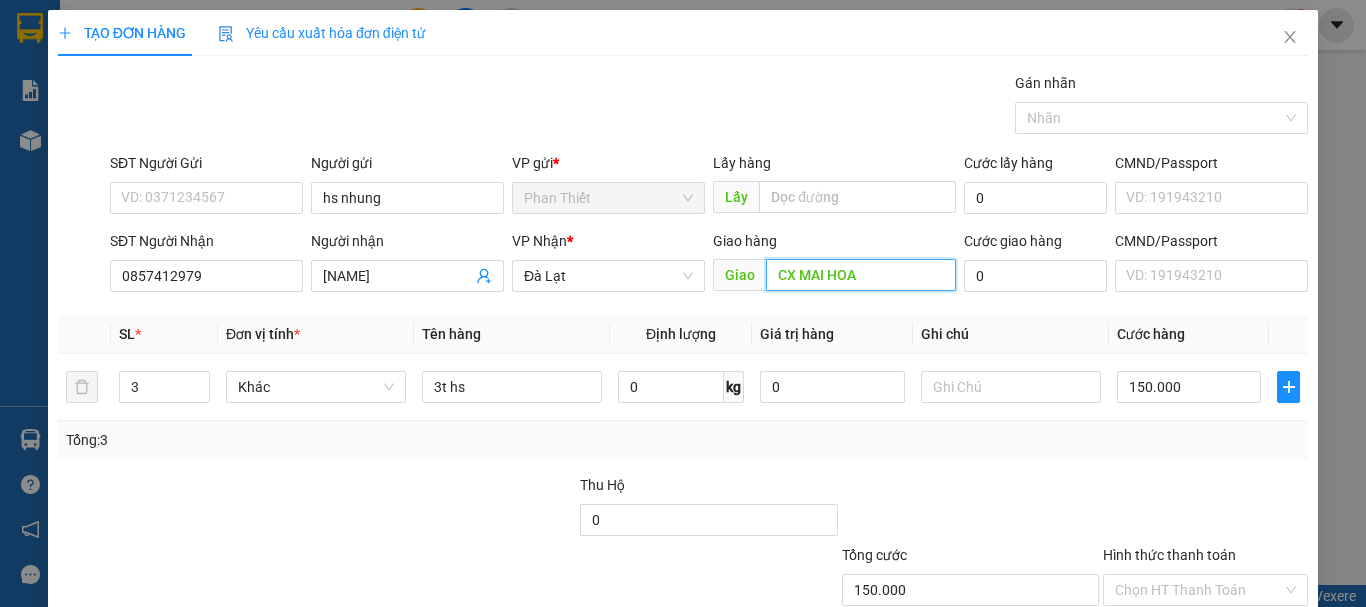 type on "CX MAI HOA" 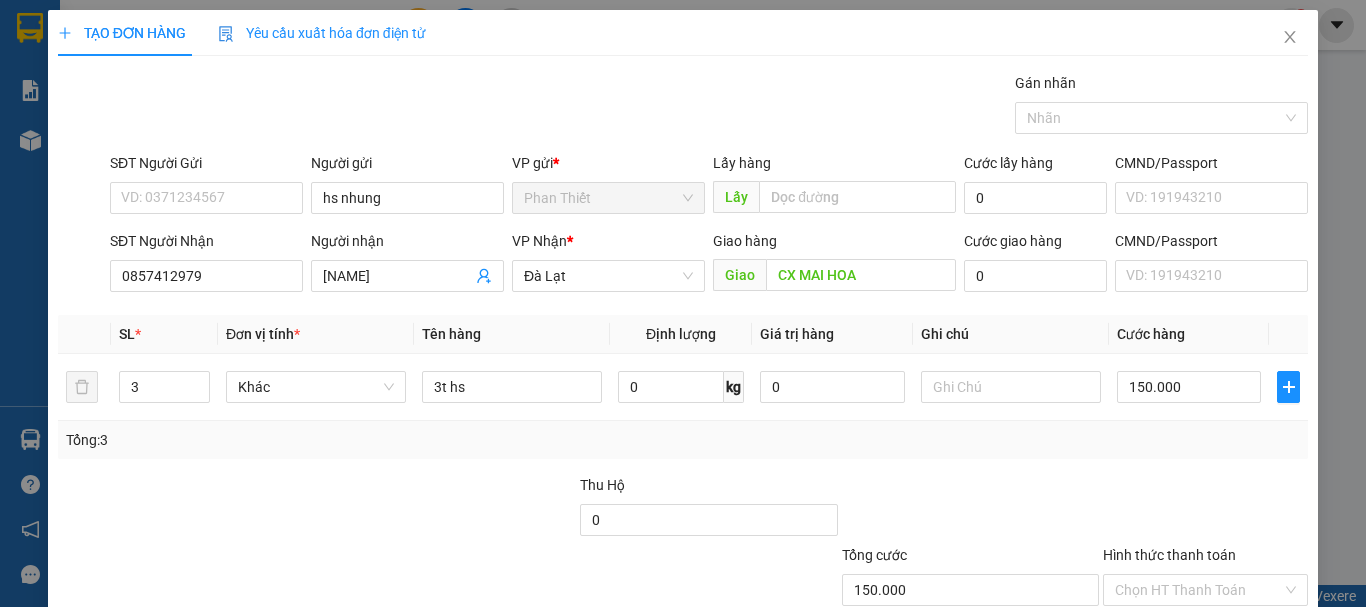 drag, startPoint x: 1163, startPoint y: 485, endPoint x: 1195, endPoint y: 458, distance: 41.868843 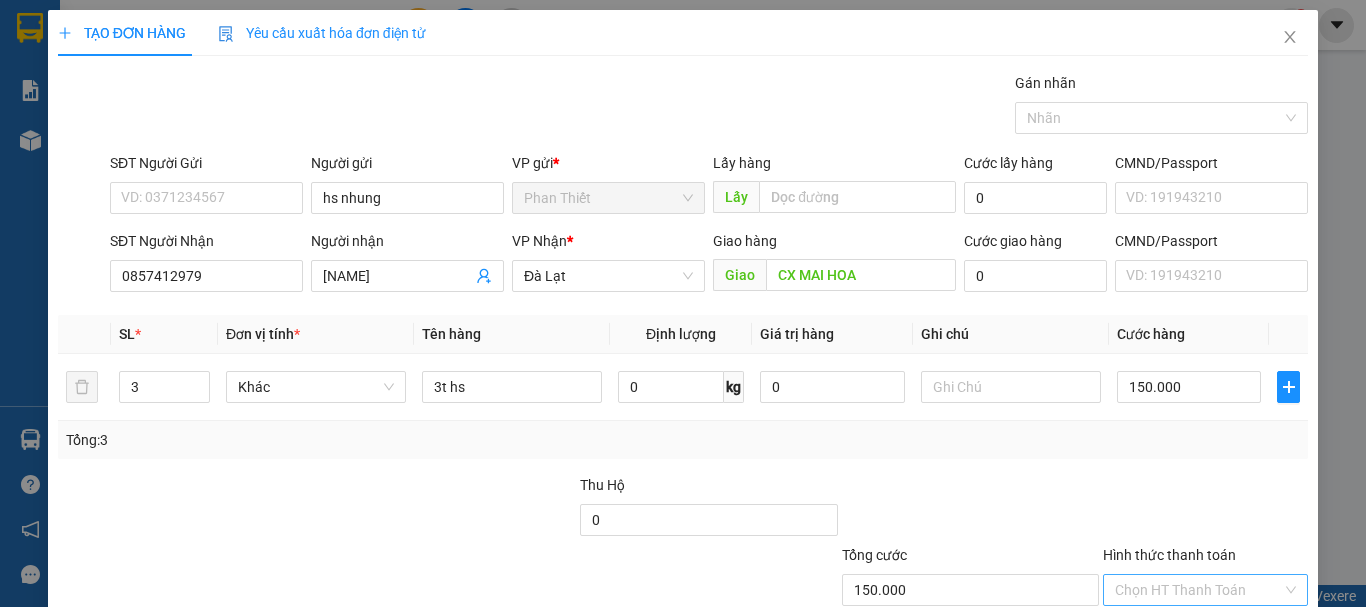 scroll, scrollTop: 133, scrollLeft: 0, axis: vertical 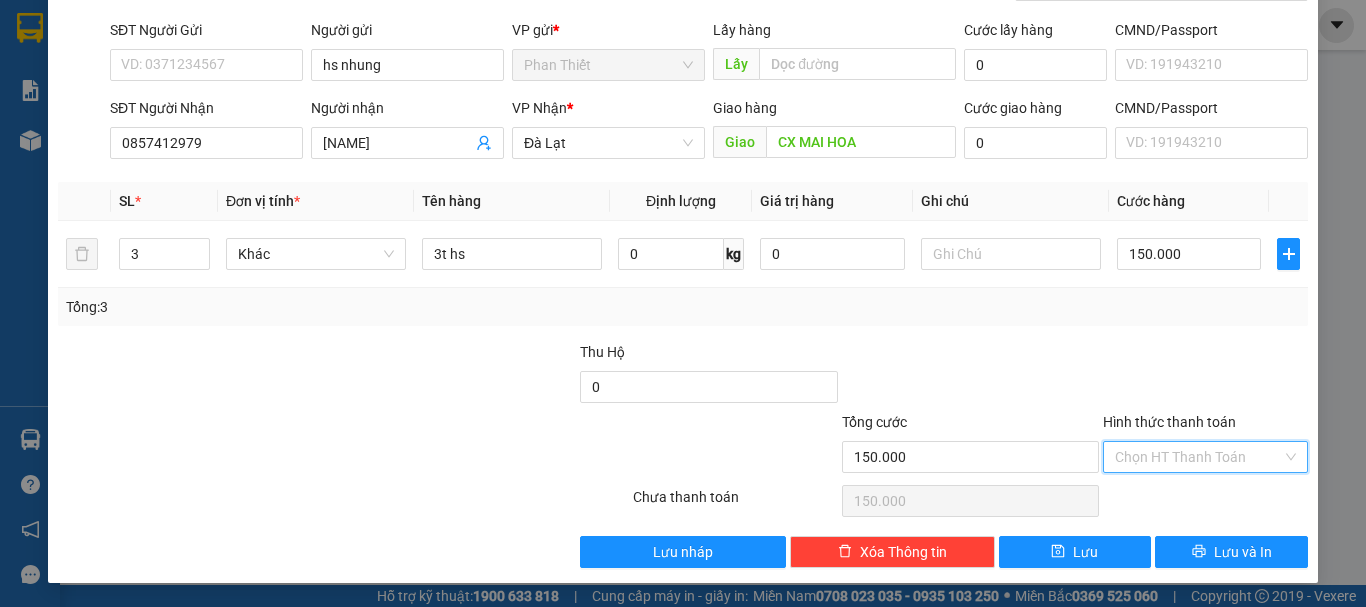 click on "Hình thức thanh toán" at bounding box center [1198, 457] 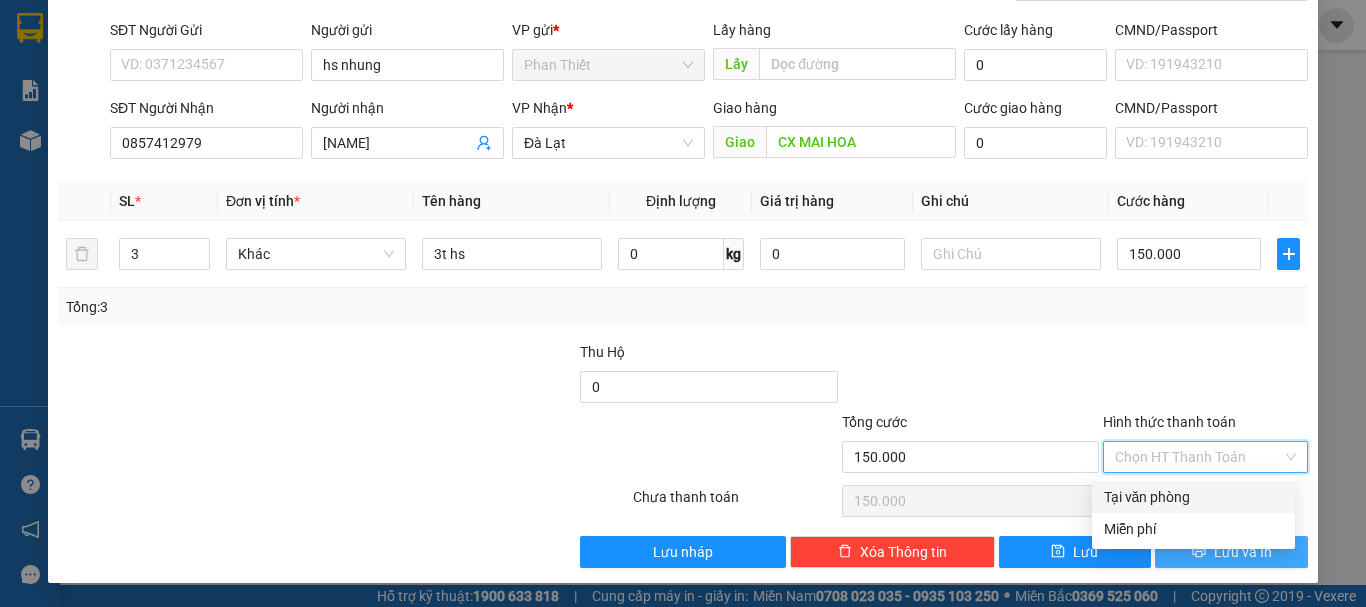 drag, startPoint x: 1167, startPoint y: 503, endPoint x: 1256, endPoint y: 542, distance: 97.16995 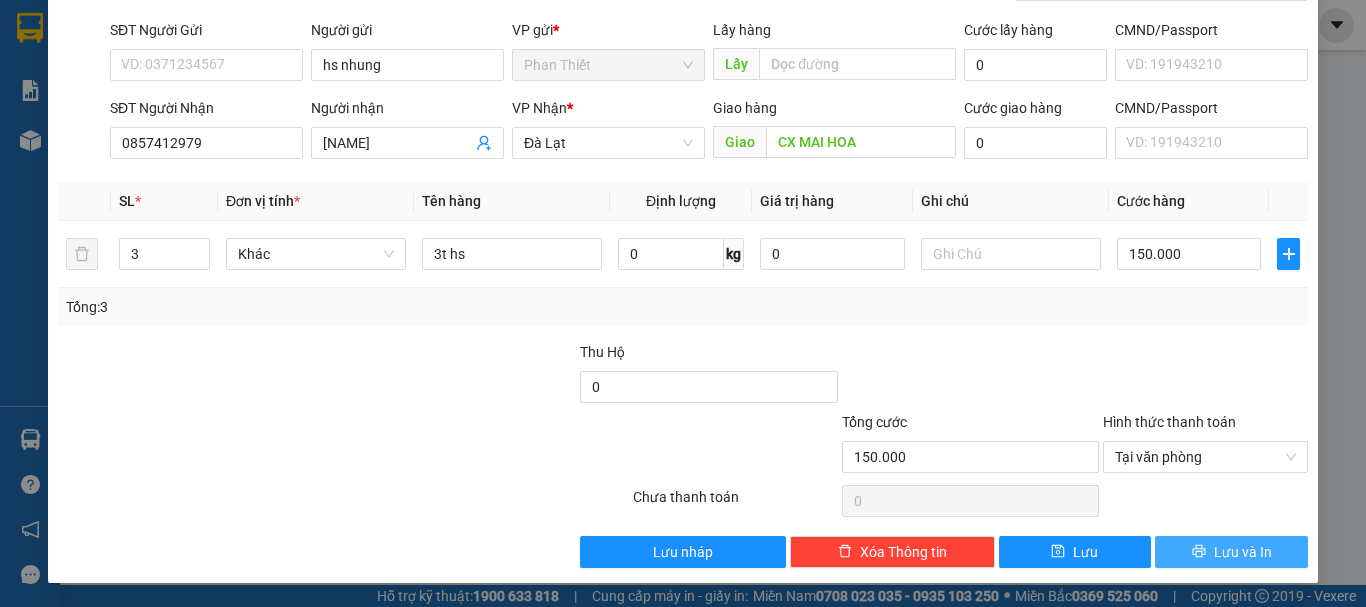 click on "Lưu và In" at bounding box center [1231, 552] 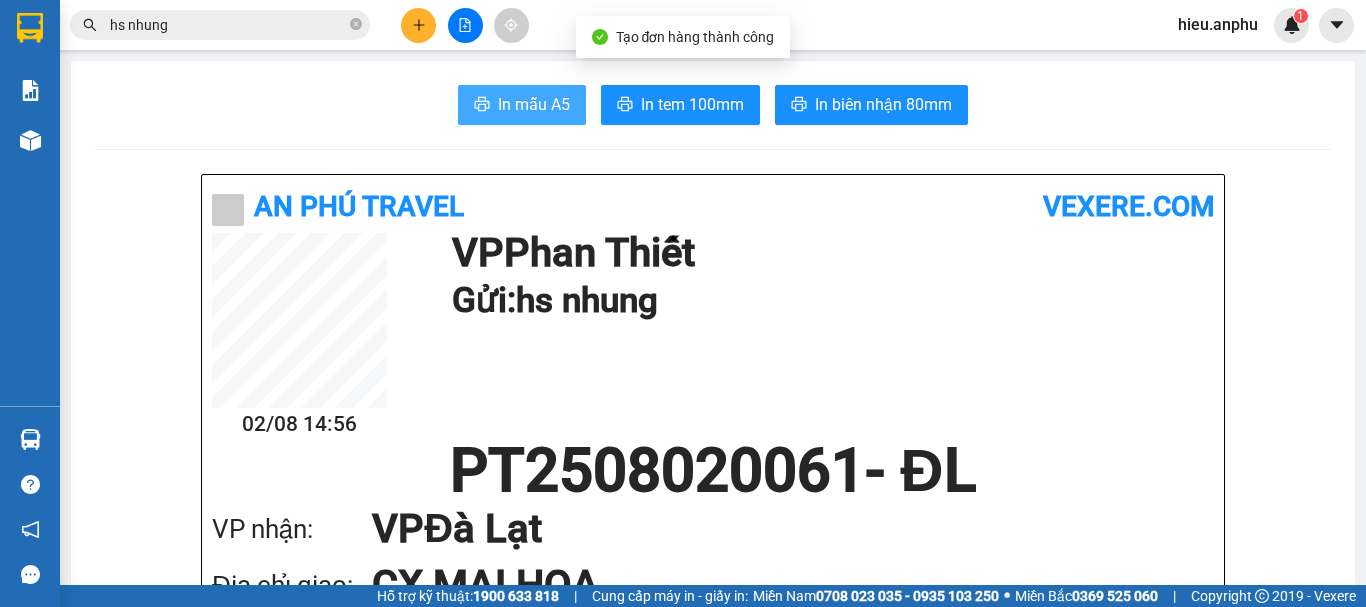 click on "In mẫu A5" at bounding box center [534, 104] 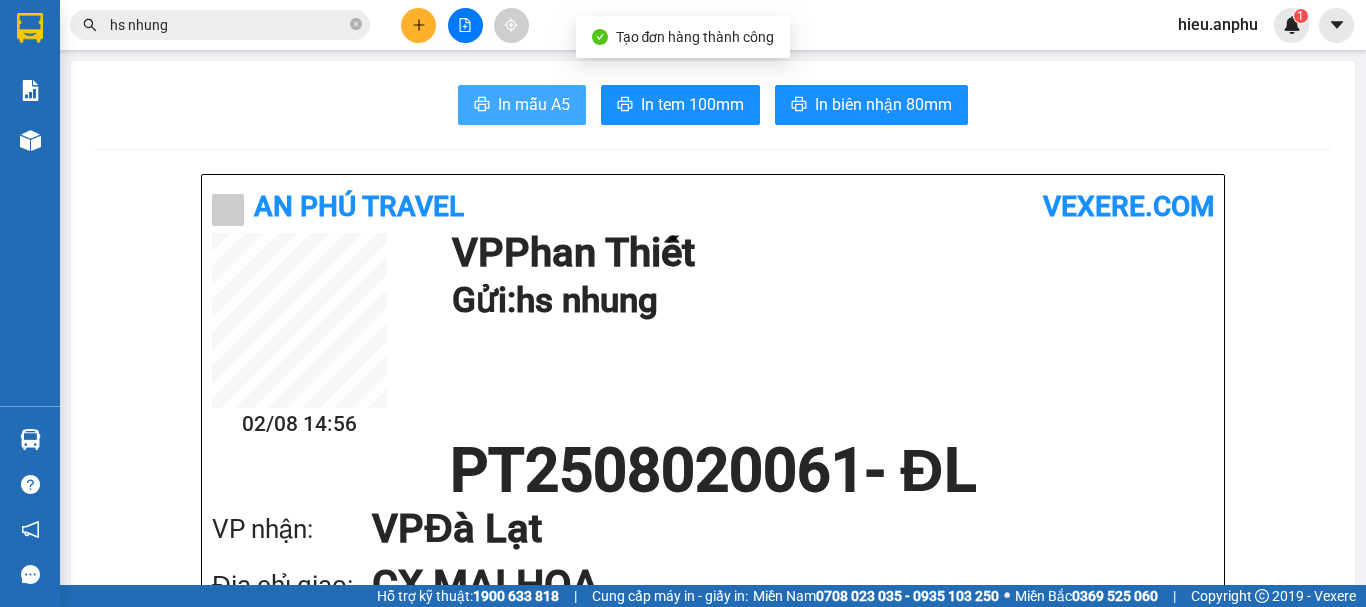 scroll, scrollTop: 0, scrollLeft: 0, axis: both 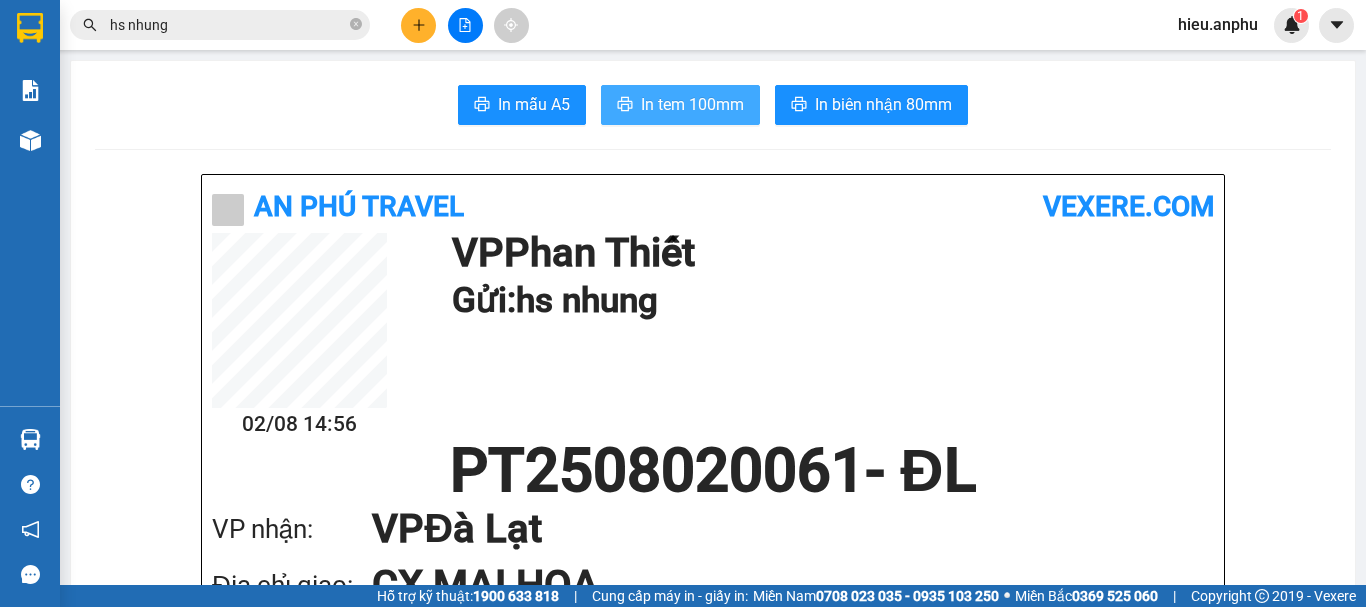 click on "In tem 100mm" at bounding box center [692, 104] 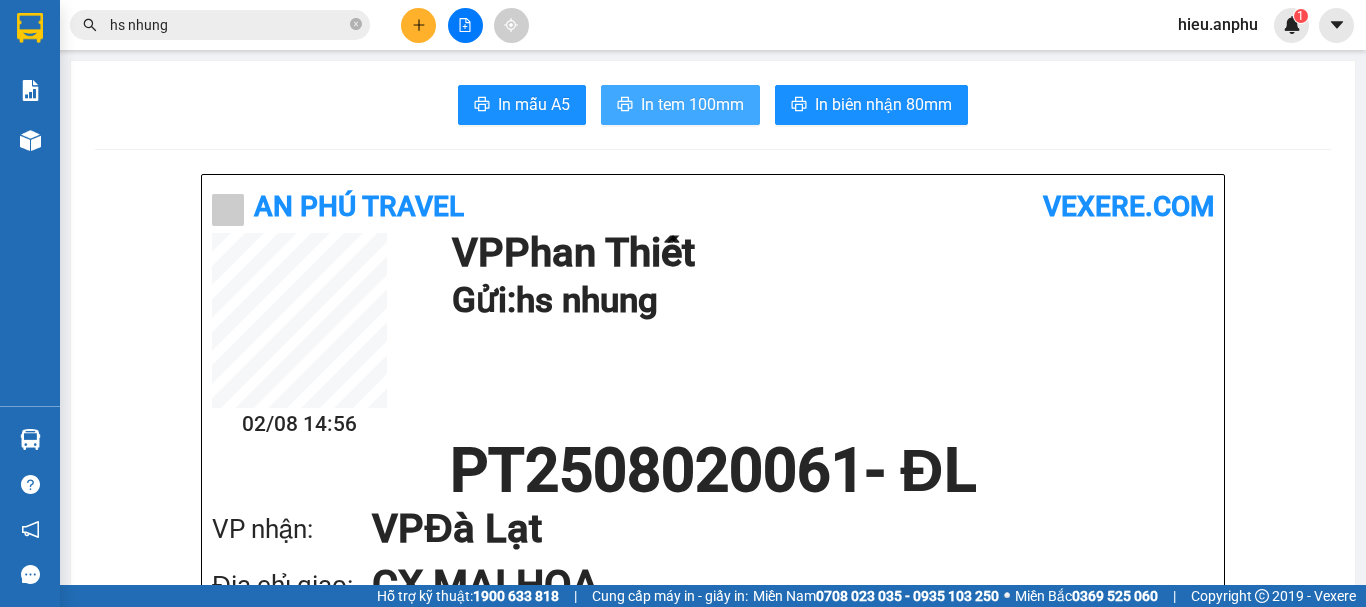 scroll, scrollTop: 0, scrollLeft: 0, axis: both 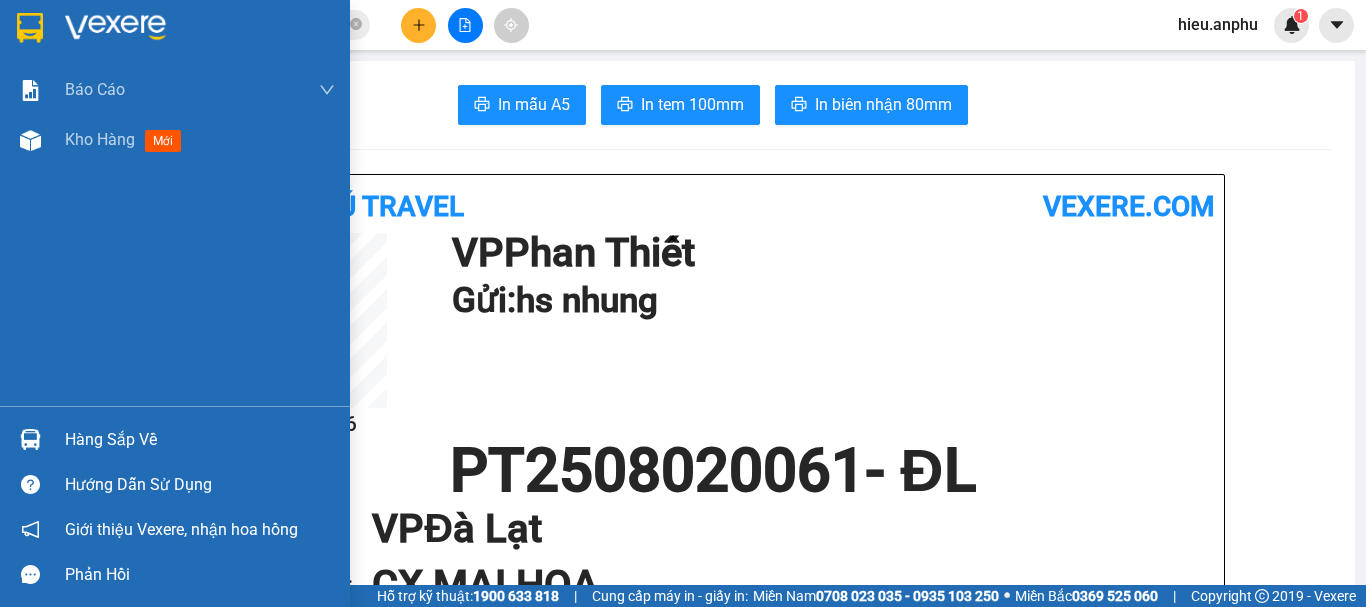 drag, startPoint x: 34, startPoint y: 146, endPoint x: 149, endPoint y: 235, distance: 145.41664 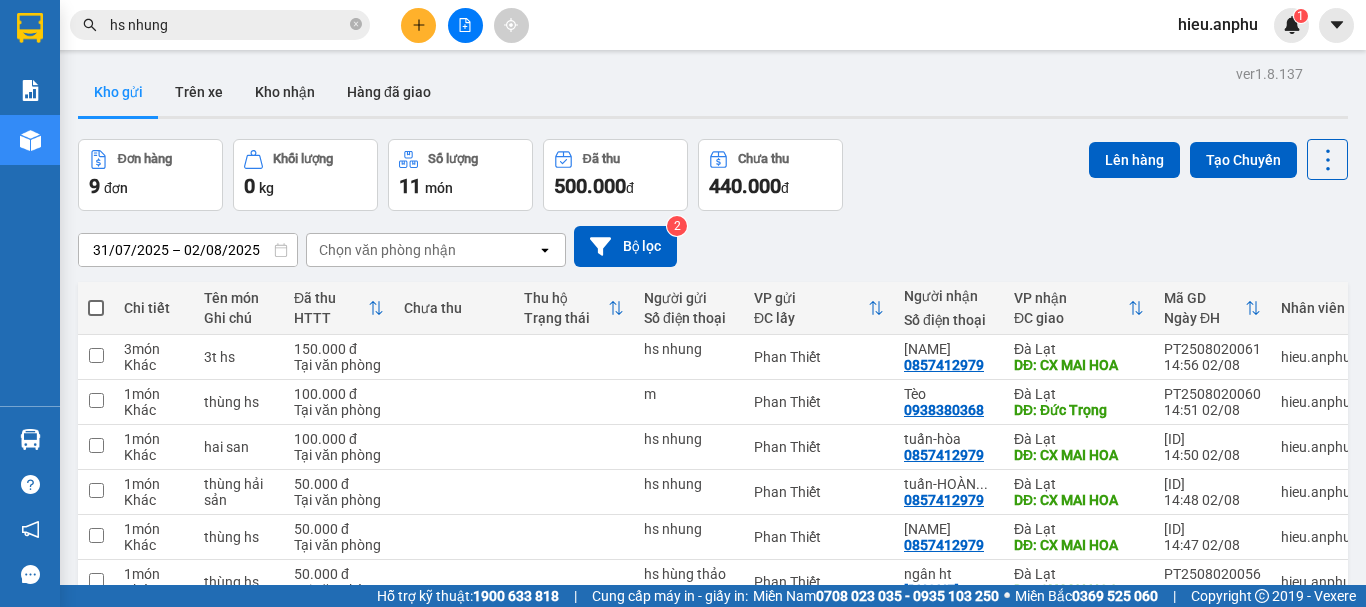 click at bounding box center [96, 308] 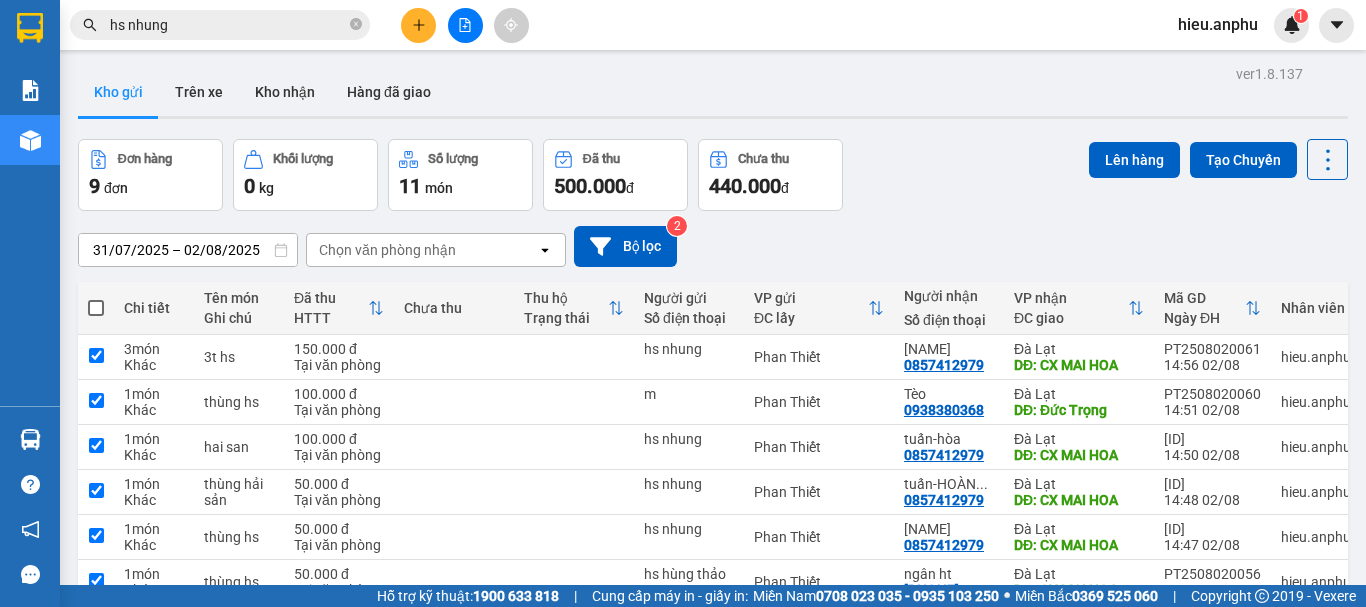 checkbox on "true" 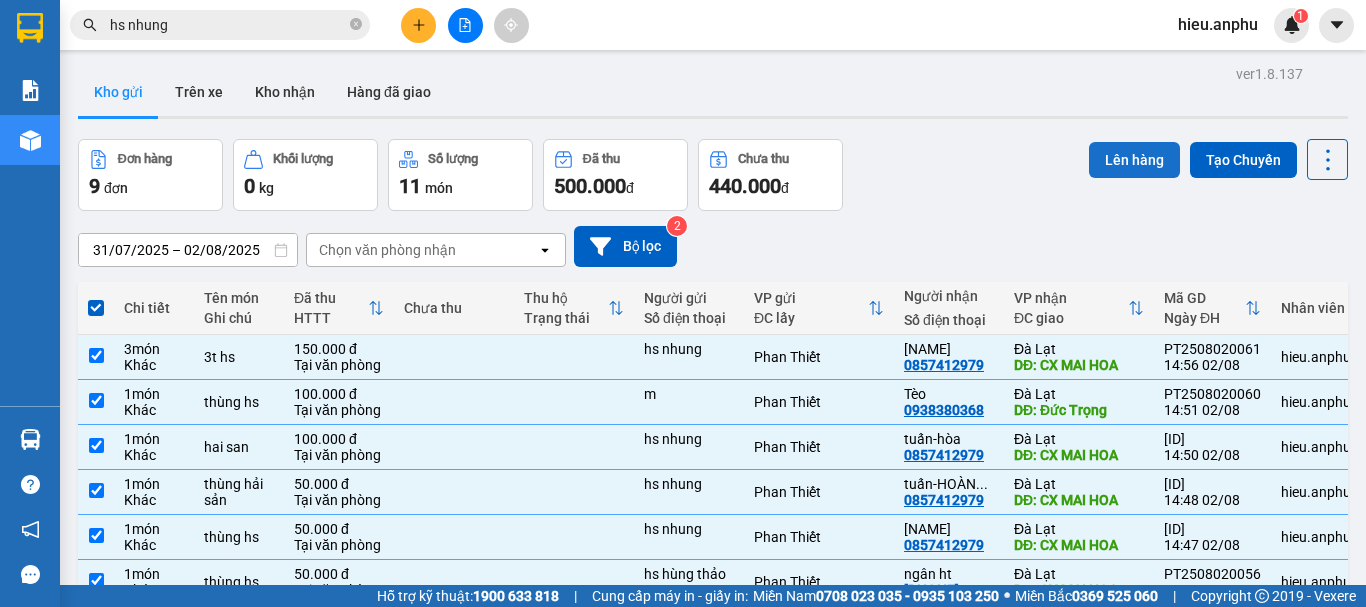 click on "Lên hàng Tạo Chuyến" at bounding box center [1218, 159] 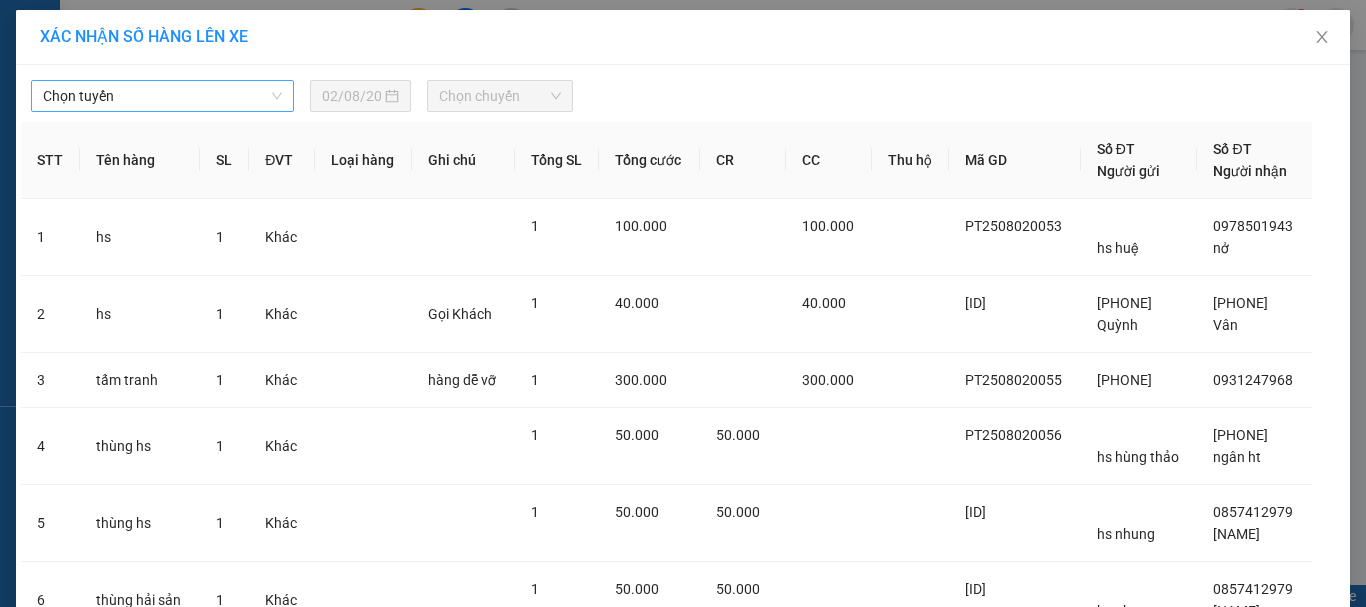 click on "Chọn tuyến" at bounding box center (162, 96) 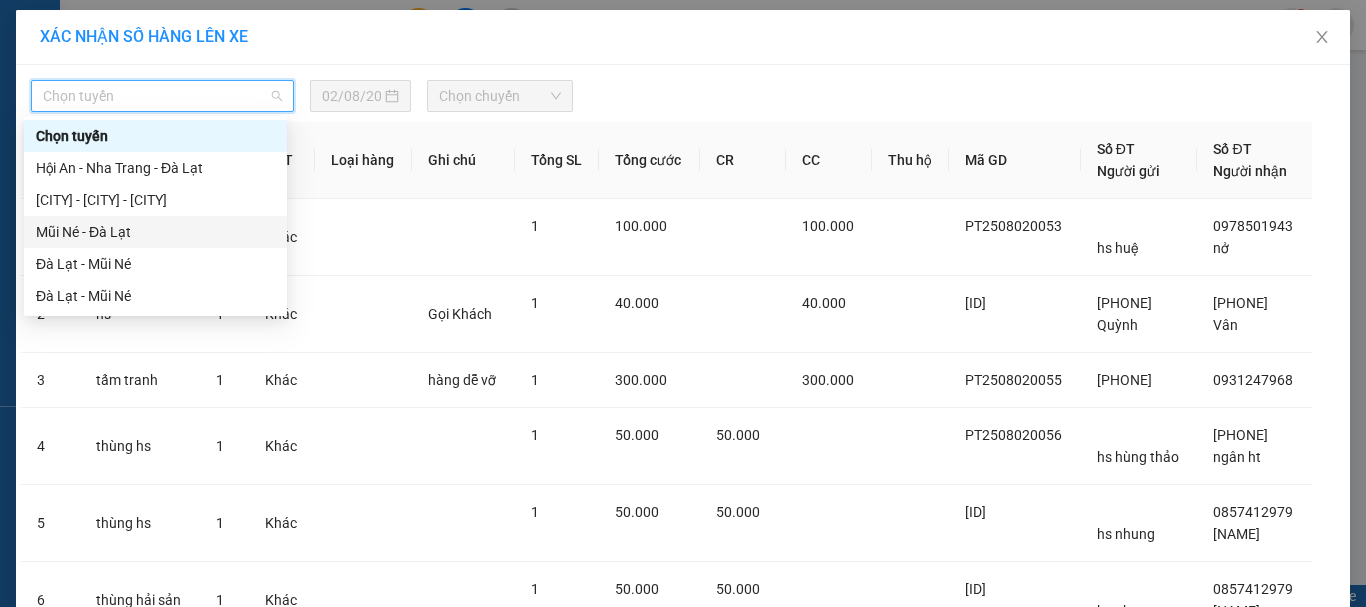 click on "Mũi né - Đà Lạt" at bounding box center (155, 232) 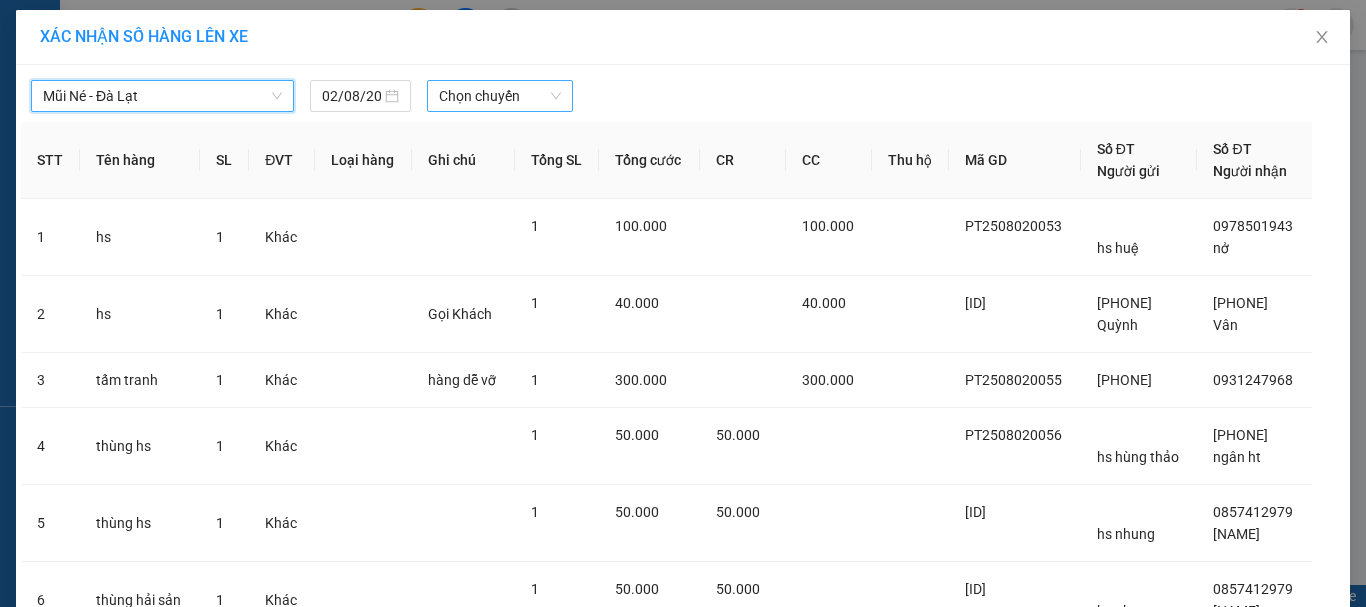 click on "Chọn chuyến" at bounding box center (500, 96) 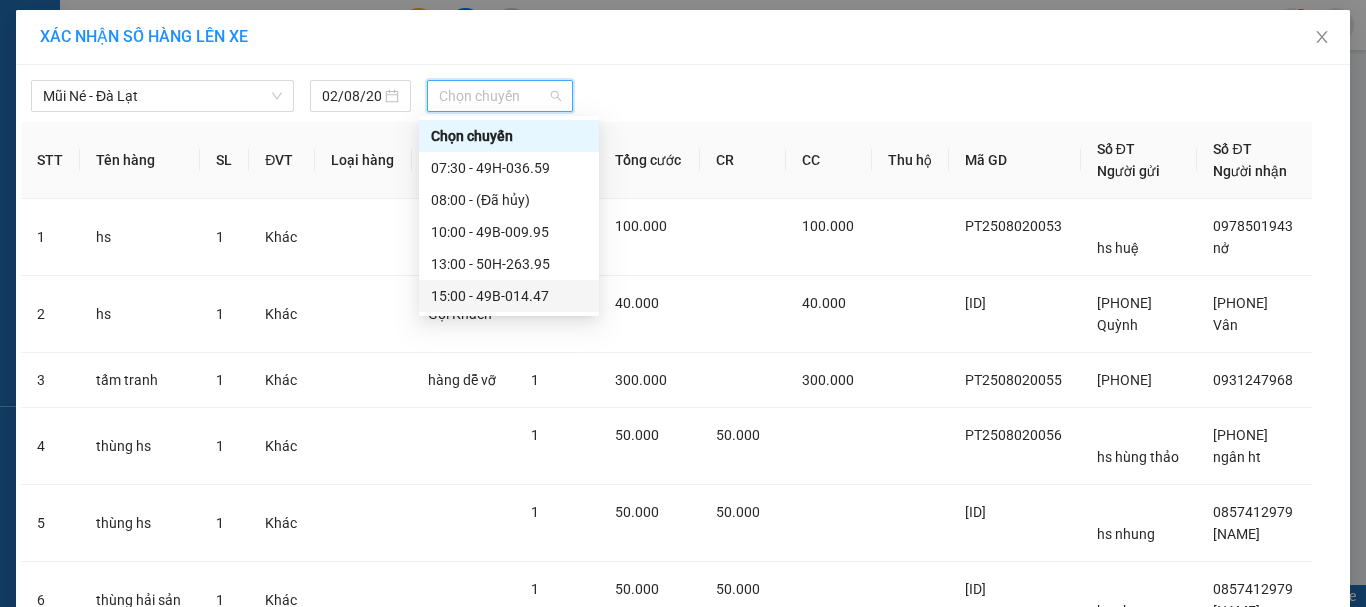 click on "15:00     - 49B-014.47" at bounding box center [509, 296] 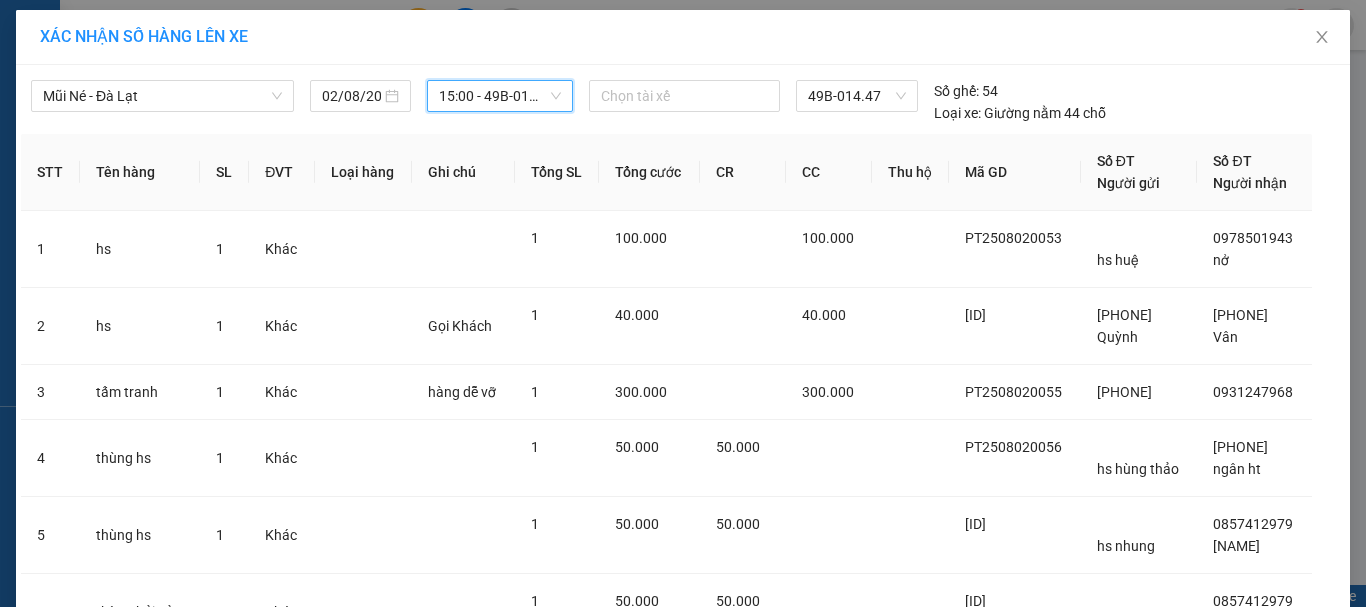 scroll, scrollTop: 421, scrollLeft: 0, axis: vertical 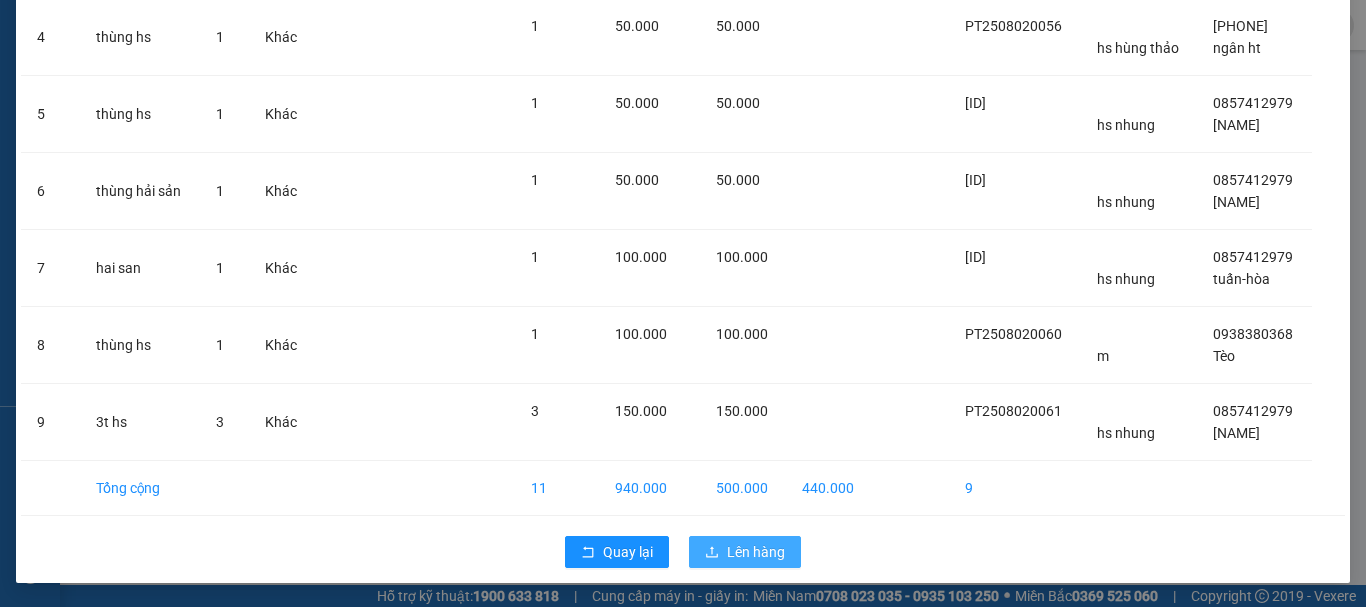 drag, startPoint x: 738, startPoint y: 558, endPoint x: 742, endPoint y: 540, distance: 18.439089 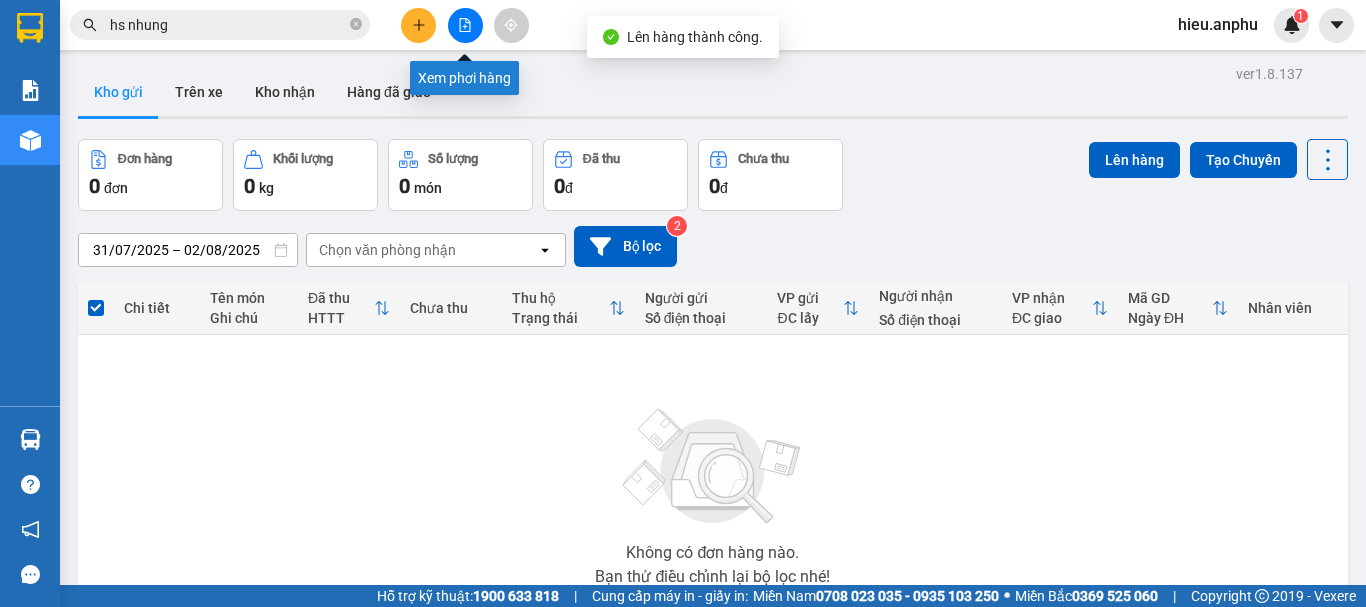 drag, startPoint x: 466, startPoint y: 19, endPoint x: 440, endPoint y: 26, distance: 26.925823 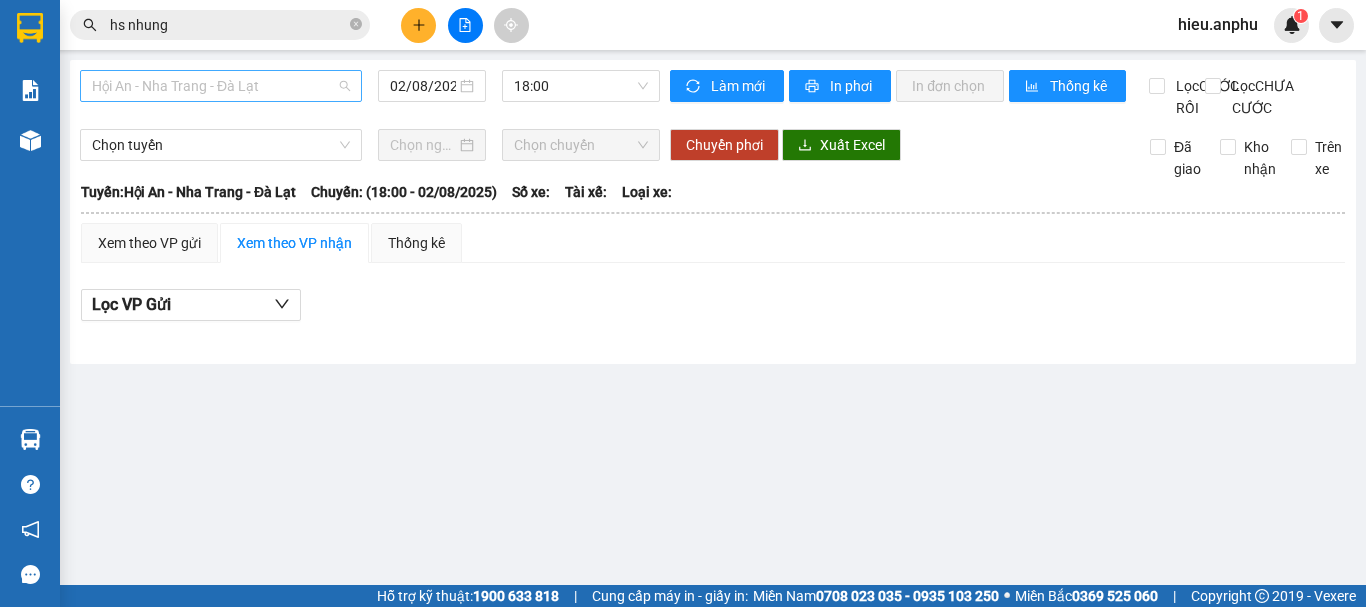 click on "Hội An - Nha Trang - Đà Lạt" at bounding box center [221, 86] 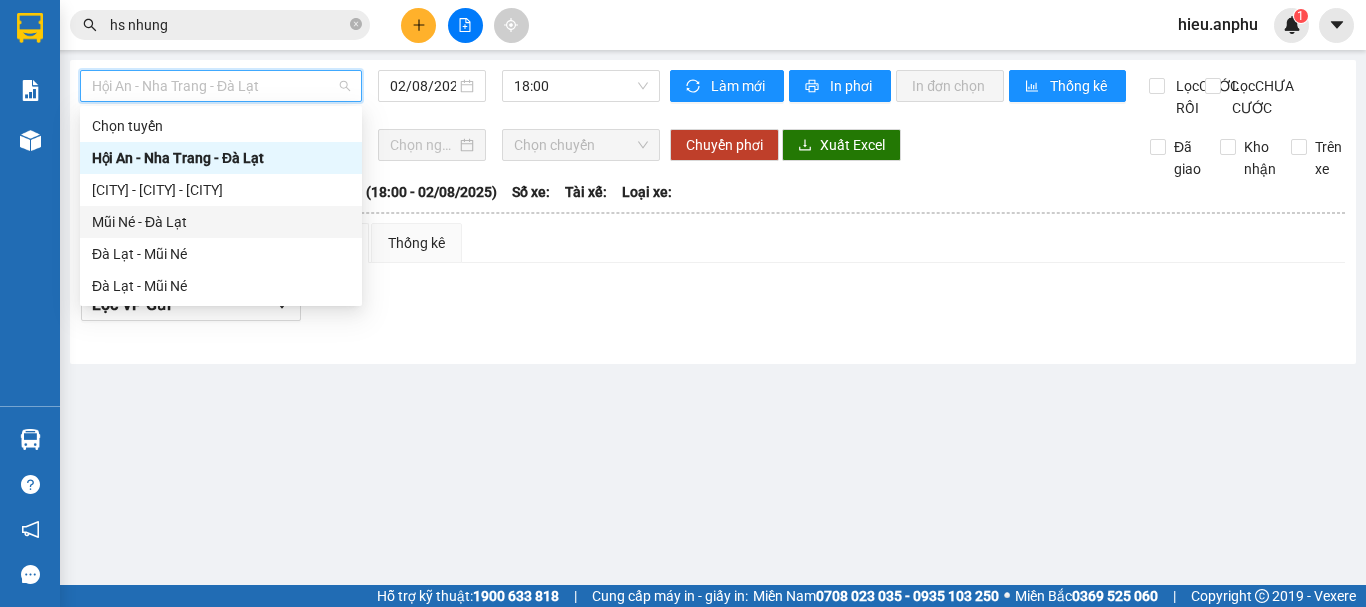click on "Mũi né - Đà Lạt" at bounding box center [221, 222] 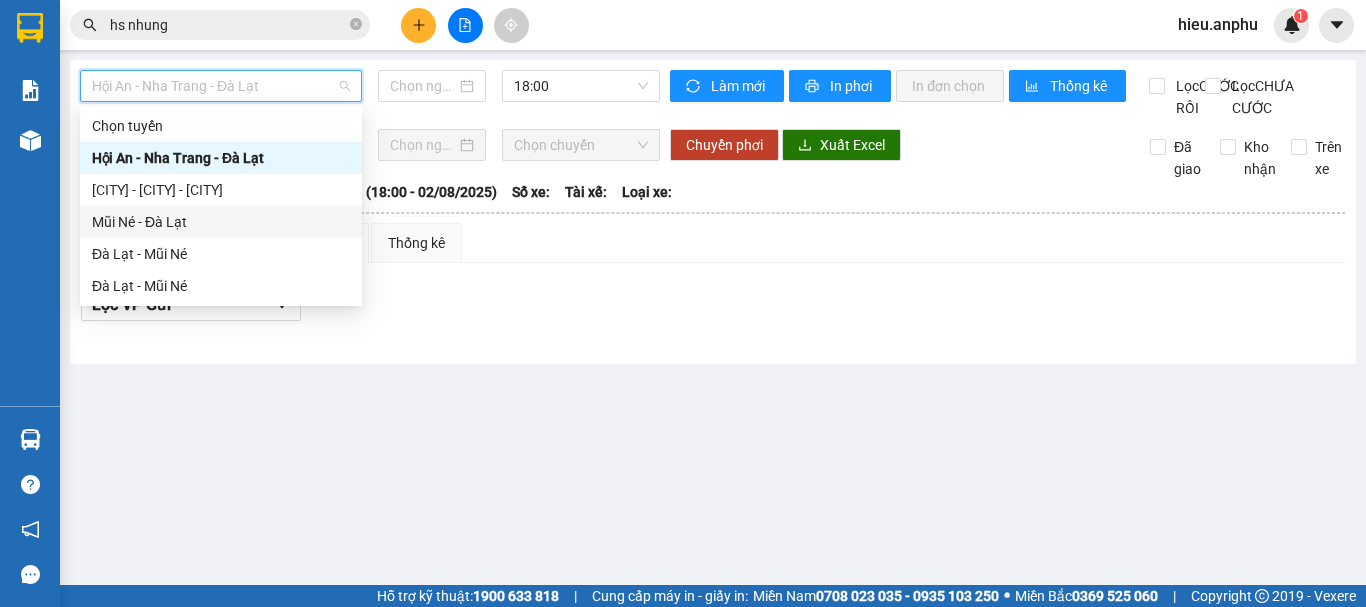 type on "02/08/2025" 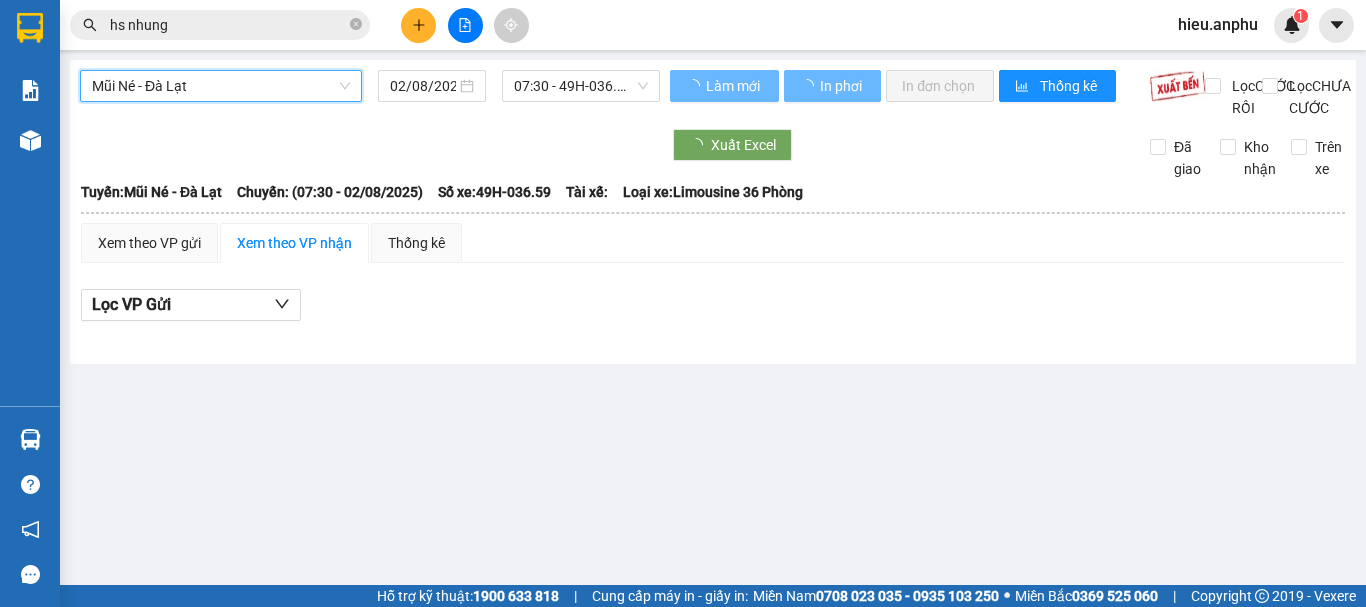 click on "07:30     - 49H-036.59" at bounding box center (581, 86) 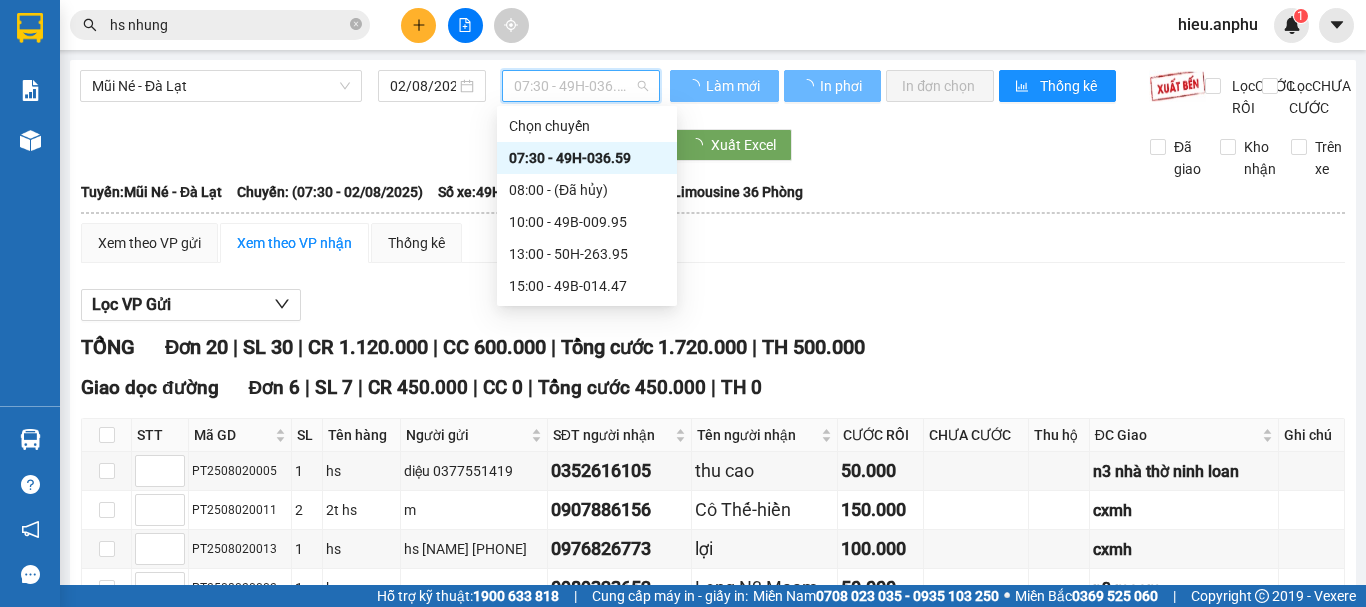 click on "15:00     - 49B-014.47" at bounding box center [587, 286] 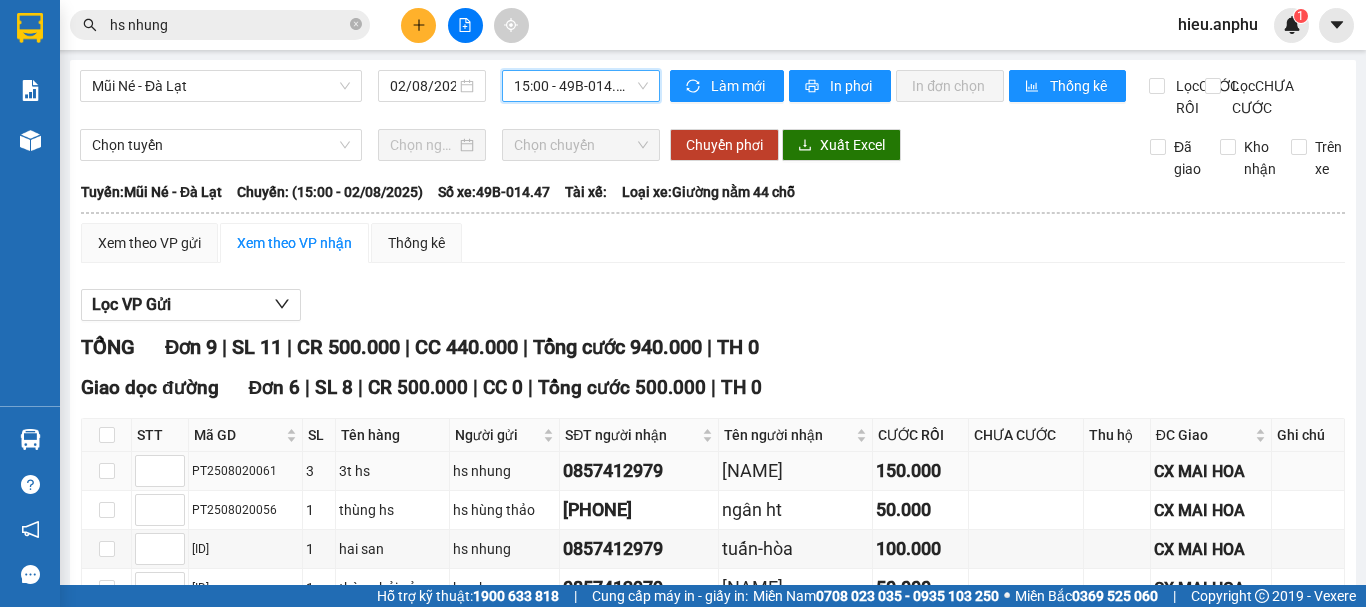 scroll, scrollTop: 200, scrollLeft: 0, axis: vertical 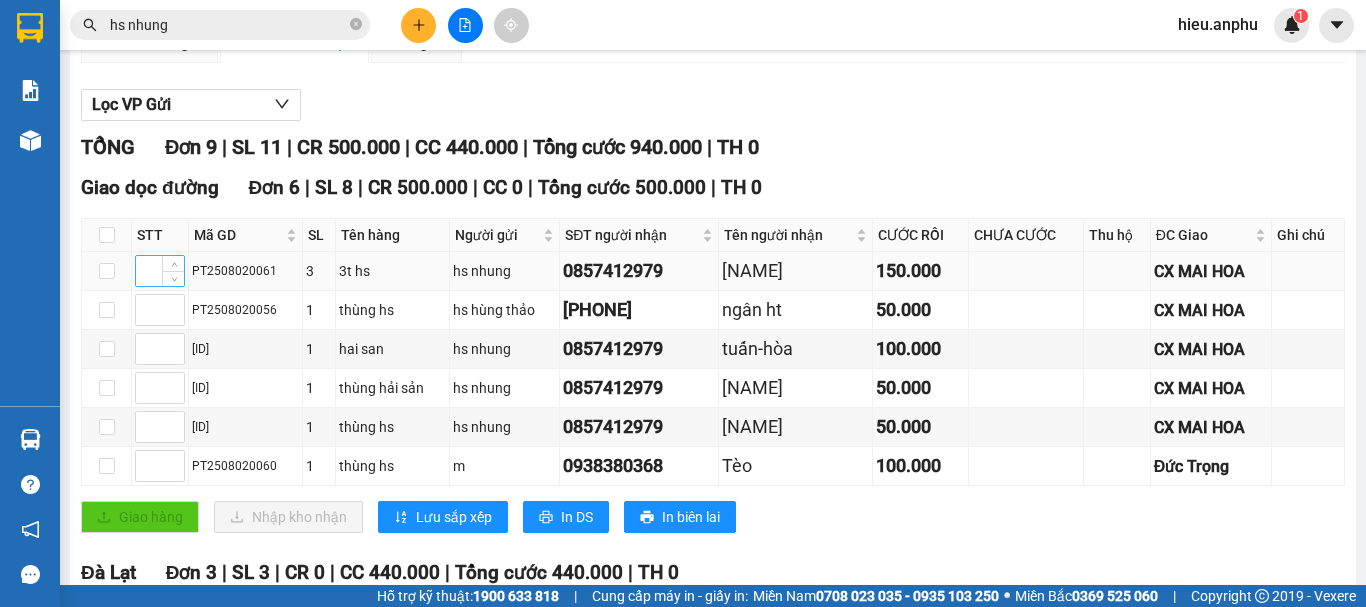 click at bounding box center [160, 271] 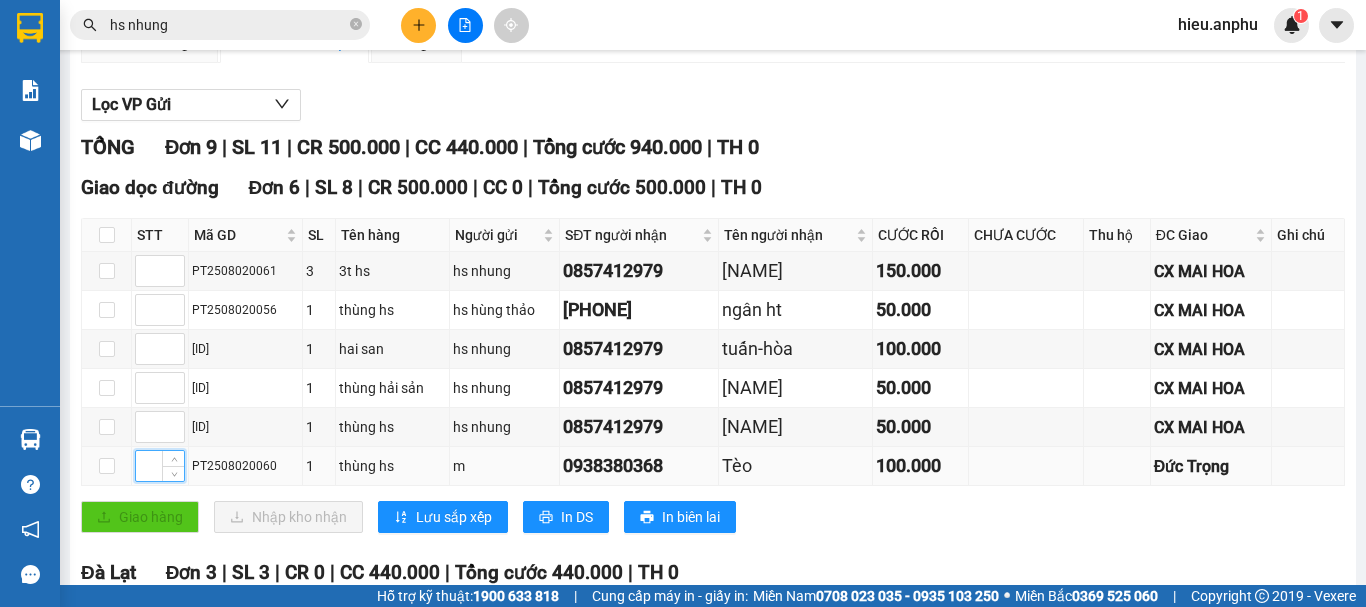 click at bounding box center (160, 466) 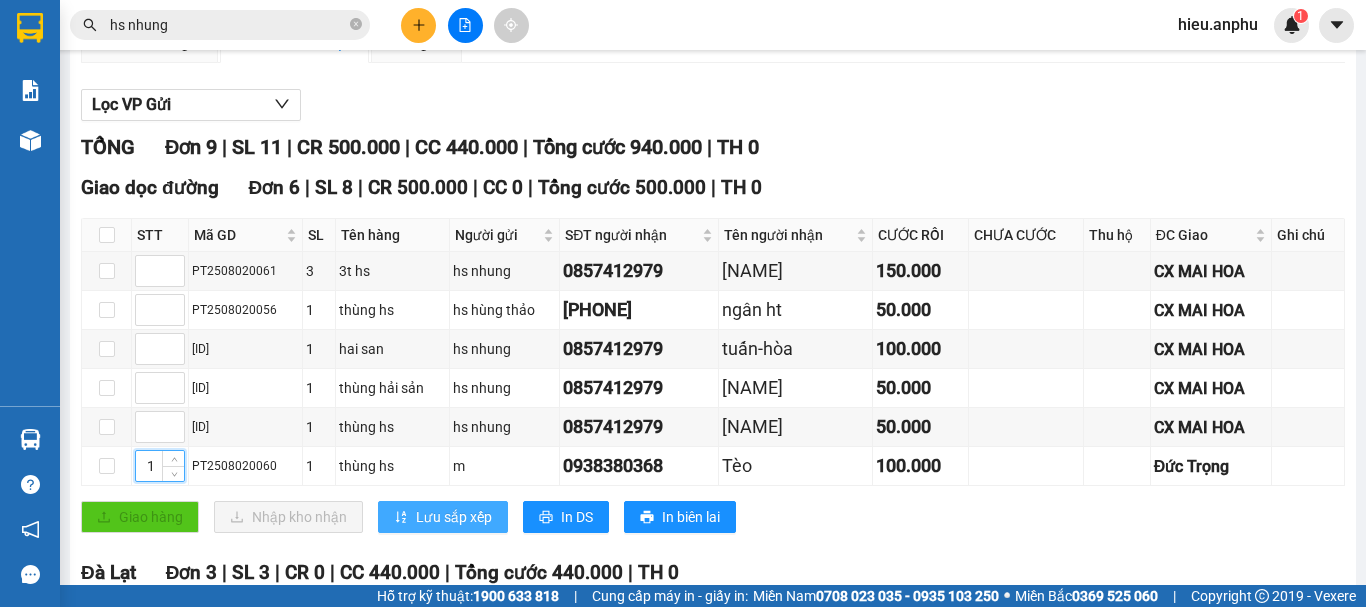 type on "1" 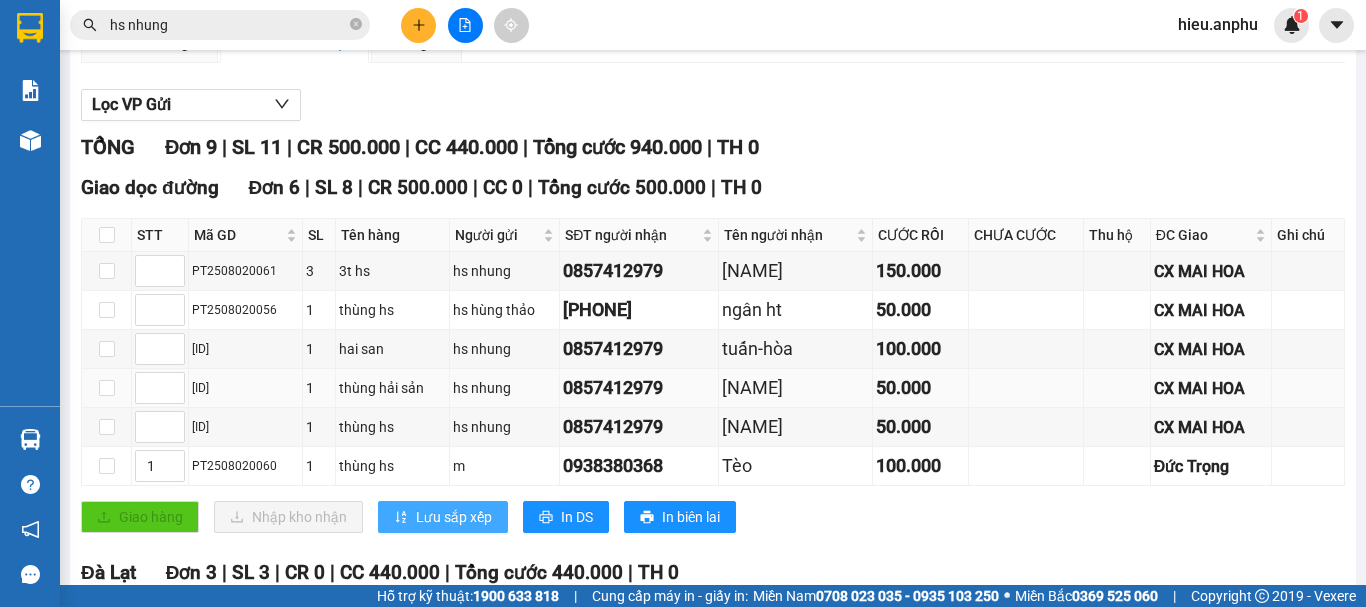 drag, startPoint x: 444, startPoint y: 540, endPoint x: 341, endPoint y: 409, distance: 166.64333 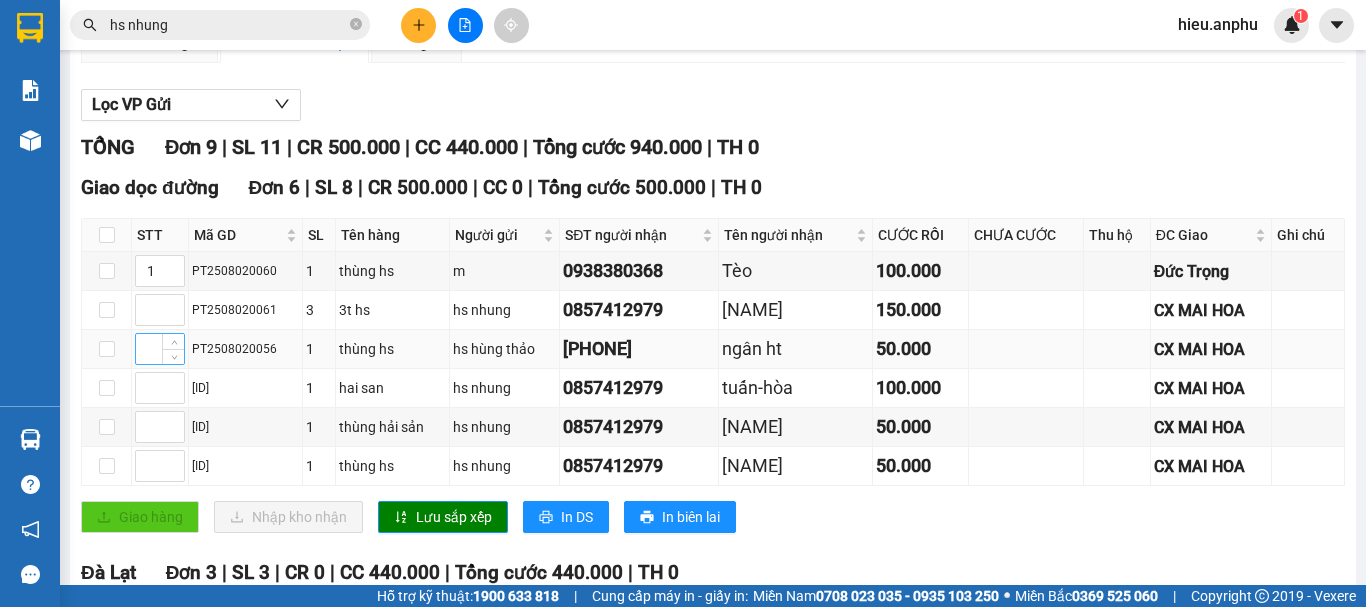 click at bounding box center (160, 349) 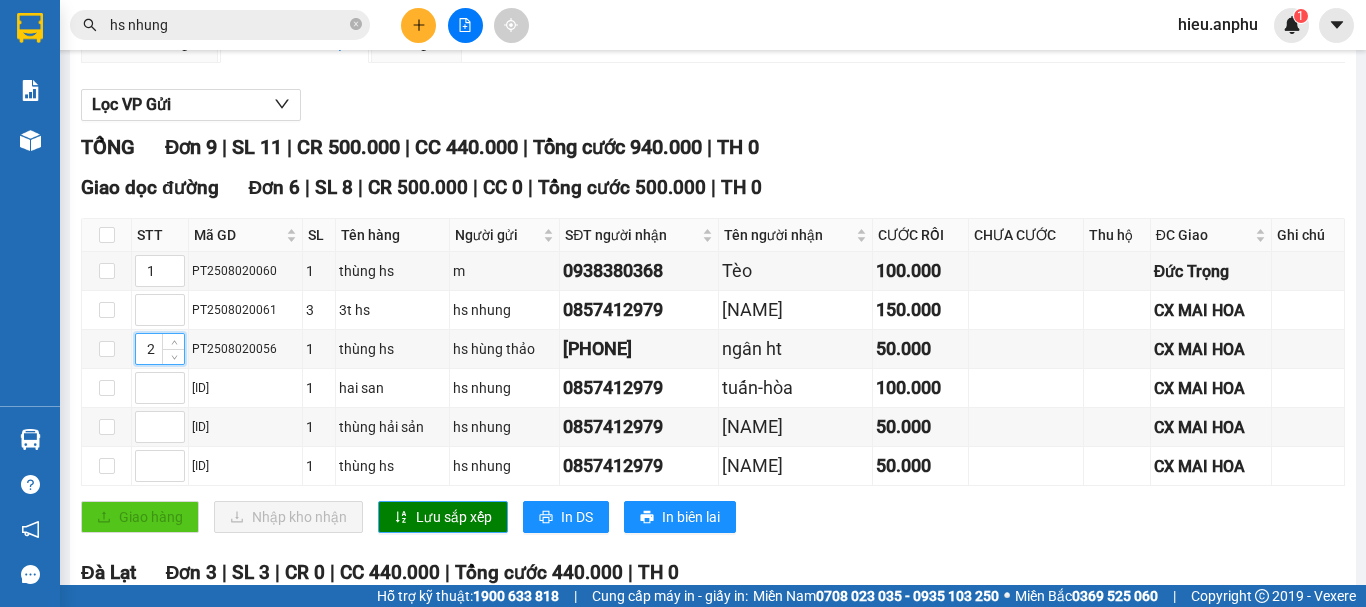 type on "2" 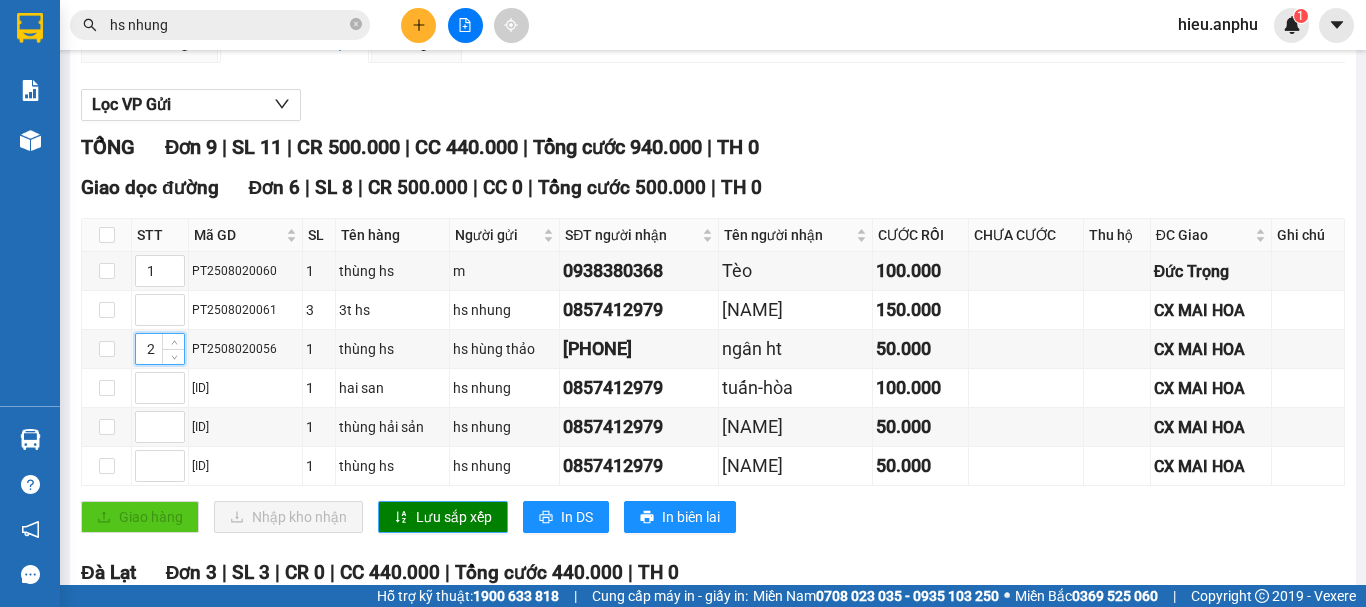 click on "Lưu sắp xếp" at bounding box center [454, 517] 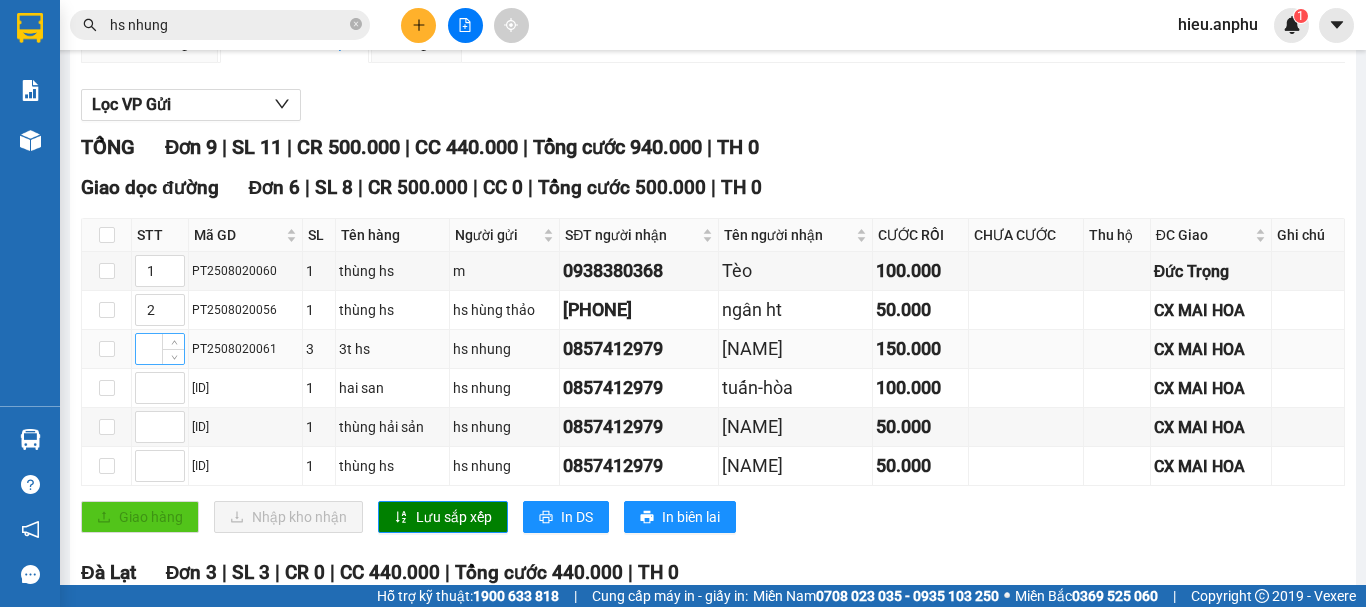 click at bounding box center (160, 349) 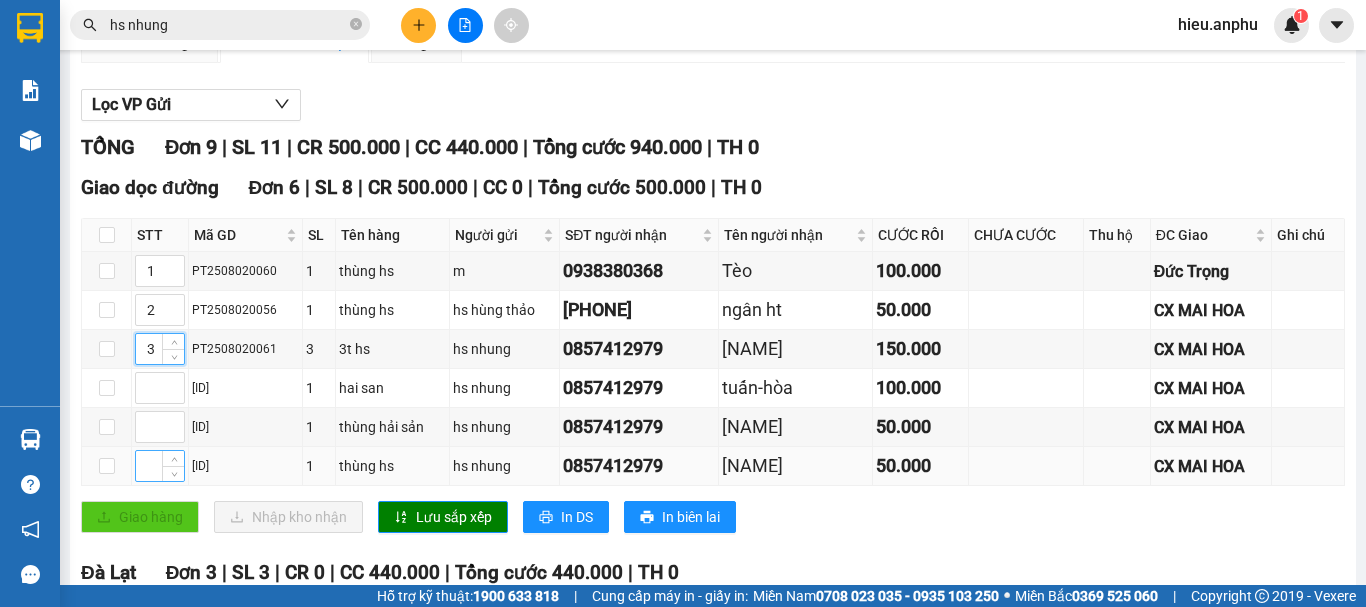 type on "3" 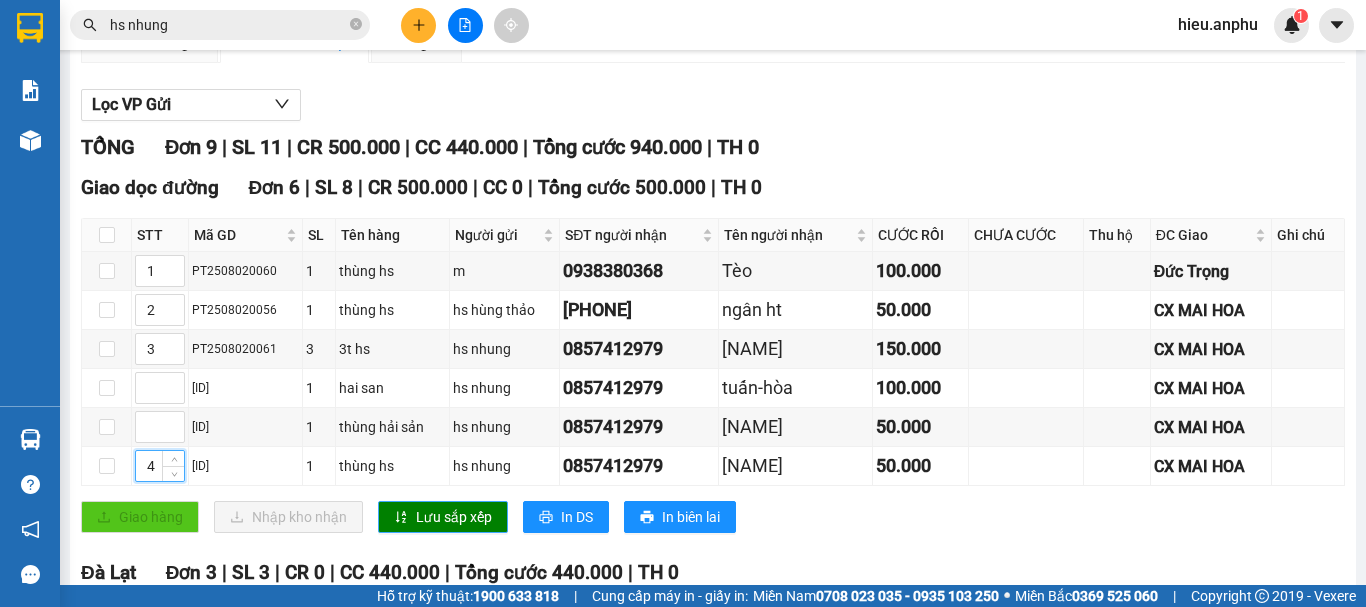 type on "4" 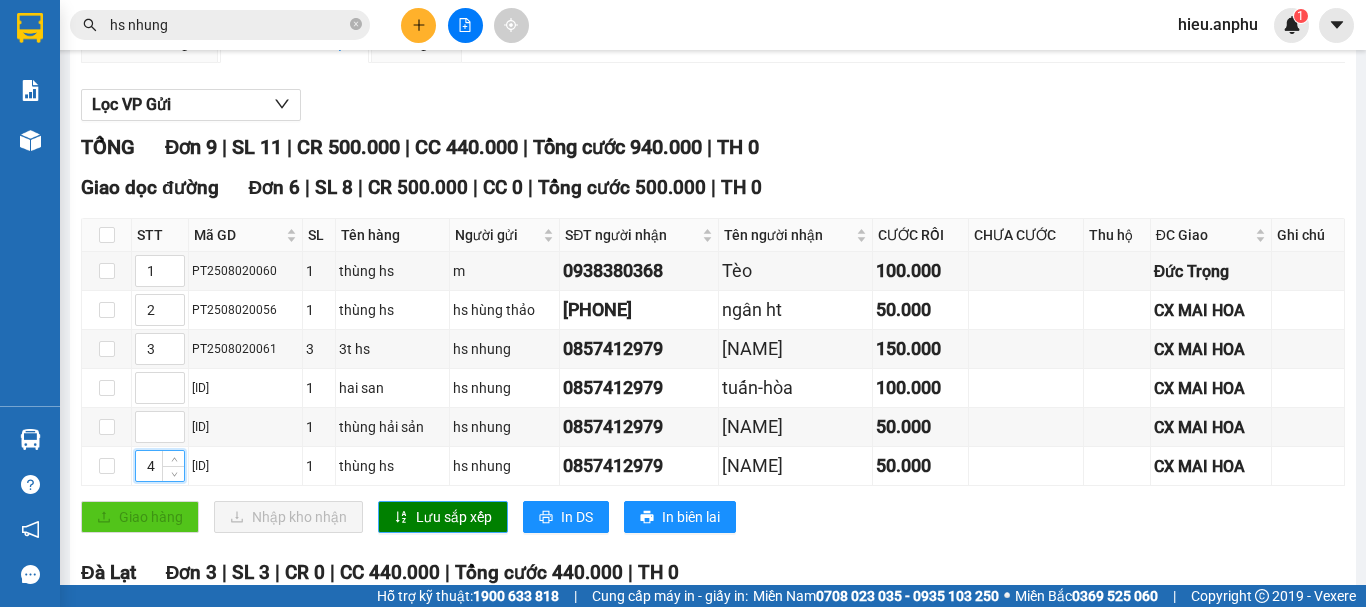 click on "Lưu sắp xếp" at bounding box center [454, 517] 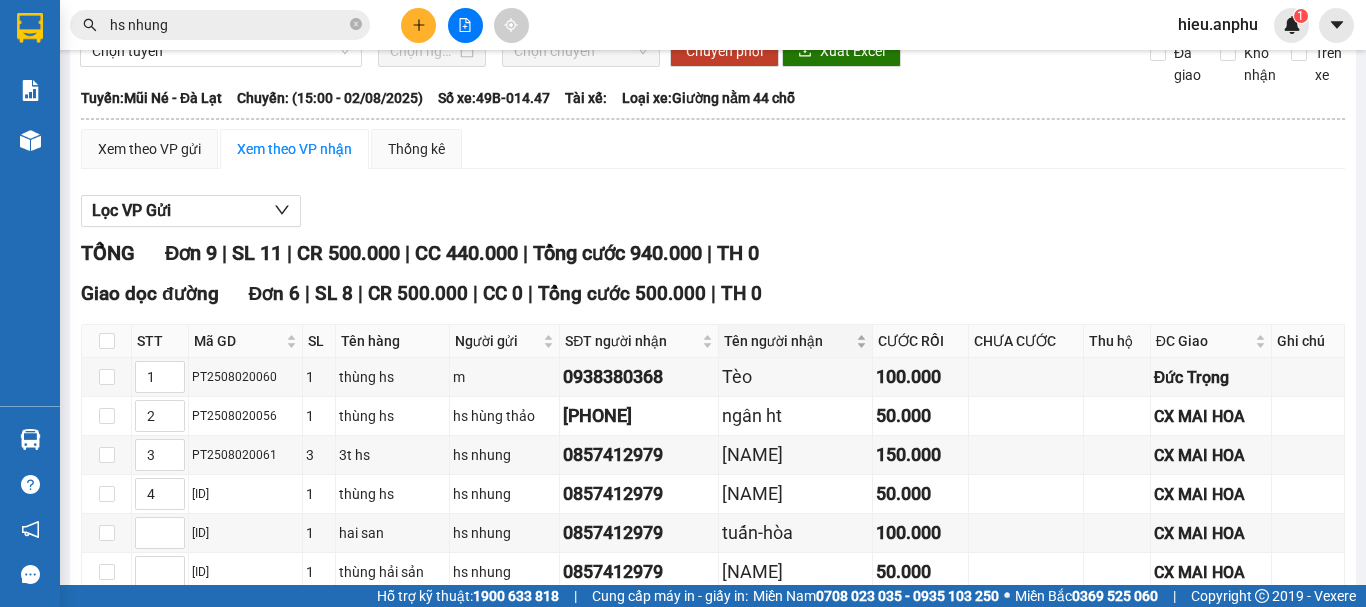 scroll, scrollTop: 294, scrollLeft: 0, axis: vertical 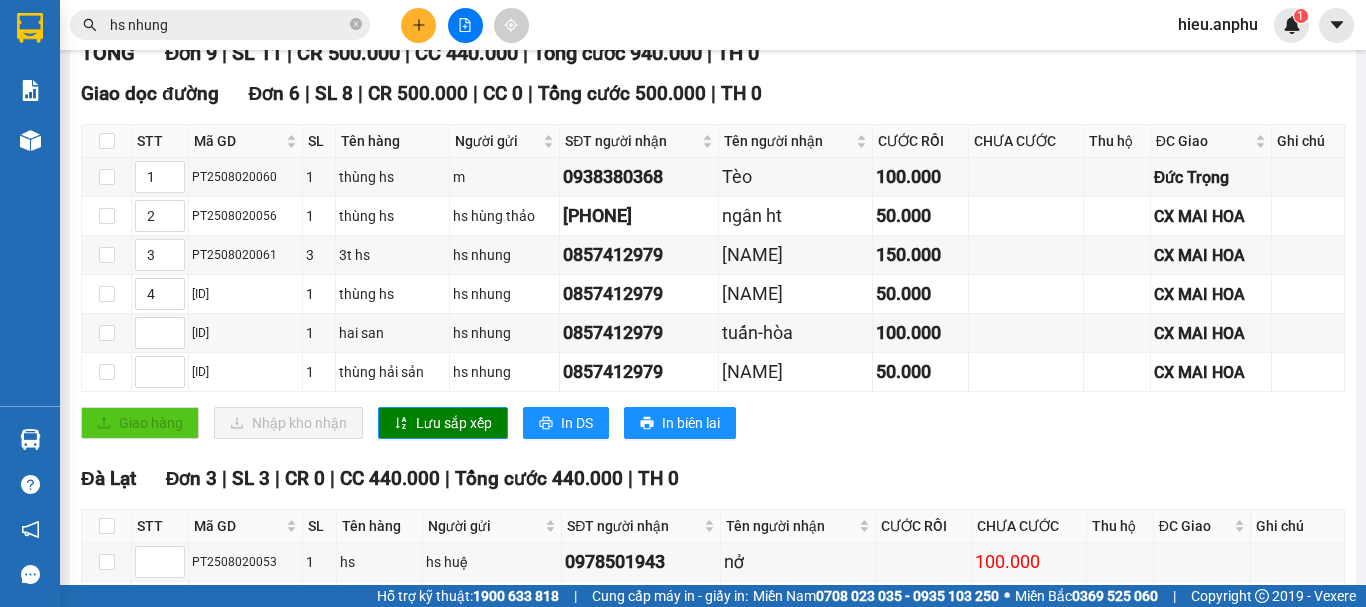click on "hs nhung" at bounding box center [228, 25] 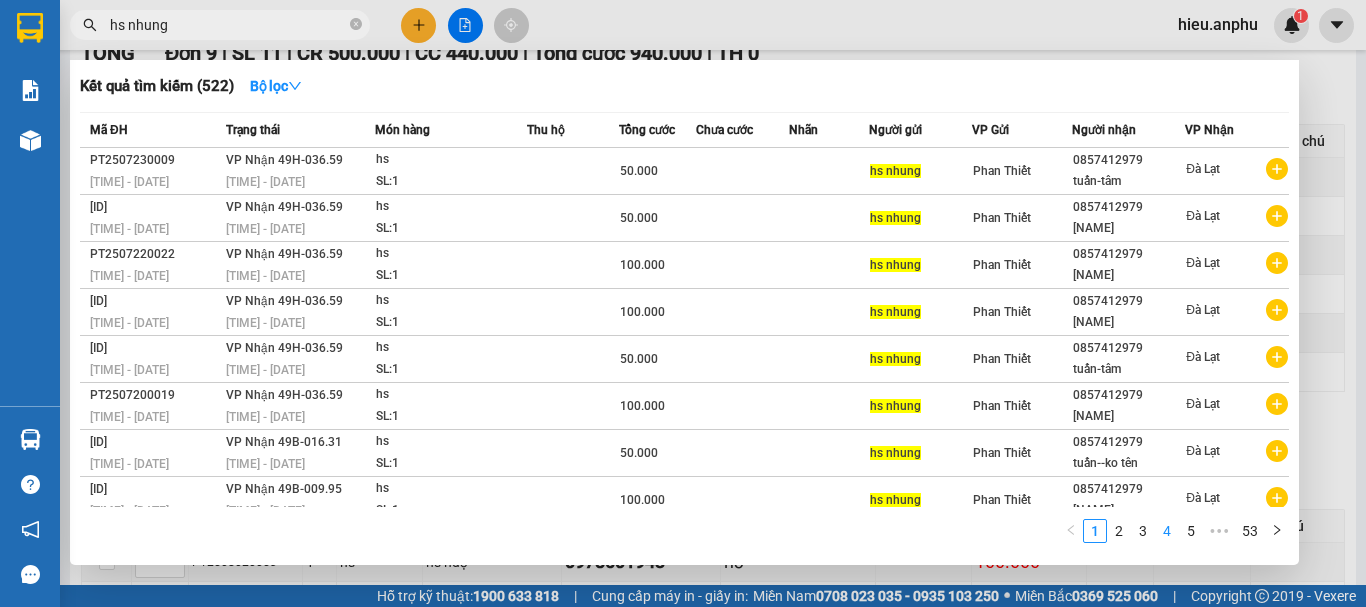 click on "4" at bounding box center (1167, 531) 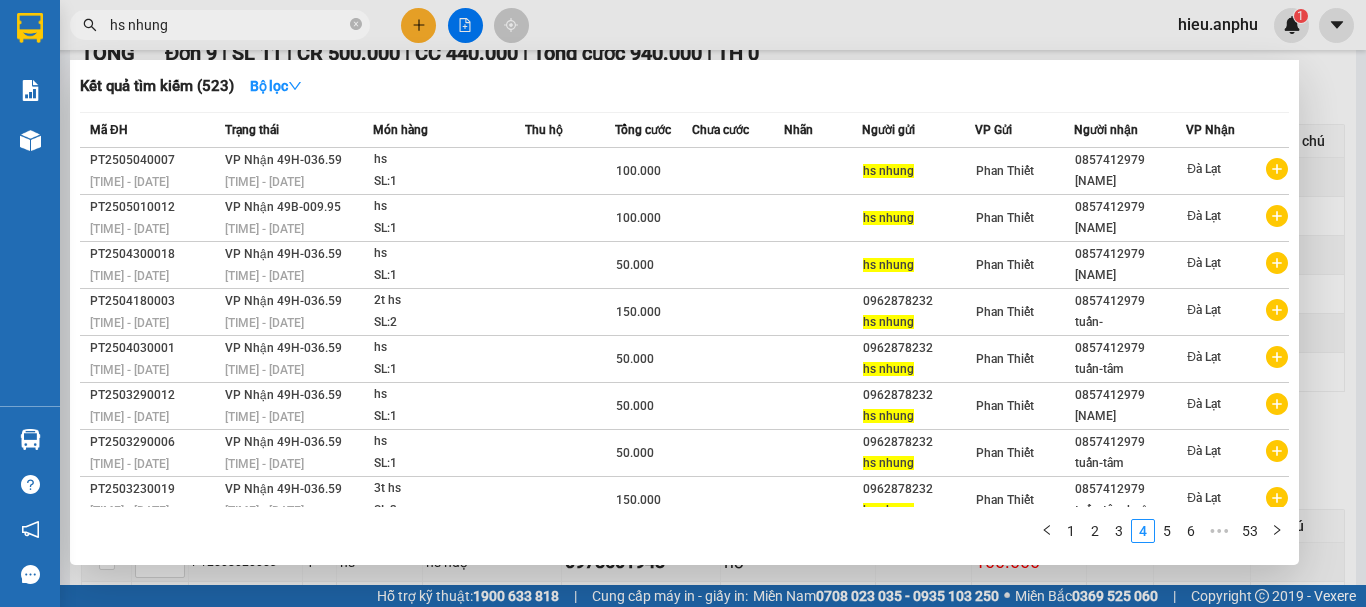 drag, startPoint x: 1173, startPoint y: 524, endPoint x: 1173, endPoint y: 513, distance: 11 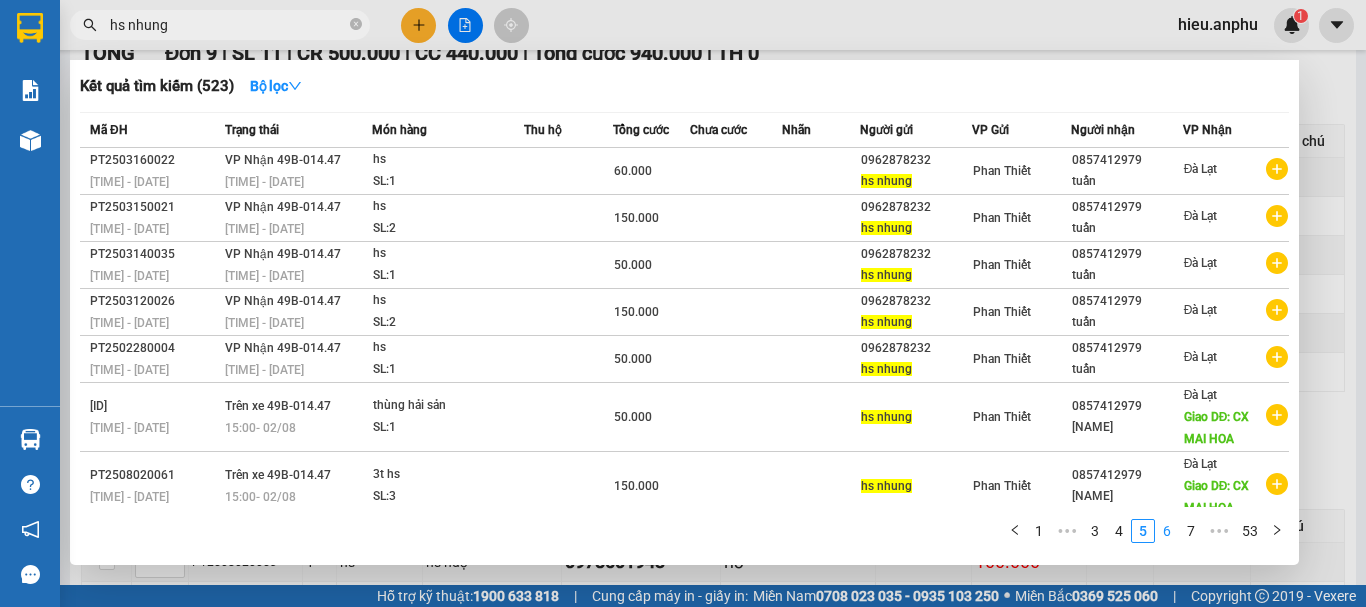 click on "6" at bounding box center (1167, 531) 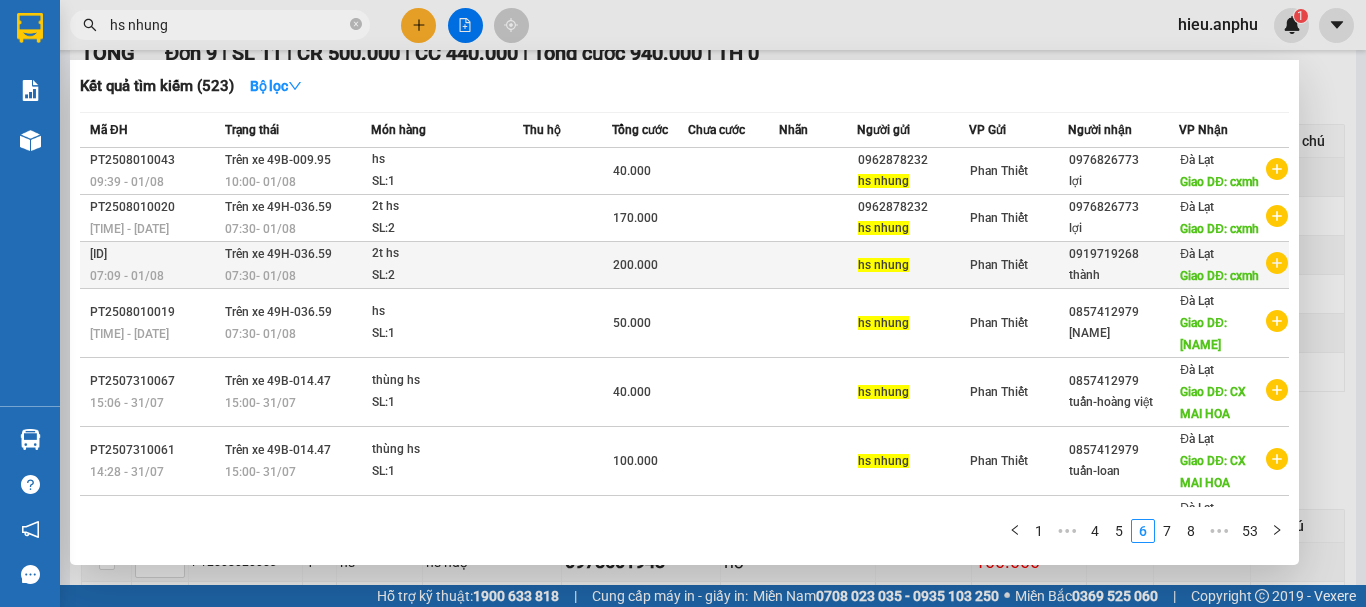 click on "0919719268" at bounding box center [1124, 254] 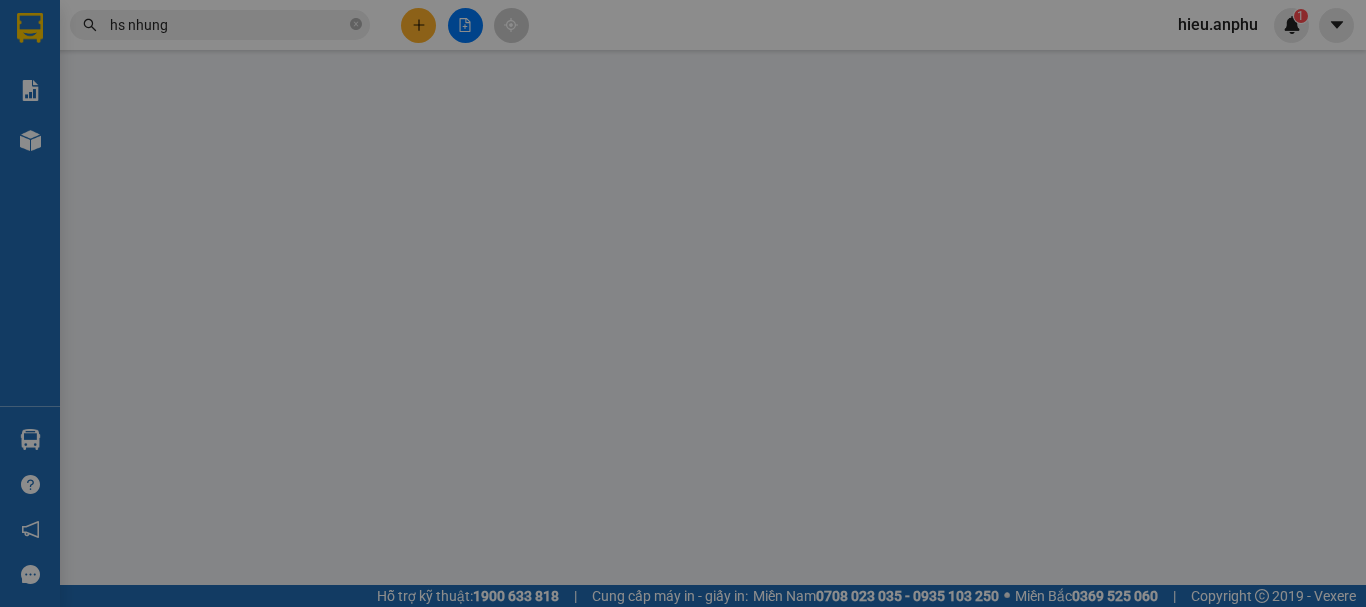 scroll, scrollTop: 0, scrollLeft: 0, axis: both 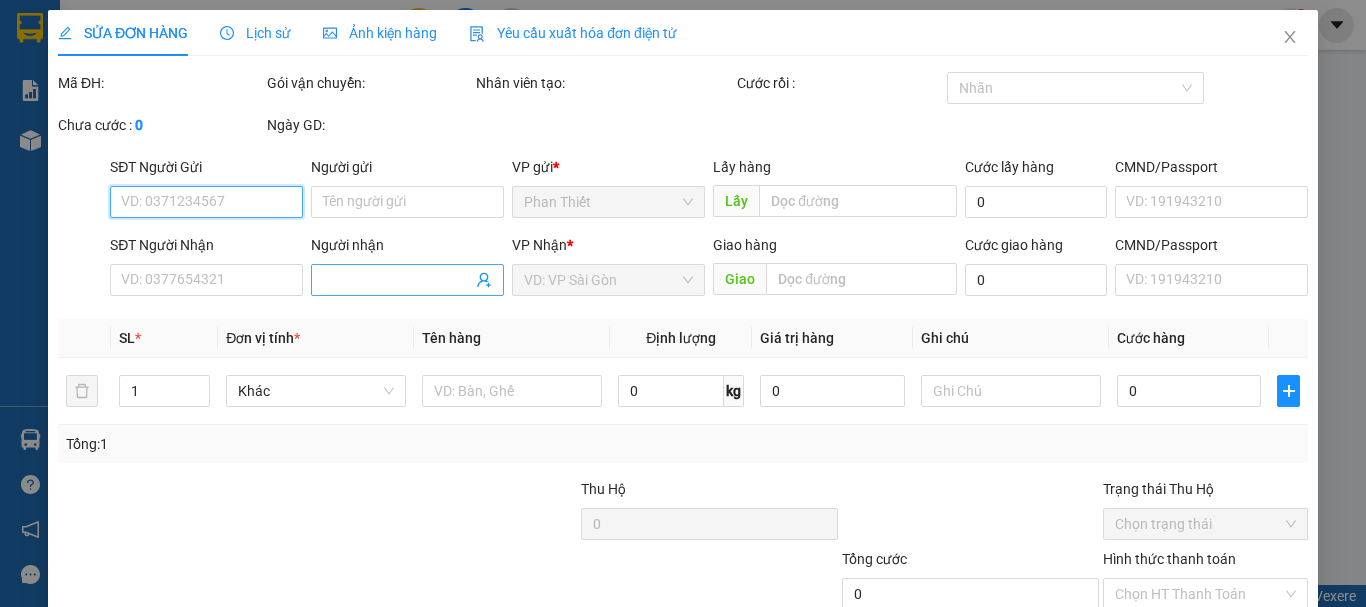 type on "hs nhung" 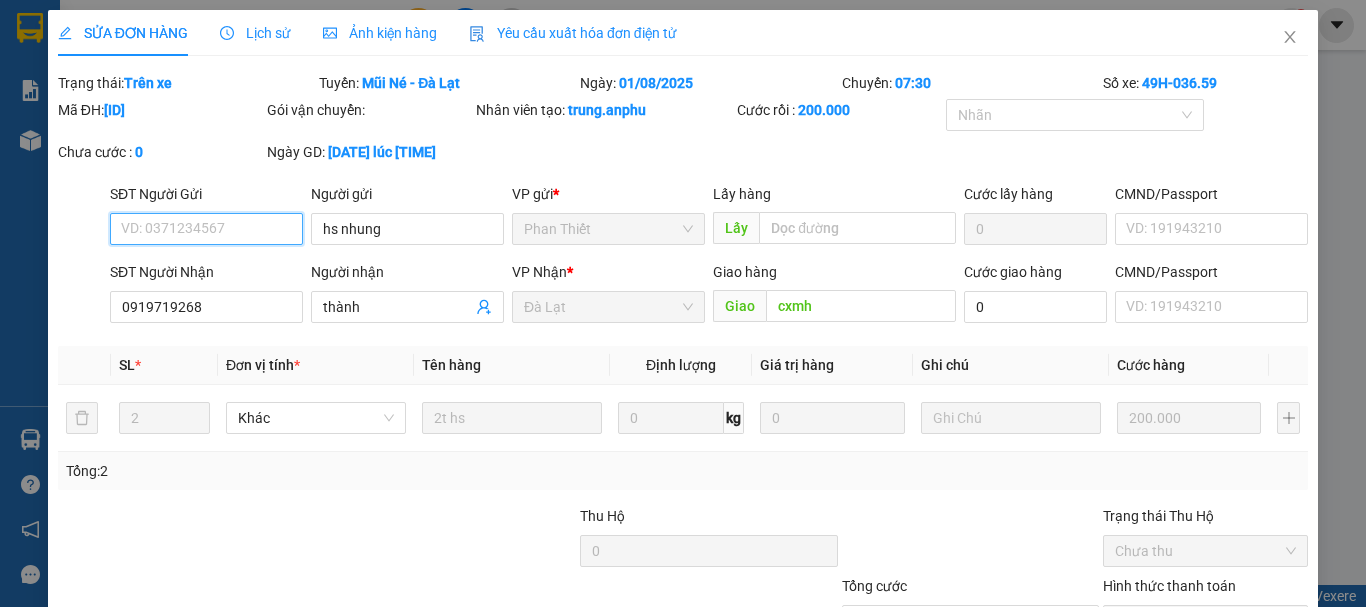 scroll, scrollTop: 164, scrollLeft: 0, axis: vertical 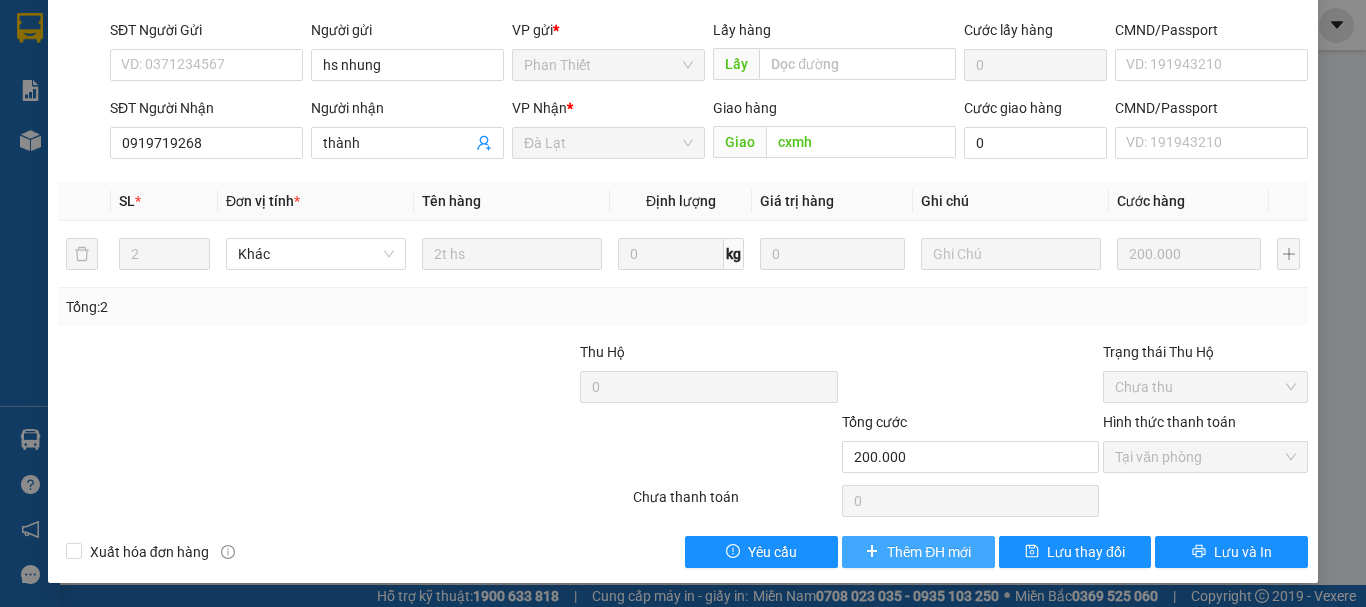 click on "Thêm ĐH mới" at bounding box center (929, 552) 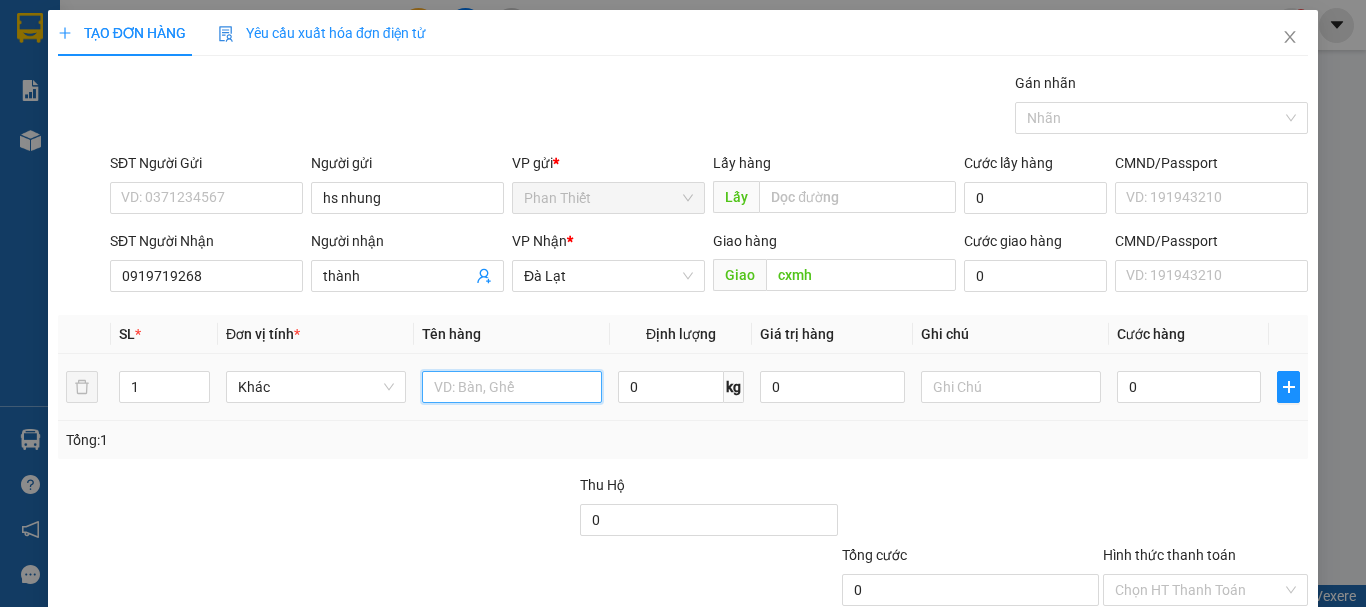 click at bounding box center [512, 387] 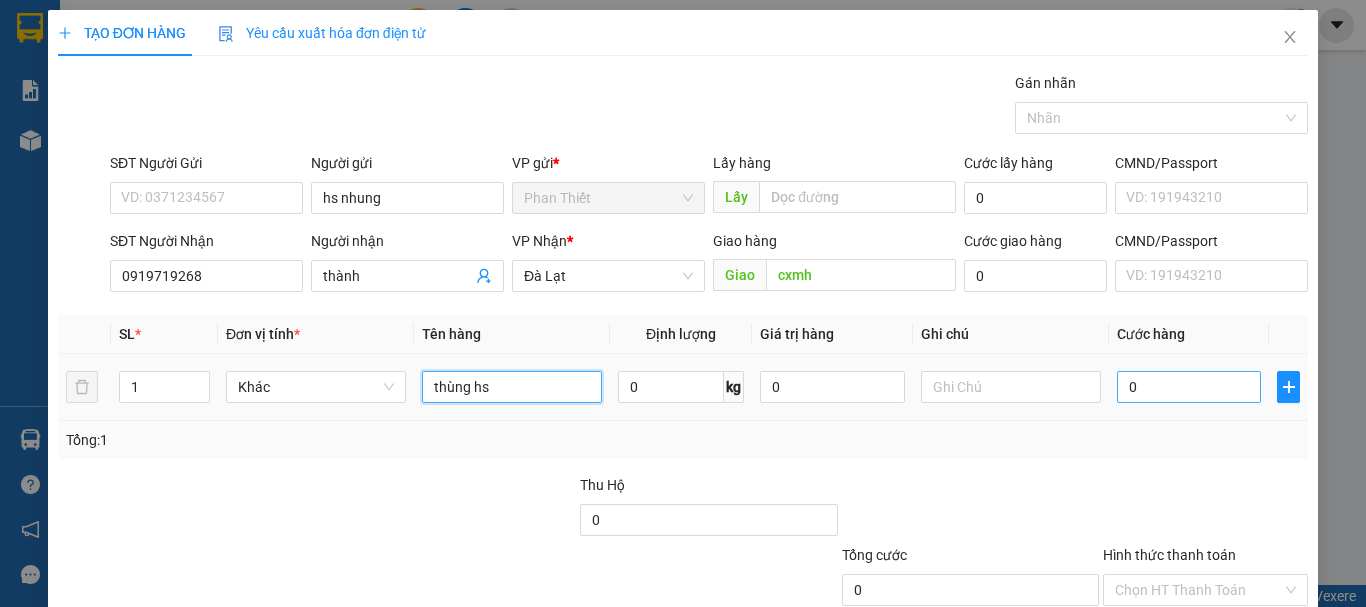 type on "thùng hs" 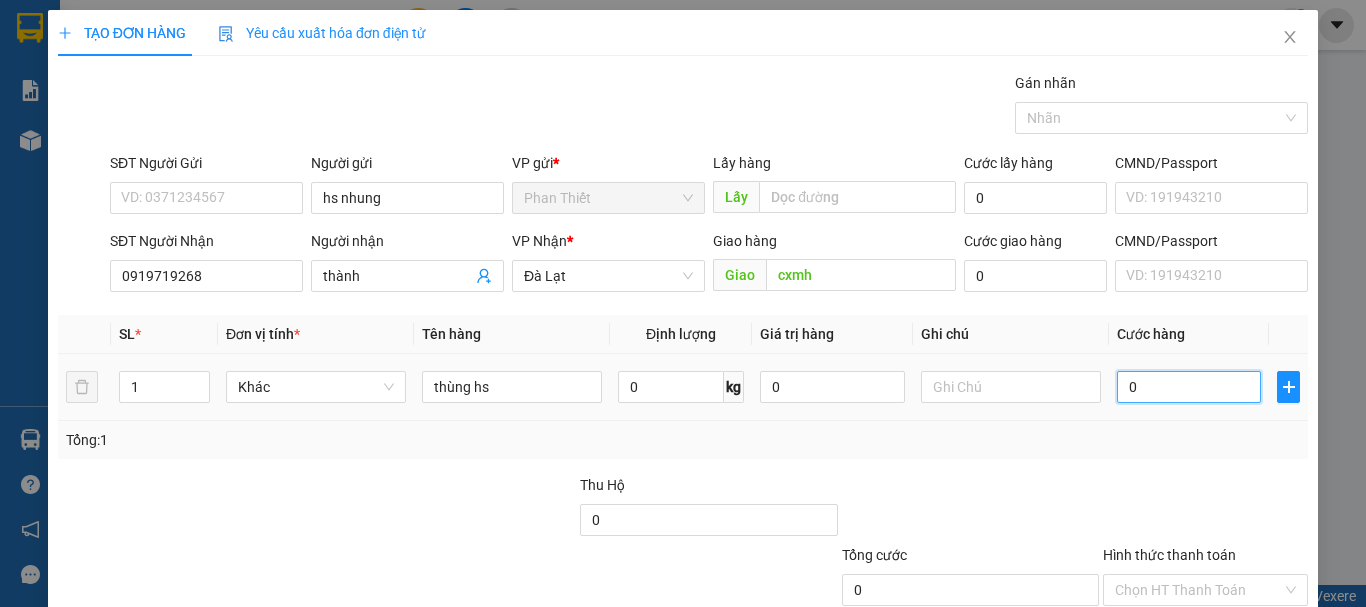click on "0" at bounding box center [1189, 387] 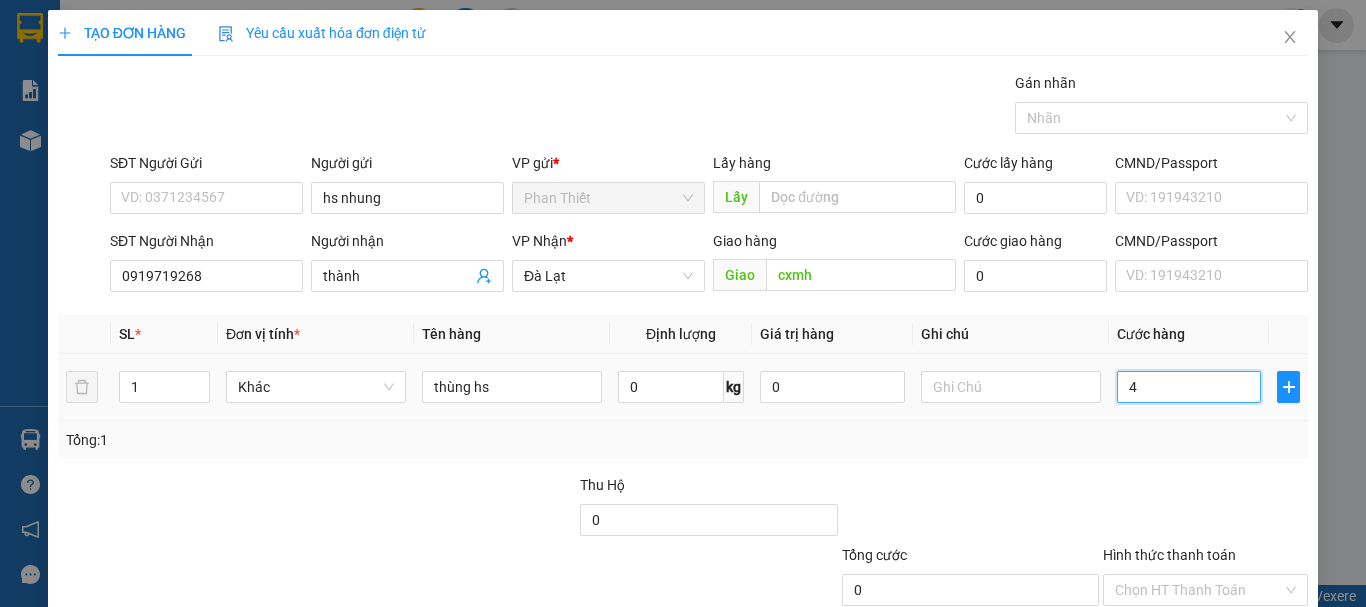 type on "4" 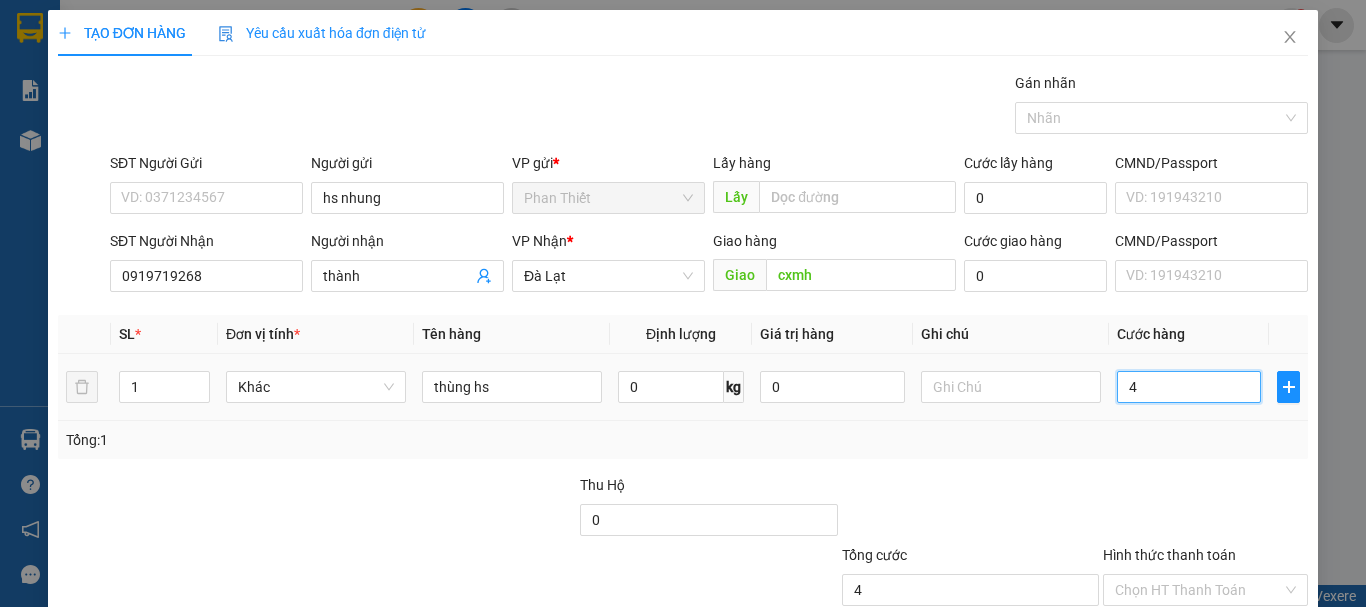 type on "40" 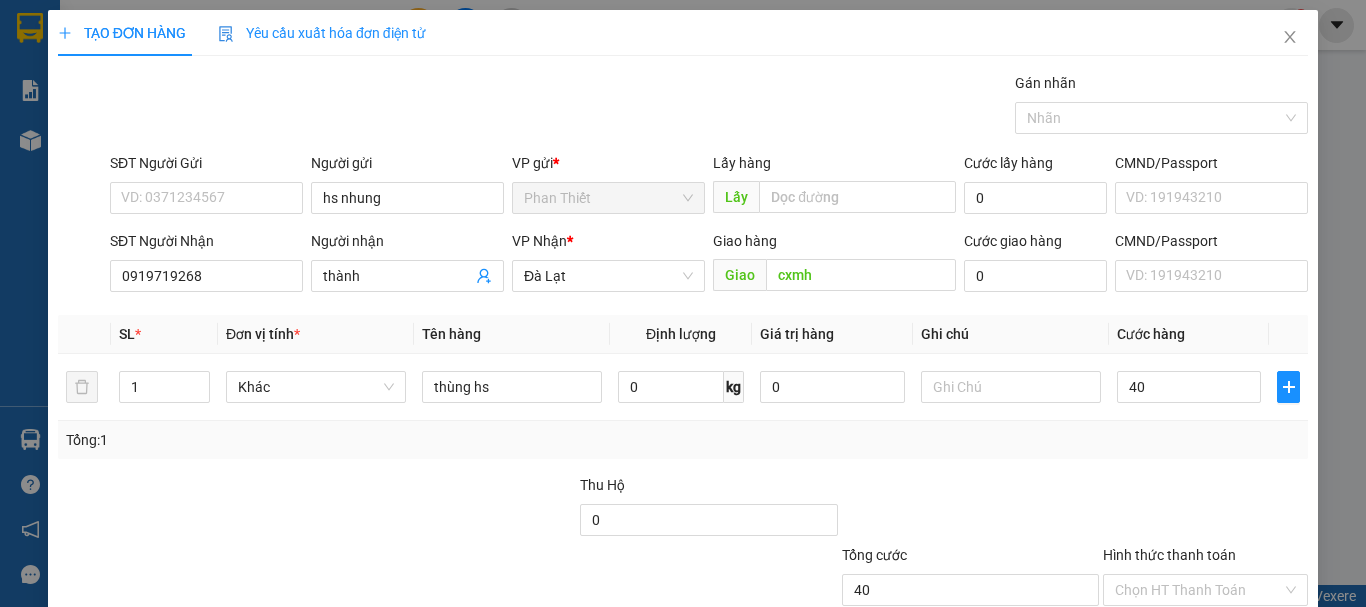 type on "40.000" 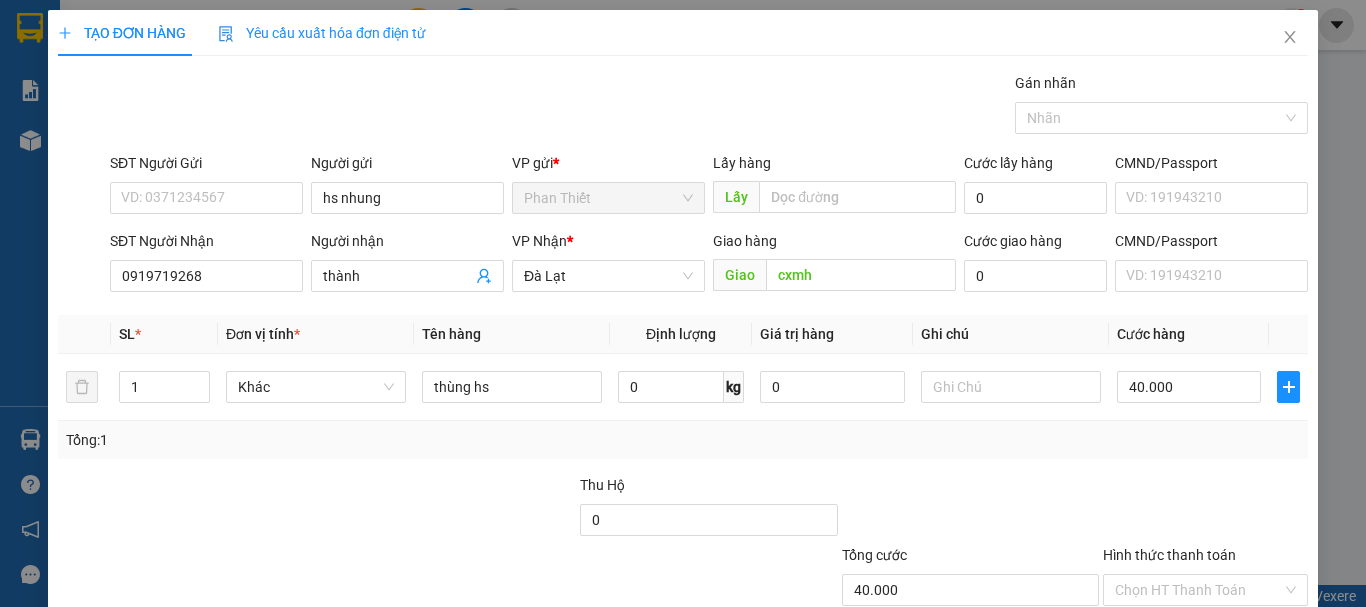 drag, startPoint x: 1079, startPoint y: 424, endPoint x: 1105, endPoint y: 443, distance: 32.202484 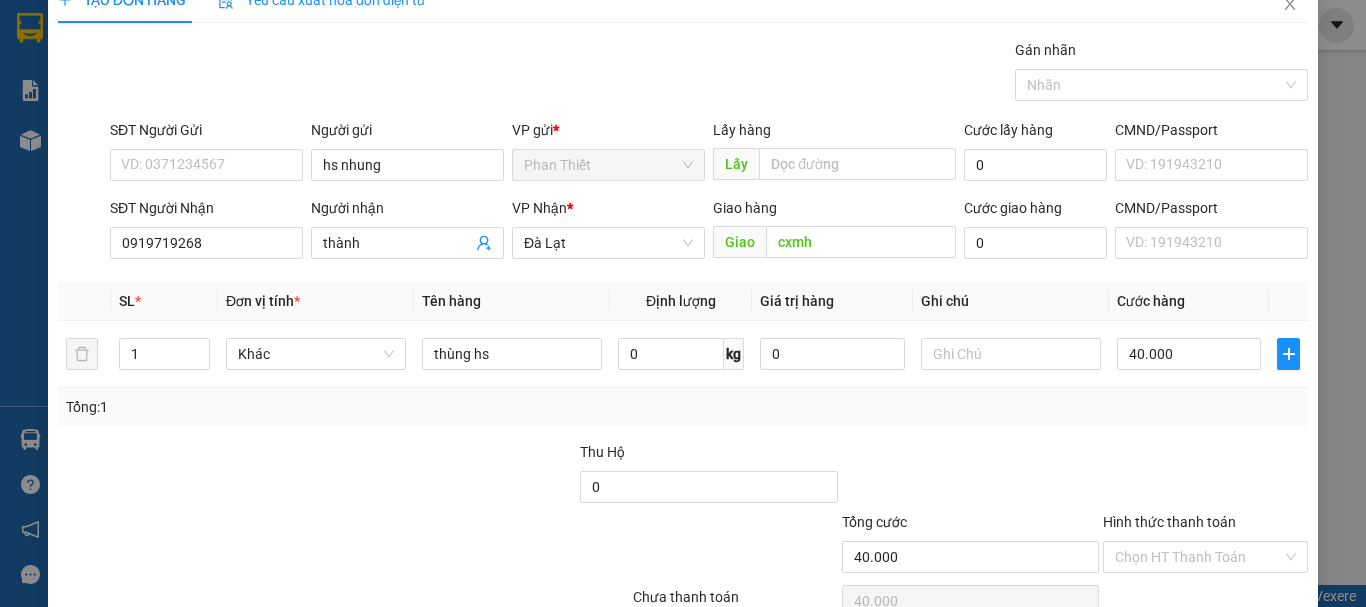 scroll, scrollTop: 133, scrollLeft: 0, axis: vertical 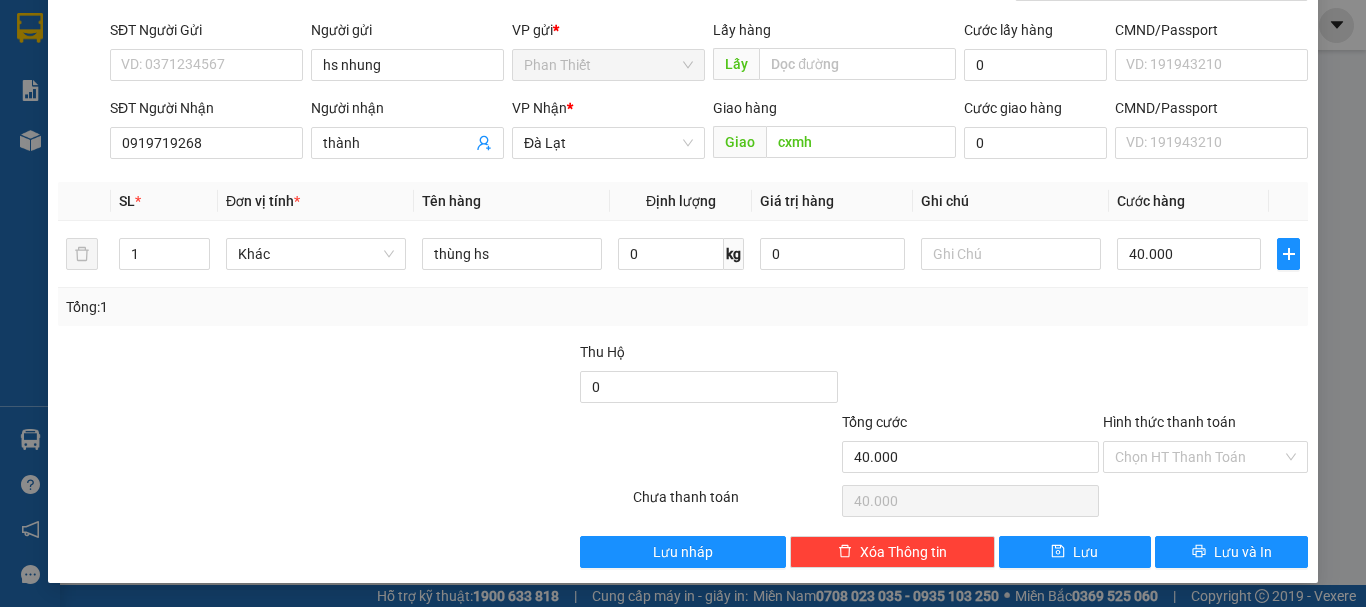 click at bounding box center [1205, 376] 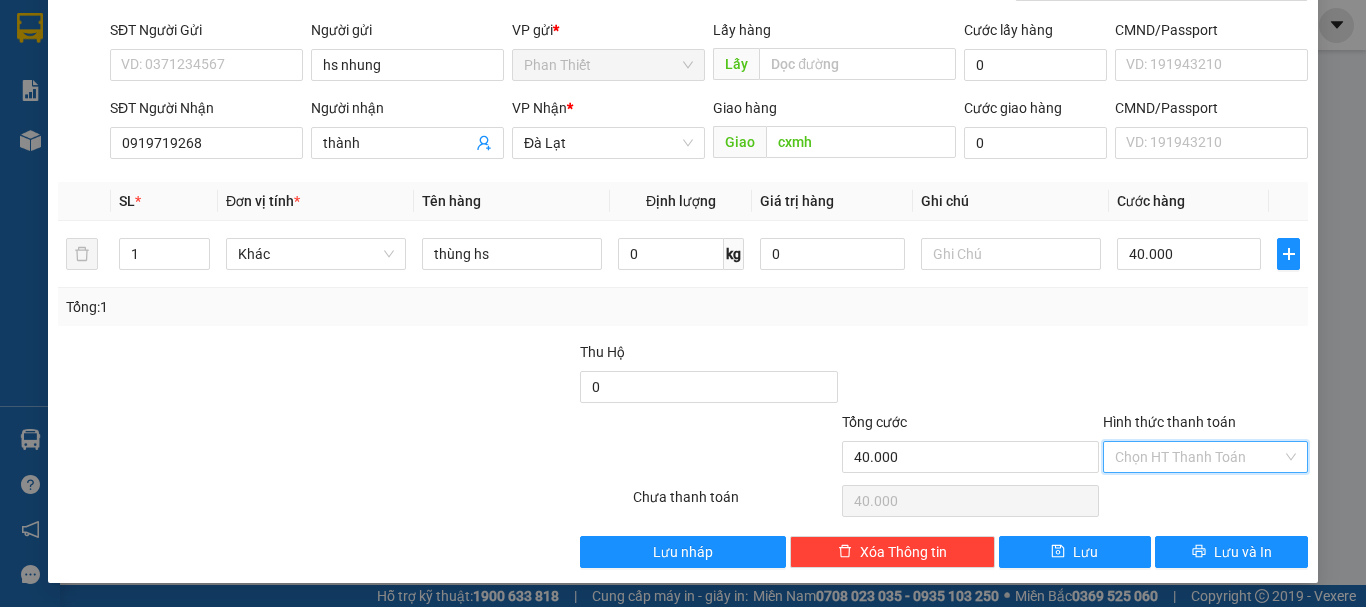 click on "Hình thức thanh toán" at bounding box center [1198, 457] 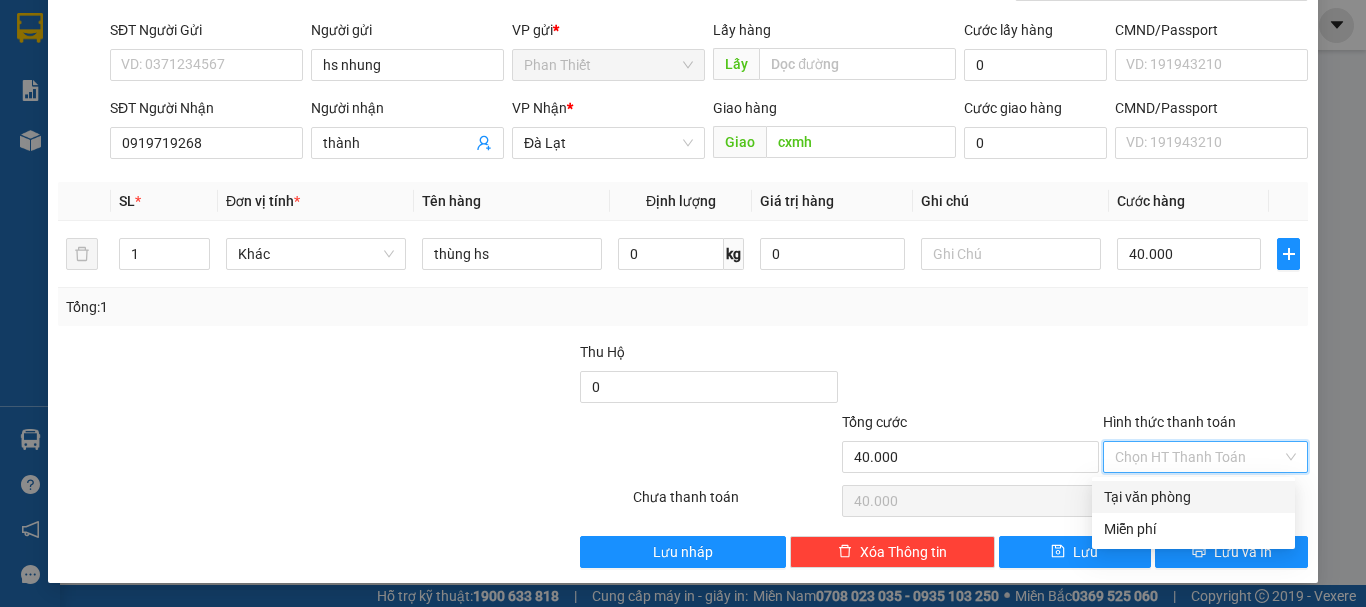 click on "Tại văn phòng" at bounding box center [1193, 497] 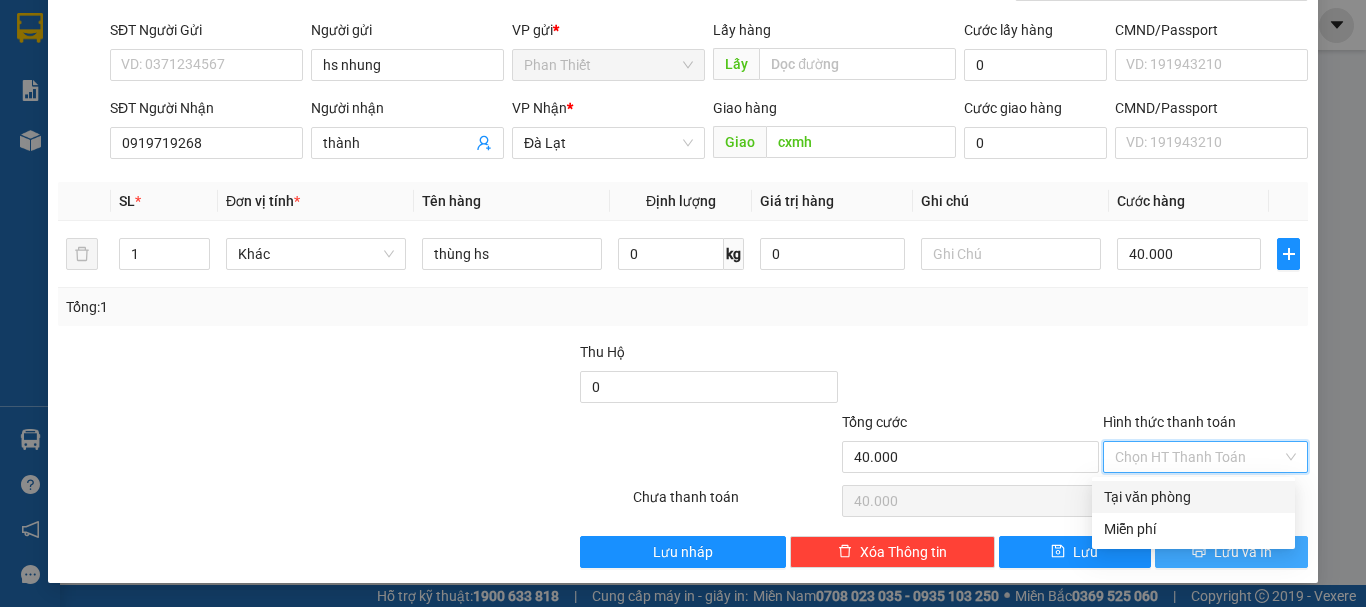 type on "0" 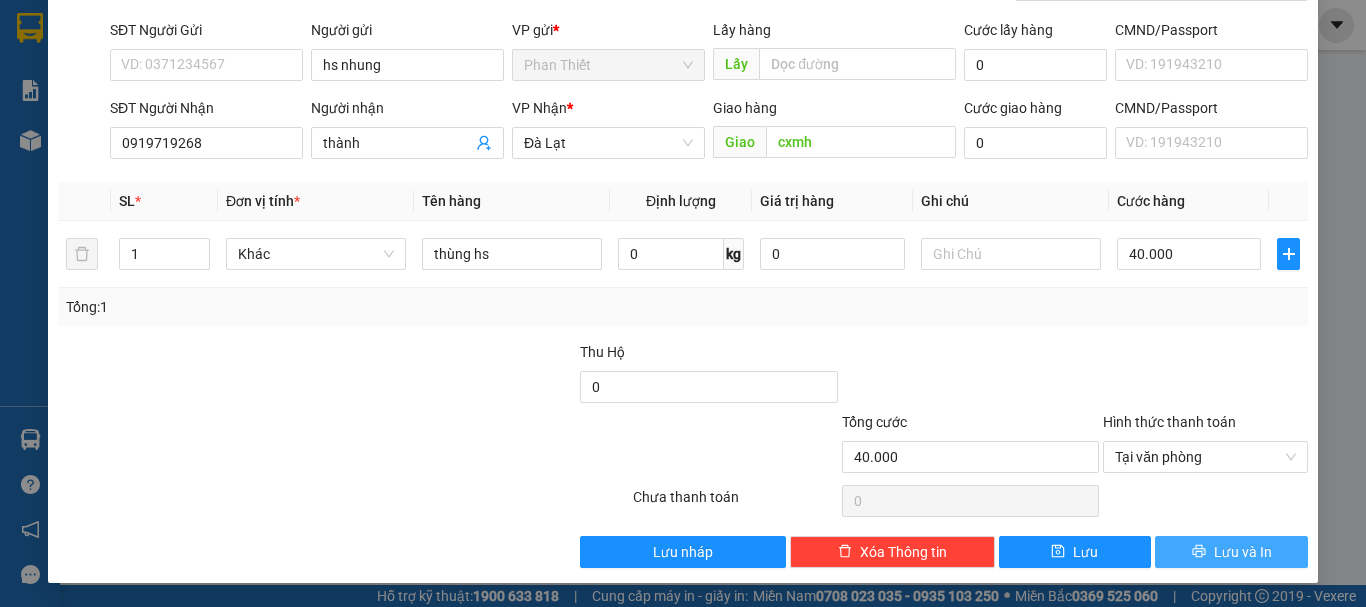 click on "Lưu và In" at bounding box center (1231, 552) 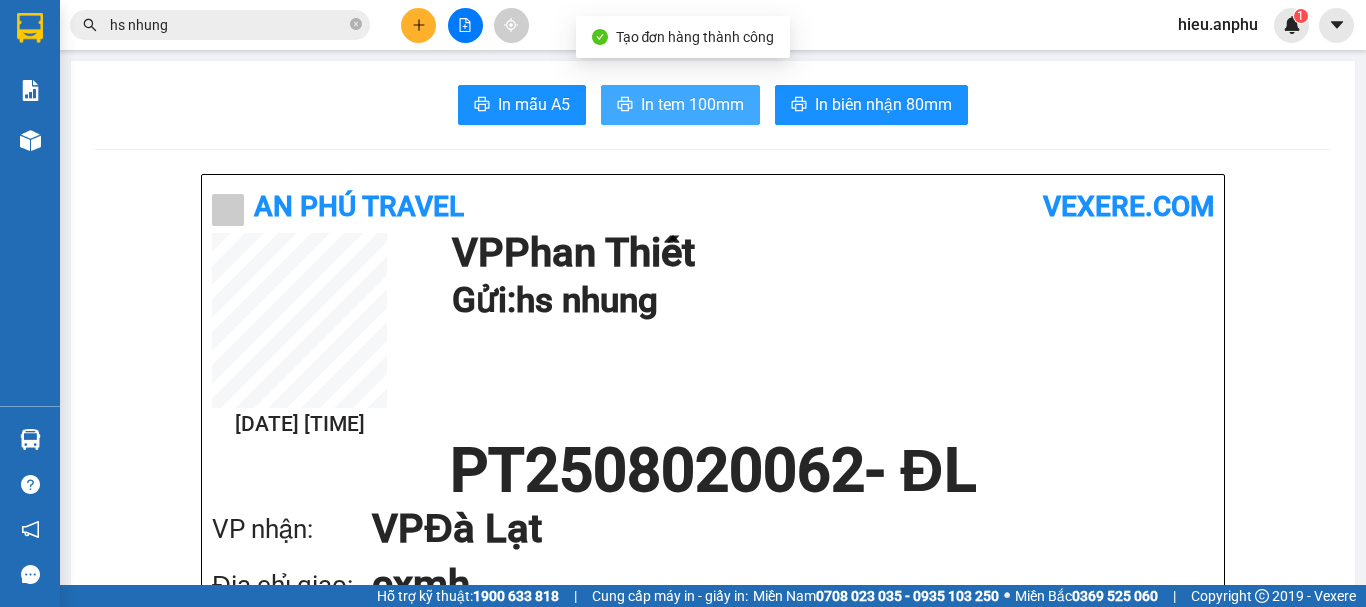 drag, startPoint x: 631, startPoint y: 94, endPoint x: 593, endPoint y: 102, distance: 38.832977 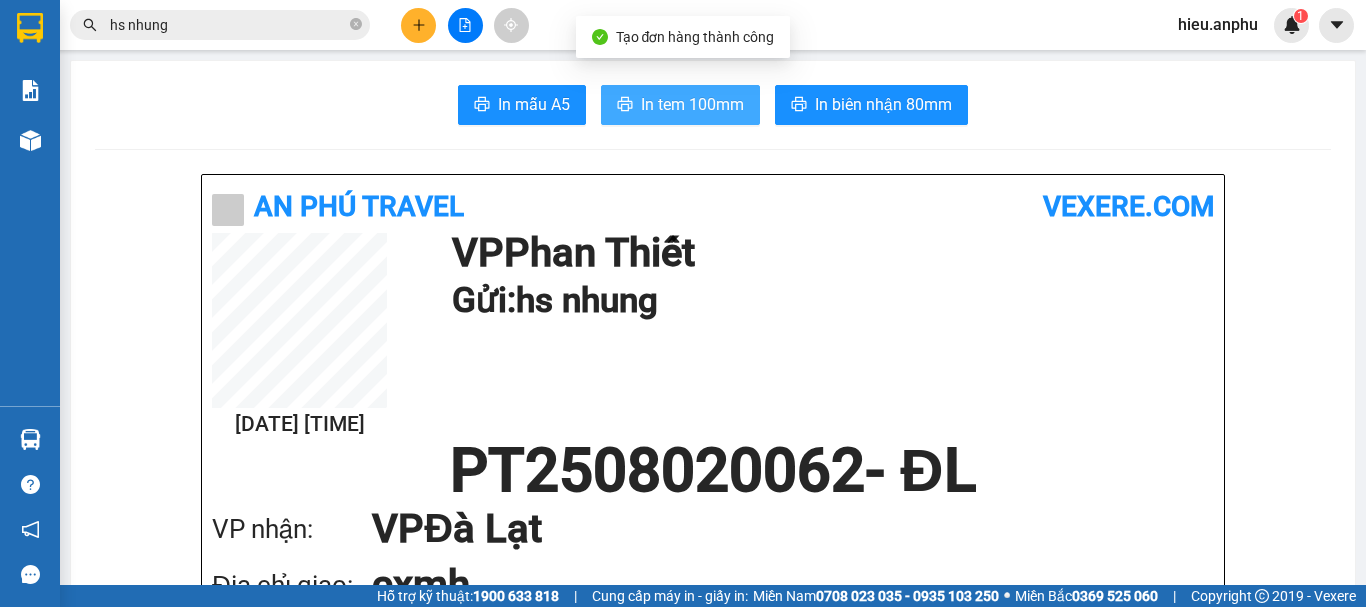 scroll, scrollTop: 0, scrollLeft: 0, axis: both 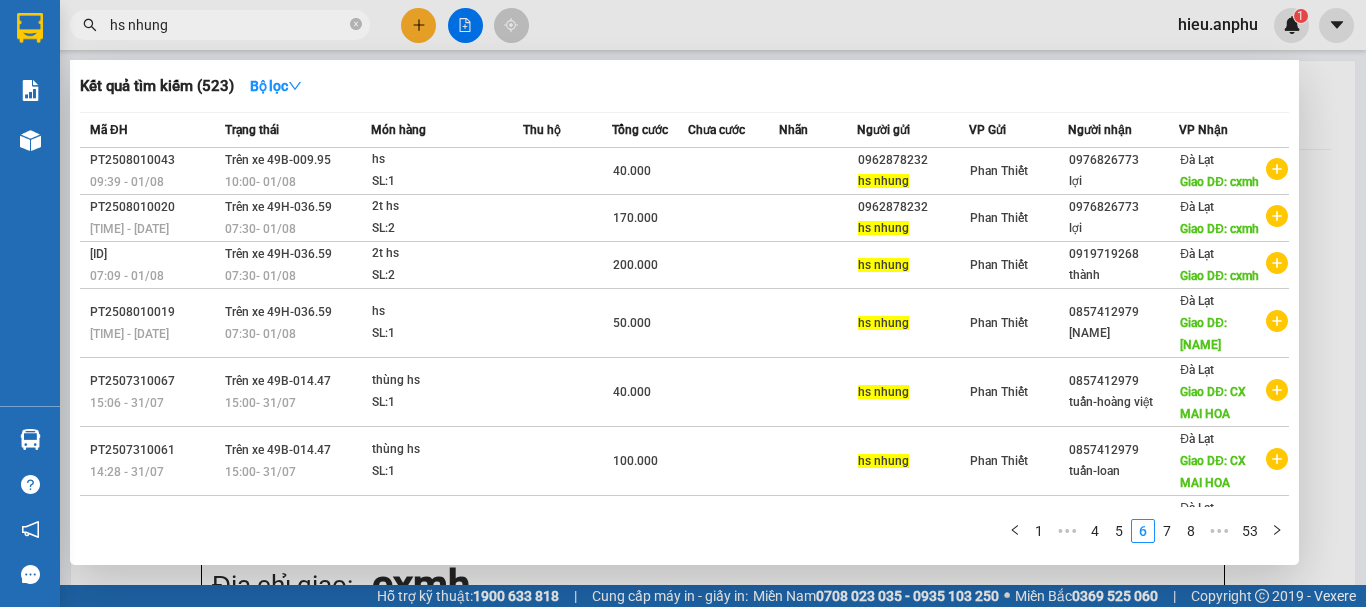 click on "hs nhung" at bounding box center [228, 25] 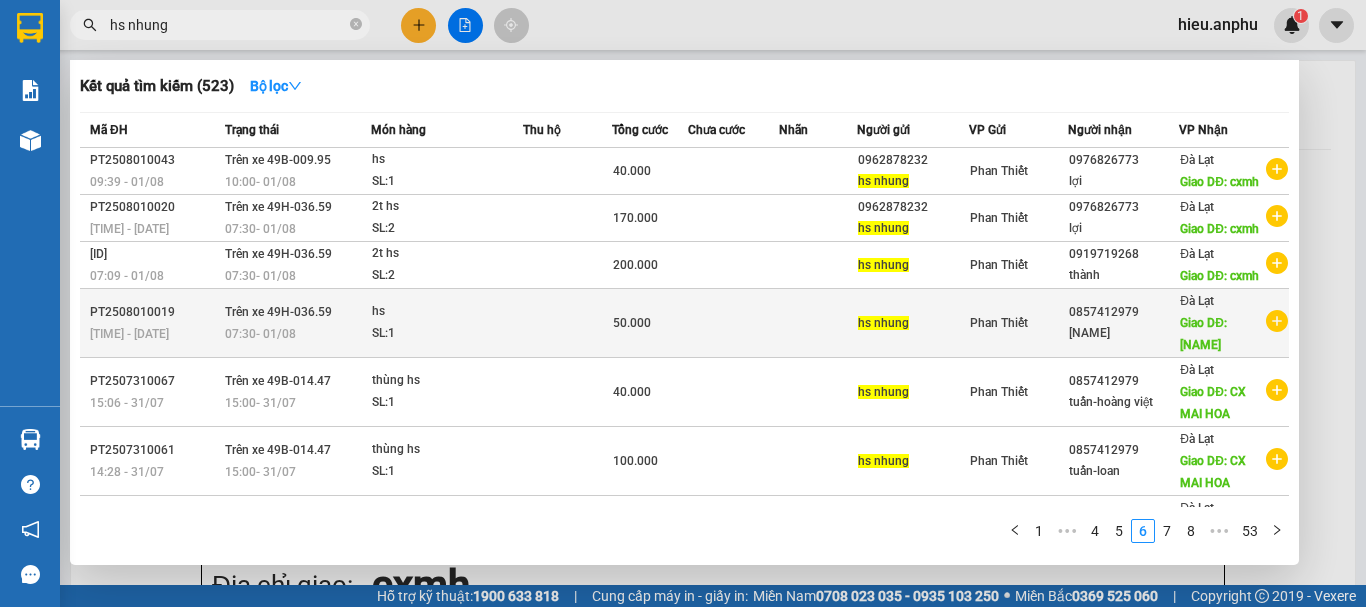 click on "tuấn -trinh MATDA" at bounding box center [1124, 333] 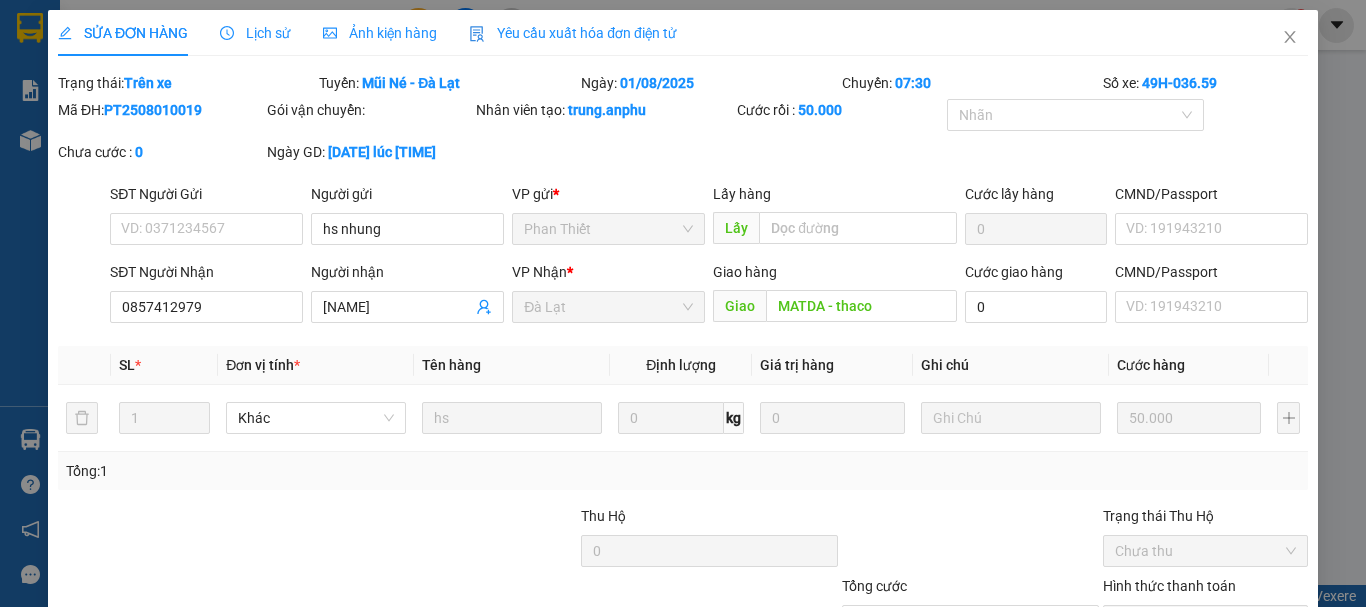 type on "hs nhung" 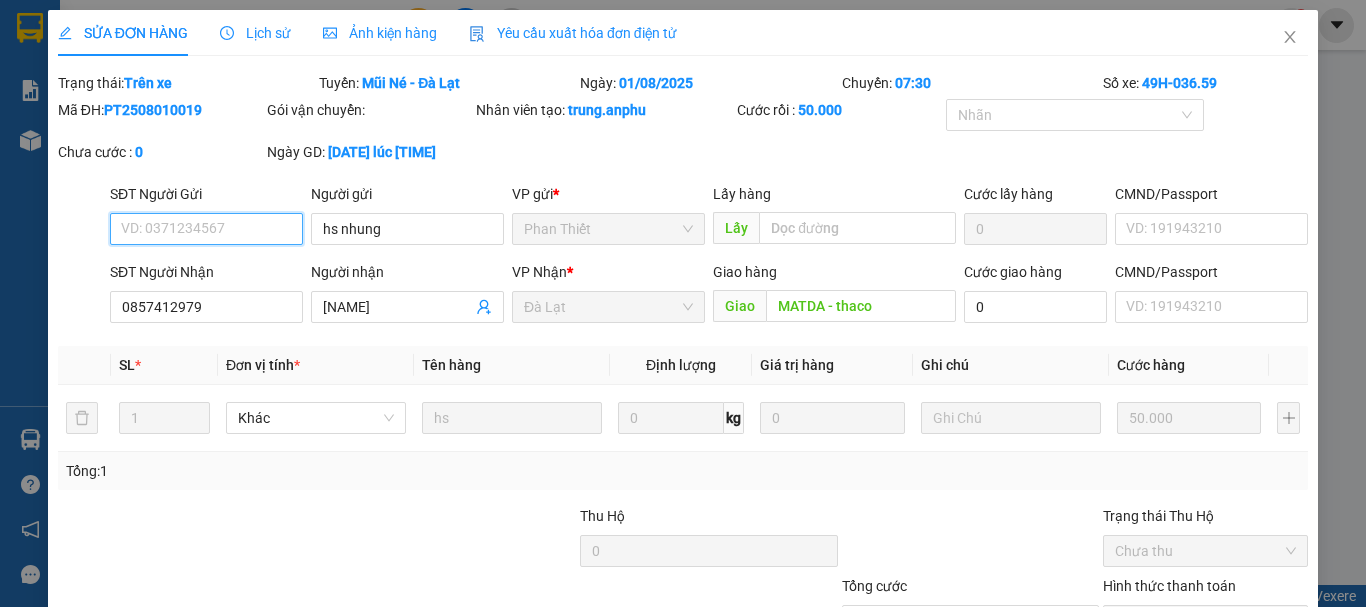 scroll, scrollTop: 164, scrollLeft: 0, axis: vertical 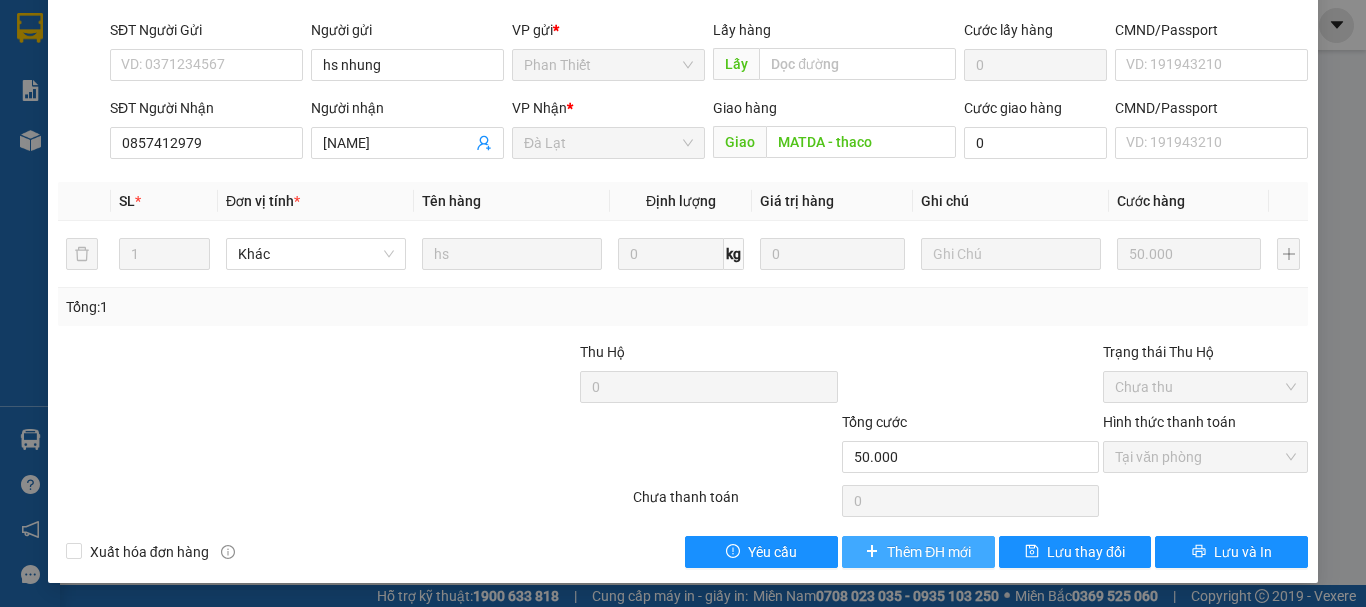 click on "Thêm ĐH mới" at bounding box center [929, 552] 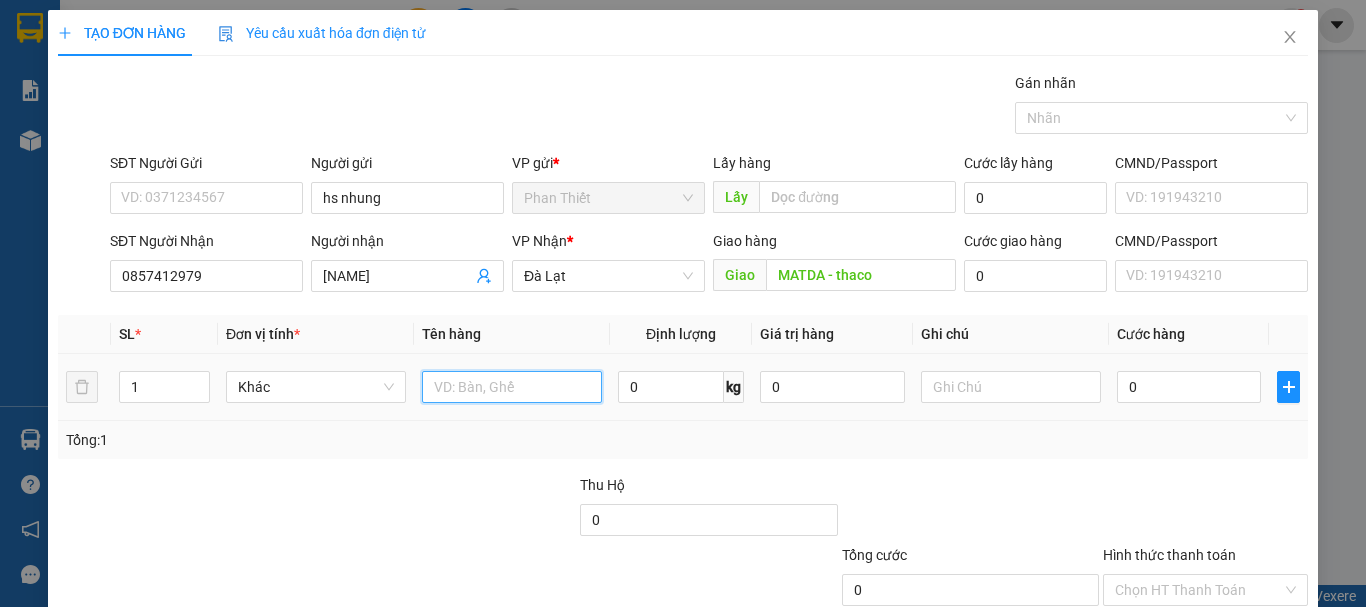 click at bounding box center (512, 387) 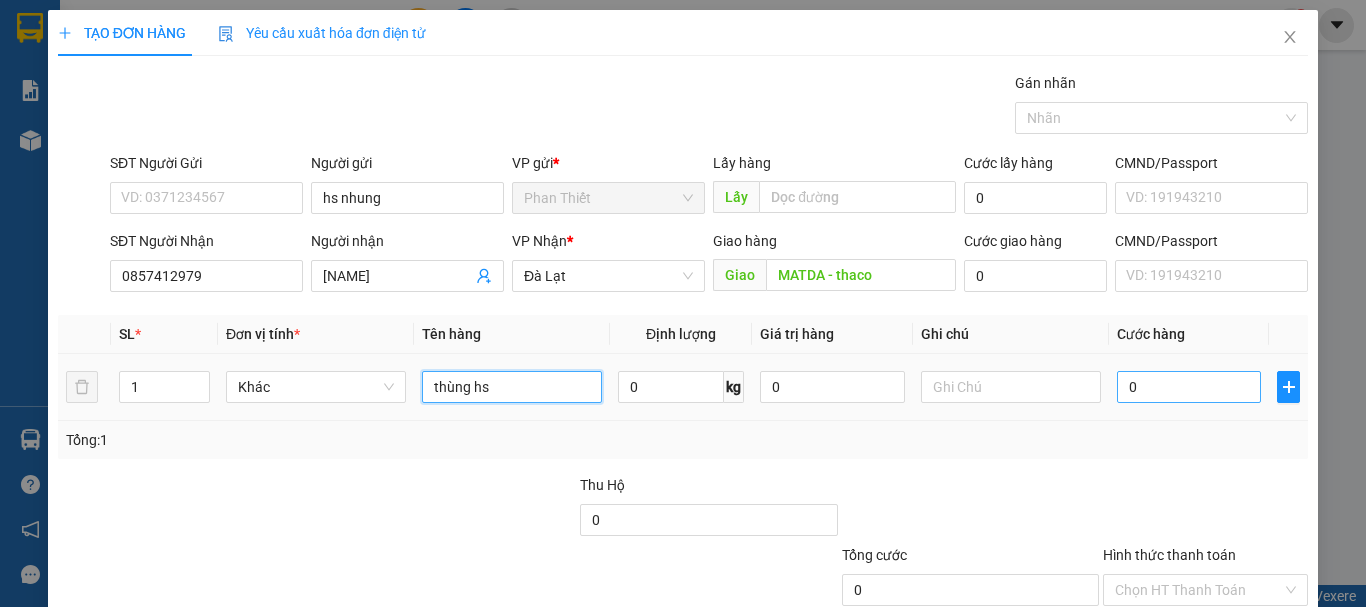 type on "thùng hs" 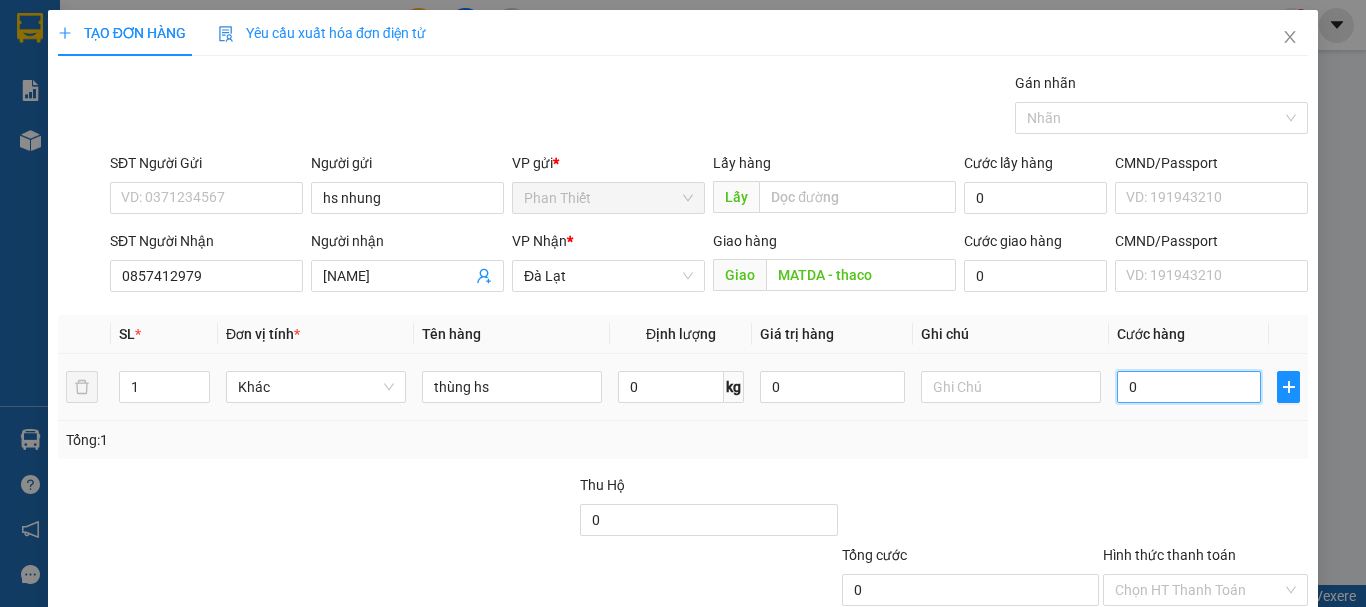 click on "0" at bounding box center (1189, 387) 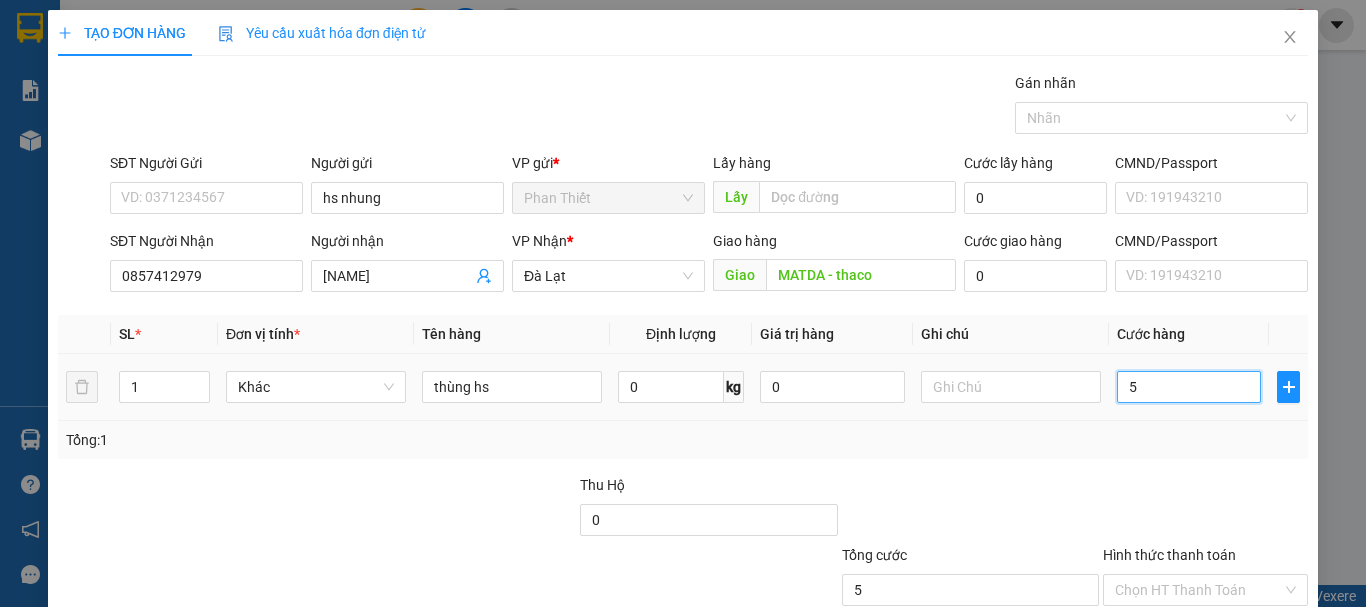 type on "50" 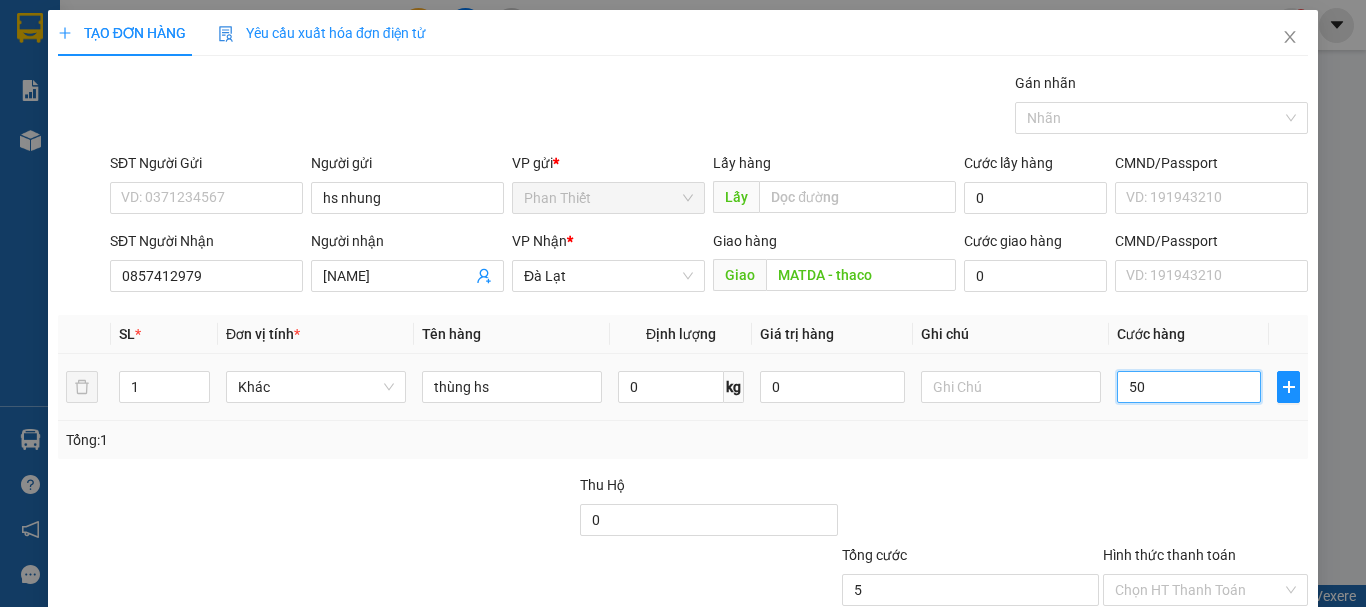 type on "50" 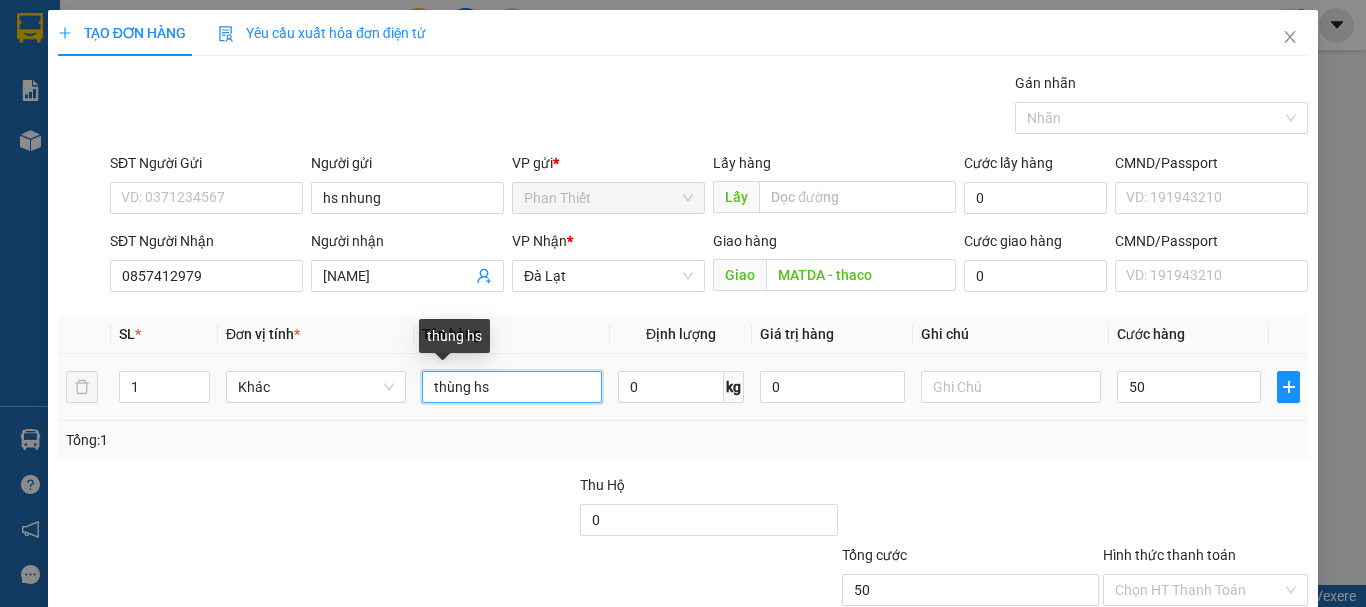 type on "50.000" 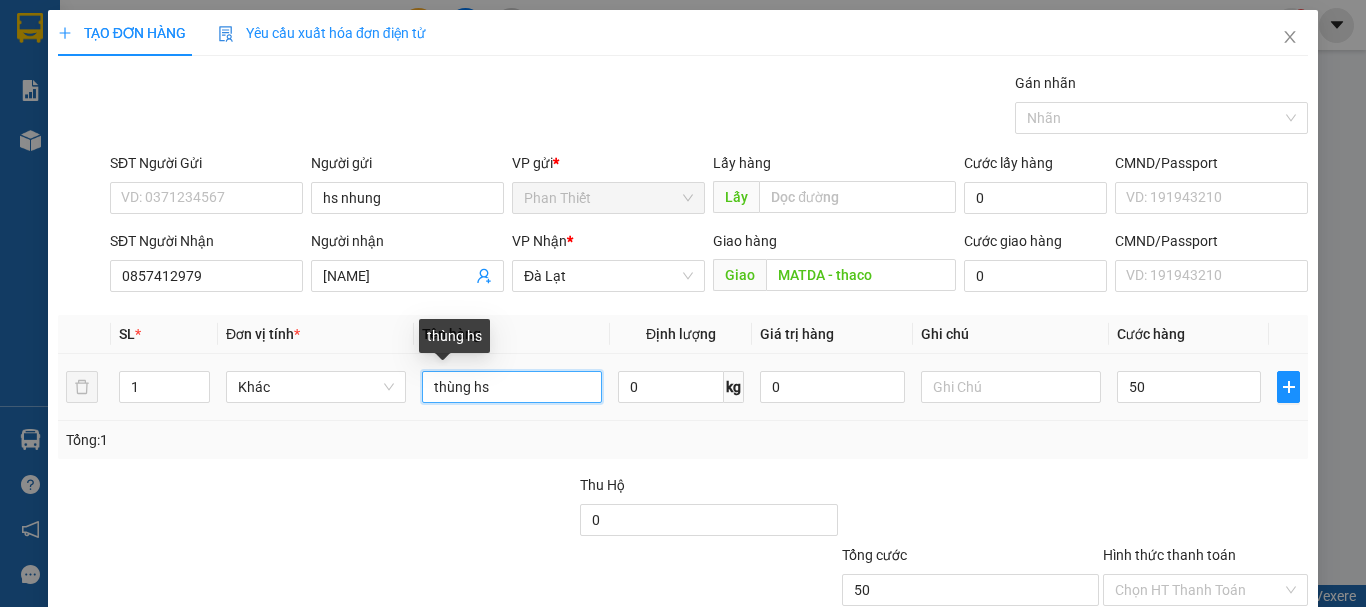 type on "50.000" 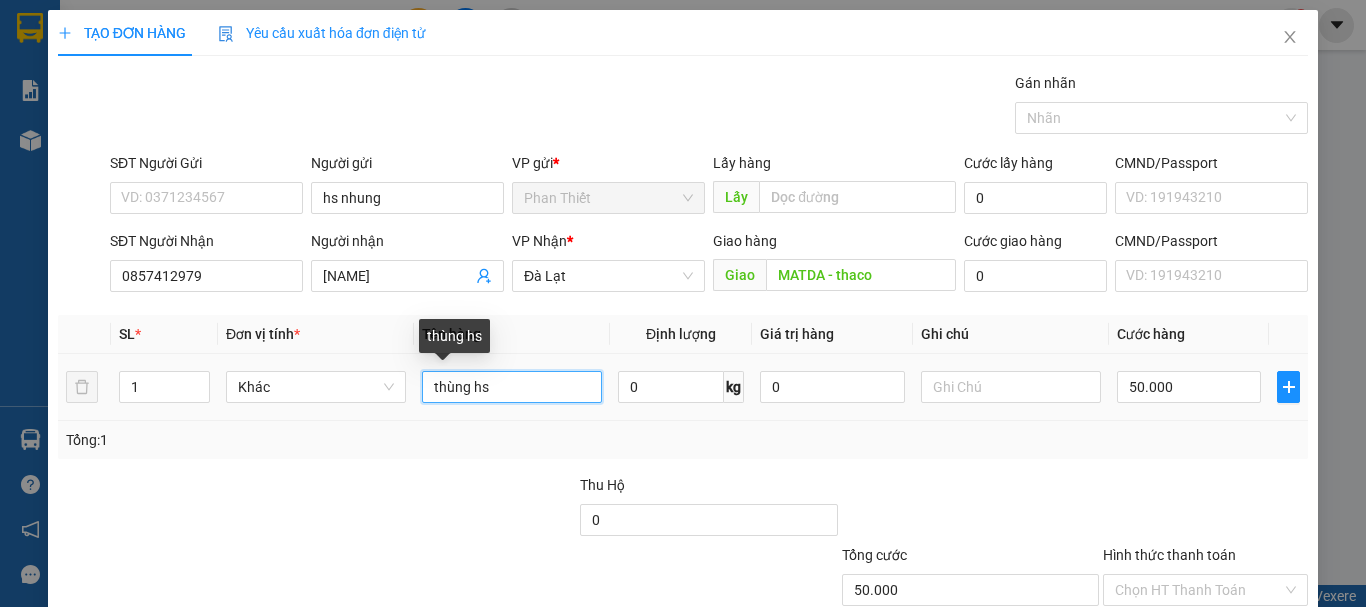 click on "thùng hs" at bounding box center (512, 387) 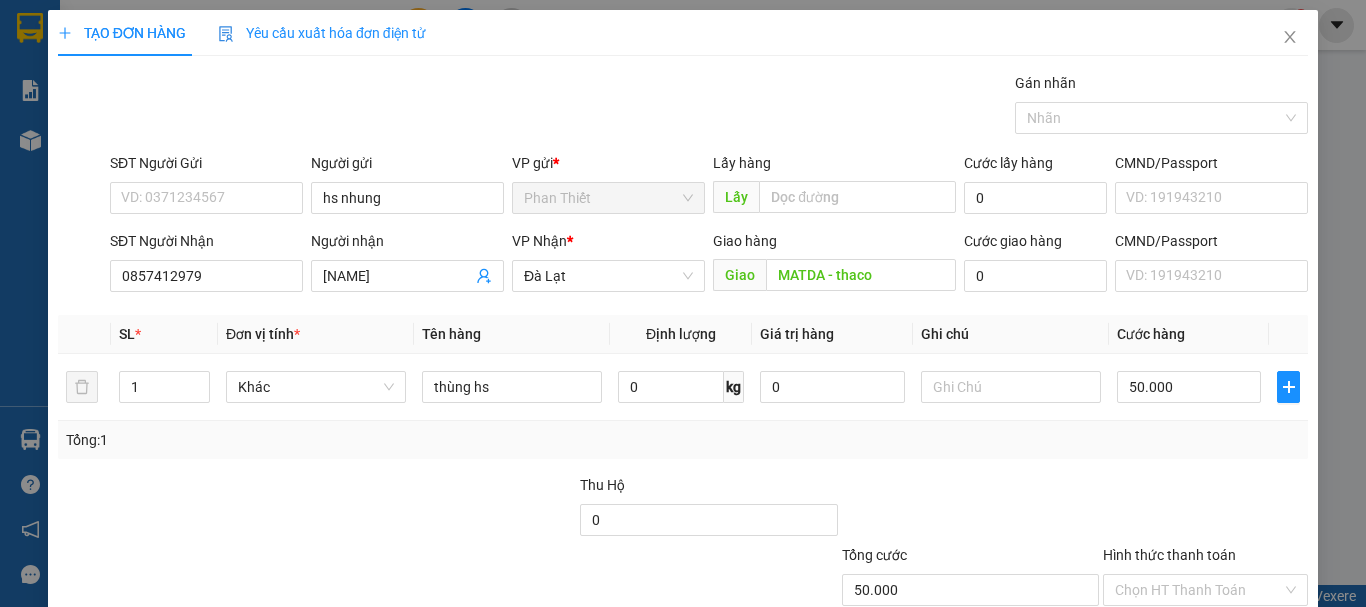 click on "Tổng:  1" at bounding box center [683, 440] 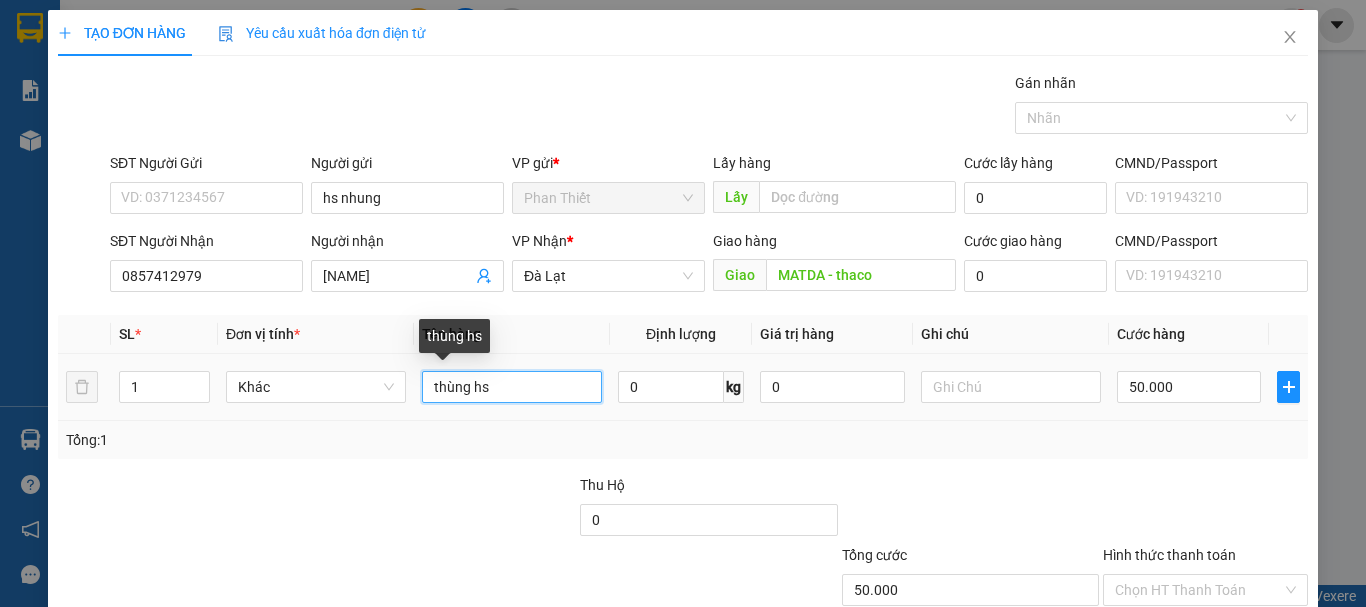click on "thùng hs" at bounding box center [512, 387] 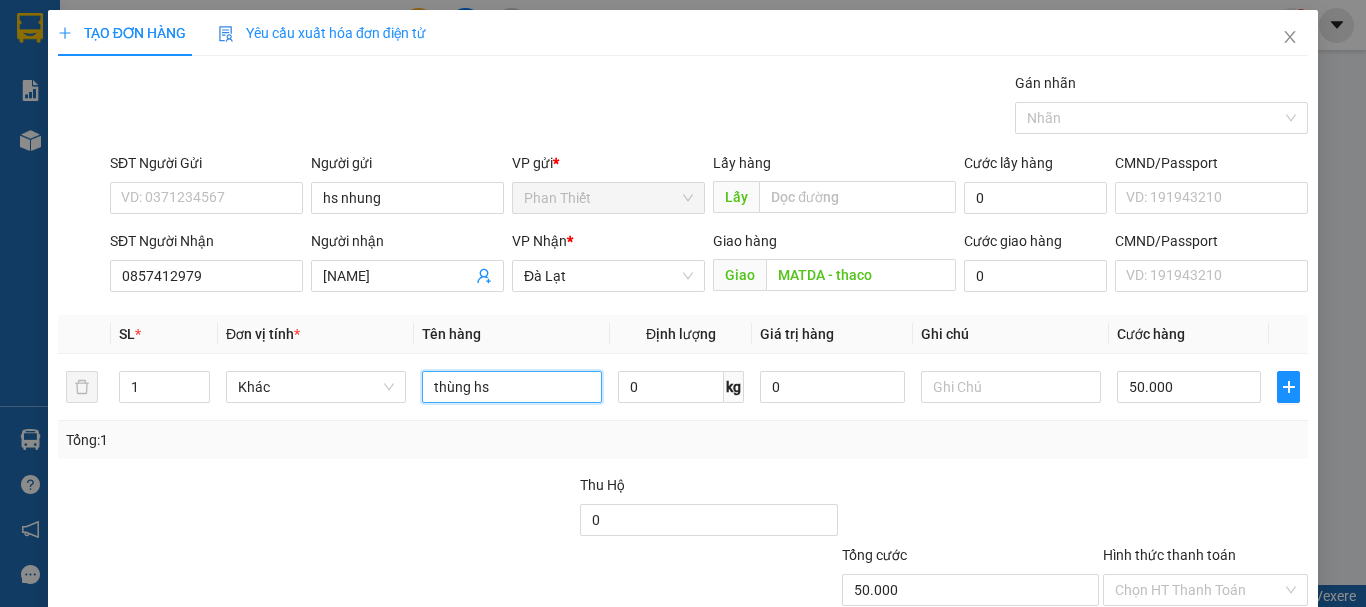 scroll, scrollTop: 133, scrollLeft: 0, axis: vertical 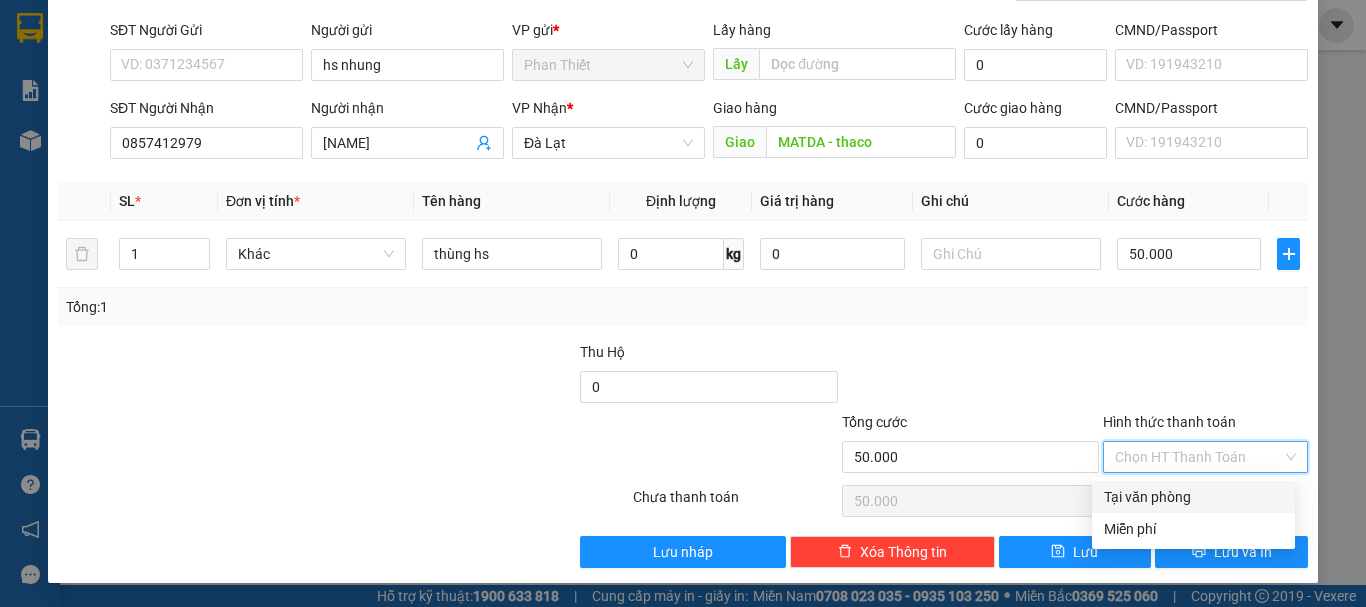 click on "Hình thức thanh toán" at bounding box center (1198, 457) 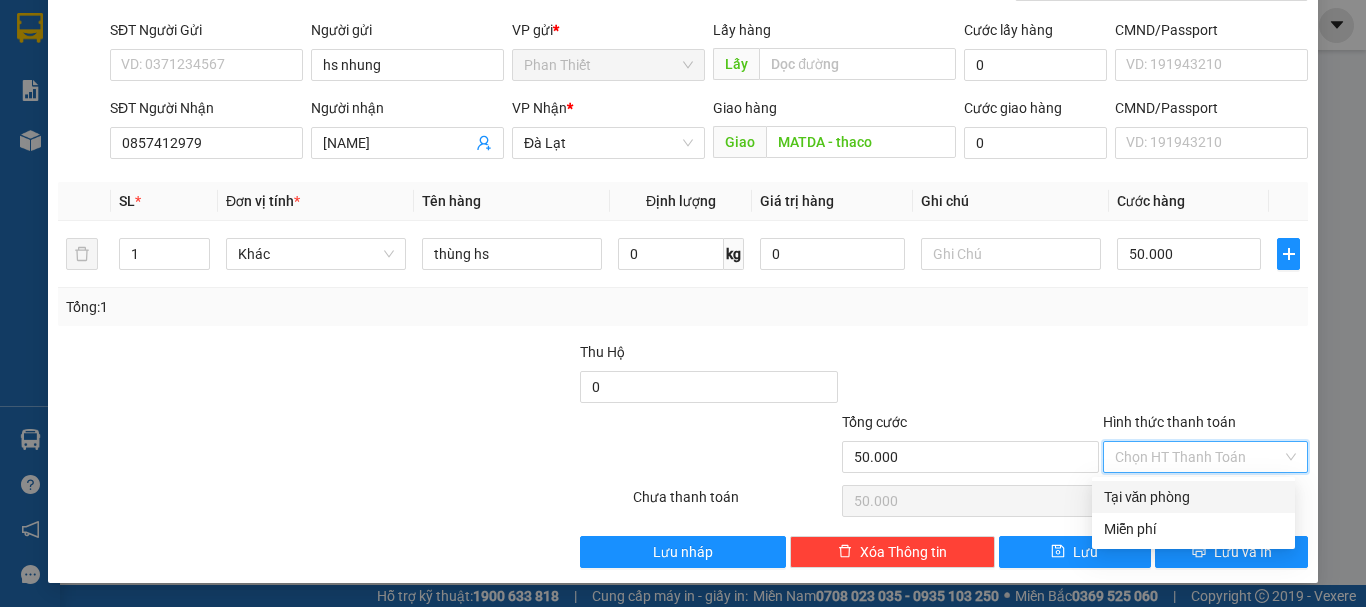 click on "Tại văn phòng" at bounding box center [1193, 497] 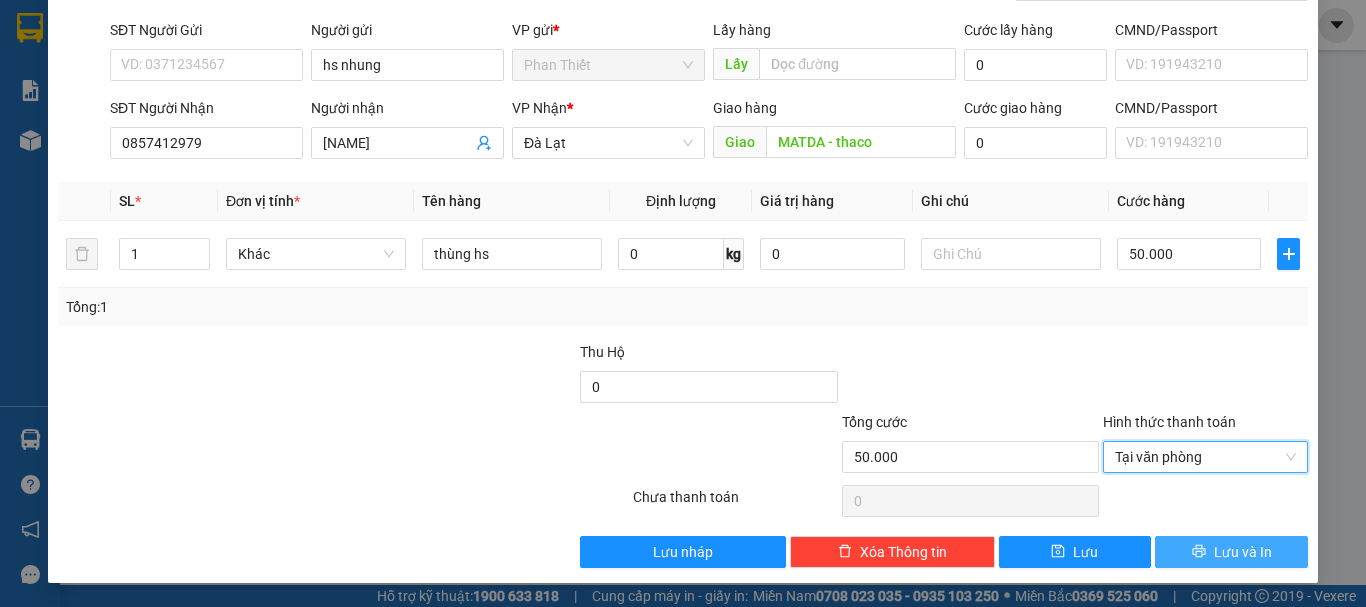 click on "Lưu và In" at bounding box center (1243, 552) 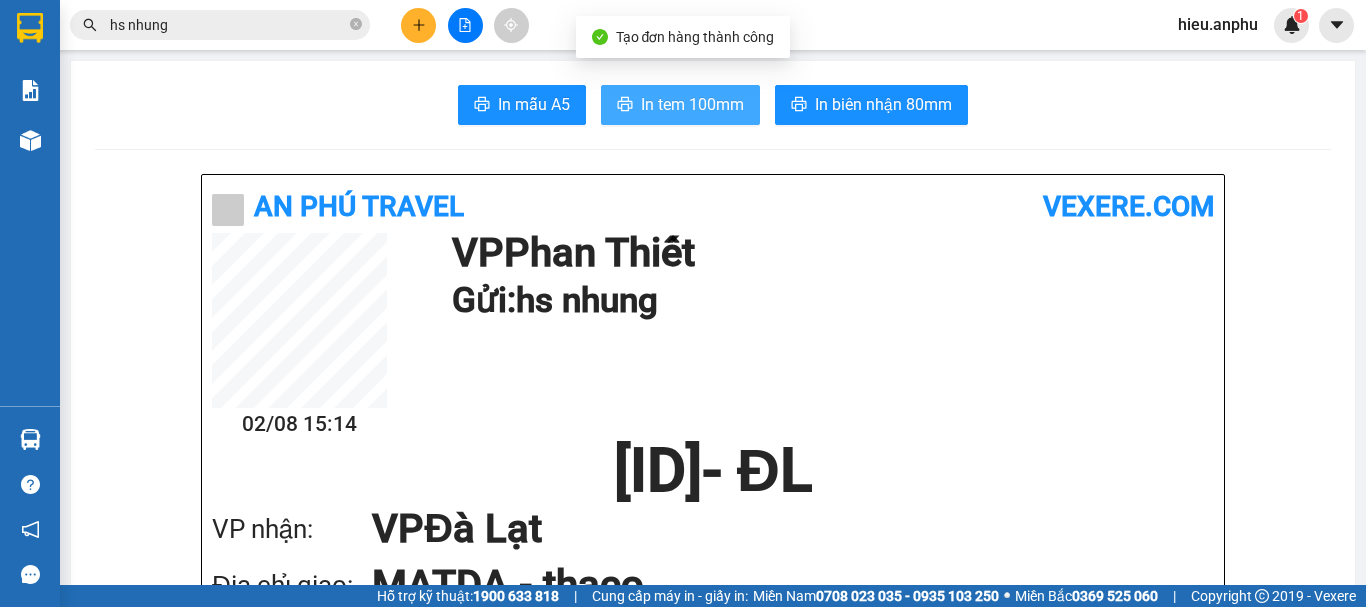 click on "In tem 100mm" at bounding box center (692, 104) 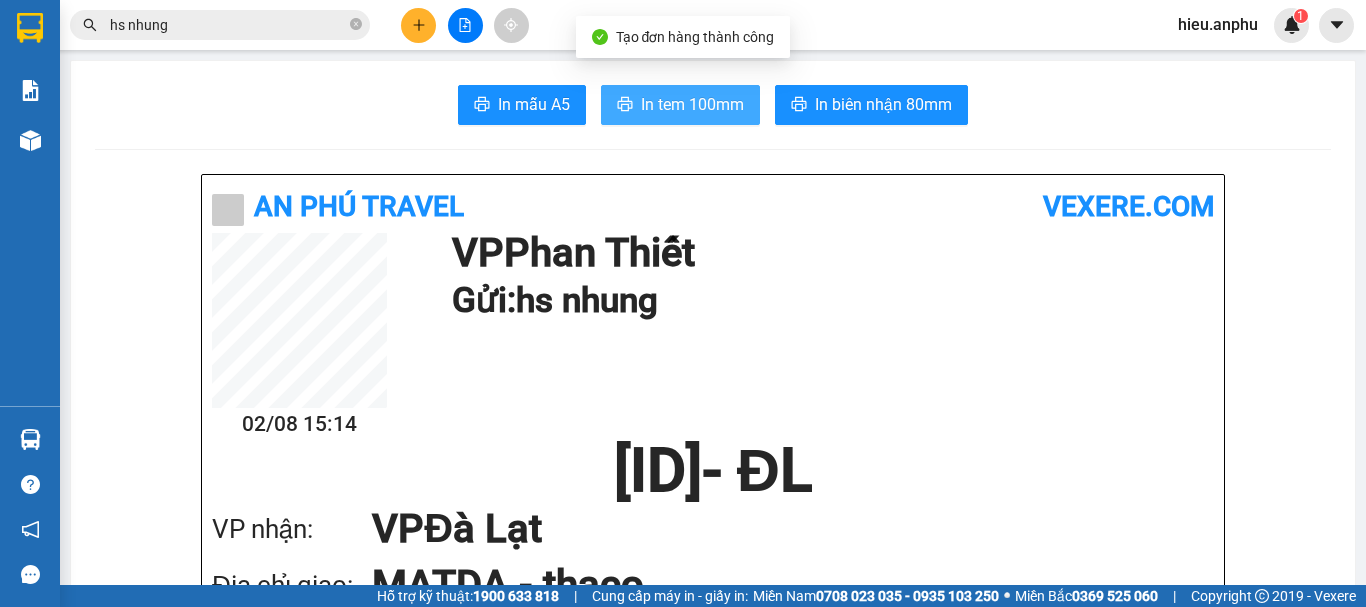 scroll, scrollTop: 0, scrollLeft: 0, axis: both 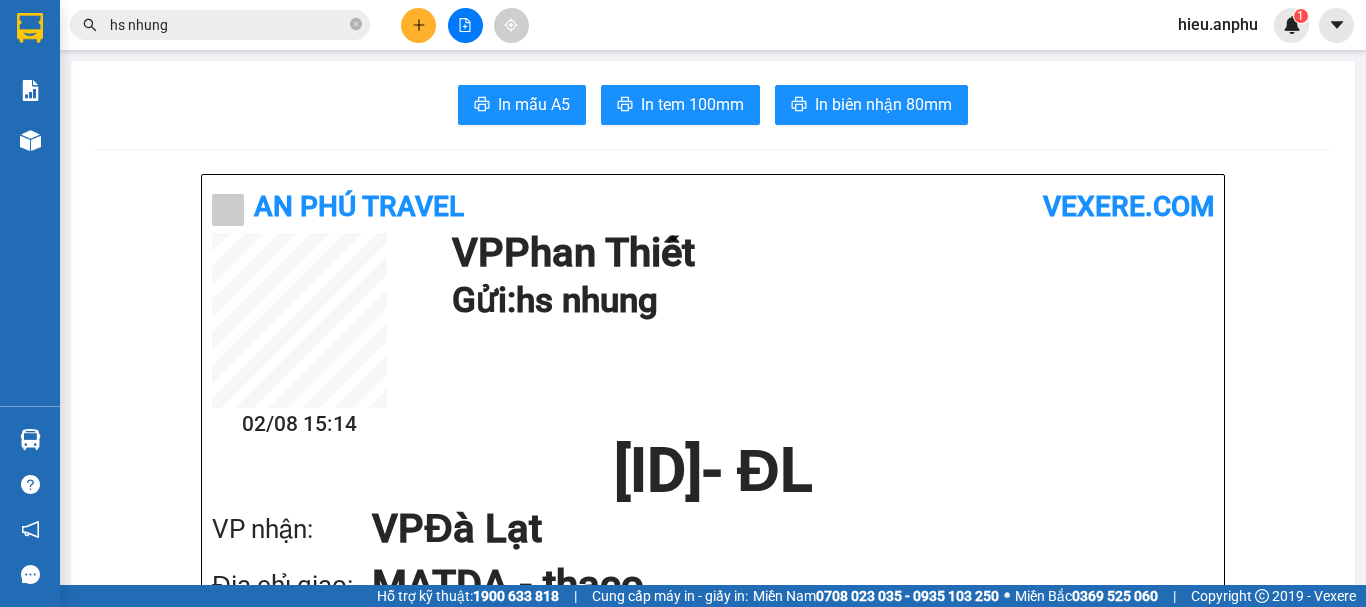 click on "hs nhung" at bounding box center [228, 25] 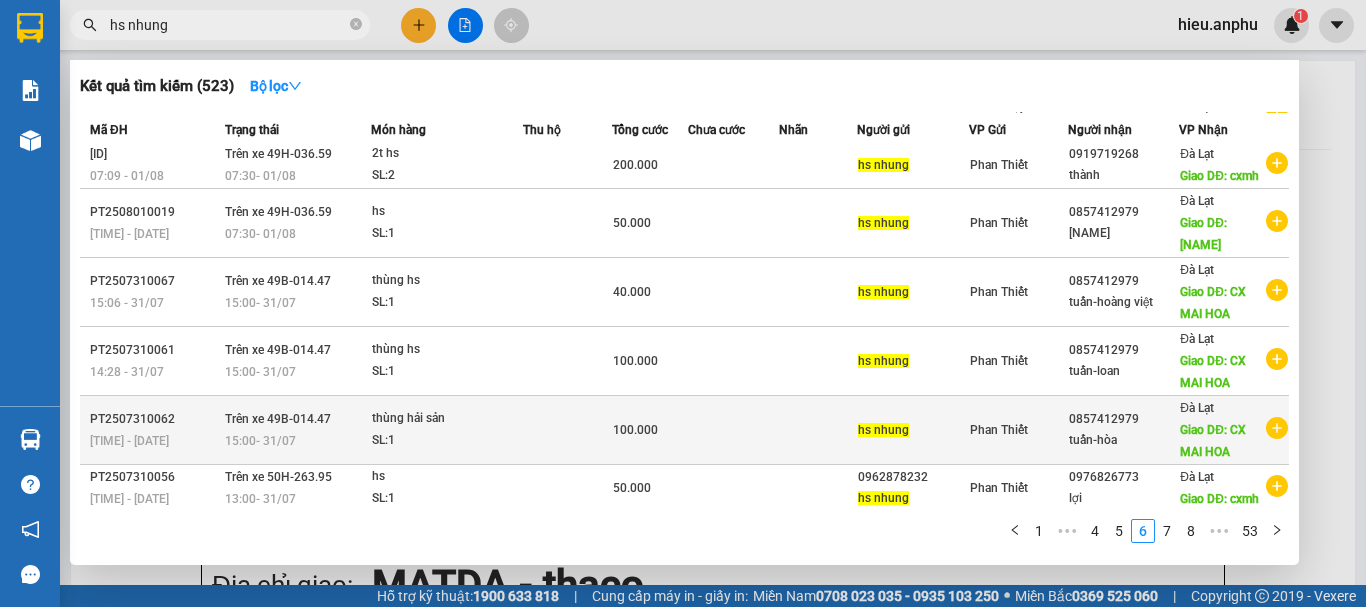 scroll, scrollTop: 199, scrollLeft: 0, axis: vertical 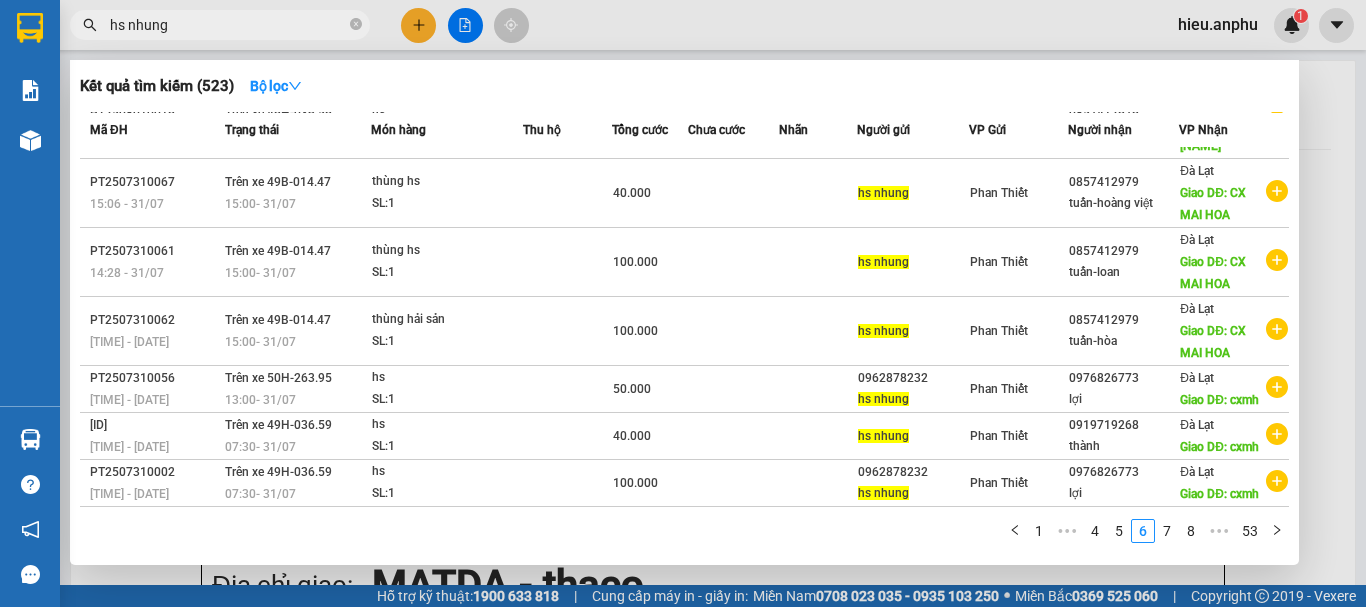 drag, startPoint x: 356, startPoint y: 28, endPoint x: 301, endPoint y: 27, distance: 55.00909 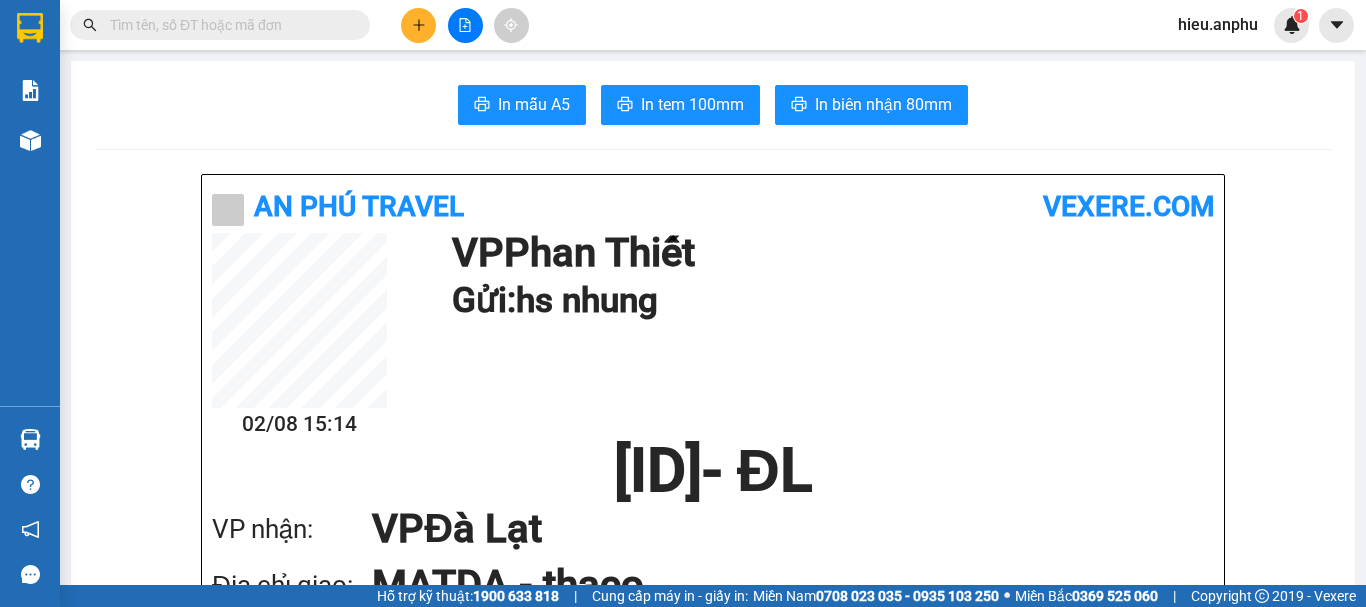 click at bounding box center (228, 25) 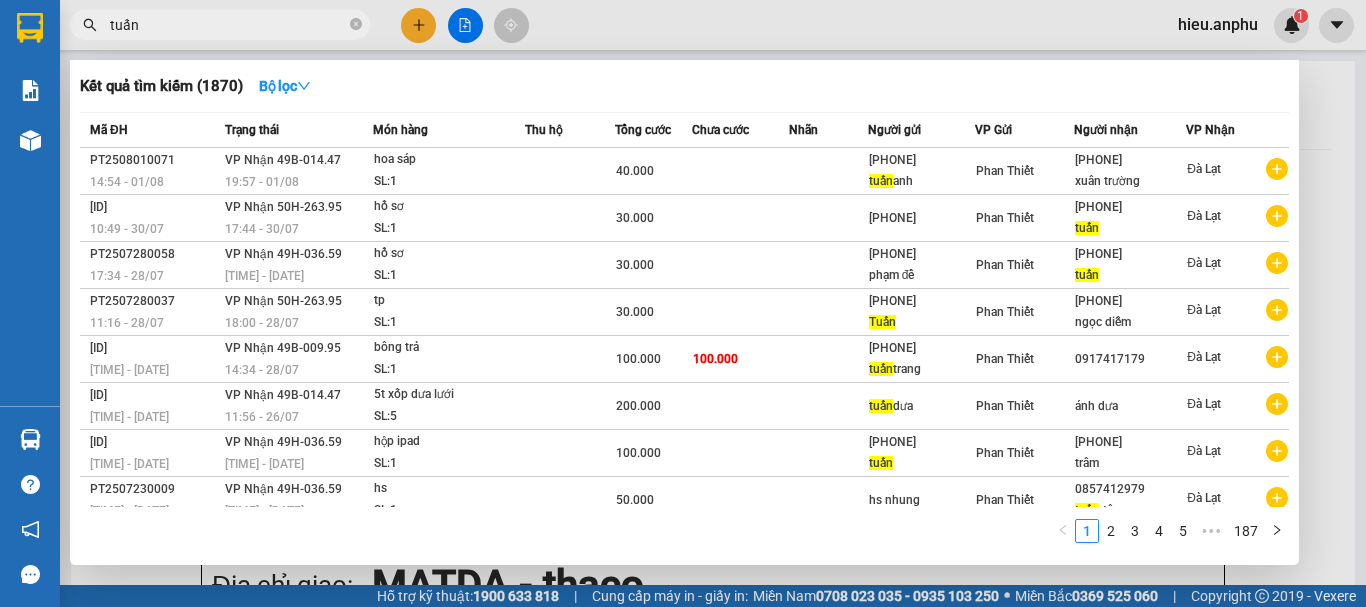 click on "tuấn" at bounding box center (228, 25) 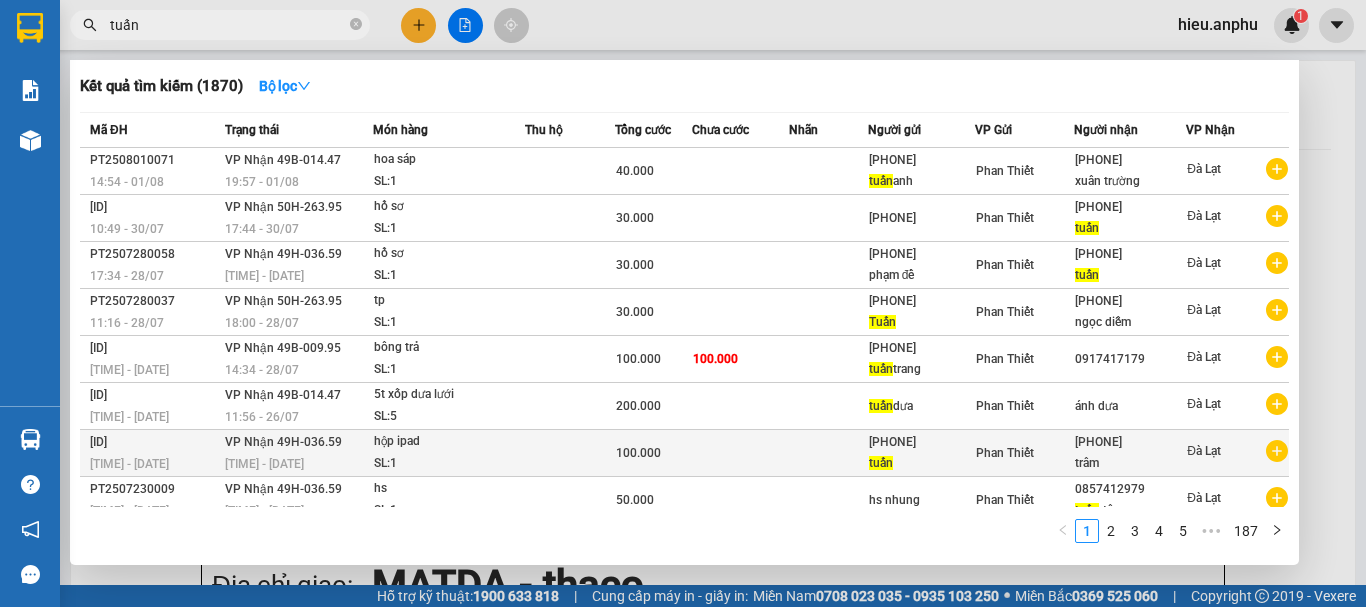 scroll, scrollTop: 111, scrollLeft: 0, axis: vertical 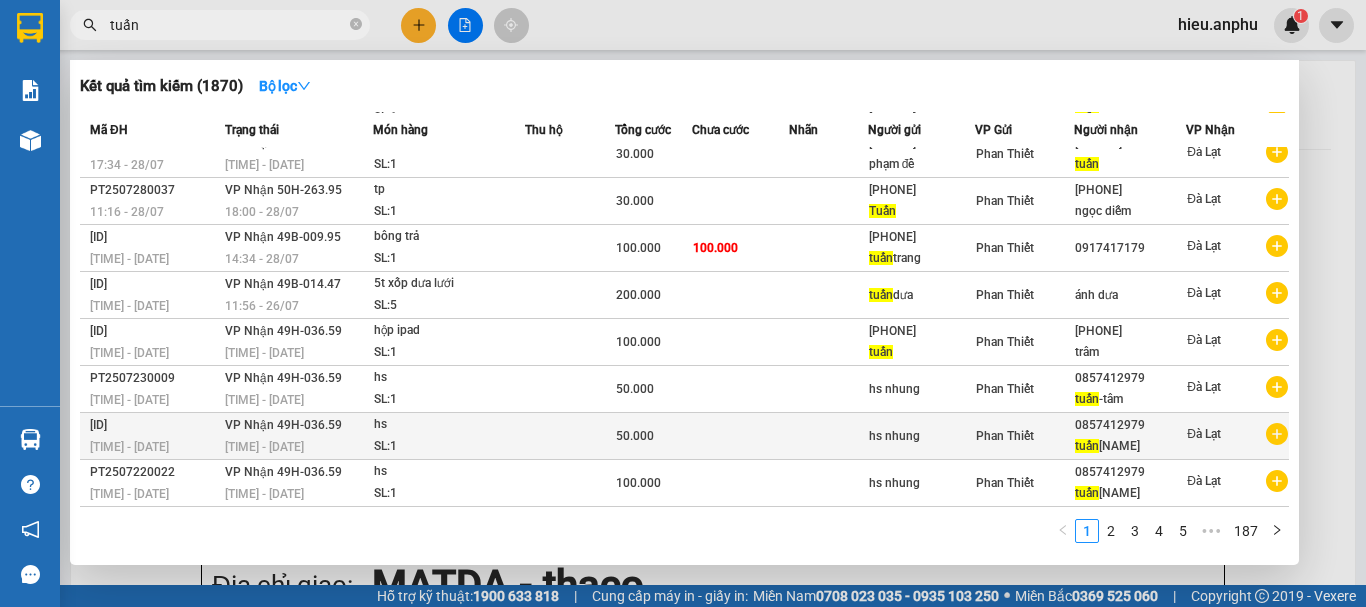 type on "tuấn" 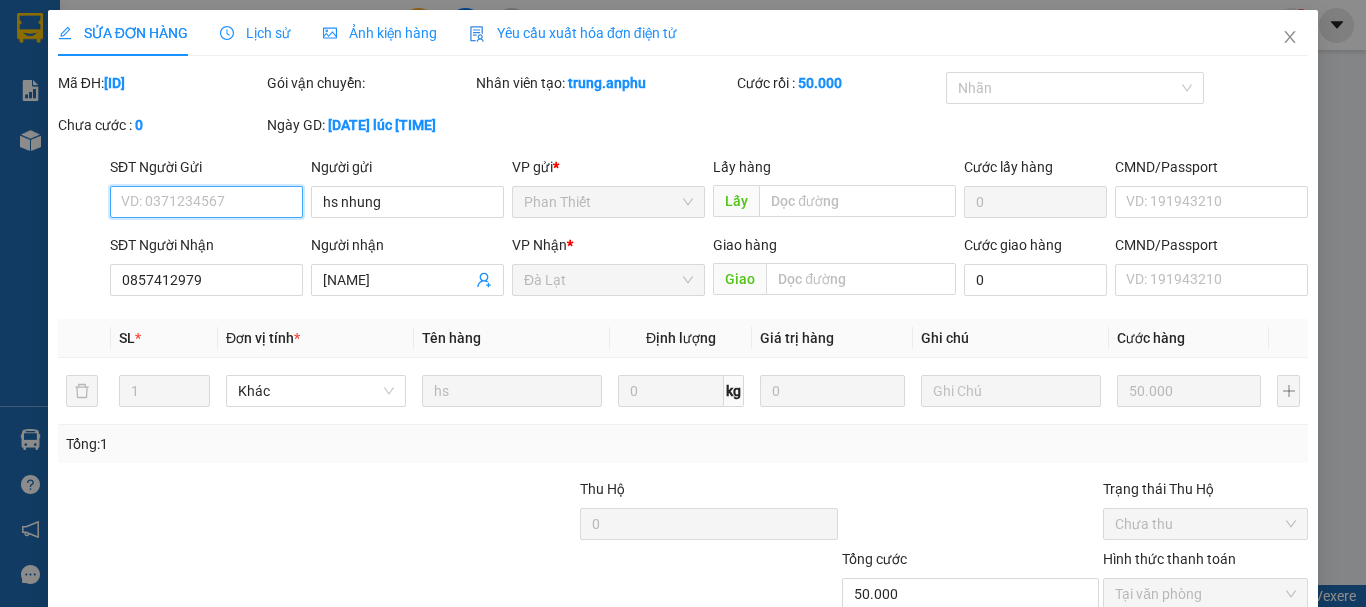 type on "hs nhung" 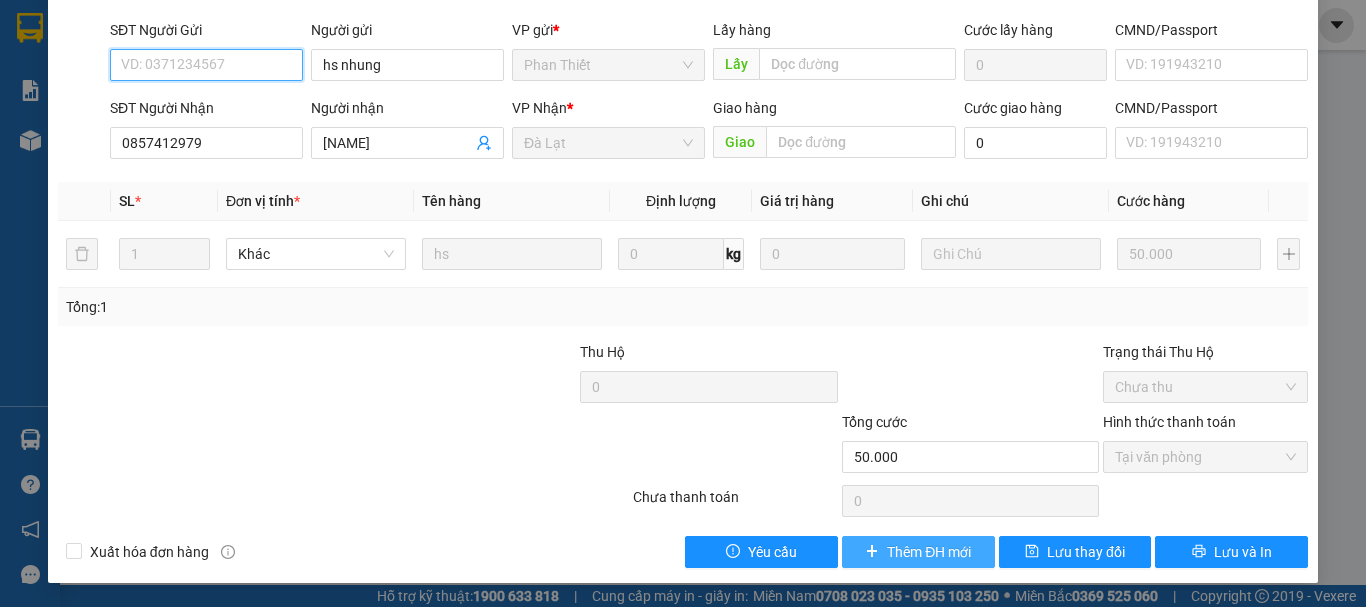 scroll, scrollTop: 137, scrollLeft: 0, axis: vertical 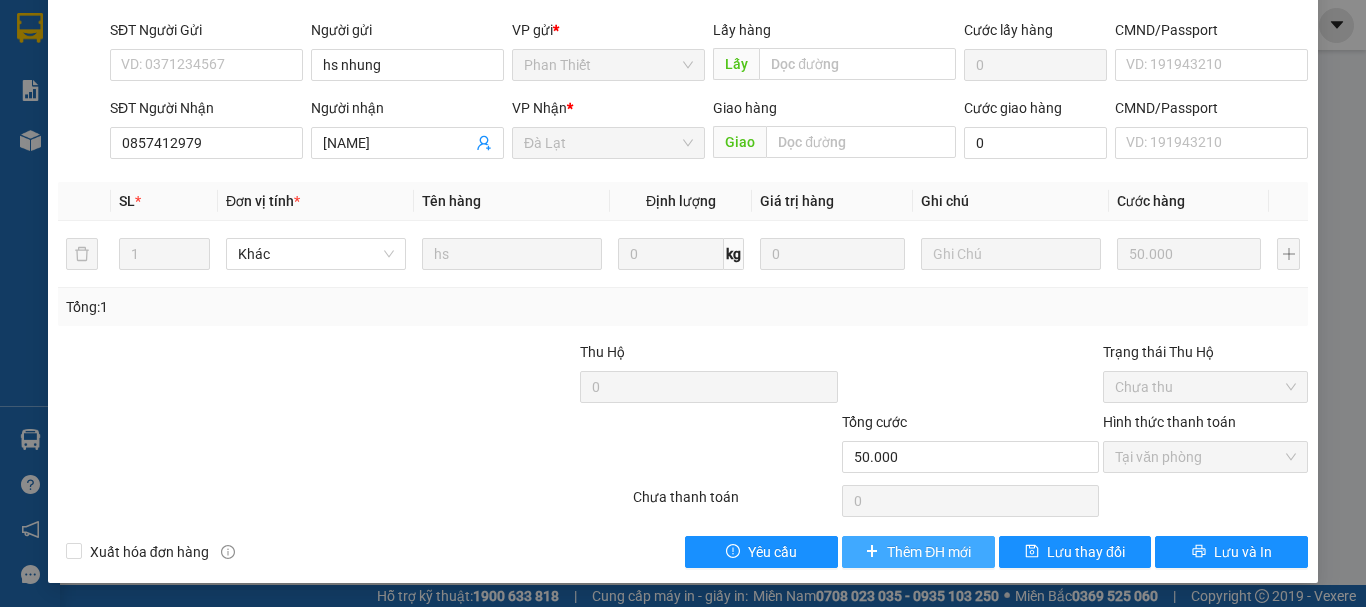 drag, startPoint x: 939, startPoint y: 551, endPoint x: 927, endPoint y: 546, distance: 13 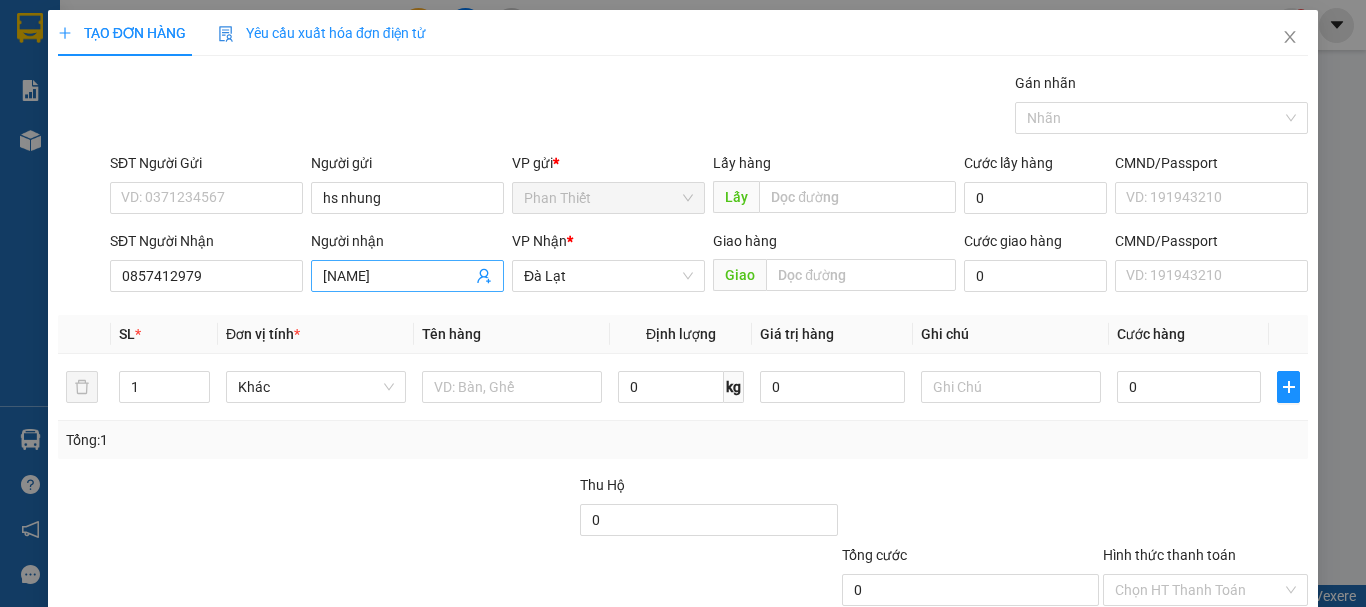 click on "tuấn-trường" at bounding box center (397, 276) 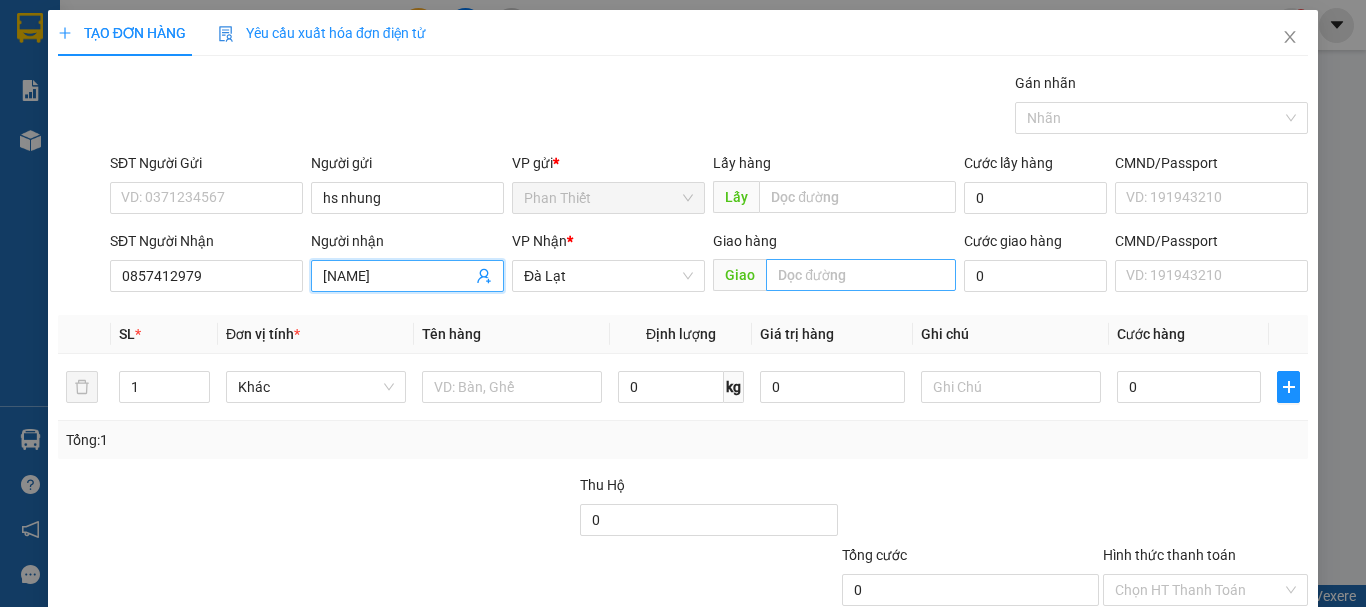 type on "tuấn-thanh" 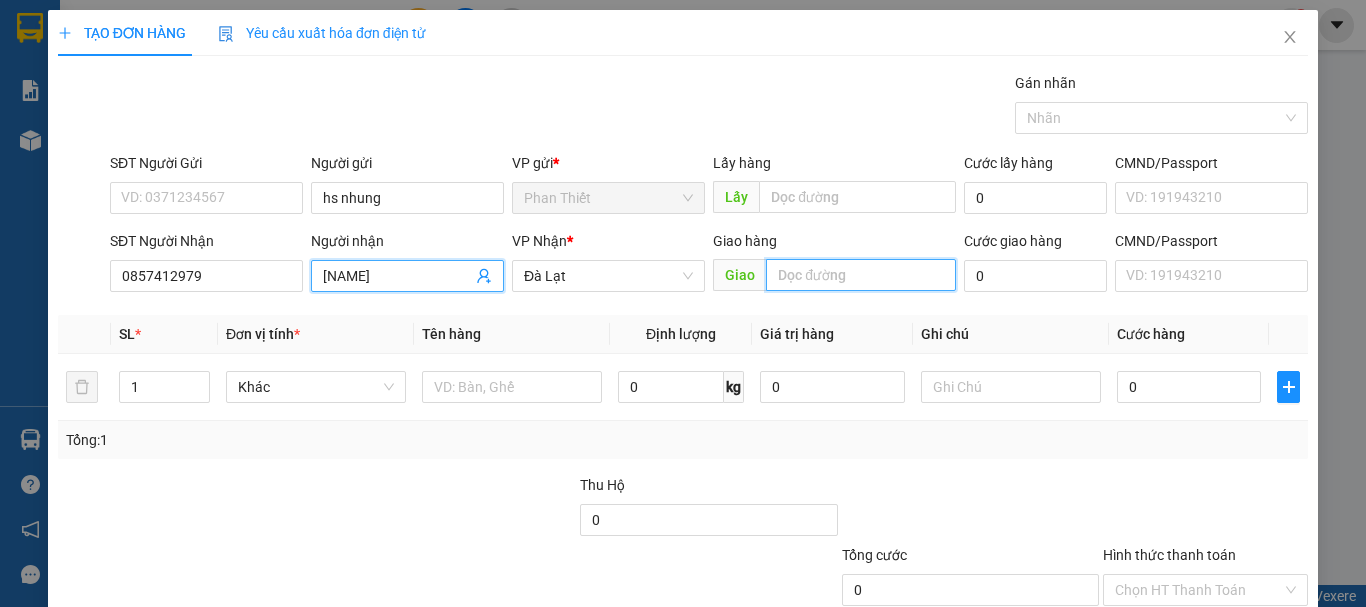 click at bounding box center (861, 275) 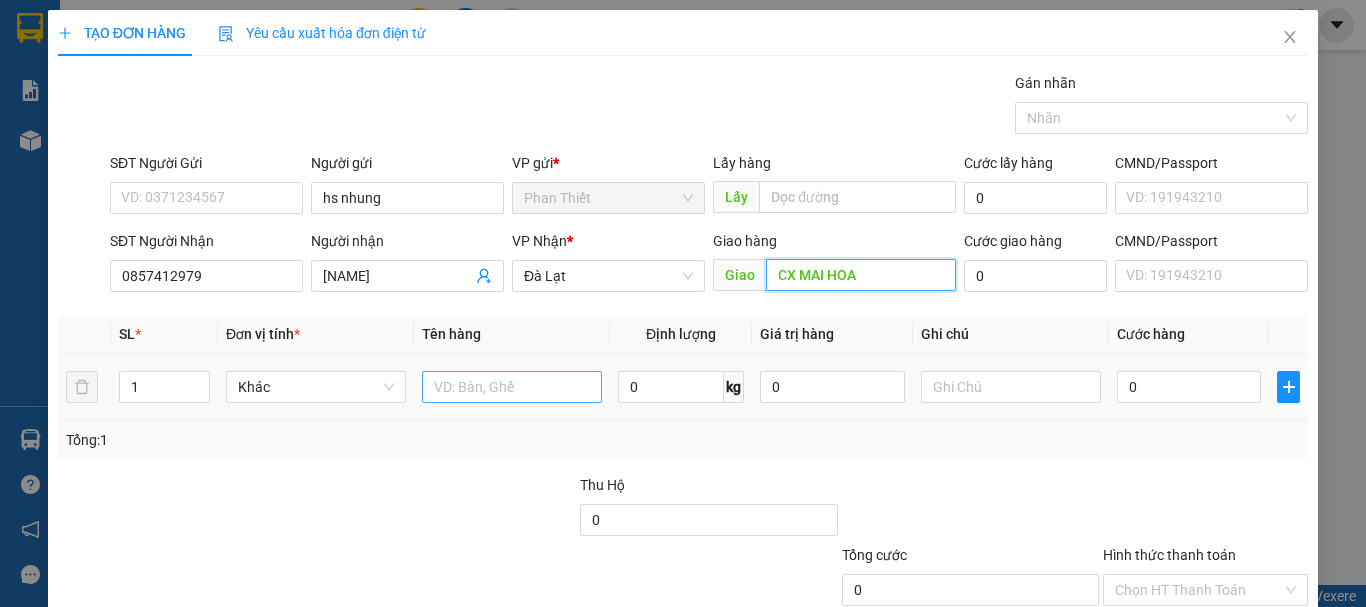 type on "CX MAI HOA" 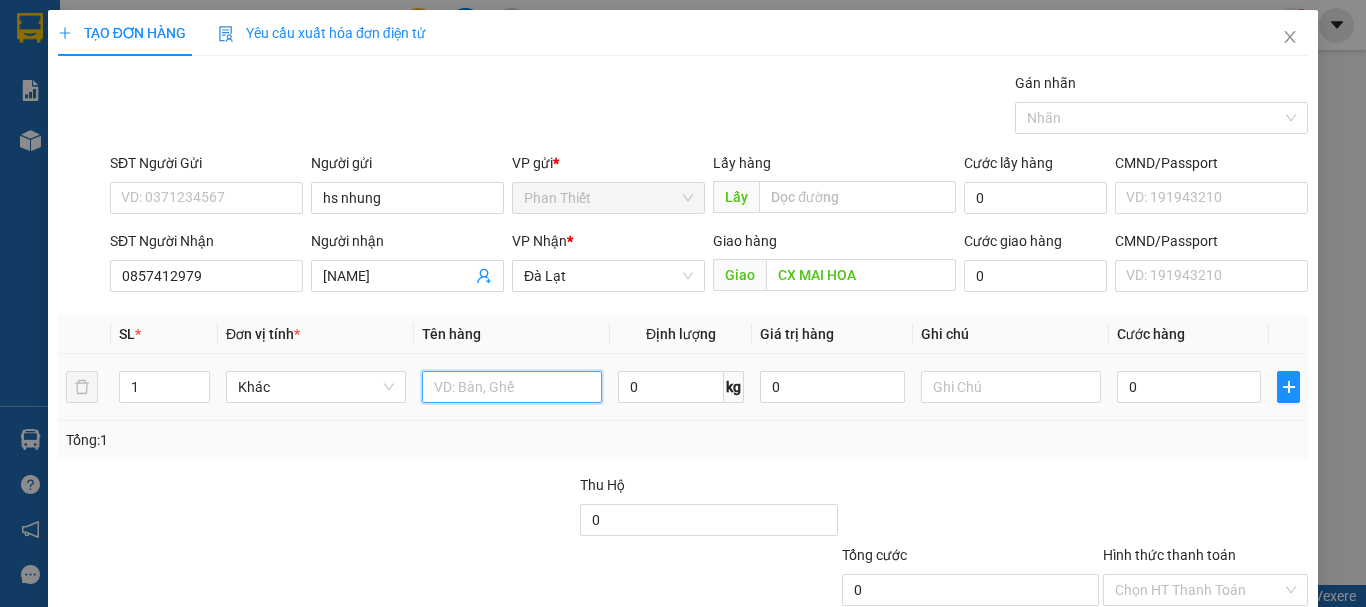 click at bounding box center (512, 387) 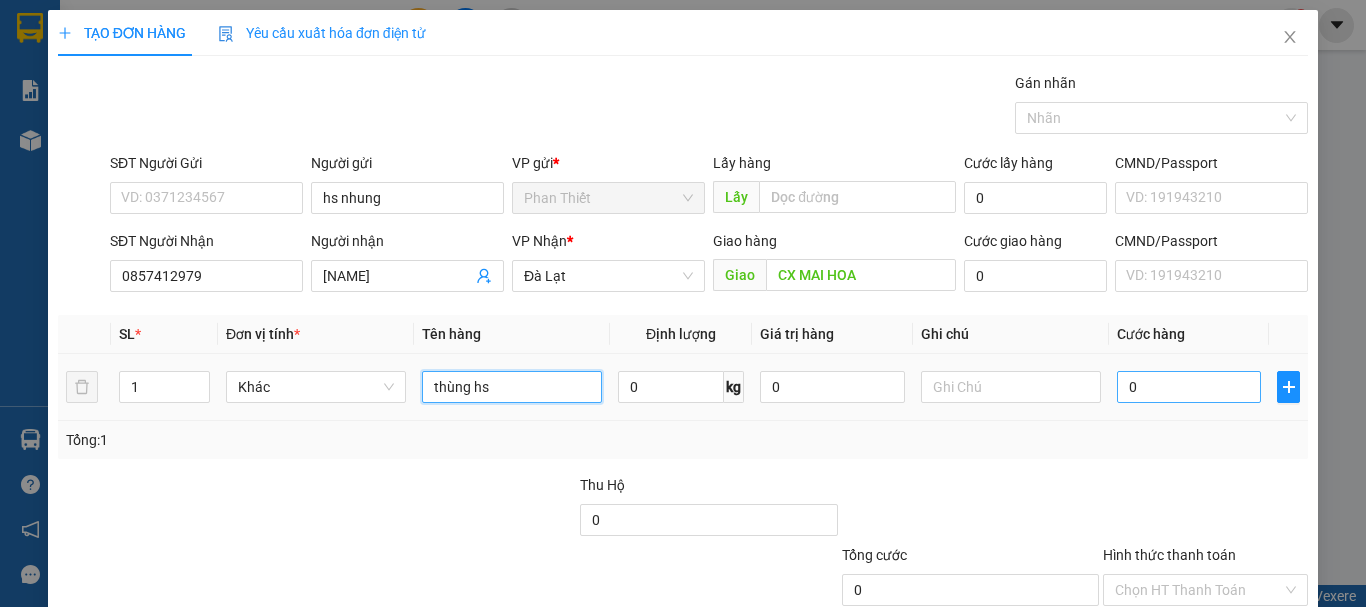 type on "thùng hs" 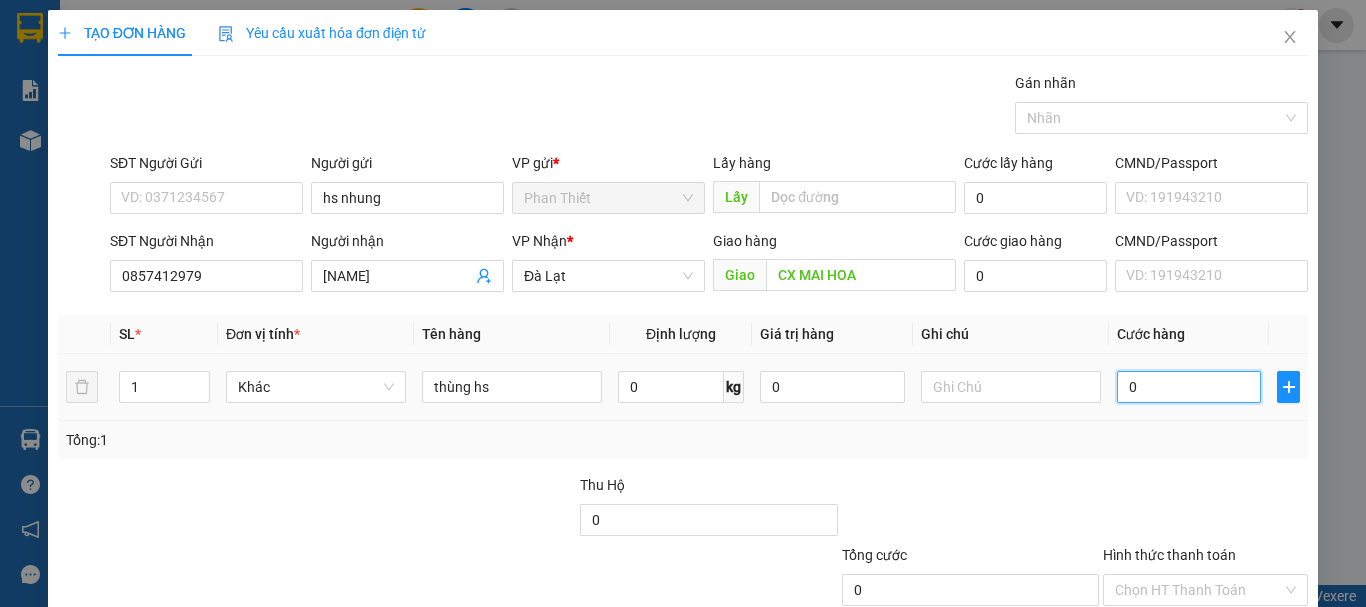 click on "0" at bounding box center [1189, 387] 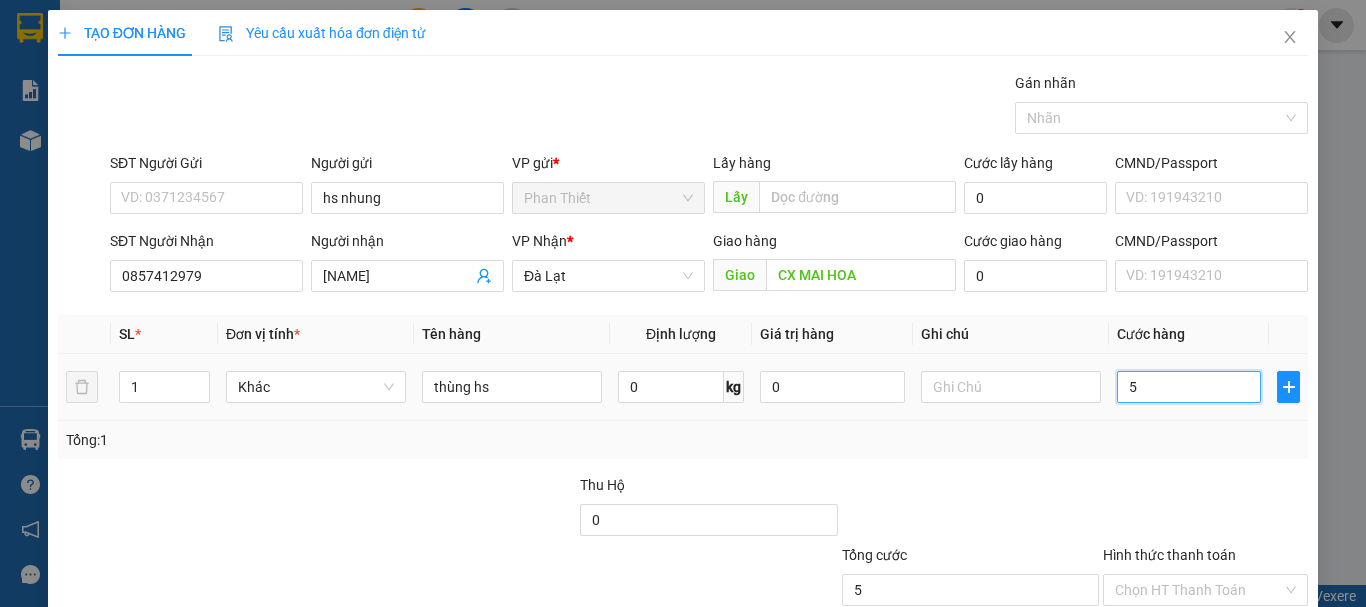 type on "50" 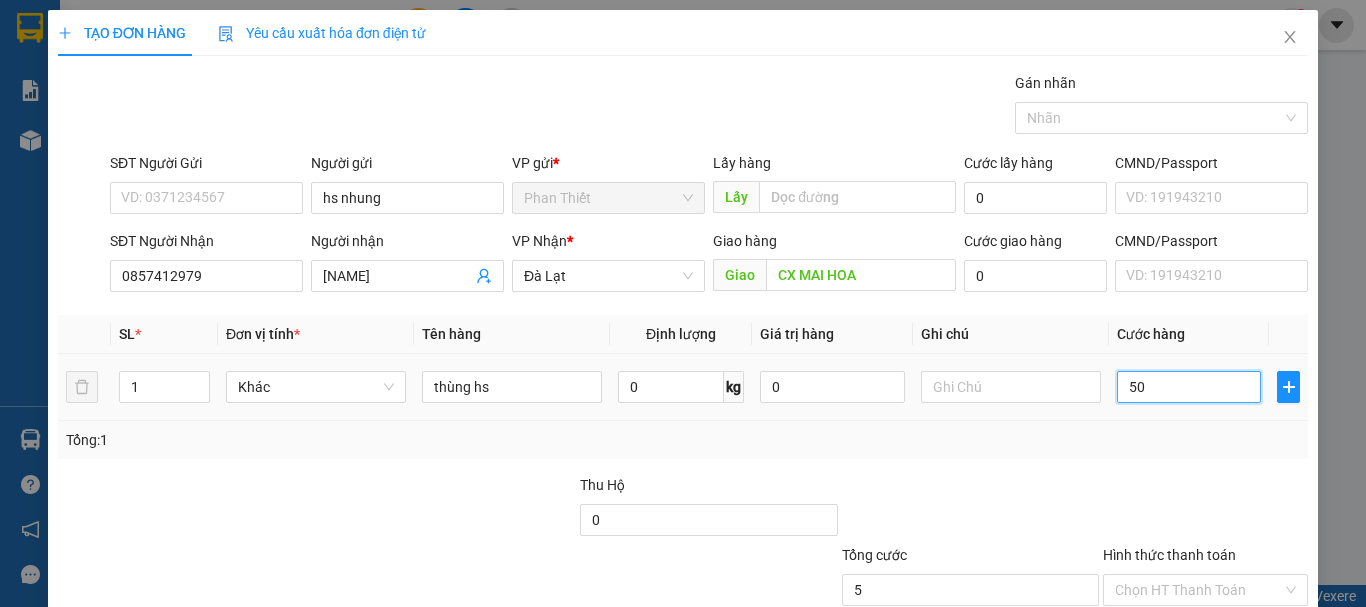 type on "50" 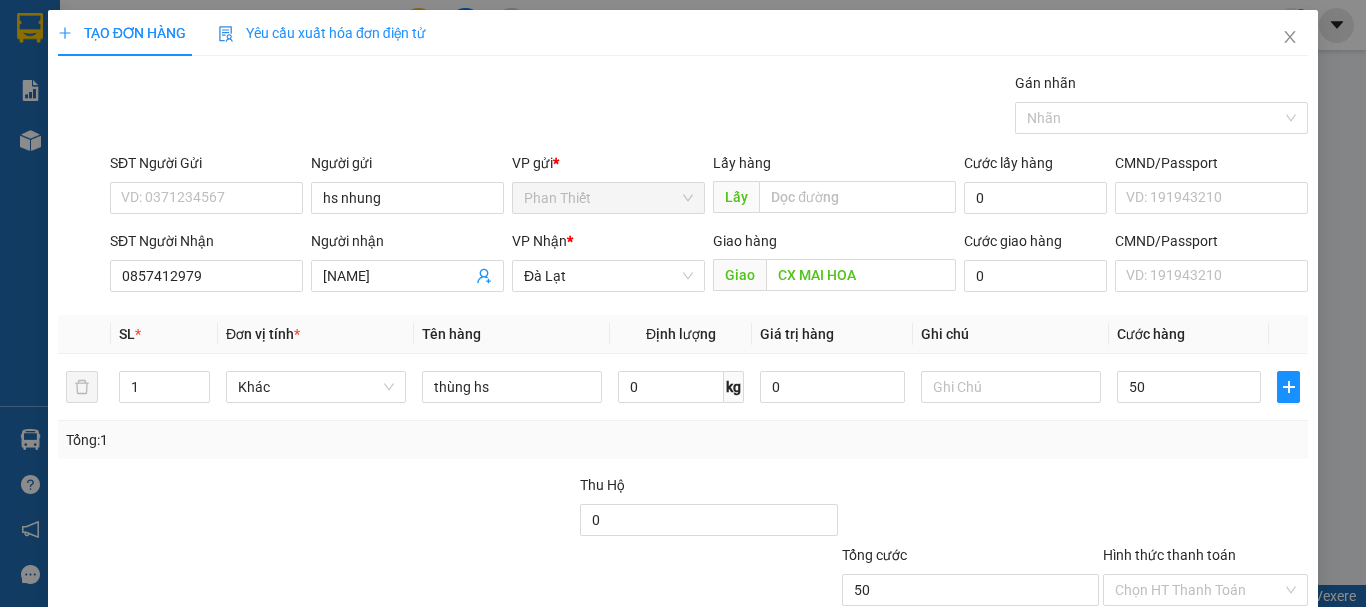 type on "50.000" 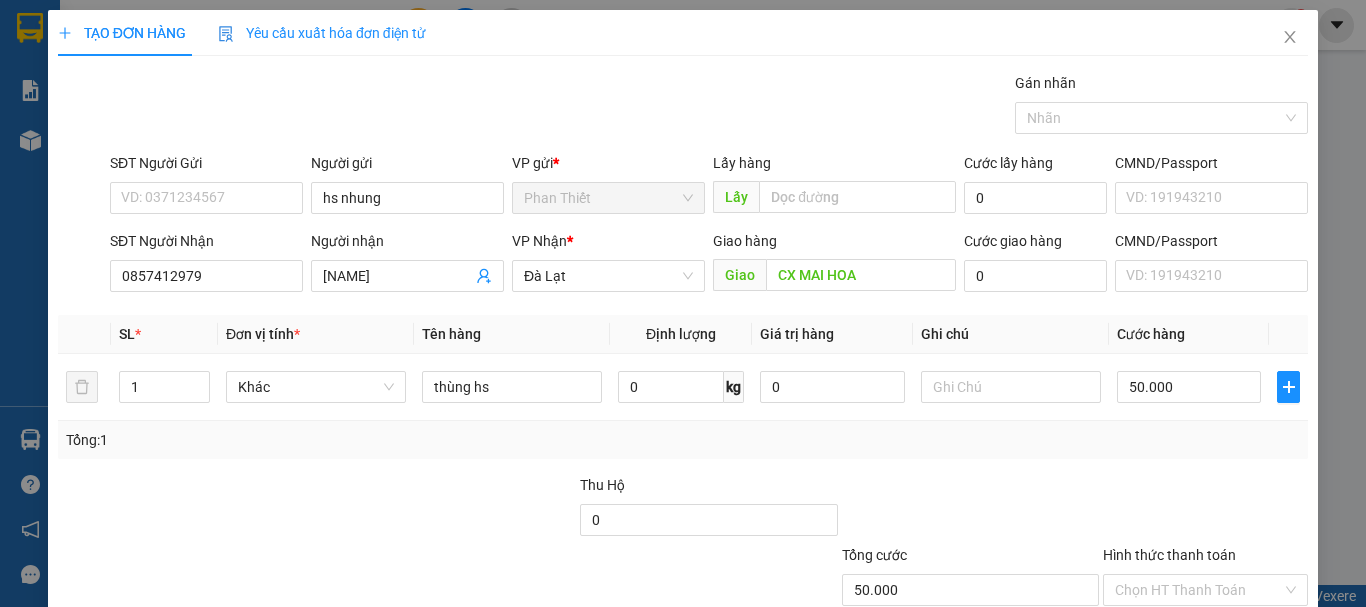 click on "Tổng:  1" at bounding box center [683, 440] 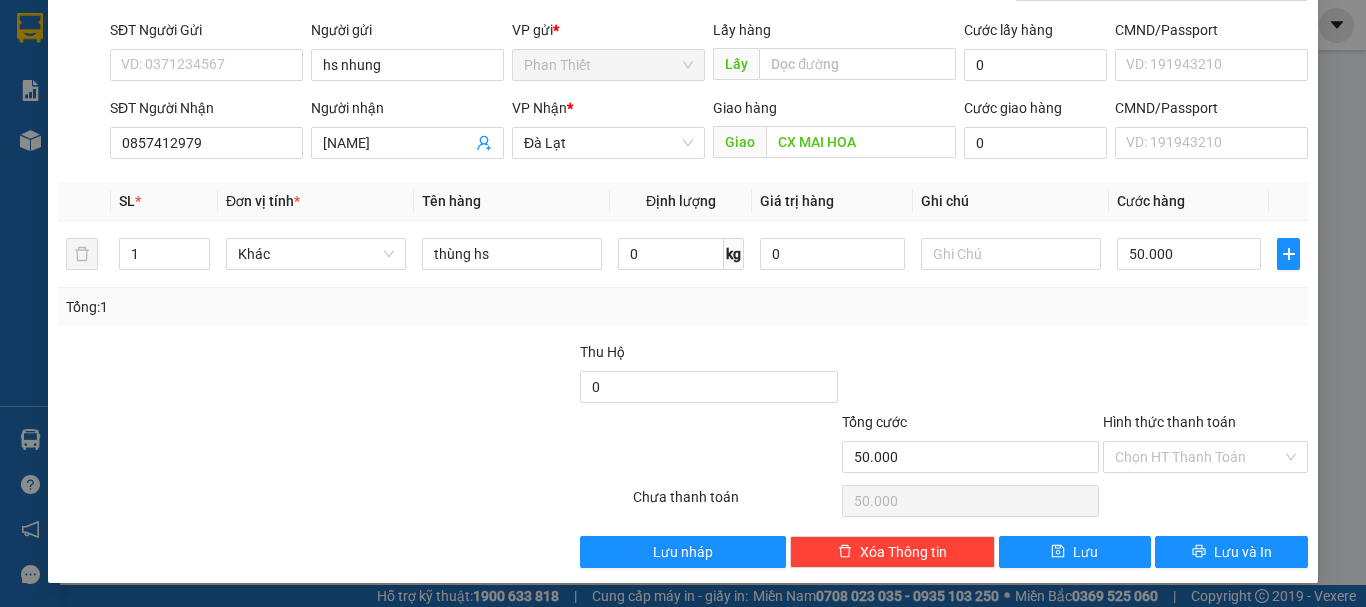 drag, startPoint x: 1173, startPoint y: 465, endPoint x: 1176, endPoint y: 475, distance: 10.440307 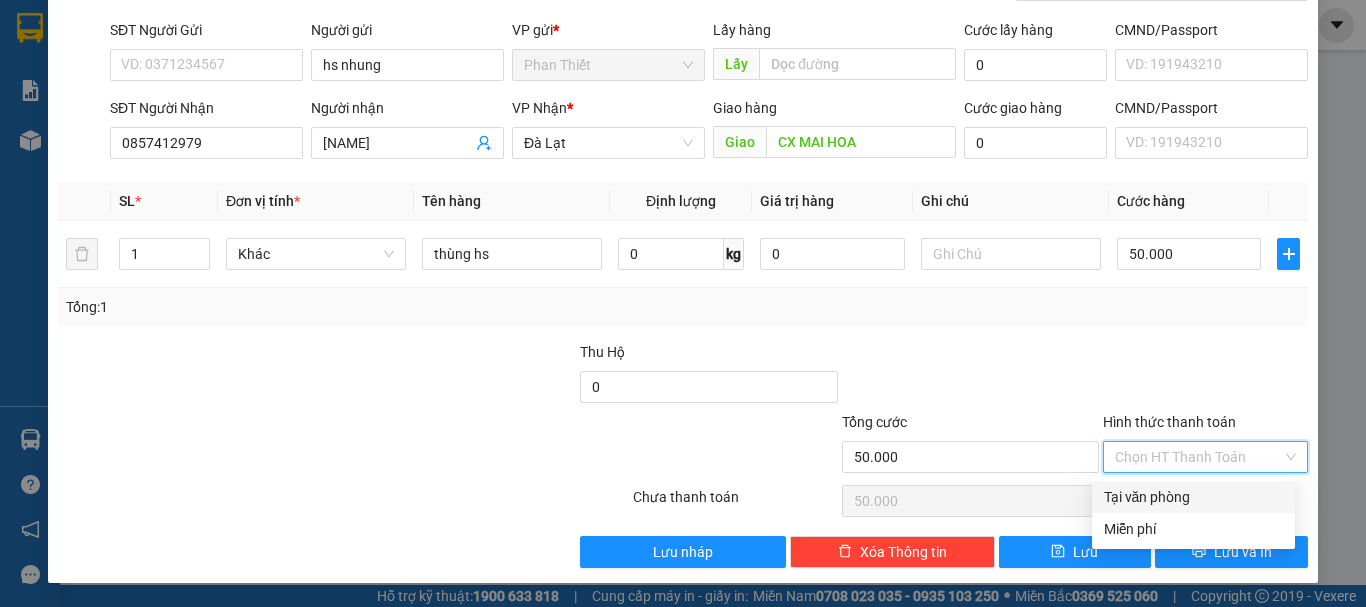 click on "Tại văn phòng" at bounding box center (1193, 497) 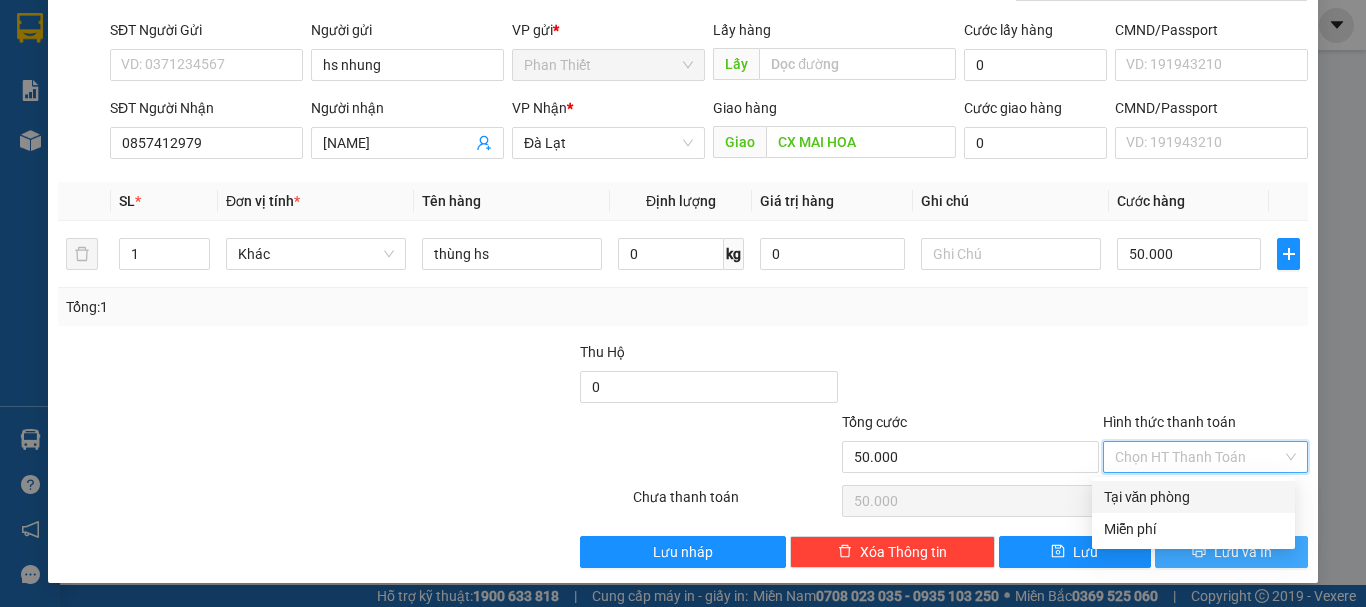 type on "0" 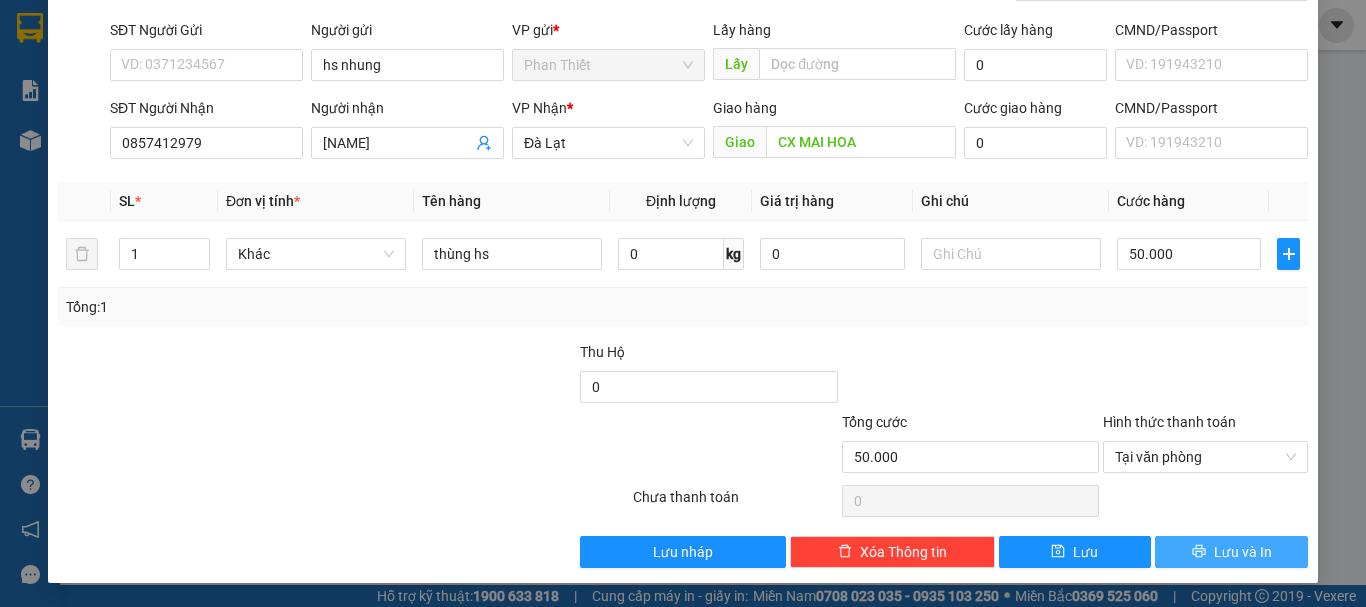 drag, startPoint x: 1267, startPoint y: 558, endPoint x: 1246, endPoint y: 545, distance: 24.698177 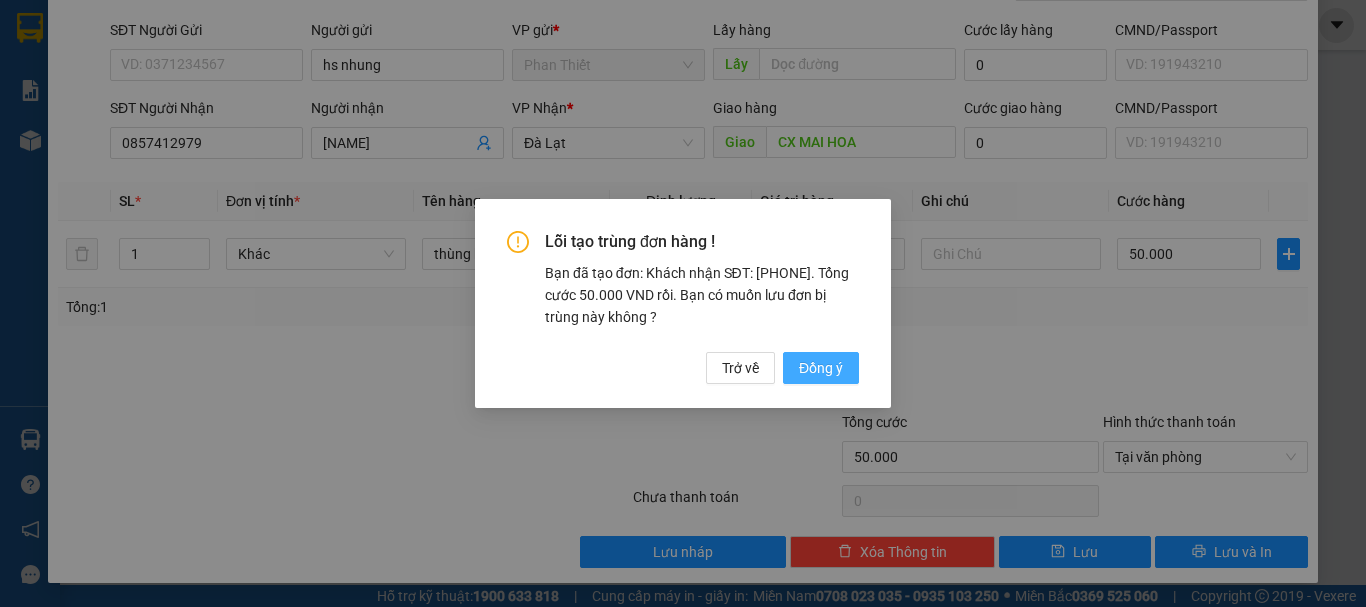 click on "Đồng ý" at bounding box center [821, 368] 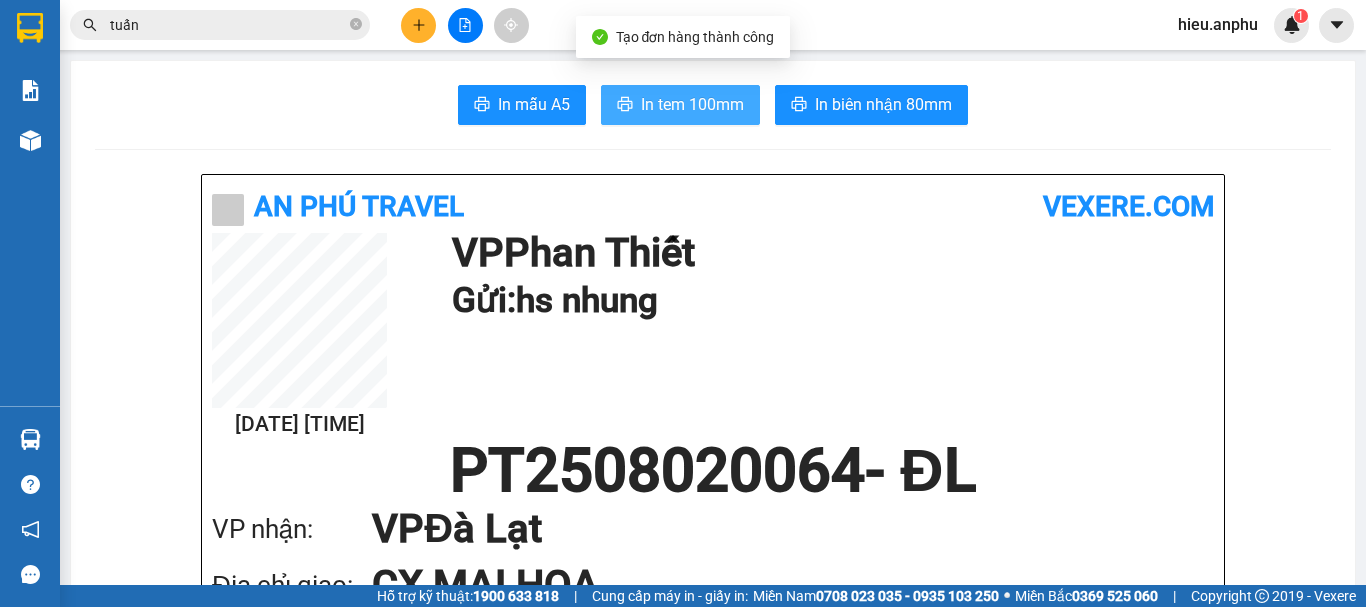 click on "In tem 100mm" at bounding box center (680, 105) 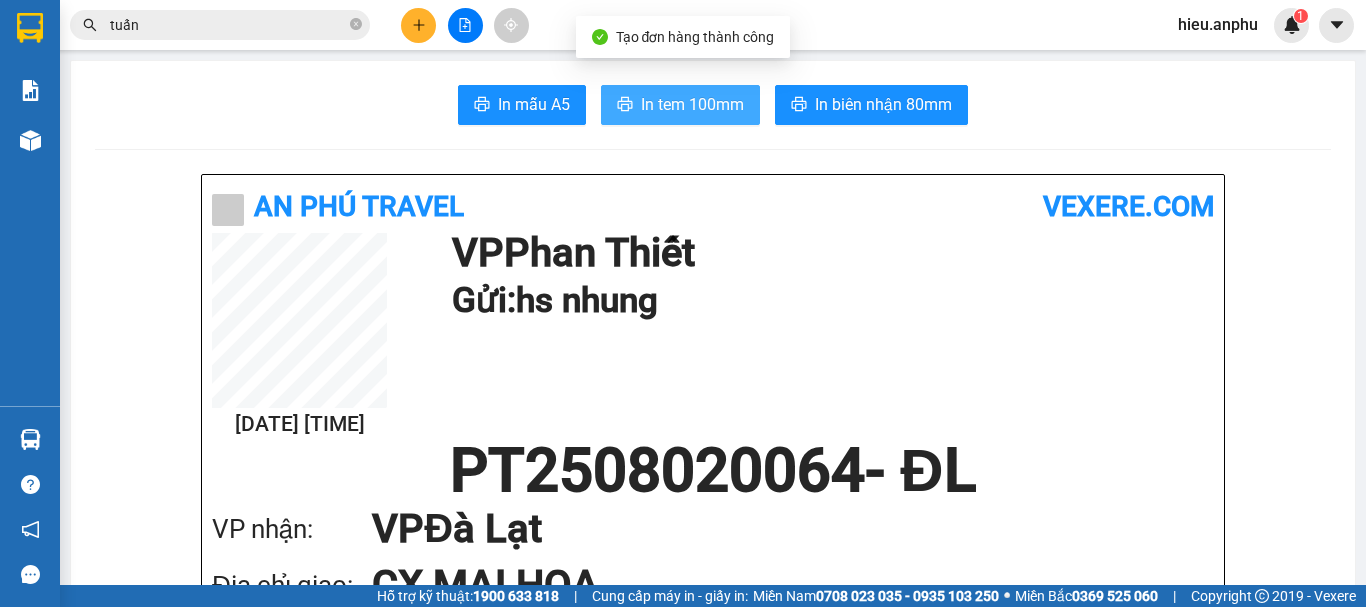 scroll, scrollTop: 0, scrollLeft: 0, axis: both 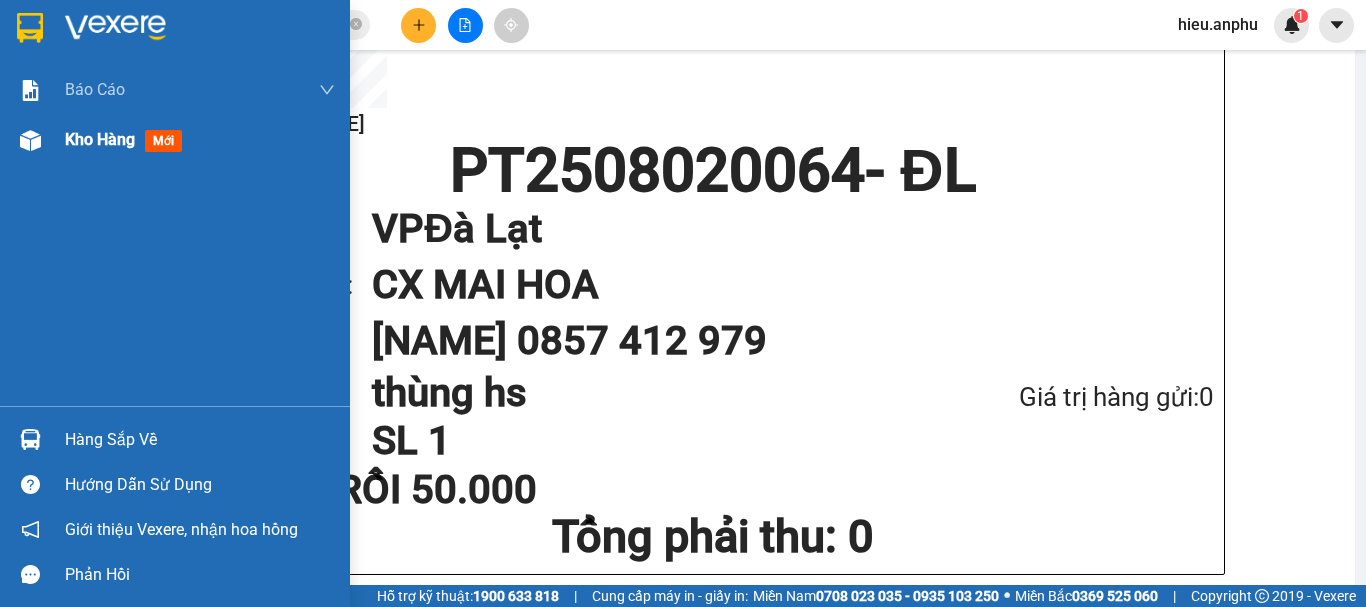 click on "Kho hàng" at bounding box center [100, 139] 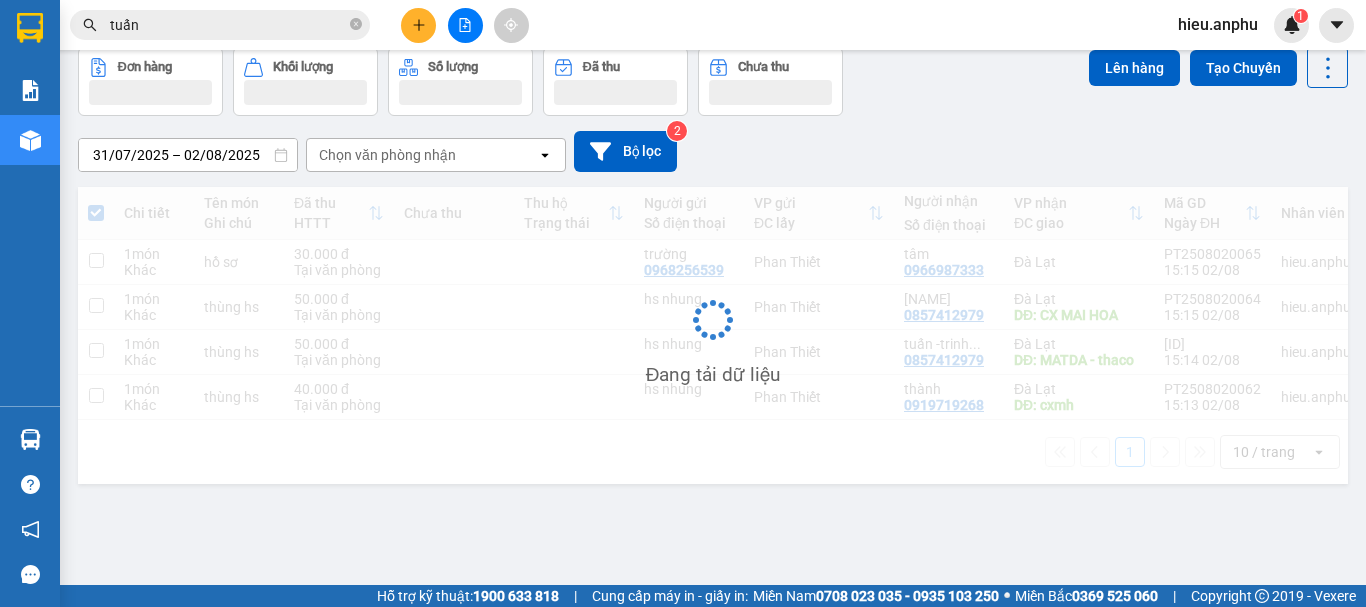scroll, scrollTop: 92, scrollLeft: 0, axis: vertical 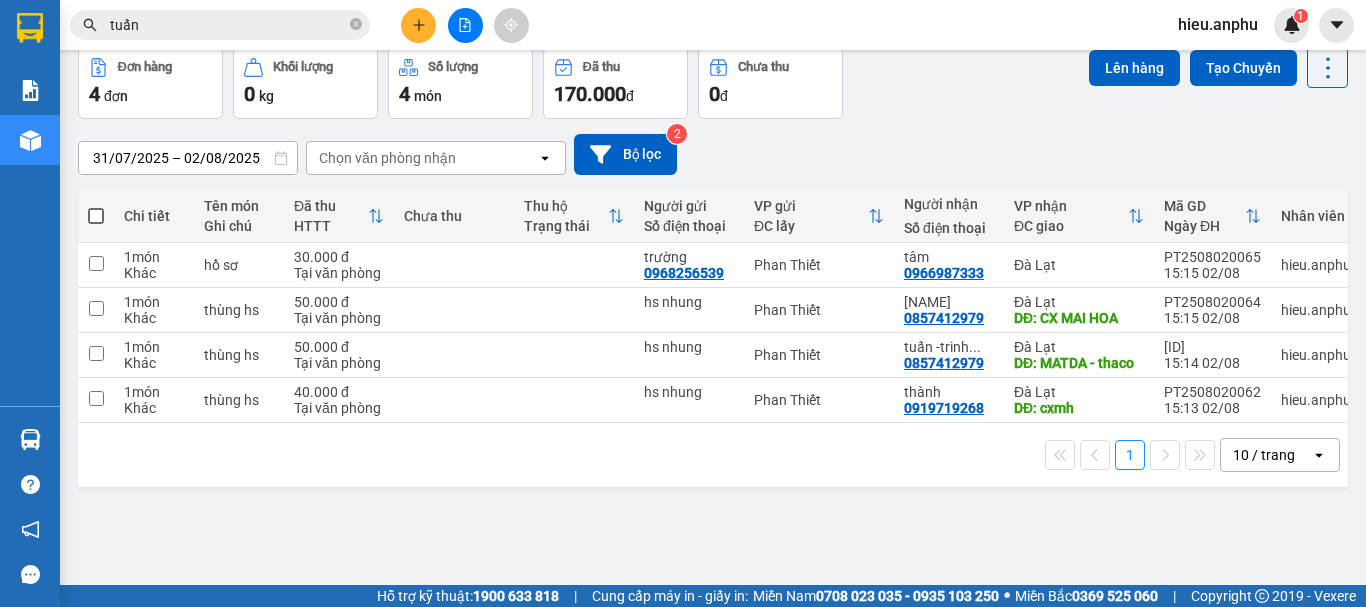 click at bounding box center [96, 216] 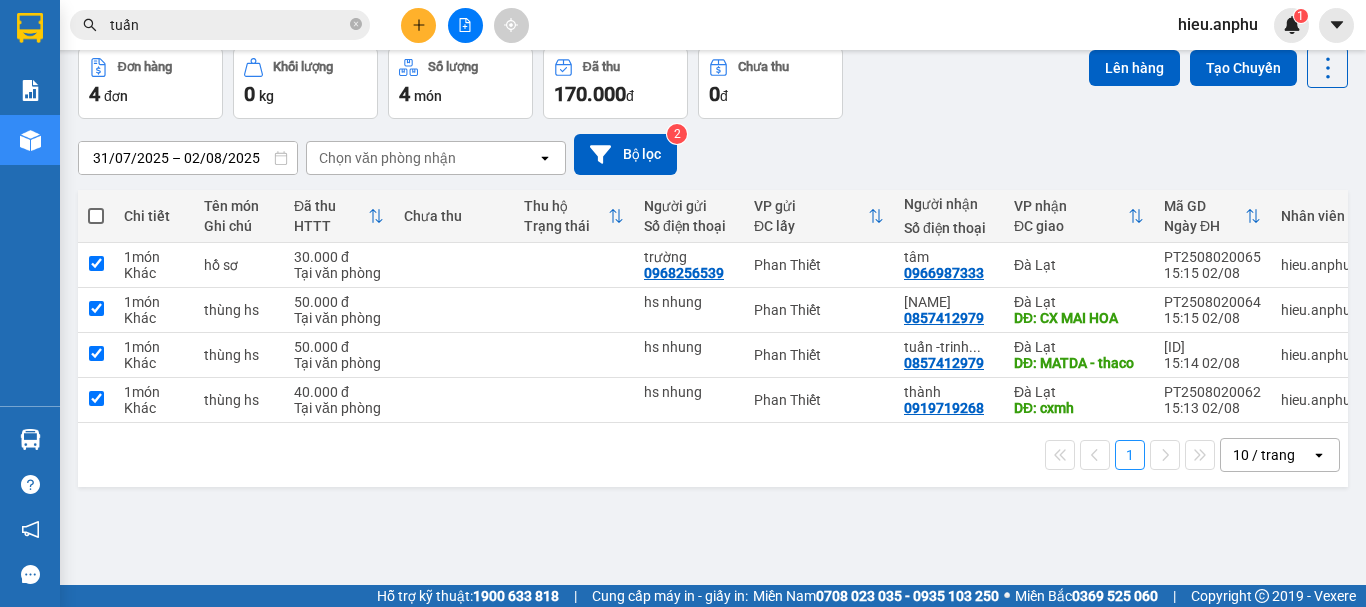 checkbox on "true" 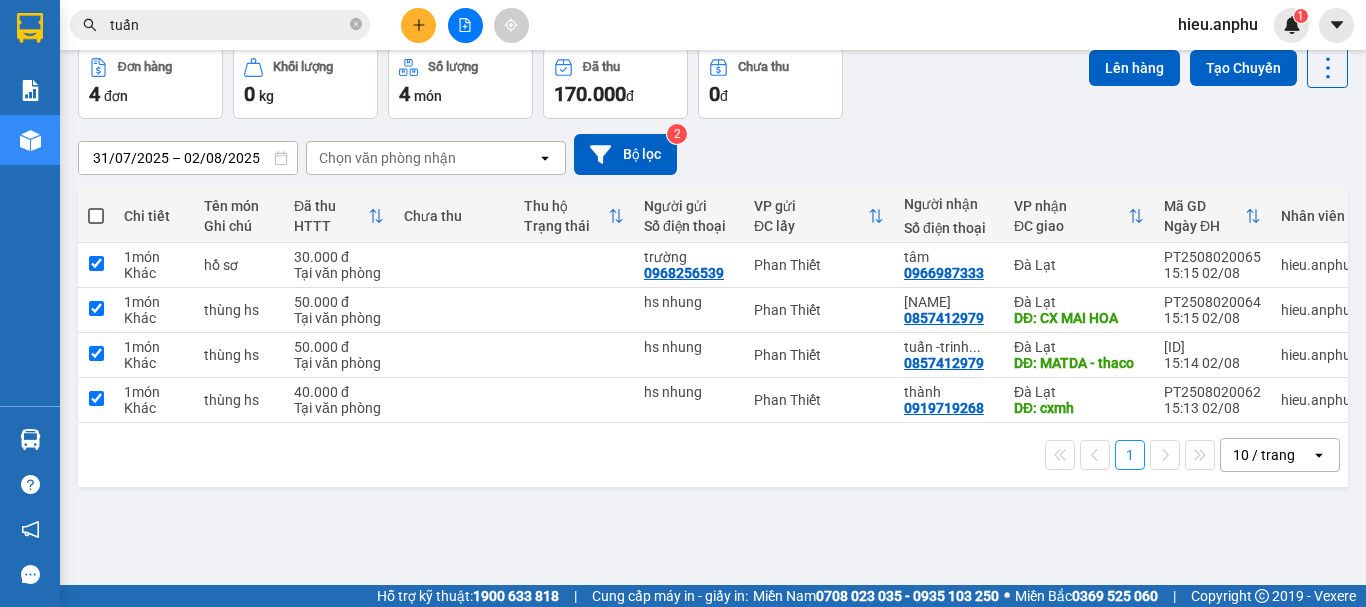 checkbox on "true" 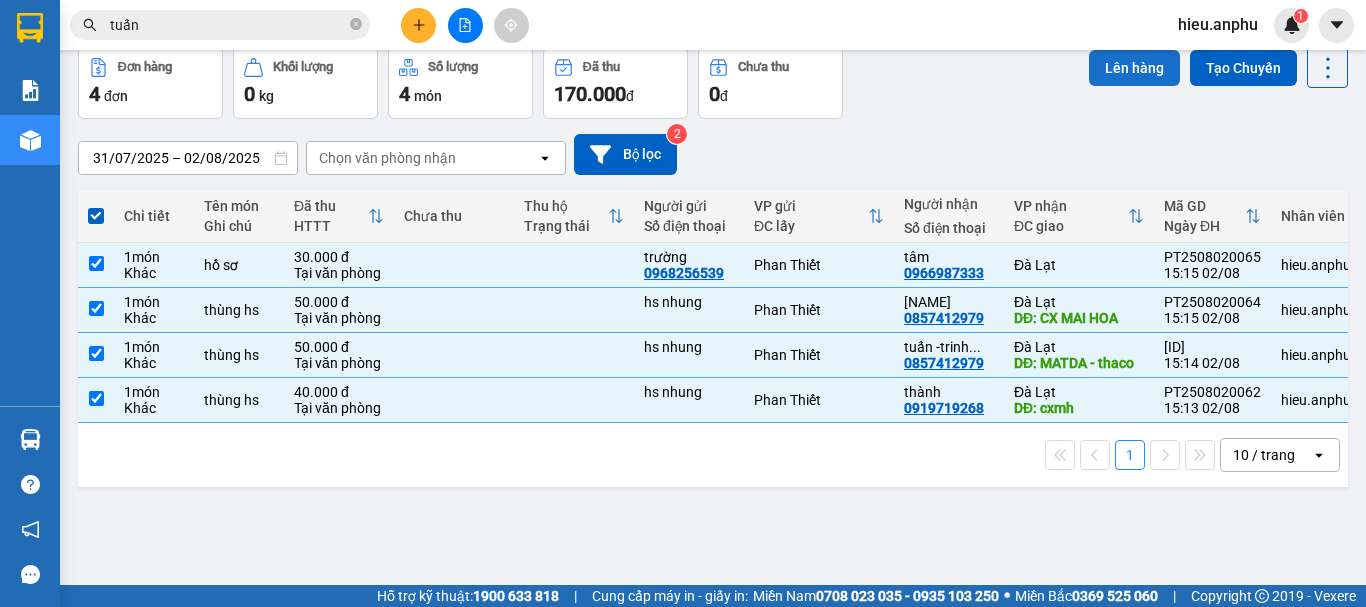 click on "Lên hàng" at bounding box center [1134, 68] 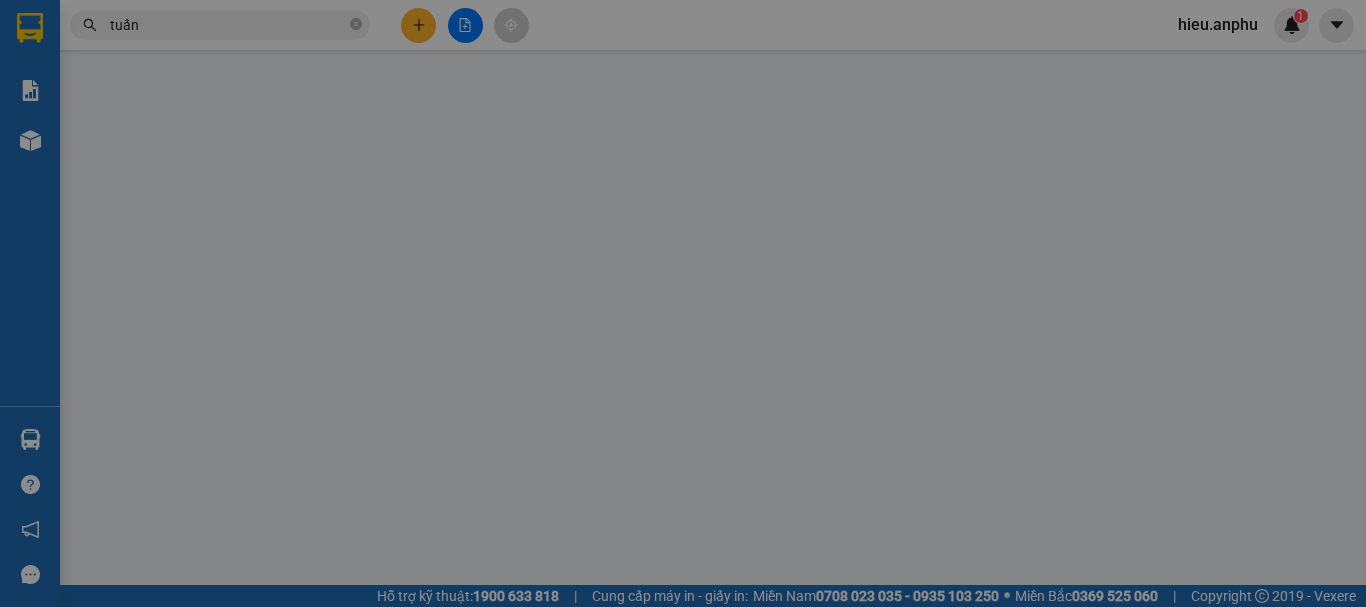 scroll, scrollTop: 0, scrollLeft: 0, axis: both 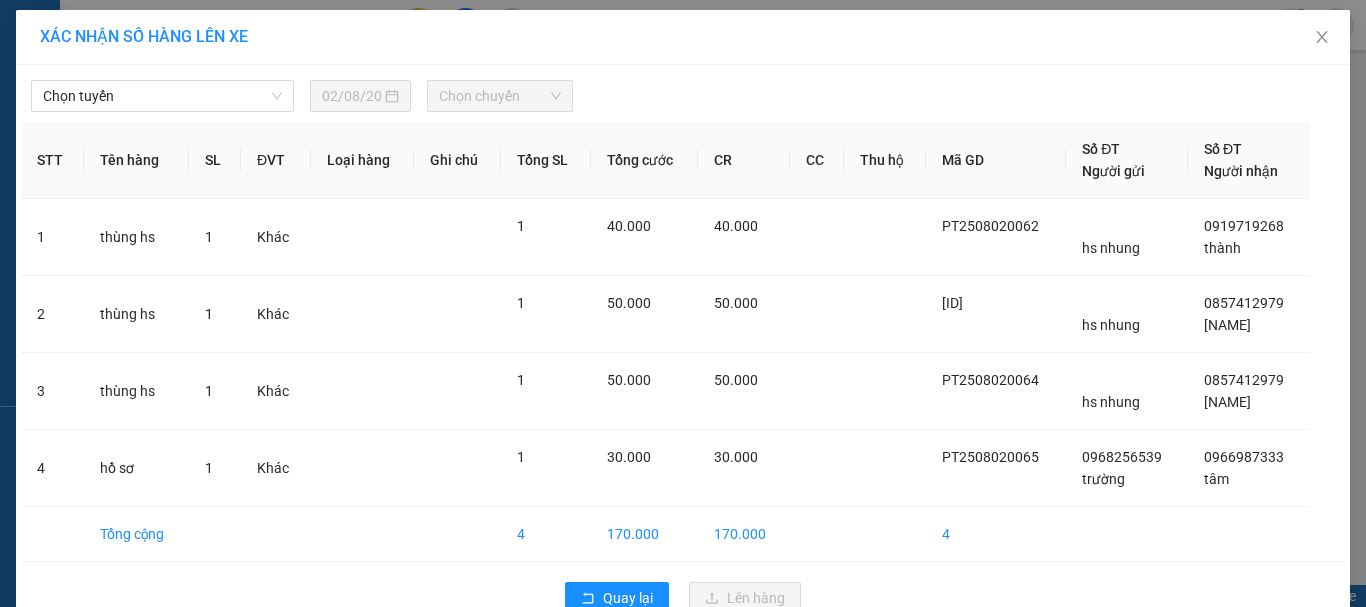 click on "Chọn tuyến 02/08/2025 Chọn chuyến STT Tên hàng SL ĐVT Loại hàng Ghi chú Tổng SL Tổng cước CR CC Thu hộ Mã GD Số ĐT Người gửi Số ĐT Người nhận 1 thùng hs 1 Khác 1 40.000 40.000 PT2508020062 hs nhung 0919719268 thành  2 thùng hs 1 Khác 1 50.000 50.000 PT2508020063 hs nhung 0857412979 tuấn -trinh MATDA 3 thùng hs 1 Khác 1 50.000 50.000 PT2508020064 hs nhung 0857412979 tuấn-thanh 4 hồ sơ 1 Khác 1 30.000 30.000 PT2508020065 0968256539 trường 0966987333 tâm Tổng cộng 4 170.000 170.000 4 Quay lại Lên hàng" at bounding box center [683, 347] 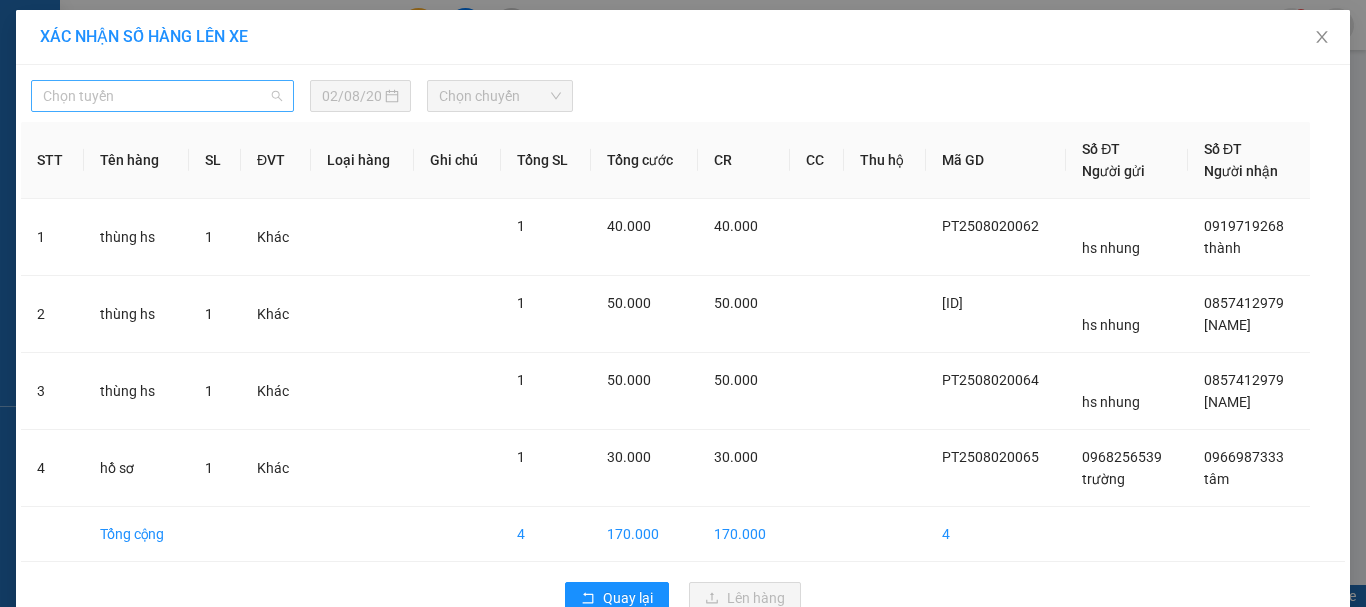 click on "Chọn tuyến" at bounding box center (162, 96) 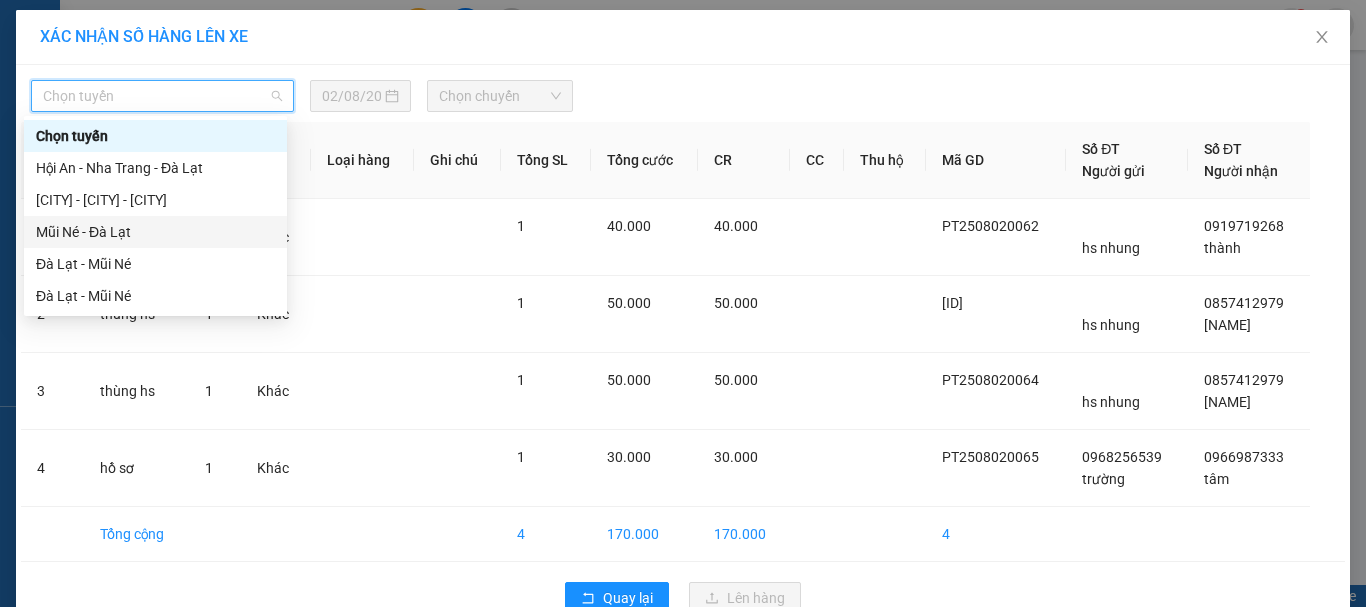 drag, startPoint x: 72, startPoint y: 221, endPoint x: 320, endPoint y: 156, distance: 256.37668 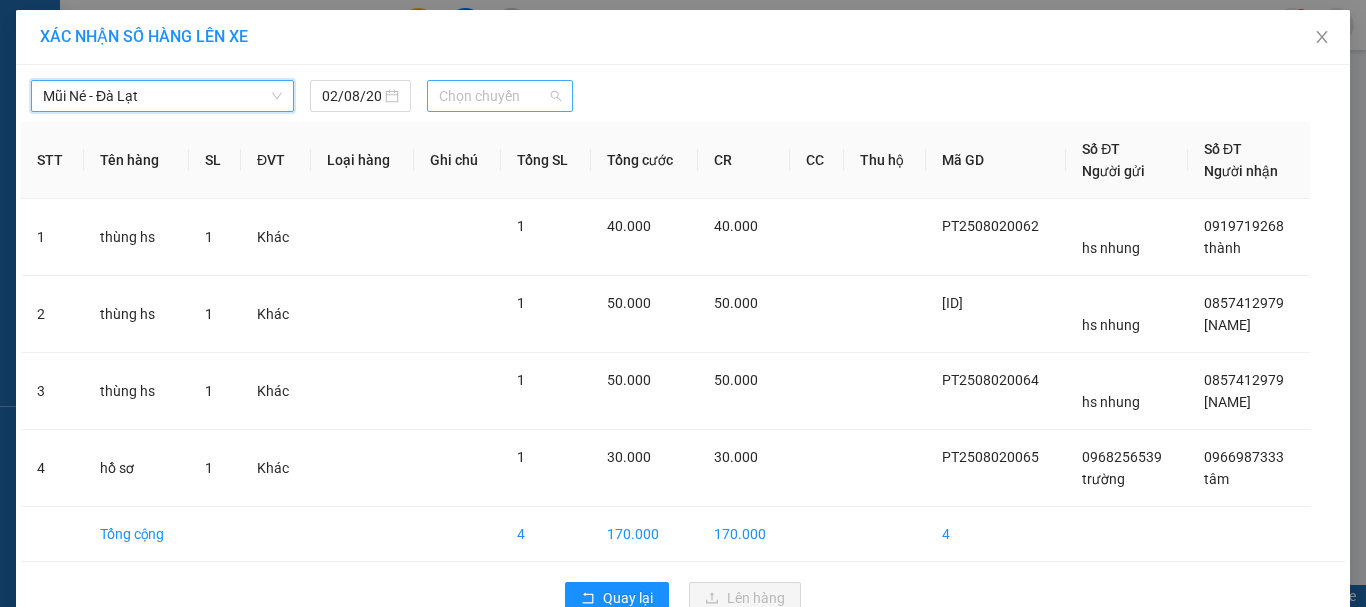 click on "Chọn chuyến" at bounding box center (500, 96) 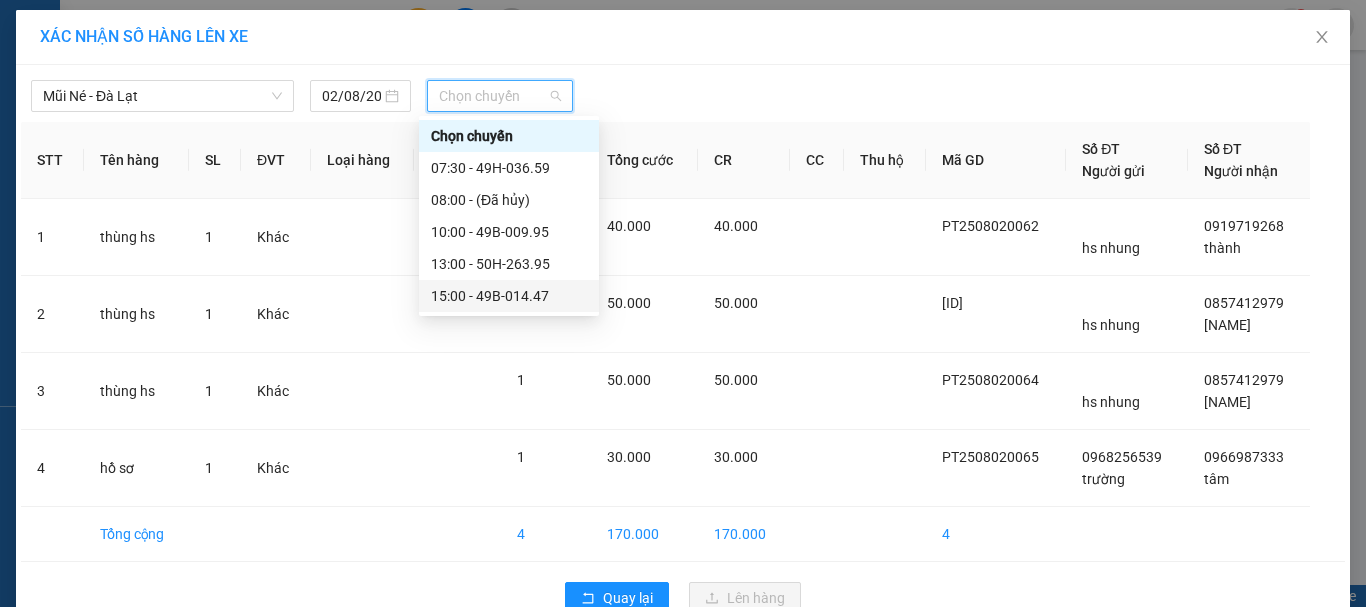 click on "15:00     - 49B-014.47" at bounding box center (509, 296) 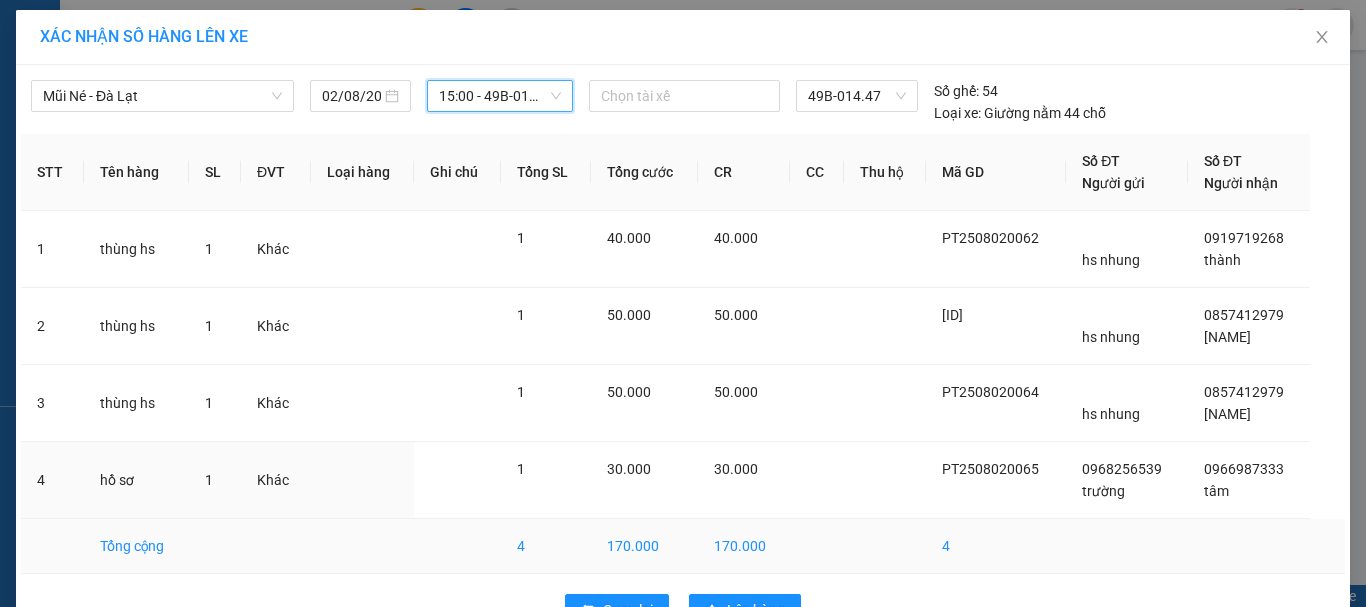 scroll, scrollTop: 58, scrollLeft: 0, axis: vertical 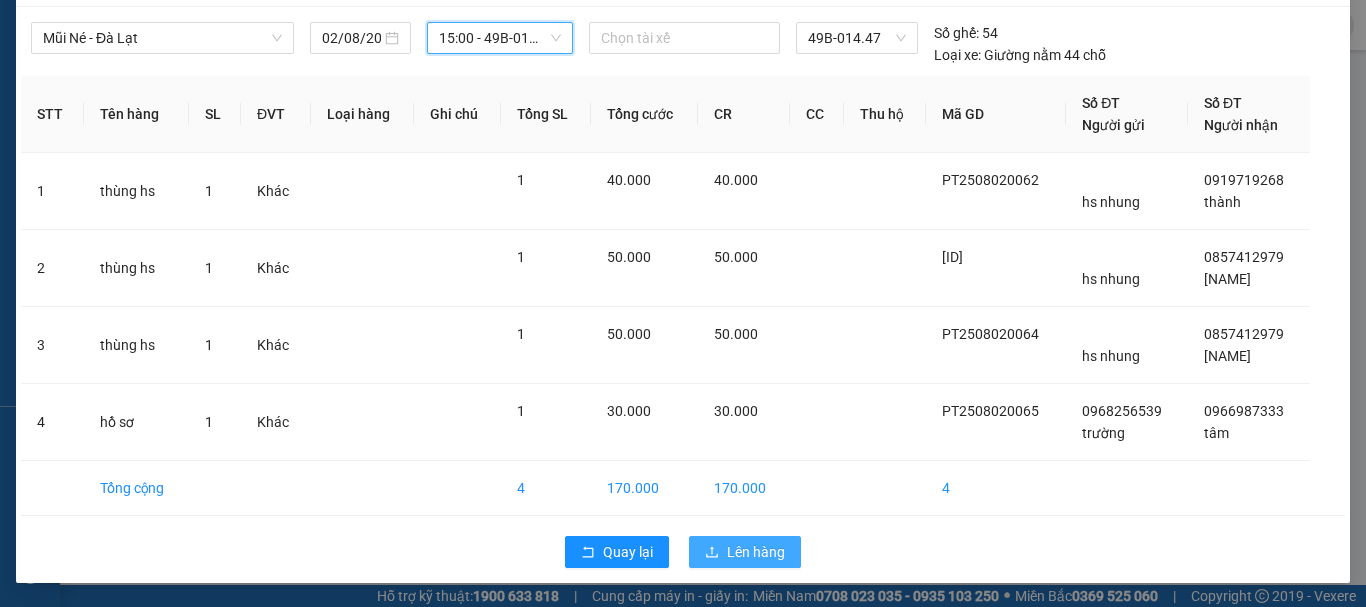 drag, startPoint x: 730, startPoint y: 553, endPoint x: 758, endPoint y: 538, distance: 31.764761 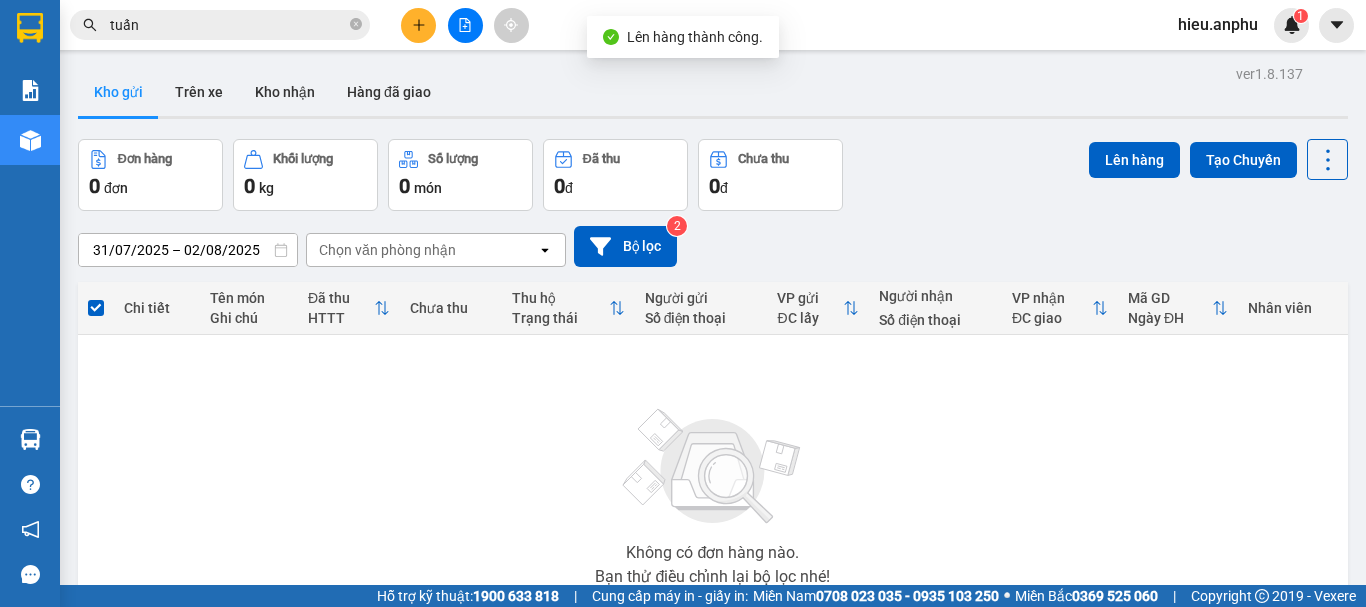 click at bounding box center [465, 25] 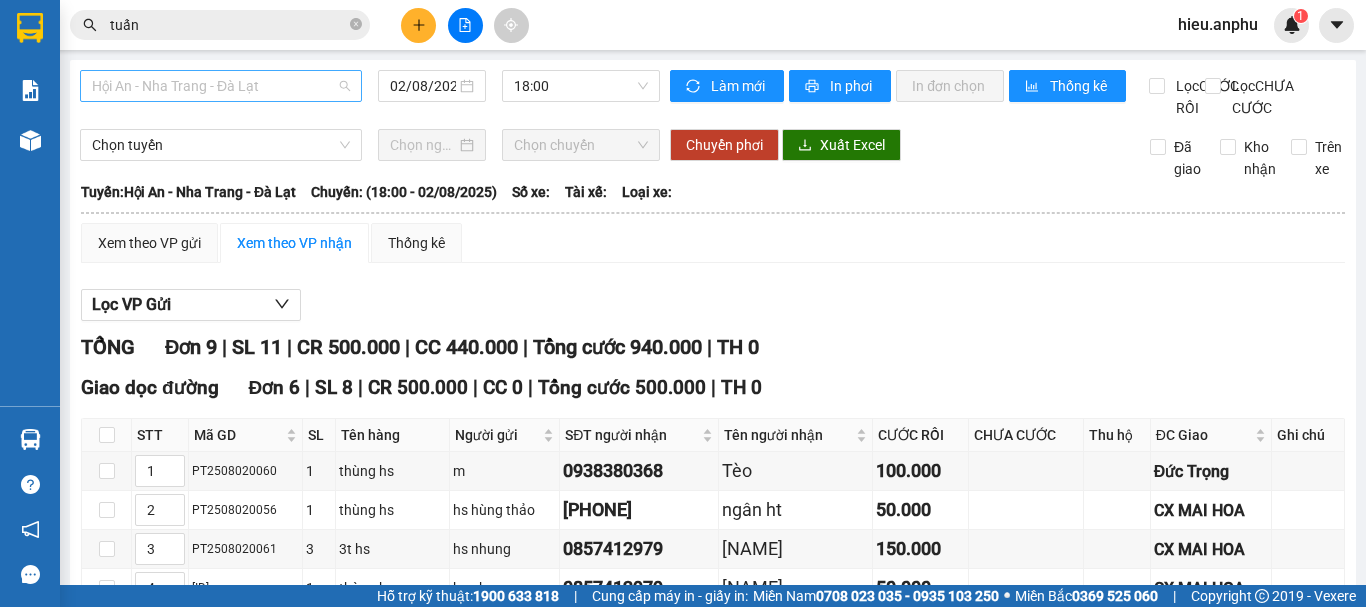 click on "Hội An - Nha Trang - Đà Lạt" at bounding box center [221, 86] 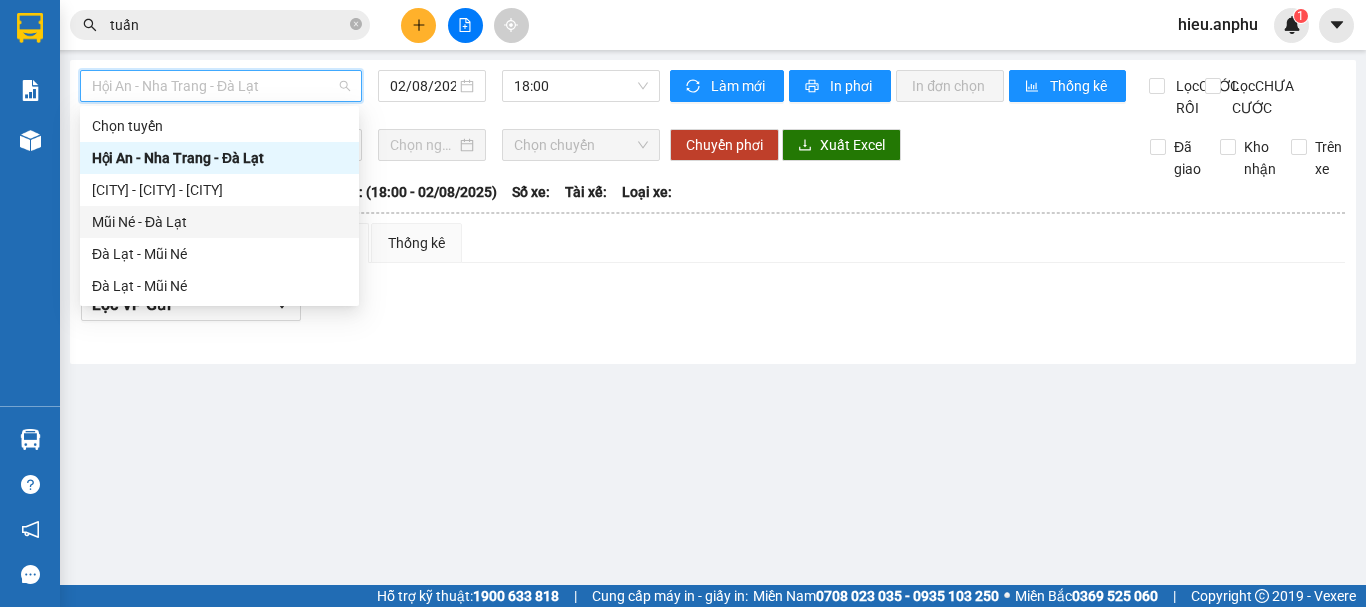 click on "Mũi né - Đà Lạt" at bounding box center (219, 222) 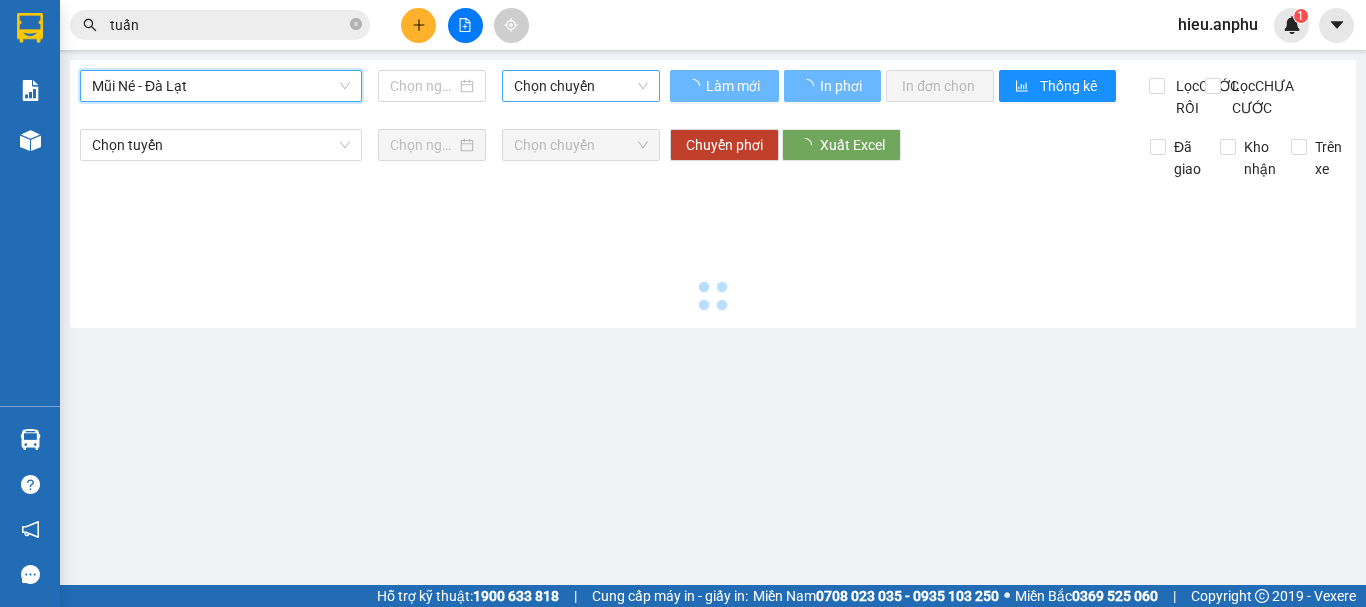 type on "02/08/2025" 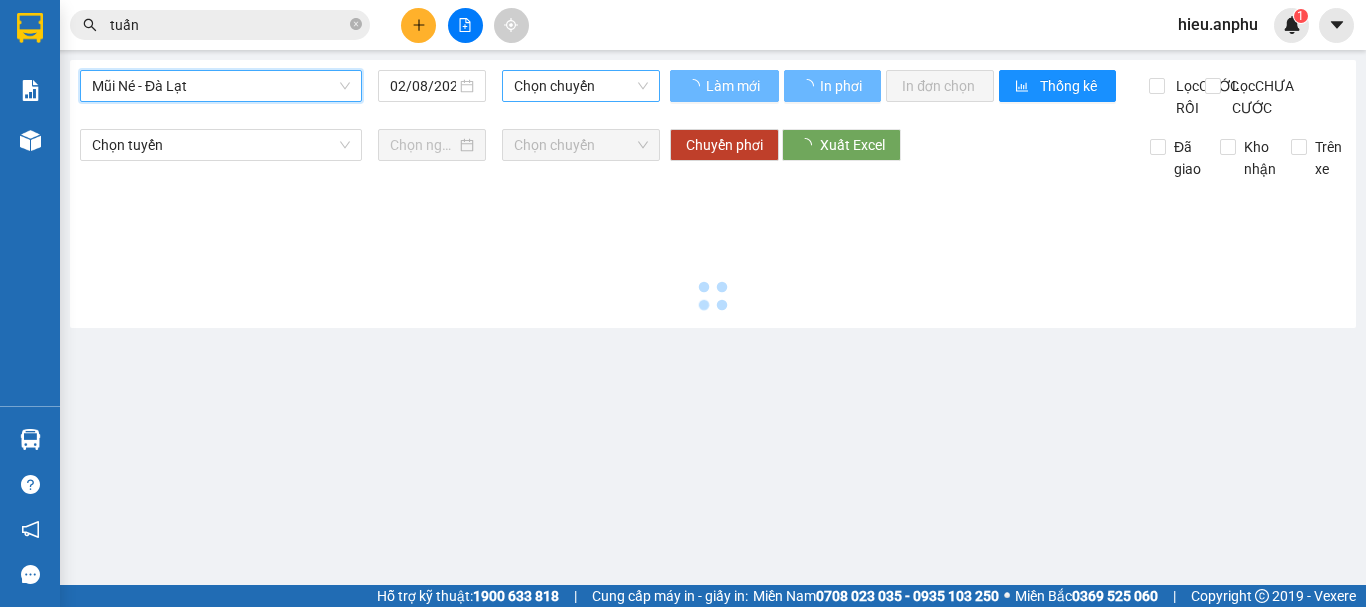 click on "Chọn chuyến" at bounding box center [581, 86] 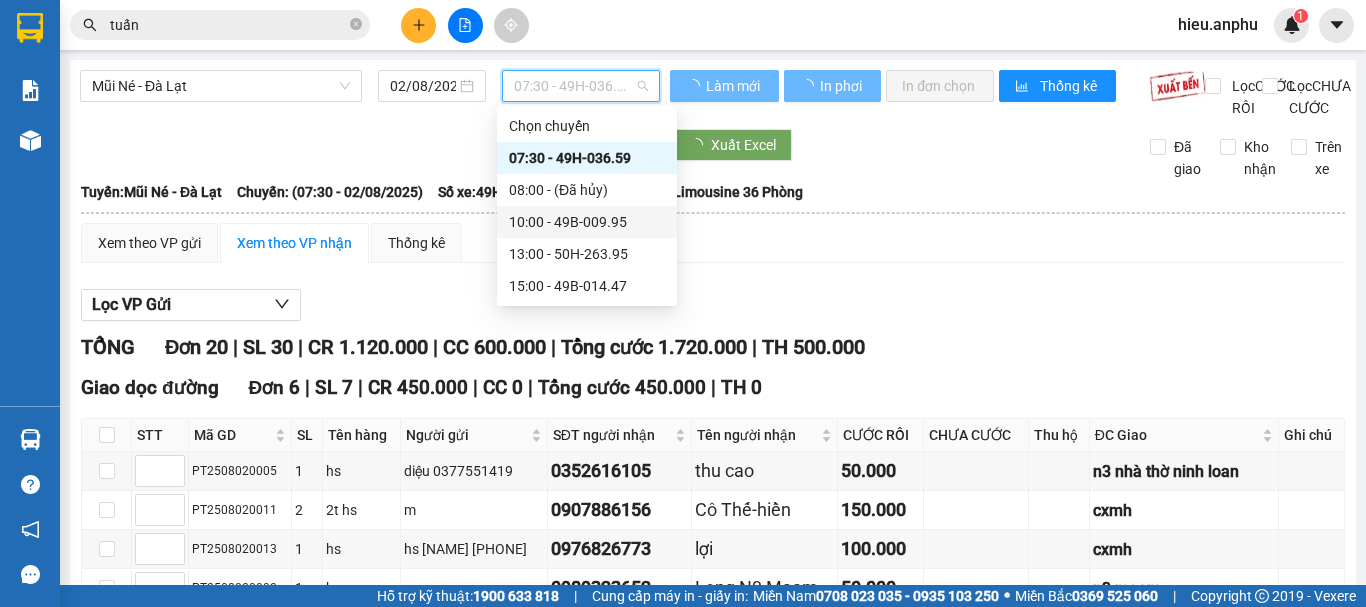 click on "15:00     - 49B-014.47" at bounding box center [587, 286] 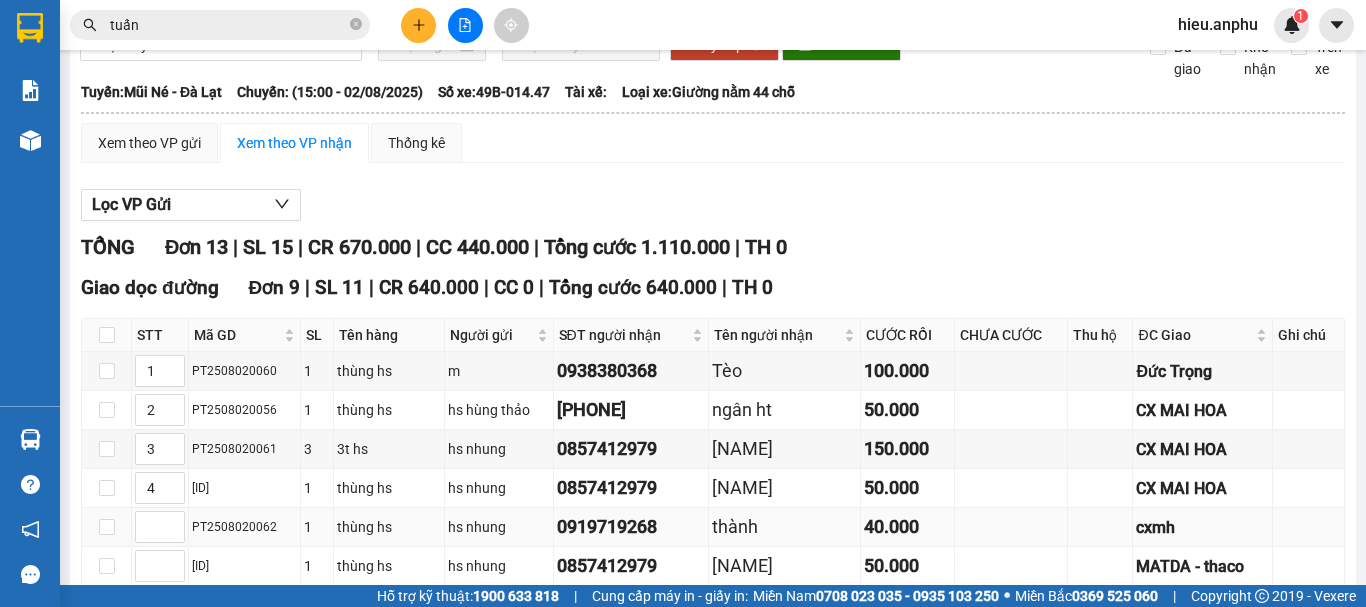 scroll, scrollTop: 400, scrollLeft: 0, axis: vertical 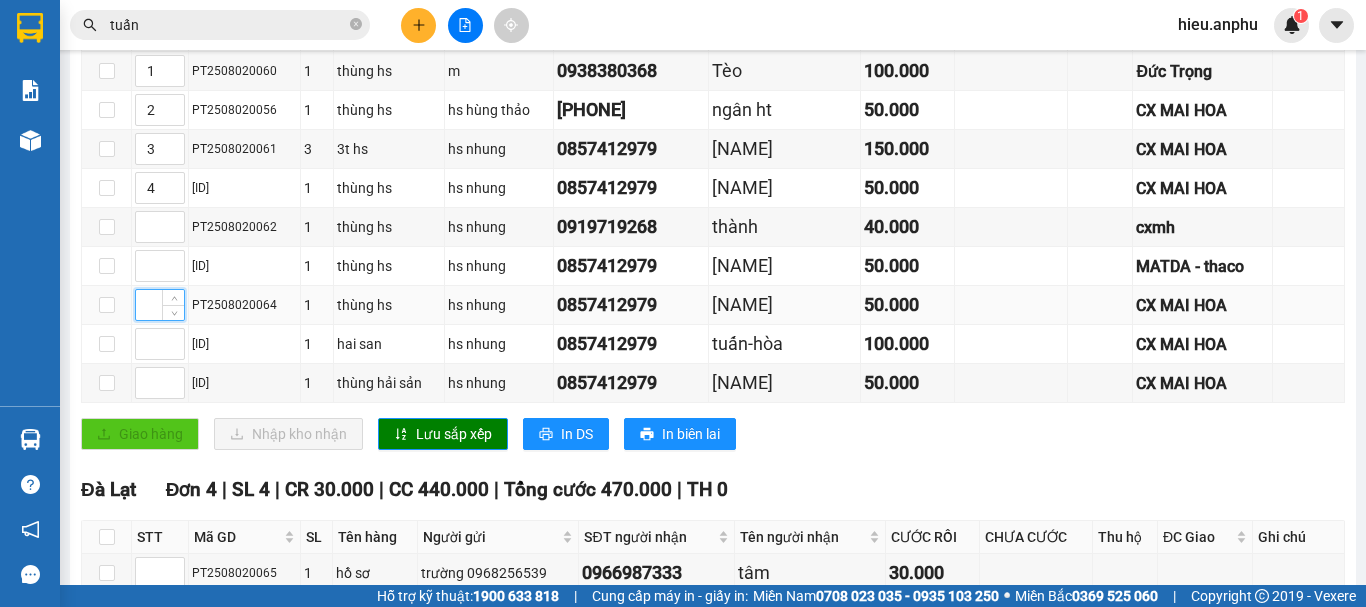 click at bounding box center (160, 305) 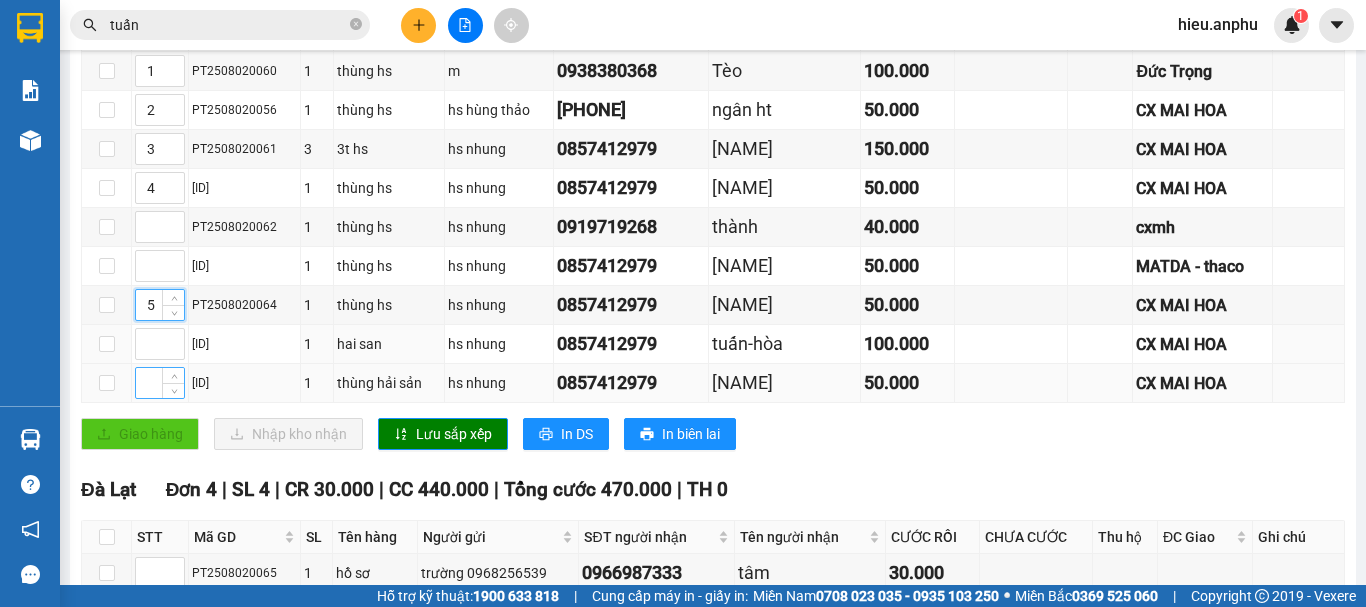 type on "5" 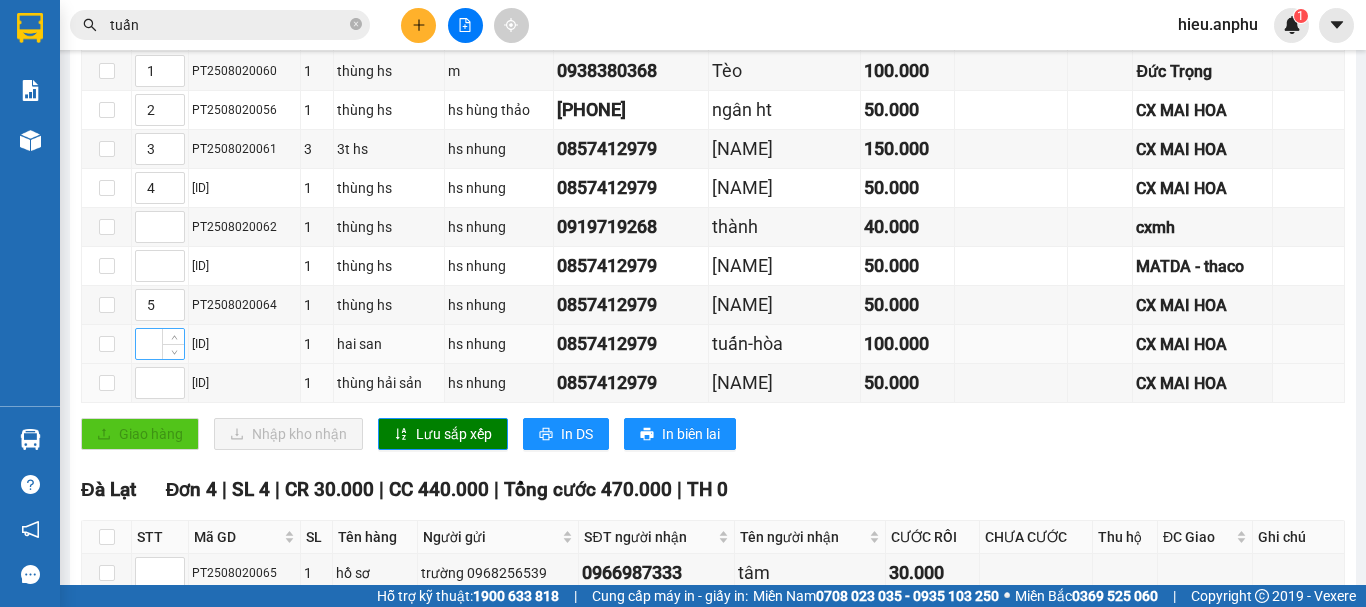 drag, startPoint x: 141, startPoint y: 389, endPoint x: 147, endPoint y: 372, distance: 18.027756 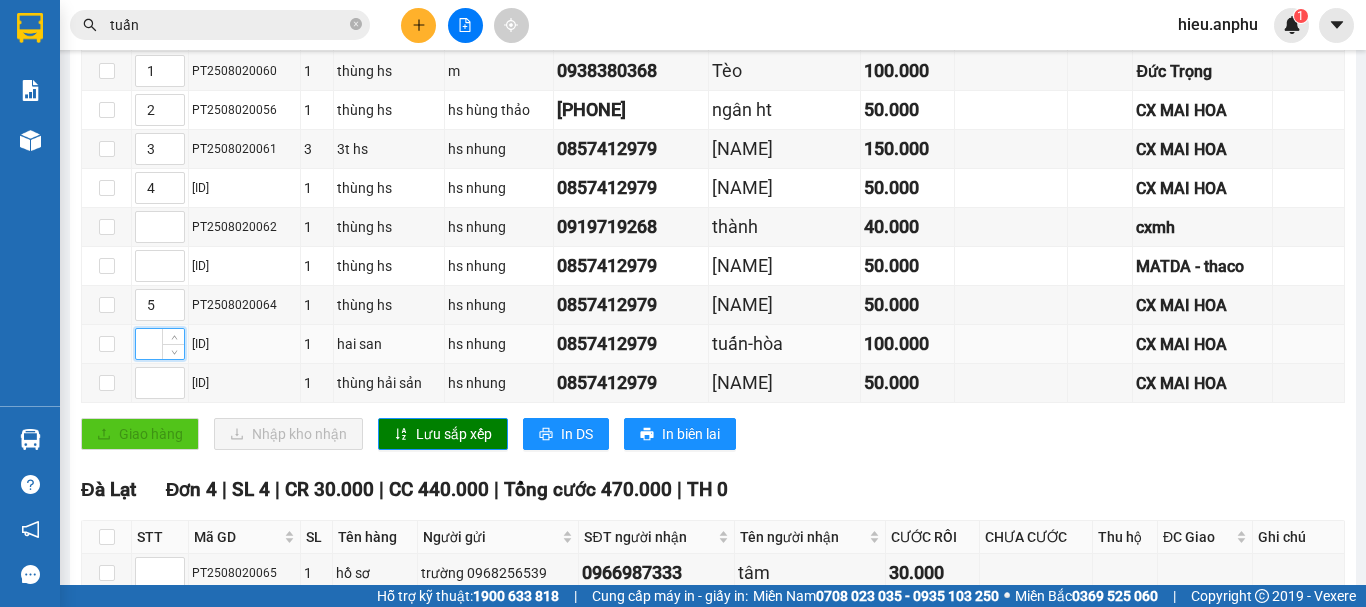 click at bounding box center [160, 344] 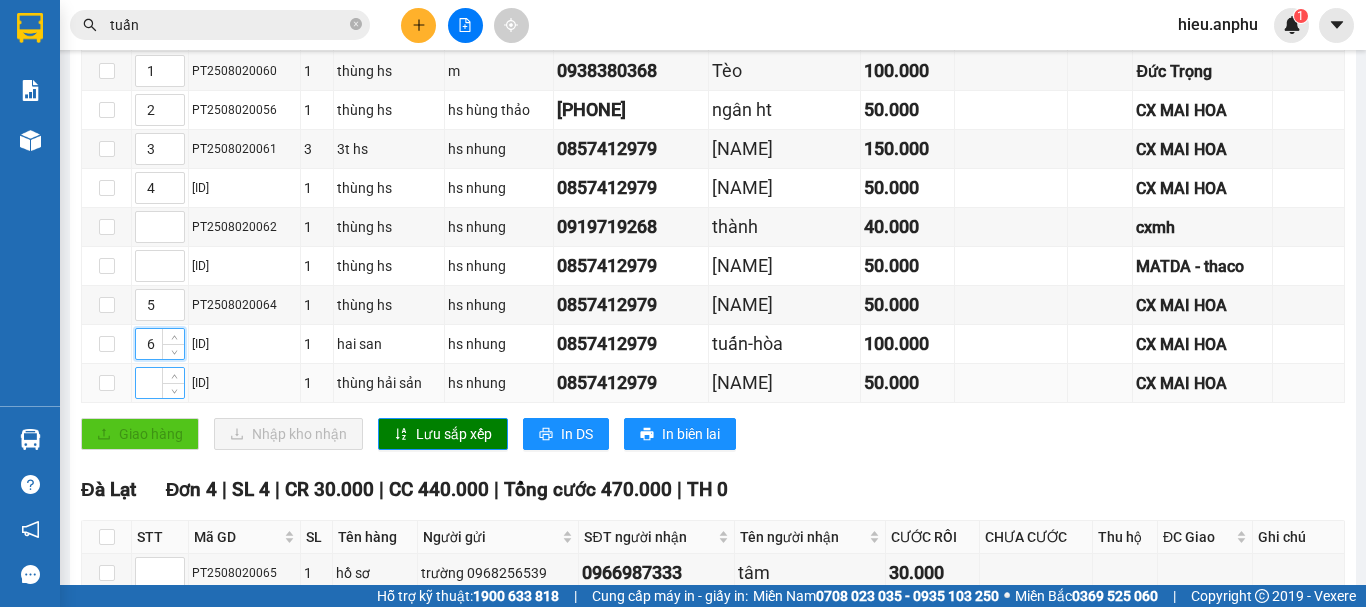 type on "6" 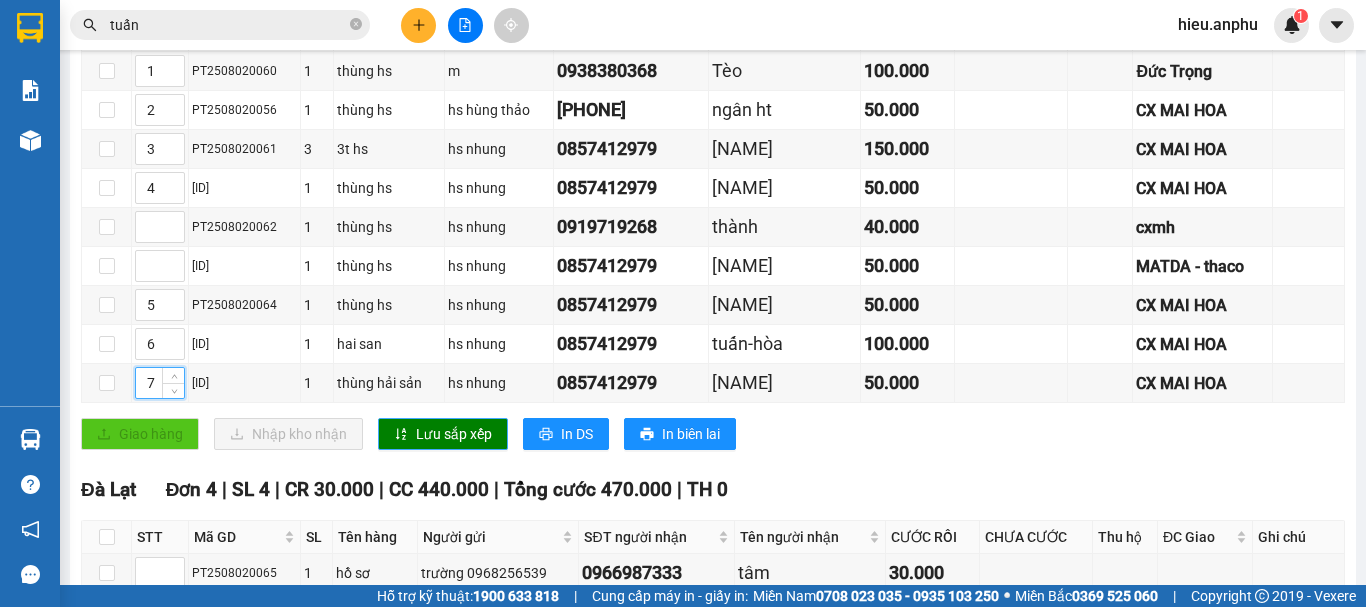 type on "7" 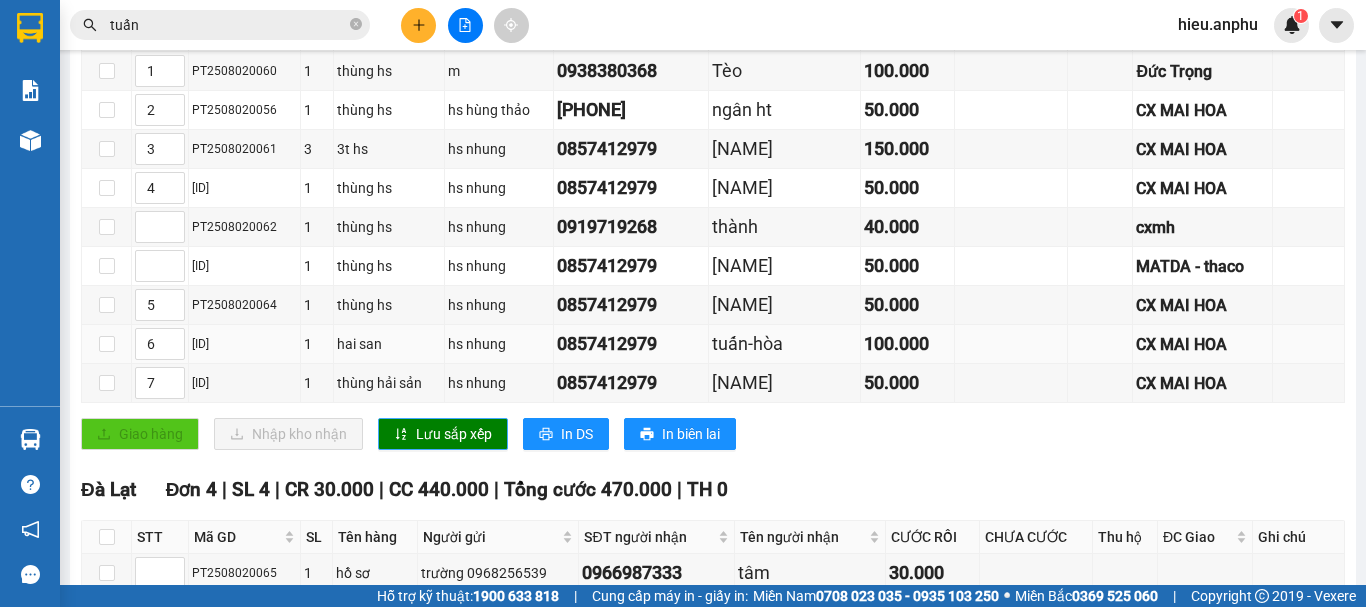 drag, startPoint x: 442, startPoint y: 467, endPoint x: 216, endPoint y: 375, distance: 244.0082 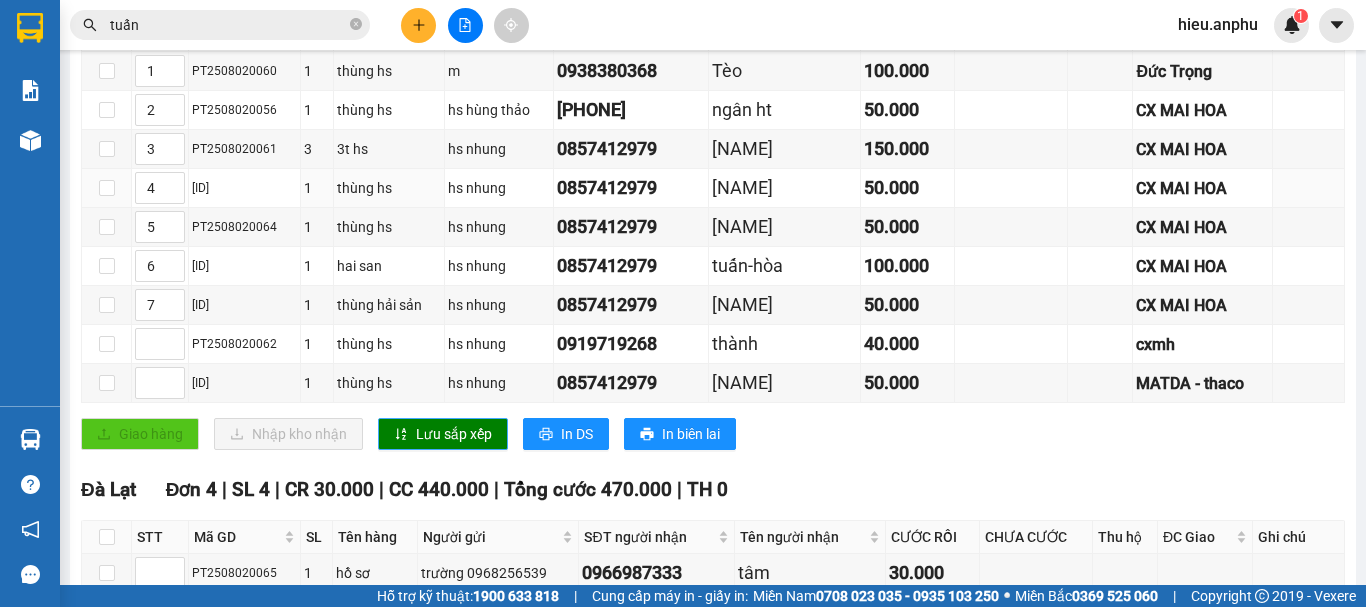 scroll, scrollTop: 100, scrollLeft: 0, axis: vertical 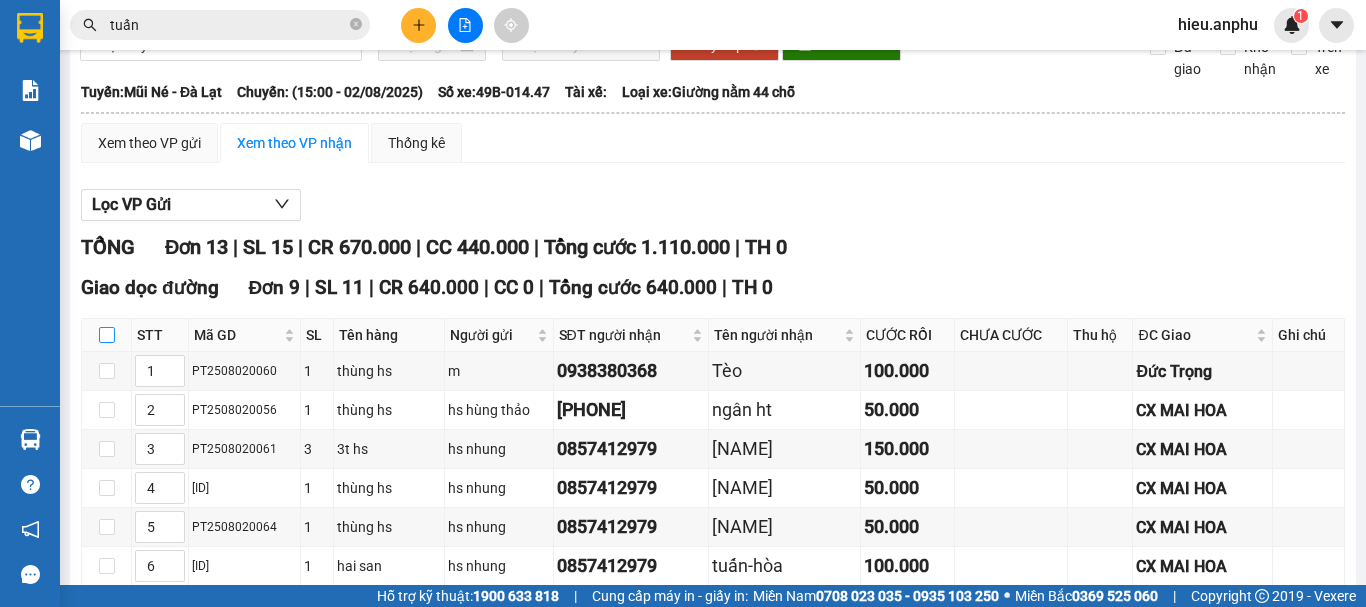 drag, startPoint x: 101, startPoint y: 356, endPoint x: 353, endPoint y: 311, distance: 255.98633 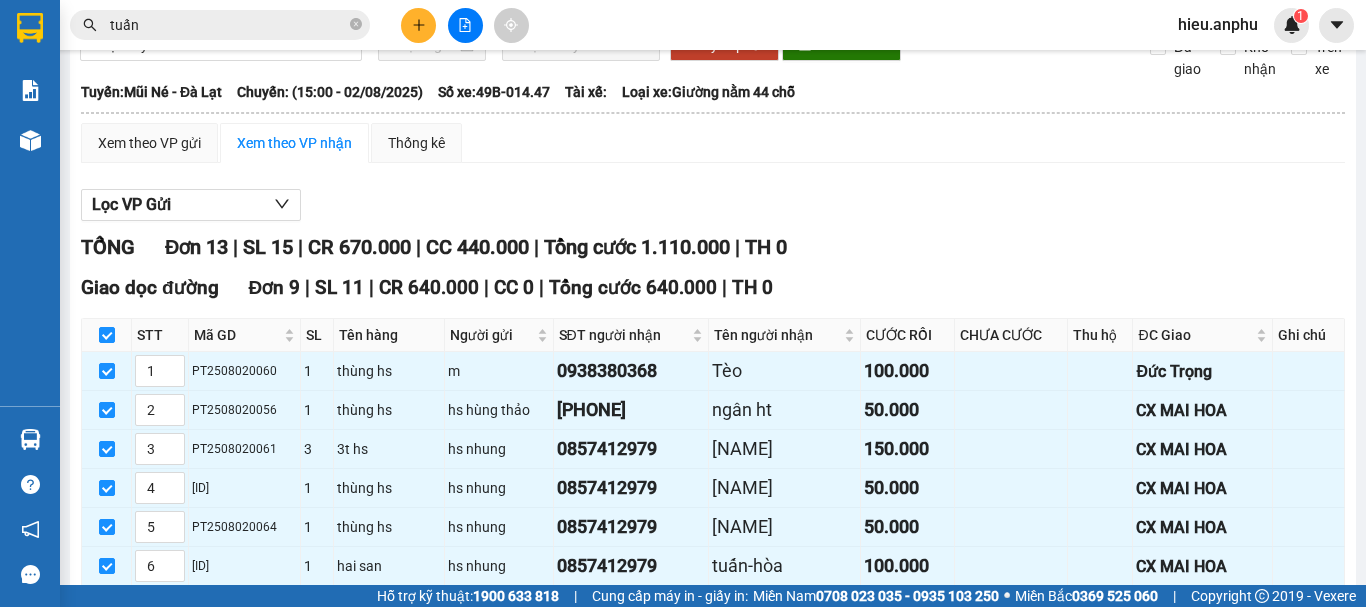 scroll, scrollTop: 650, scrollLeft: 0, axis: vertical 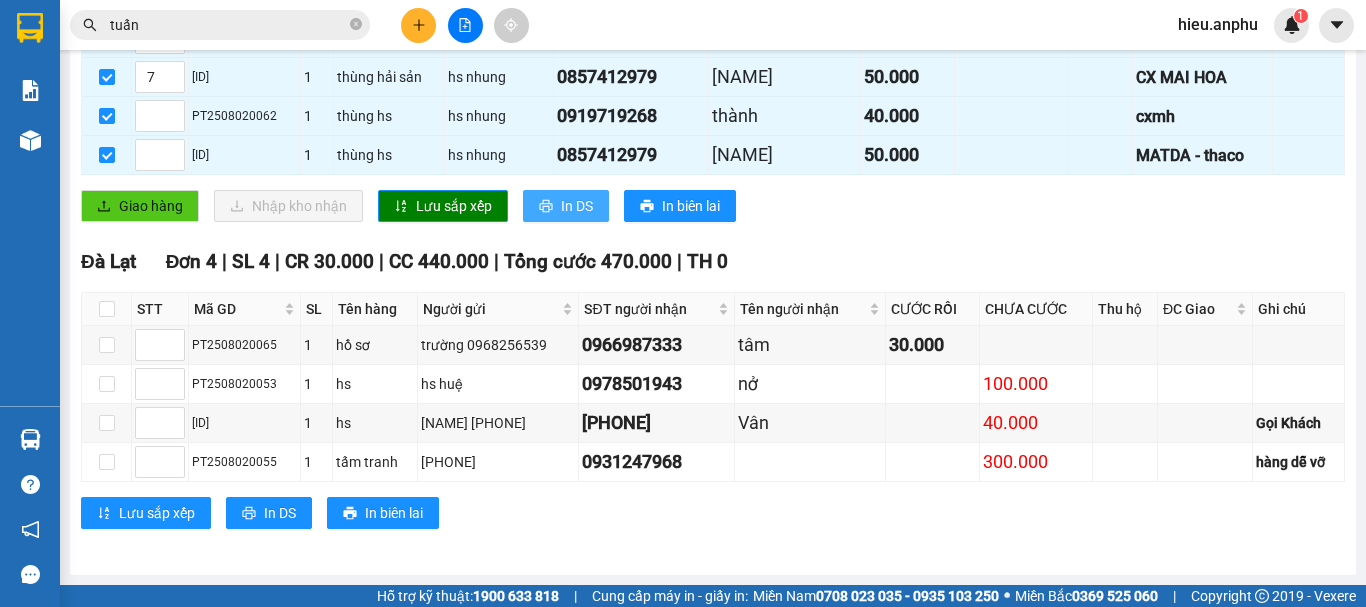 click on "In DS" at bounding box center [577, 206] 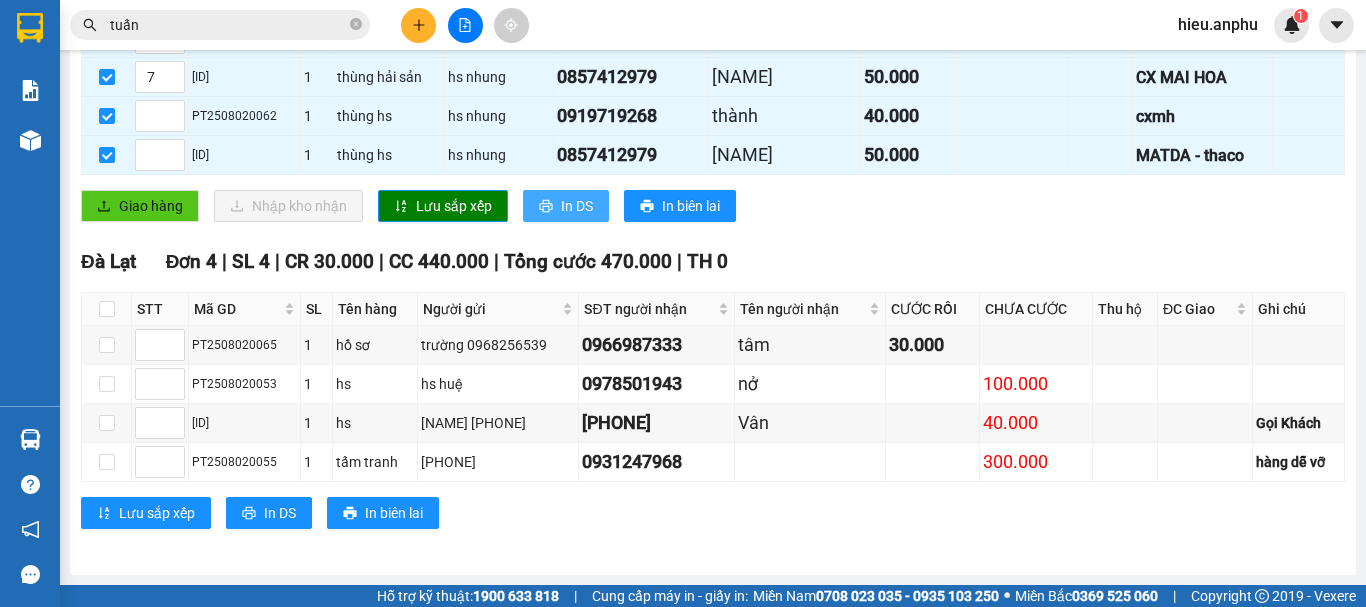 scroll, scrollTop: 0, scrollLeft: 0, axis: both 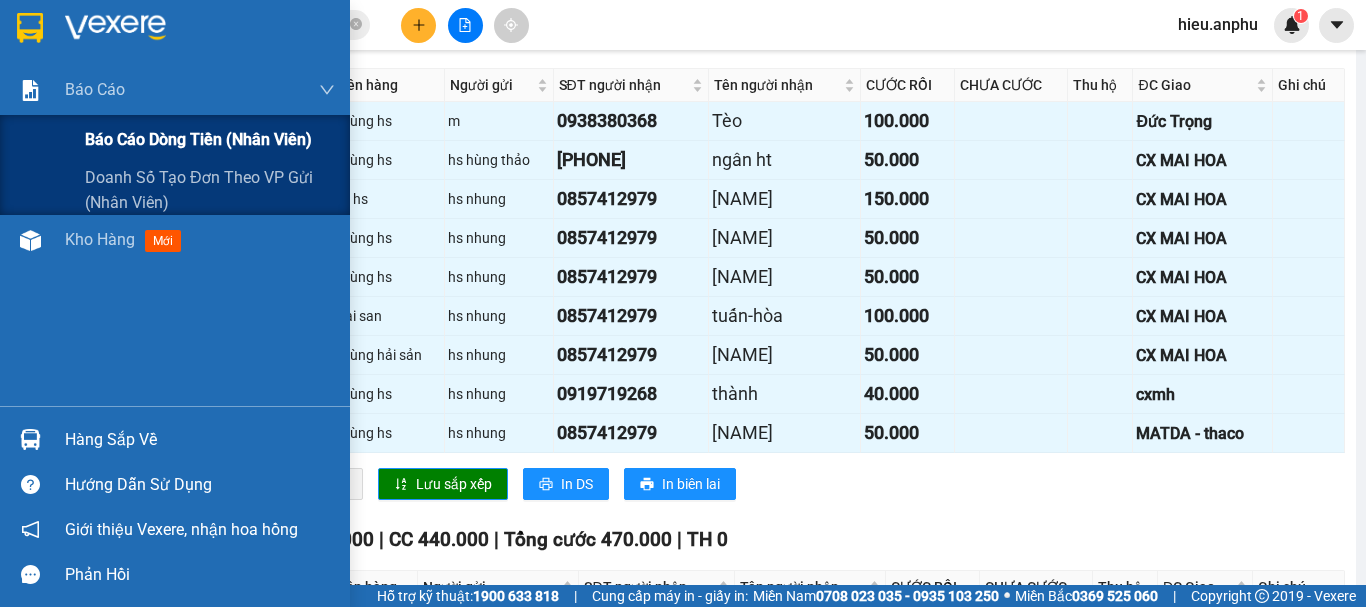 drag, startPoint x: 142, startPoint y: 128, endPoint x: 121, endPoint y: 136, distance: 22.472204 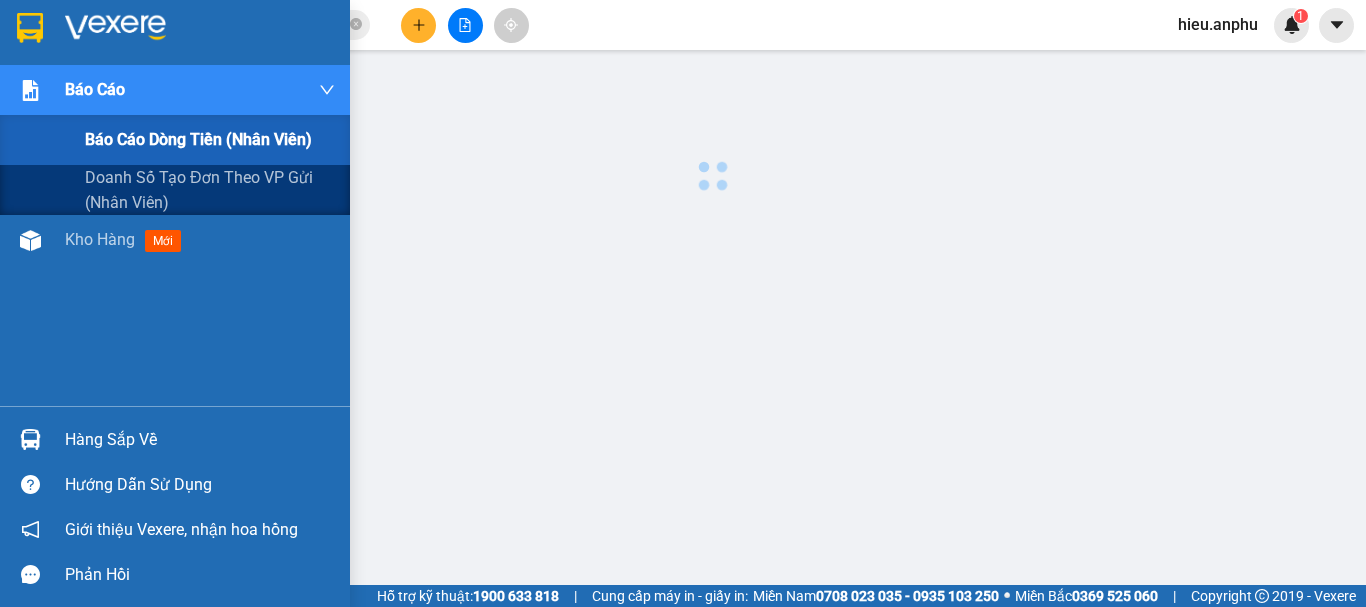 scroll, scrollTop: 0, scrollLeft: 0, axis: both 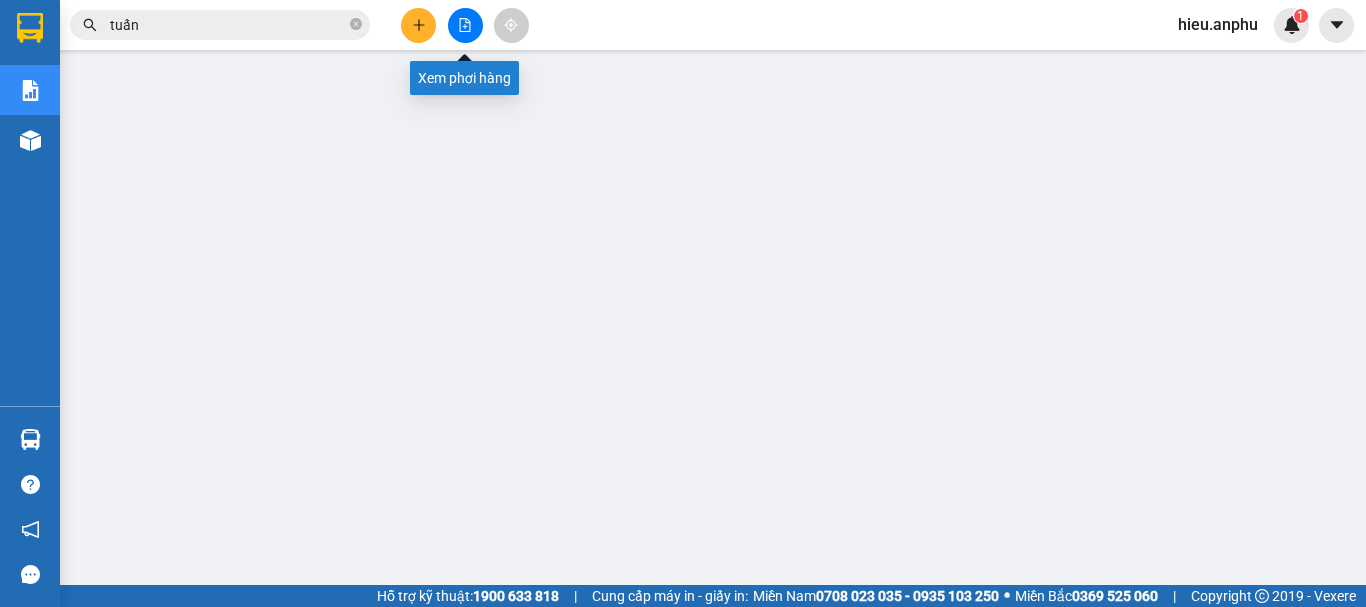 drag, startPoint x: 469, startPoint y: 14, endPoint x: 428, endPoint y: 41, distance: 49.09175 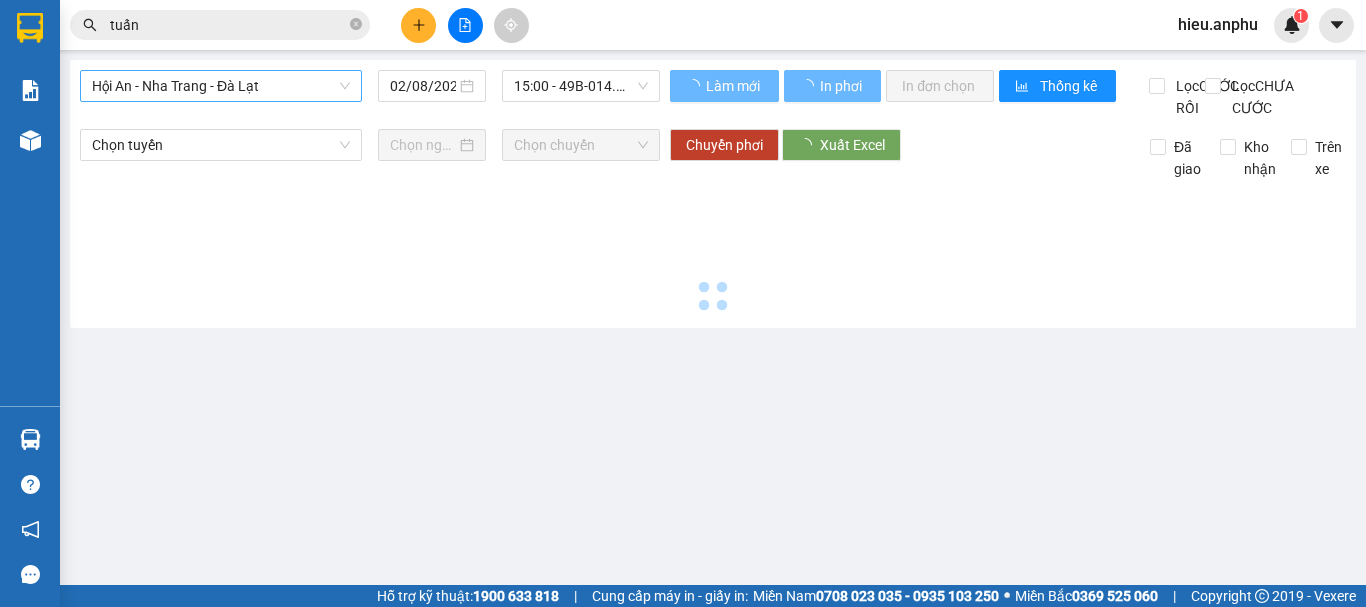click on "Hội An - Nha Trang - Đà Lạt" at bounding box center [221, 86] 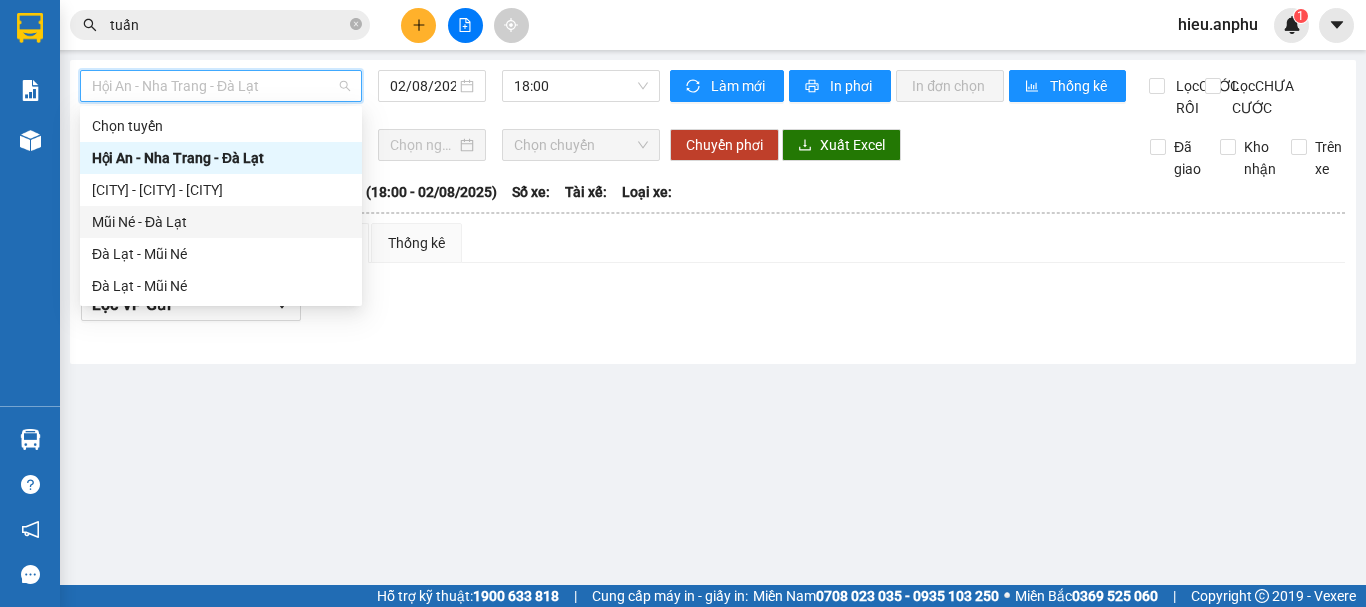 click on "Mũi né - Đà Lạt" at bounding box center (221, 222) 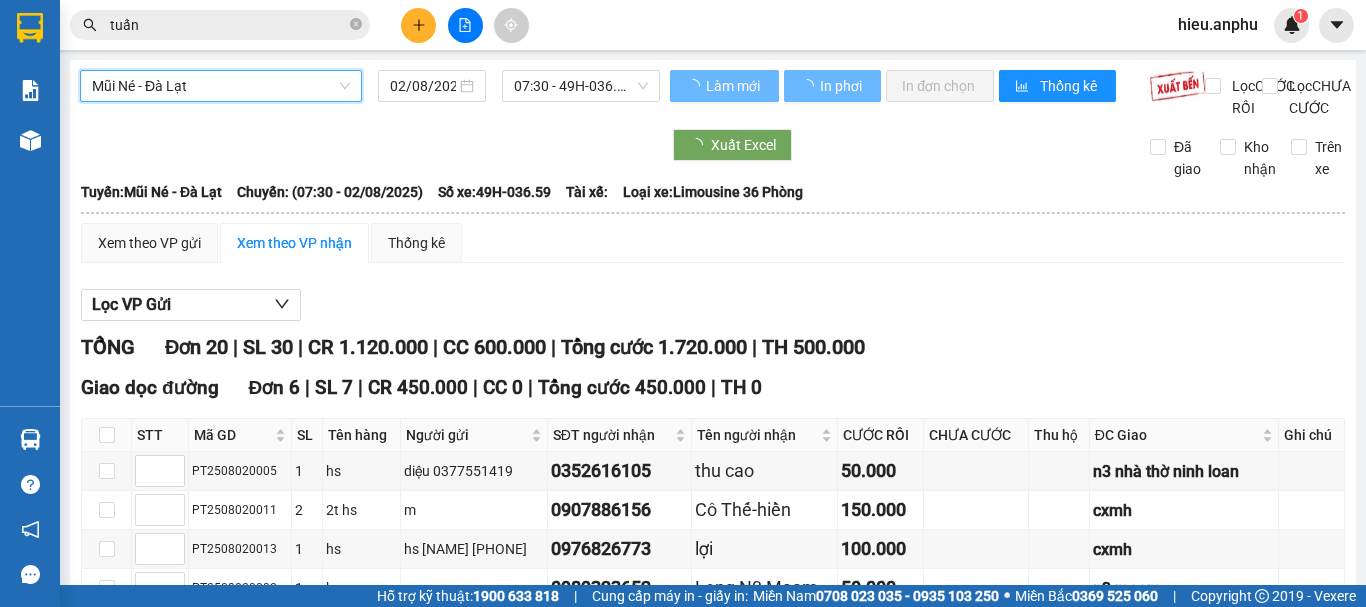 click on "02/08/2025" at bounding box center (423, 86) 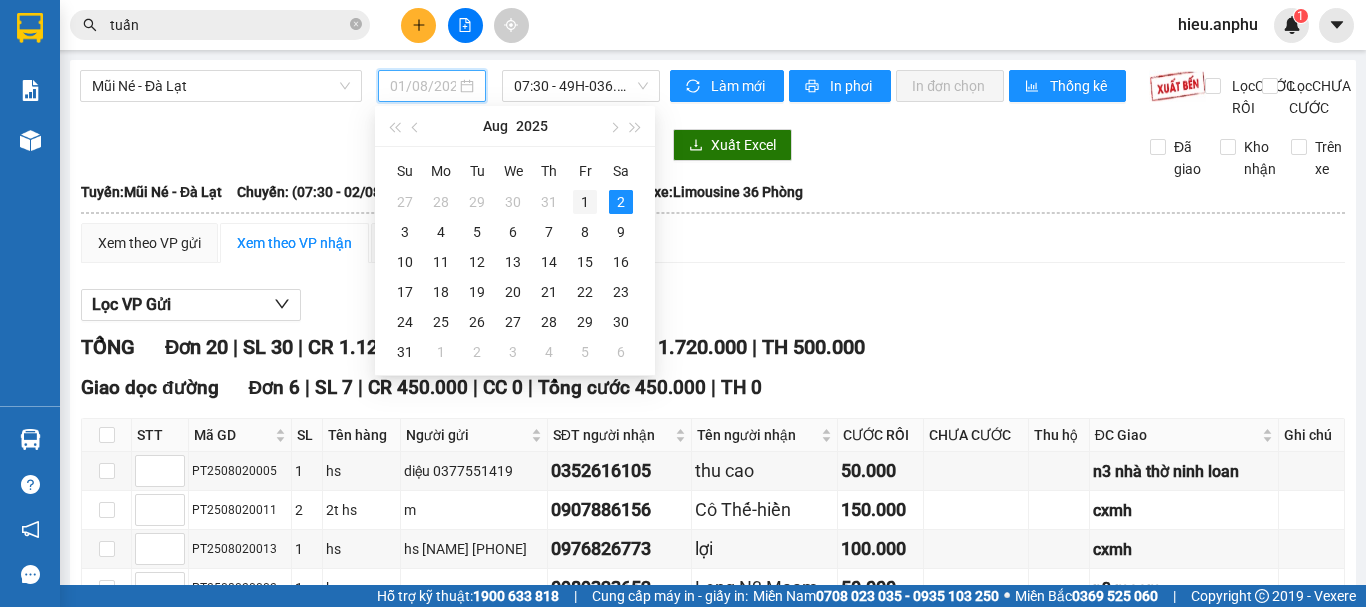 click on "1" at bounding box center [585, 202] 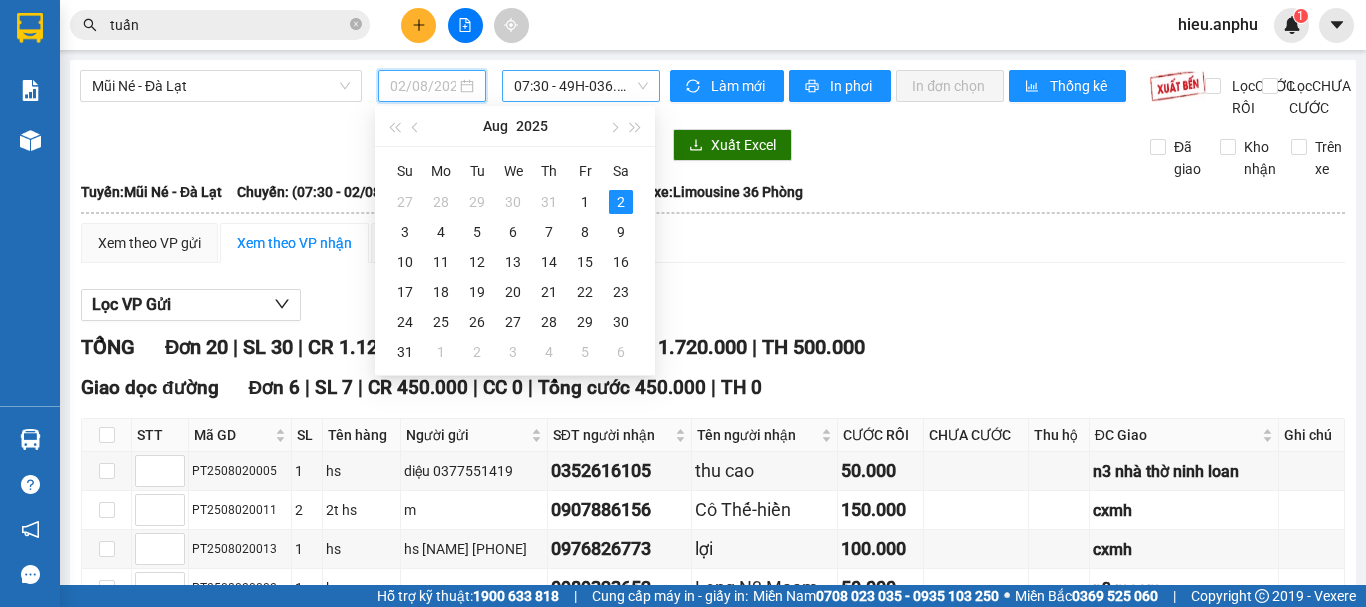 click on "07:30     - 49H-036.59" at bounding box center (581, 86) 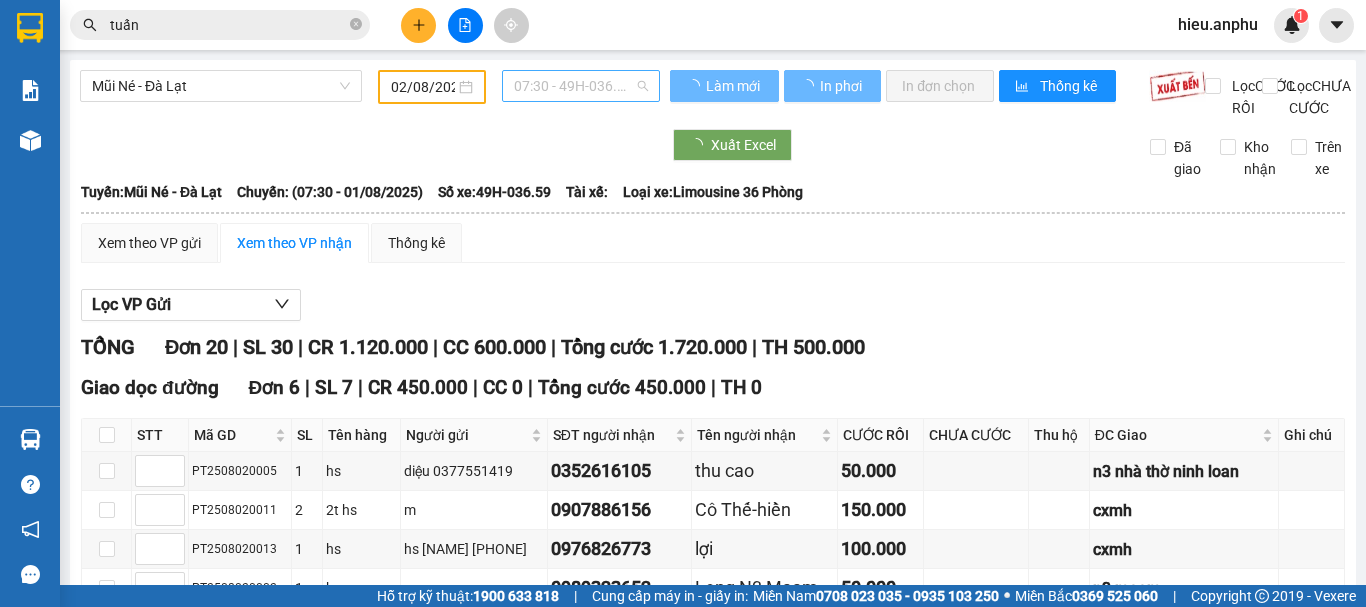 type on "01/08/2025" 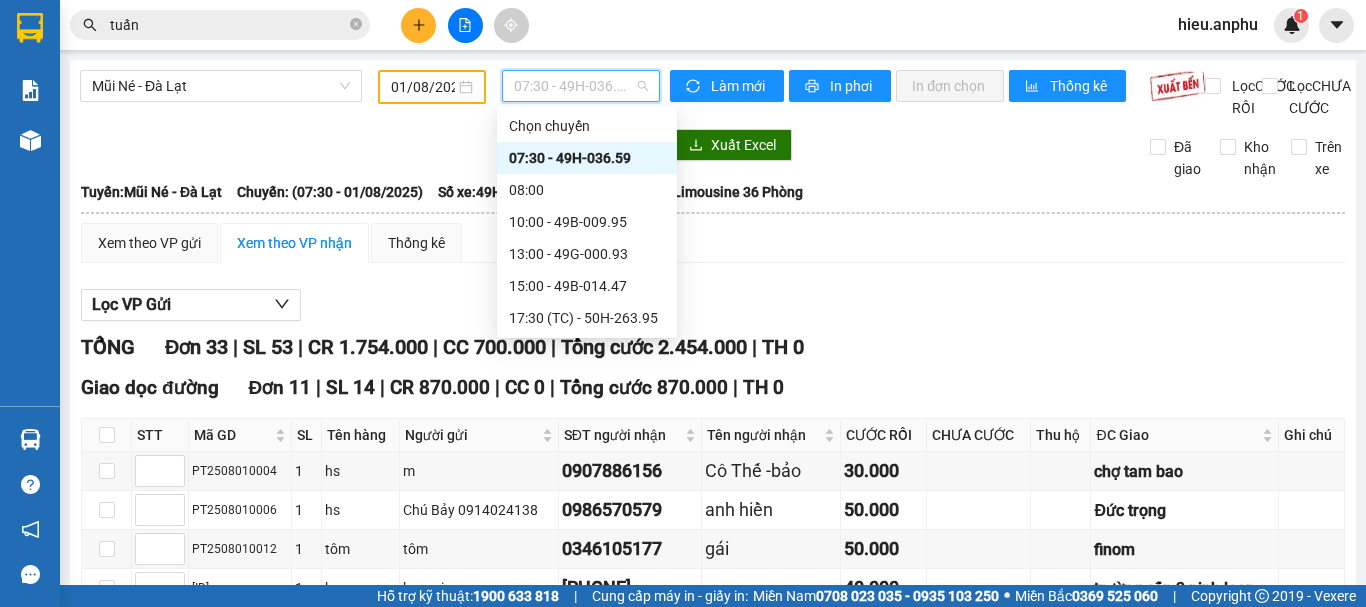 click on "07:30     - 49H-036.59" at bounding box center (587, 158) 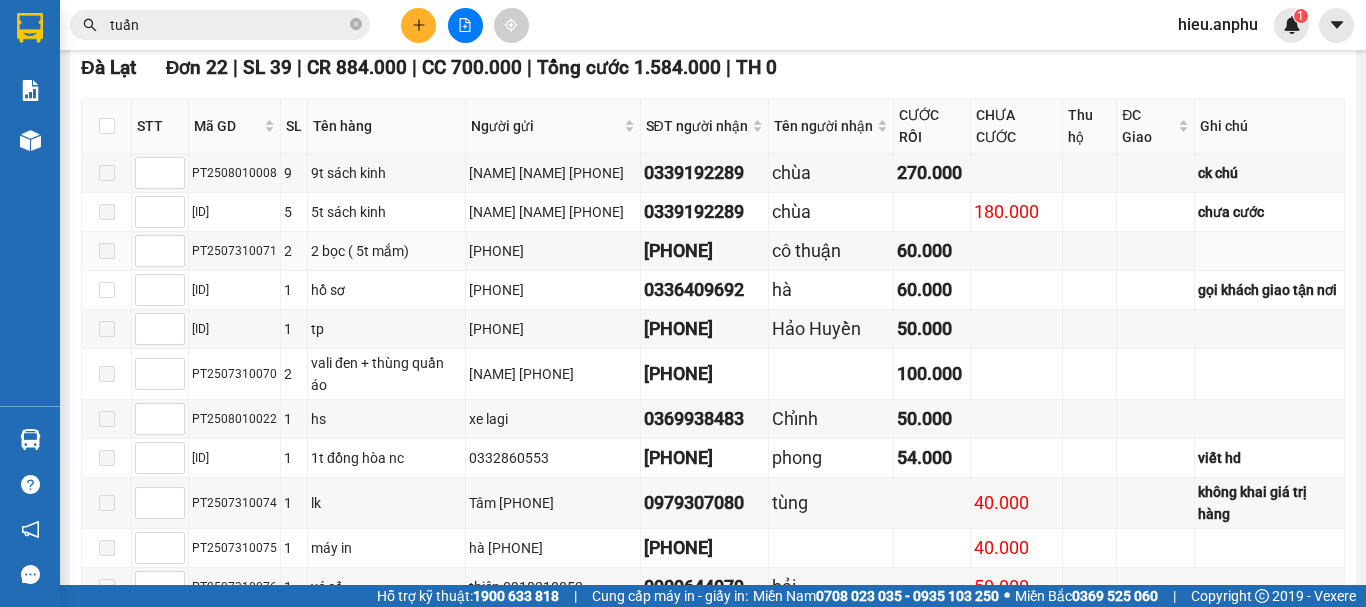 scroll, scrollTop: 700, scrollLeft: 0, axis: vertical 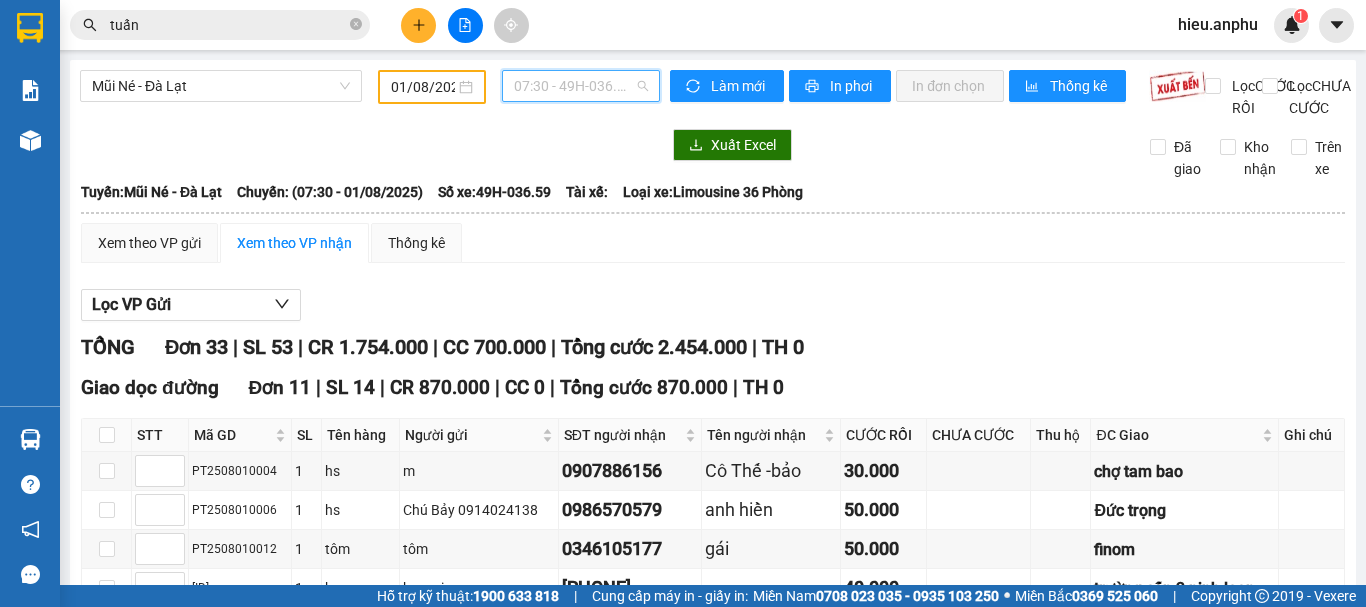 click on "07:30     - 49H-036.59" at bounding box center [581, 86] 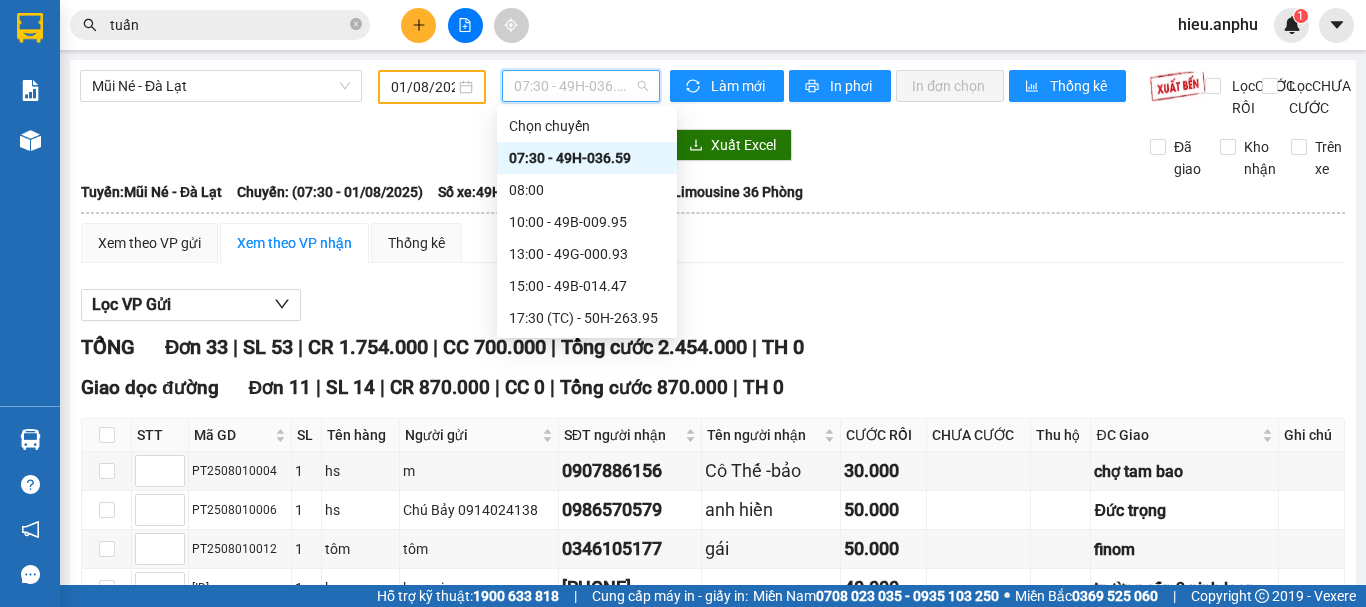 click on "07:30     - 49H-036.59" at bounding box center [587, 158] 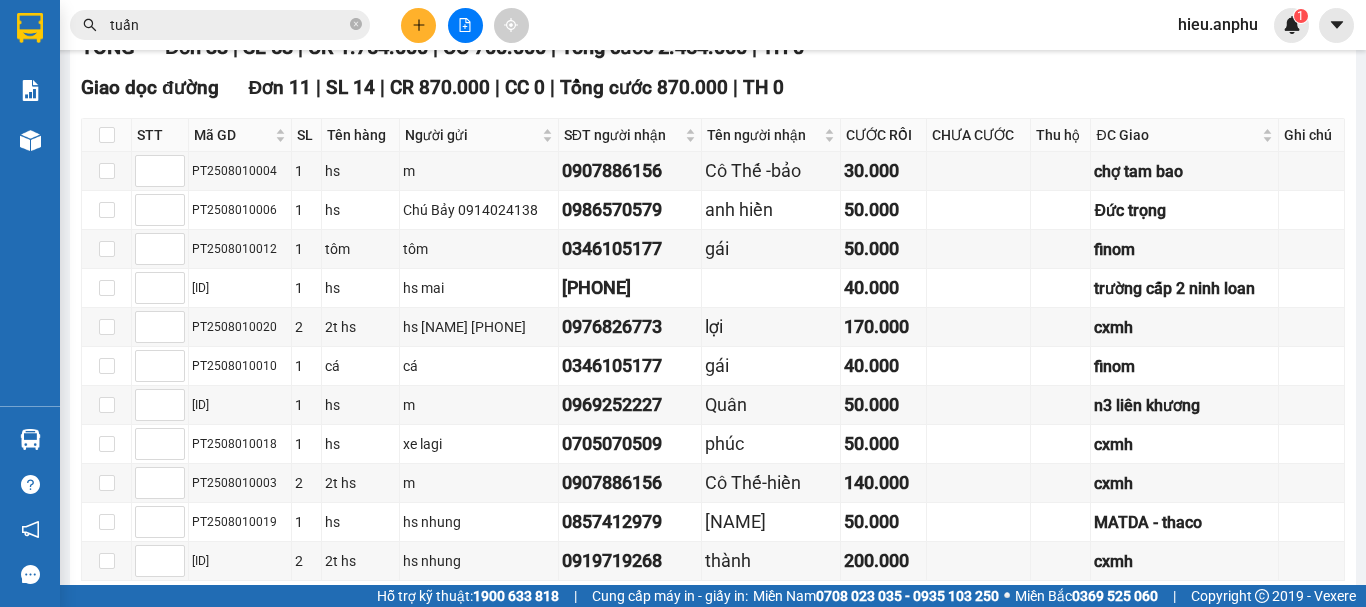 scroll, scrollTop: 0, scrollLeft: 0, axis: both 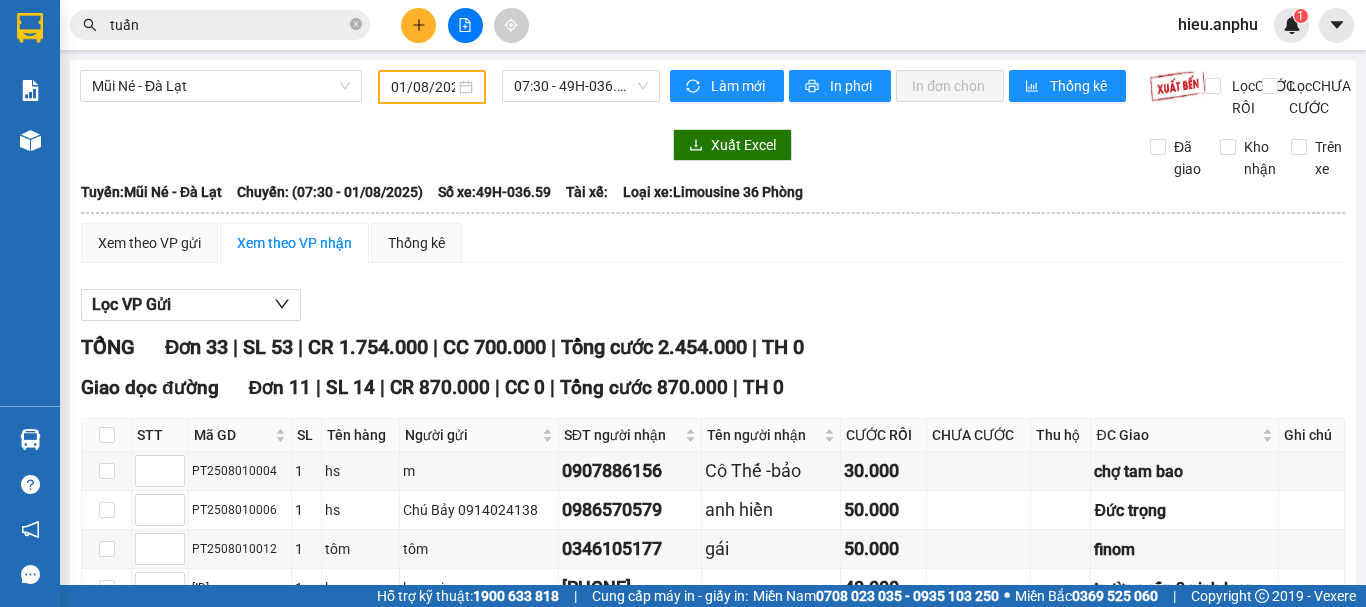 click on "Mũi Né - Đà Lạt 01/08/2025 07:30     - 49H-036.59  Làm mới In phơi In đơn chọn Thống kê Lọc  CƯỚC RỒI Lọc  CHƯA CƯỚC Xuất Excel Đã giao Kho nhận Trên xe An Phú Travel (Đà Lạt)   02633556022, 02633511443   26 Phạm Ngũ Lão, Phường 7 15:42 - 02/08/2025 Tuyến:  Mũi Né - Đà Lạt Chuyến:   (07:30 - 01/08/2025) Số xe:  49H-036.59 Loại xe:  Limousine 36 Phòng Tuyến:  Mũi Né - Đà Lạt Chuyến:   (07:30 - 01/08/2025) Số xe:  49H-036.59 Tài xế:  Loại xe:  Limousine 36 Phòng Xem theo VP gửi Xem theo VP nhận Thống kê Lọc VP Gửi TỔNG Đơn   33 | SL   53 | CR   1.754.000 | CC   700.000 | Tổng cước   2.454.000 | TH   0 Giao dọc đường Đơn   11 | SL   14 | CR   870.000 | CC   0 | Tổng cước   870.000 | TH   0 STT Mã GD SL Tên hàng Người gửi SĐT người nhận Tên người nhận CƯỚC RỒI CHƯA CƯỚC Thu hộ ĐC Giao Ghi chú Ký nhận                             PT2508010004 1 hs m  1" at bounding box center (713, 1044) 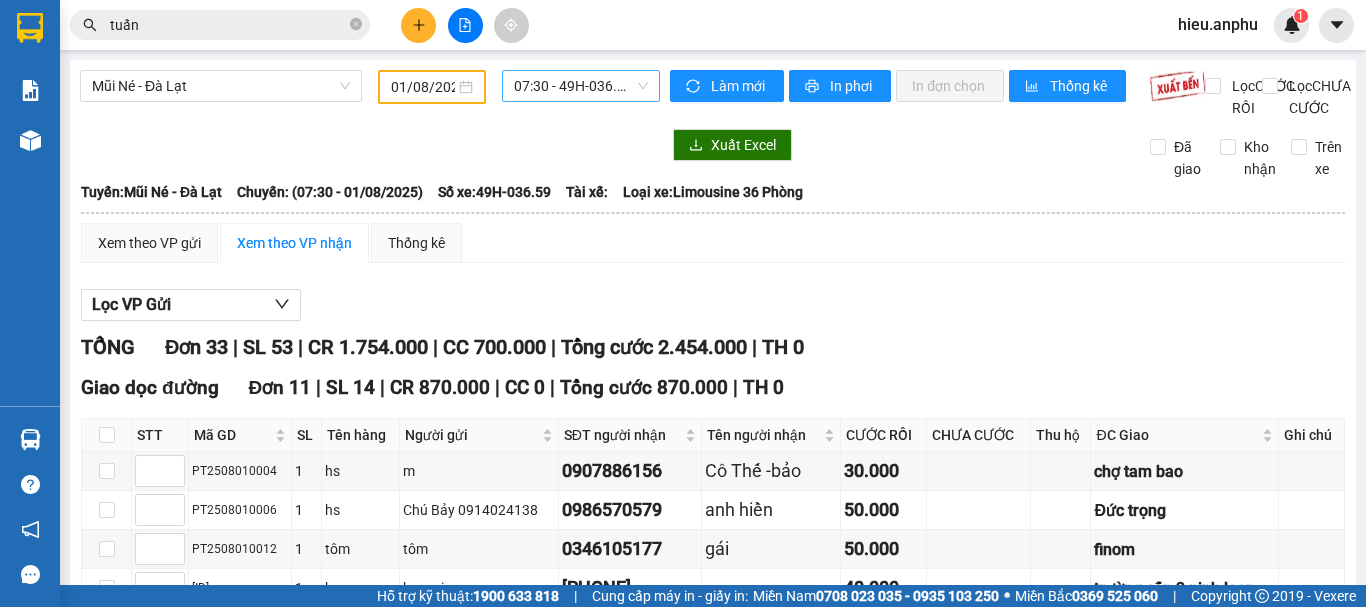 click on "07:30     - 49H-036.59" at bounding box center (581, 86) 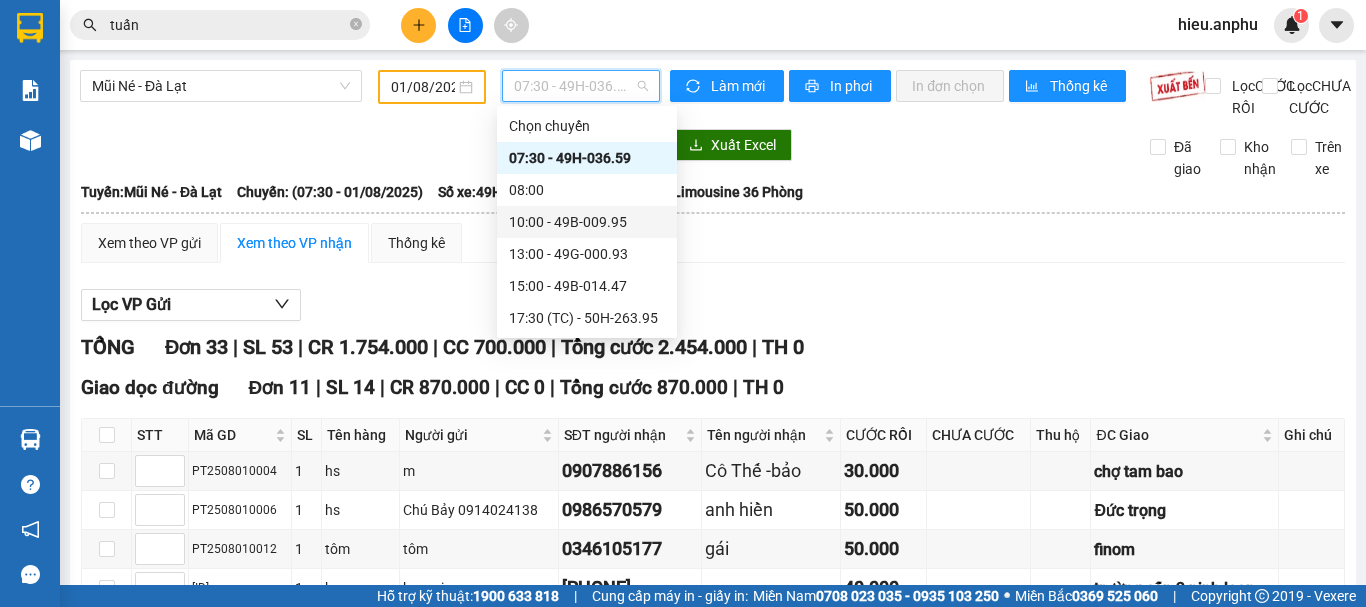 click on "[TIME]     - [PRICE]" at bounding box center (587, 222) 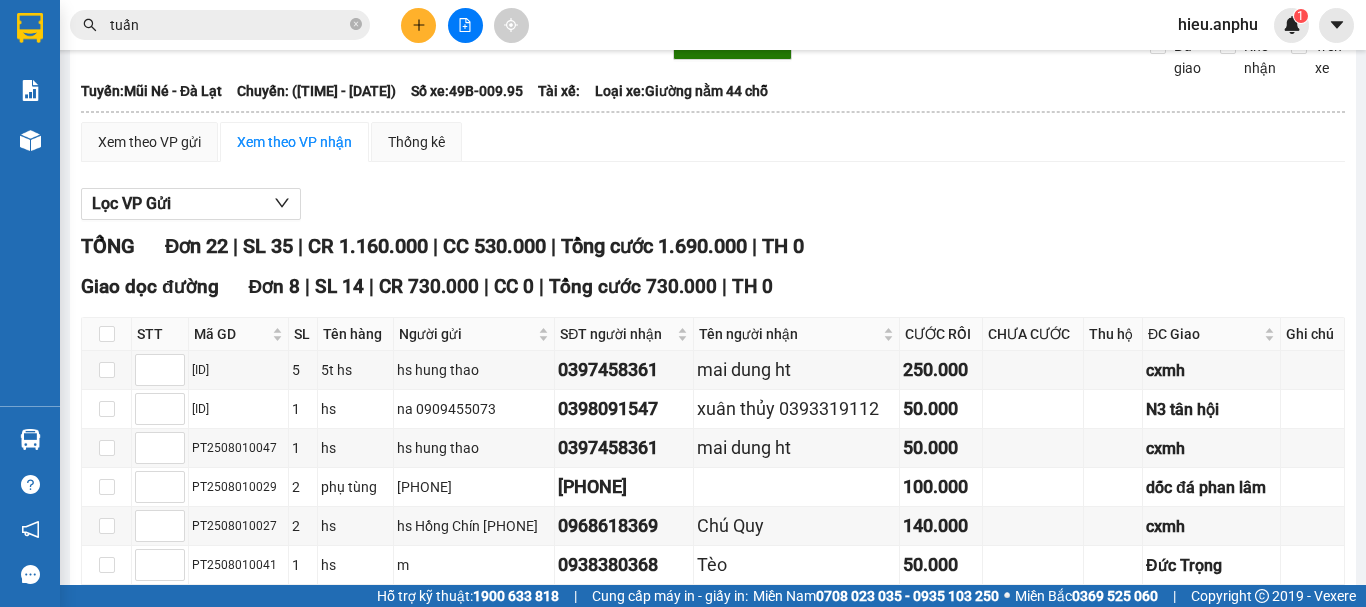 scroll, scrollTop: 0, scrollLeft: 0, axis: both 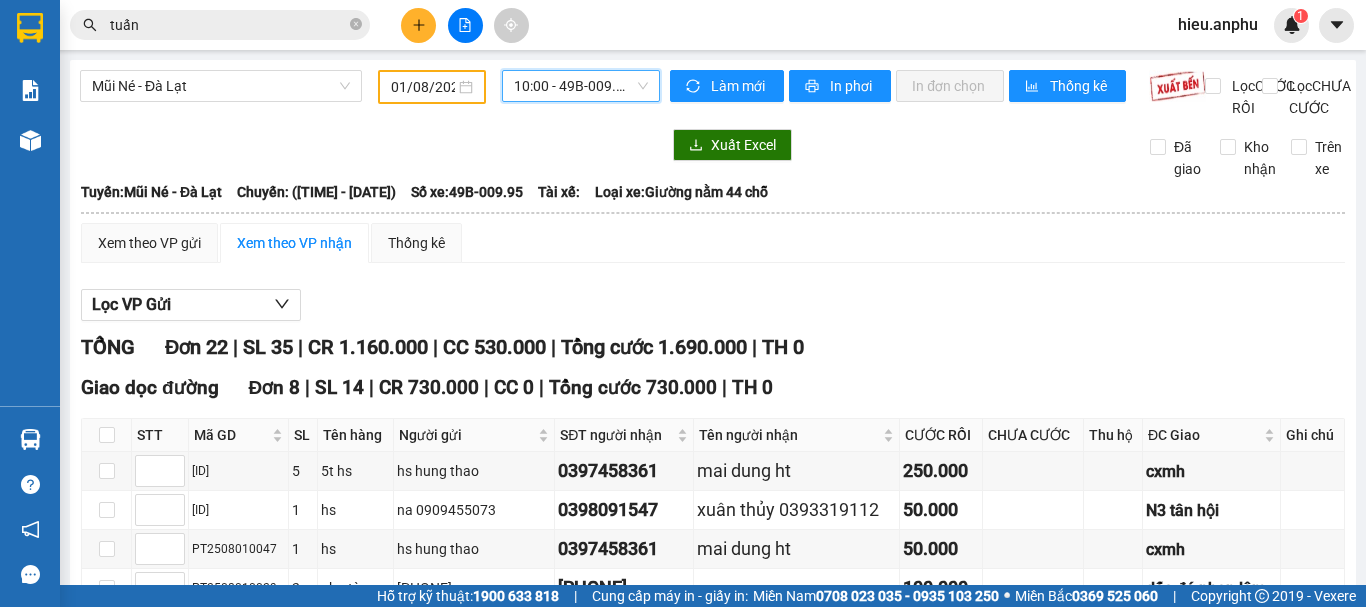 click on "[TIME]     - [PRICE]" at bounding box center [581, 86] 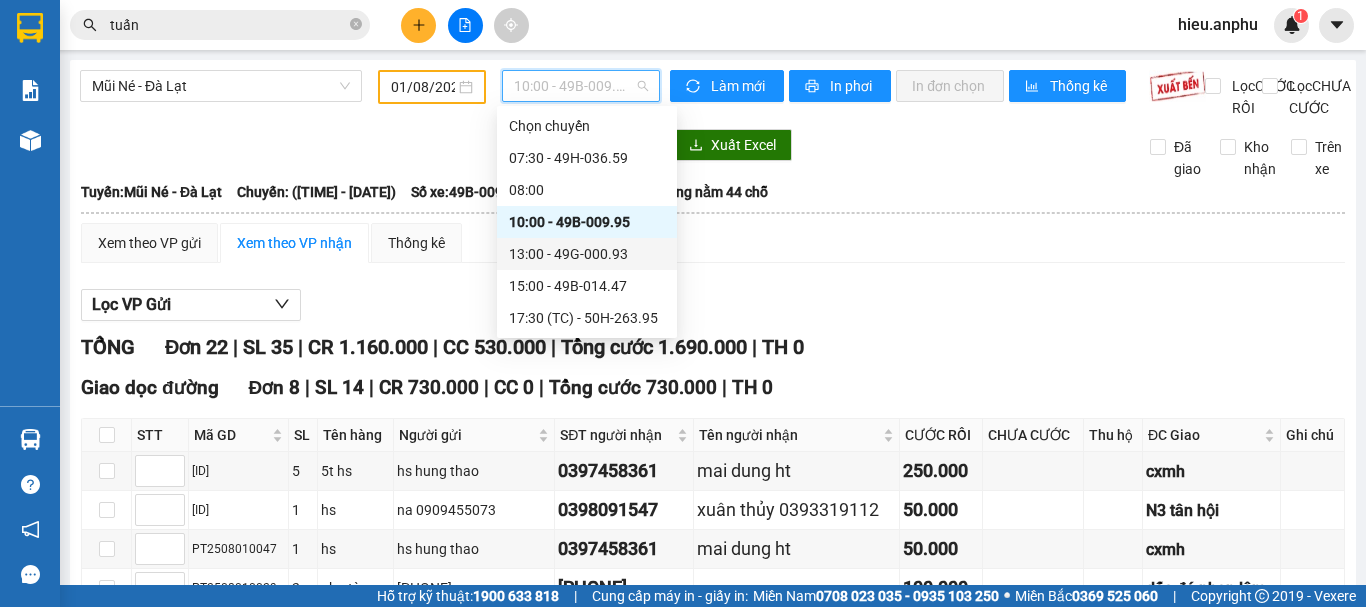 click on "13:00     - 49G-000.93" at bounding box center [587, 254] 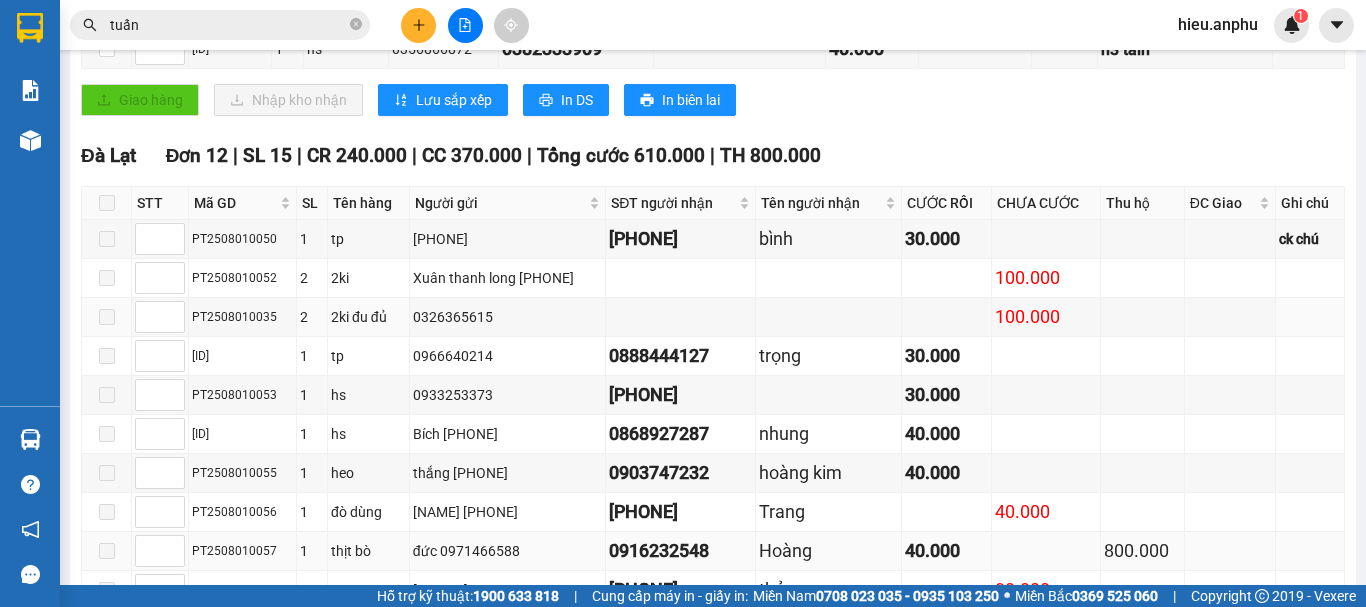 scroll, scrollTop: 728, scrollLeft: 0, axis: vertical 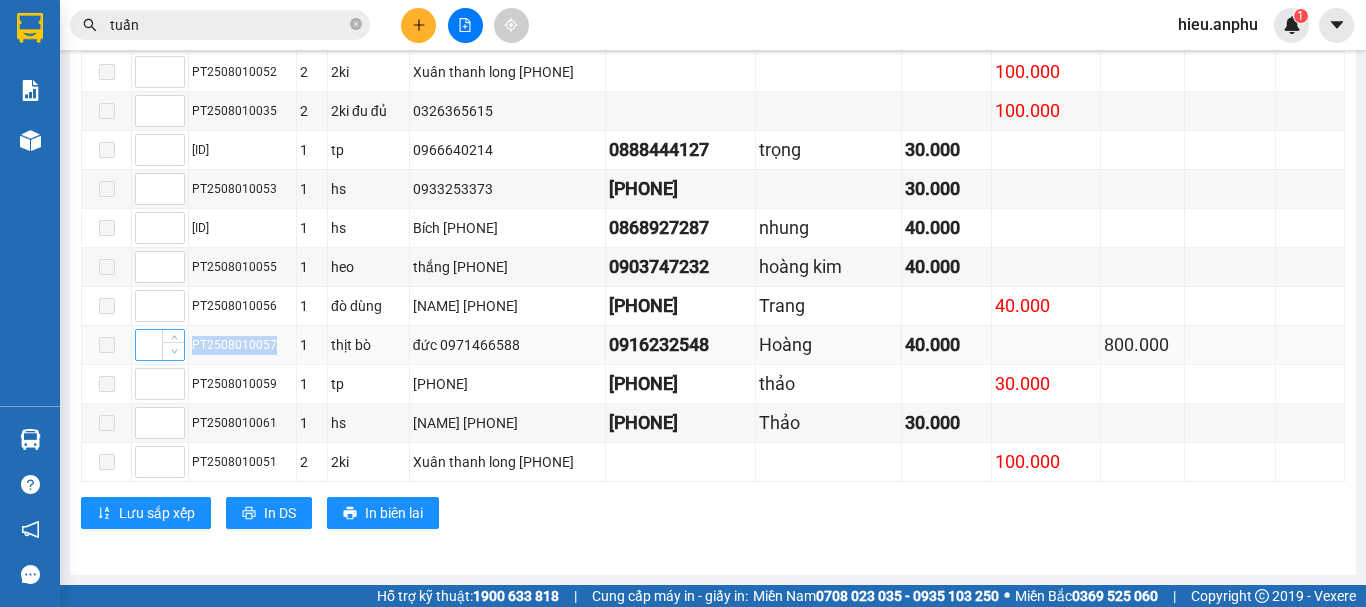 drag, startPoint x: 273, startPoint y: 345, endPoint x: 183, endPoint y: 345, distance: 90 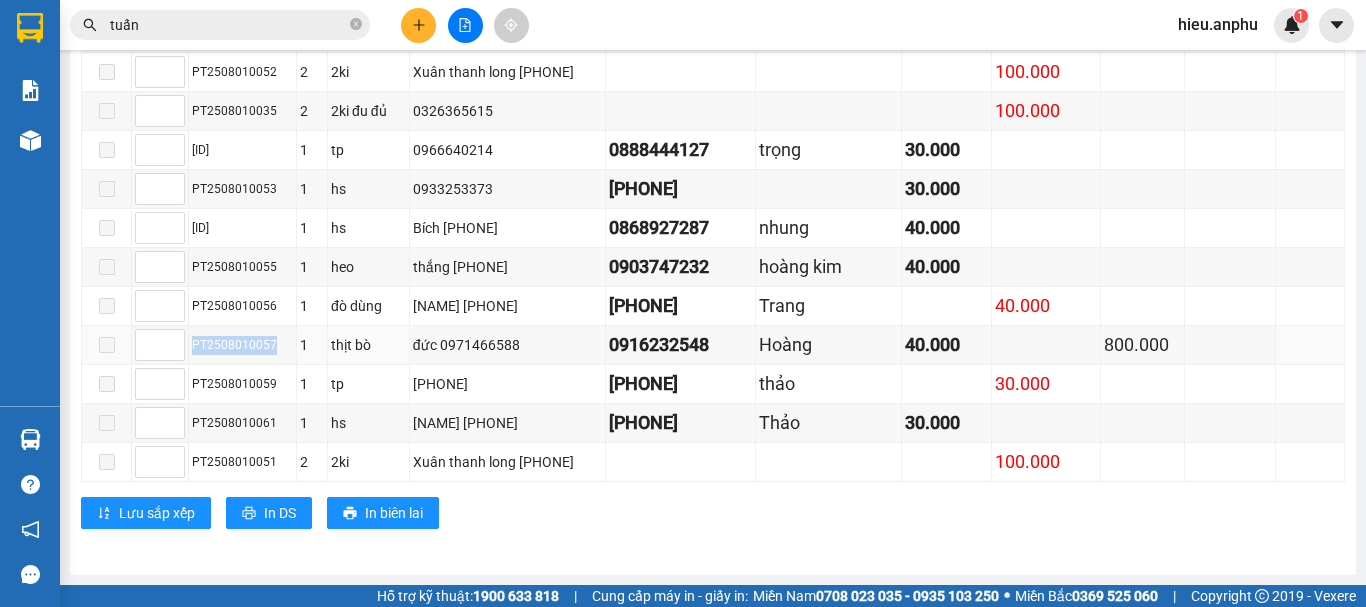 copy on "PT2508010057" 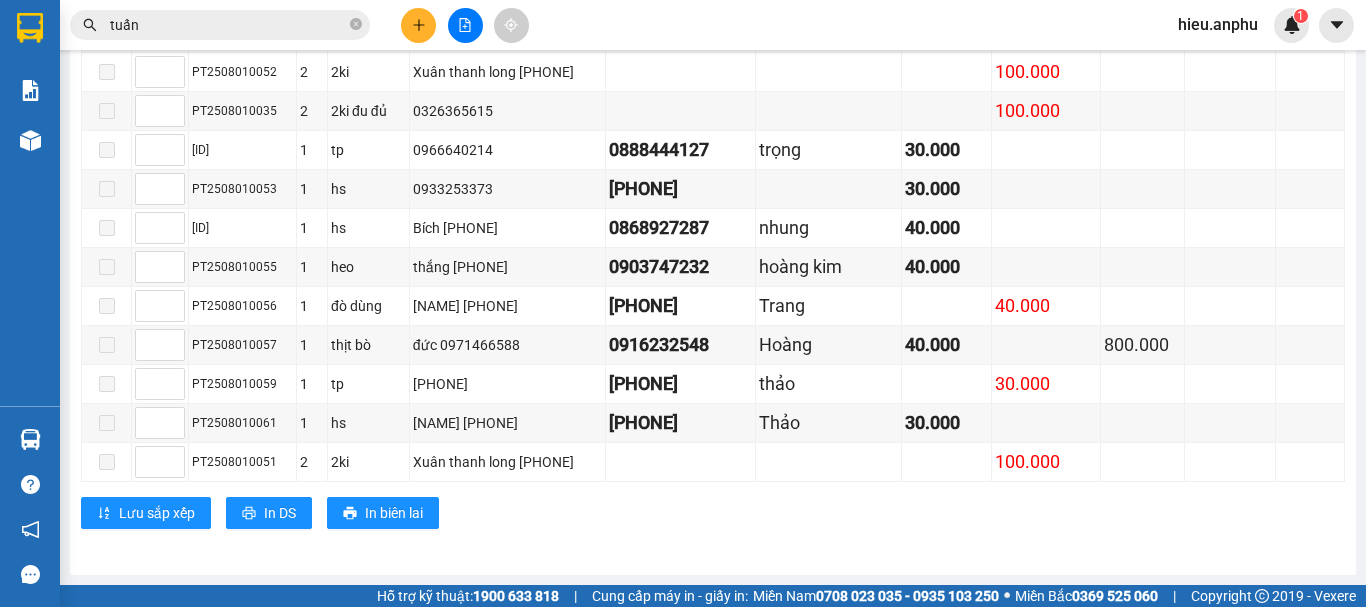 click 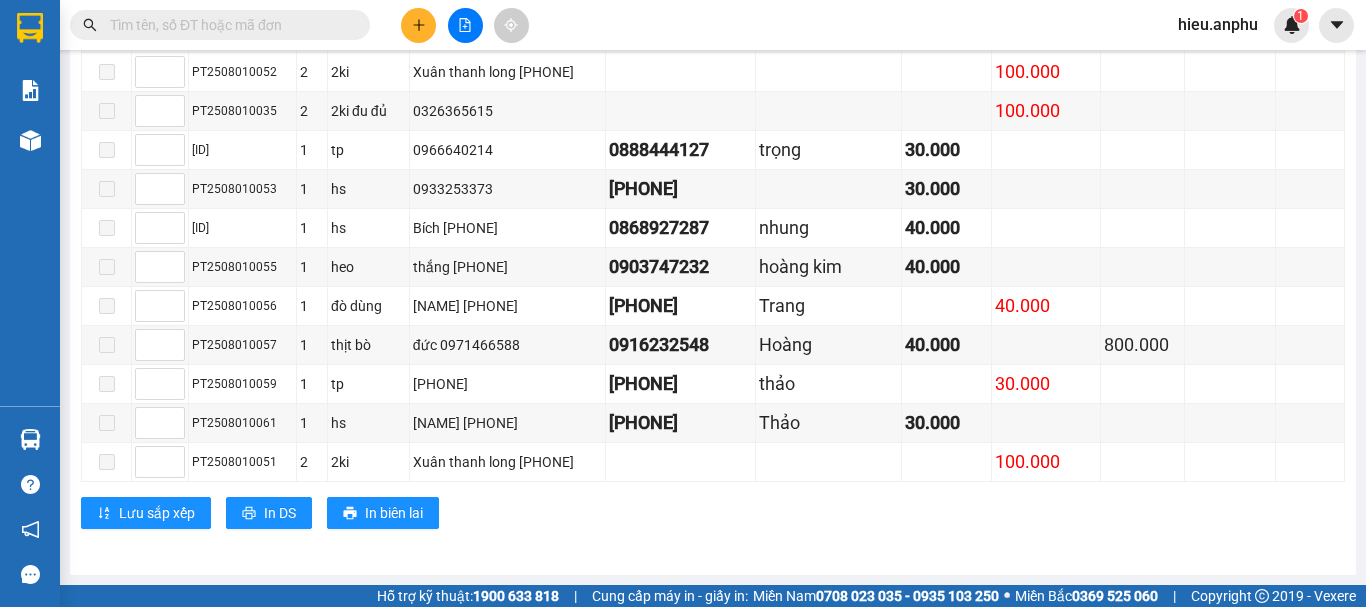 click at bounding box center (220, 25) 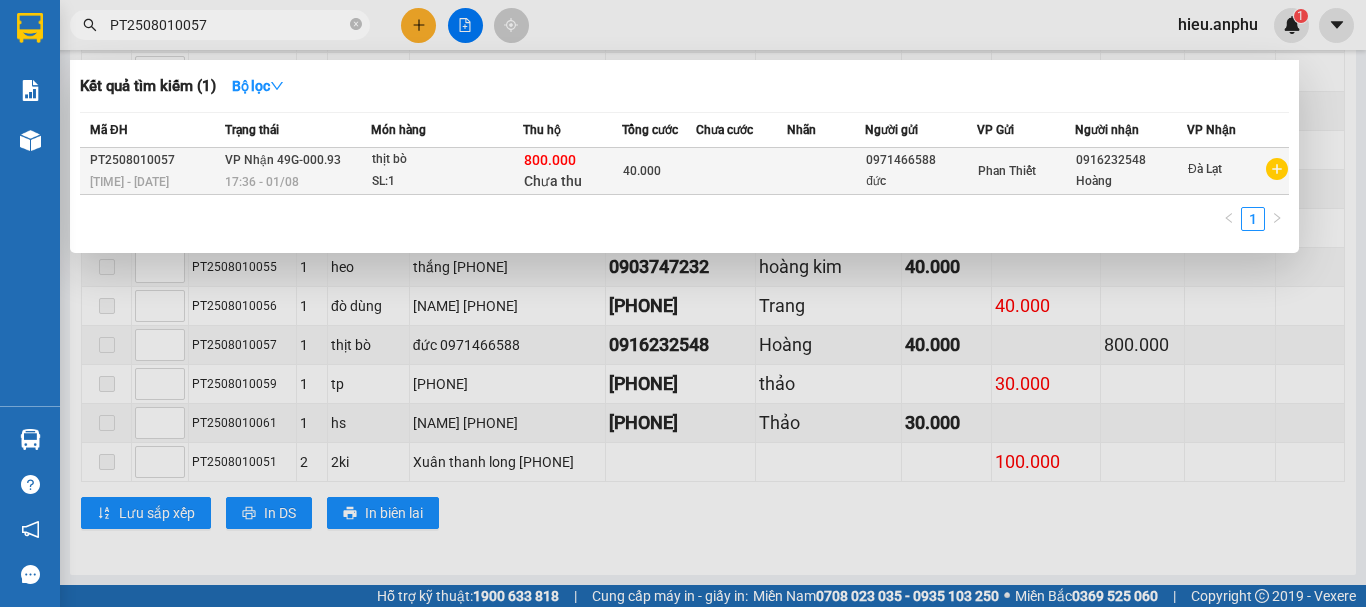type on "PT2508010057" 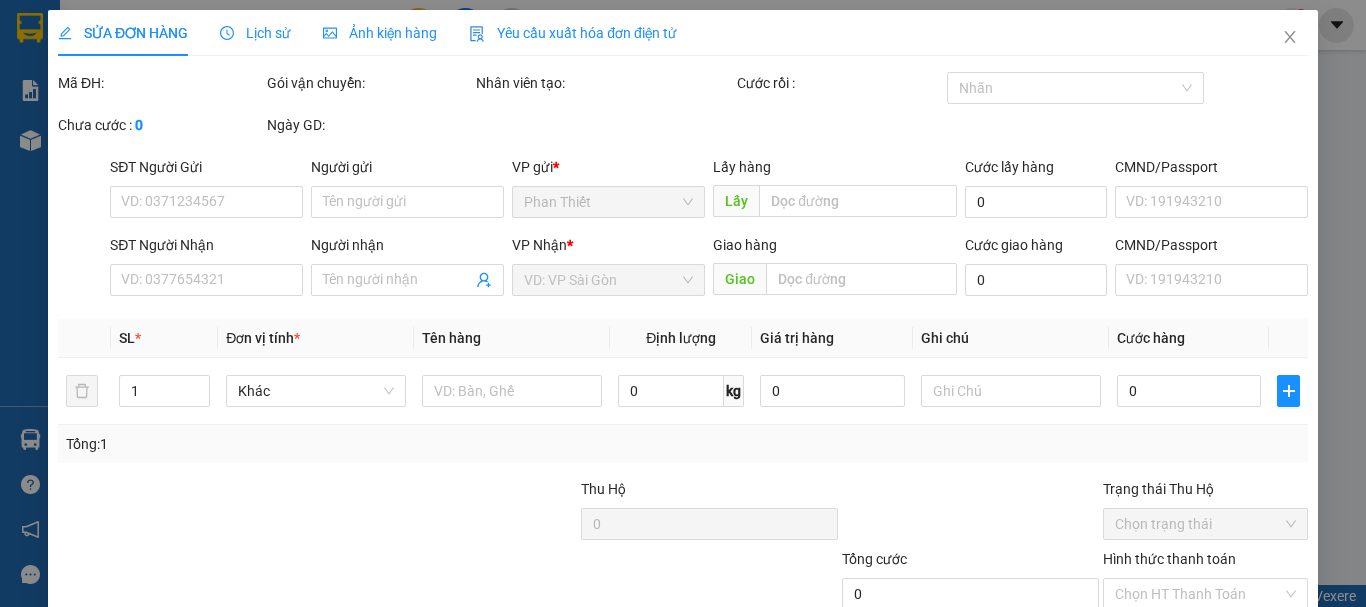 scroll, scrollTop: 0, scrollLeft: 0, axis: both 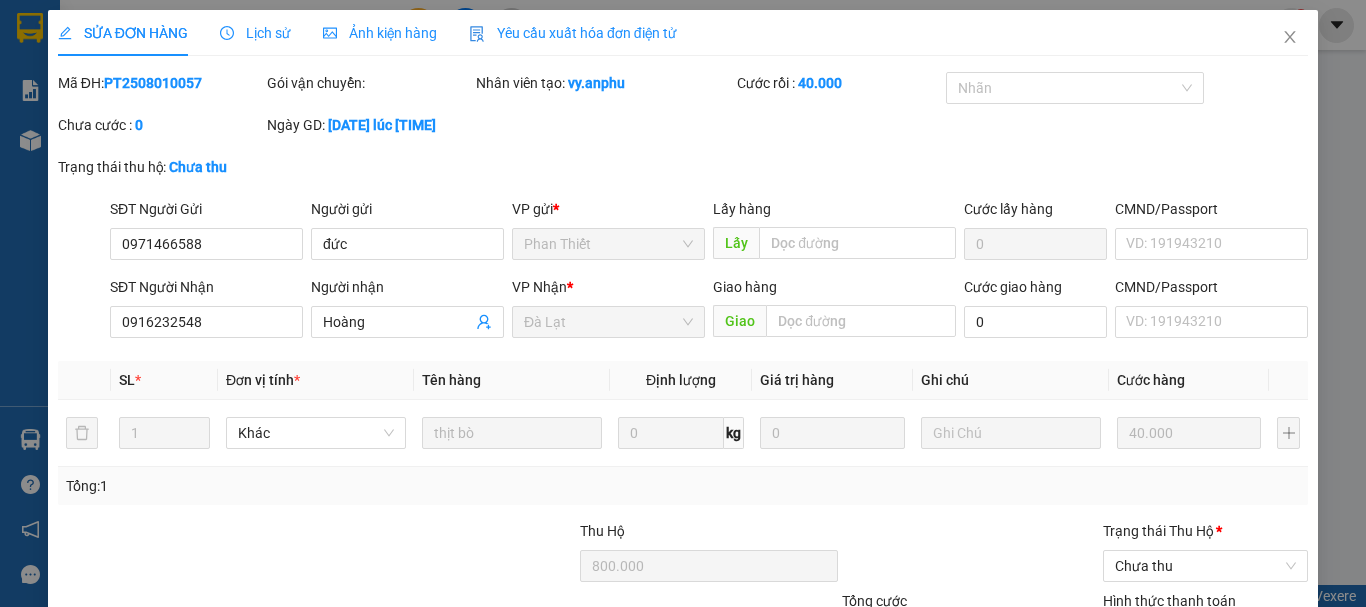 type on "0971466588" 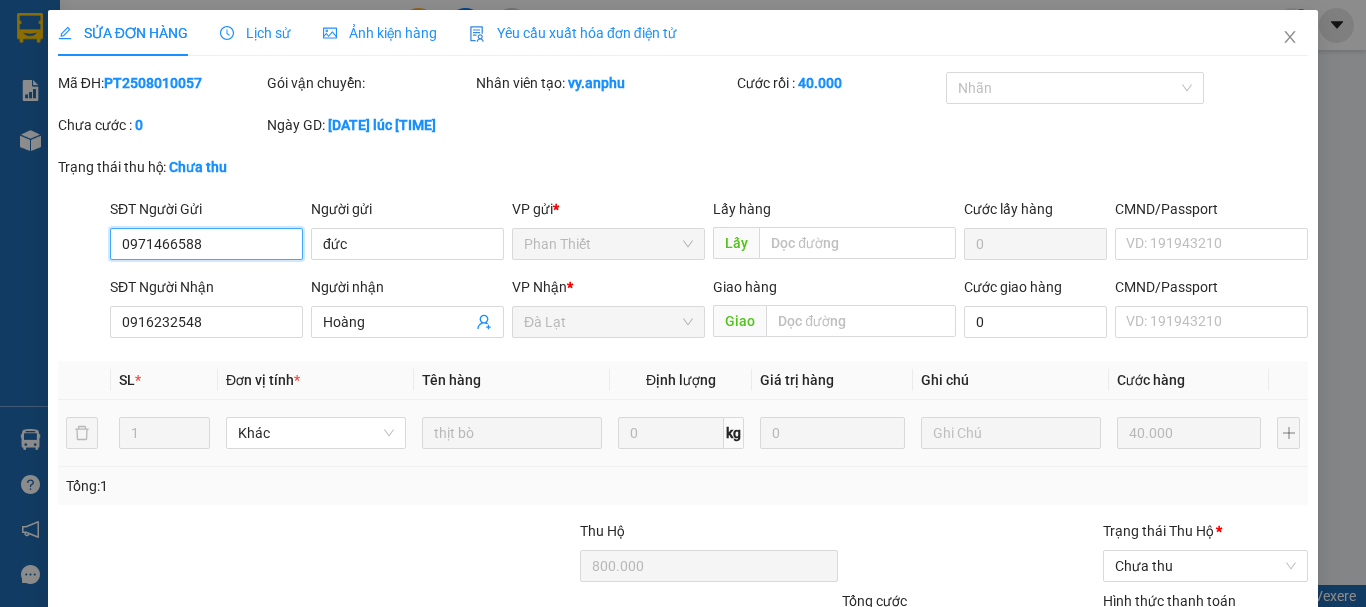 scroll, scrollTop: 179, scrollLeft: 0, axis: vertical 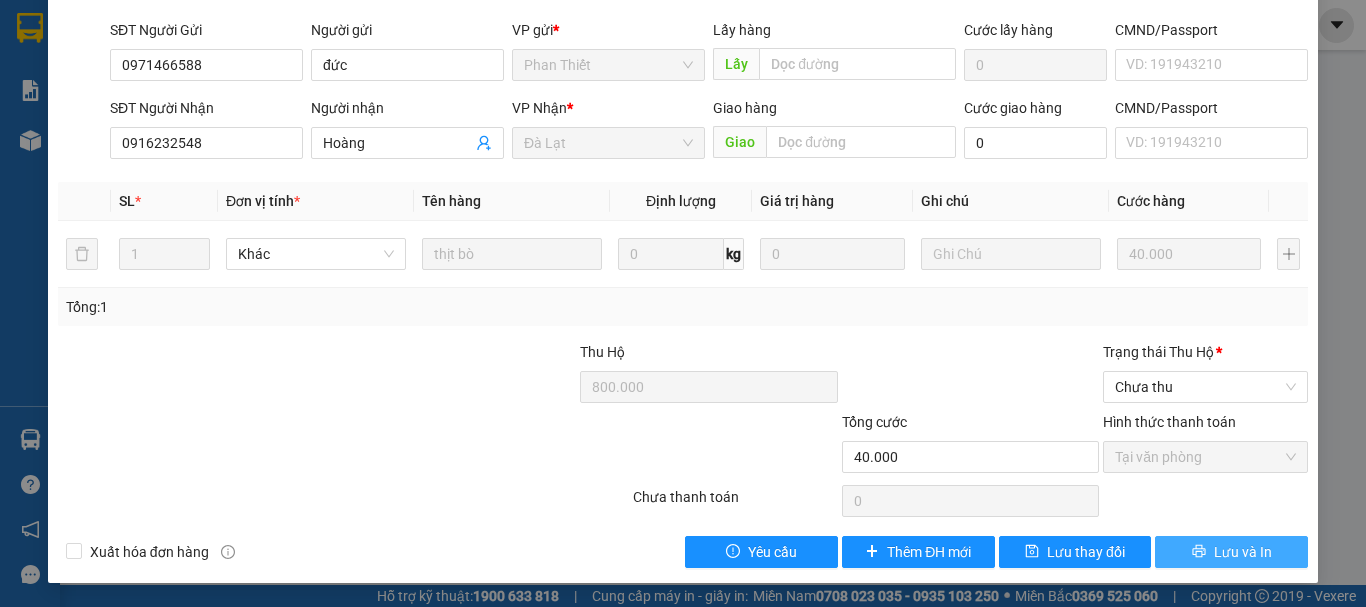 click on "Lưu và In" at bounding box center [1243, 552] 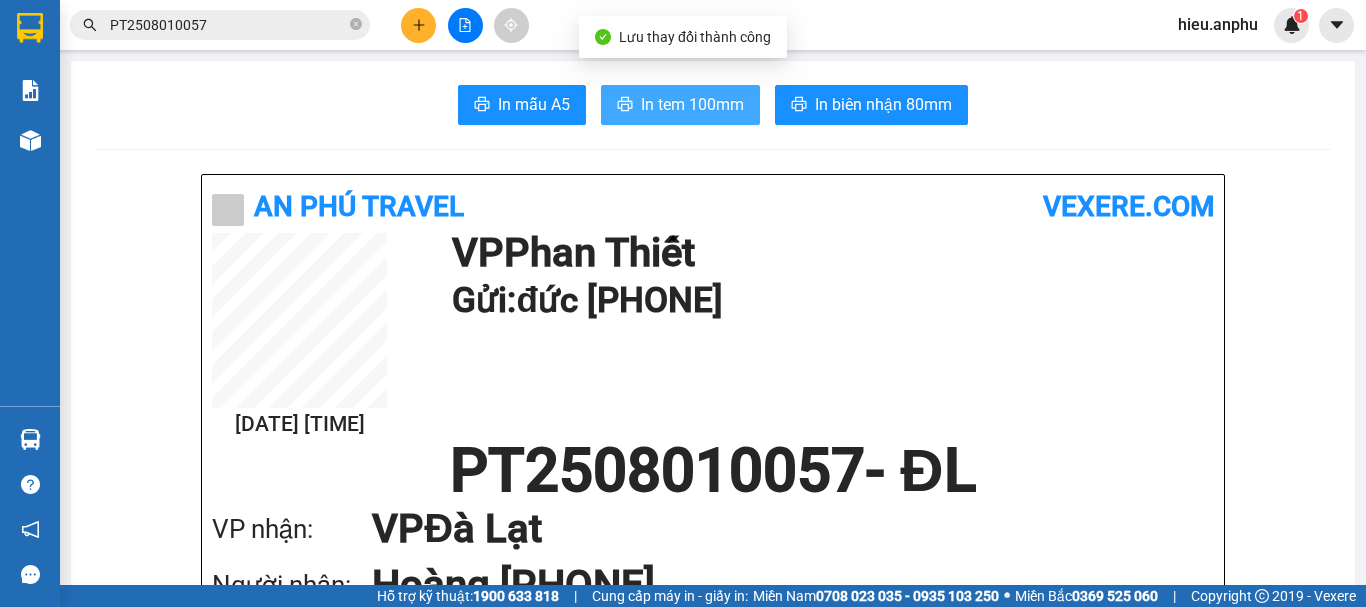 click on "In tem 100mm" at bounding box center (692, 104) 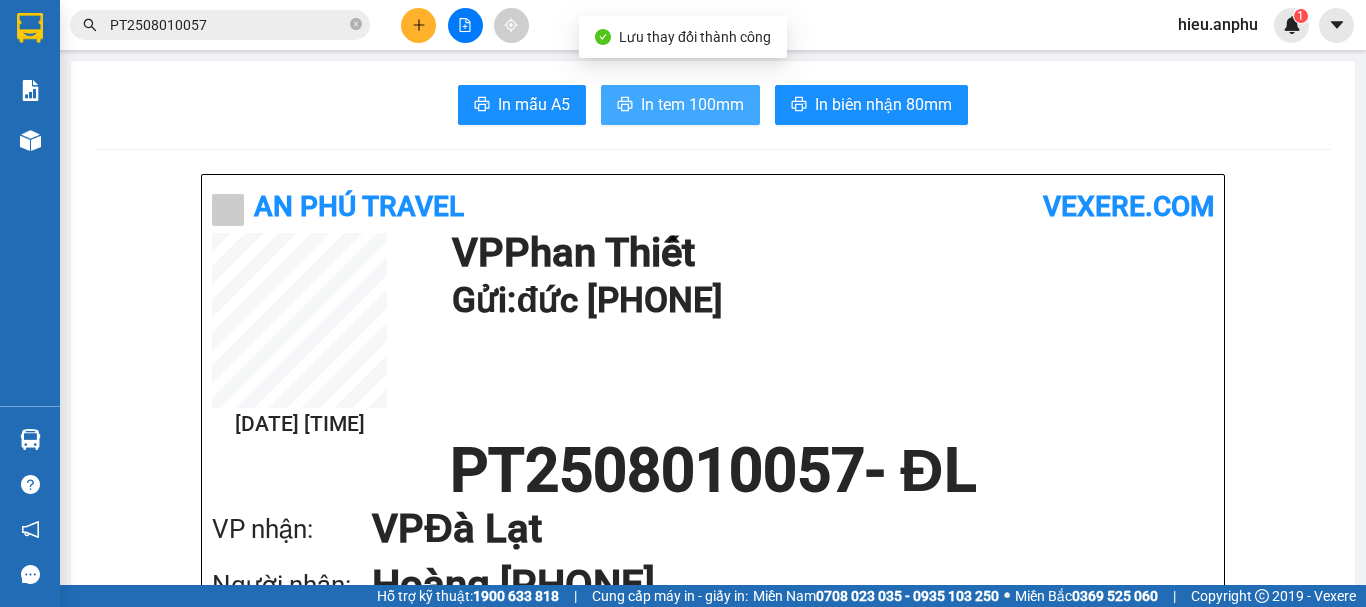 scroll, scrollTop: 0, scrollLeft: 0, axis: both 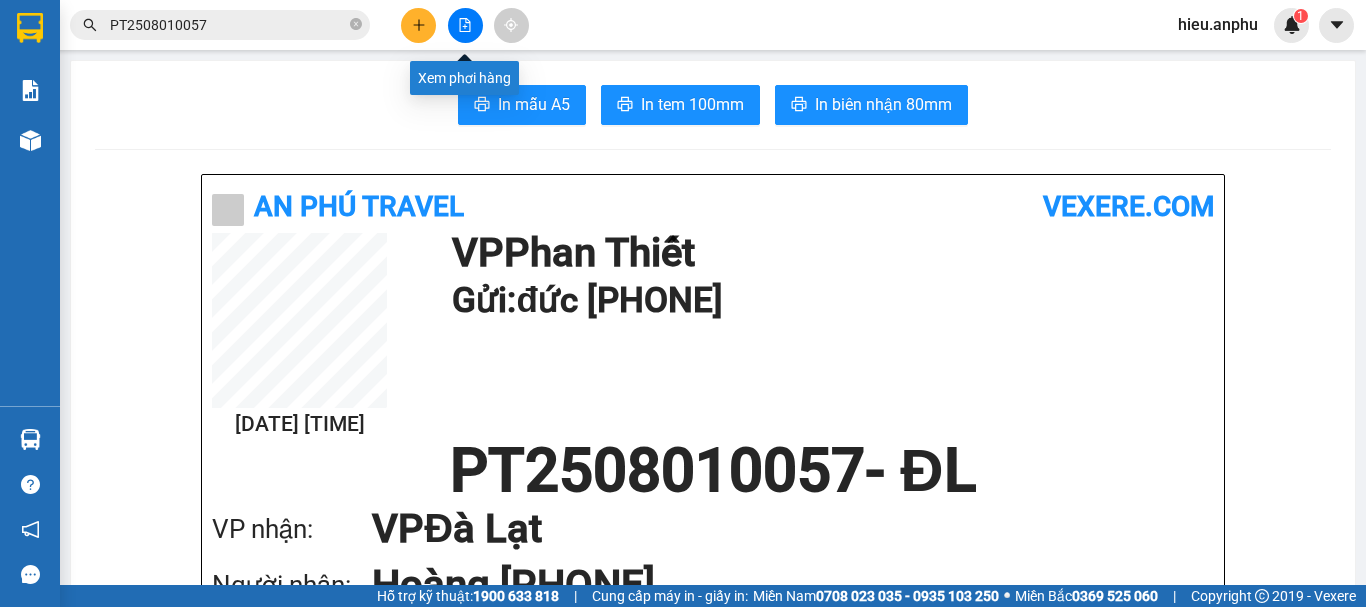 click 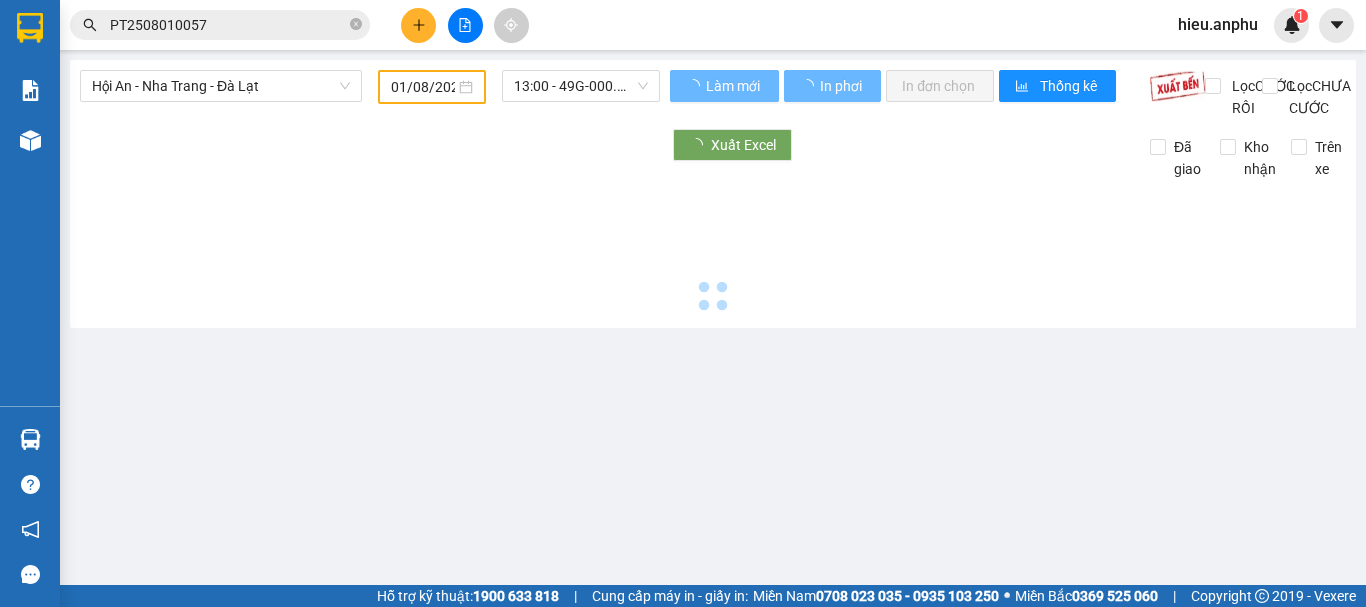 type on "02/08/2025" 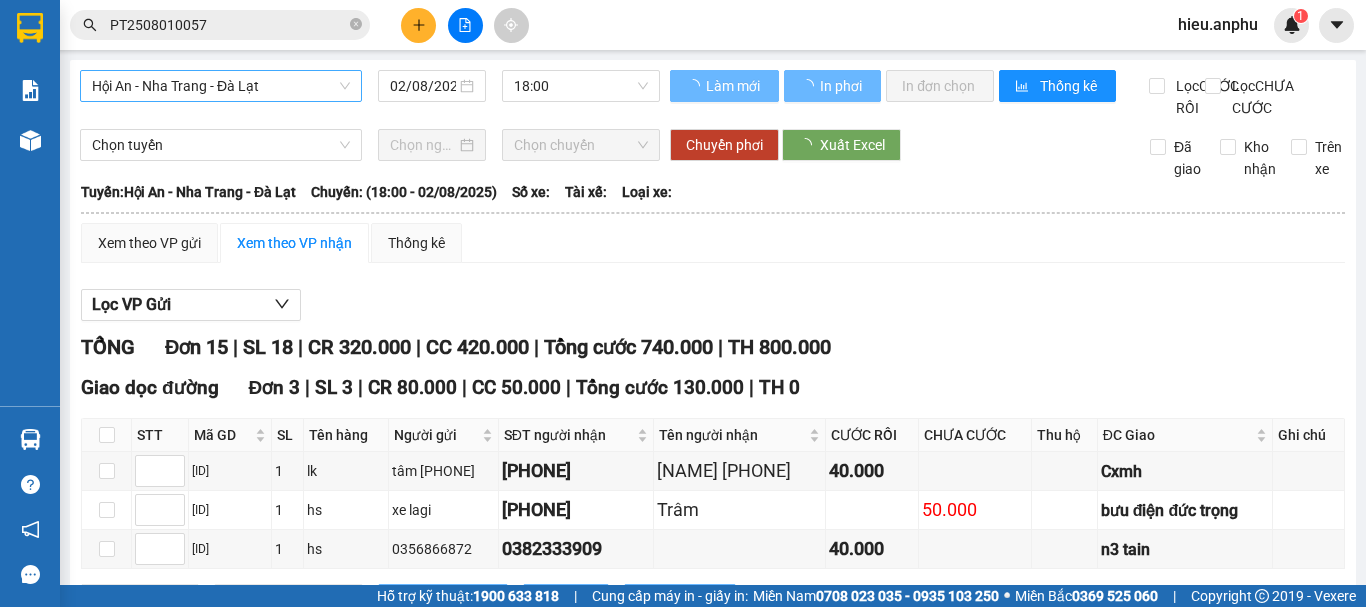 click on "Hội An - Nha Trang - Đà Lạt" at bounding box center (221, 86) 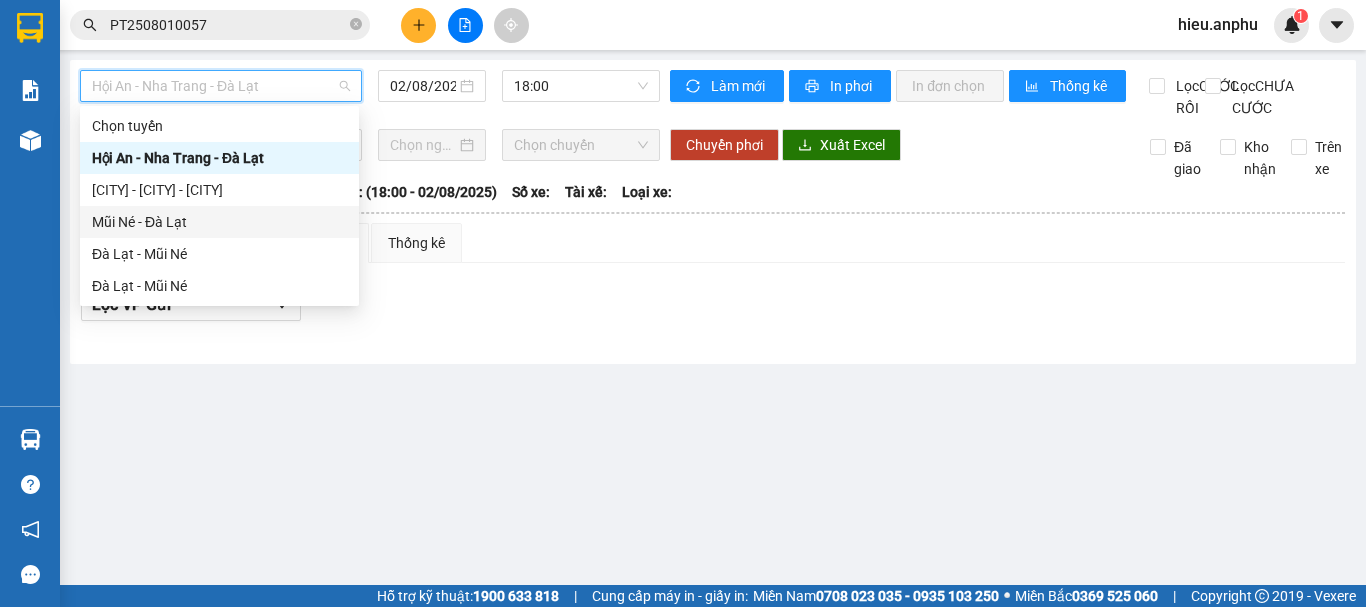 click on "Mũi né - Đà Lạt" at bounding box center [219, 222] 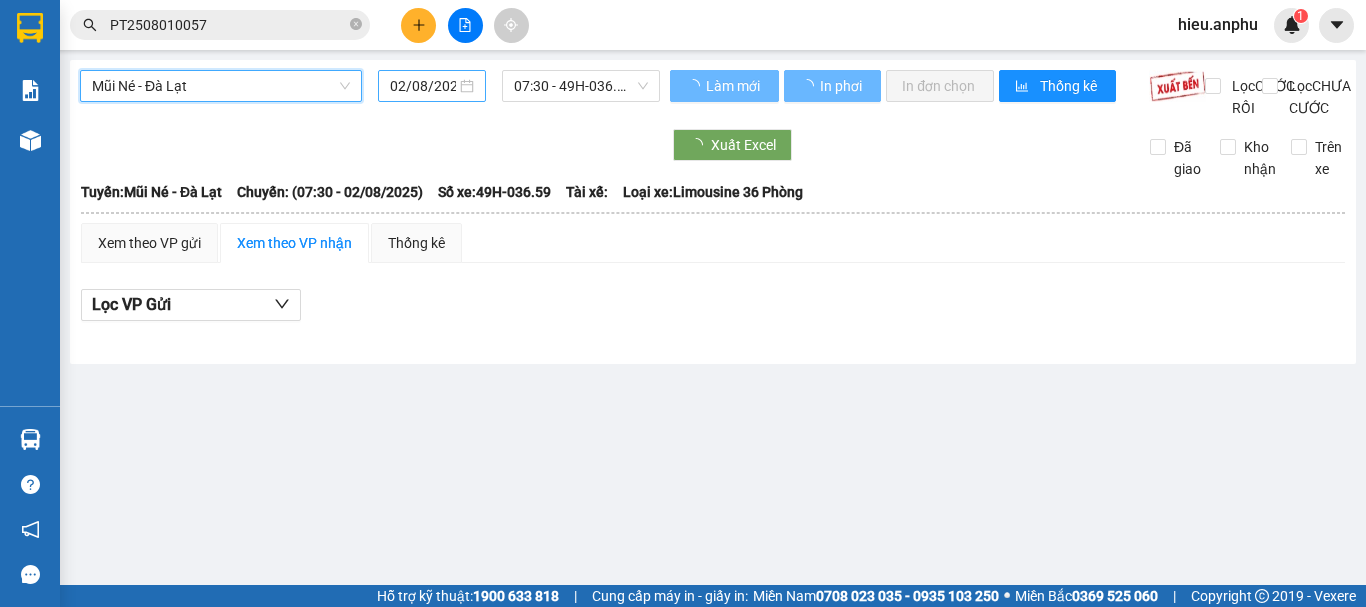 click on "02/08/2025" at bounding box center (423, 86) 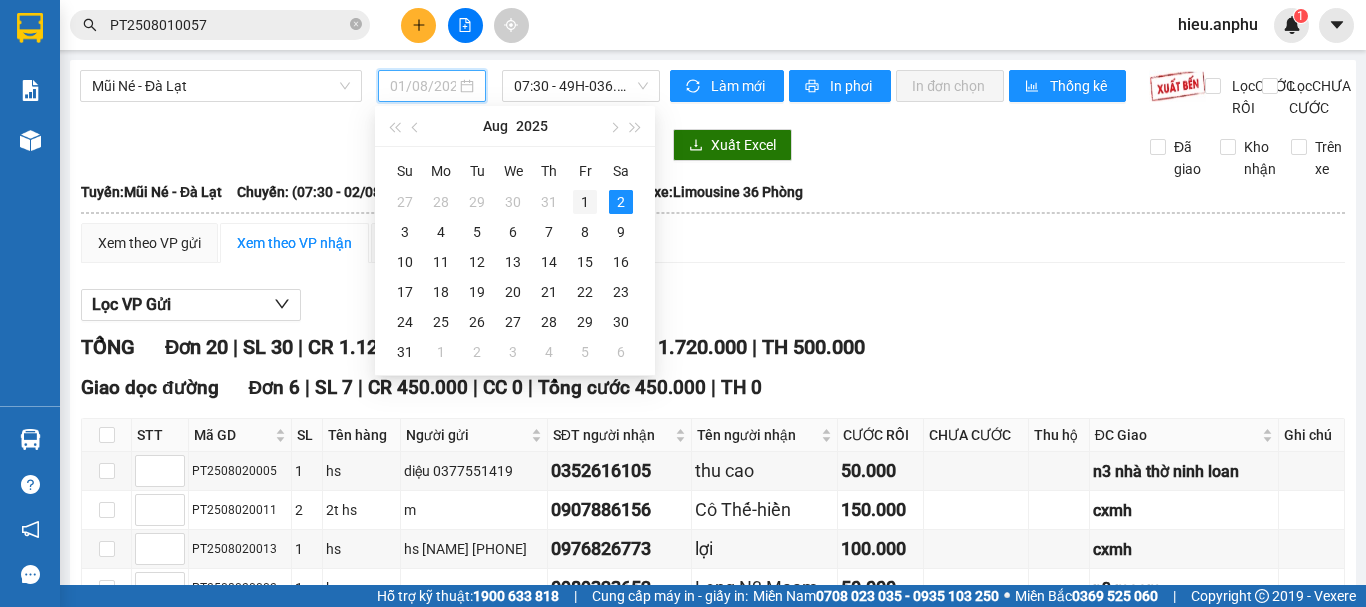 click on "1" at bounding box center [585, 202] 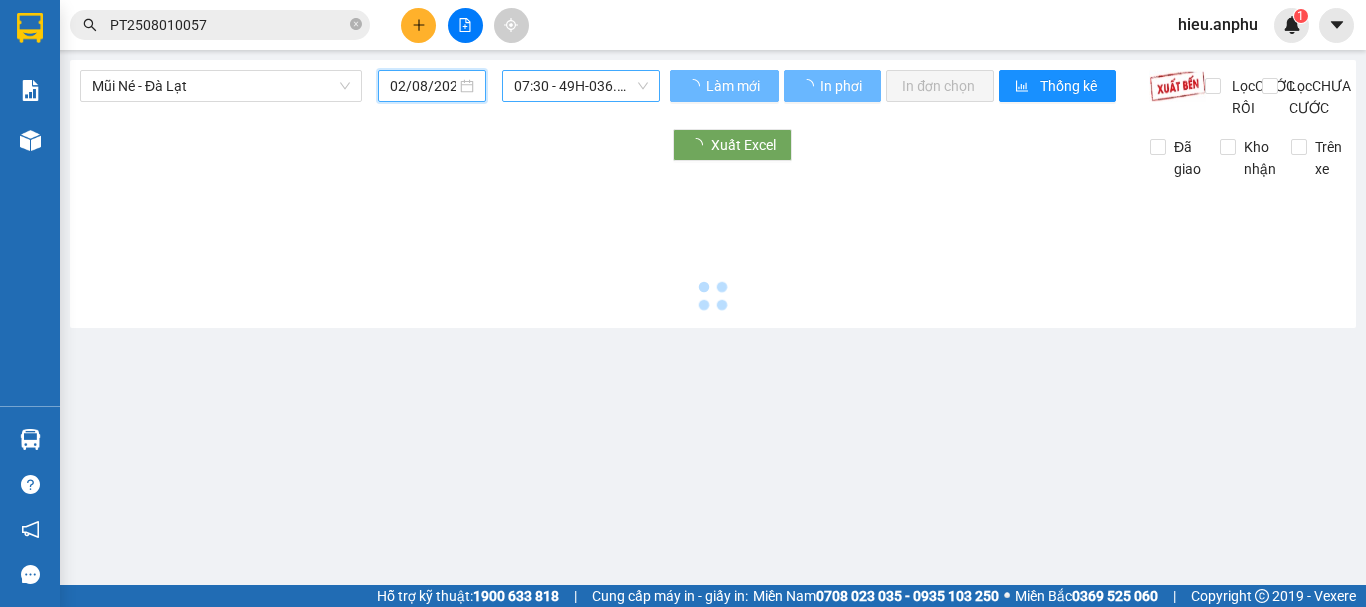 click on "07:30     - 49H-036.59" at bounding box center (581, 86) 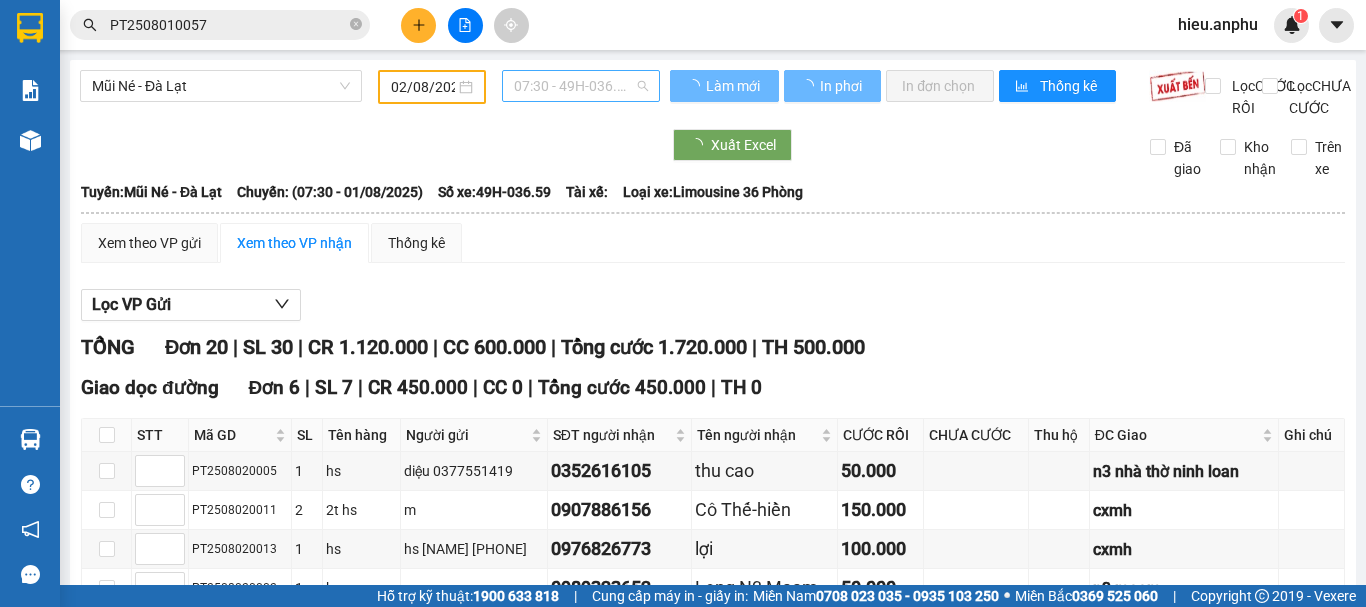 type on "01/08/2025" 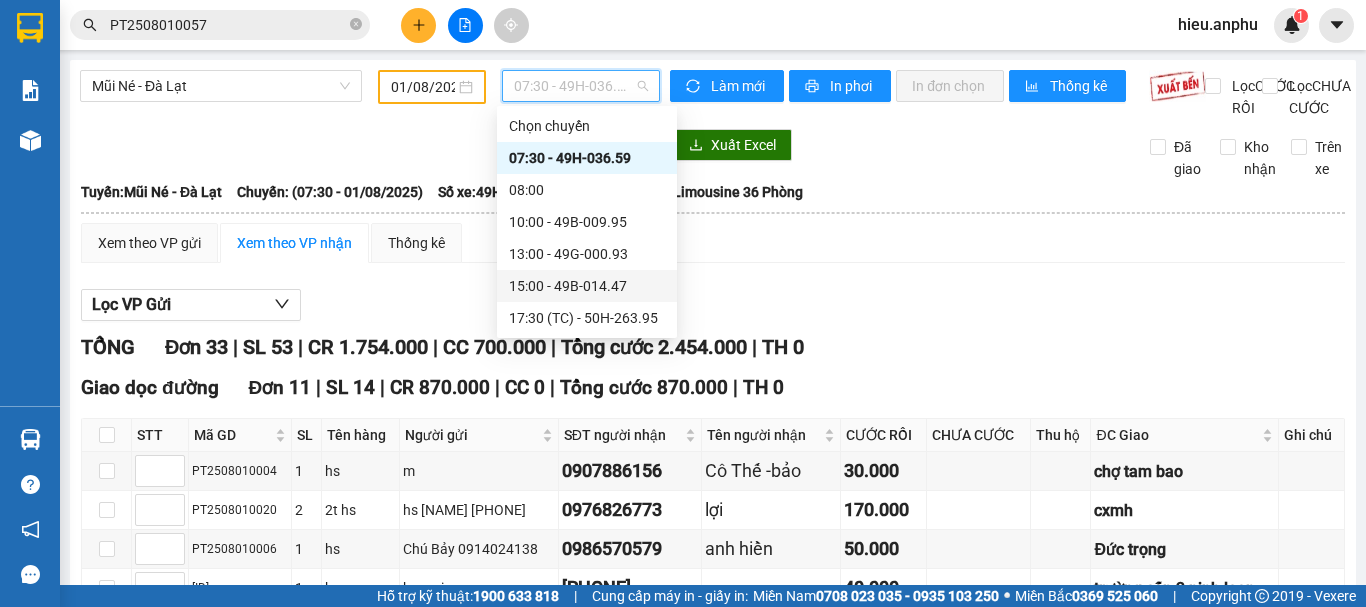 click on "13:00     - 49G-000.93" at bounding box center [587, 254] 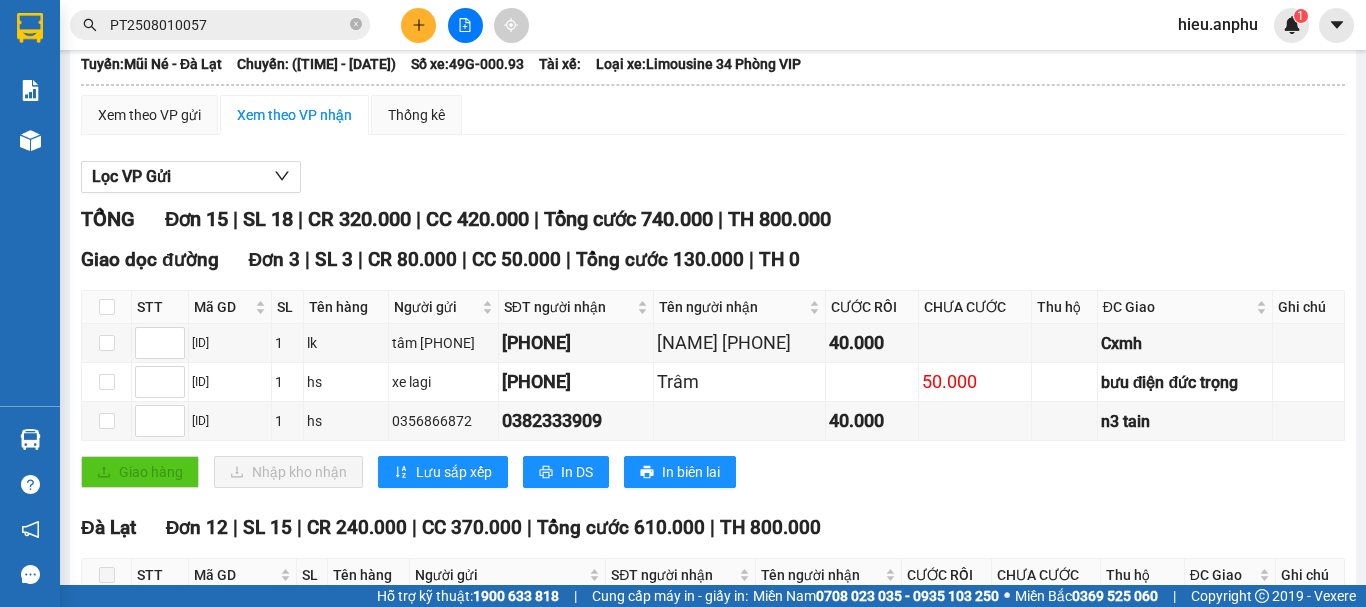 scroll, scrollTop: 0, scrollLeft: 0, axis: both 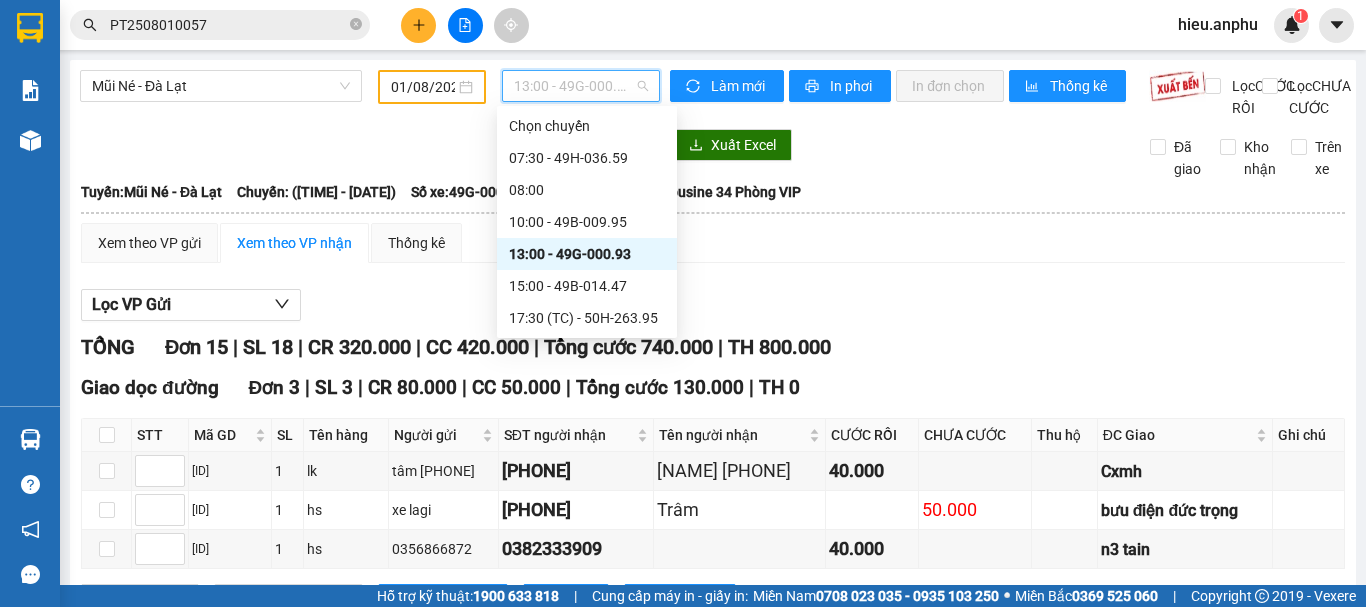 click on "13:00     - 49G-000.93" at bounding box center (581, 86) 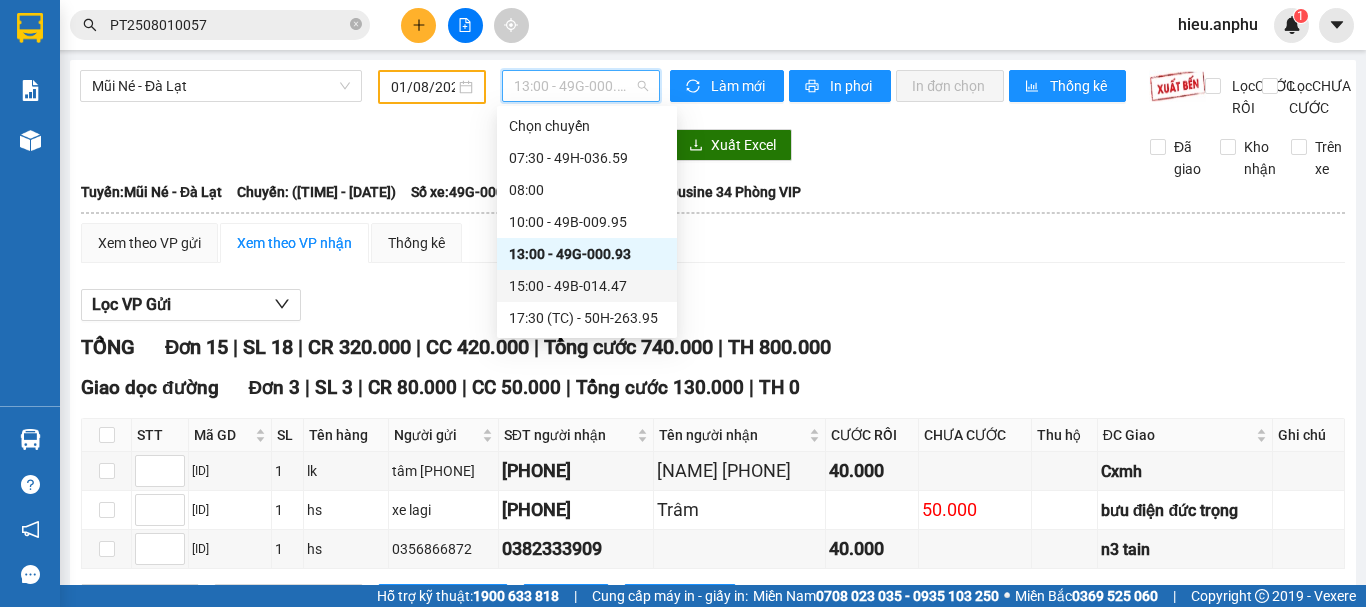 click on "15:00     - 49B-014.47" at bounding box center (587, 286) 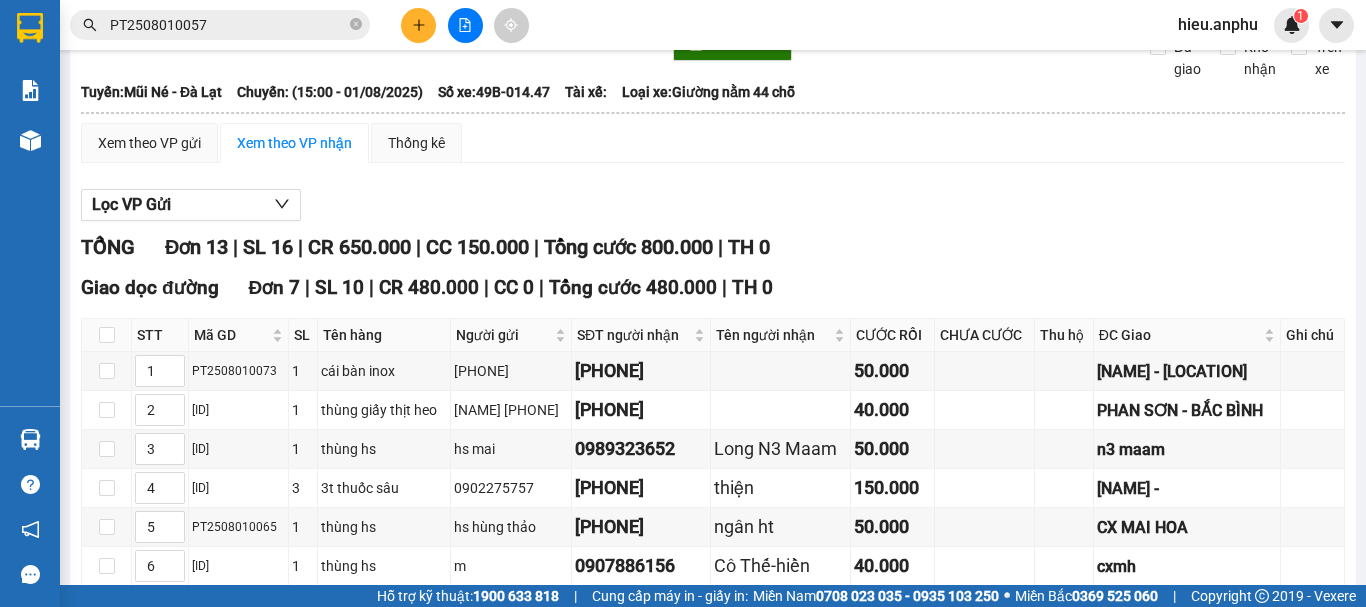 scroll, scrollTop: 0, scrollLeft: 0, axis: both 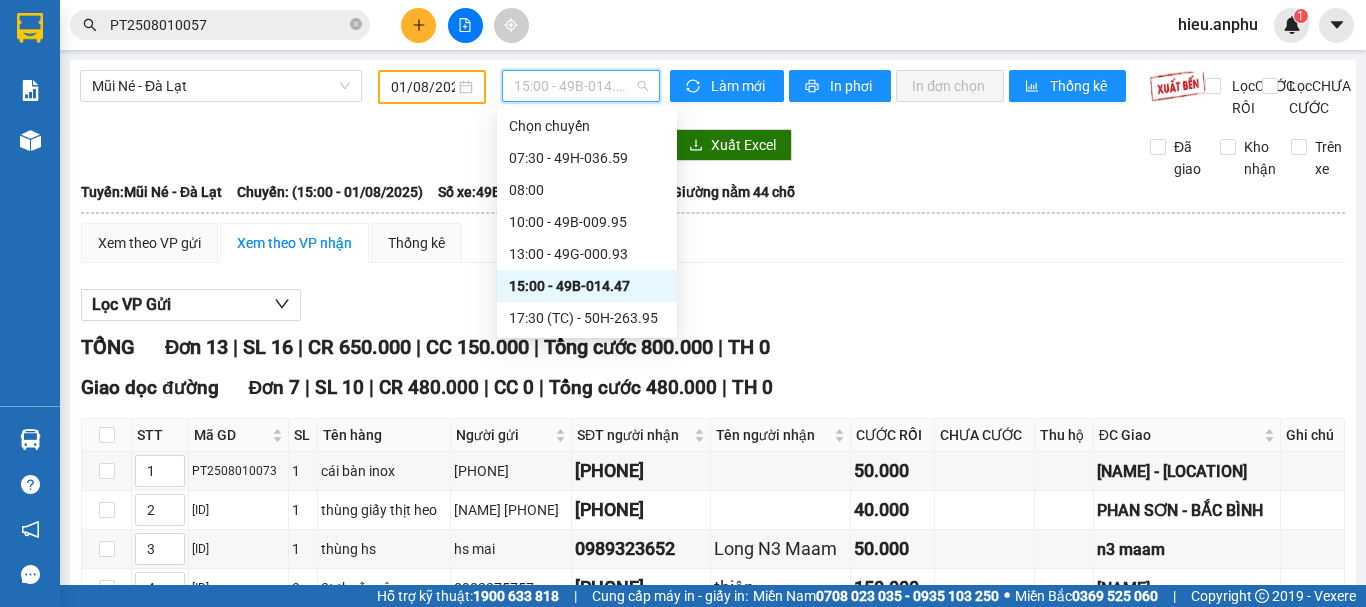 click on "15:00     - 49B-014.47" at bounding box center (581, 86) 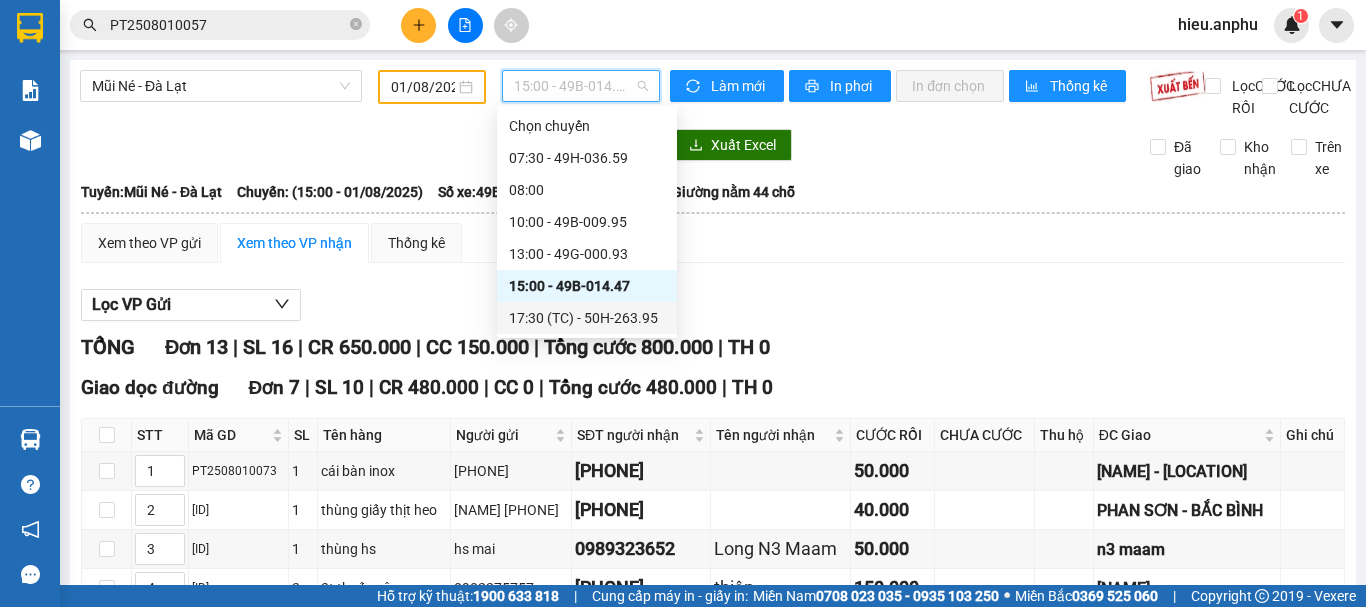 click on "17:30   (TC)   - 50H-263.95" at bounding box center (587, 318) 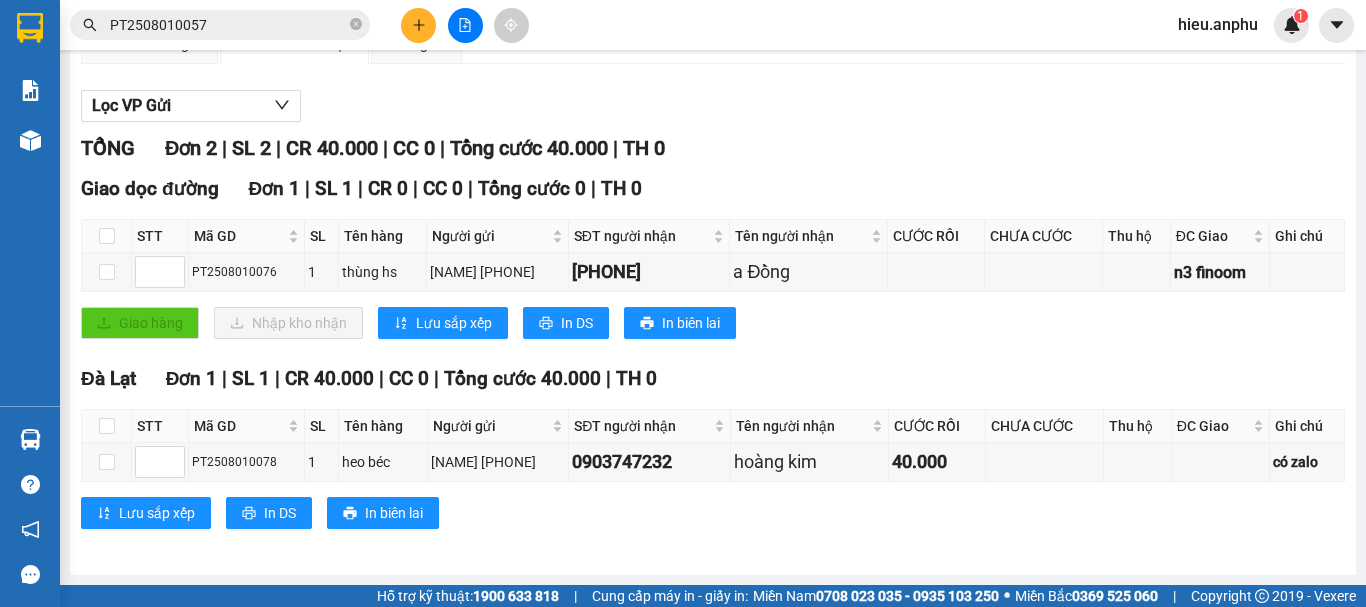 scroll, scrollTop: 0, scrollLeft: 0, axis: both 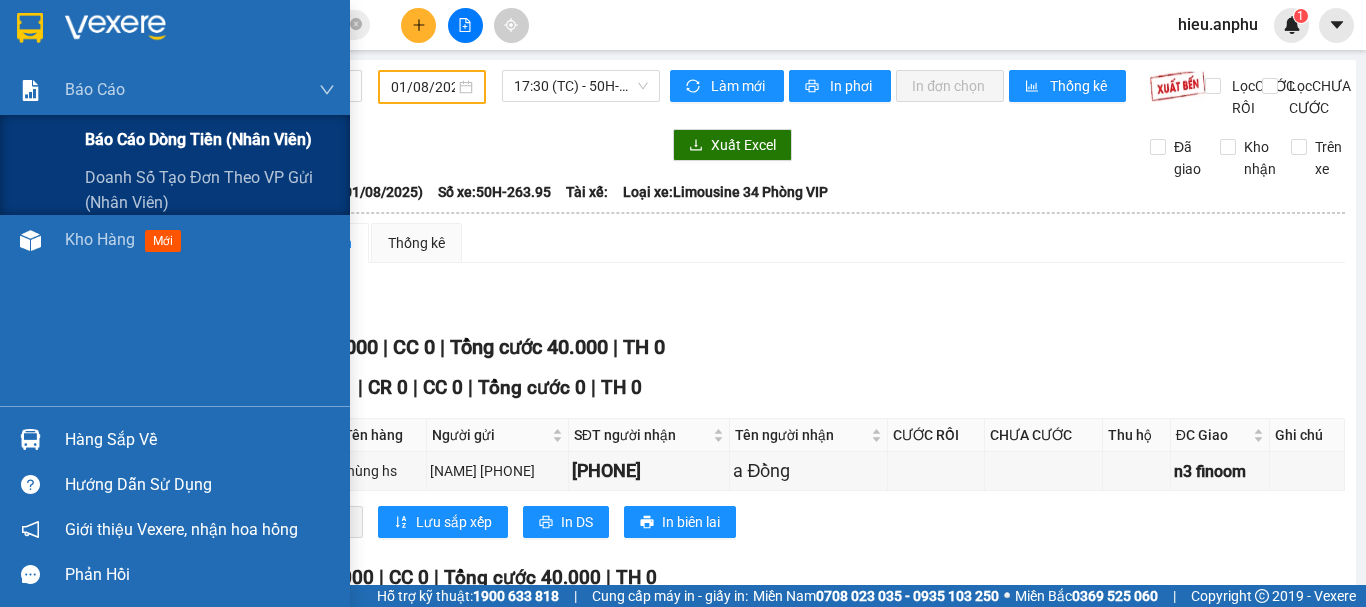 click on "Báo cáo dòng tiền (nhân viên)" at bounding box center [198, 139] 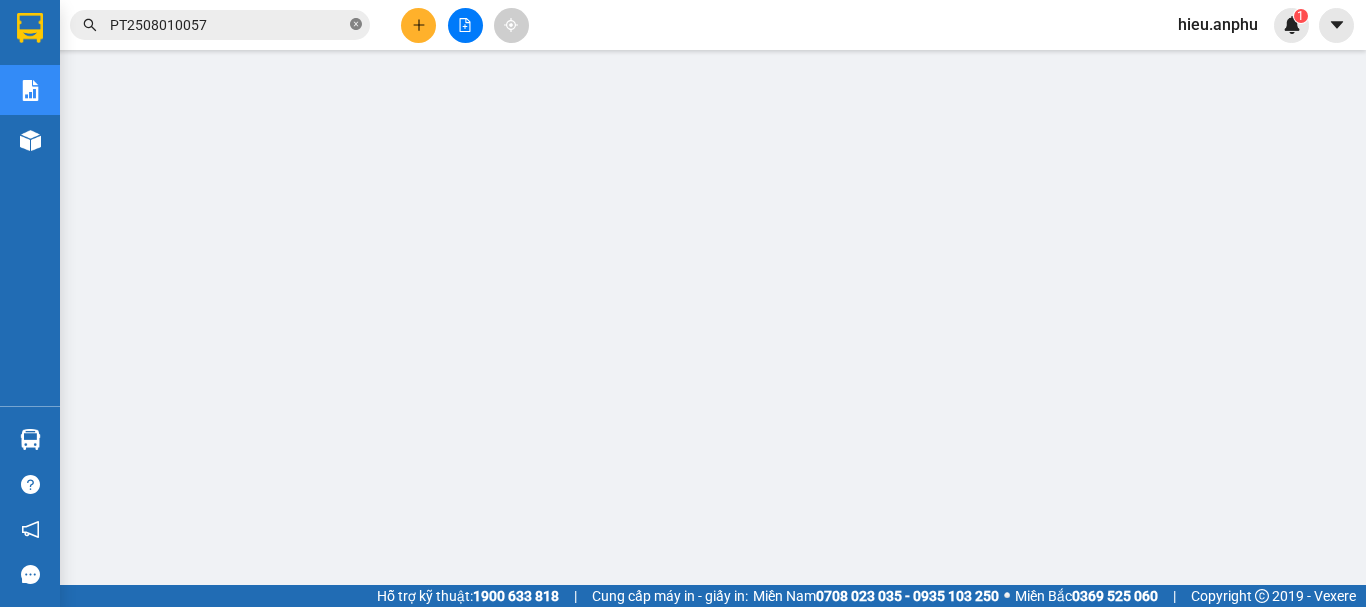 click 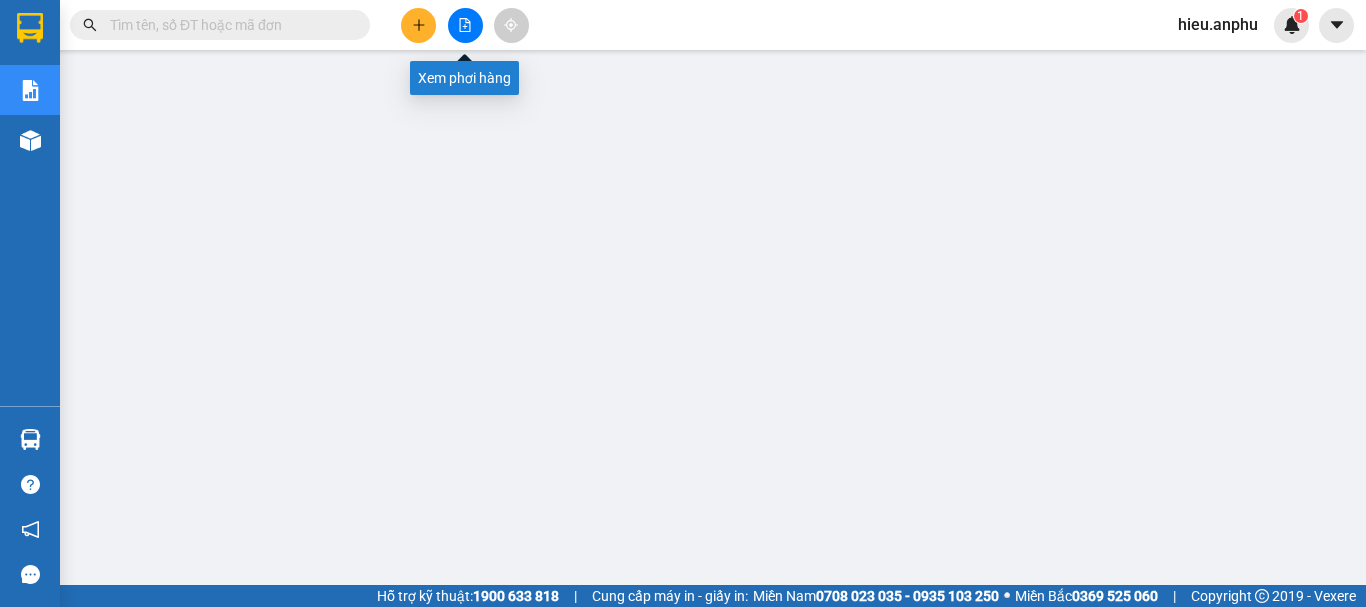 click at bounding box center [465, 25] 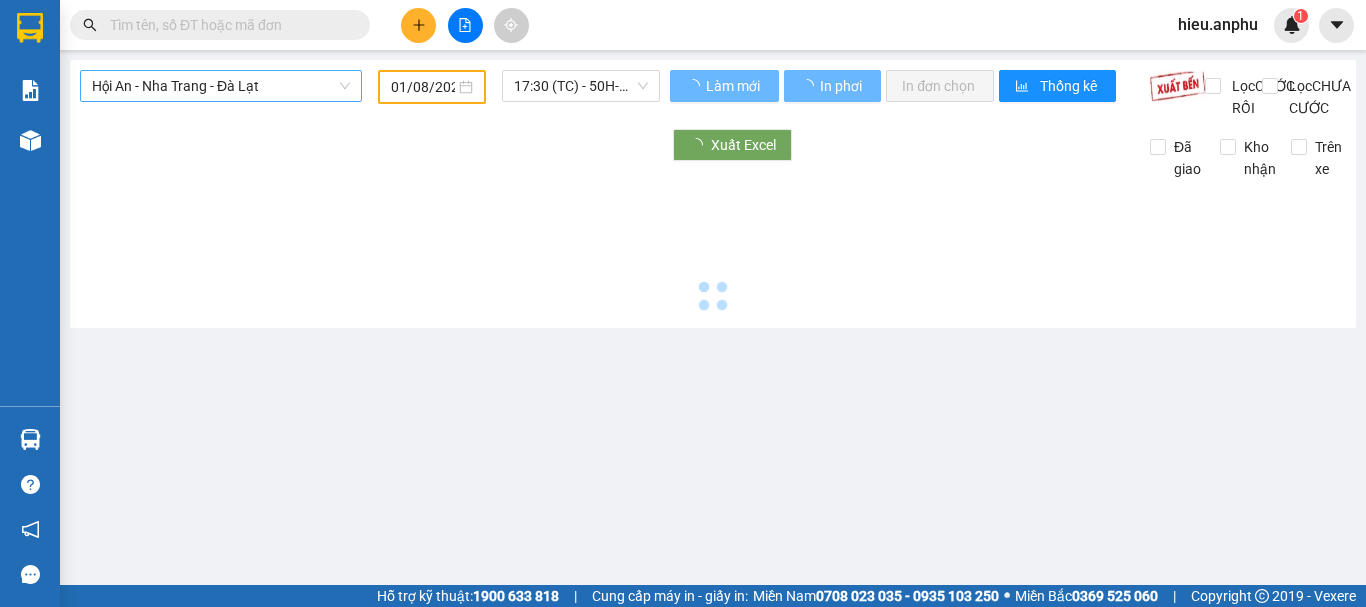 type on "02/08/2025" 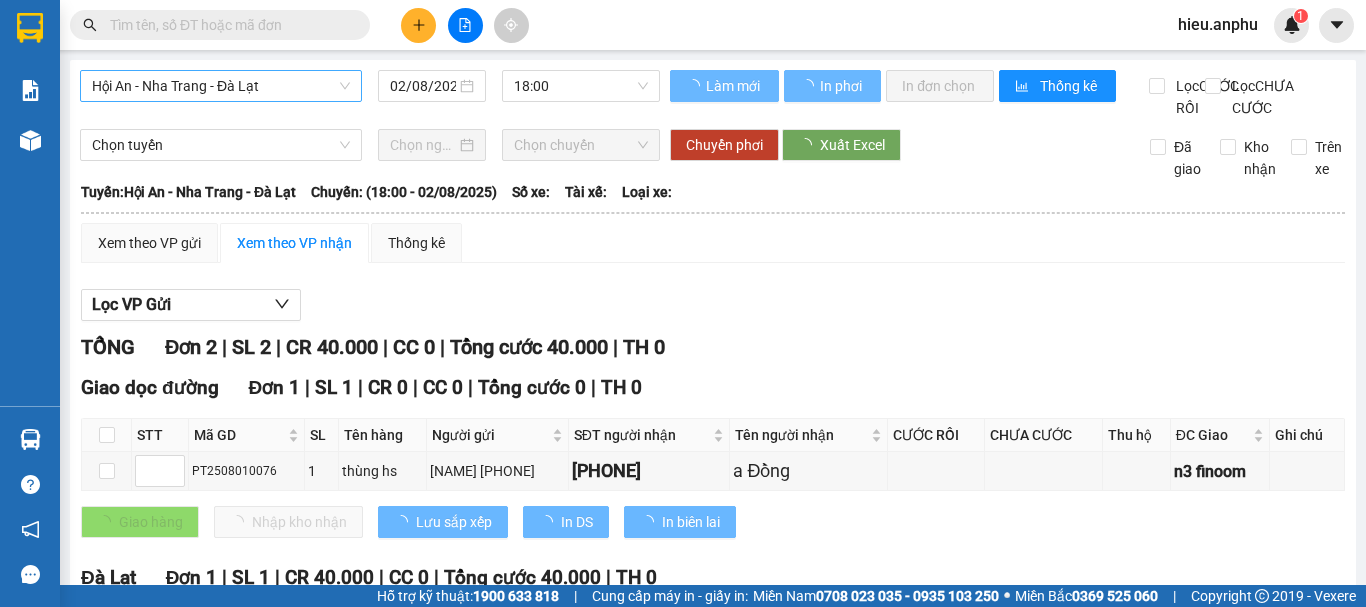 click on "Hội An - Nha Trang - Đà Lạt" at bounding box center (221, 86) 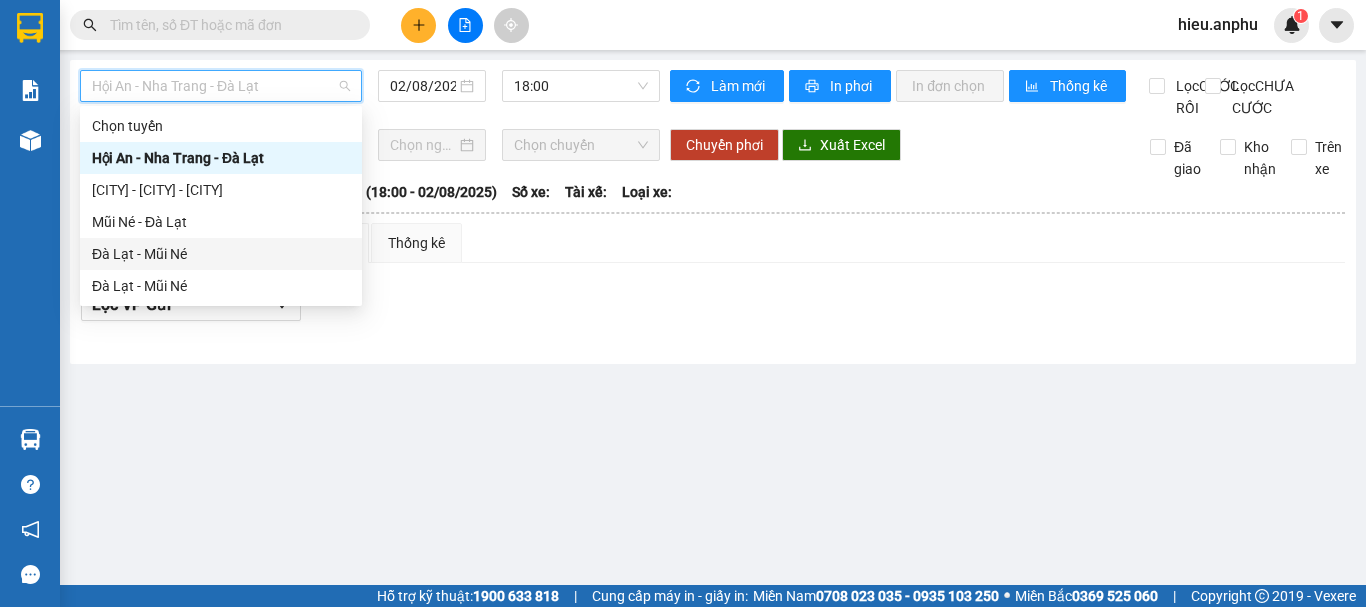 click on "Đà Lạt - Mũi Né" at bounding box center (221, 254) 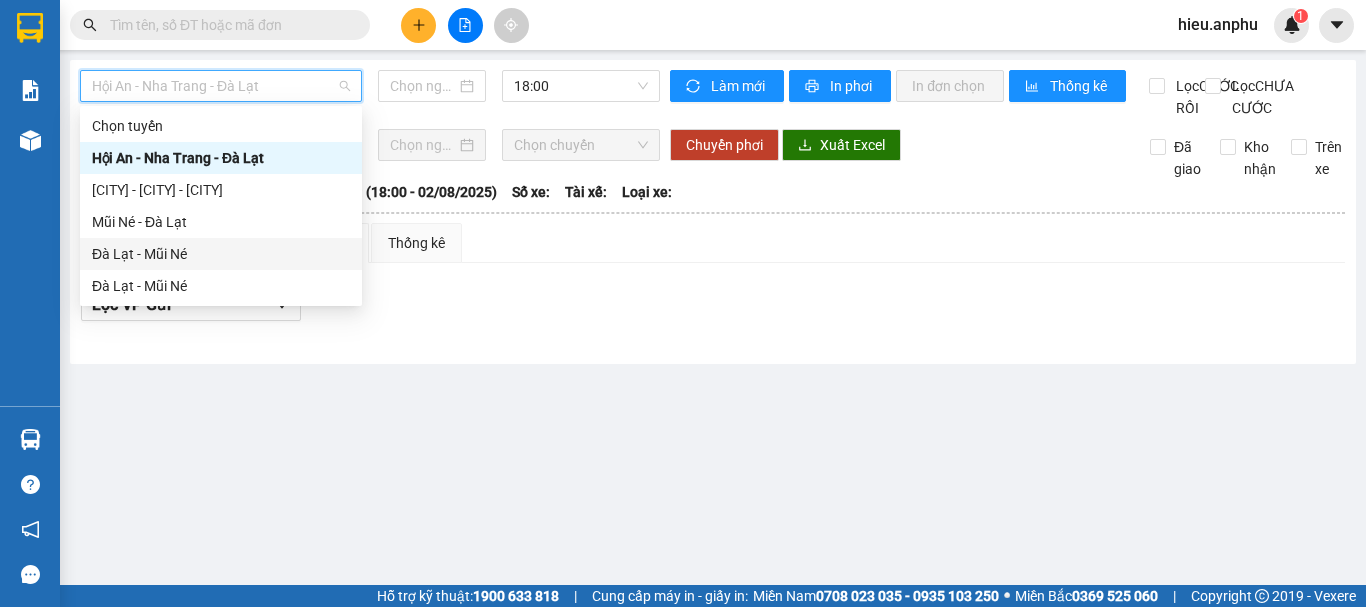 type on "02/08/2025" 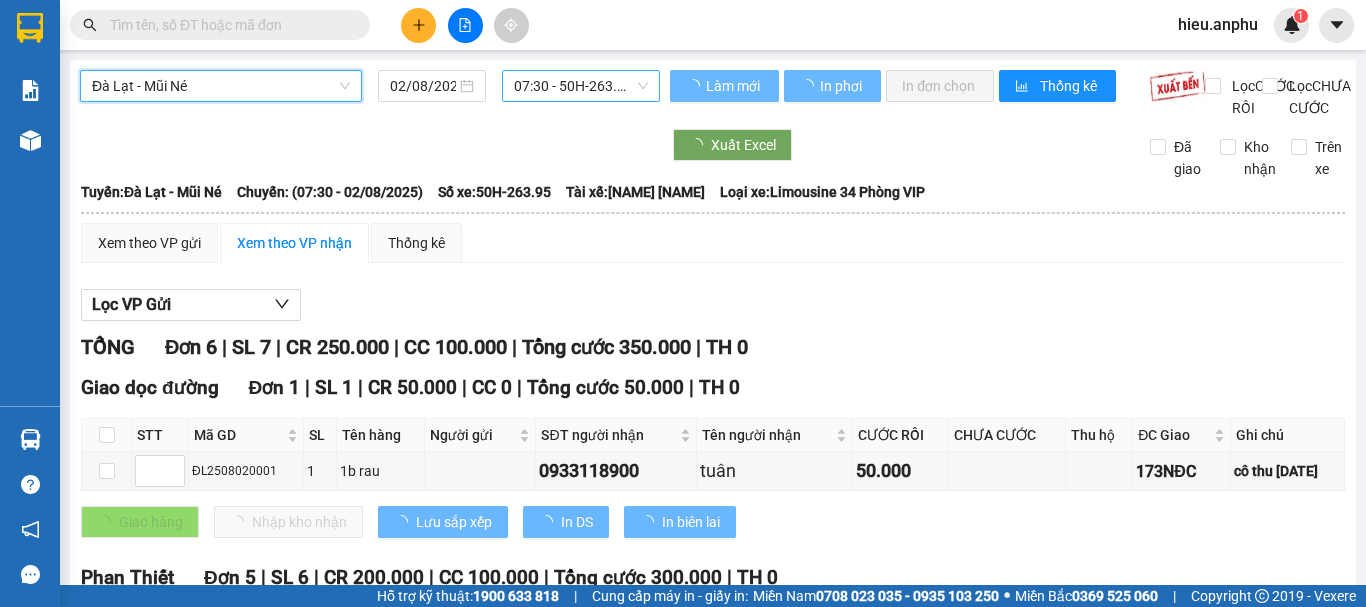 click on "07:30     - 50H-263.95" at bounding box center (581, 86) 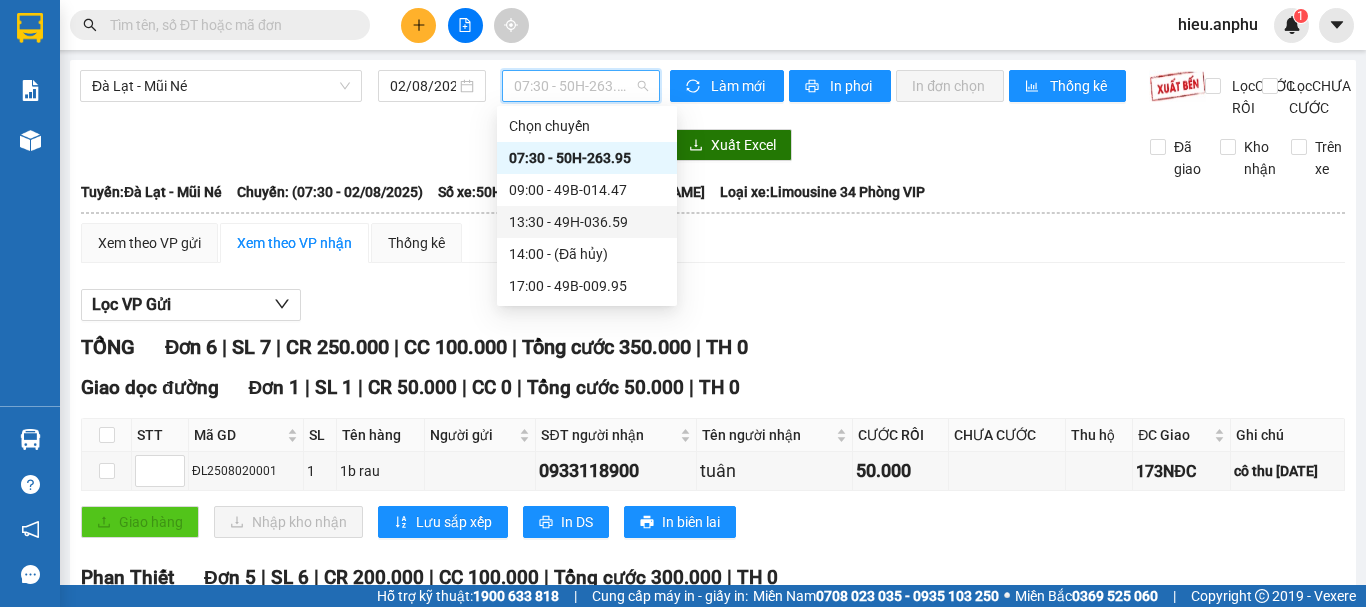 click on "13:30     - 49H-036.59" at bounding box center [587, 222] 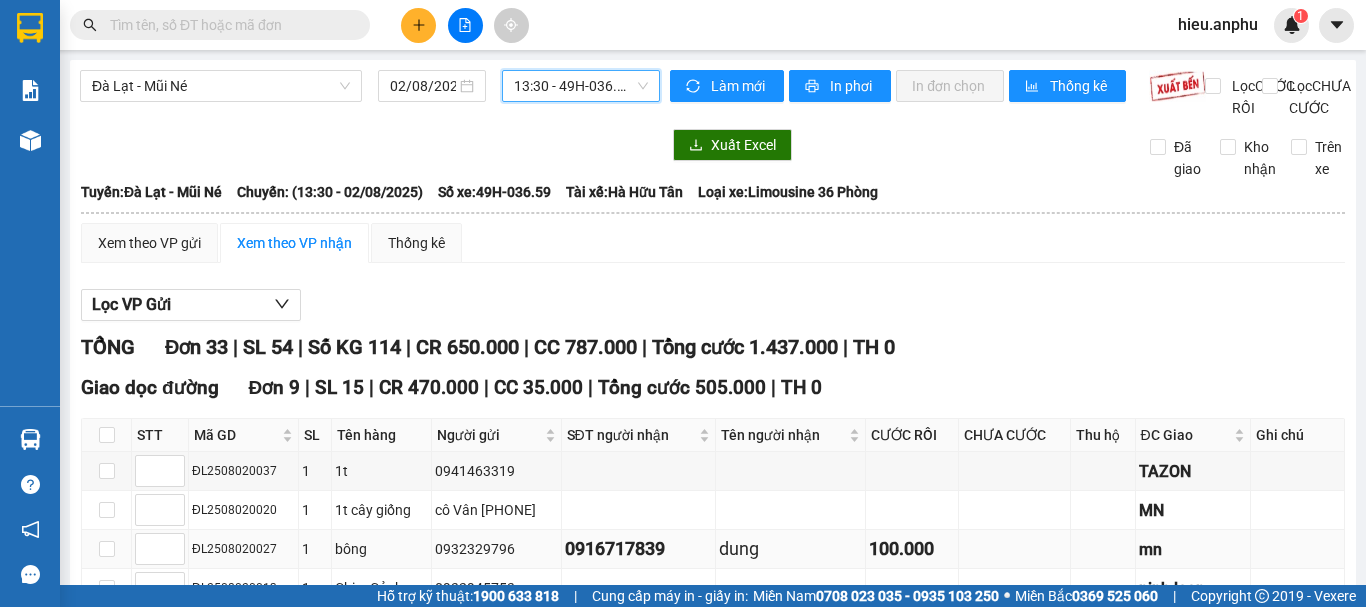 scroll, scrollTop: 300, scrollLeft: 0, axis: vertical 